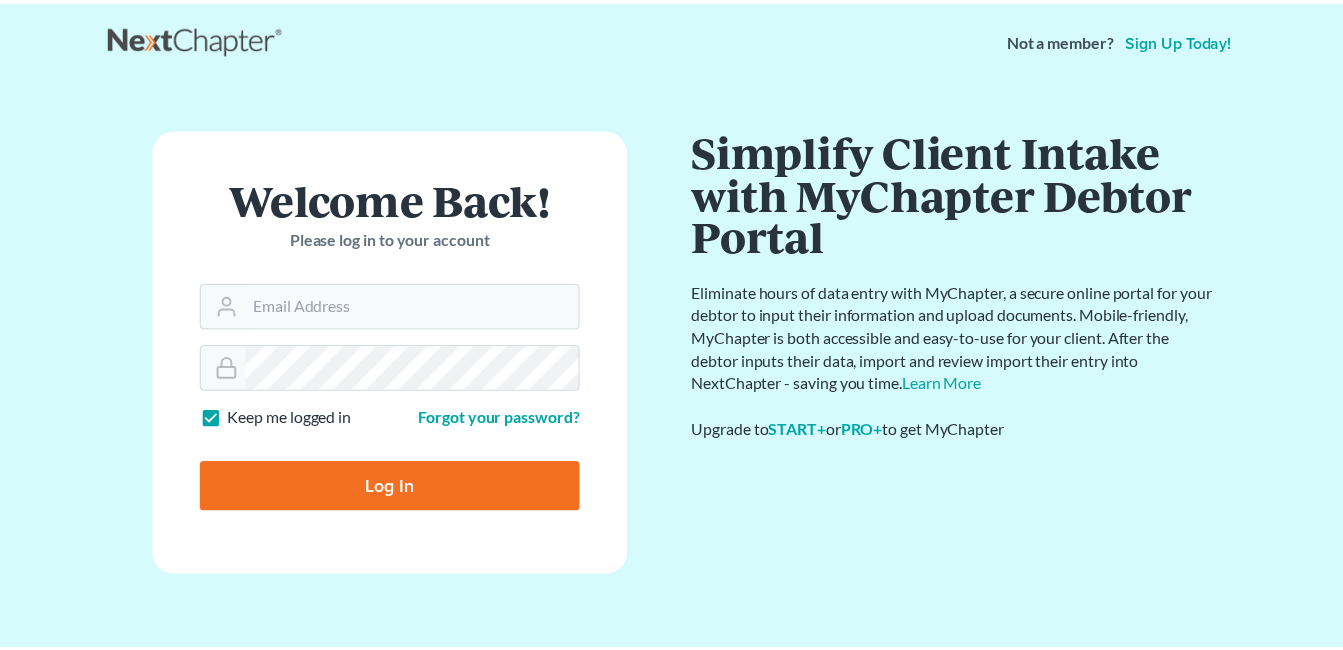 scroll, scrollTop: 0, scrollLeft: 0, axis: both 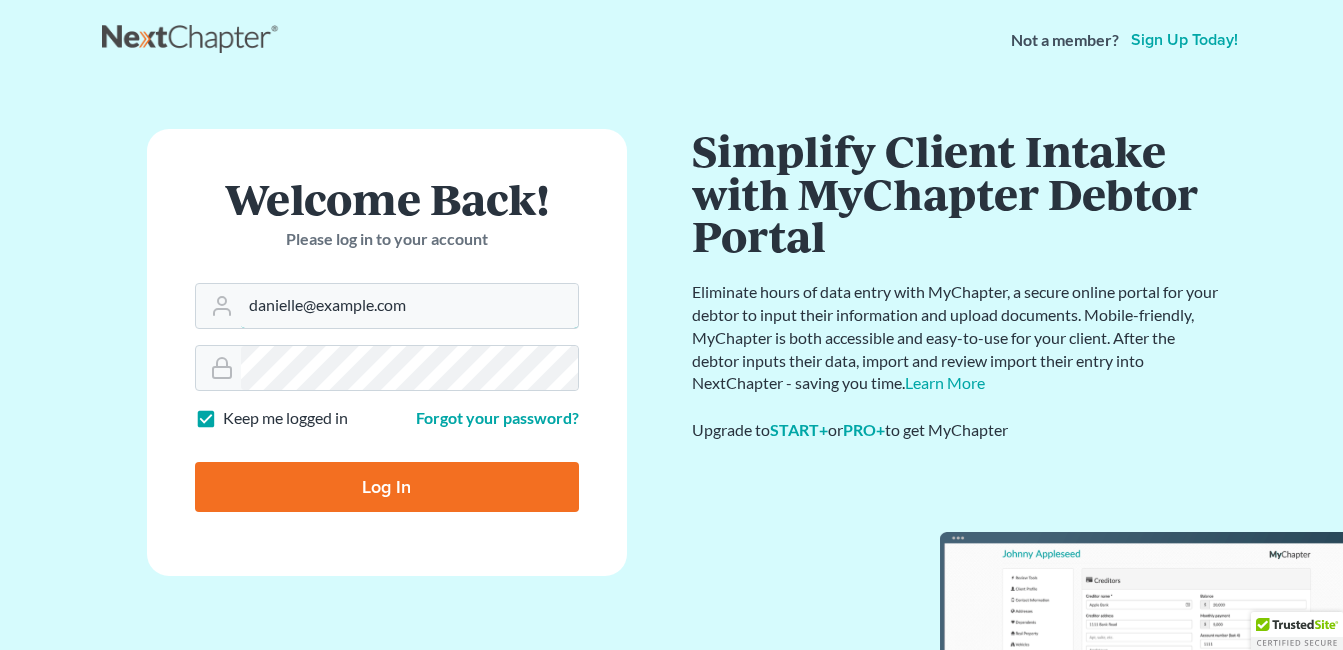 drag, startPoint x: 400, startPoint y: 308, endPoint x: 148, endPoint y: 311, distance: 252.01785 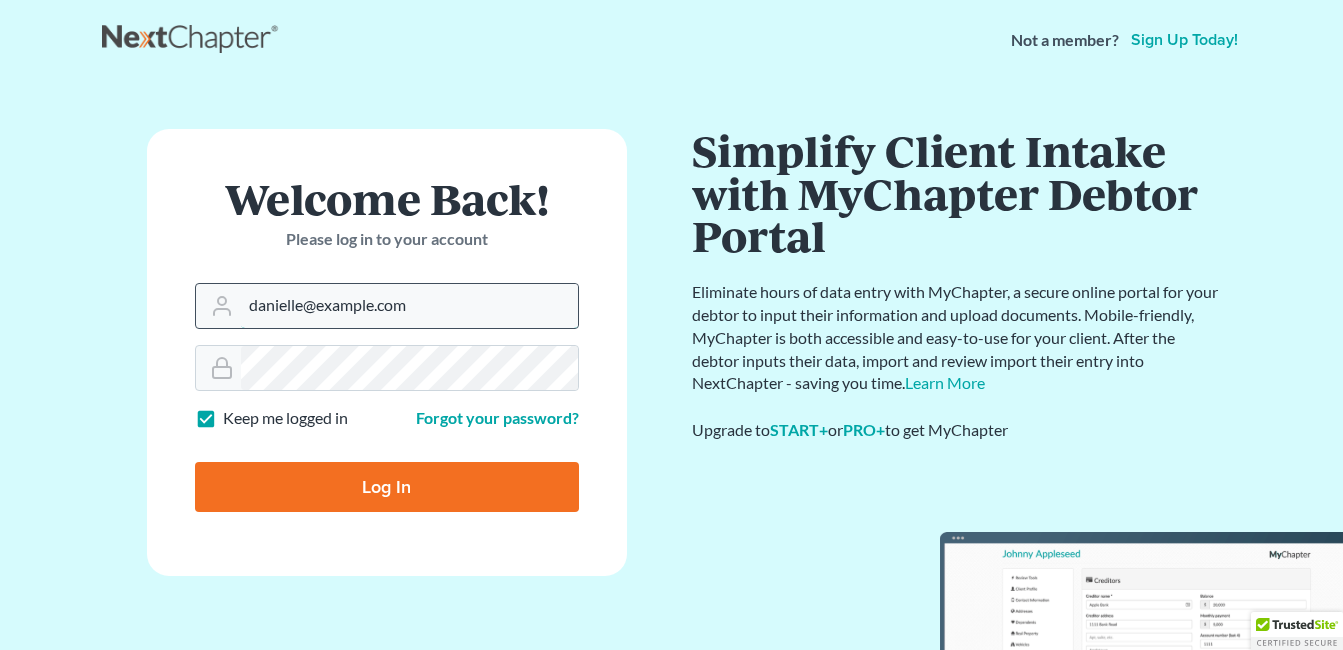 click on "danielle@fcwlegal.com" at bounding box center (409, 306) 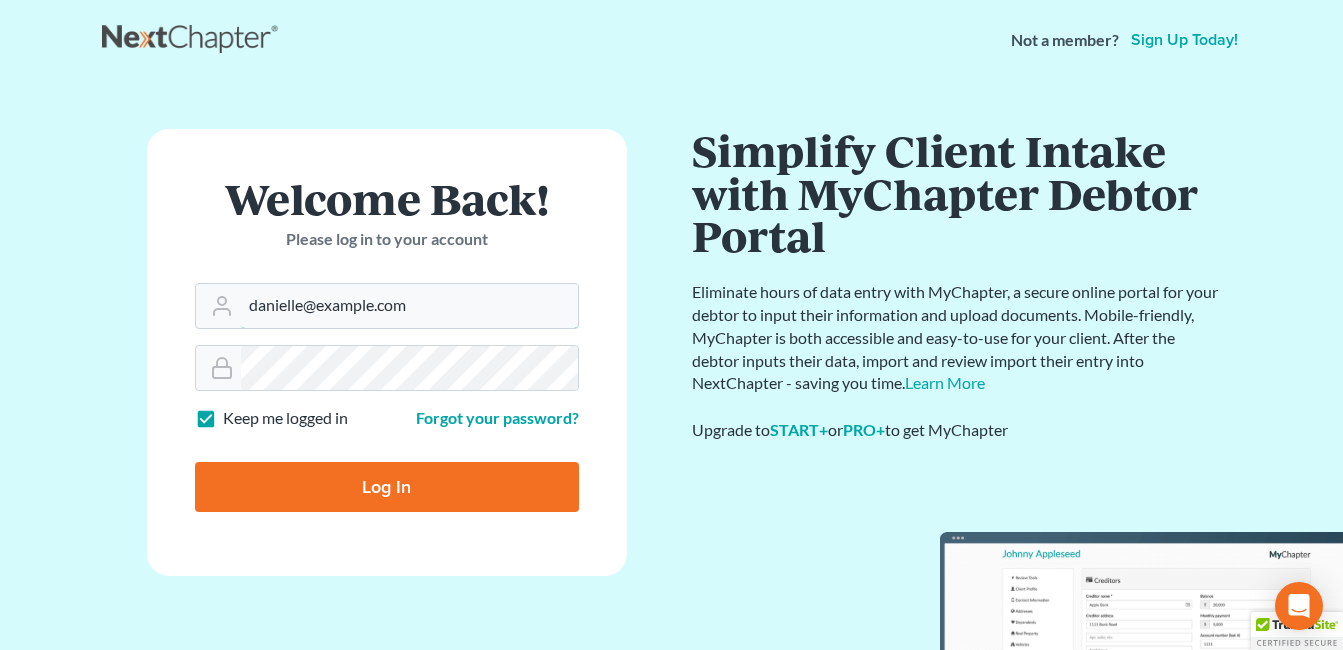 click on "Welcome Back! Please log in to your account Email Address danielle@fcwlegal.com Password Keep me logged in Forgot your password? Log In" at bounding box center (387, 352) 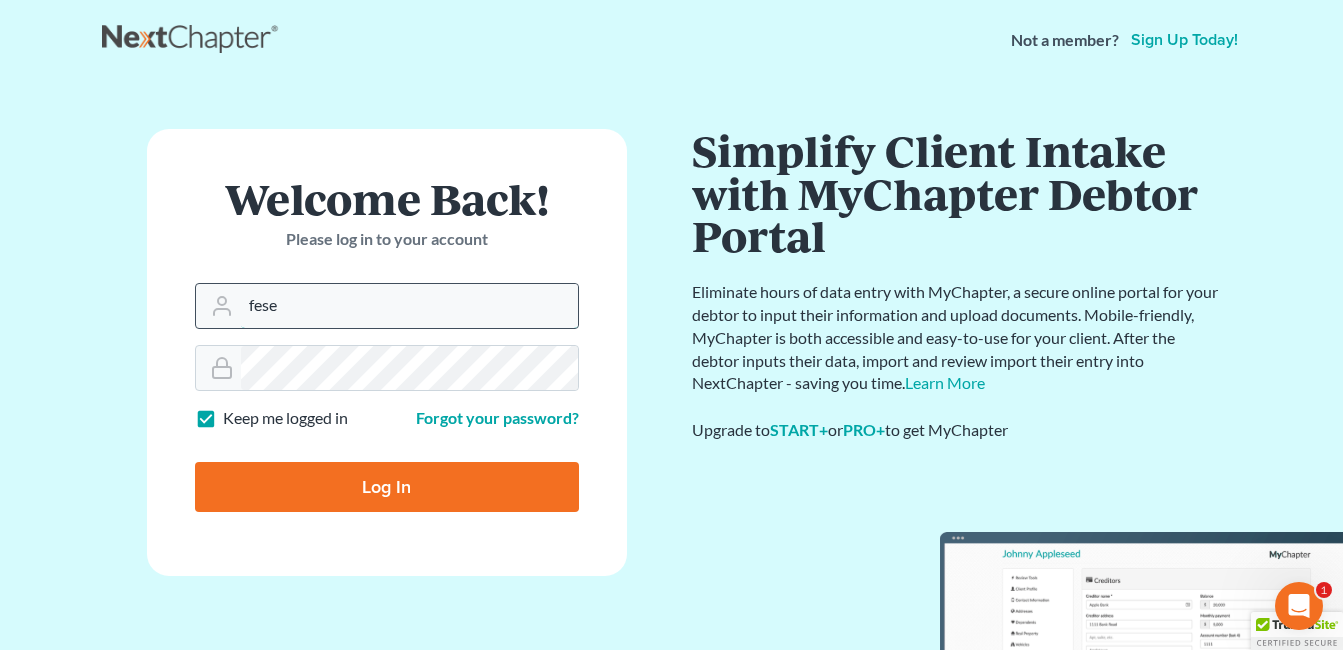 scroll, scrollTop: 0, scrollLeft: 0, axis: both 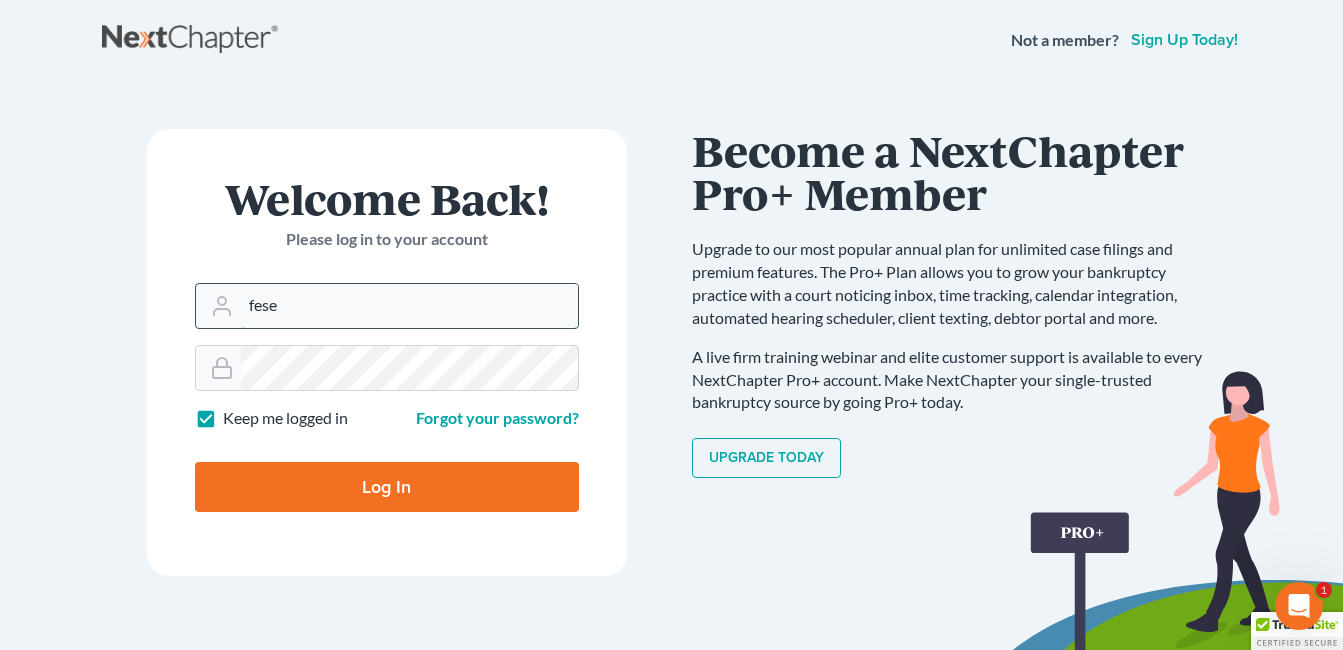 type on "[EMAIL]" 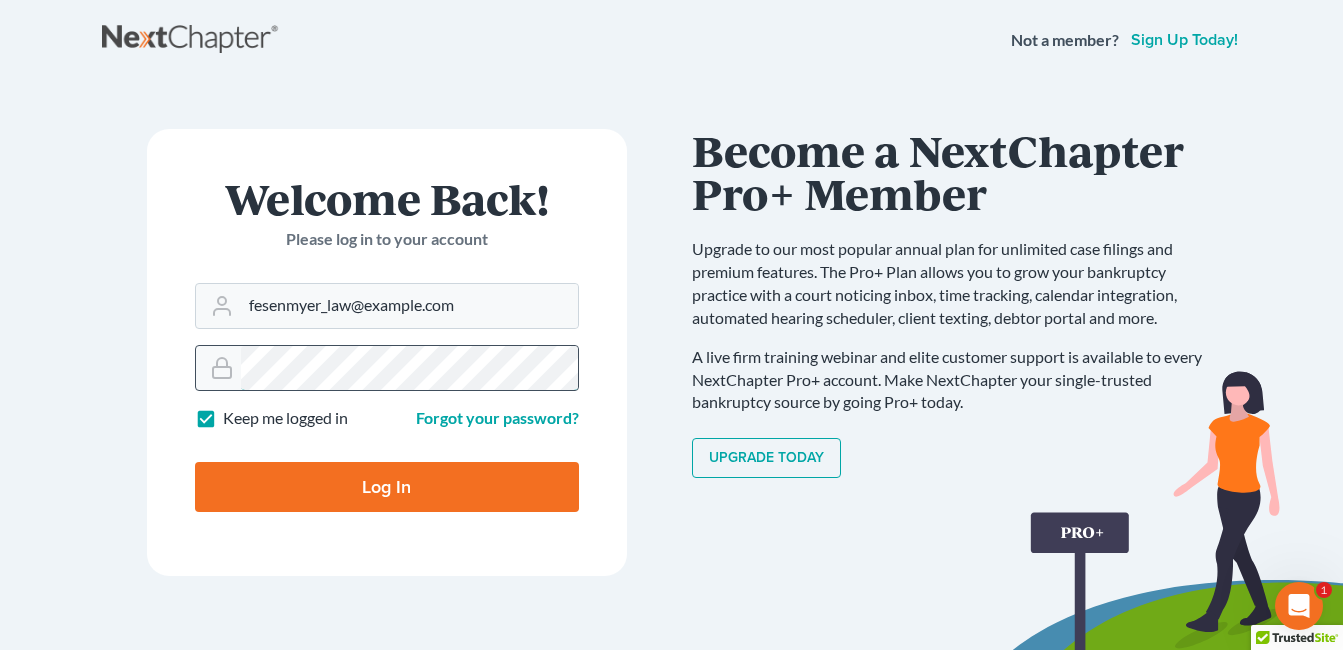 click at bounding box center [387, 368] 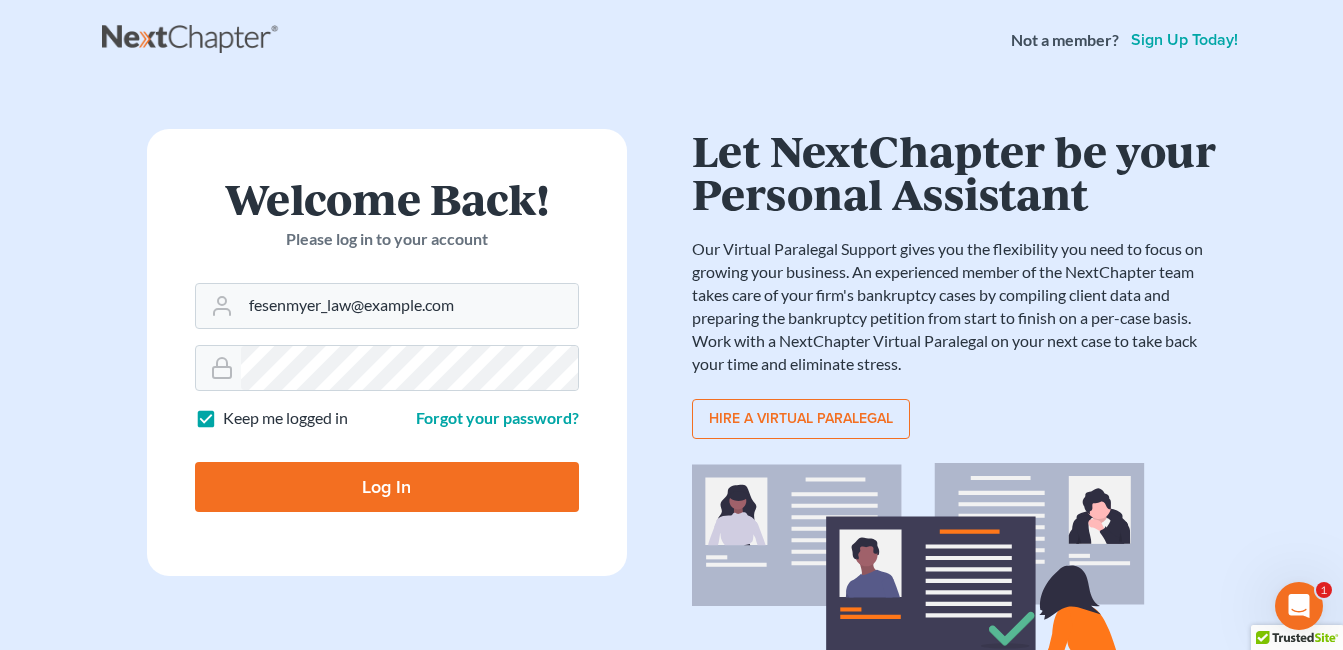 click on "Log In" at bounding box center [387, 487] 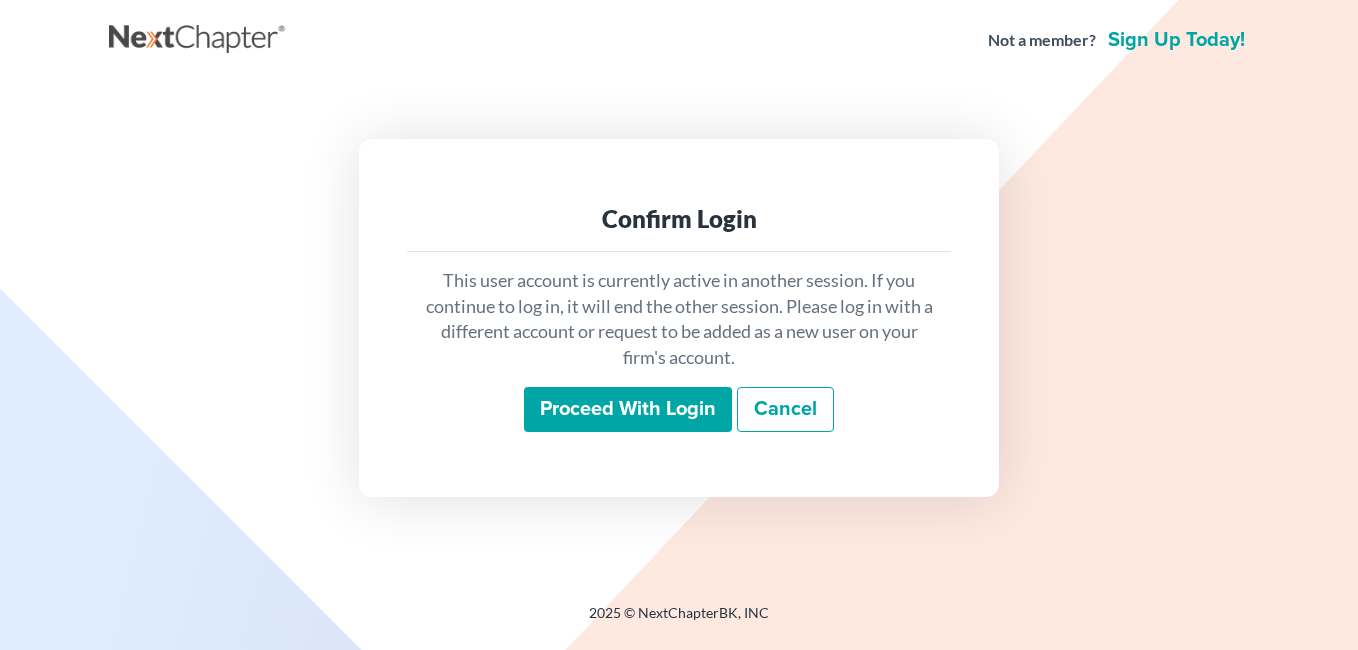 scroll, scrollTop: 0, scrollLeft: 0, axis: both 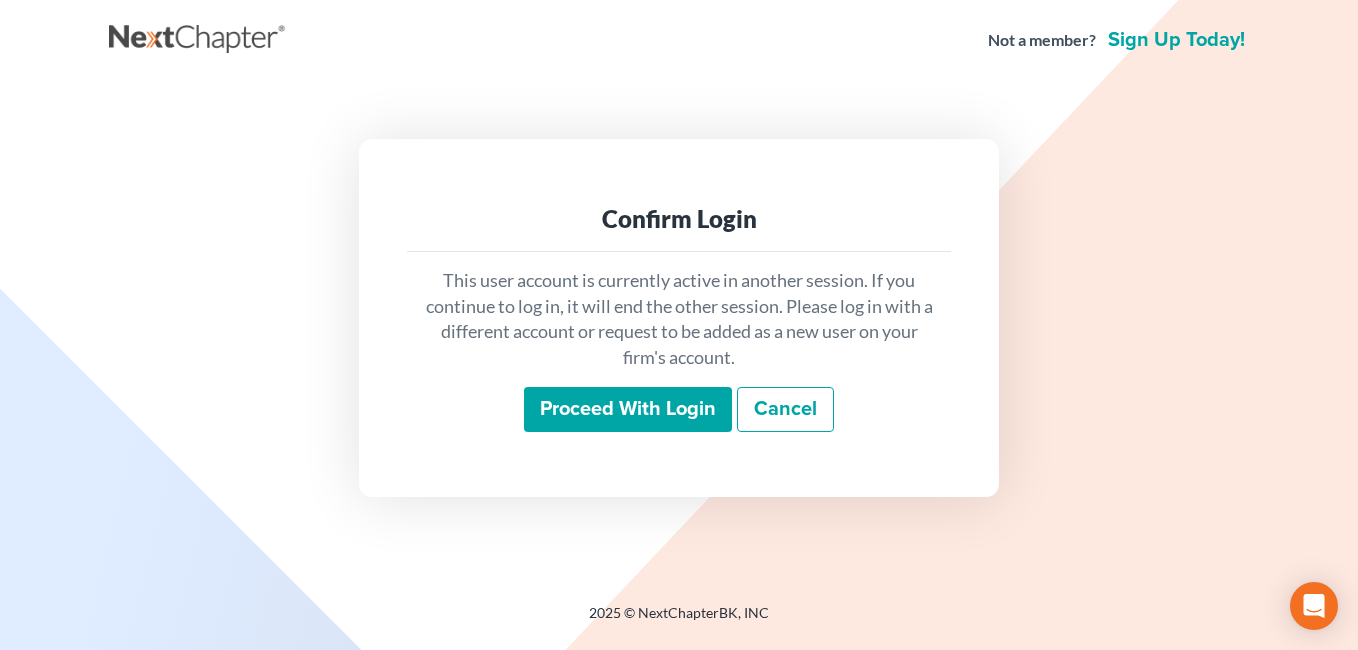 click on "Proceed with login" at bounding box center (628, 410) 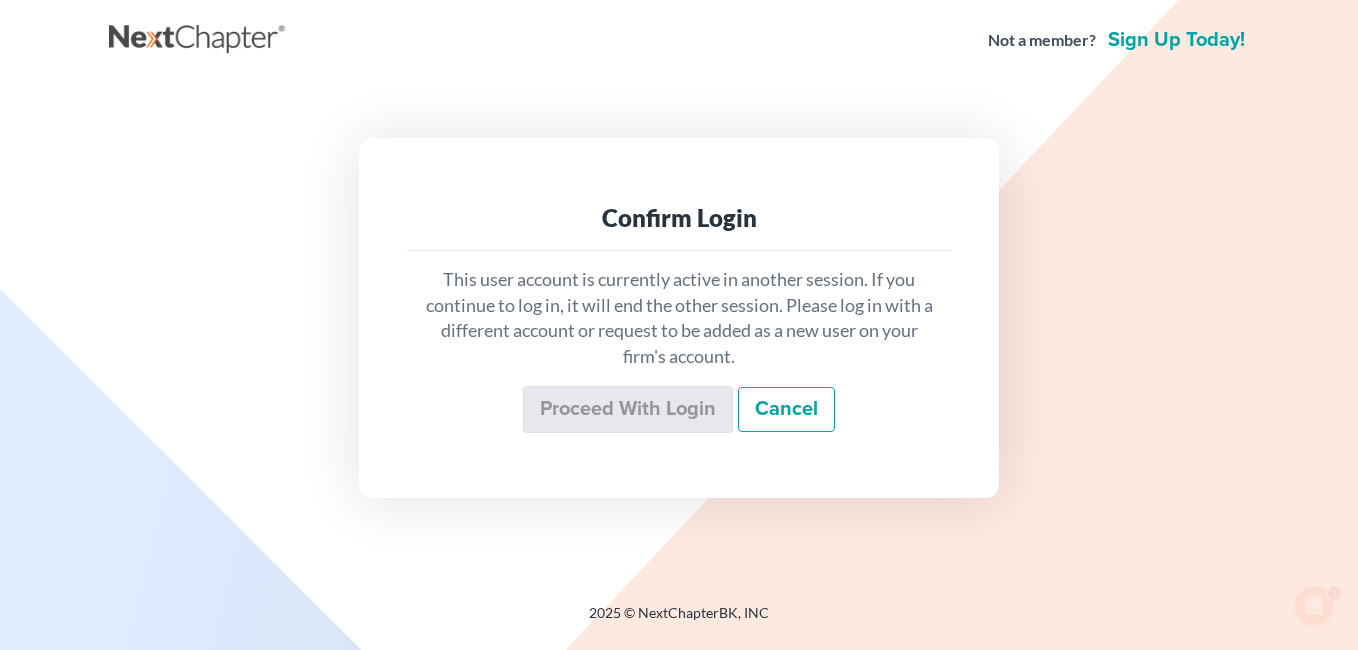 scroll, scrollTop: 0, scrollLeft: 0, axis: both 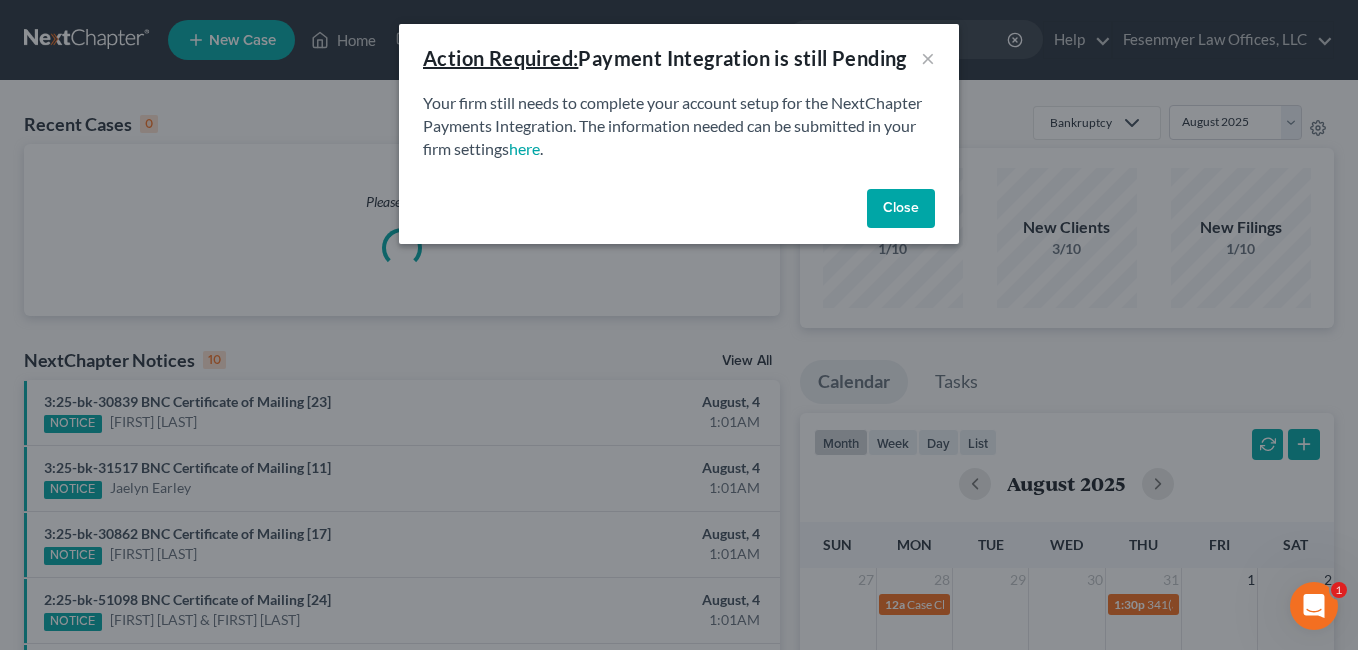 click on "Close" at bounding box center [901, 209] 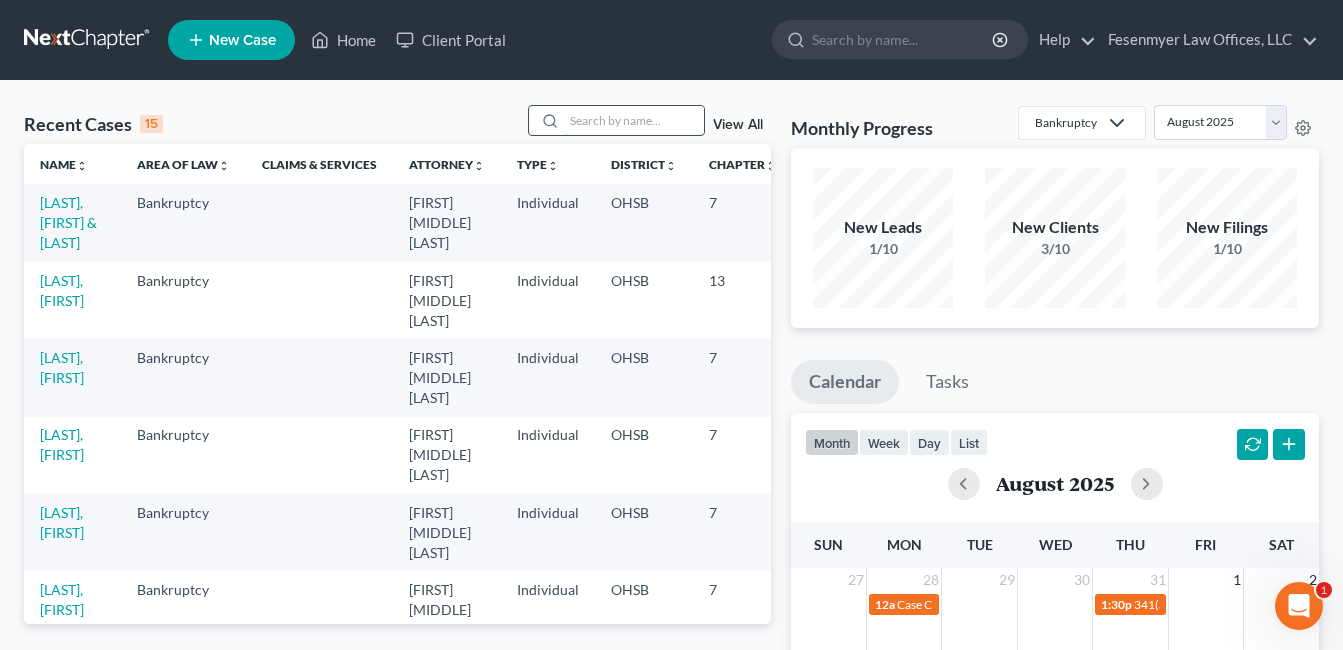 click at bounding box center (634, 120) 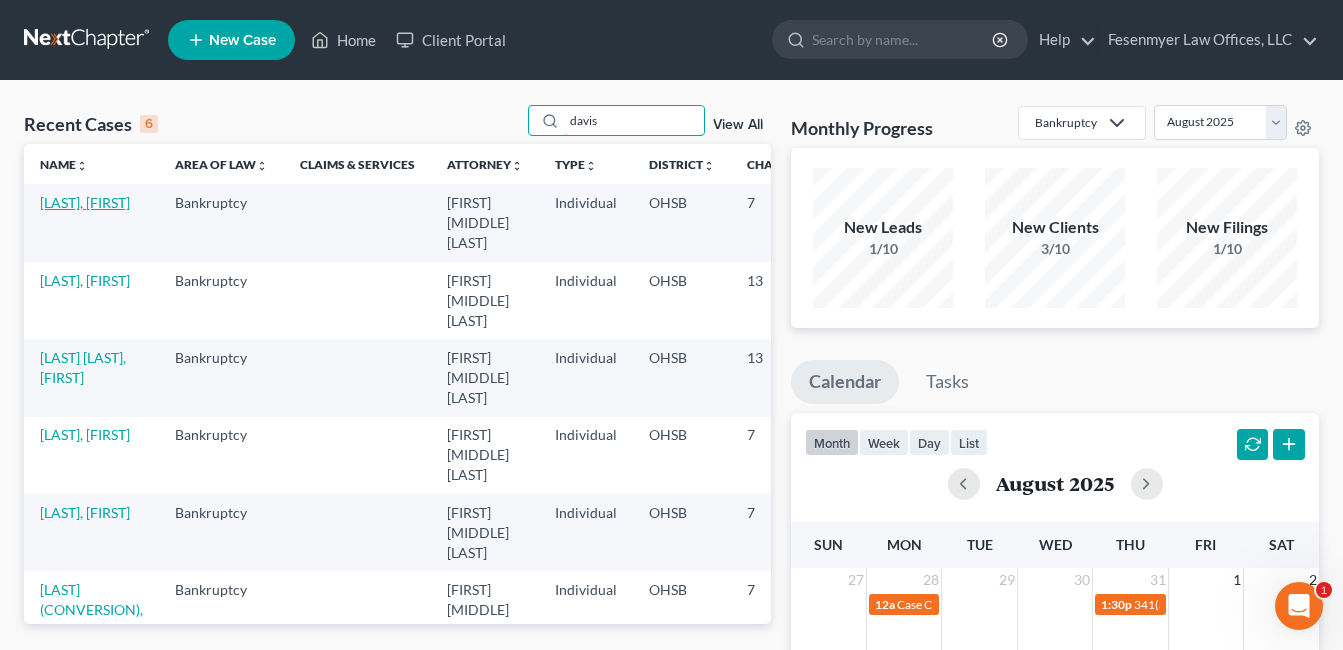 type on "davis" 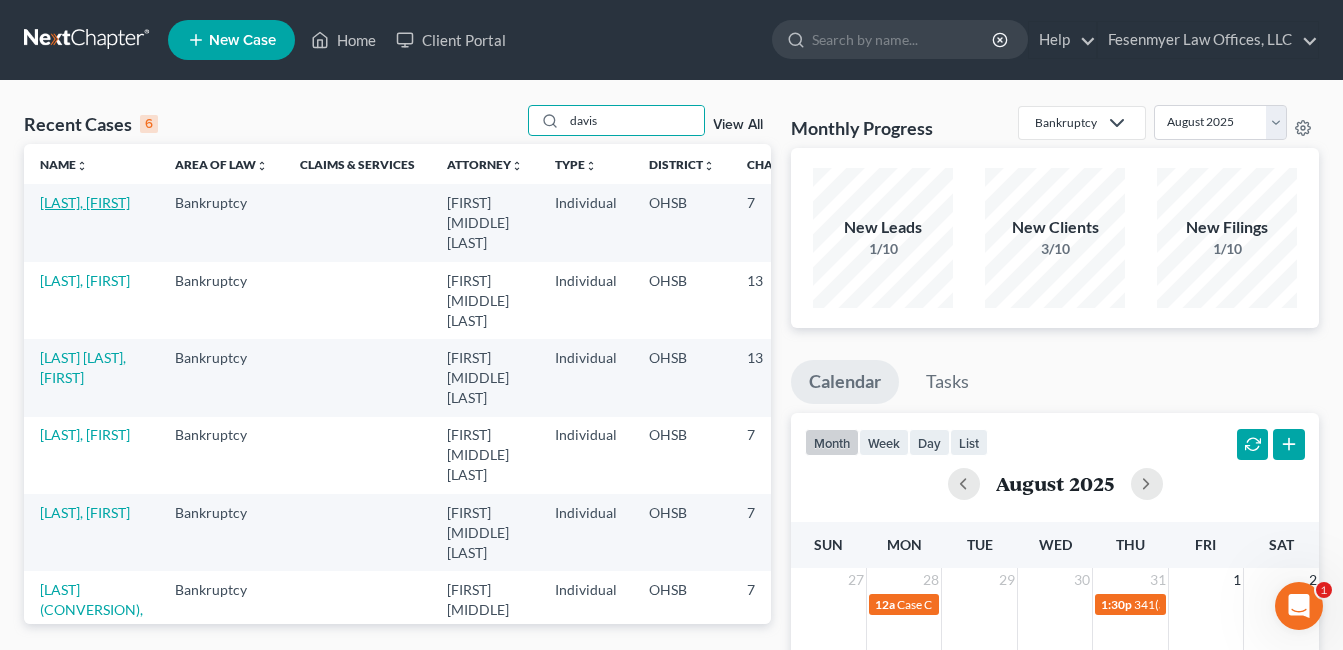 click on "[LAST], [FIRST]" at bounding box center (85, 202) 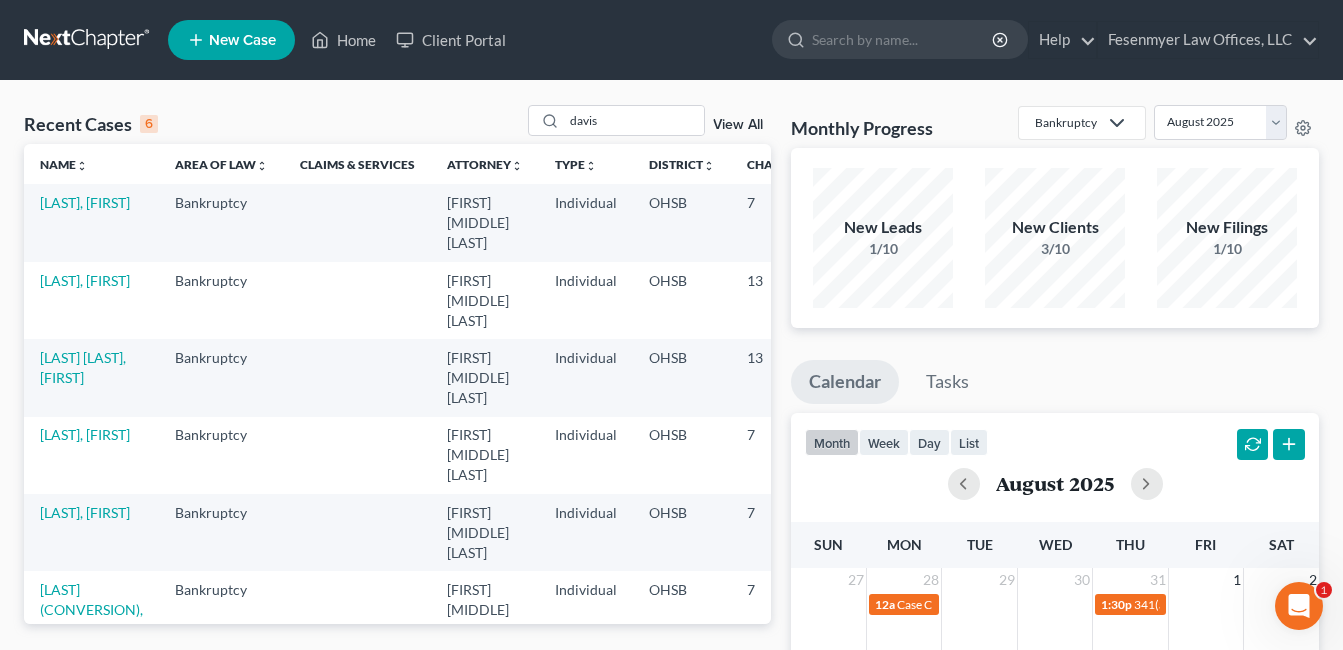 select on "3" 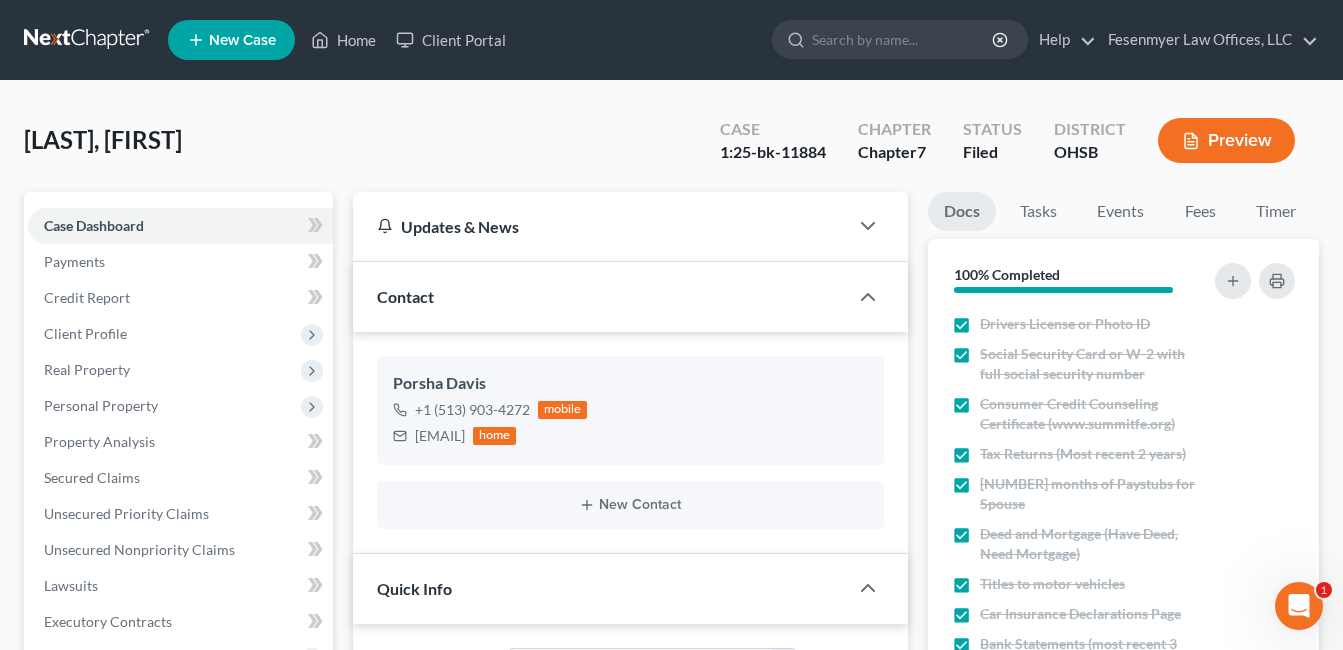 scroll, scrollTop: 600, scrollLeft: 0, axis: vertical 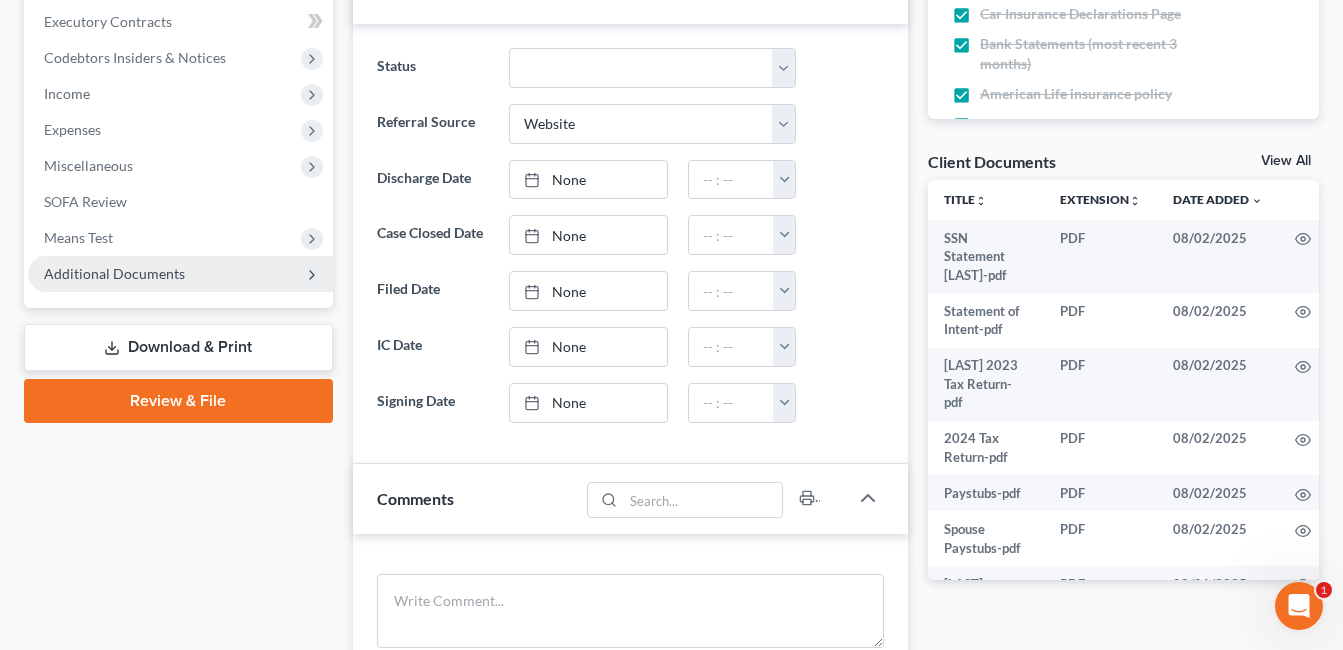 click on "Additional Documents" at bounding box center [180, 274] 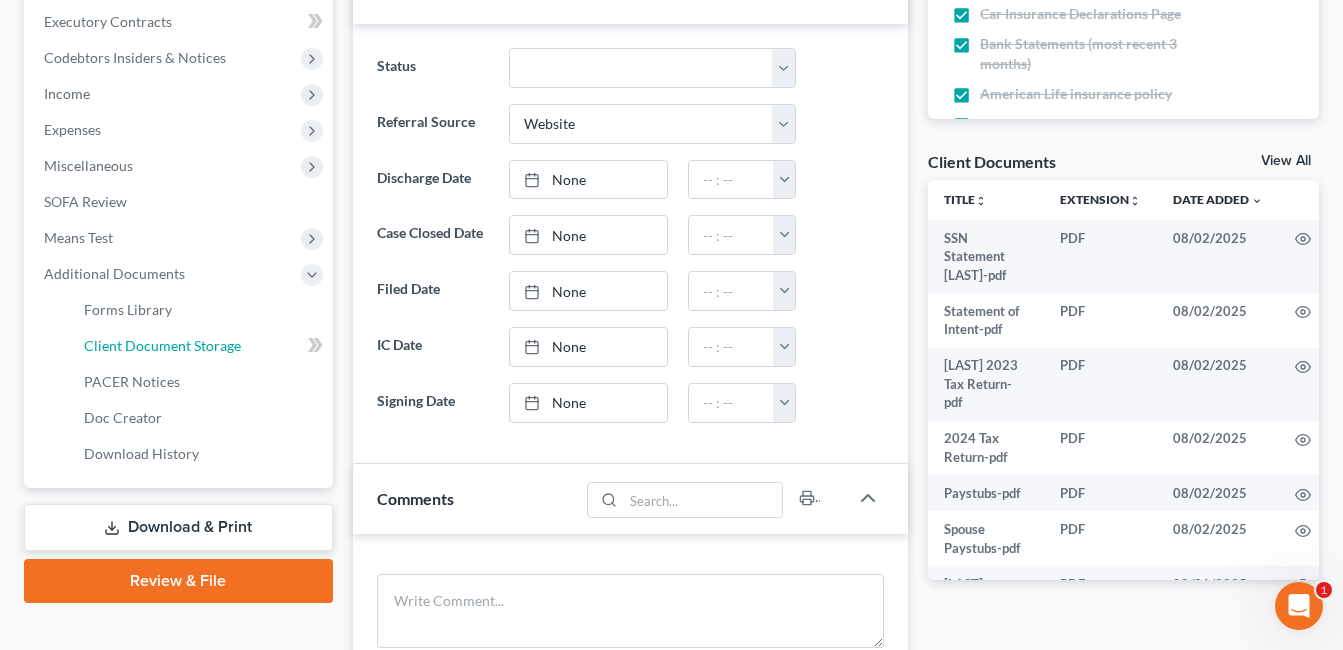 click on "Client Document Storage" at bounding box center (200, 346) 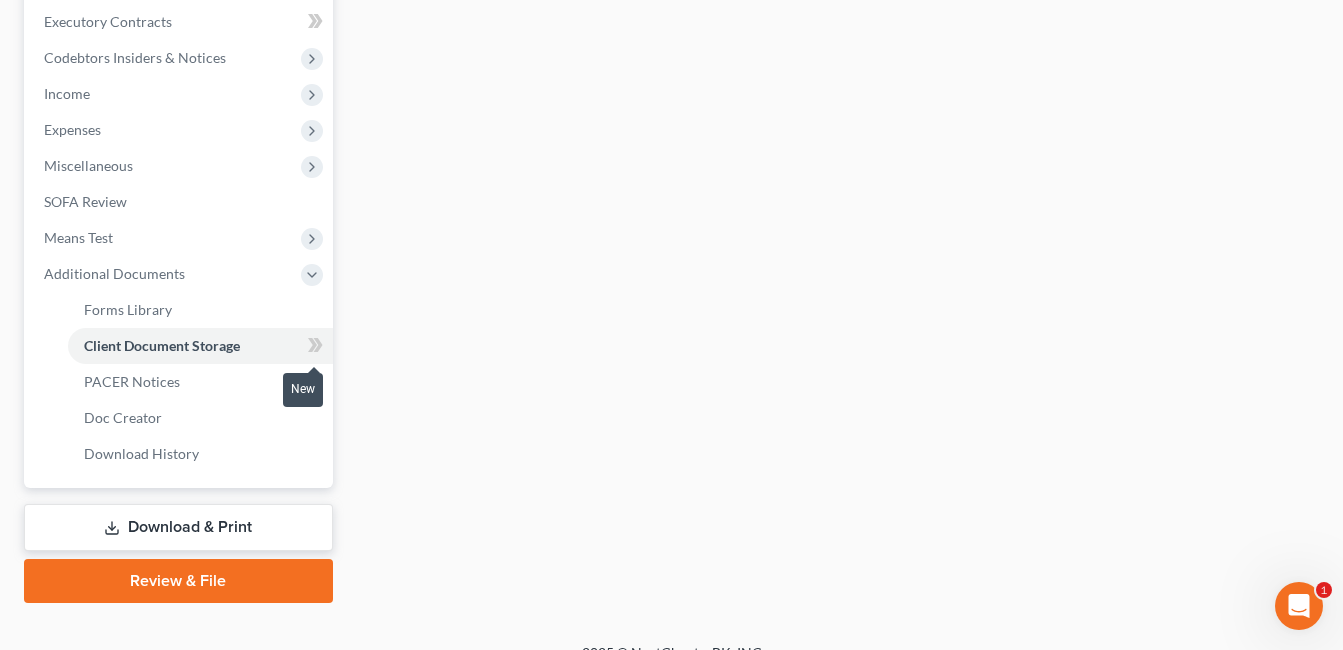 select on "7" 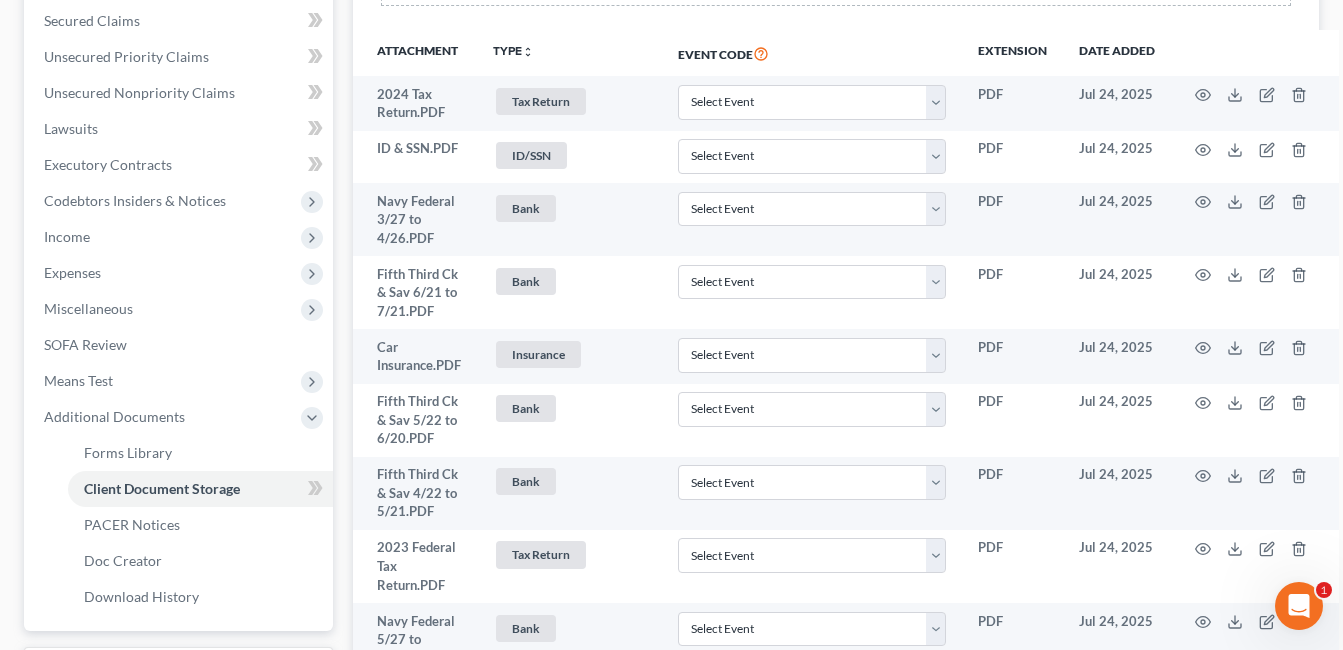 scroll, scrollTop: 183, scrollLeft: 0, axis: vertical 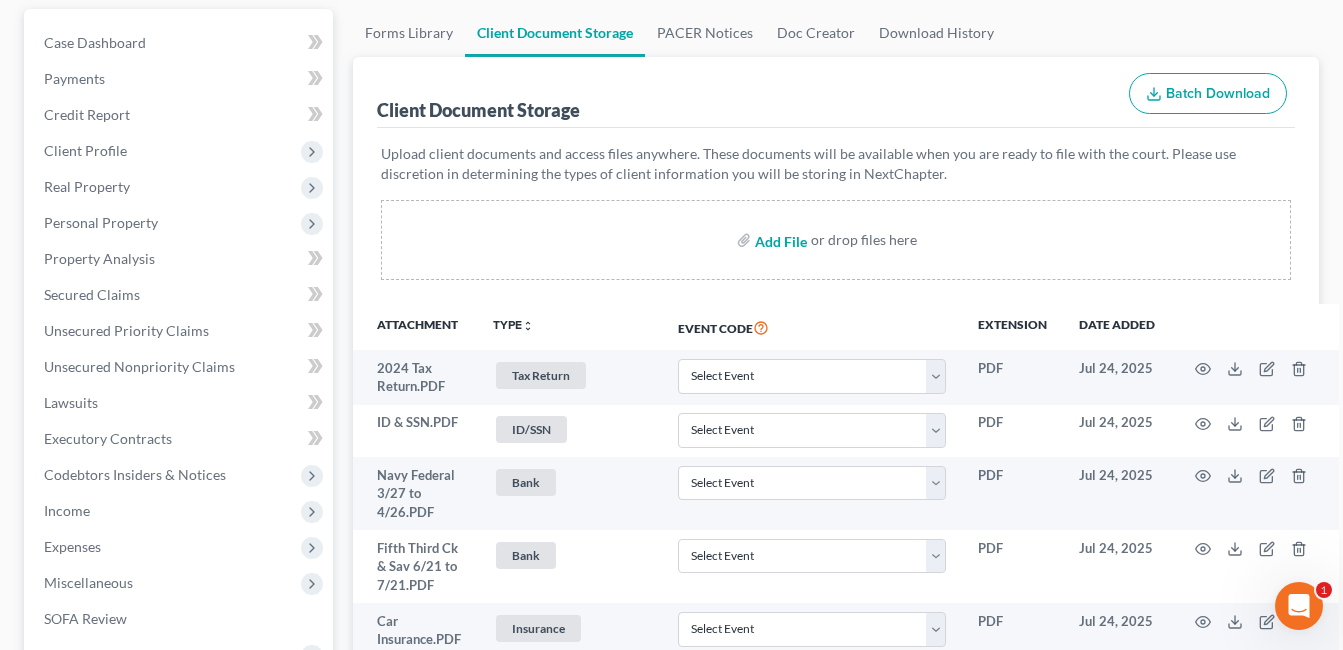 click at bounding box center [779, 240] 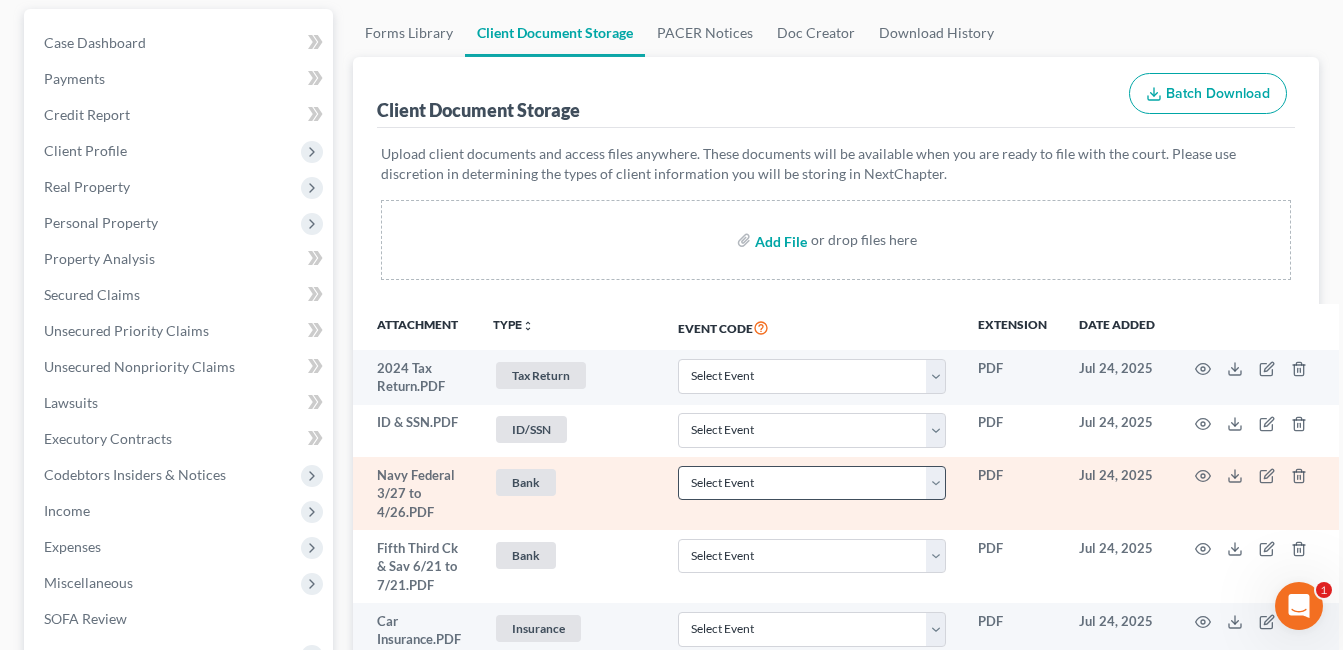 type 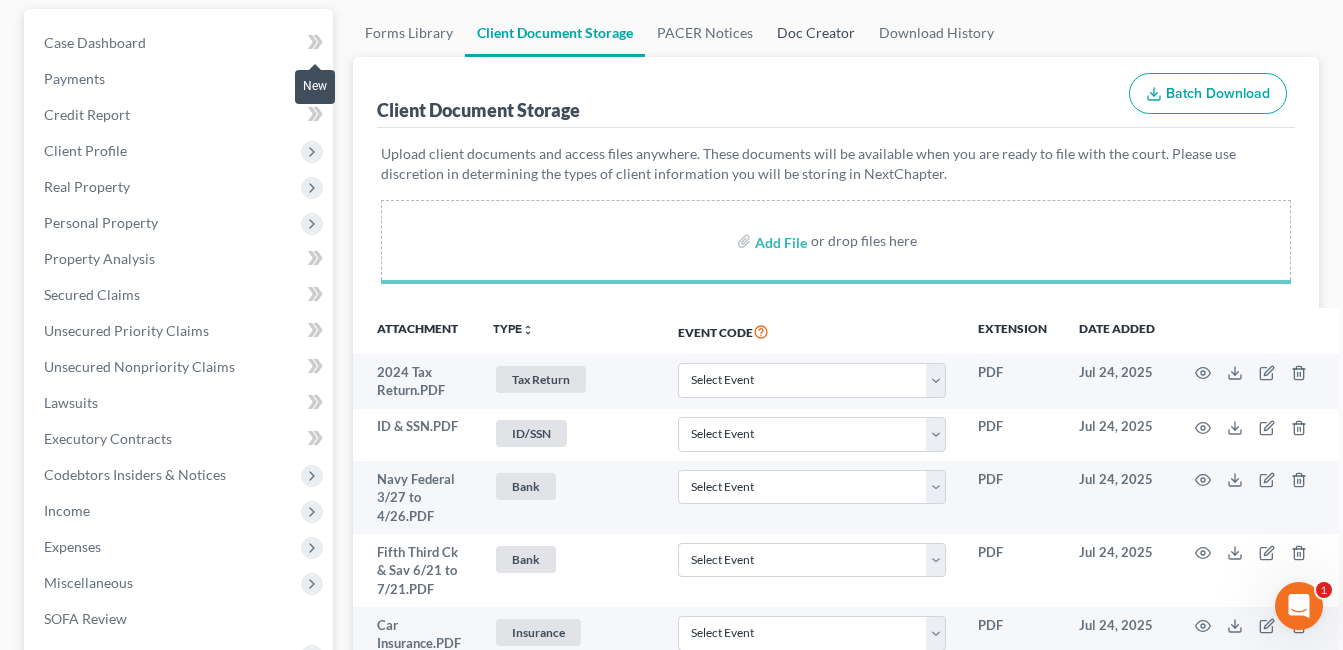 select on "7" 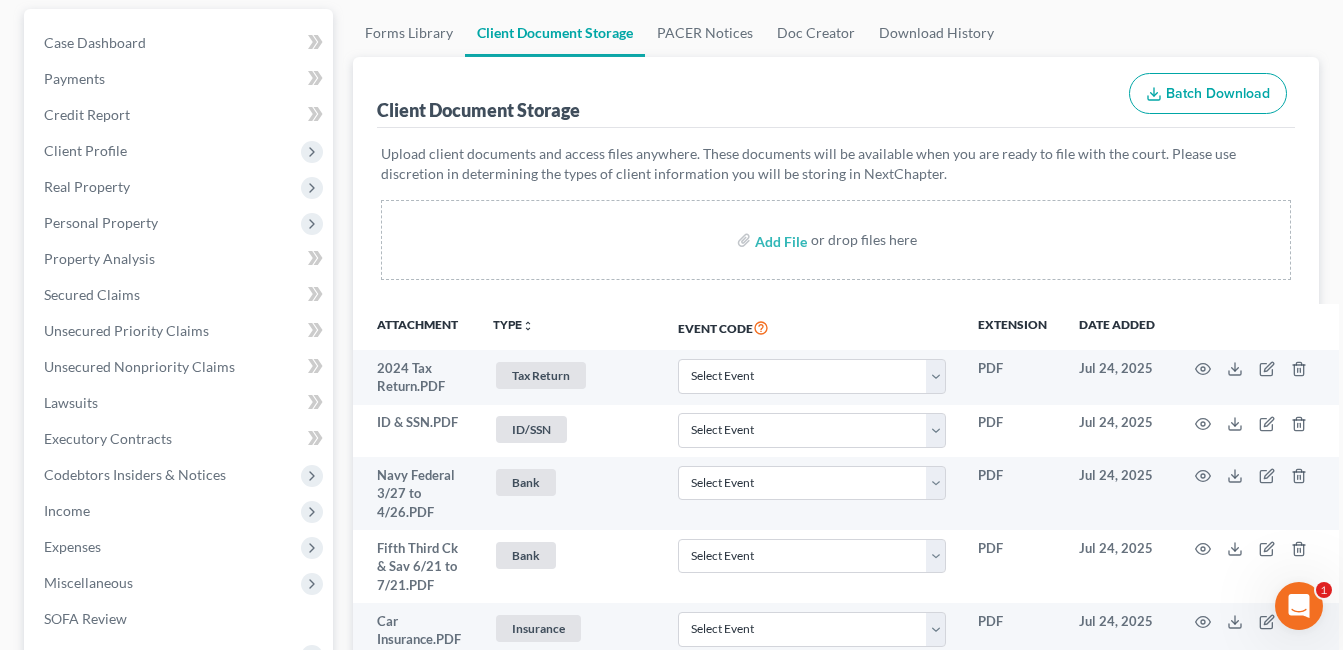 select on "7" 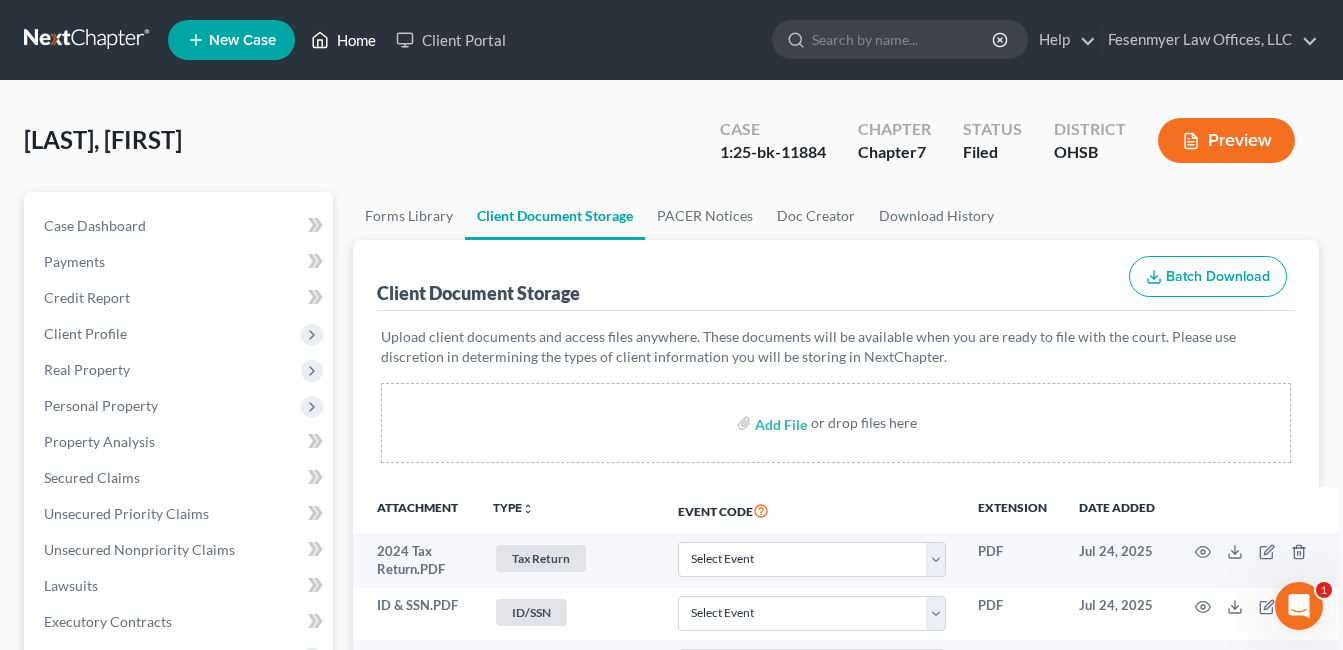 click on "Home" at bounding box center (343, 40) 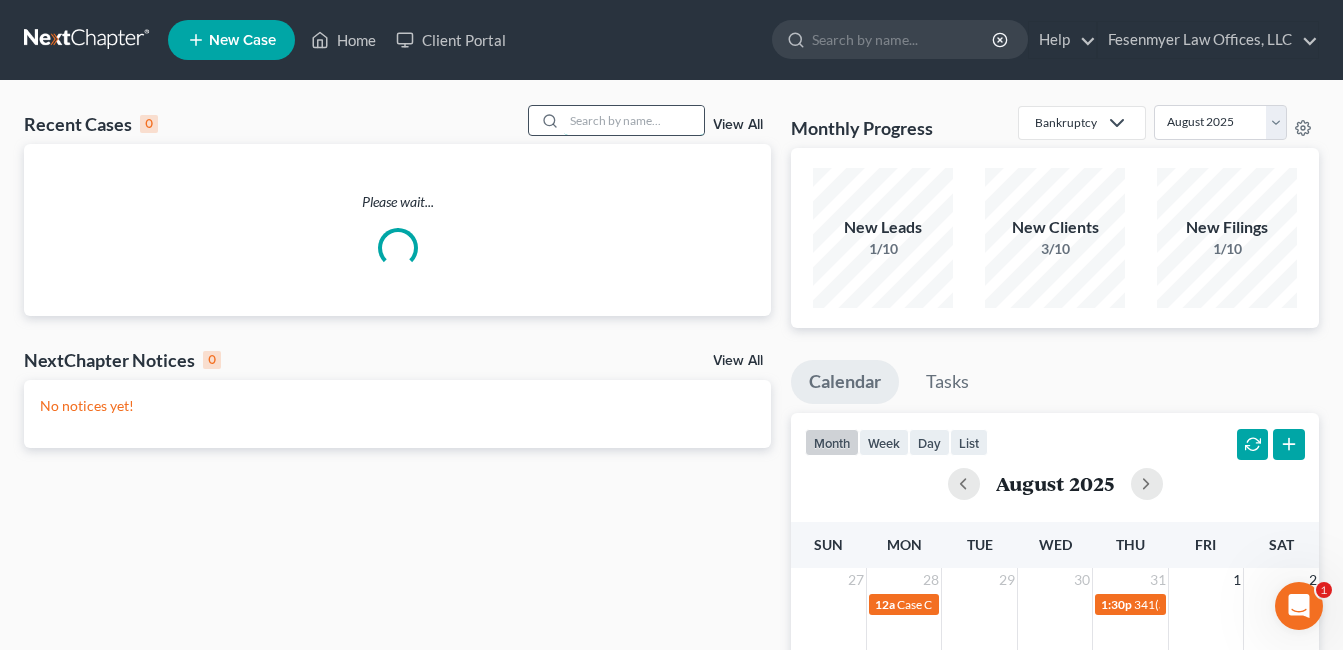 click at bounding box center [634, 120] 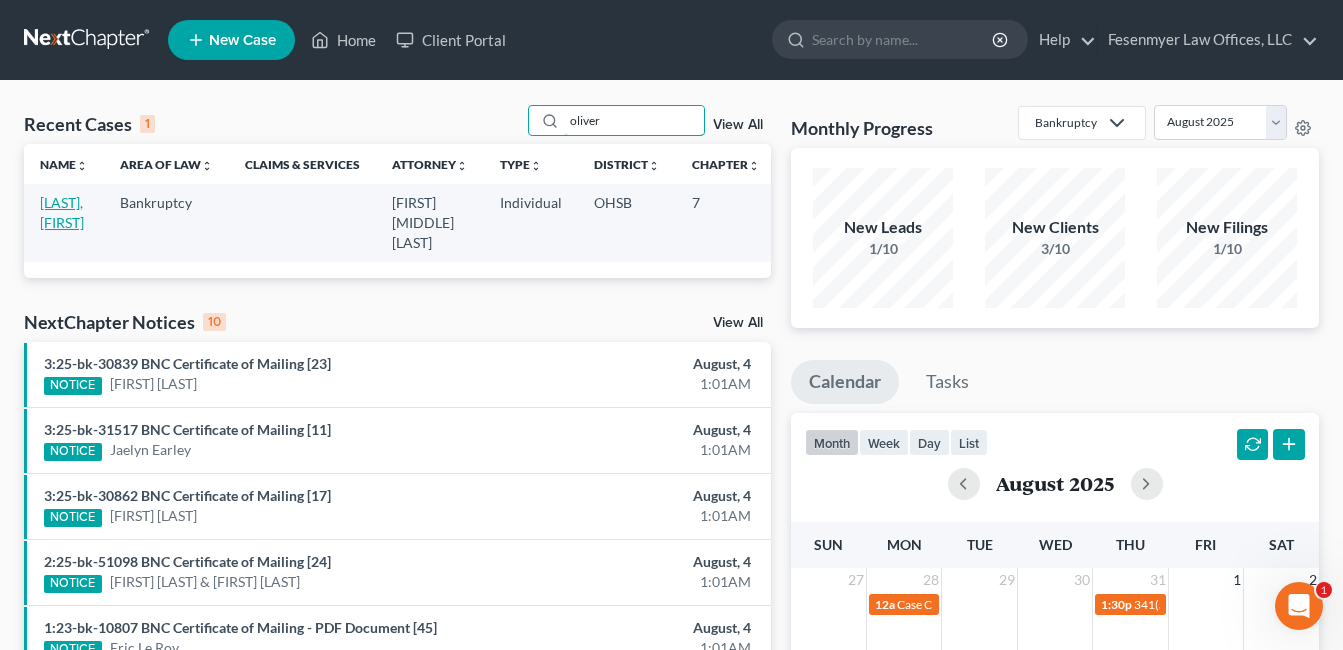 type on "oliver" 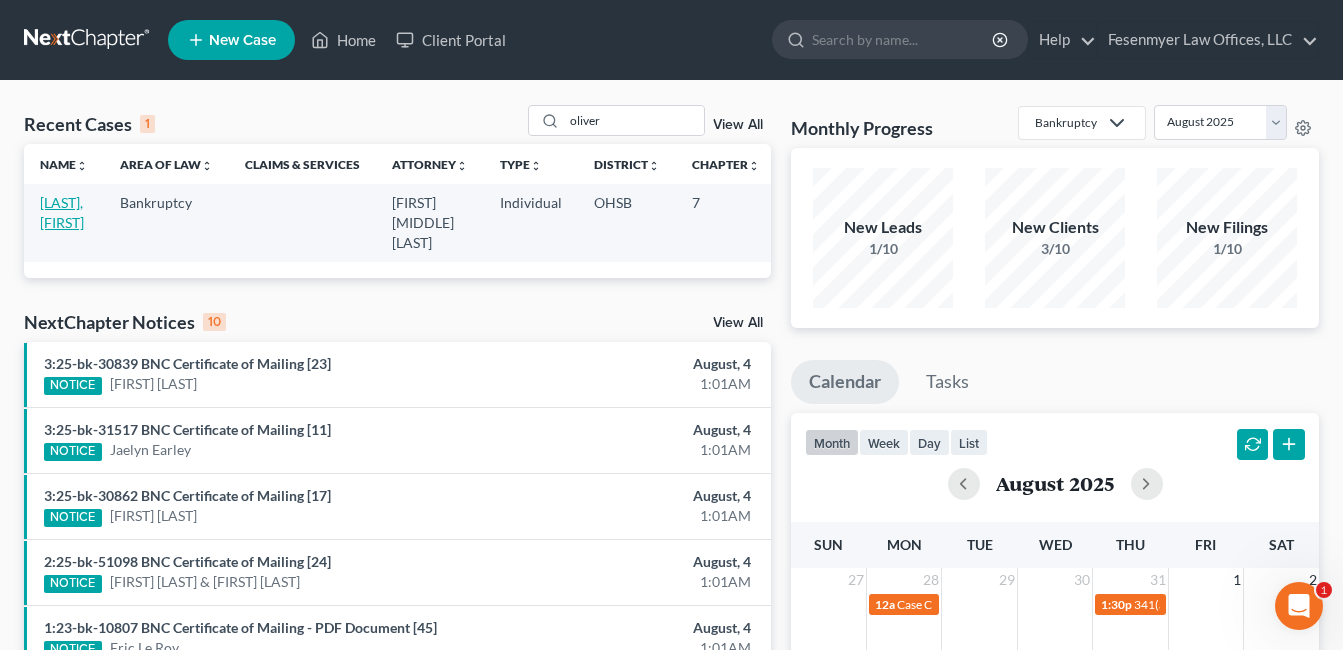click on "[LAST], [FIRST]" at bounding box center [62, 212] 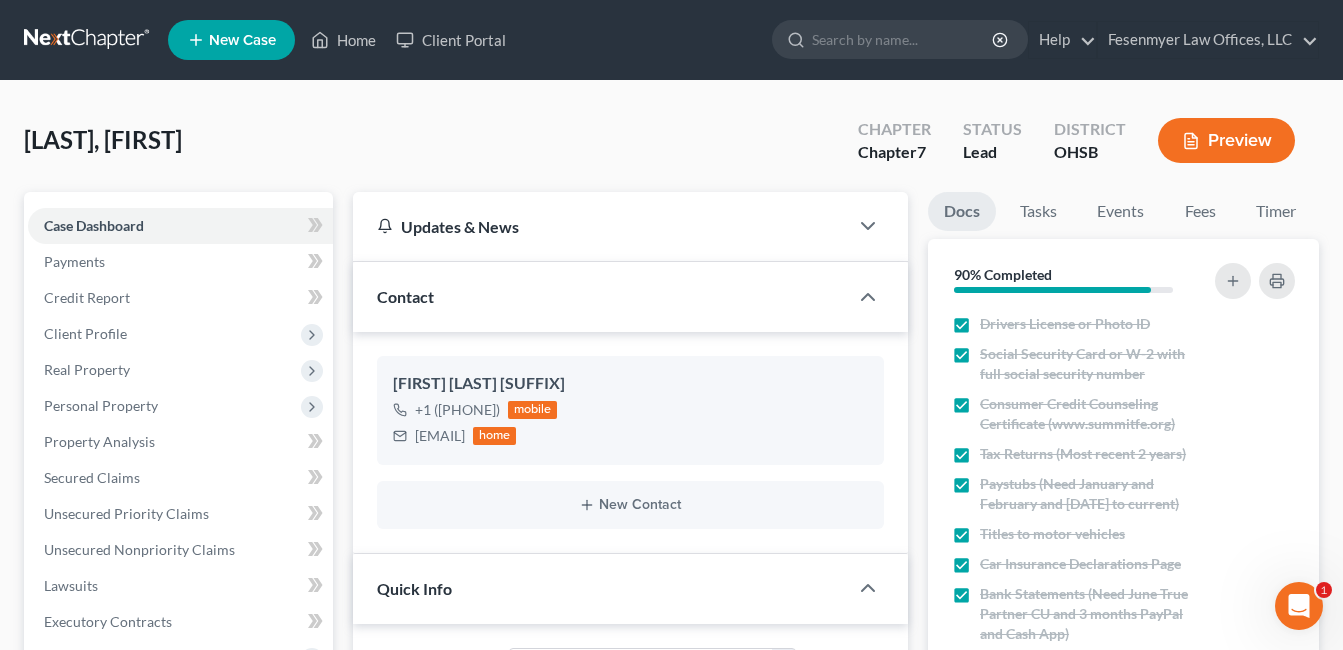 scroll, scrollTop: 600, scrollLeft: 0, axis: vertical 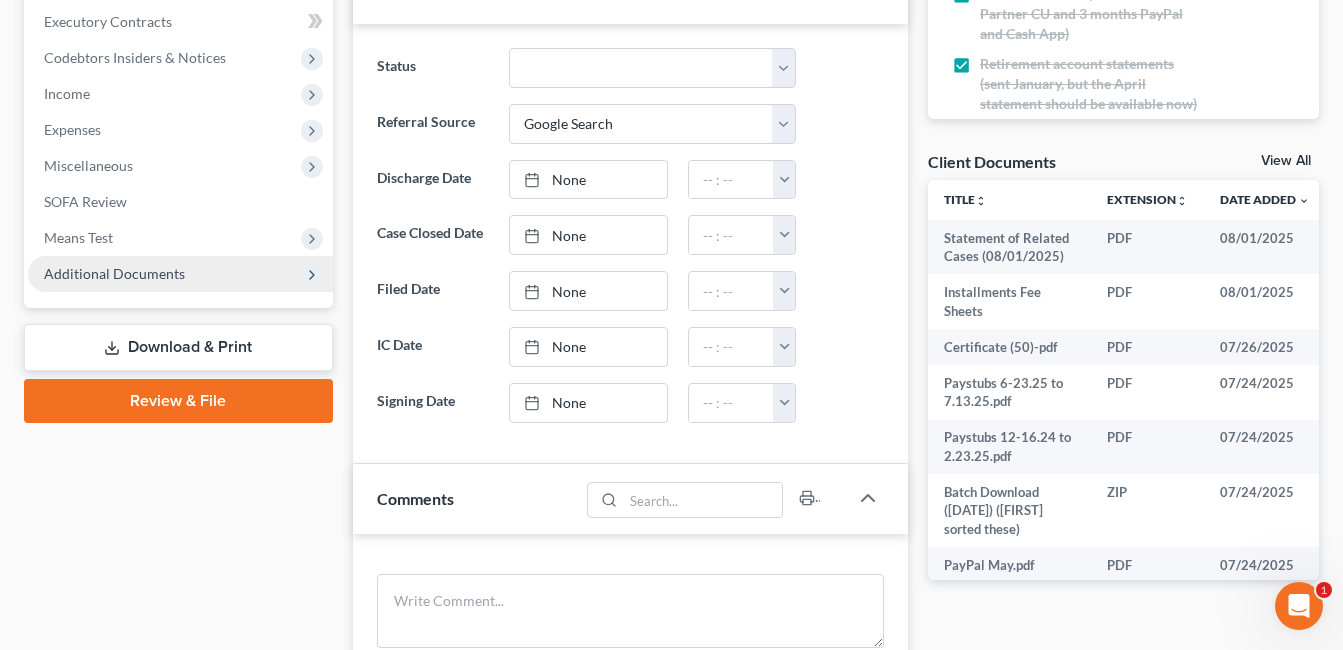 click on "Additional Documents" at bounding box center [180, 274] 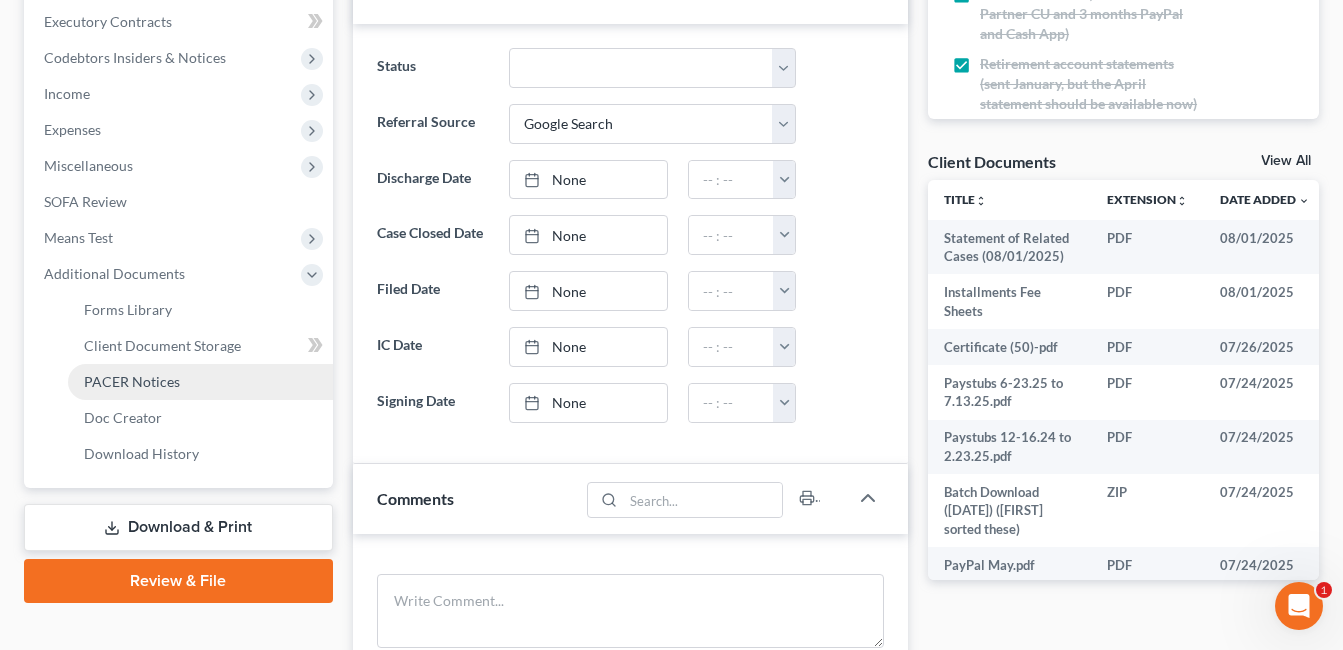 click on "PACER Notices" at bounding box center [132, 381] 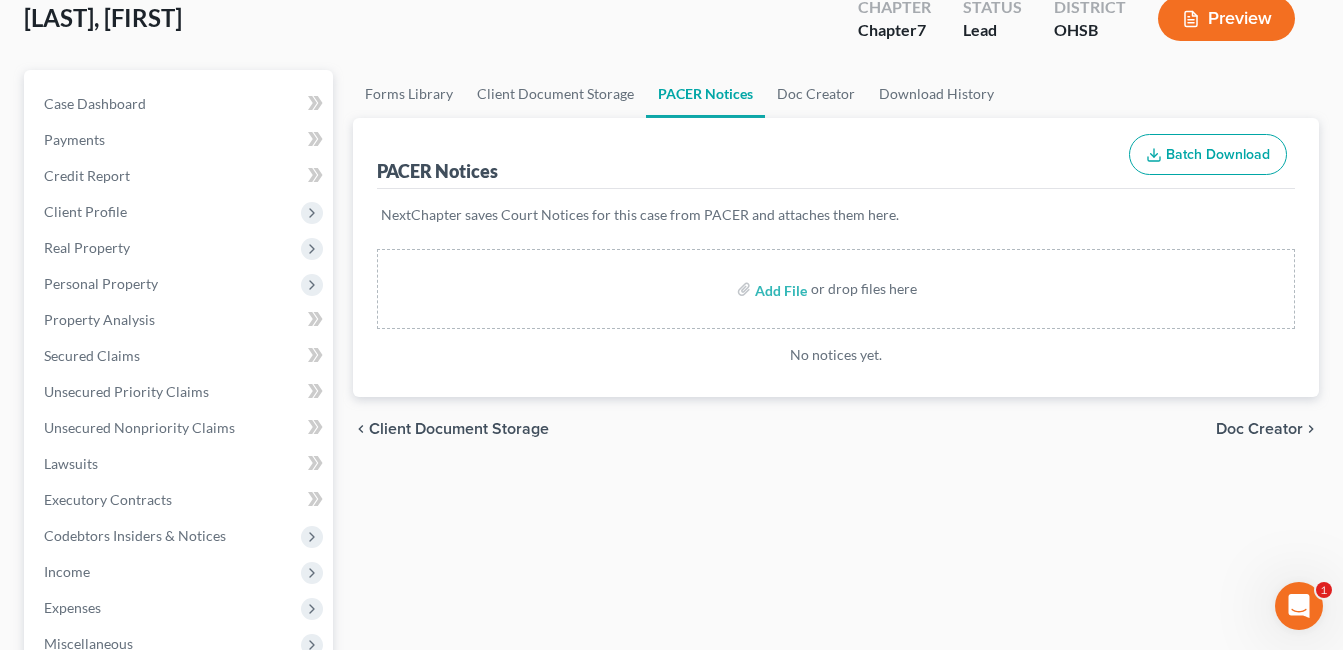 scroll, scrollTop: 500, scrollLeft: 0, axis: vertical 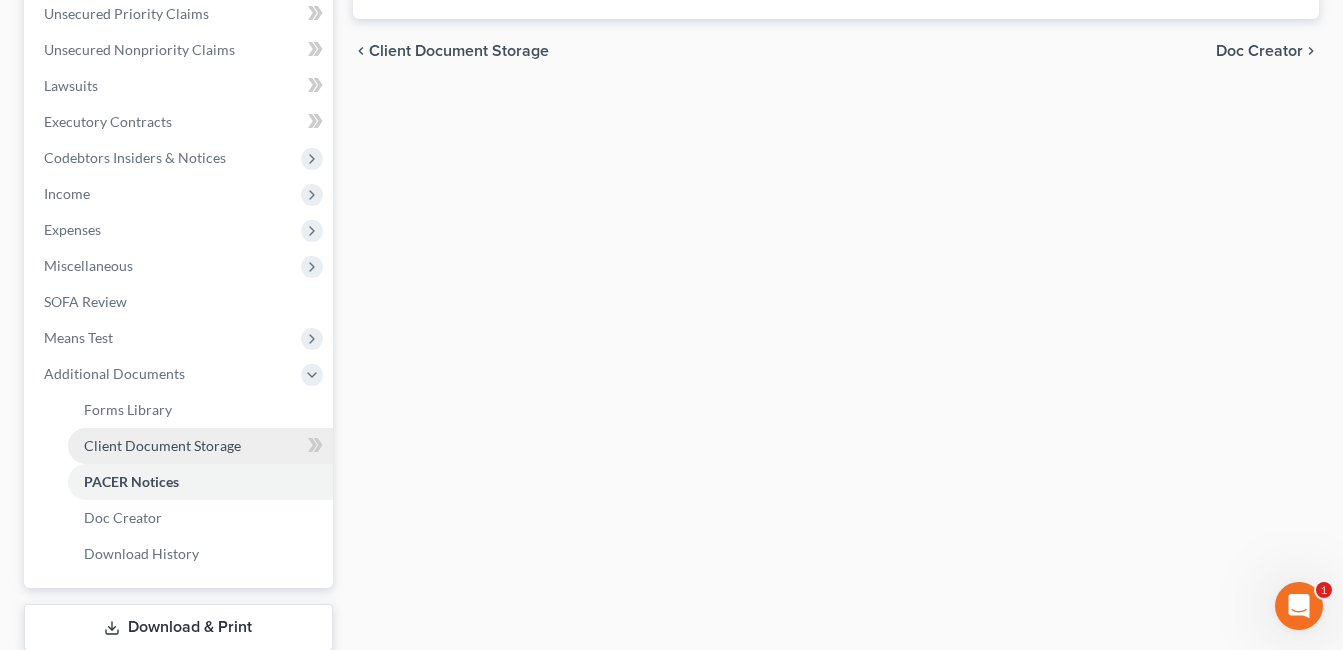 click on "Client Document Storage" at bounding box center [162, 445] 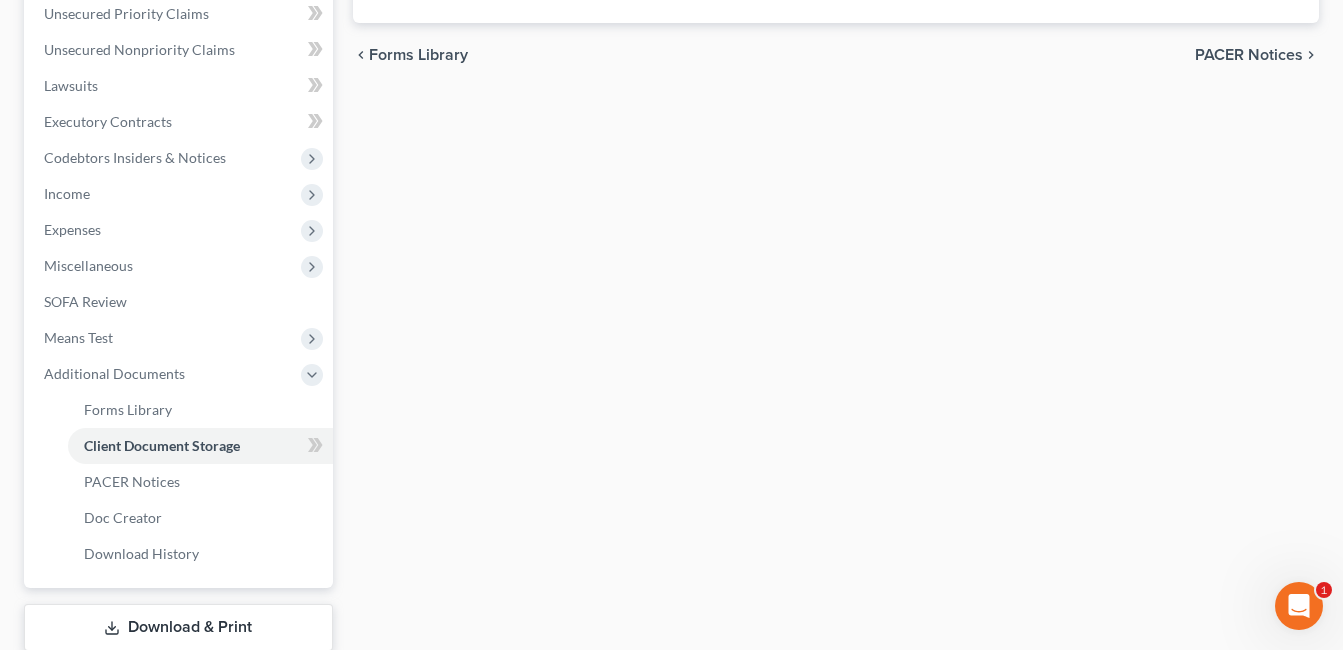 scroll, scrollTop: 398, scrollLeft: 0, axis: vertical 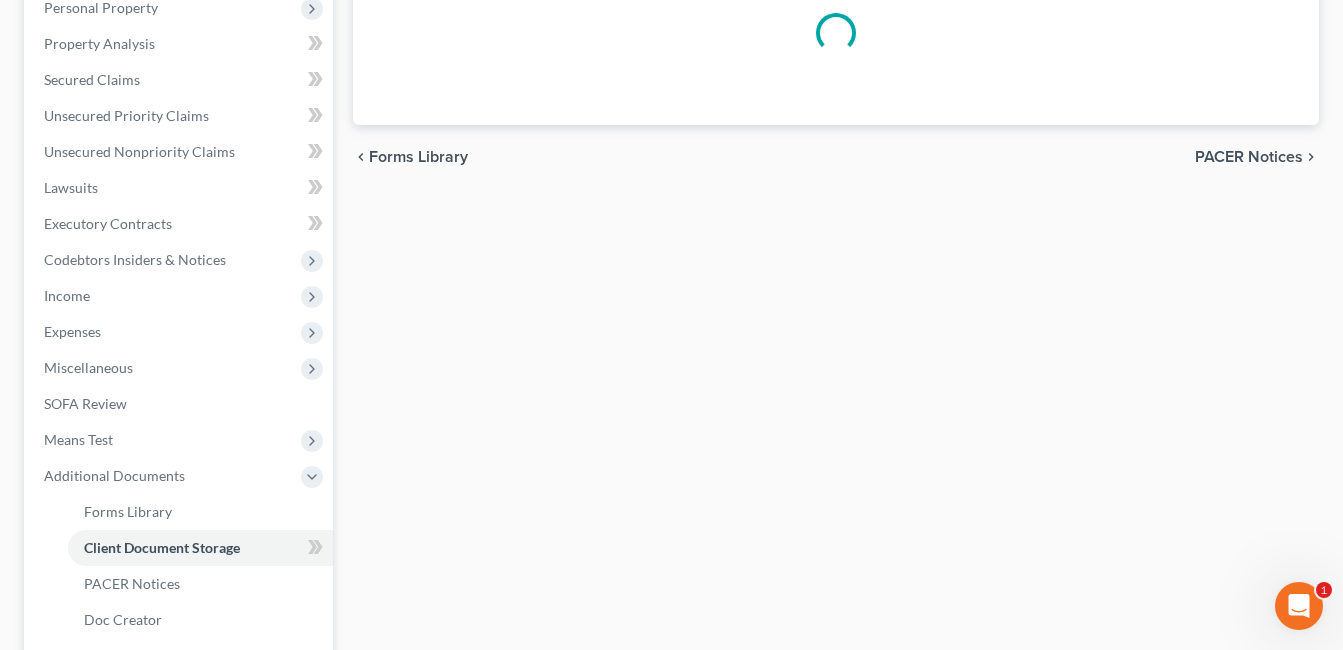select on "7" 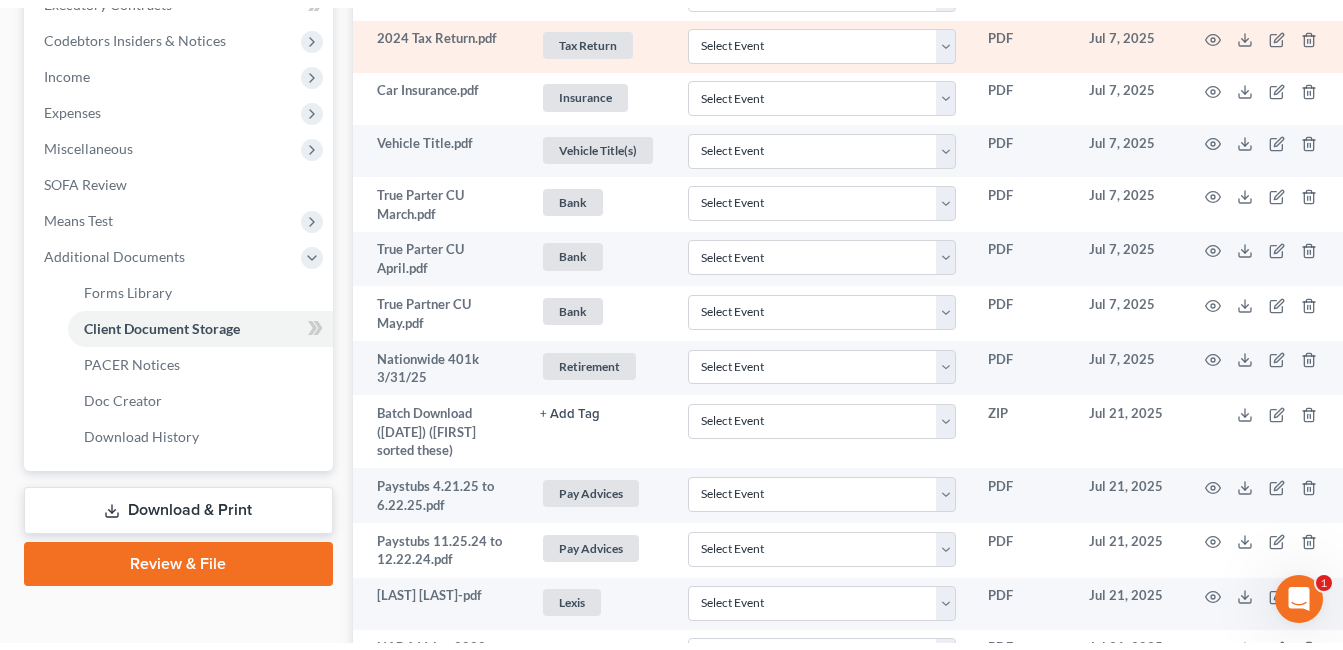 scroll, scrollTop: 0, scrollLeft: 0, axis: both 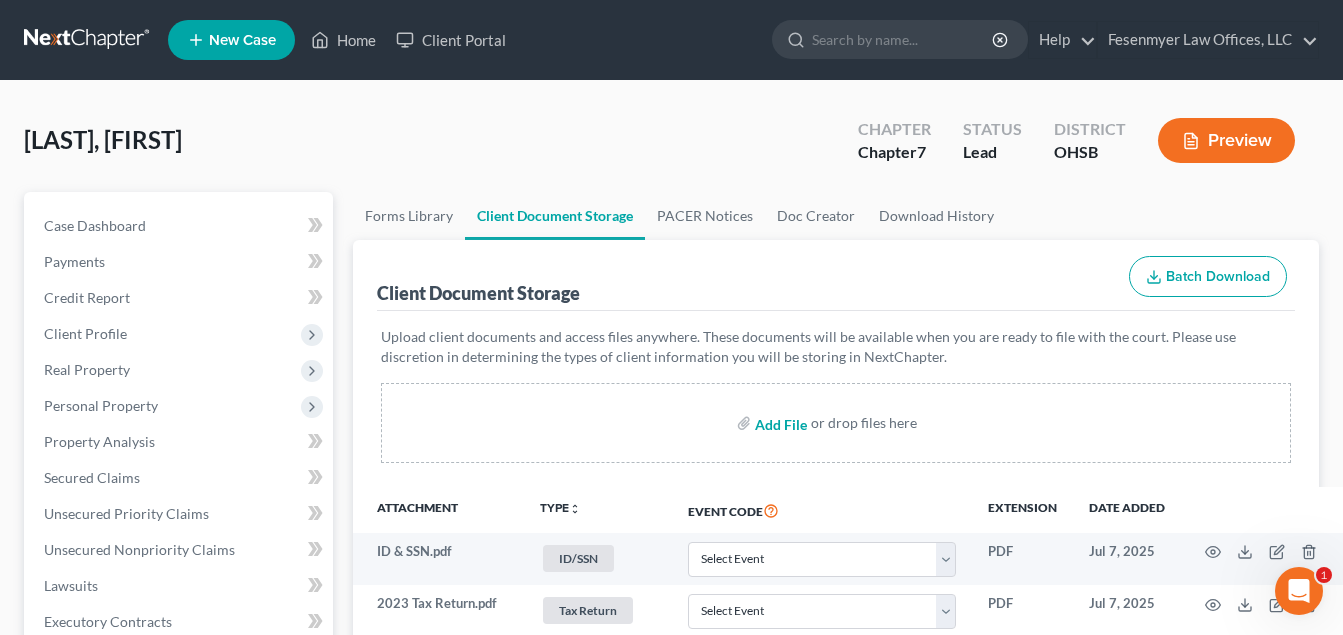 click at bounding box center [779, 423] 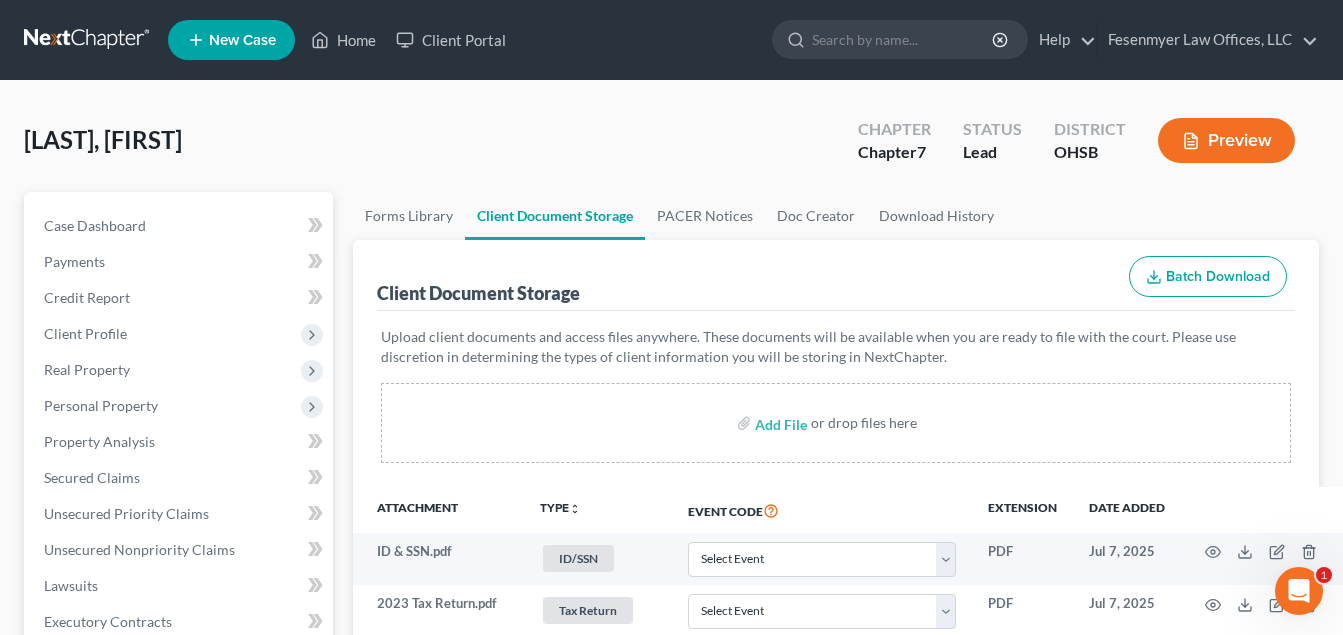 select on "7" 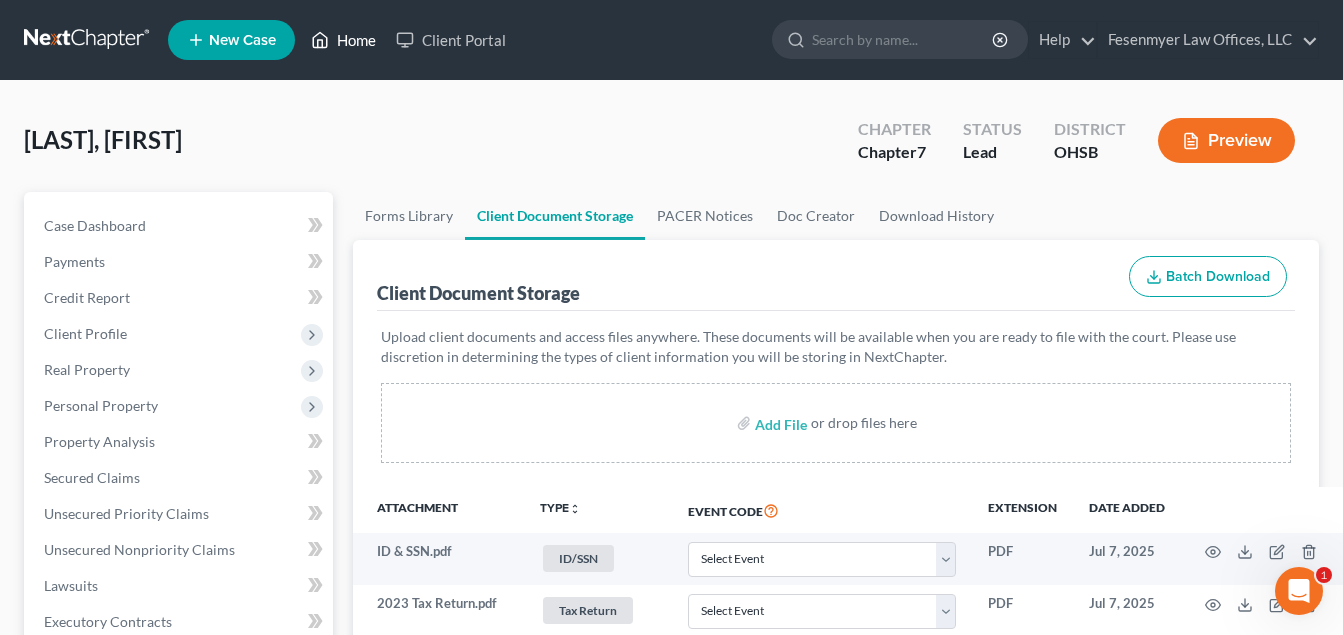 click on "Home" at bounding box center [343, 40] 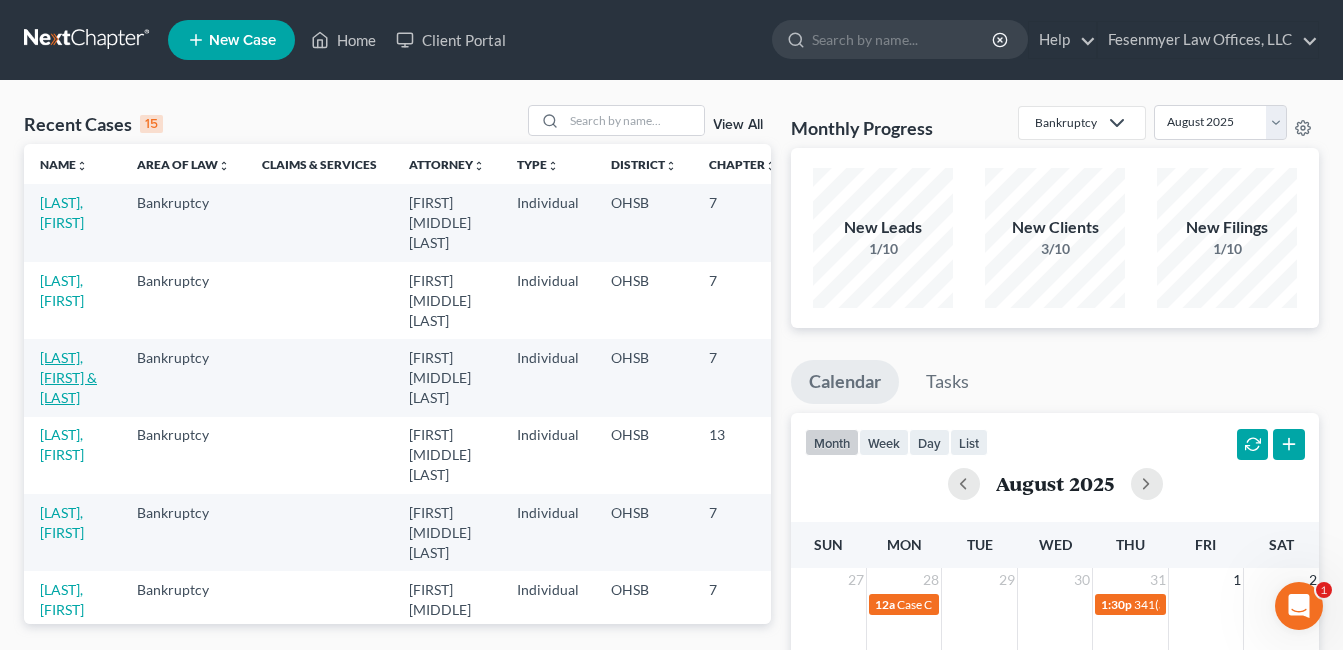 click on "[FIRST] [LAST] & [FIRST] [LAST]" at bounding box center (68, 377) 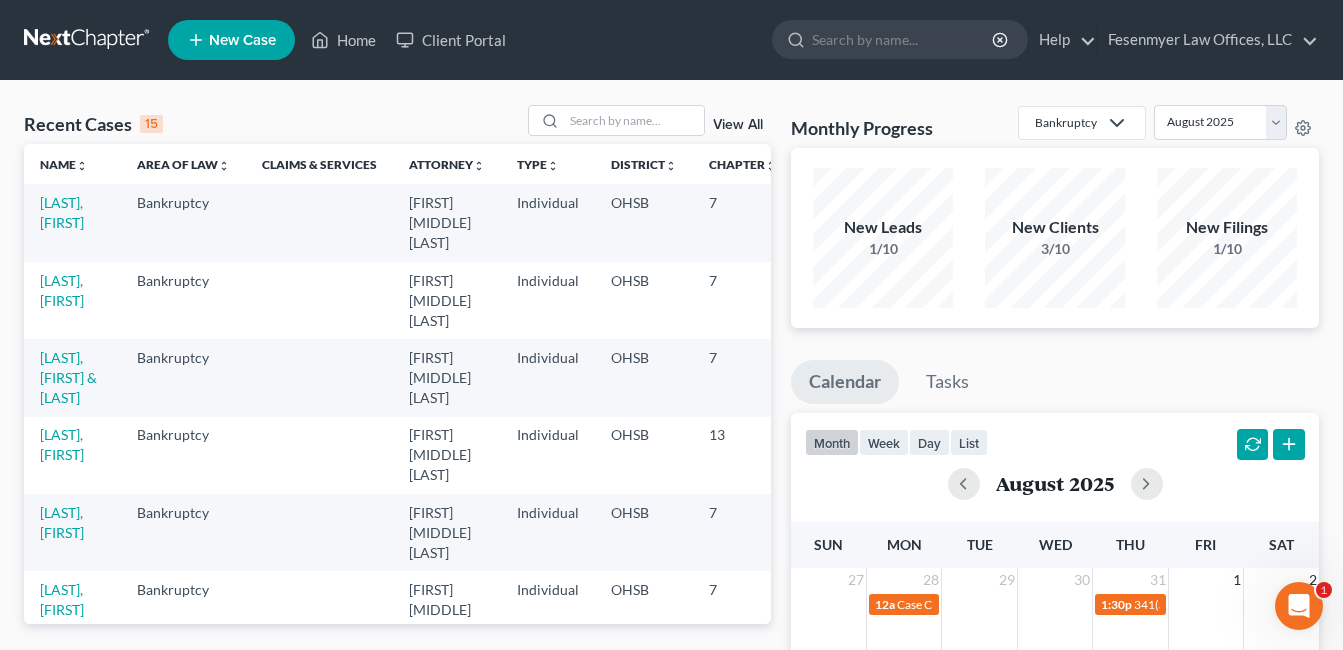 select on "3" 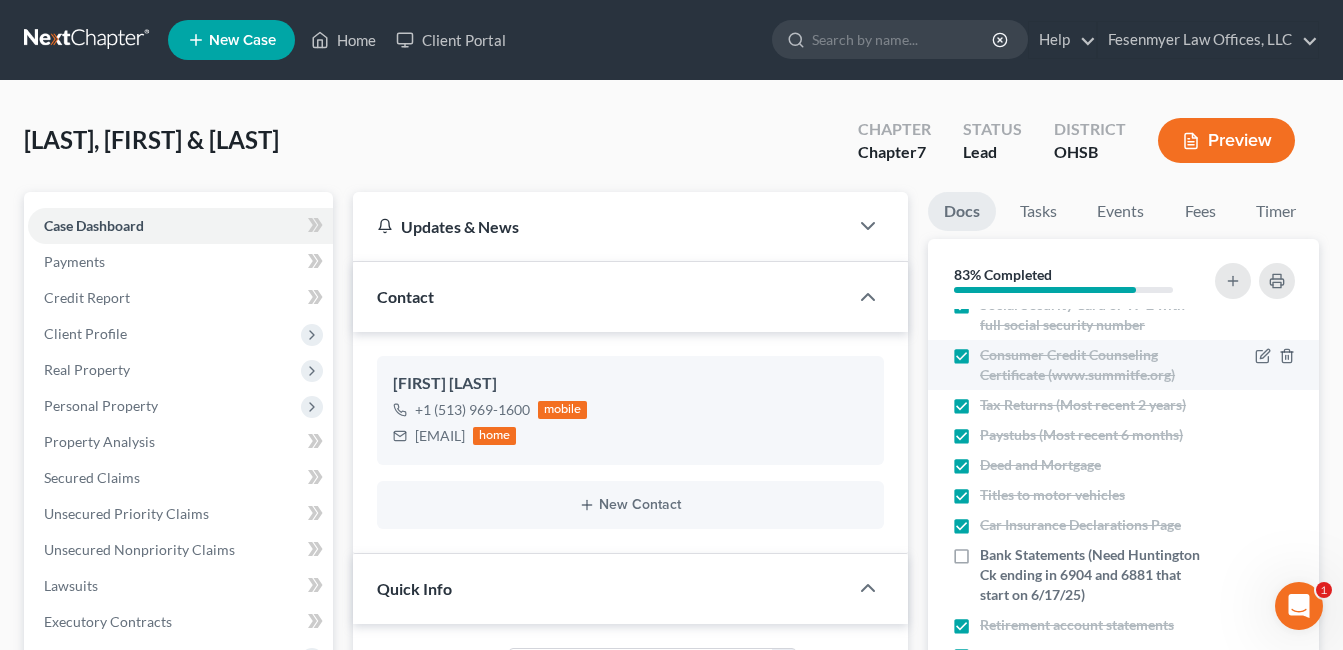 scroll, scrollTop: 62, scrollLeft: 0, axis: vertical 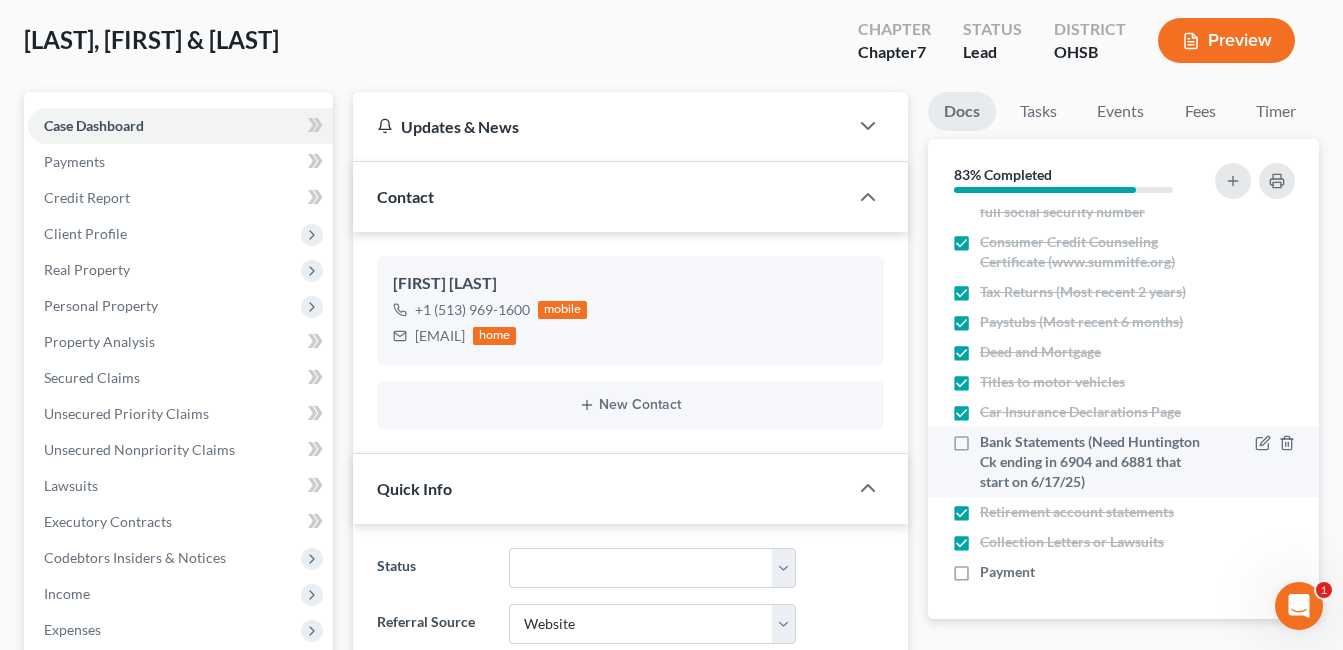 click on "Bank Statements (Need Huntington Ck ending in 6904 and 6881 that start on 6/17/25)" at bounding box center (1092, 462) 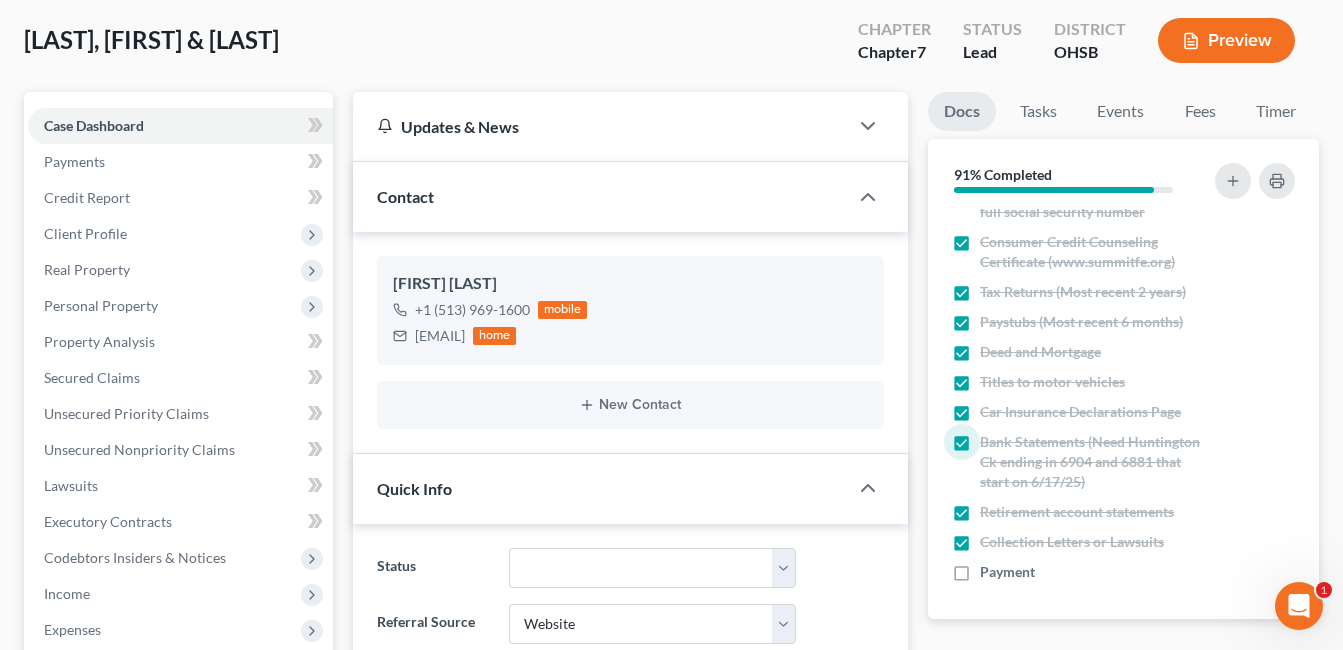click on "Farmer, Benjamin & Kristina Upgraded Chapter Chapter  7 Status Lead District OHSB Preview" at bounding box center (671, 48) 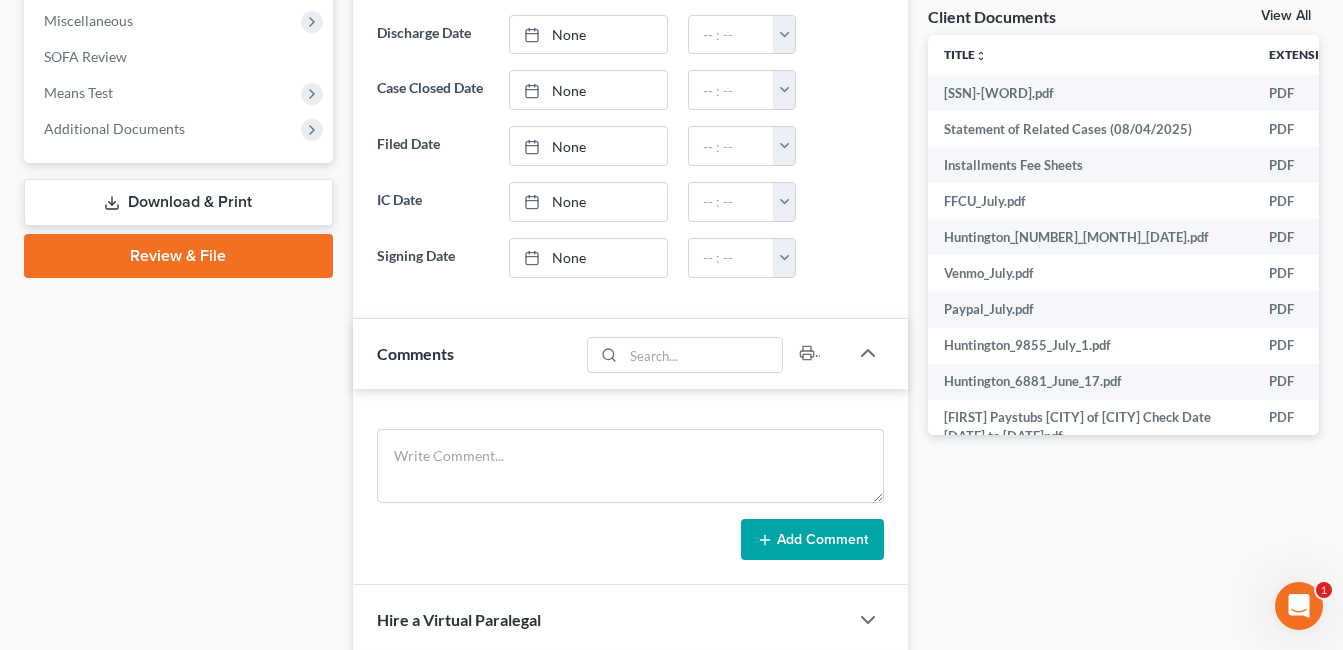 scroll, scrollTop: 600, scrollLeft: 0, axis: vertical 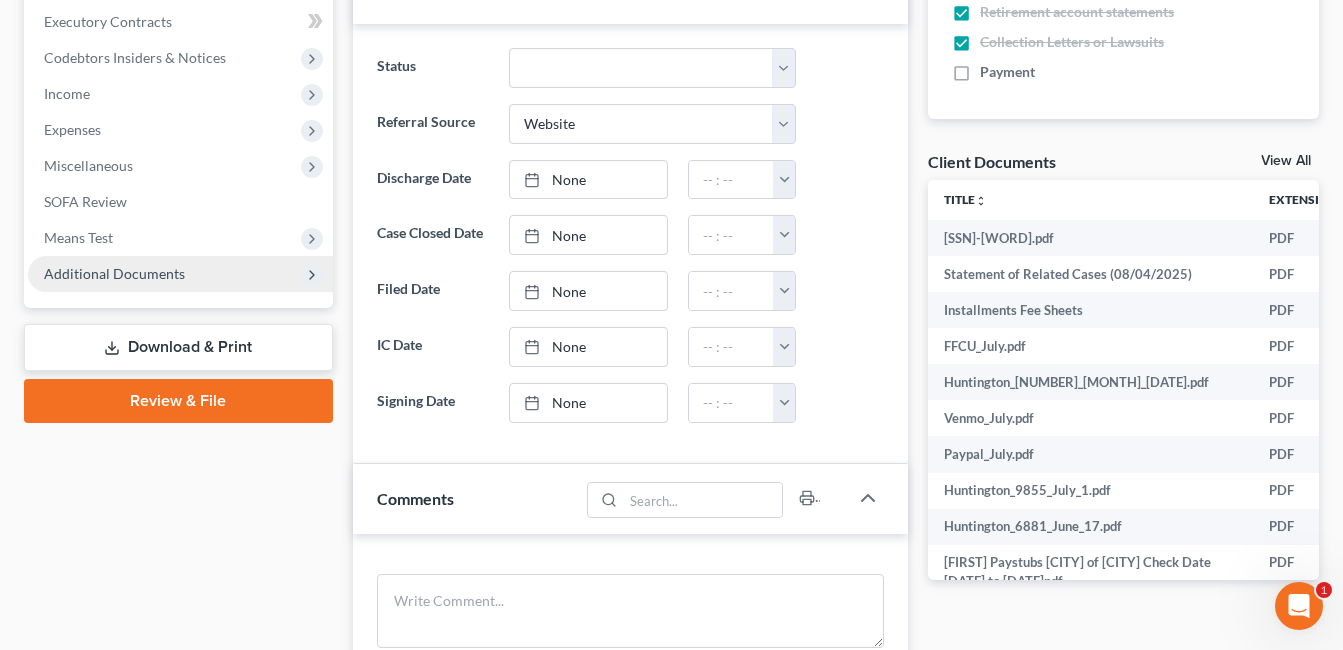 drag, startPoint x: 173, startPoint y: 266, endPoint x: 188, endPoint y: 271, distance: 15.811388 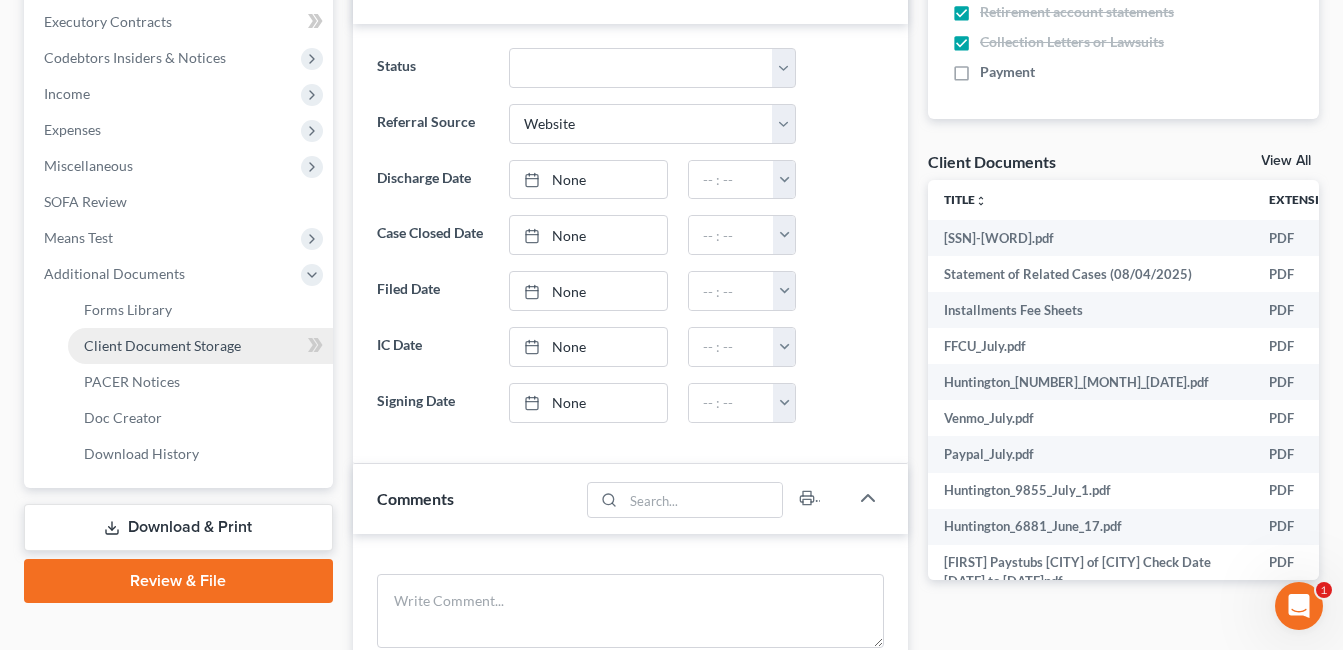 click on "Client Document Storage" at bounding box center [200, 346] 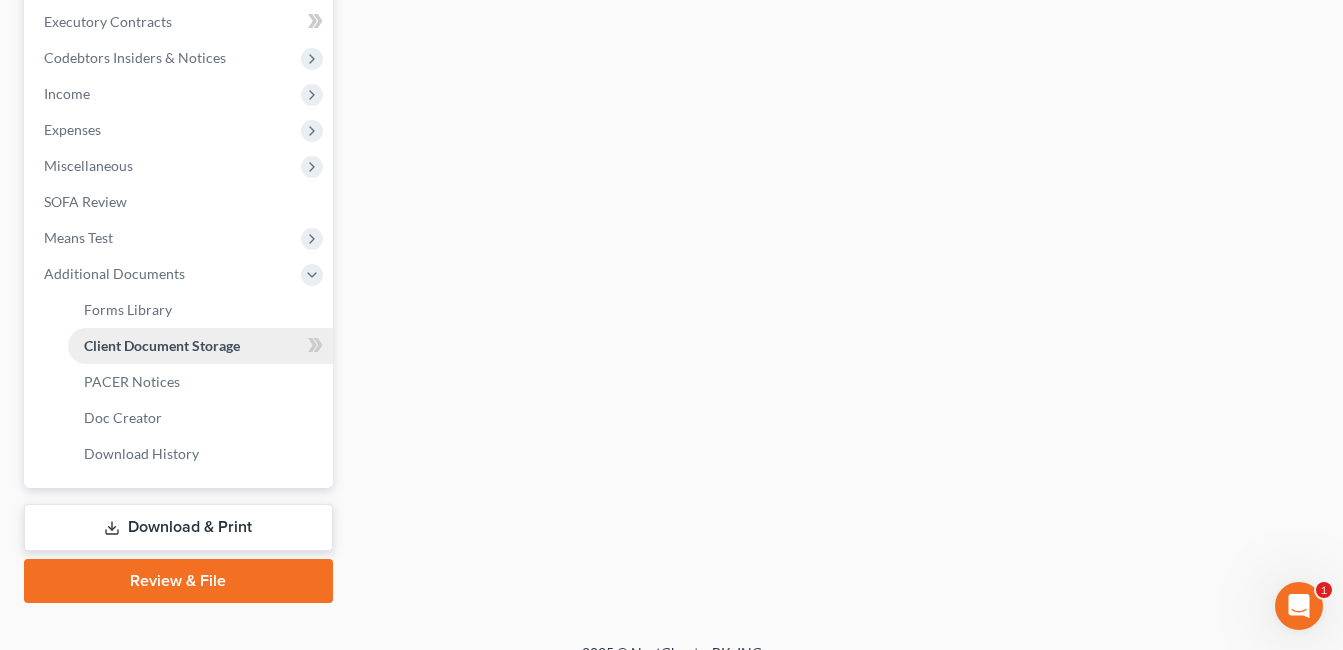 scroll, scrollTop: 466, scrollLeft: 0, axis: vertical 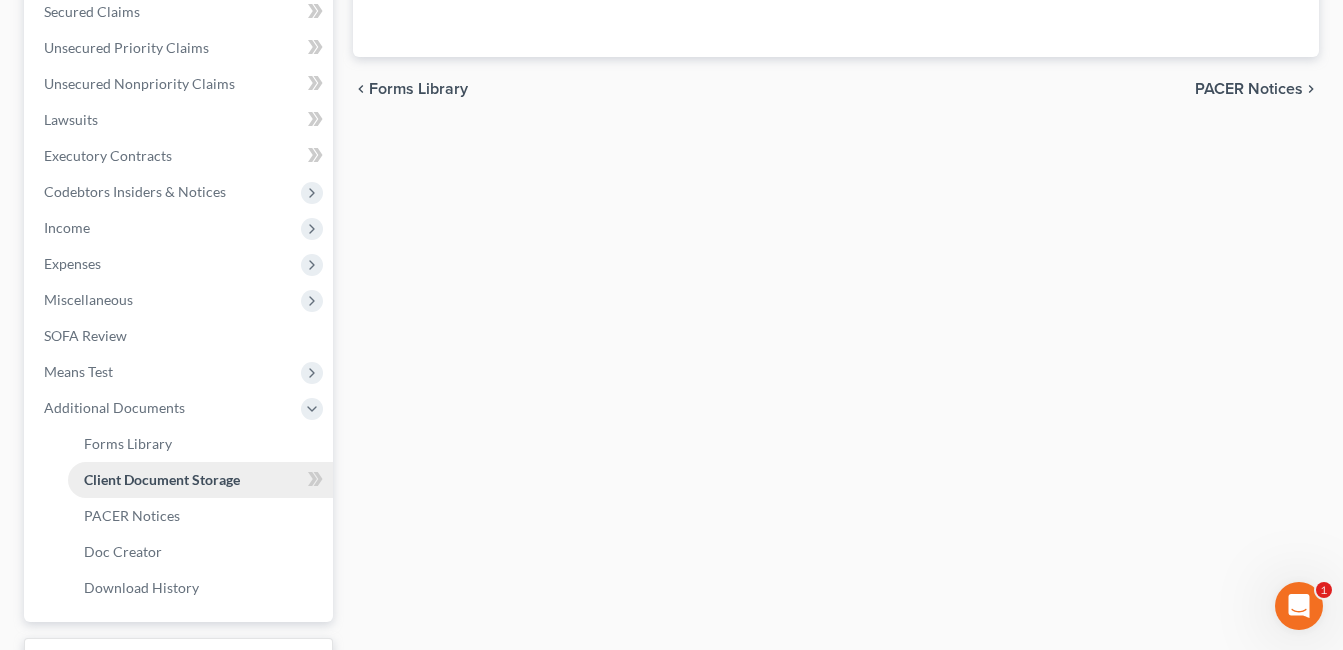 select on "7" 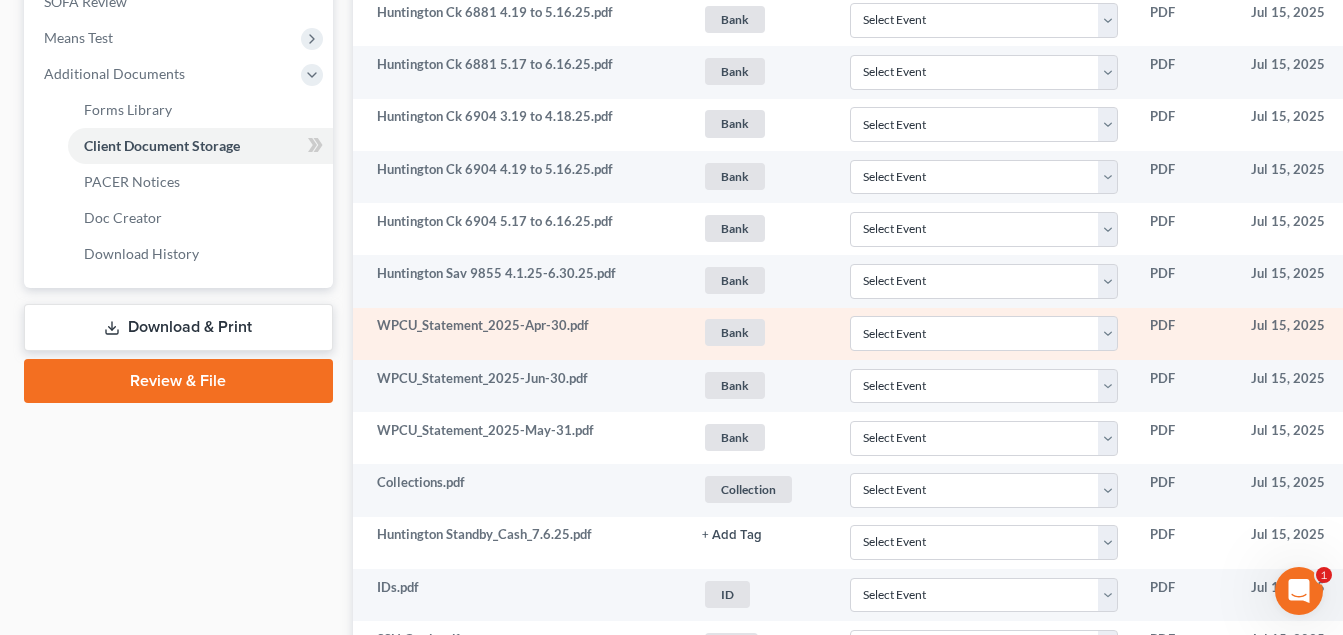 scroll, scrollTop: 700, scrollLeft: 0, axis: vertical 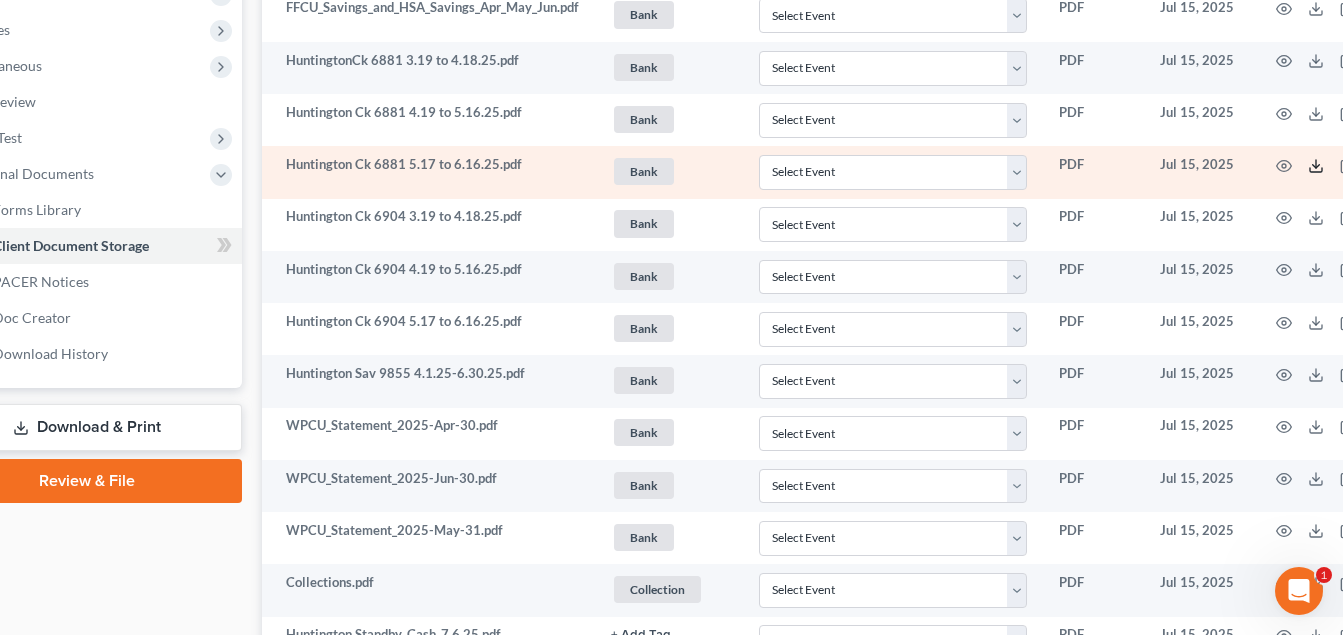 click 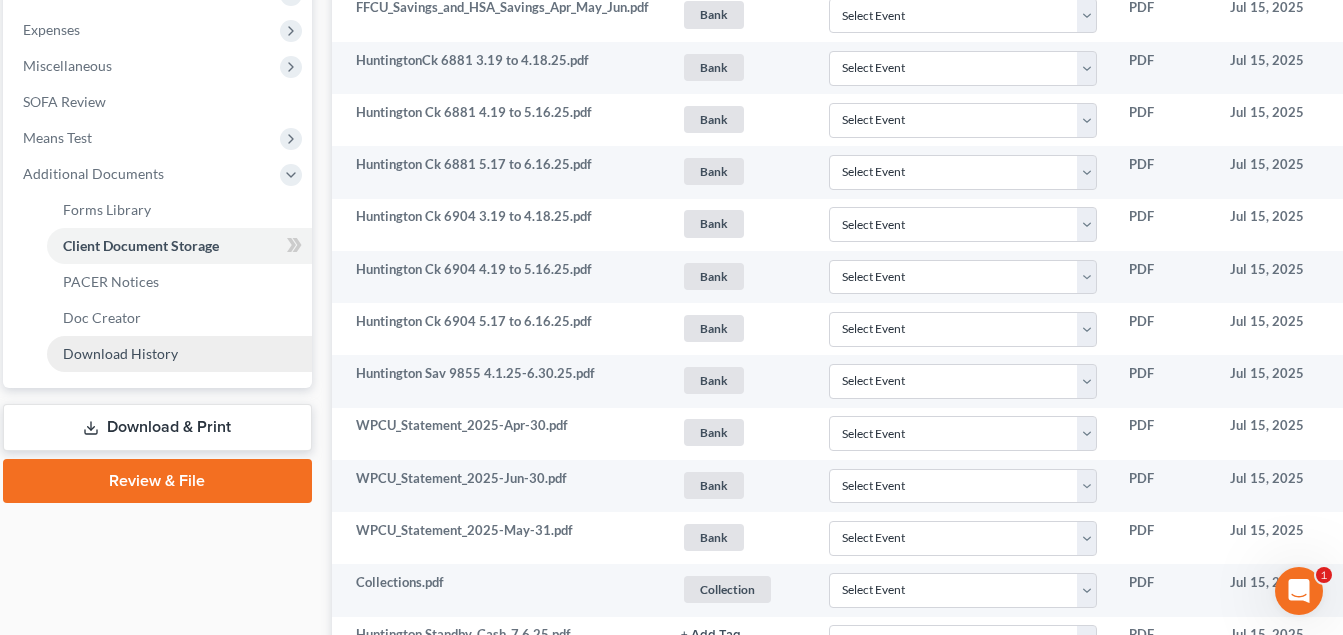 scroll, scrollTop: 700, scrollLeft: 20, axis: both 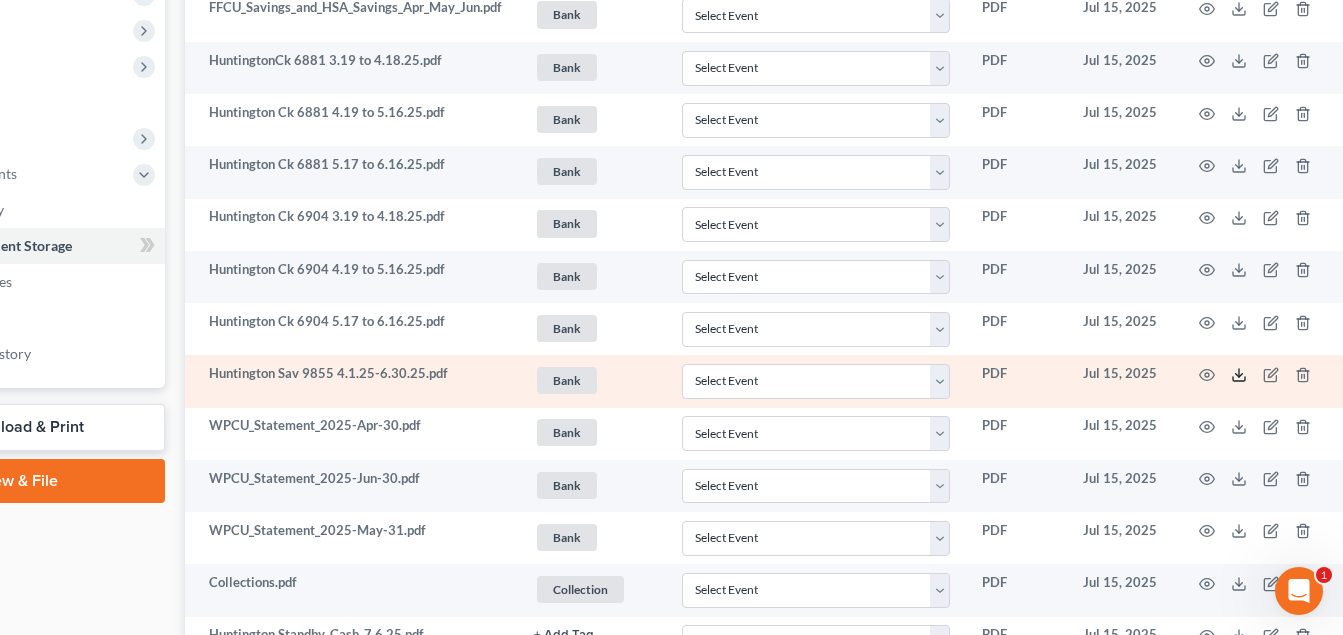 click 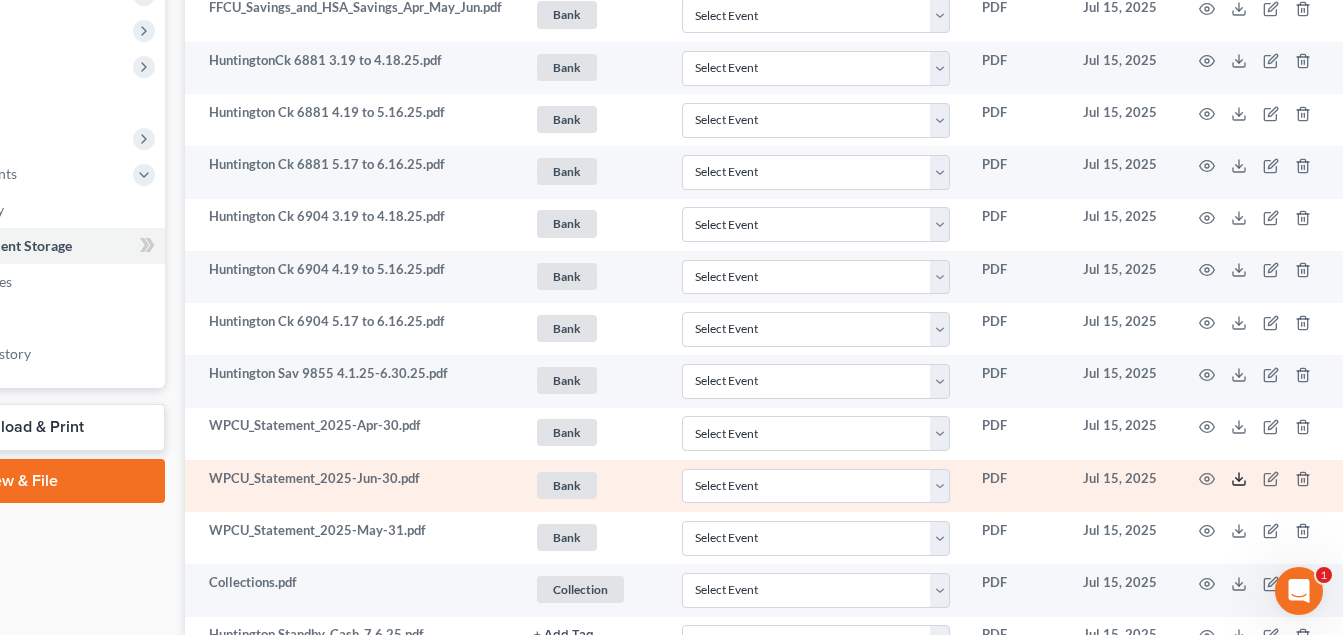 click 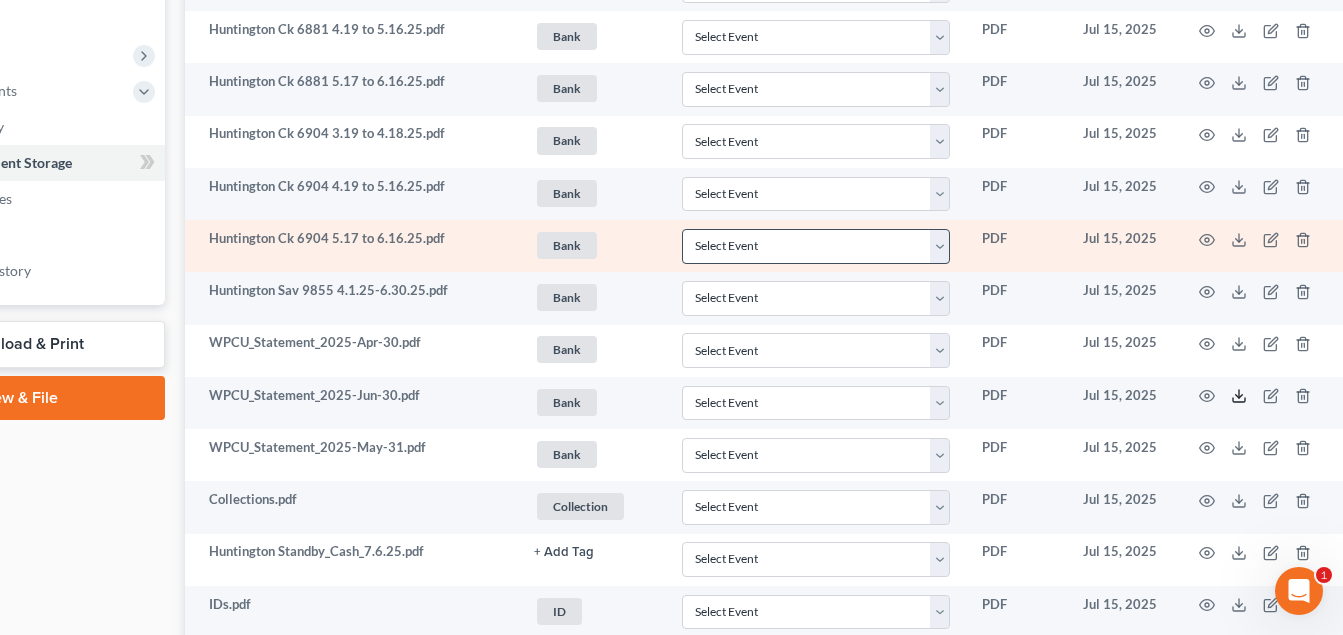 scroll, scrollTop: 900, scrollLeft: 171, axis: both 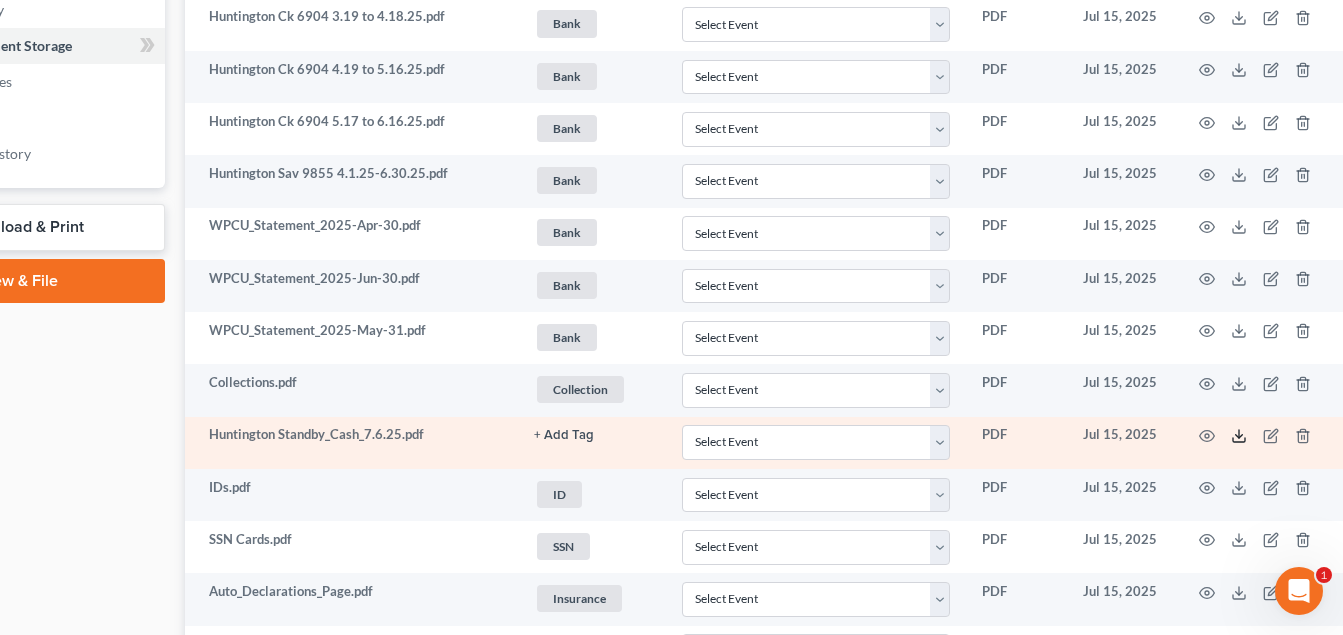 click 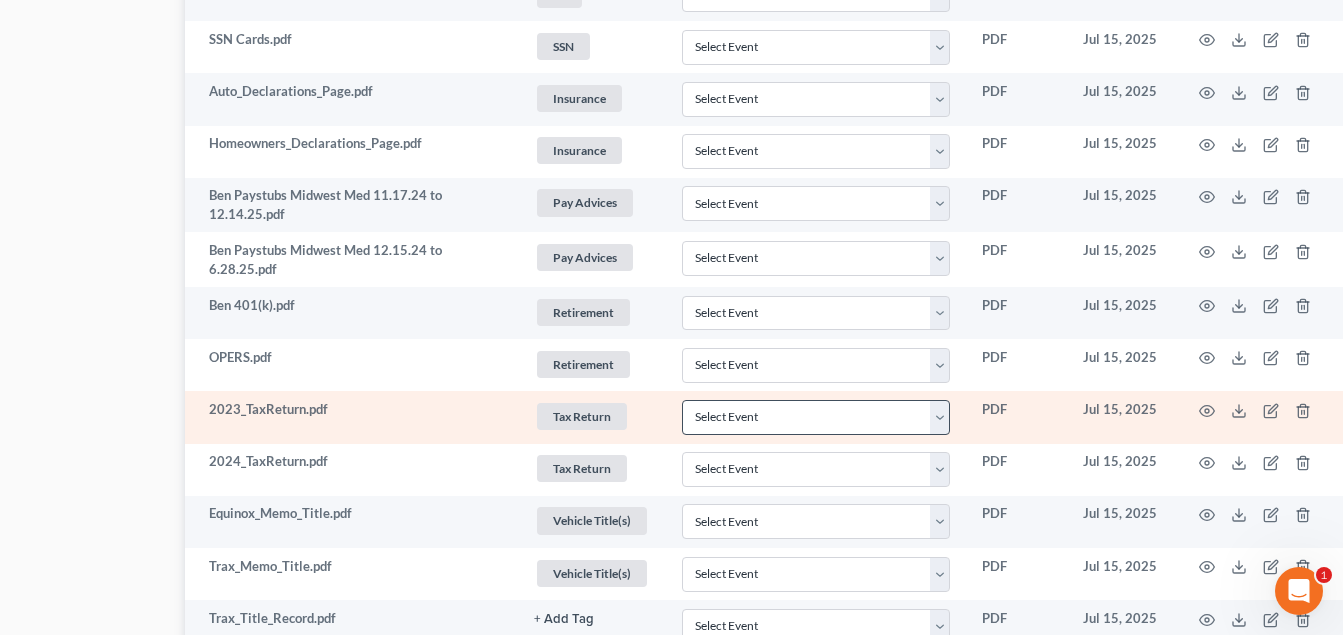 scroll, scrollTop: 1500, scrollLeft: 171, axis: both 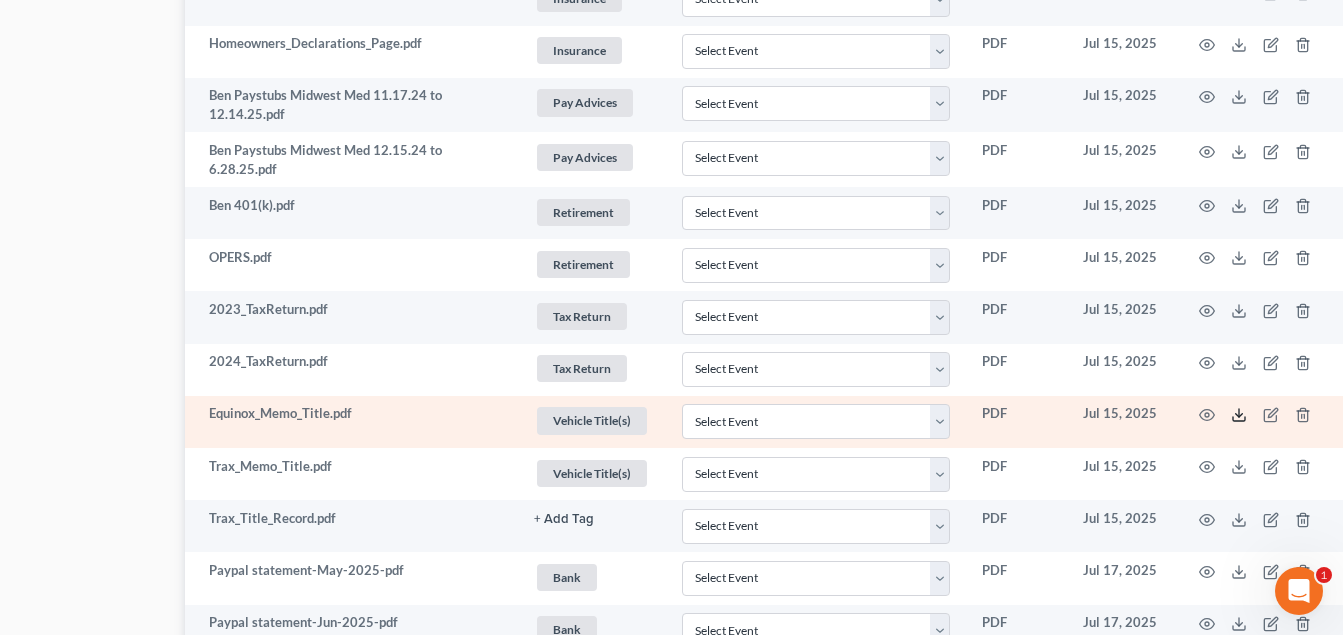 click 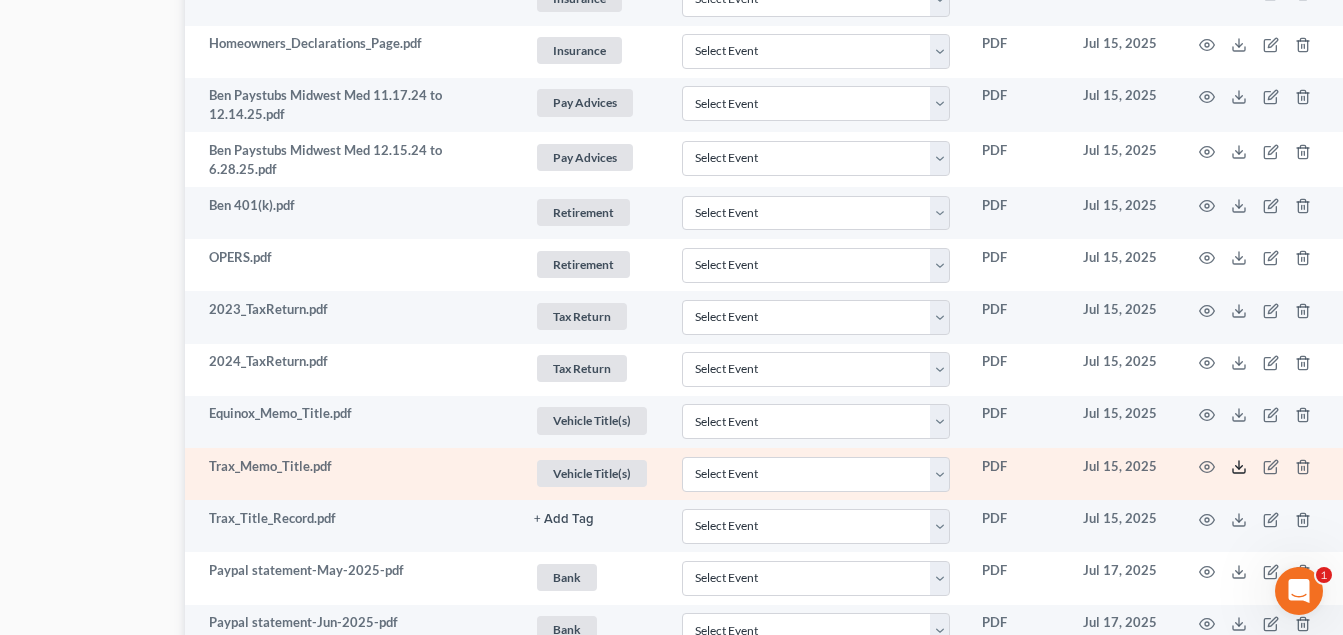 click 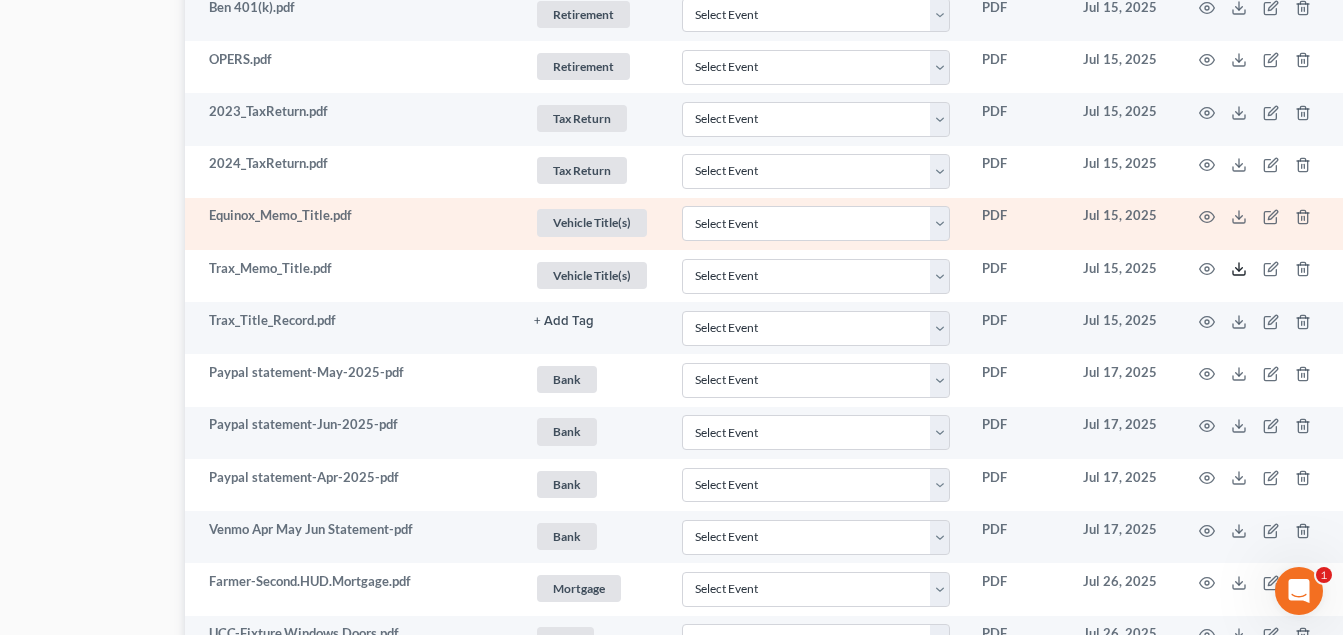 scroll, scrollTop: 1700, scrollLeft: 171, axis: both 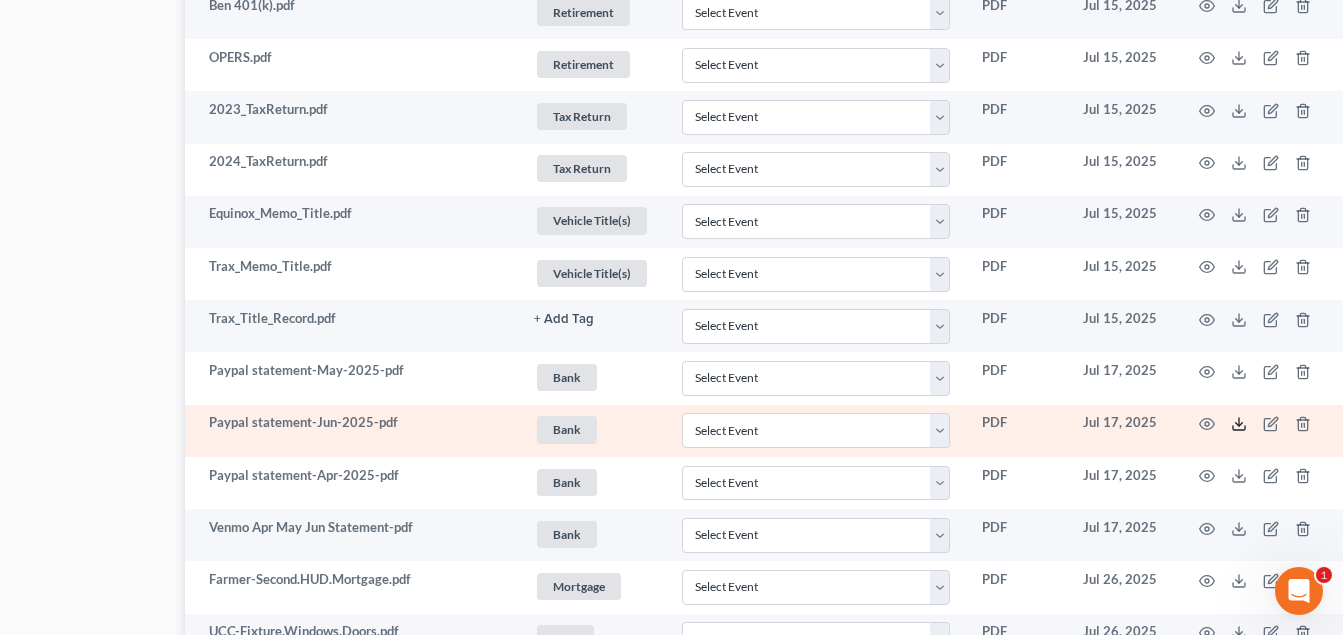 click 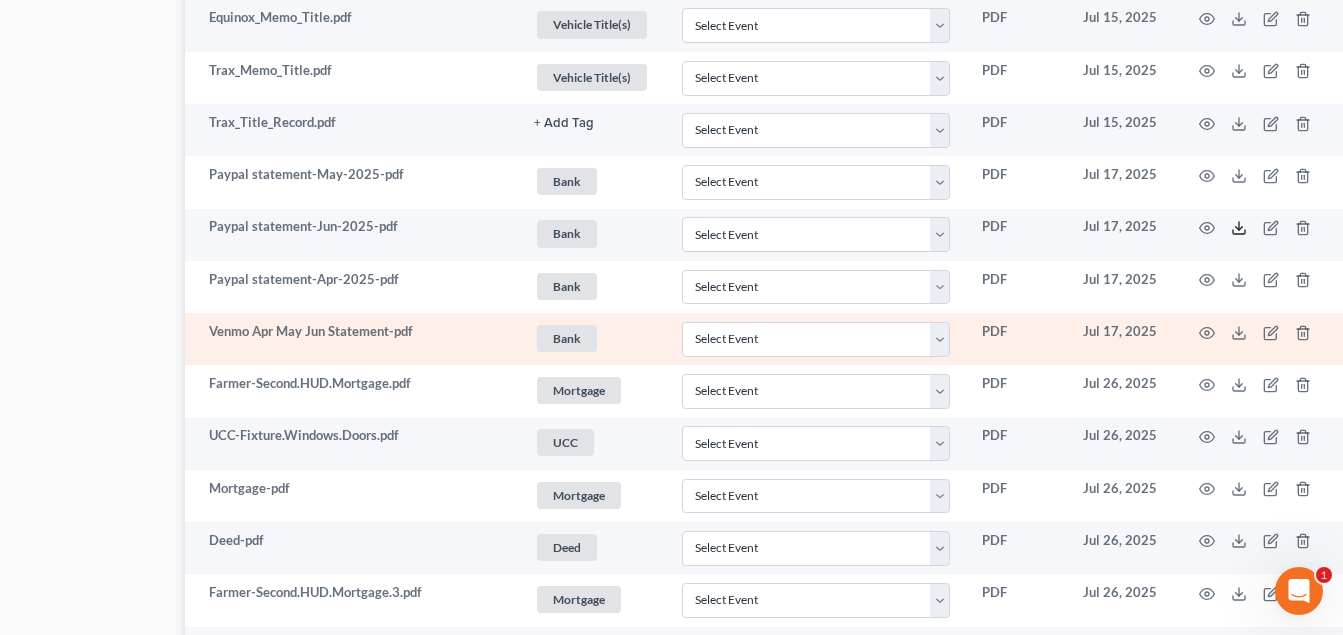 scroll, scrollTop: 1900, scrollLeft: 171, axis: both 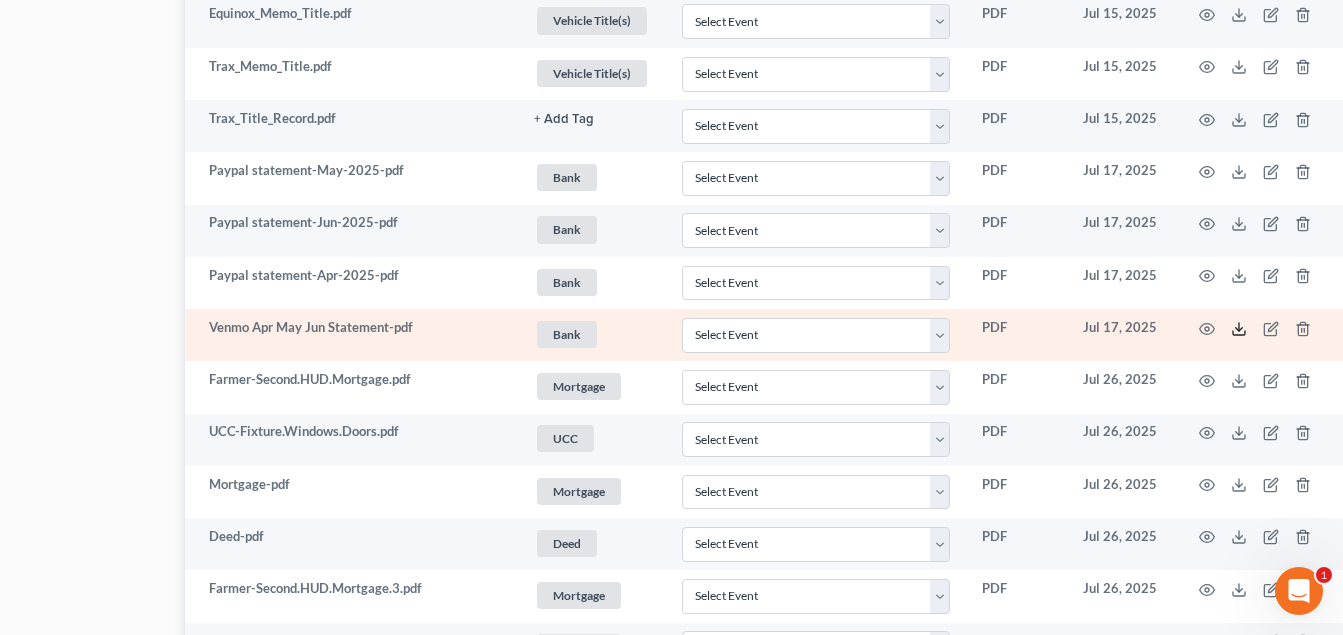 click 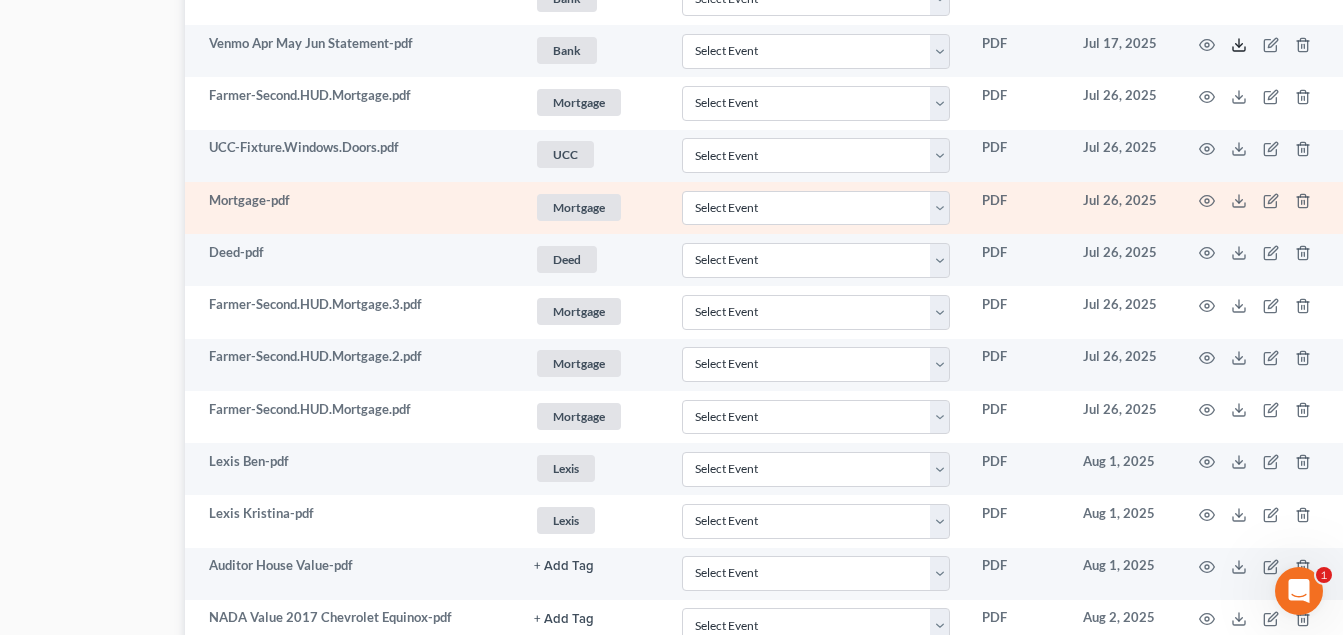 scroll, scrollTop: 2200, scrollLeft: 171, axis: both 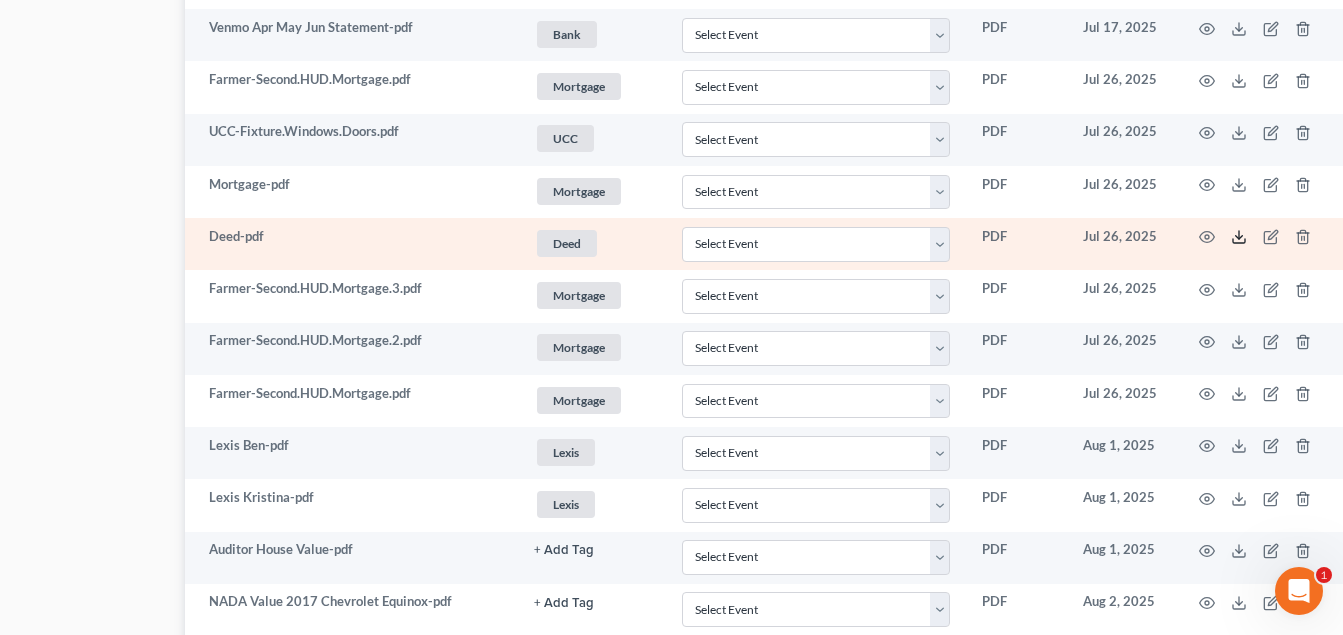 click 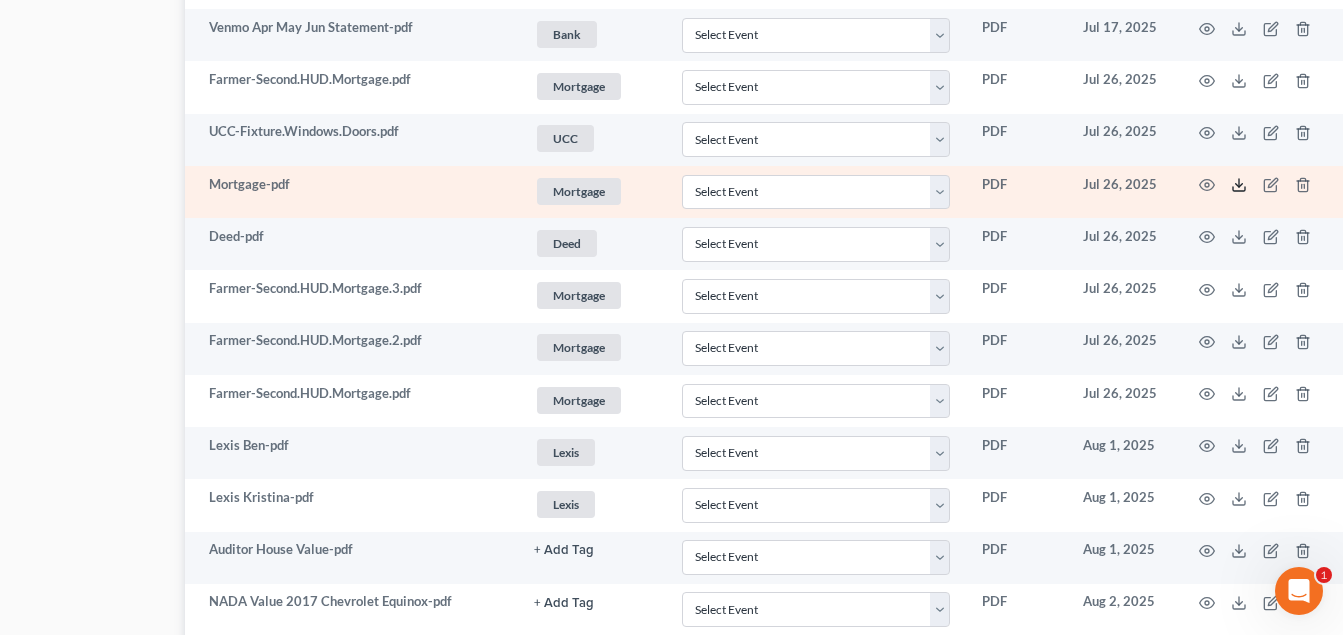 click 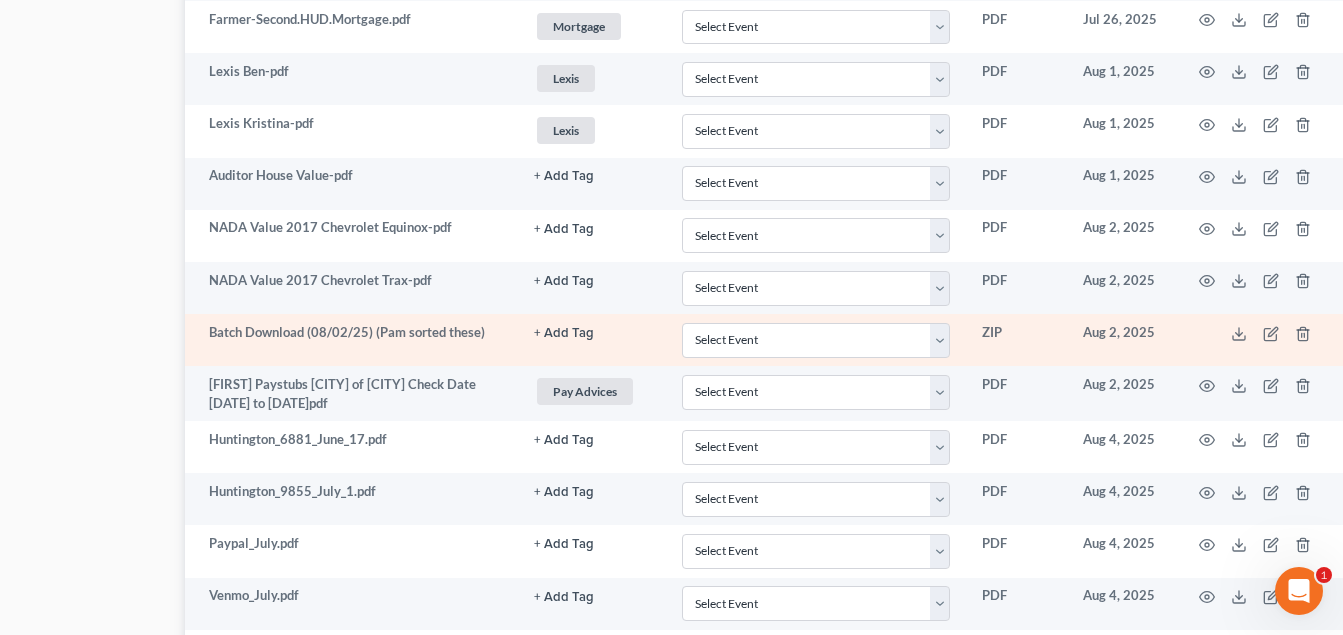 scroll, scrollTop: 2600, scrollLeft: 171, axis: both 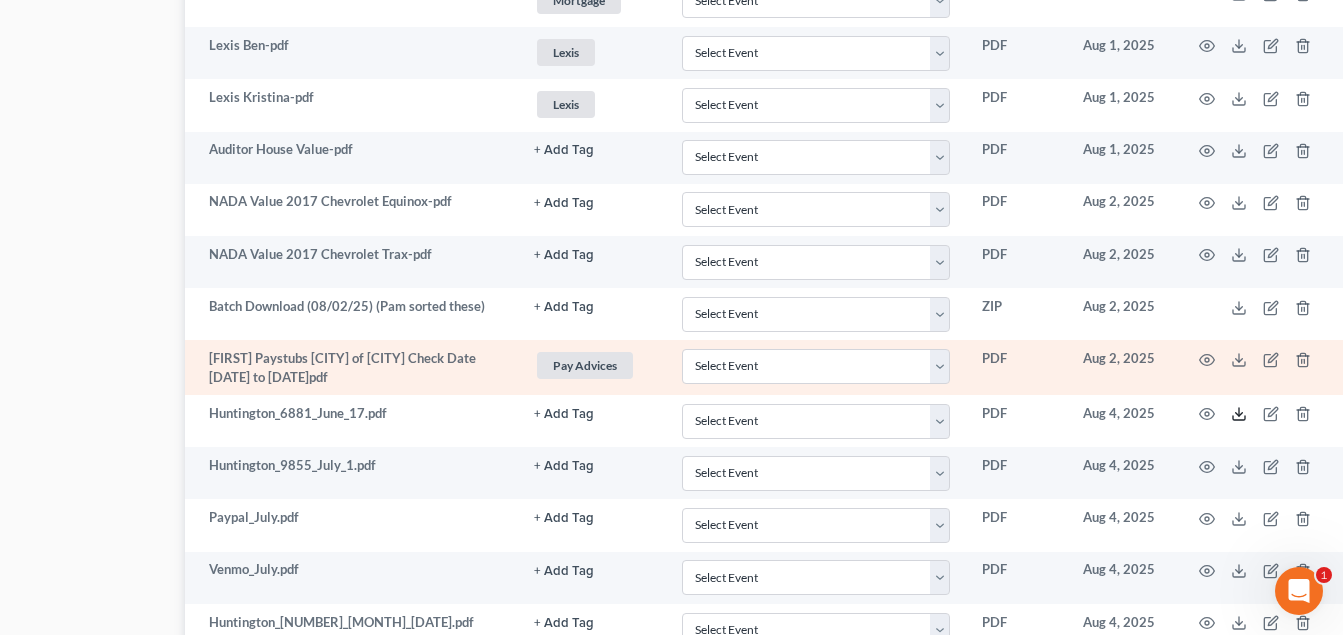 drag, startPoint x: 1239, startPoint y: 409, endPoint x: 971, endPoint y: 385, distance: 269.07248 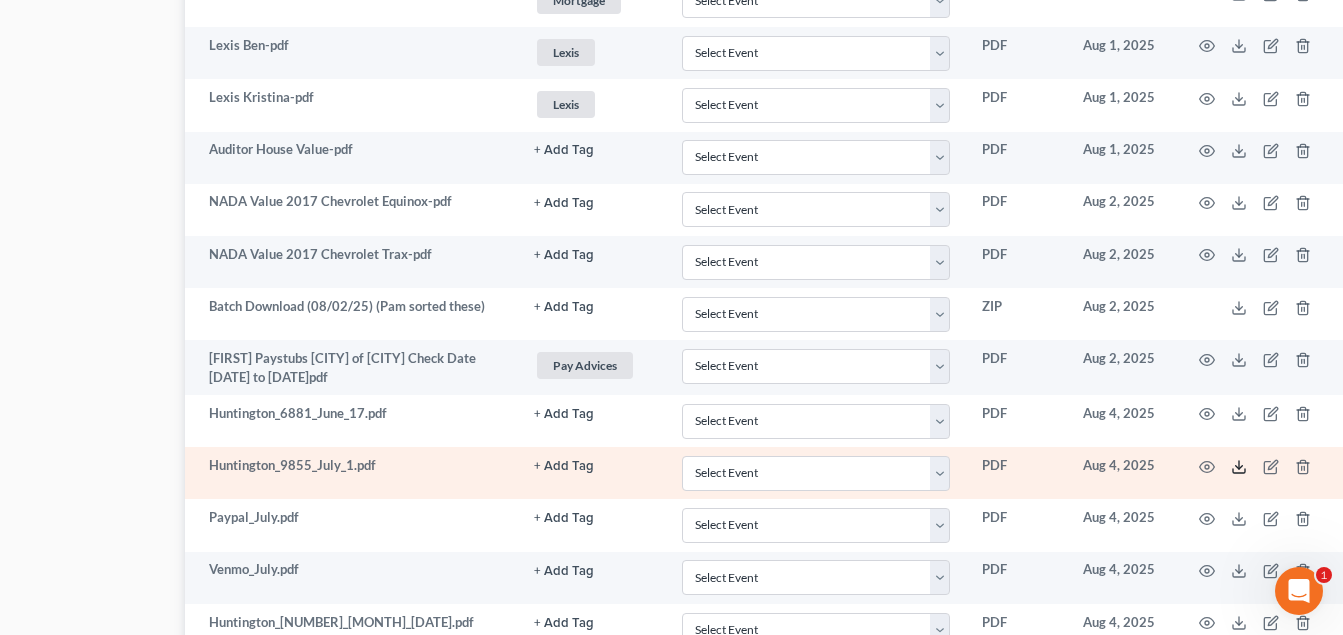 click 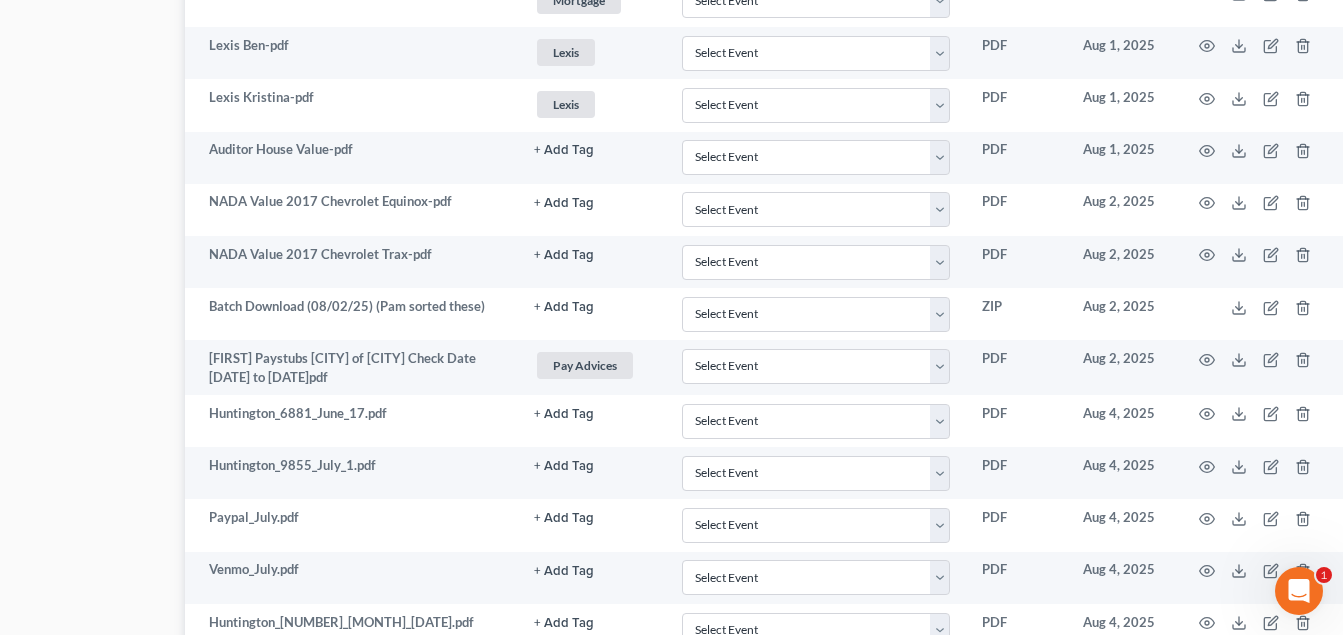 click on "Case Dashboard
Payments
Invoices
Payments
Payments
Credit Report
Client Profile" at bounding box center [10, -732] 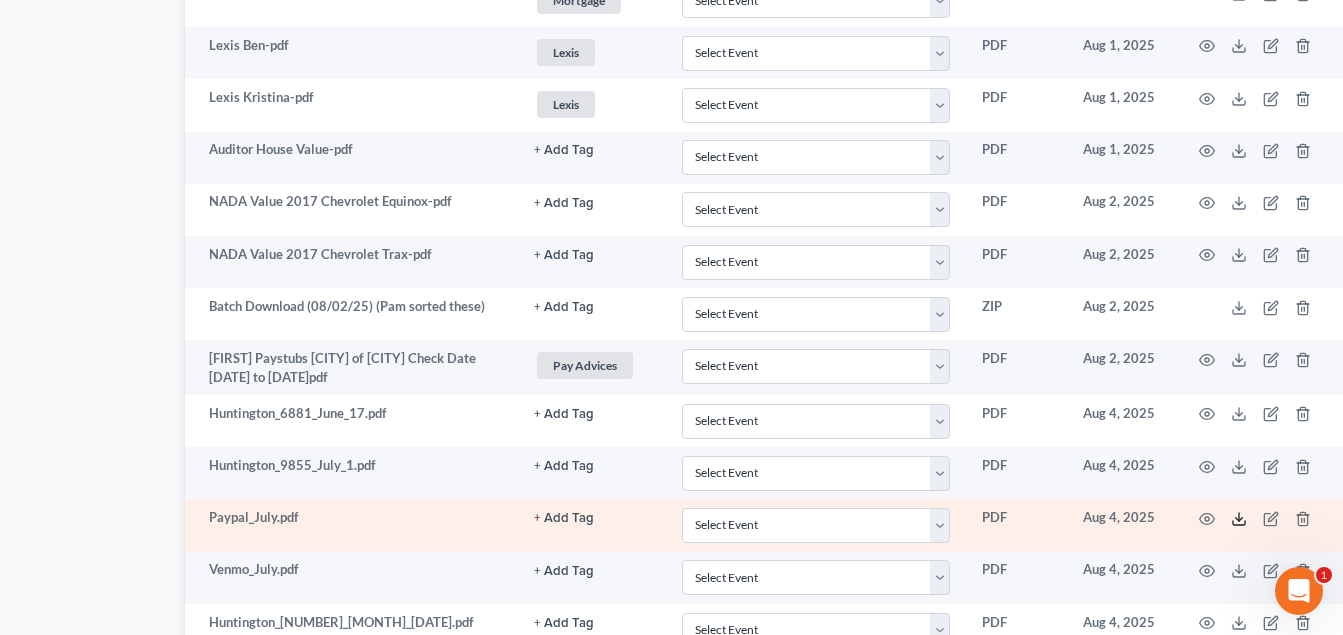 click 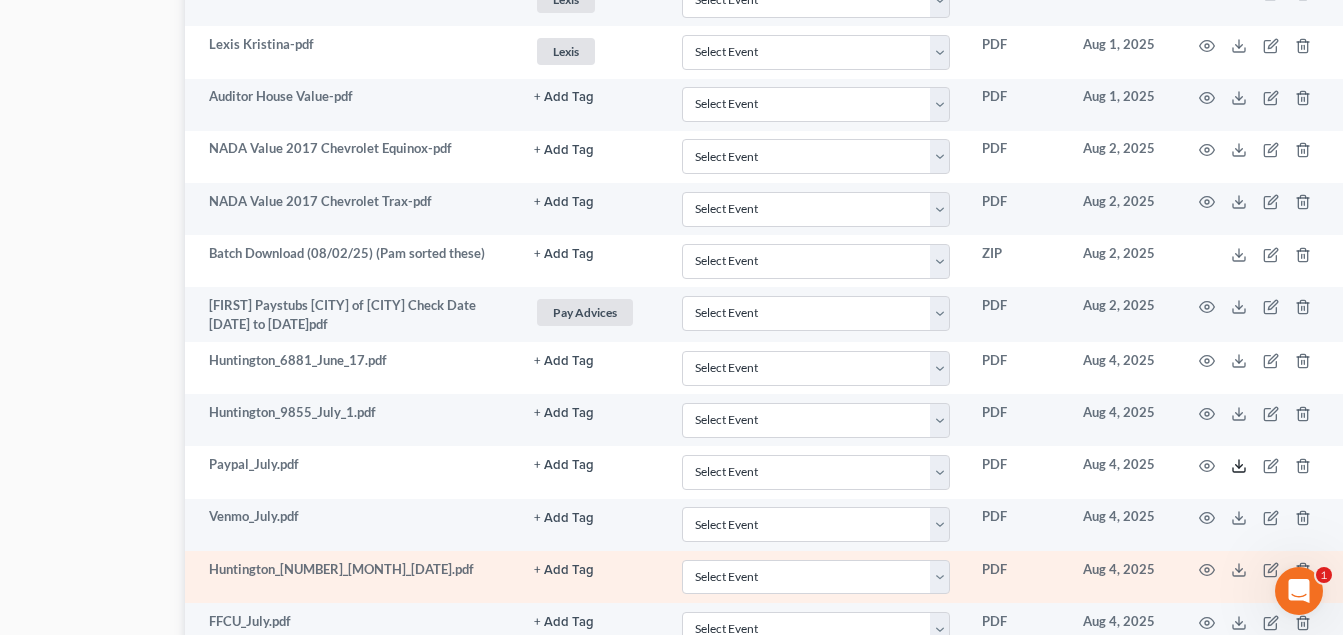 scroll, scrollTop: 2700, scrollLeft: 171, axis: both 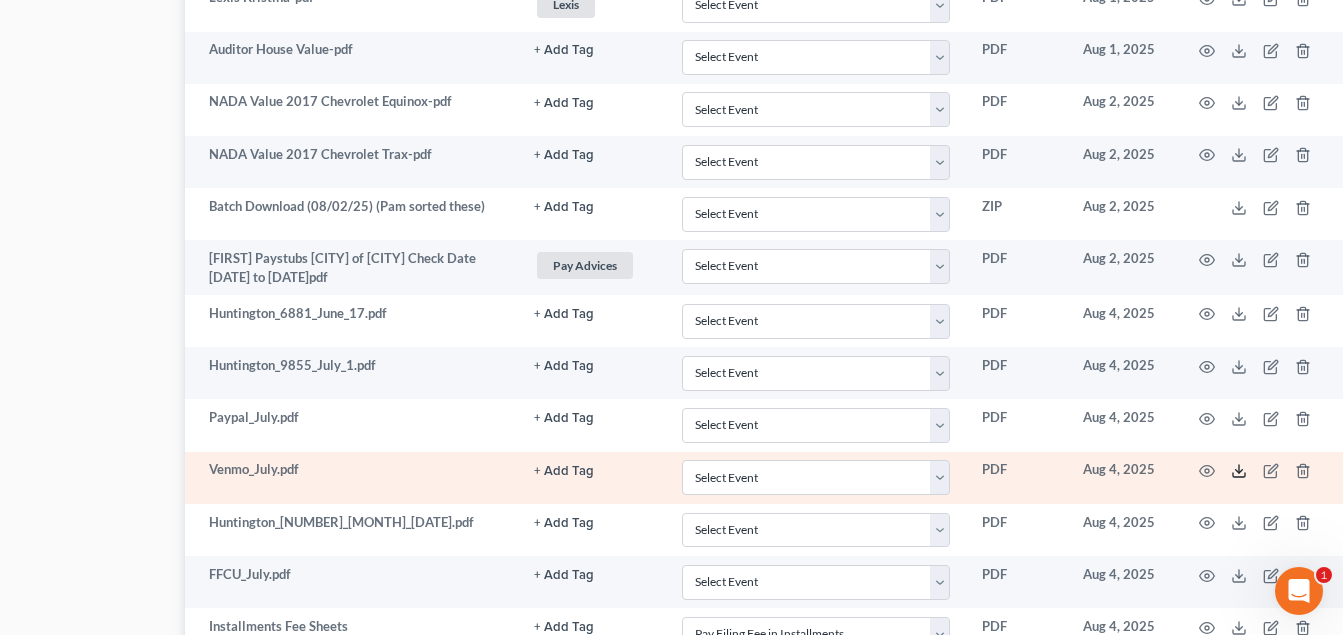 click 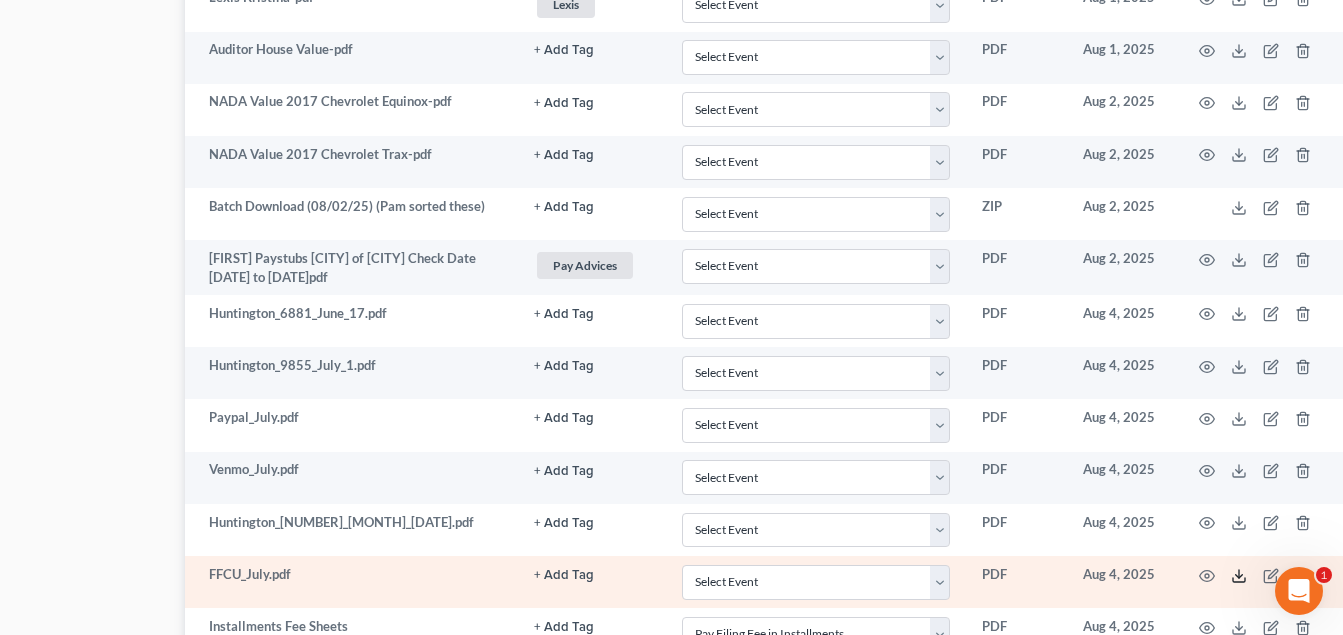 click 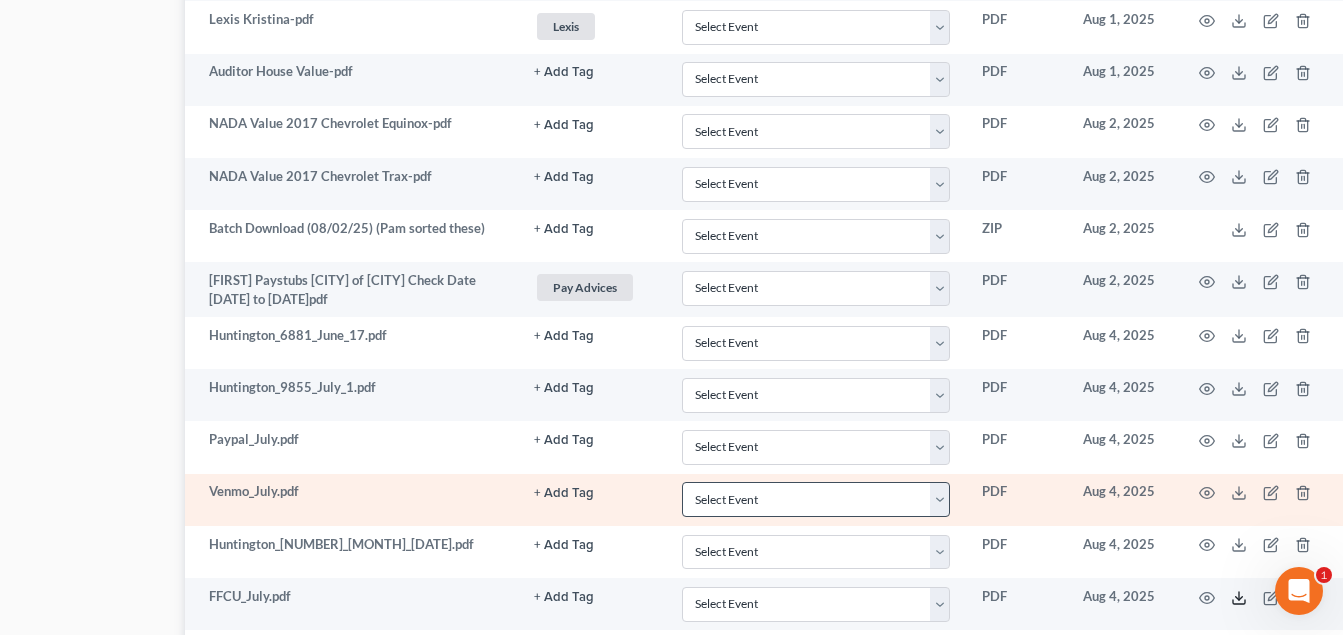 scroll, scrollTop: 2700, scrollLeft: 171, axis: both 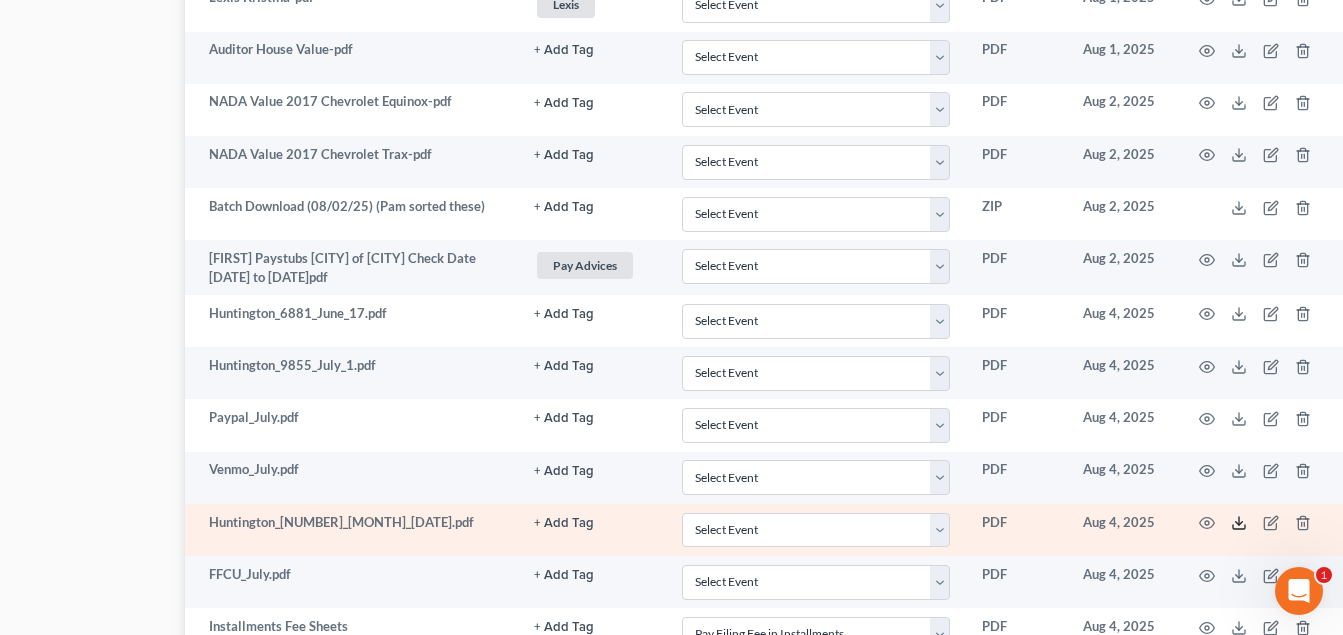 click 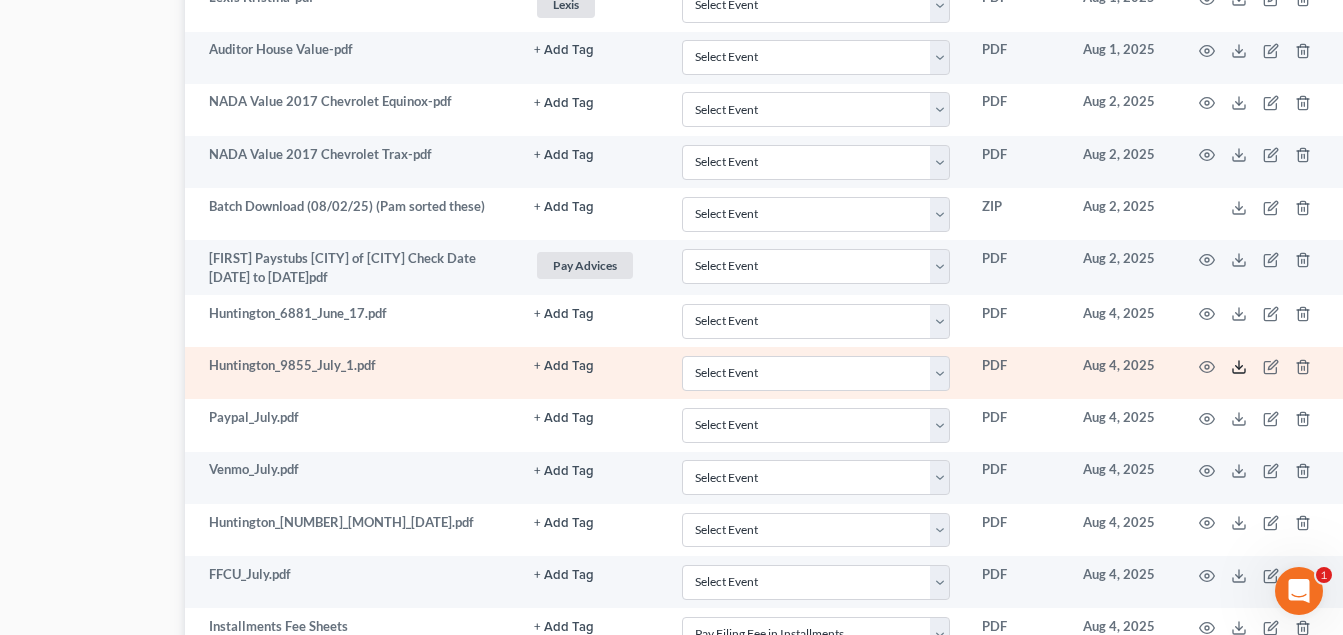click 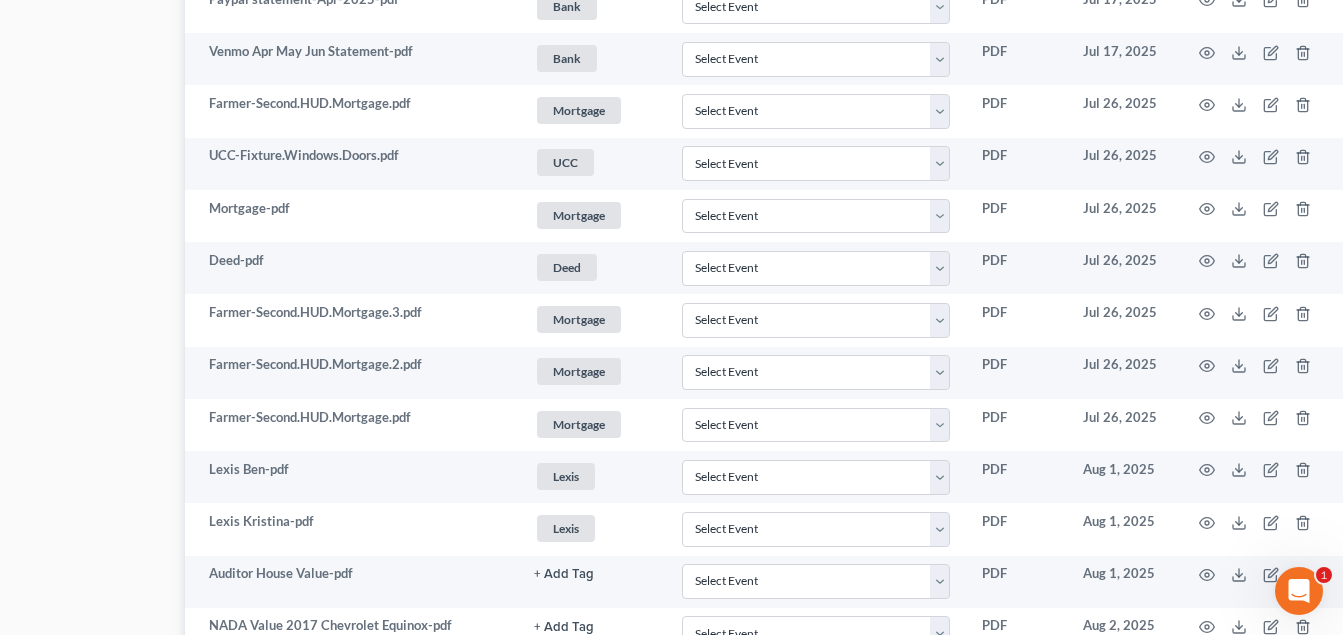 scroll, scrollTop: 1800, scrollLeft: 171, axis: both 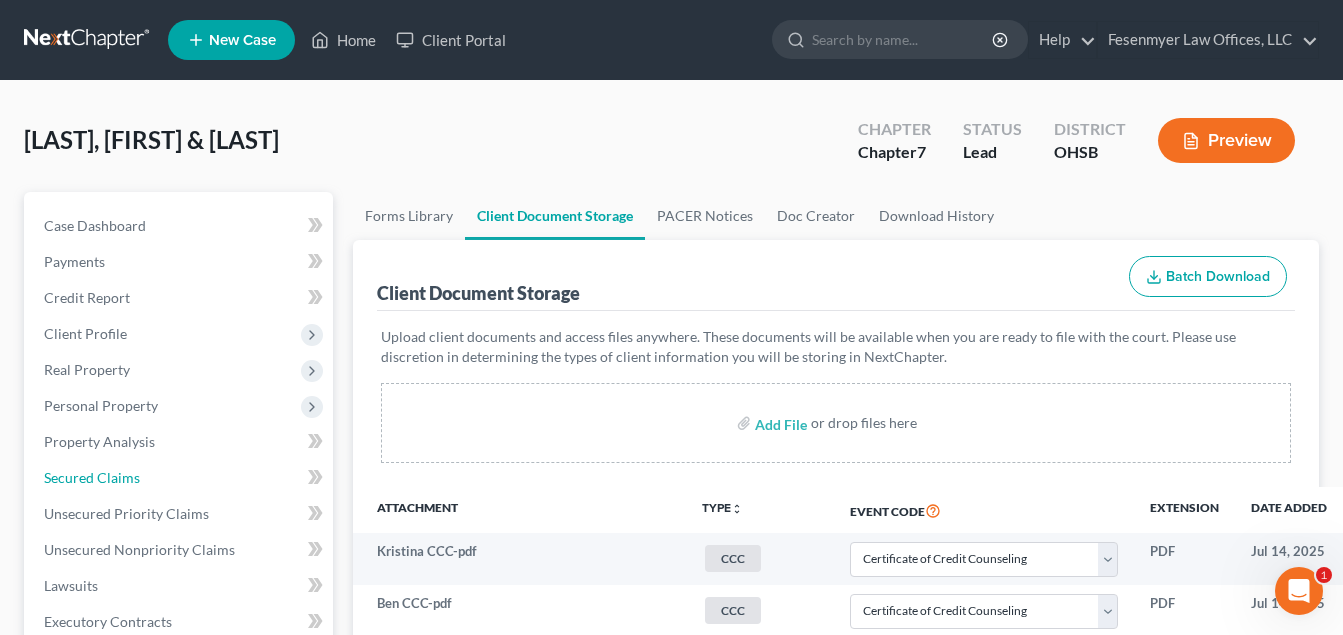drag, startPoint x: 137, startPoint y: 471, endPoint x: 327, endPoint y: 471, distance: 190 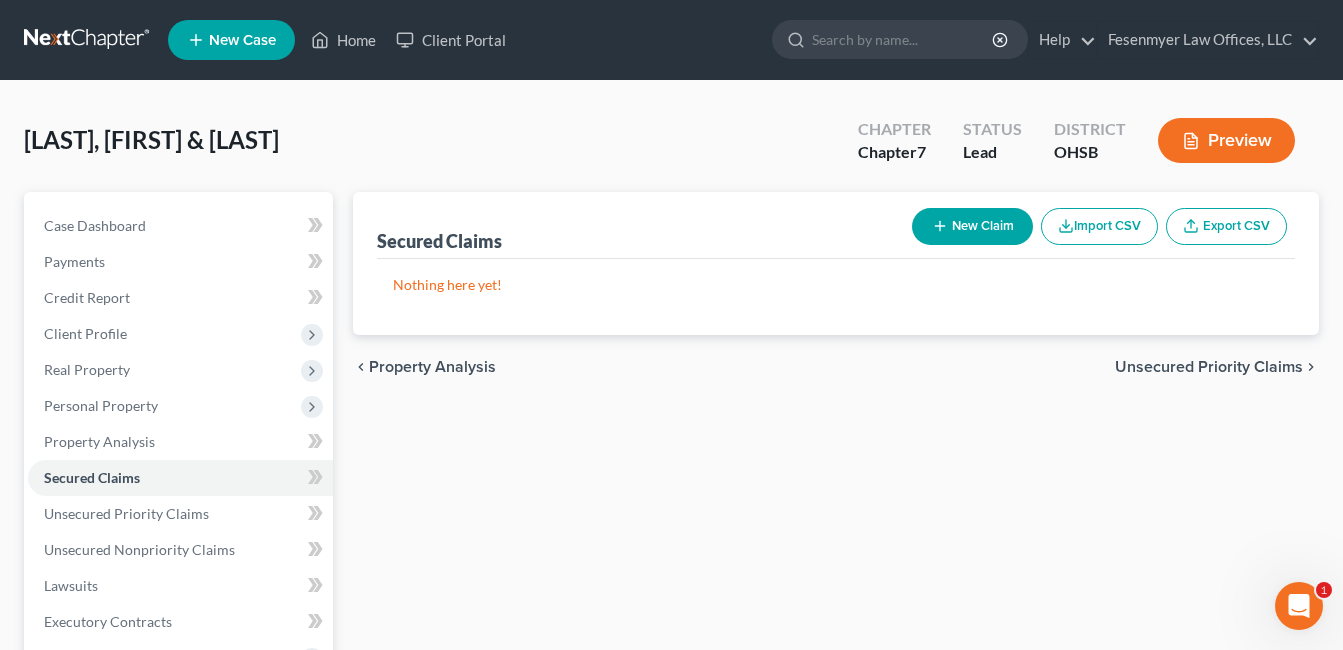 click on "New Claim" at bounding box center (972, 226) 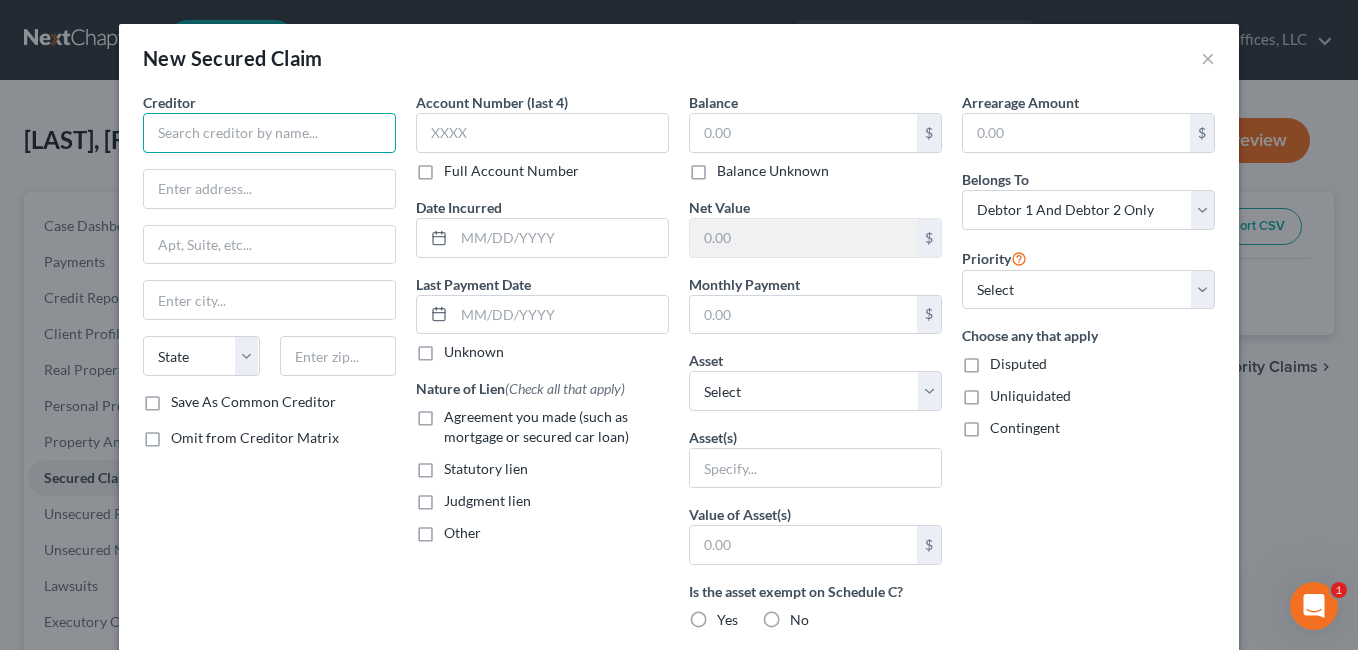 click at bounding box center (269, 133) 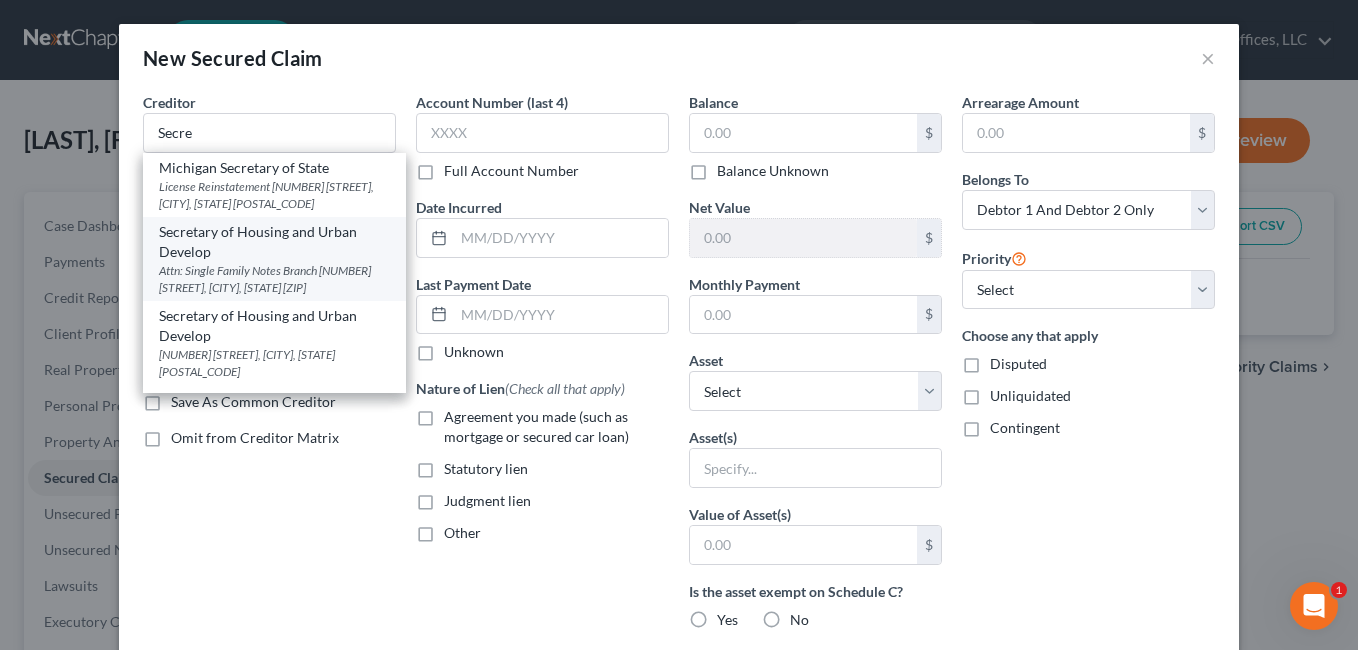 click on "Secretary of Housing and Urban Develop" at bounding box center [274, 242] 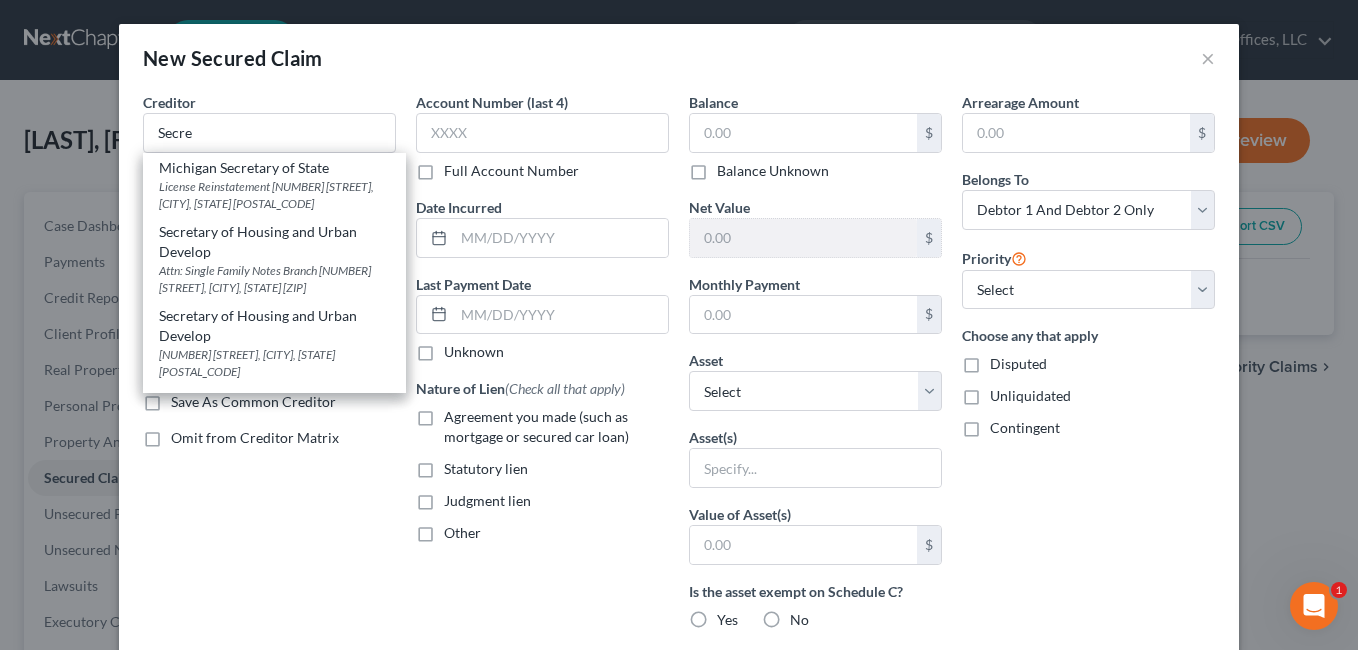 type on "Secretary of Housing and Urban Develop" 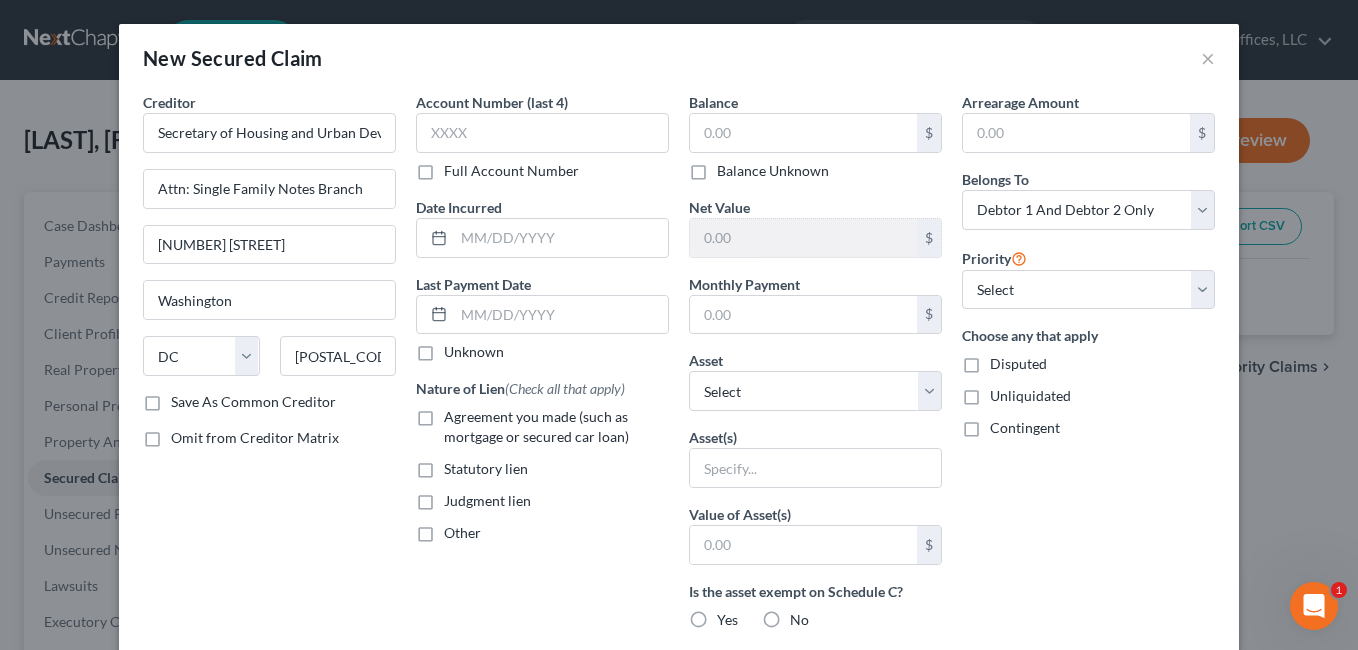 click on "Balance Unknown" at bounding box center (773, 171) 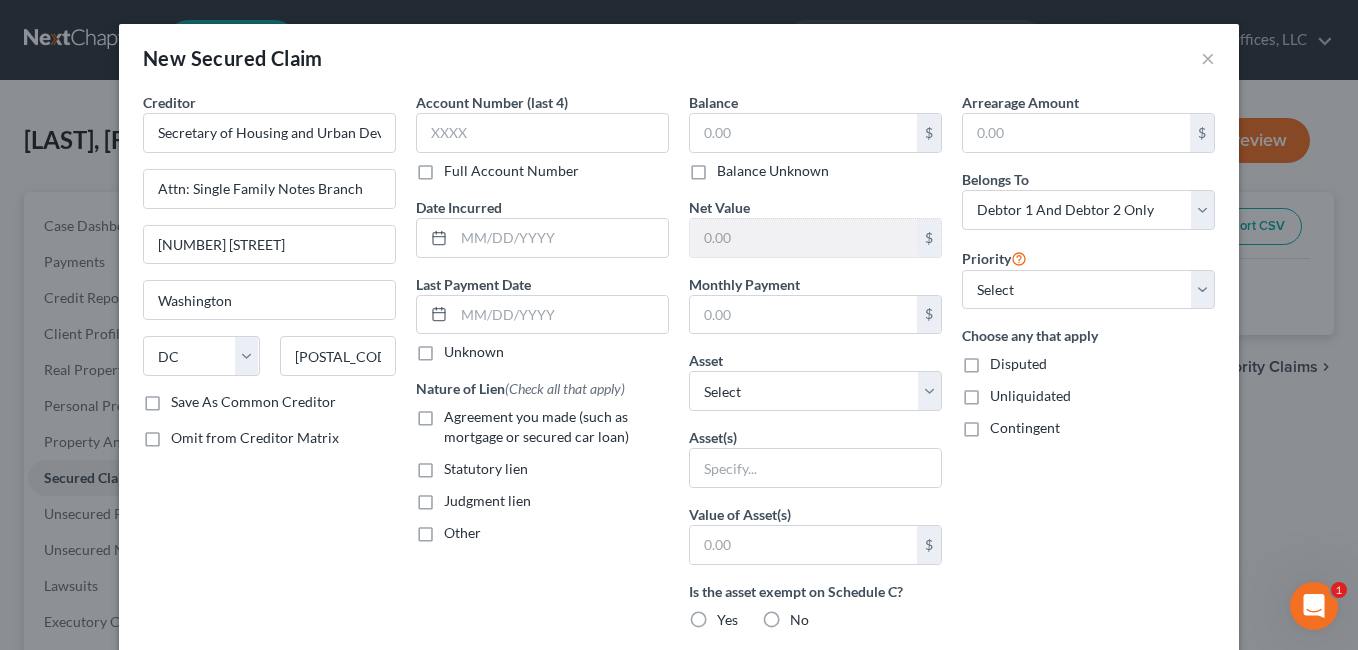 click on "Balance Unknown" at bounding box center [731, 167] 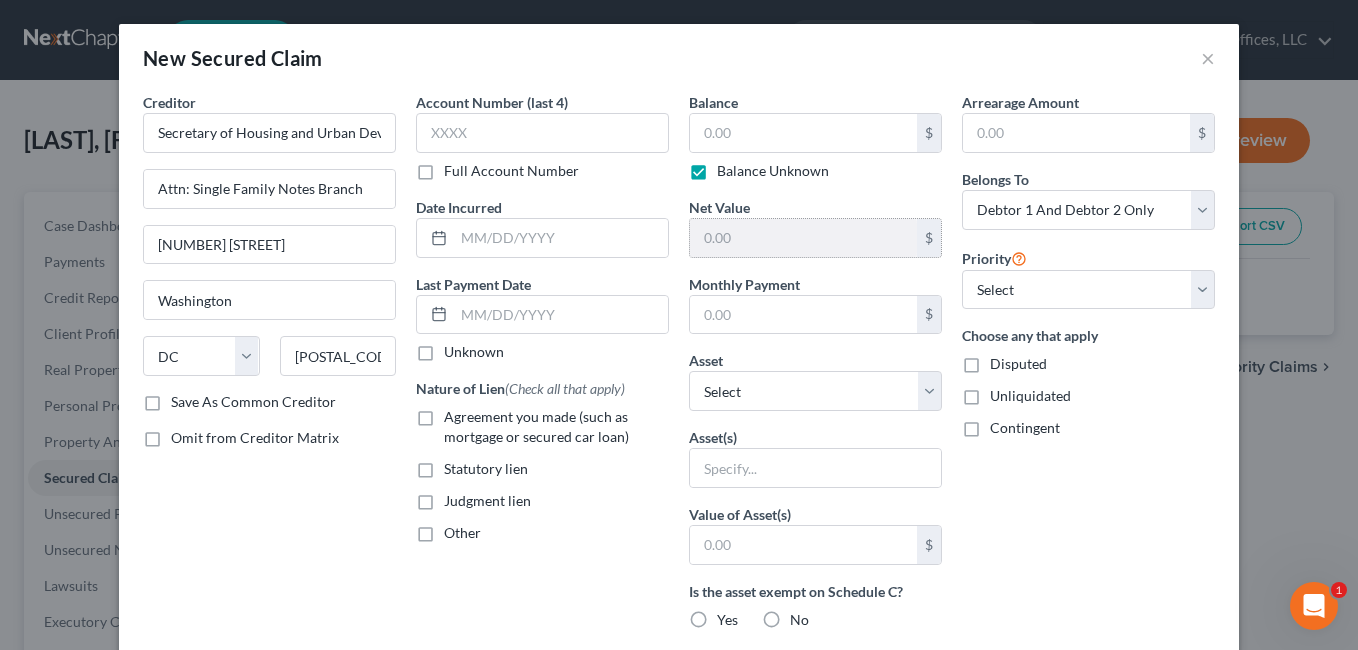 type on "0.00" 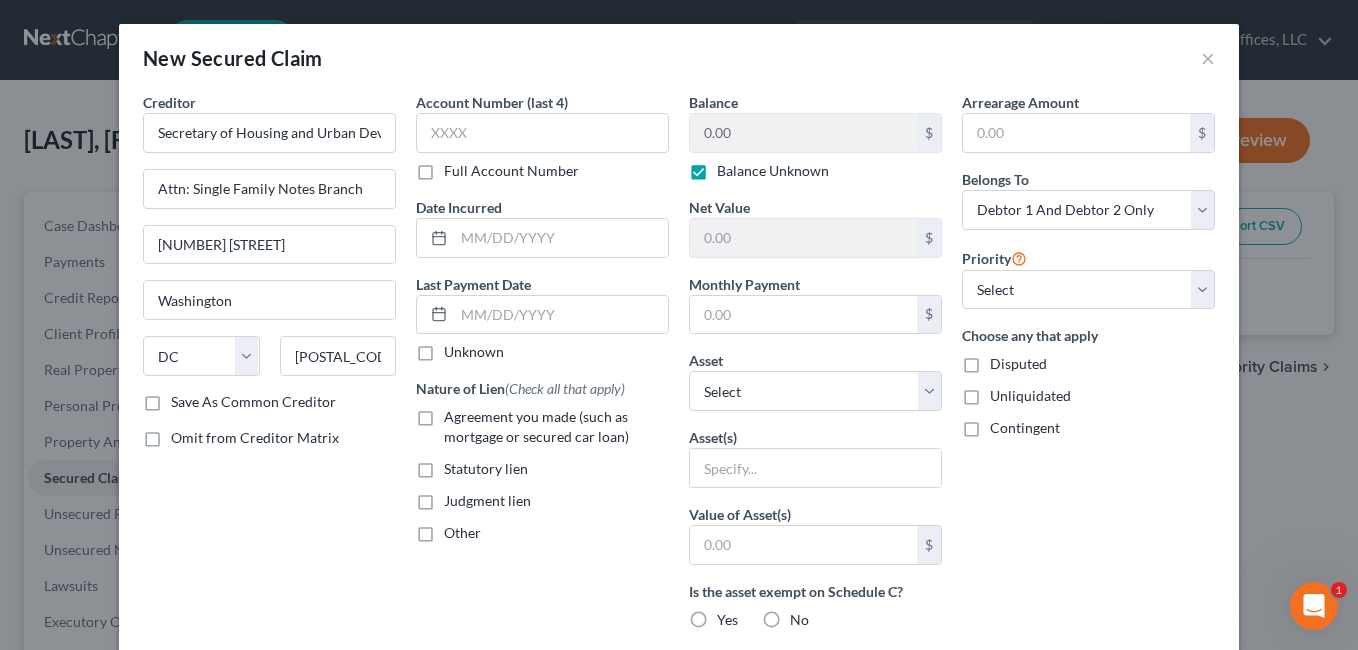 click on "Agreement you made (such as mortgage or secured car loan)" at bounding box center [556, 427] 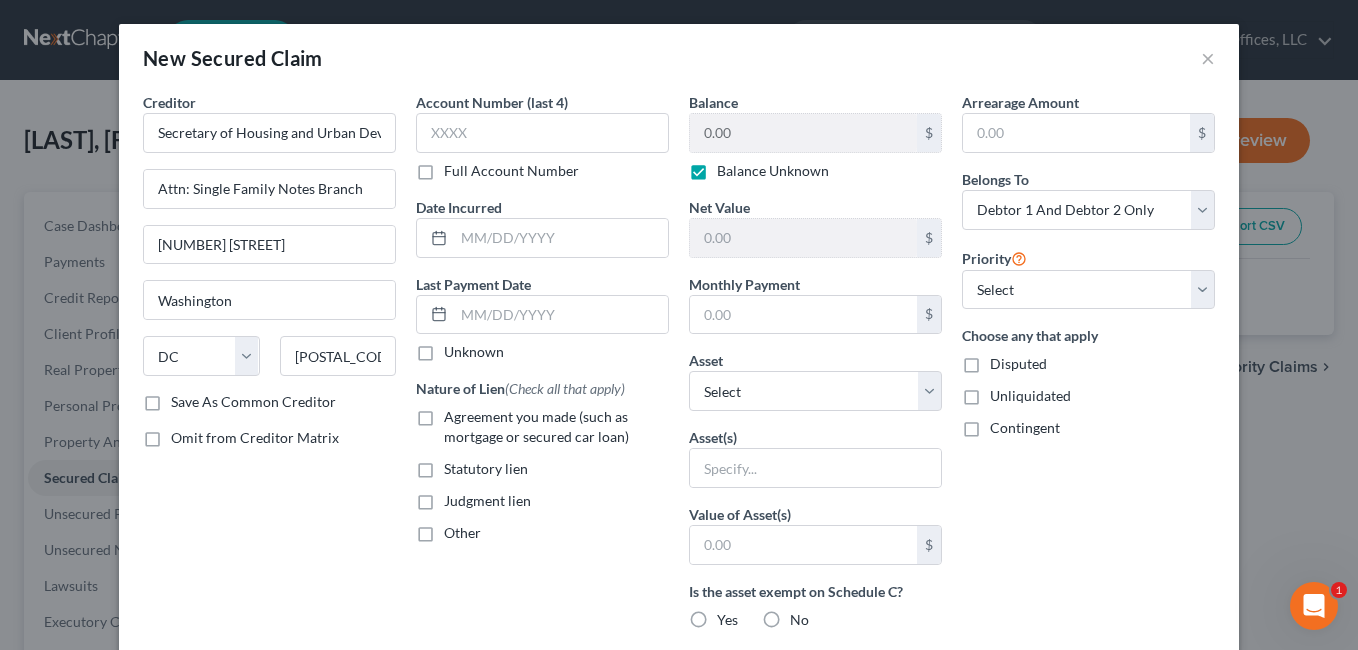 click on "Agreement you made (such as mortgage or secured car loan)" at bounding box center (458, 413) 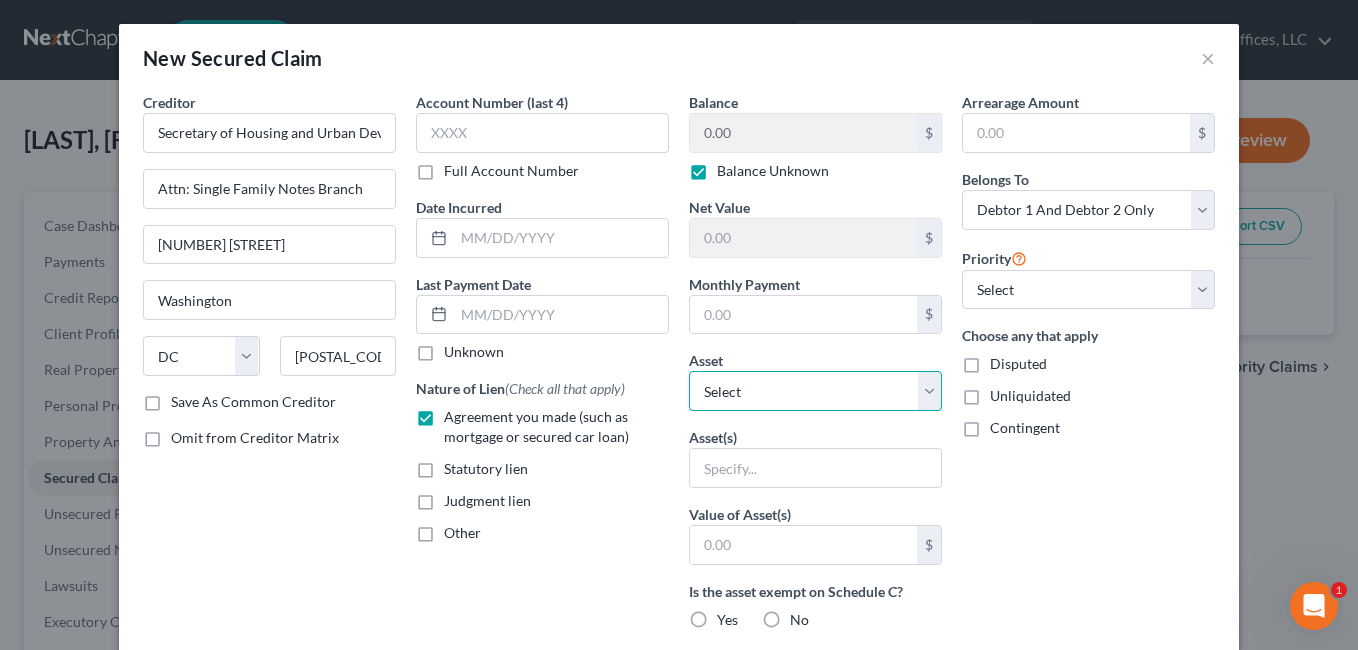 click on "Select Other Multiple Assets 401(k) Through Current Employer - $0.0 Interest in Term Life Insurance Through Current Employer - $null Jewelry - Jewelry - $1500.0 Household Goods - Household Goods and Furnishings
Major appliances, furniture, towels, bedding, kitchenware
Location: Residence - $5000.0 Electronics - Electronics
Televisions and radios; audio, video, stereo, and digital equipment; computers, printers, scanners; music collections; electronic devices including cell phones, camera, media players, games - $2000.0 Clothing - Clothes
Clothes, shoes, accessories
Location: Residence - $500.0 Huntington Bank Checking 6904 (Checking Account) - $0.0 Wright Patt Credit Union True Saver (Savings Account) - $0.0 Anticipated tax refund (owed to debtor) - $0.0 2017 Chevrolet Equinox - $5600.0 Cash on hand (Cash on Hand) - $0.0 5882 Mount Royal Dr. - $201630.0 Firefighters Credit Union HSA (Other (Credit Union, Health Savings Account, etc)) - $0.0 2017 Chevrolet Trax - $3450.0 Firearms - Firearms - $300.0" at bounding box center [815, 391] 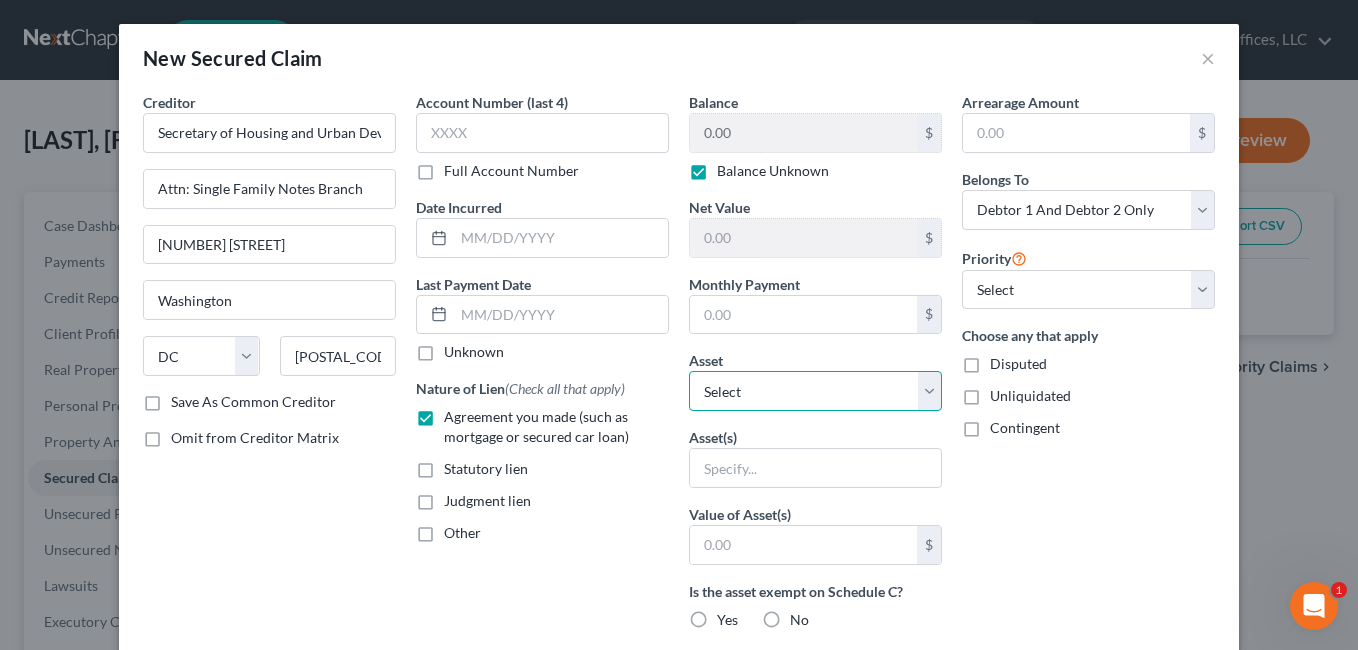 select on "13" 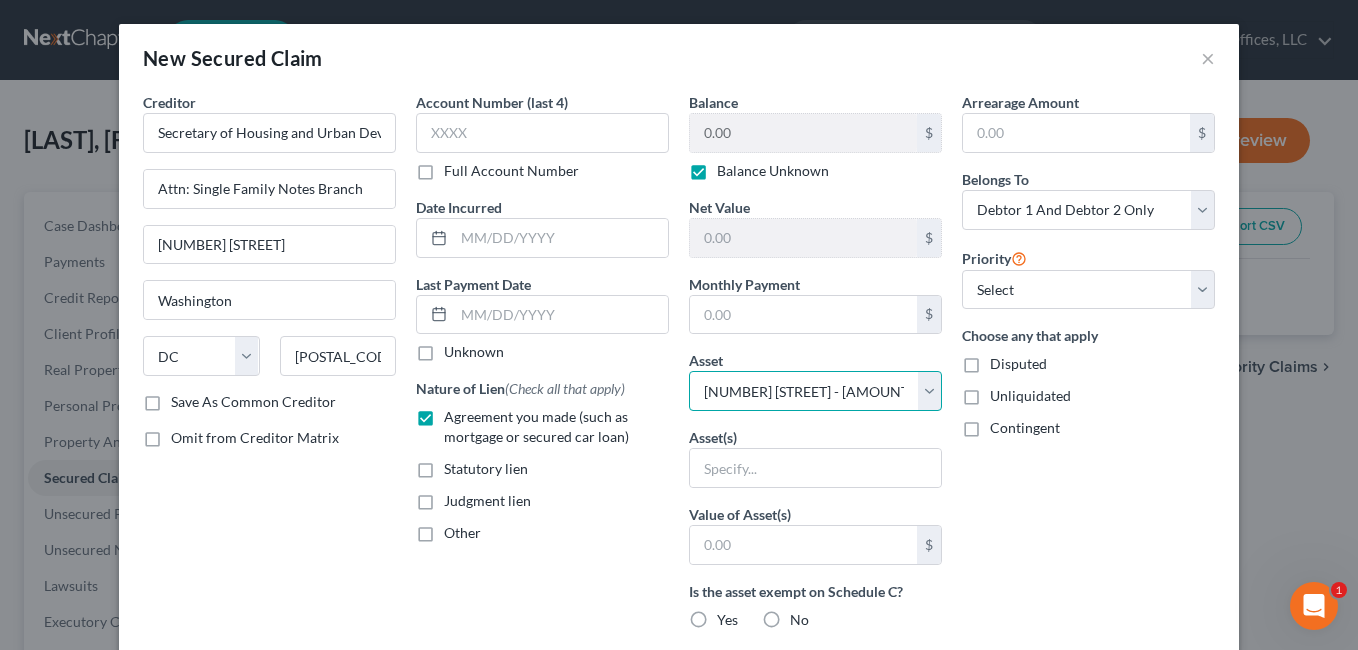 click on "Select Other Multiple Assets 401(k) Through Current Employer - $0.0 Interest in Term Life Insurance Through Current Employer - $null Jewelry - Jewelry - $1500.0 Household Goods - Household Goods and Furnishings
Major appliances, furniture, towels, bedding, kitchenware
Location: Residence - $5000.0 Electronics - Electronics
Televisions and radios; audio, video, stereo, and digital equipment; computers, printers, scanners; music collections; electronic devices including cell phones, camera, media players, games - $2000.0 Clothing - Clothes
Clothes, shoes, accessories
Location: Residence - $500.0 Huntington Bank Checking 6904 (Checking Account) - $0.0 Wright Patt Credit Union True Saver (Savings Account) - $0.0 Anticipated tax refund (owed to debtor) - $0.0 2017 Chevrolet Equinox - $5600.0 Cash on hand (Cash on Hand) - $0.0 5882 Mount Royal Dr. - $201630.0 Firefighters Credit Union HSA (Other (Credit Union, Health Savings Account, etc)) - $0.0 2017 Chevrolet Trax - $3450.0 Firearms - Firearms - $300.0" at bounding box center [815, 391] 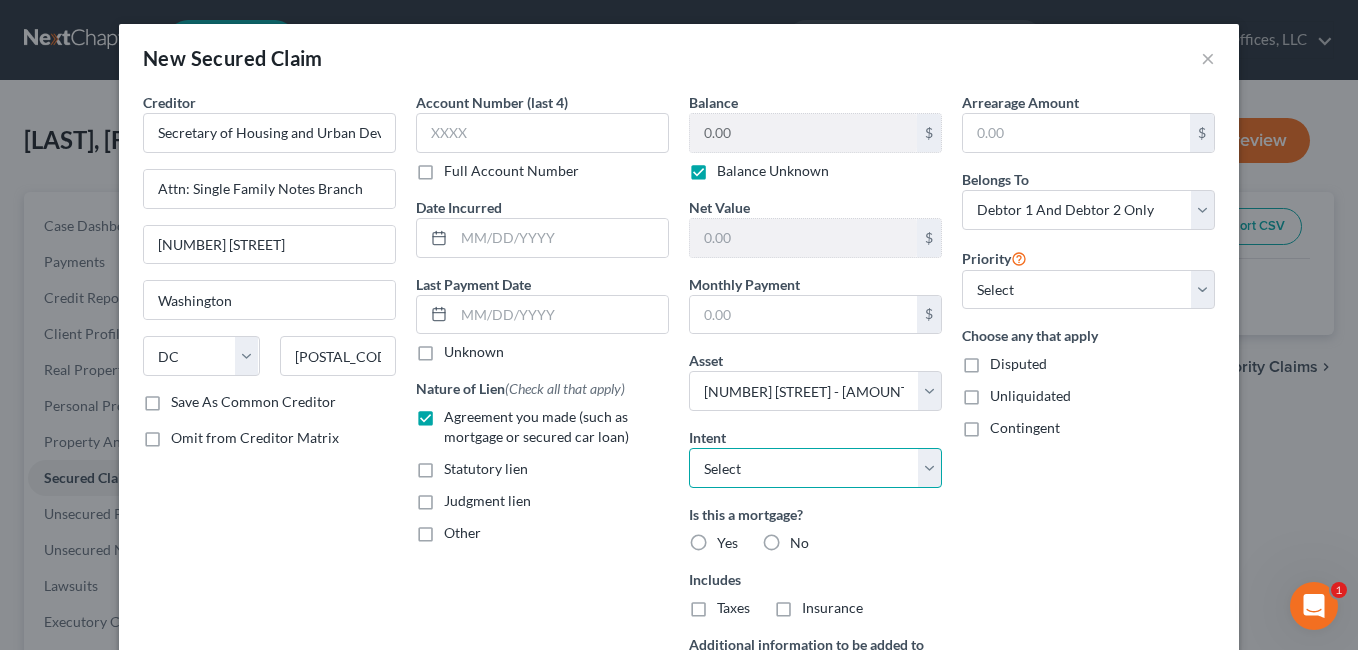 click on "Select Surrender Redeem Reaffirm Avoid Other" at bounding box center [815, 468] 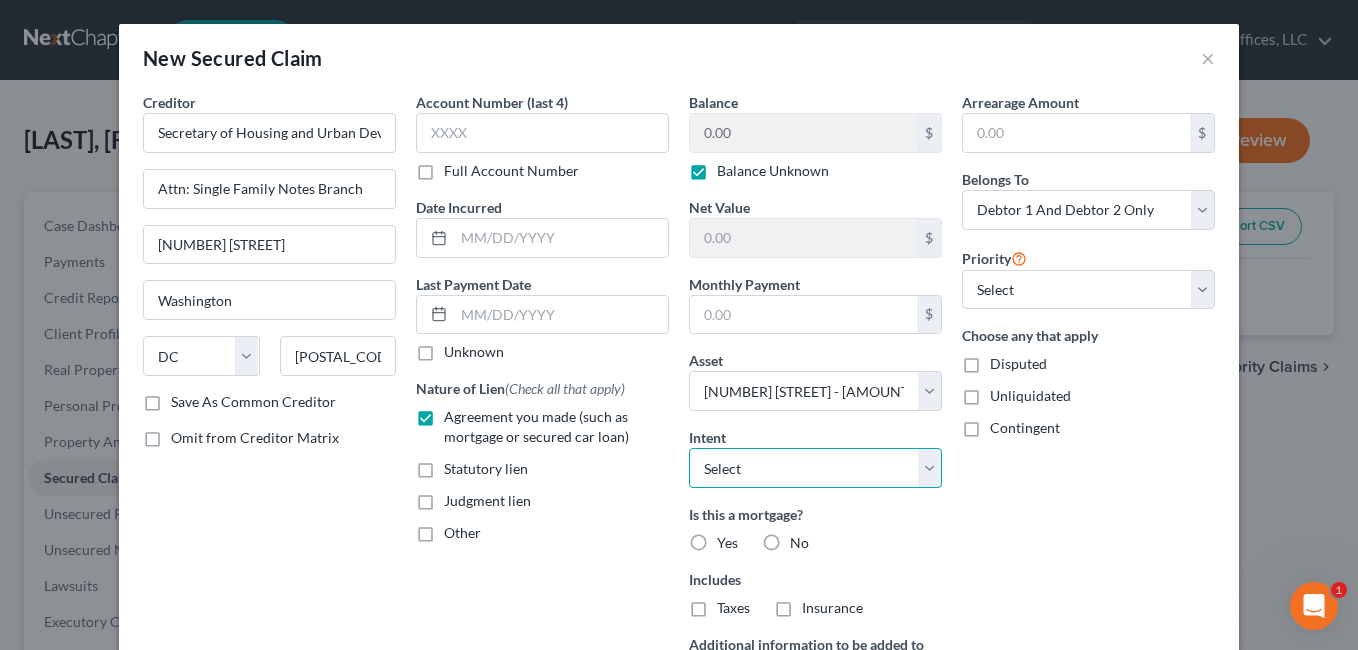 select on "2" 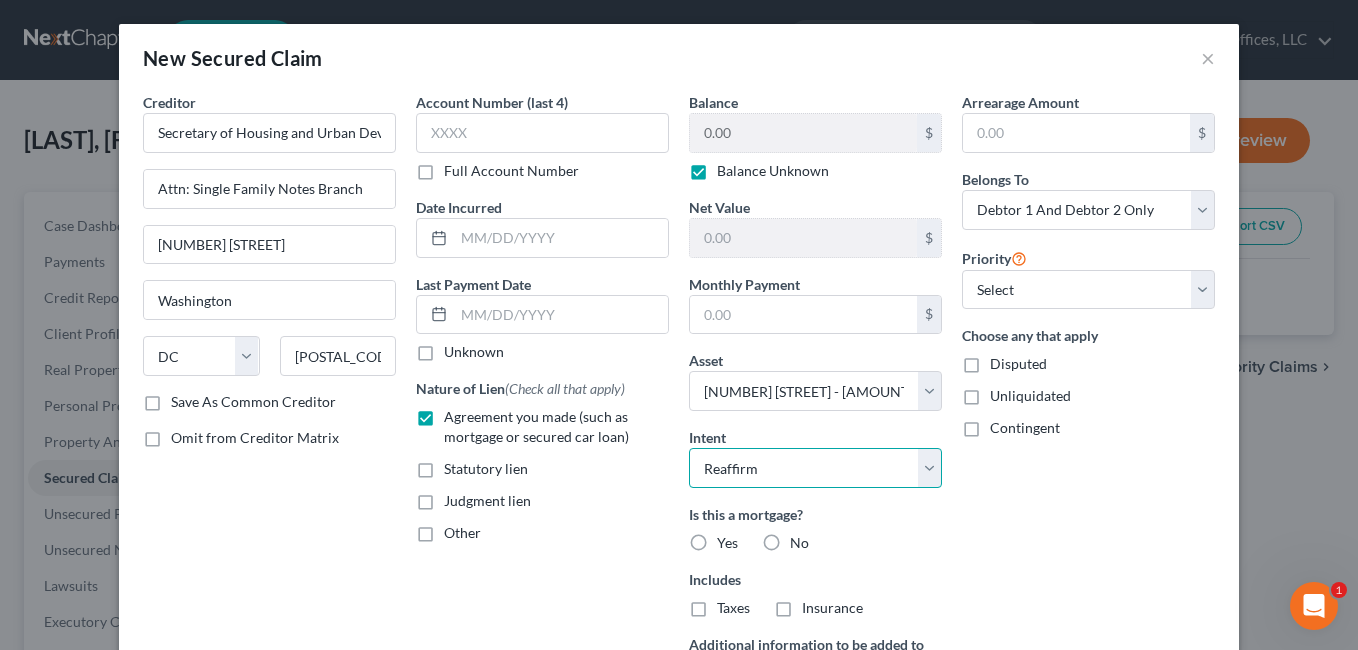 click on "Select Surrender Redeem Reaffirm Avoid Other" at bounding box center [815, 468] 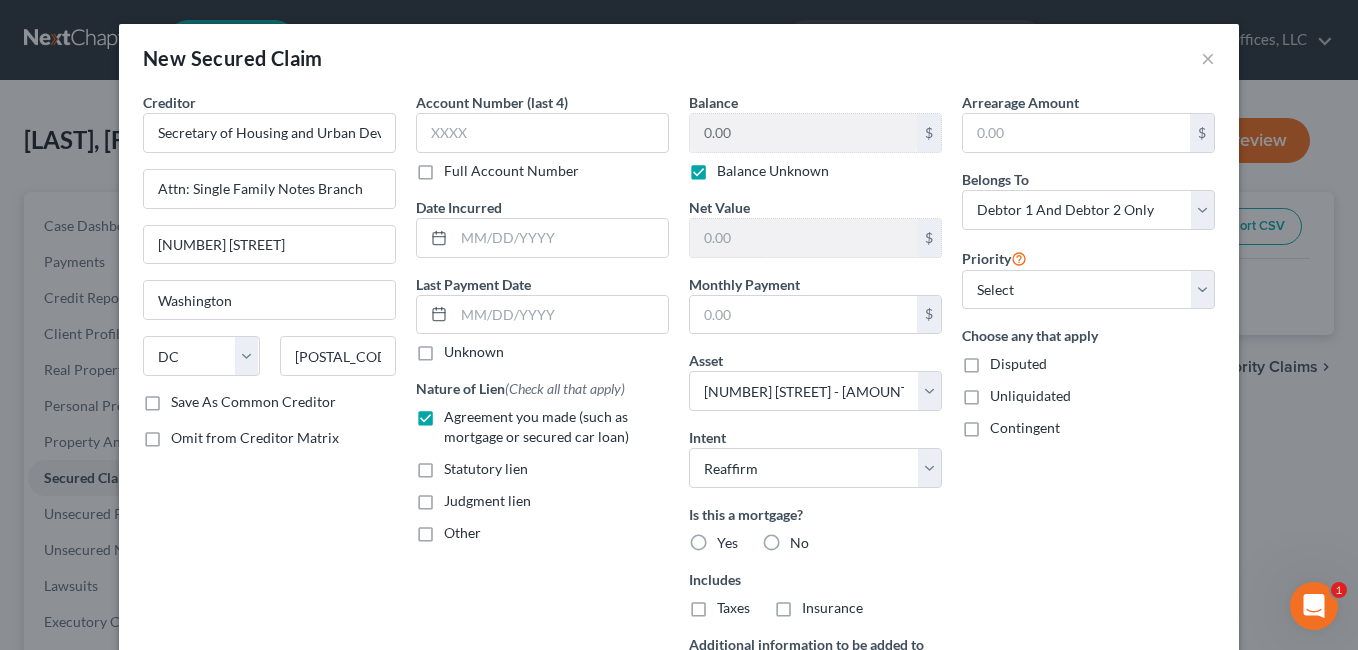 click on "Yes" at bounding box center (727, 543) 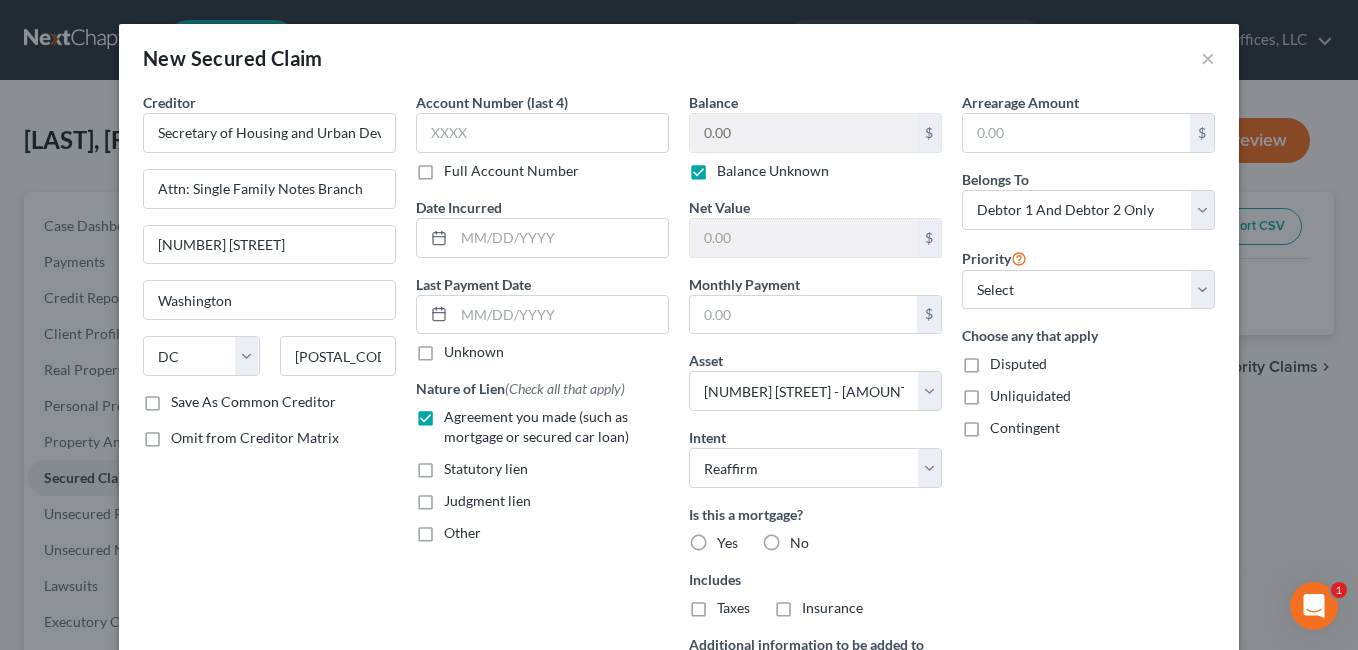 click on "Yes" at bounding box center (731, 539) 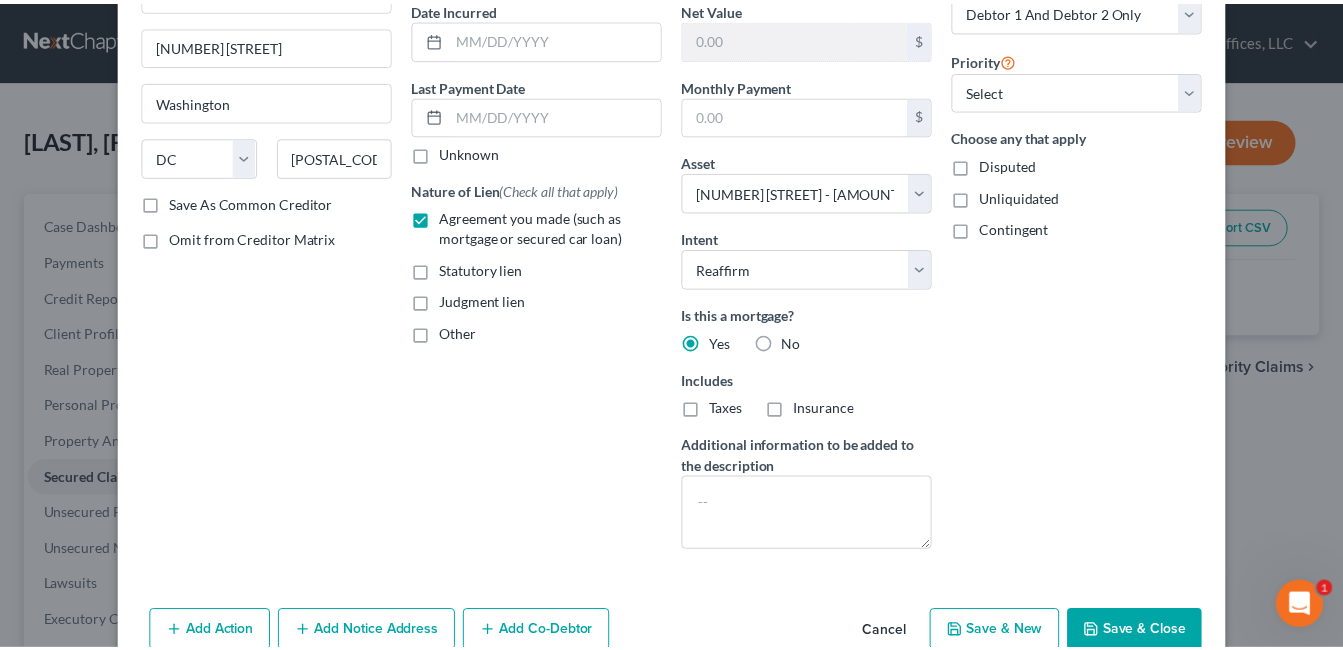 scroll, scrollTop: 200, scrollLeft: 0, axis: vertical 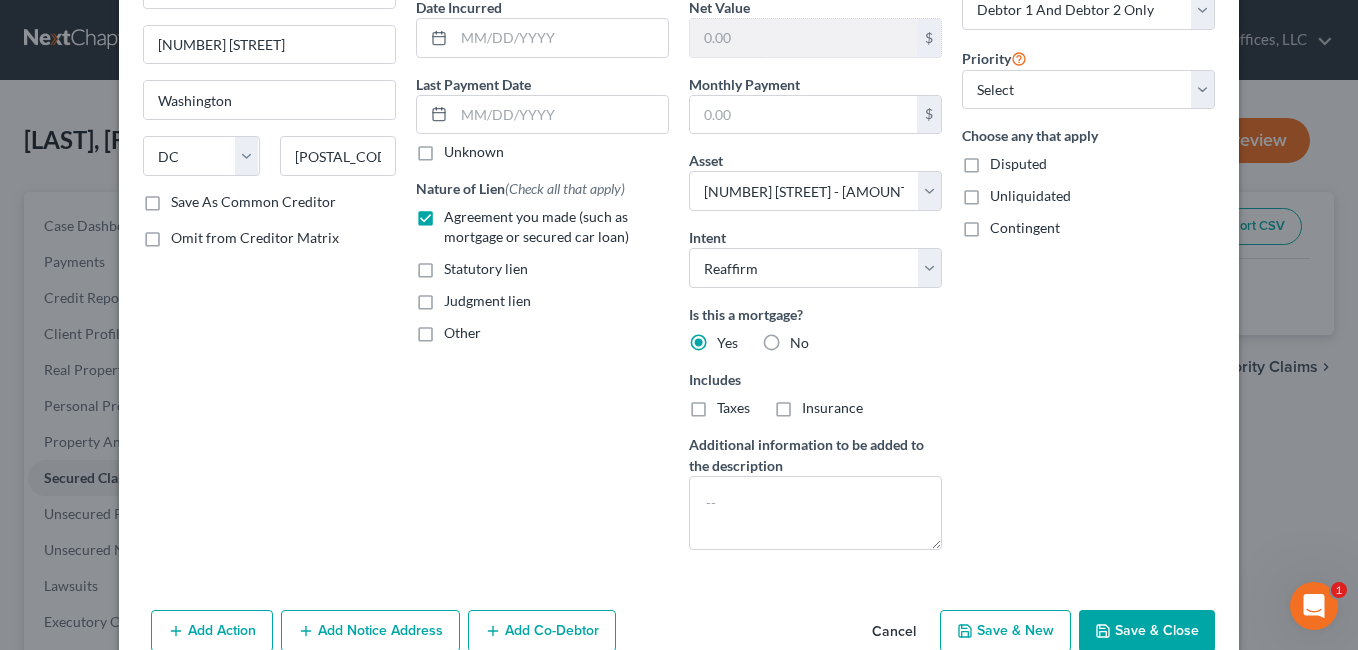click on "Save & Close" at bounding box center (1147, 631) 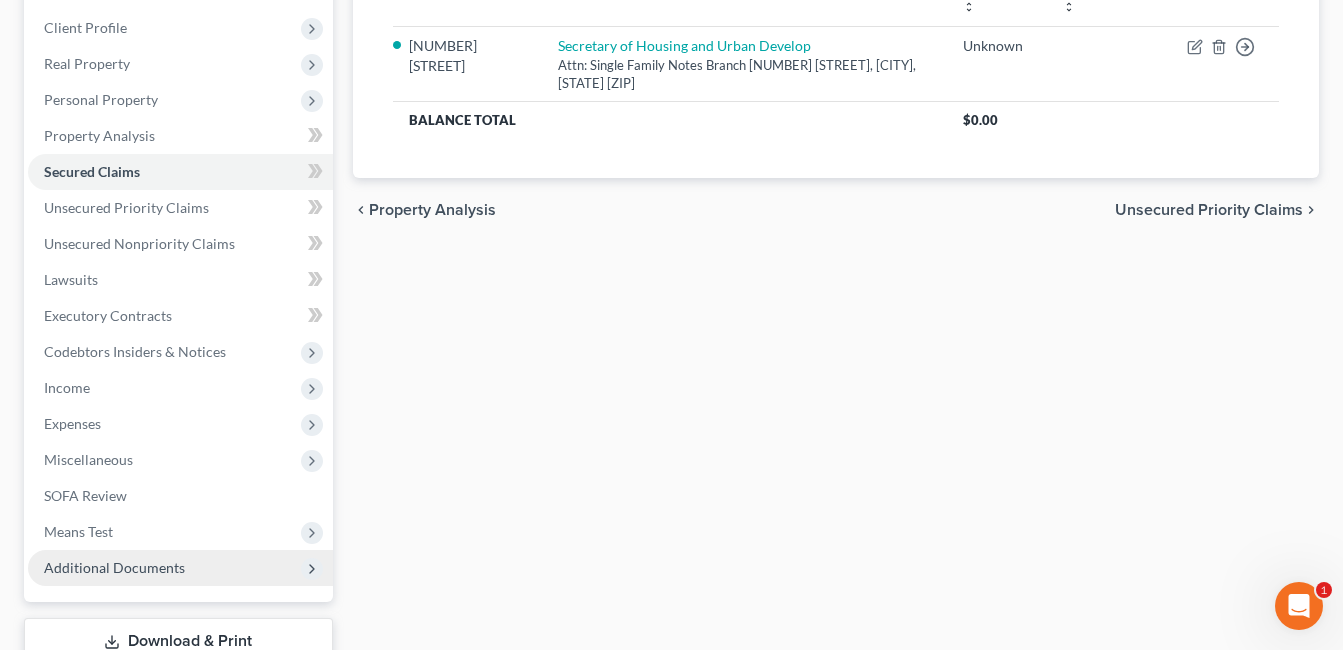 scroll, scrollTop: 400, scrollLeft: 0, axis: vertical 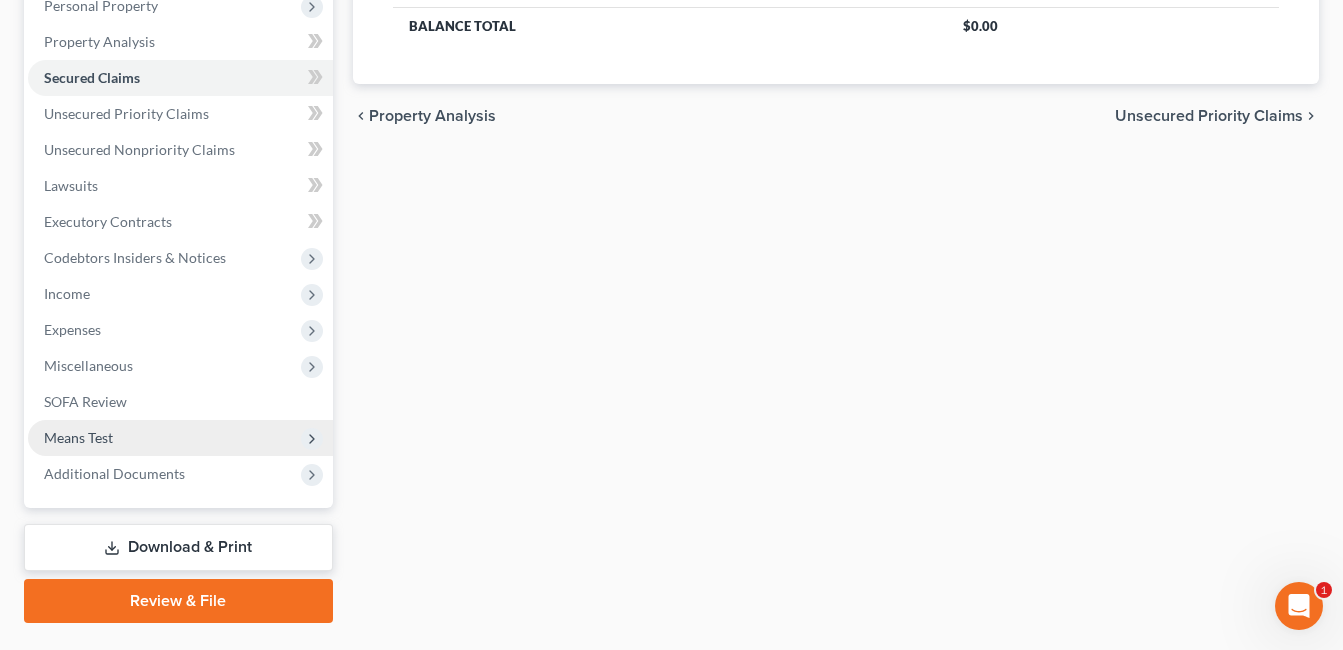 click on "Means Test" at bounding box center [180, 438] 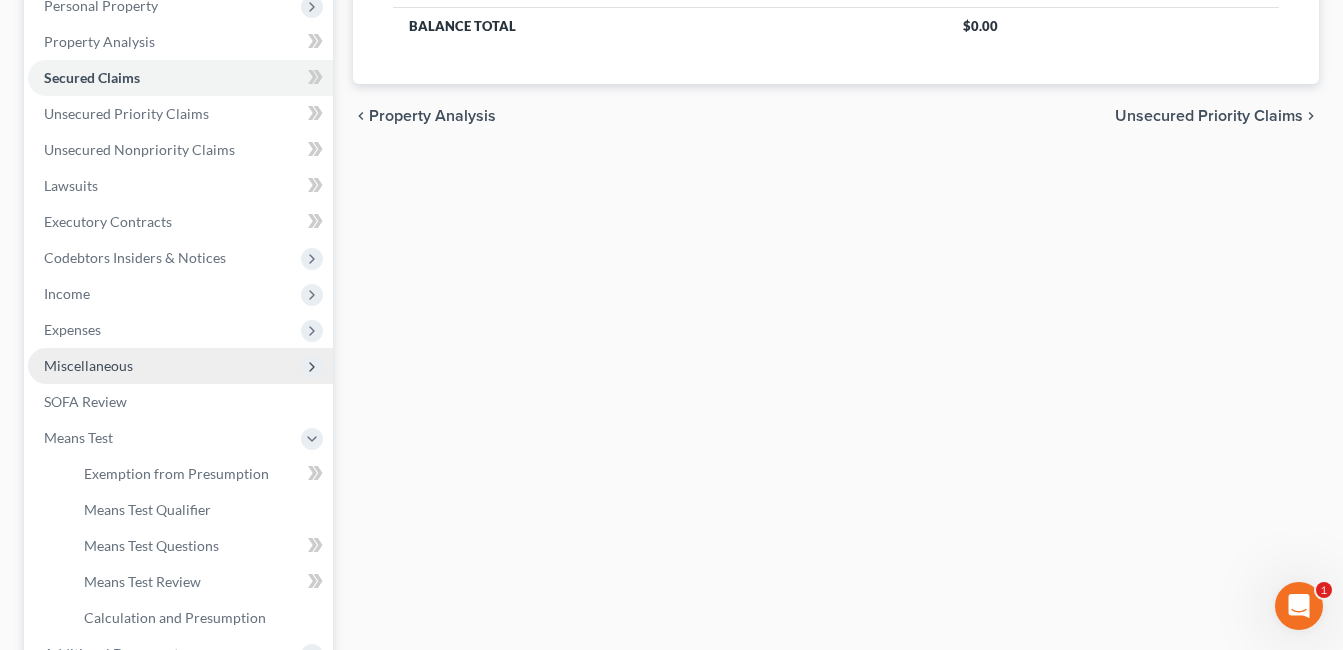 click on "Miscellaneous" at bounding box center (180, 366) 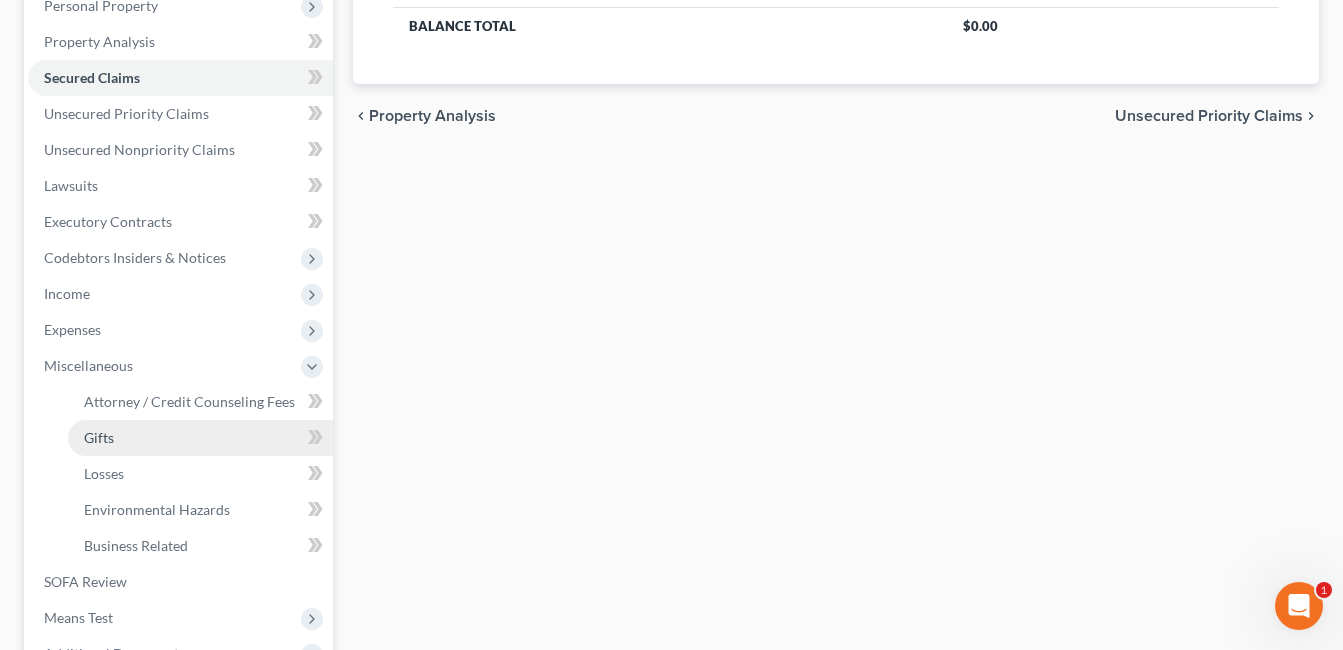 click on "Gifts" at bounding box center [200, 438] 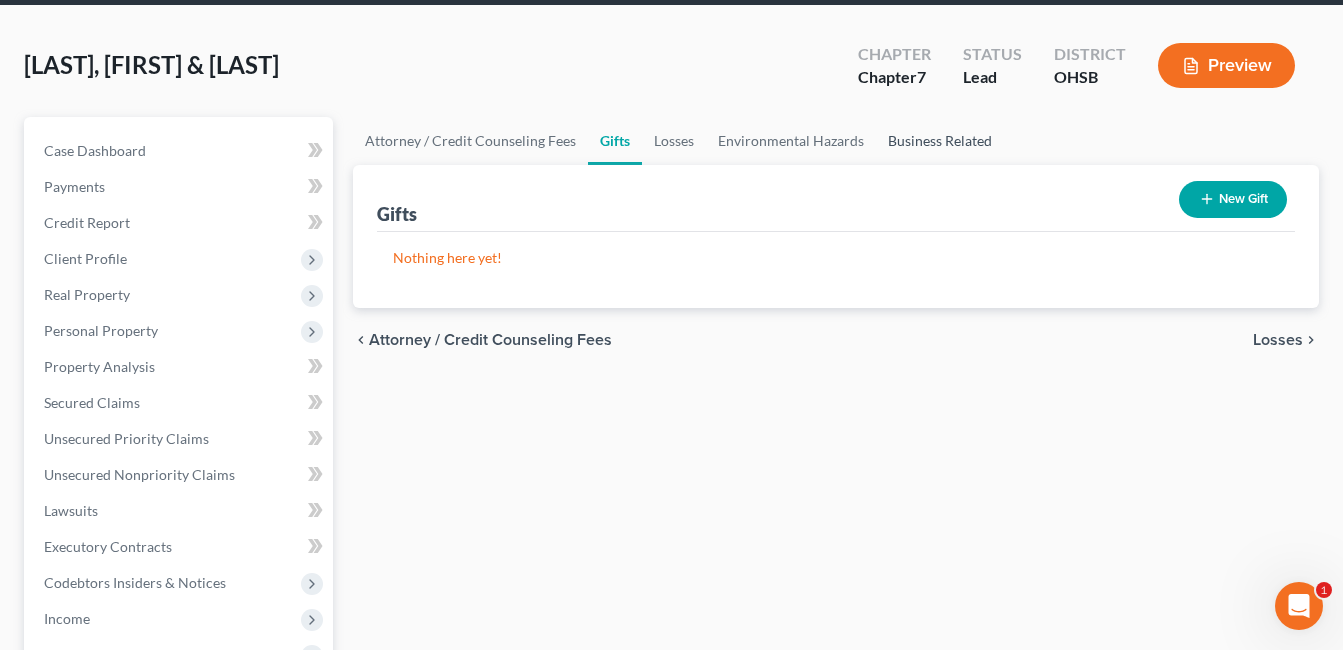 scroll, scrollTop: 0, scrollLeft: 0, axis: both 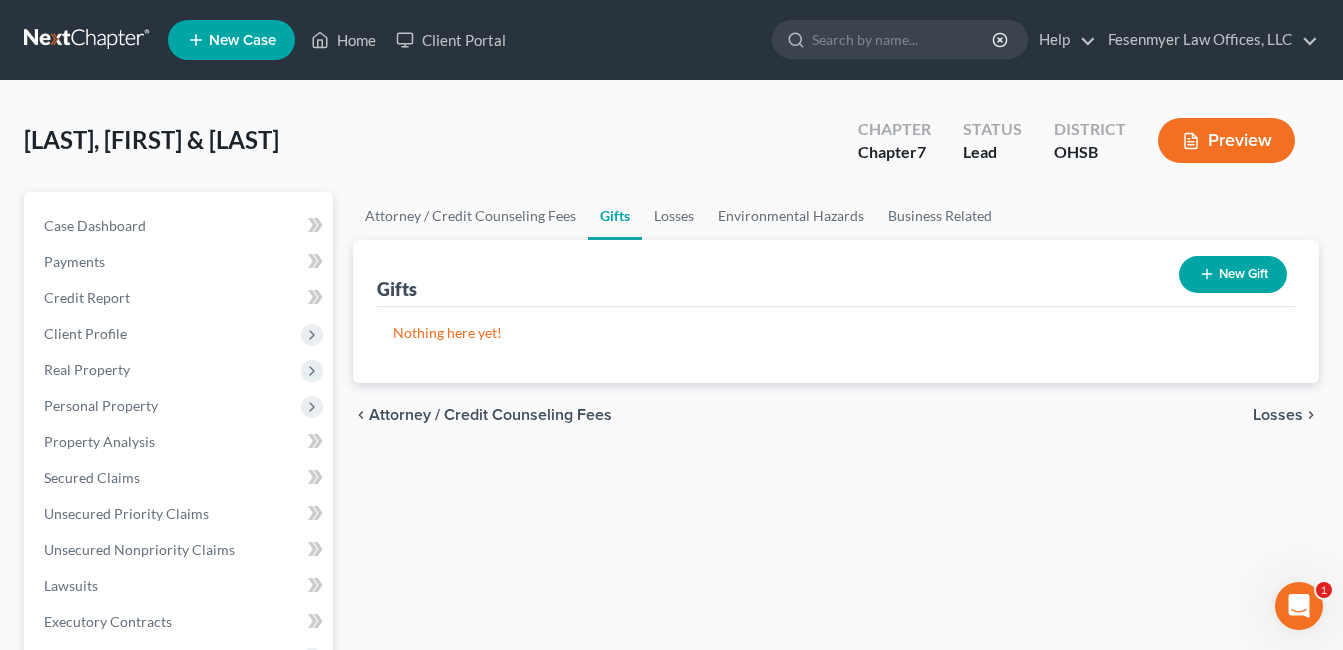click on "New Gift" at bounding box center (1233, 274) 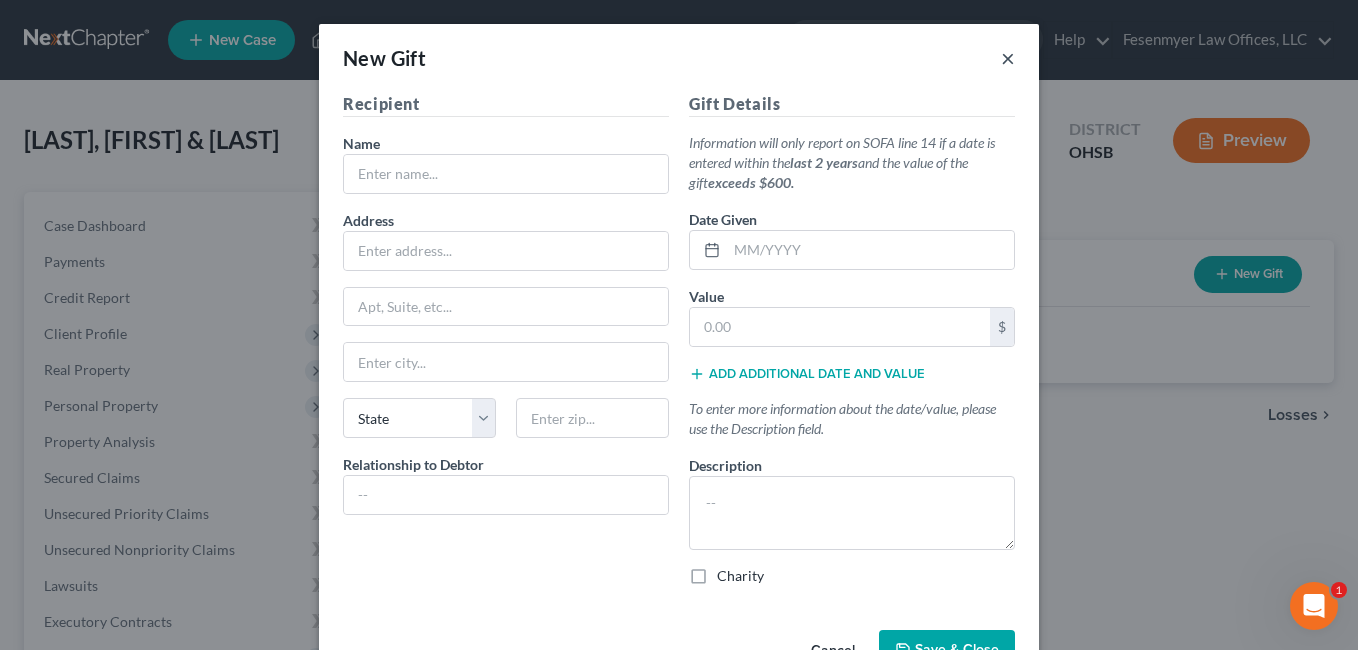 click on "×" at bounding box center (1008, 58) 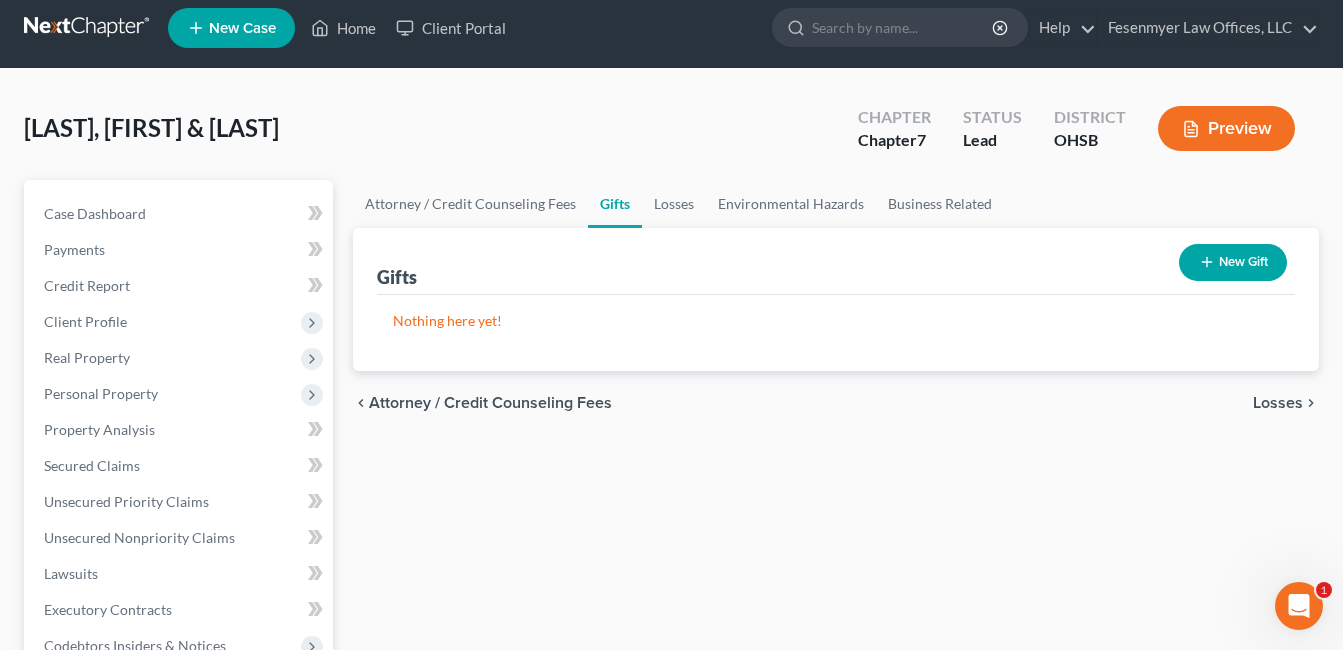 scroll, scrollTop: 0, scrollLeft: 0, axis: both 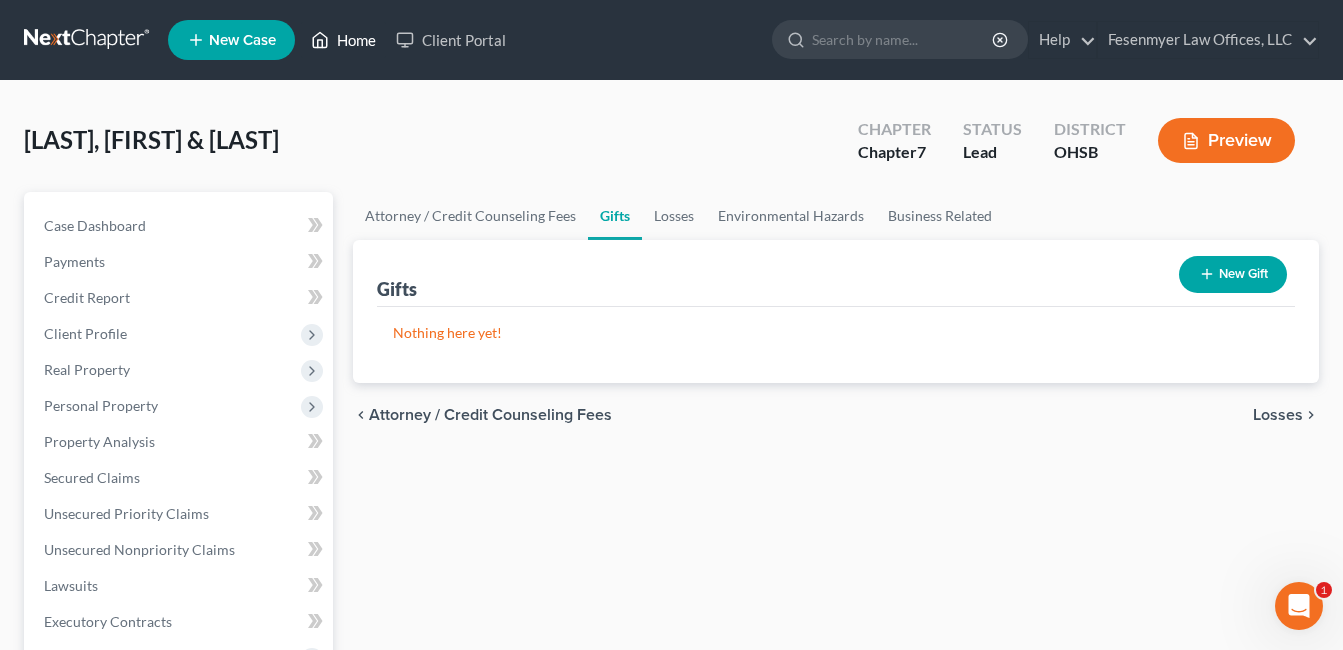 click on "Home" at bounding box center [343, 40] 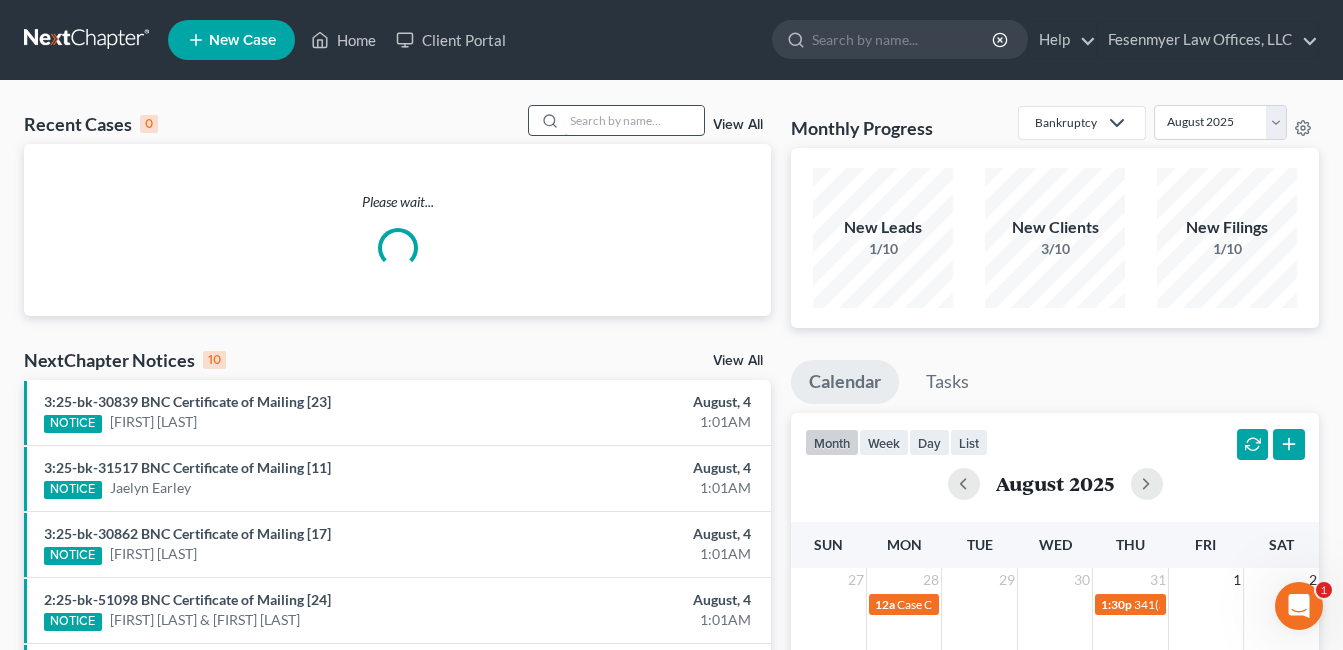 click at bounding box center [634, 120] 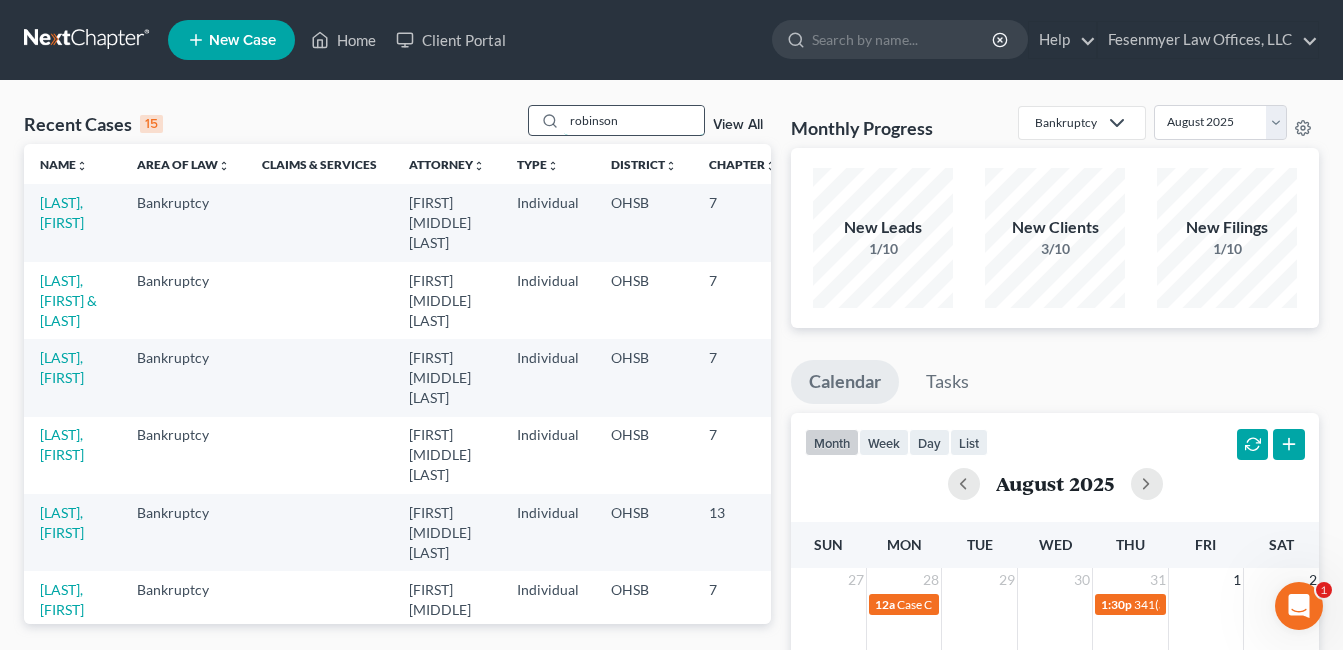 type on "robinson" 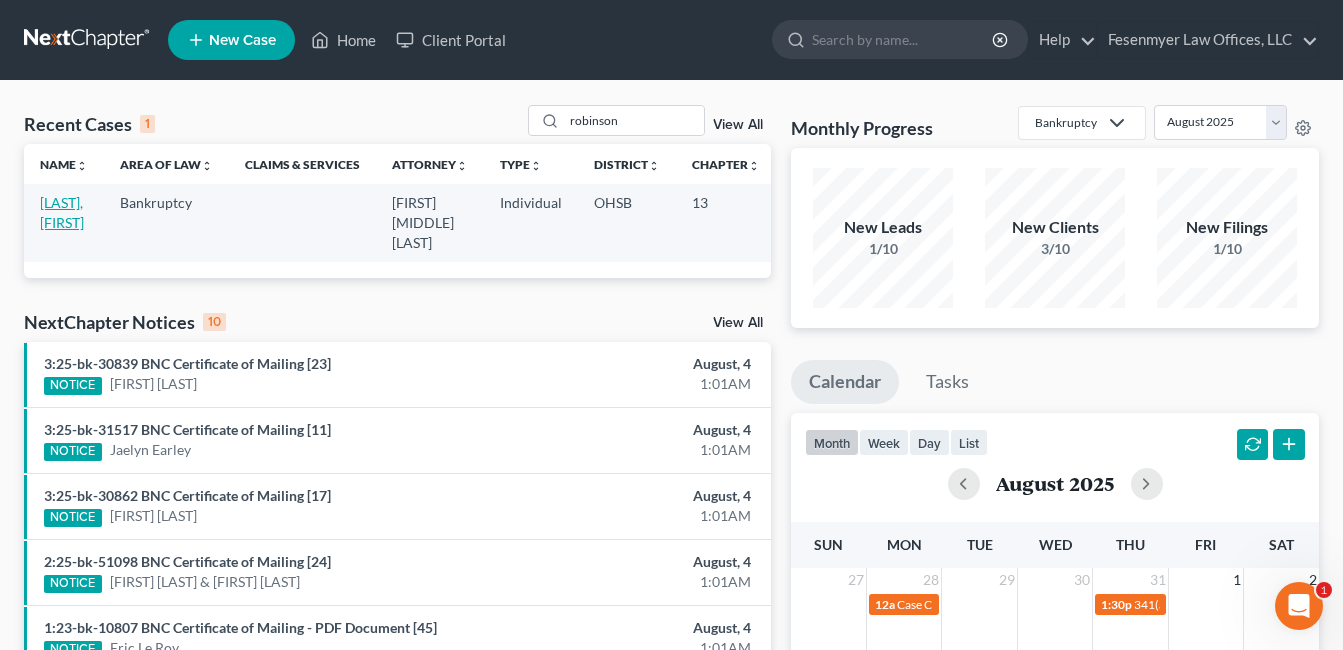 click on "Robinson, Mary" at bounding box center [62, 212] 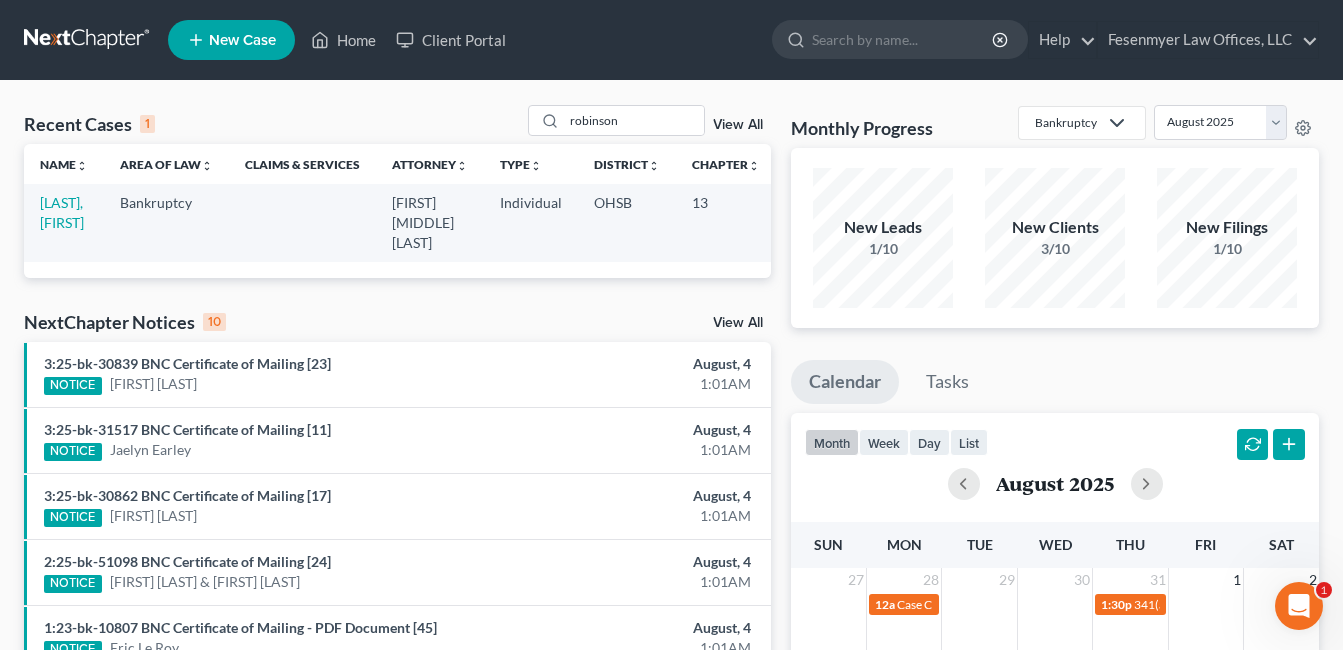 select on "0" 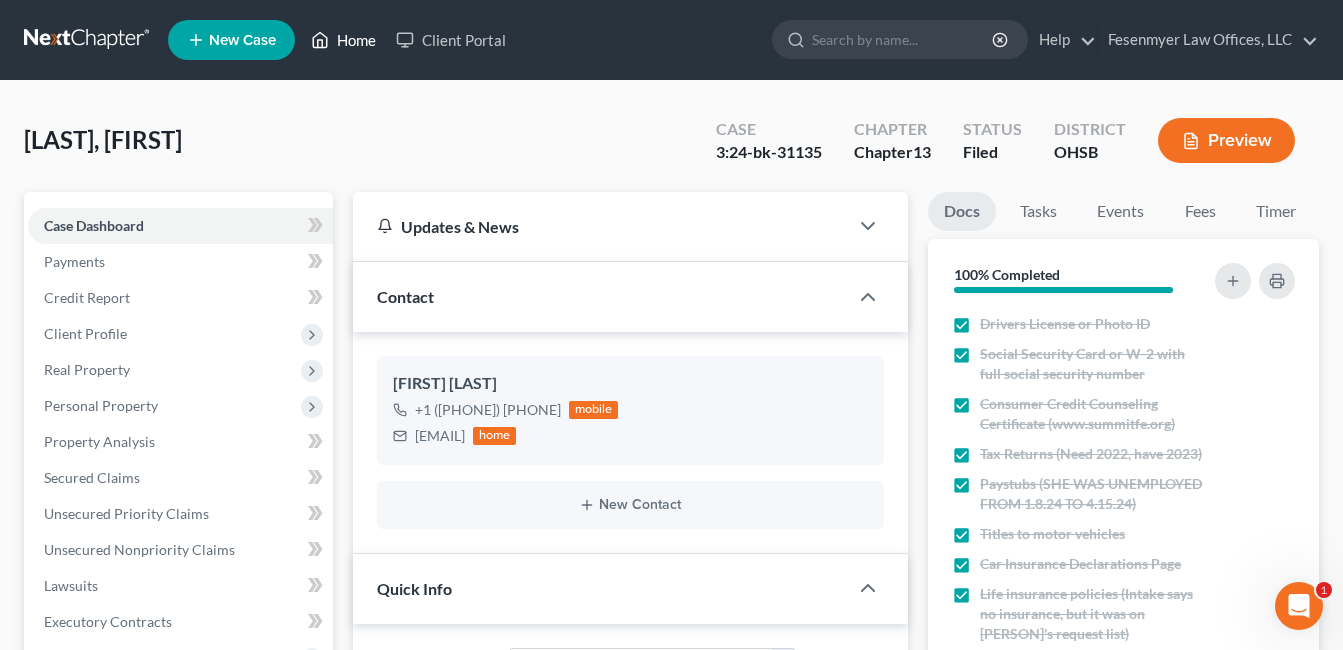 click on "Home" at bounding box center (343, 40) 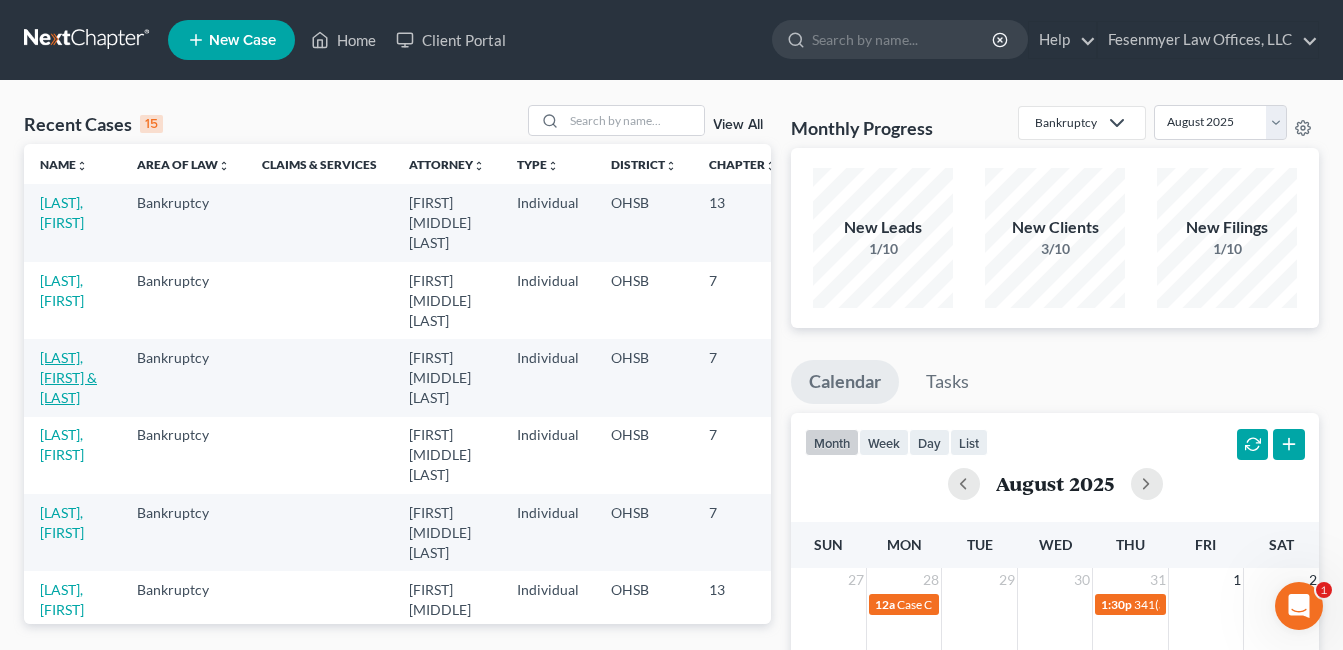 click on "Farmer, Benjamin & Kristina" at bounding box center [68, 377] 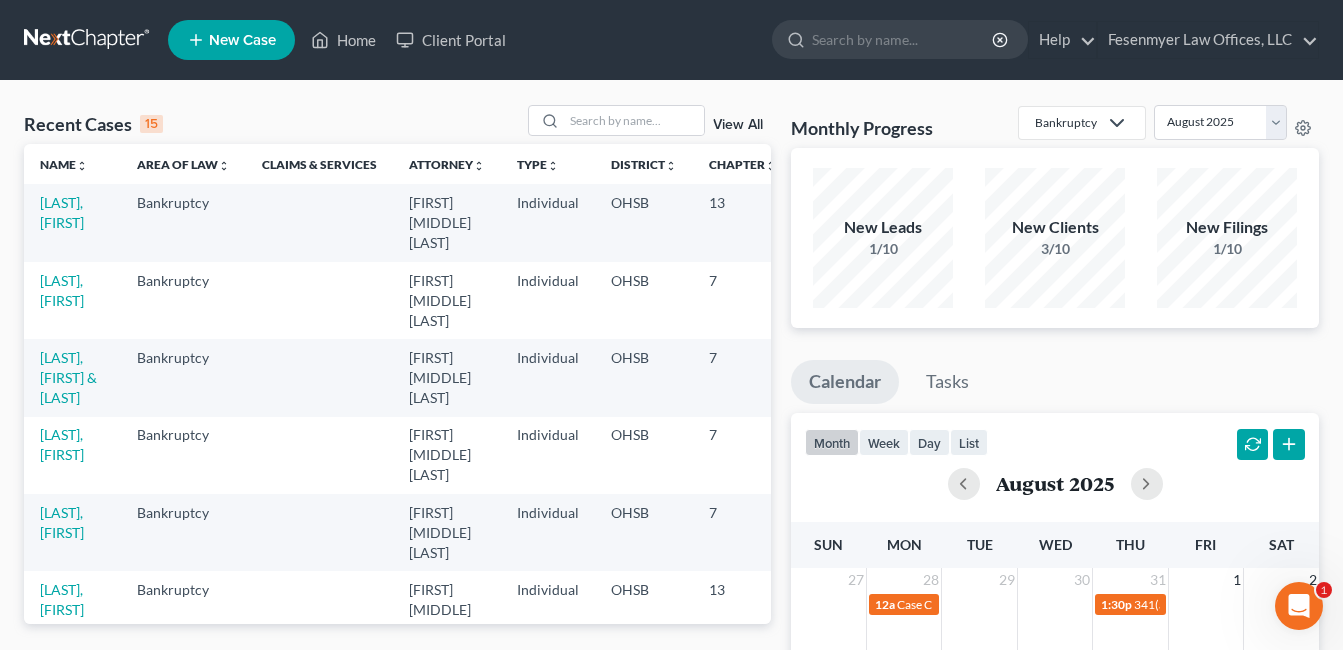 select on "3" 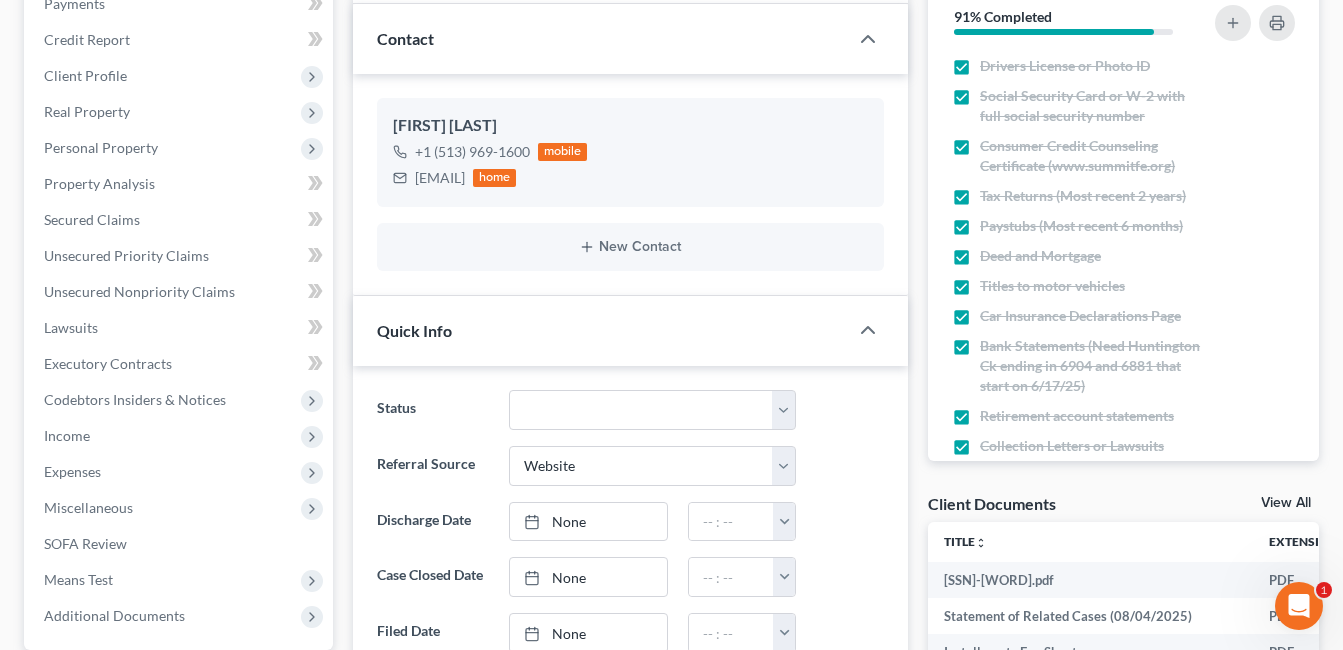 scroll, scrollTop: 300, scrollLeft: 0, axis: vertical 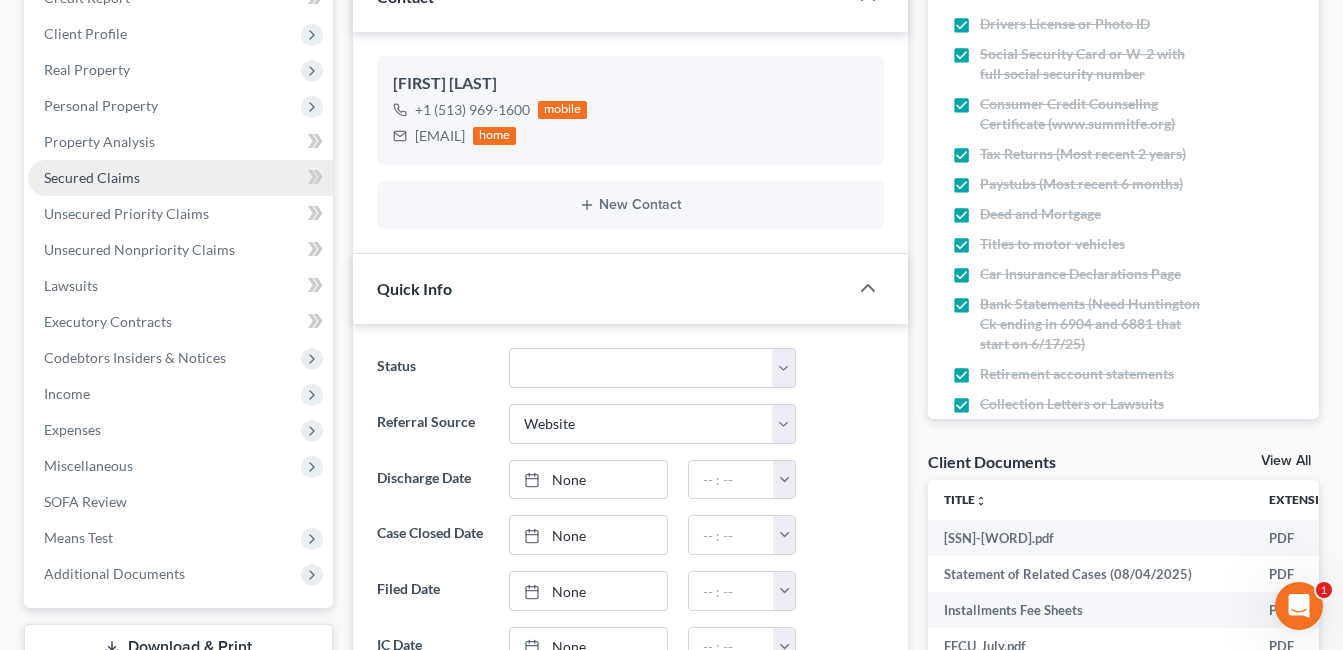 click on "Secured Claims" at bounding box center (92, 177) 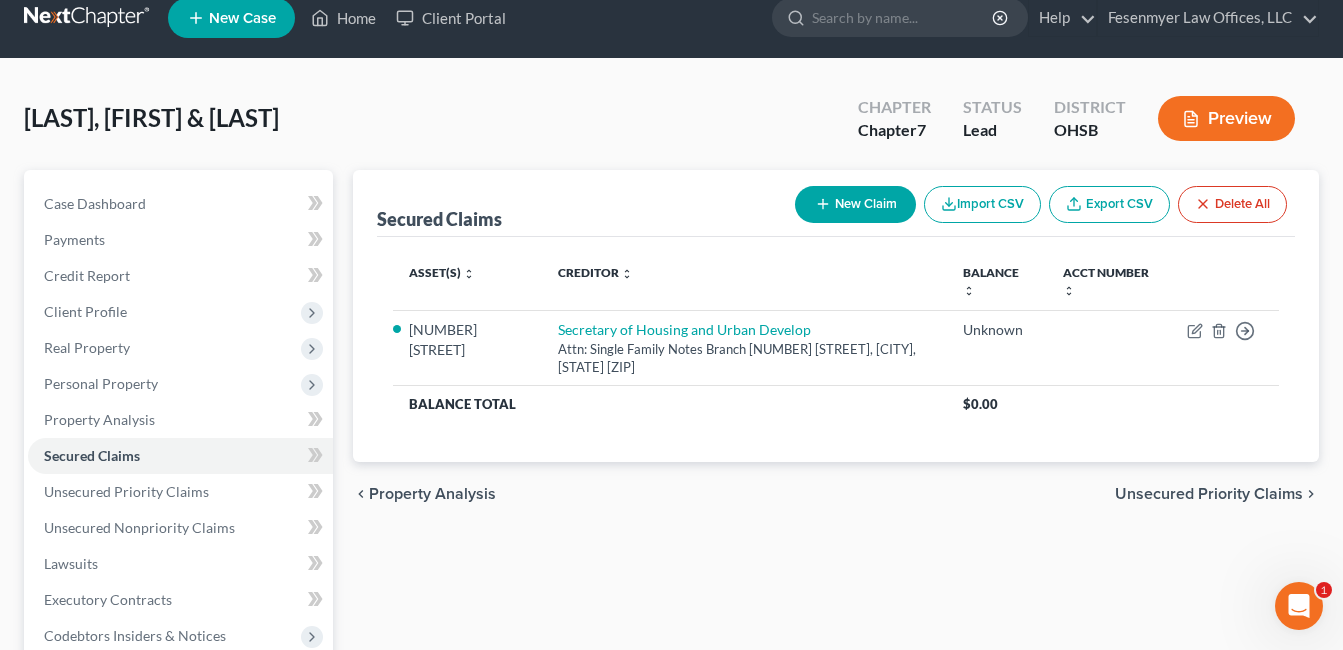 scroll, scrollTop: 0, scrollLeft: 0, axis: both 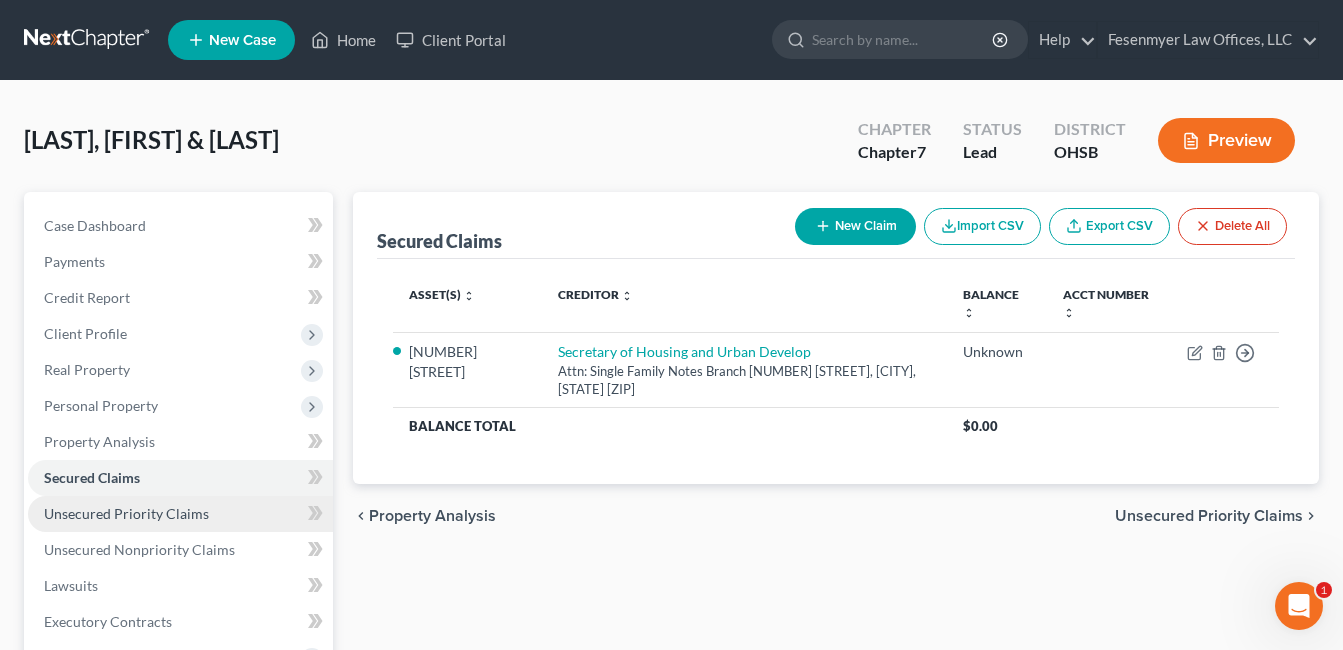 click on "Unsecured Priority Claims" at bounding box center [126, 513] 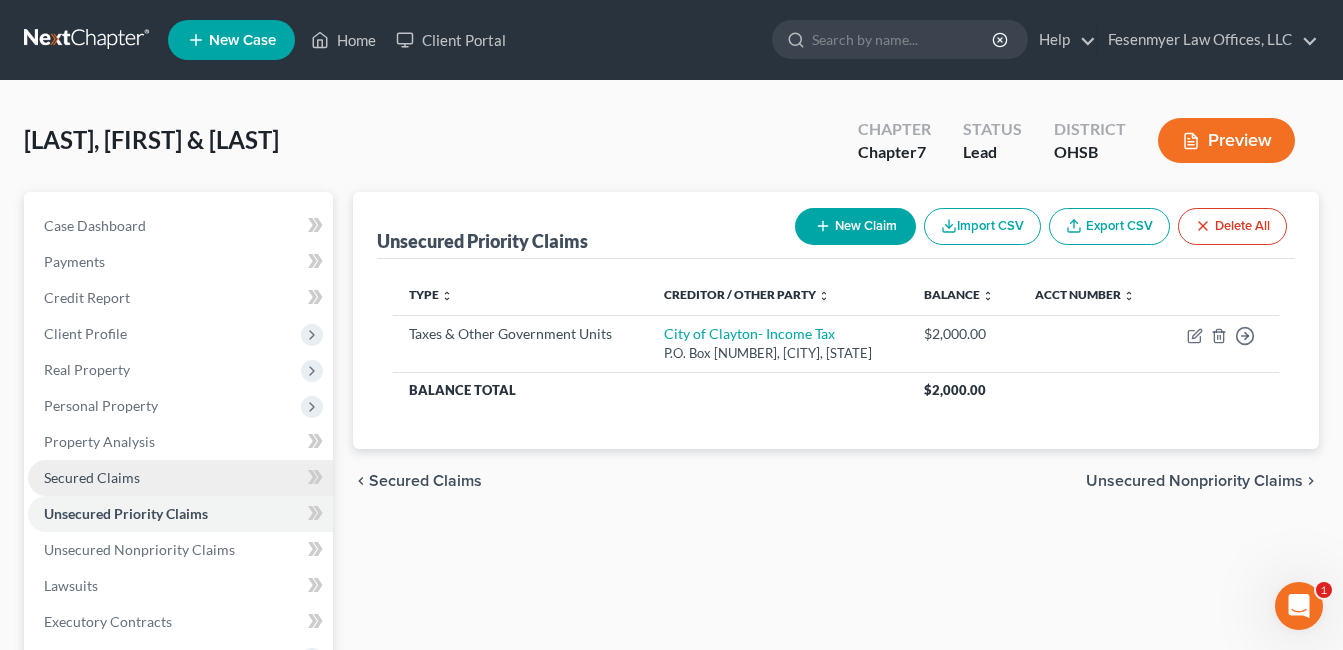 click on "Secured Claims" at bounding box center (180, 478) 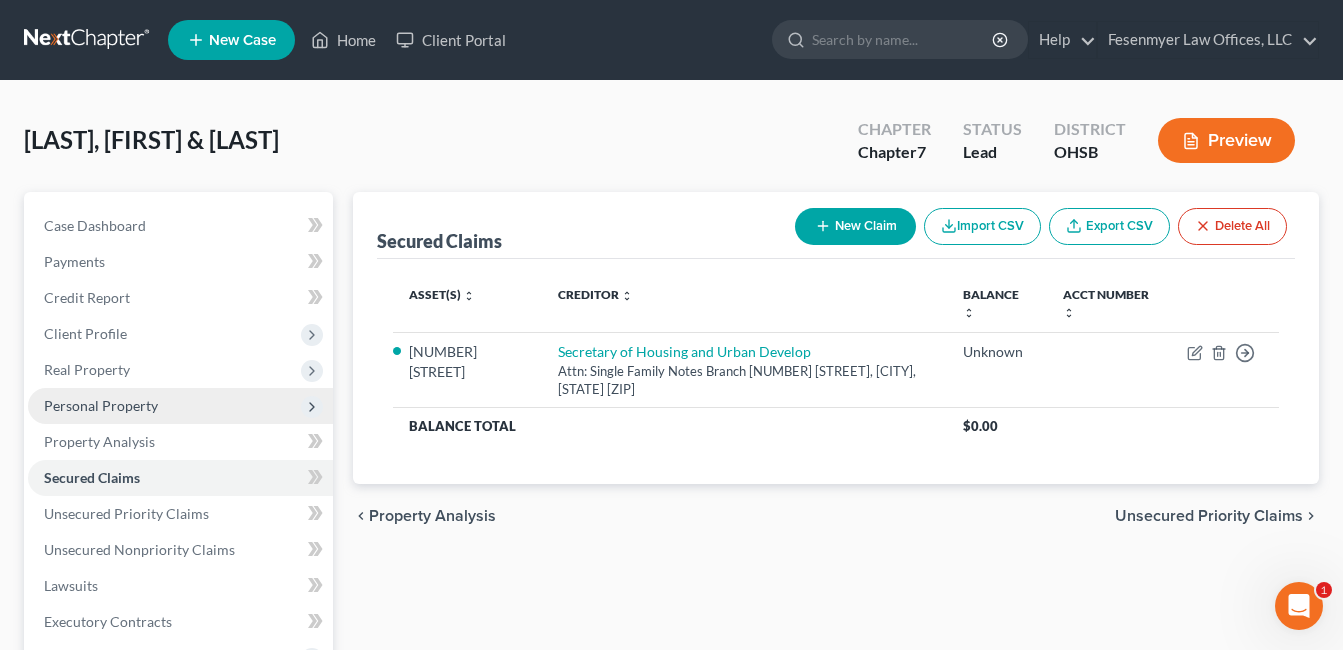 click on "Personal Property" at bounding box center [101, 405] 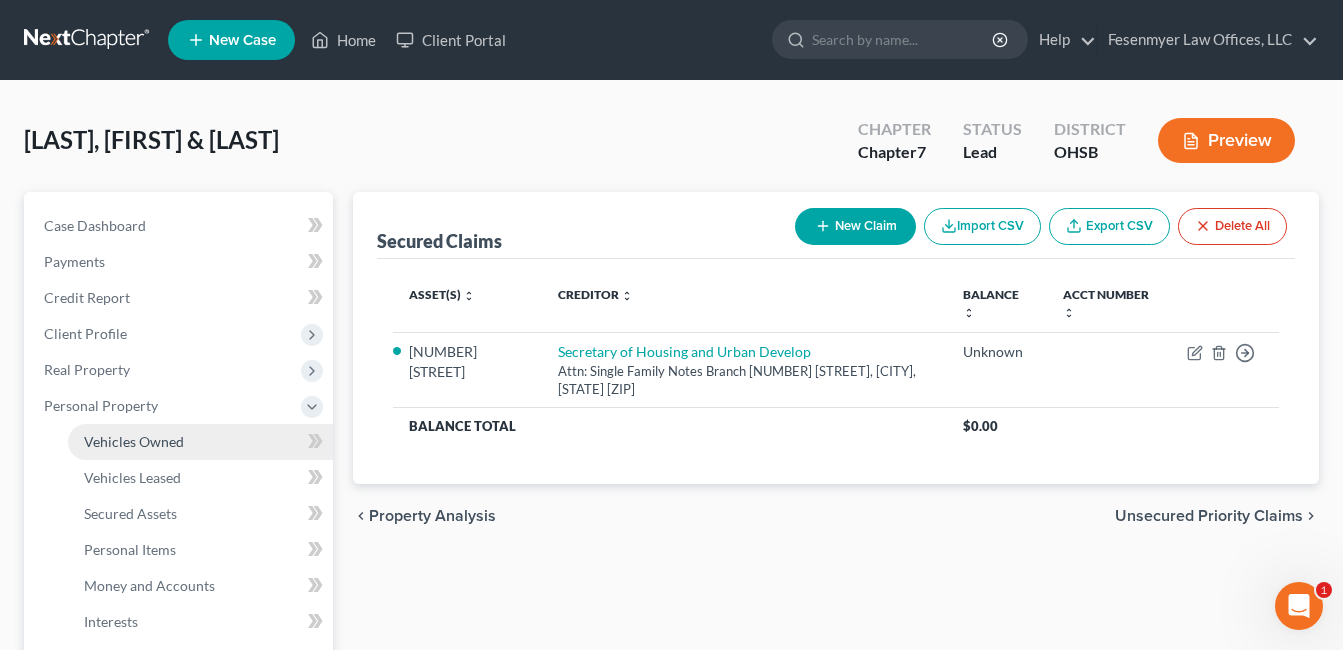 click on "Vehicles Owned" at bounding box center (200, 442) 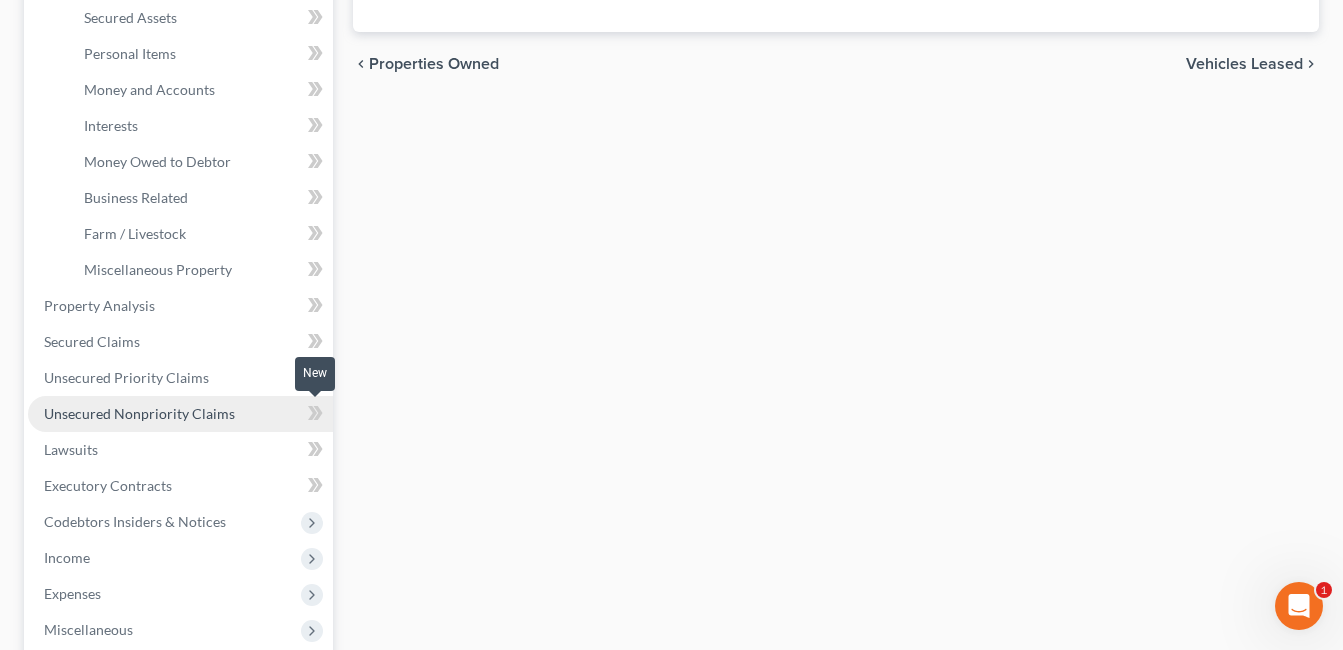 scroll, scrollTop: 500, scrollLeft: 0, axis: vertical 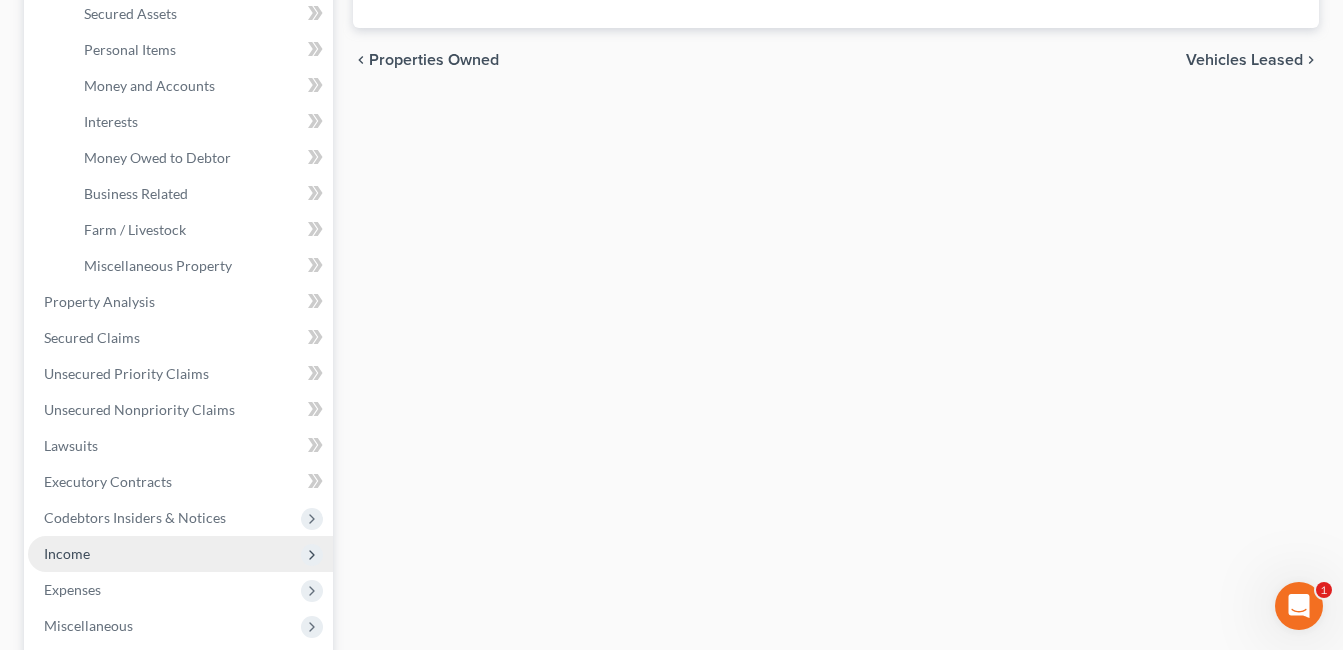 click on "Income" at bounding box center [180, 554] 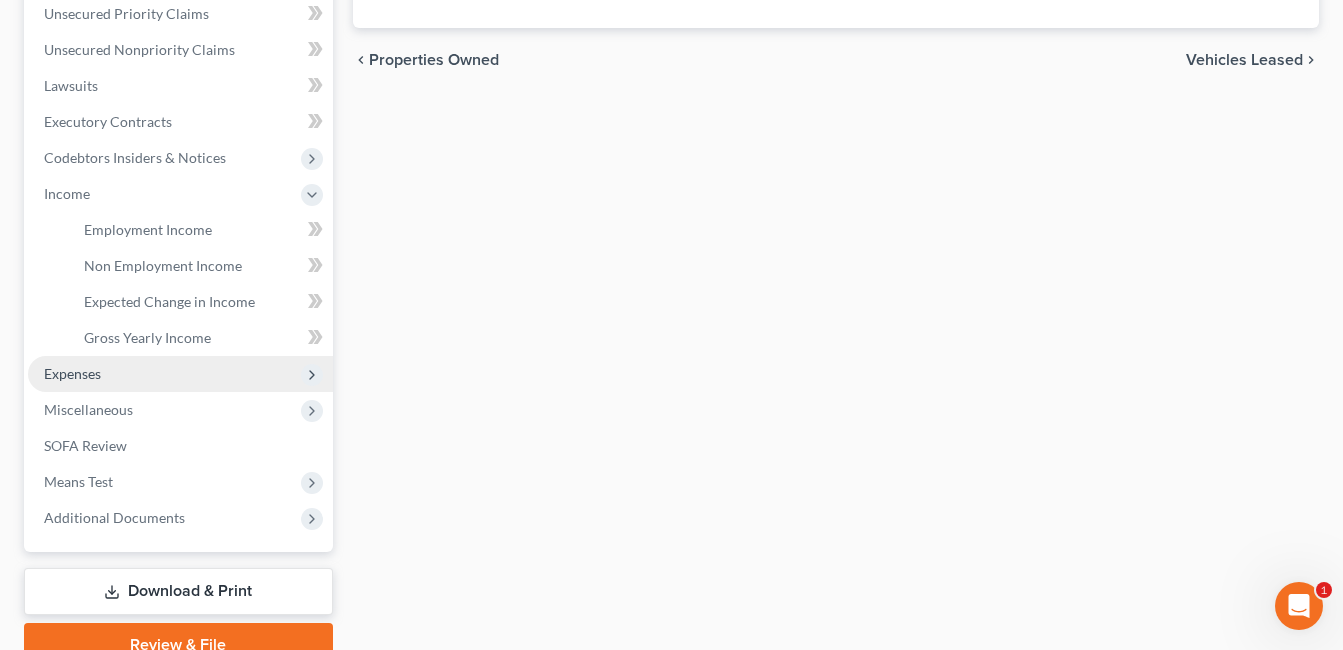 click on "Expenses" at bounding box center [180, 374] 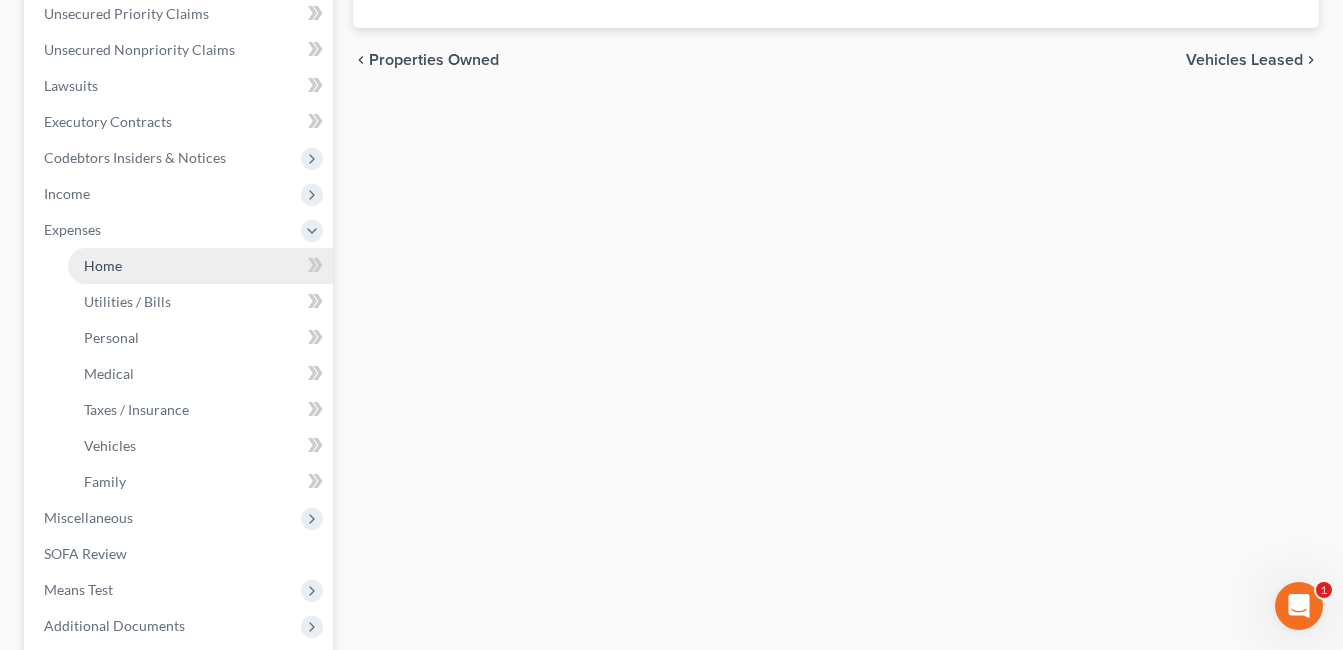 click on "Home" at bounding box center (200, 266) 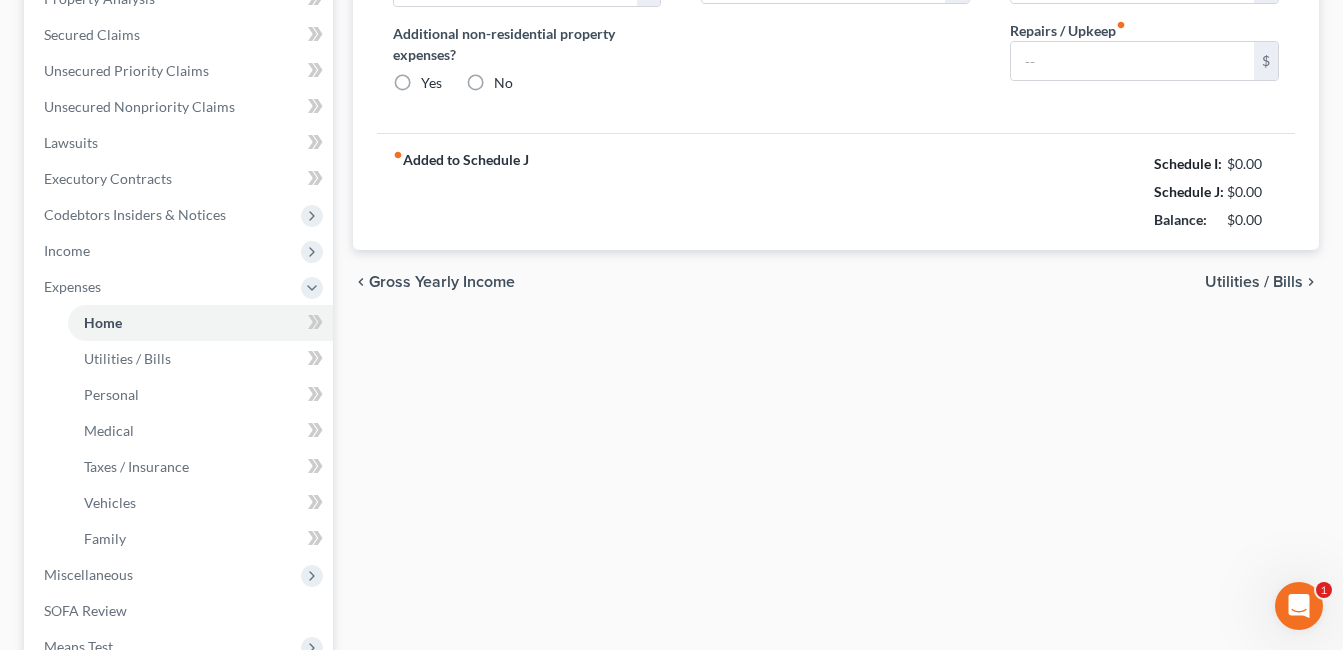 type on "1,066.00" 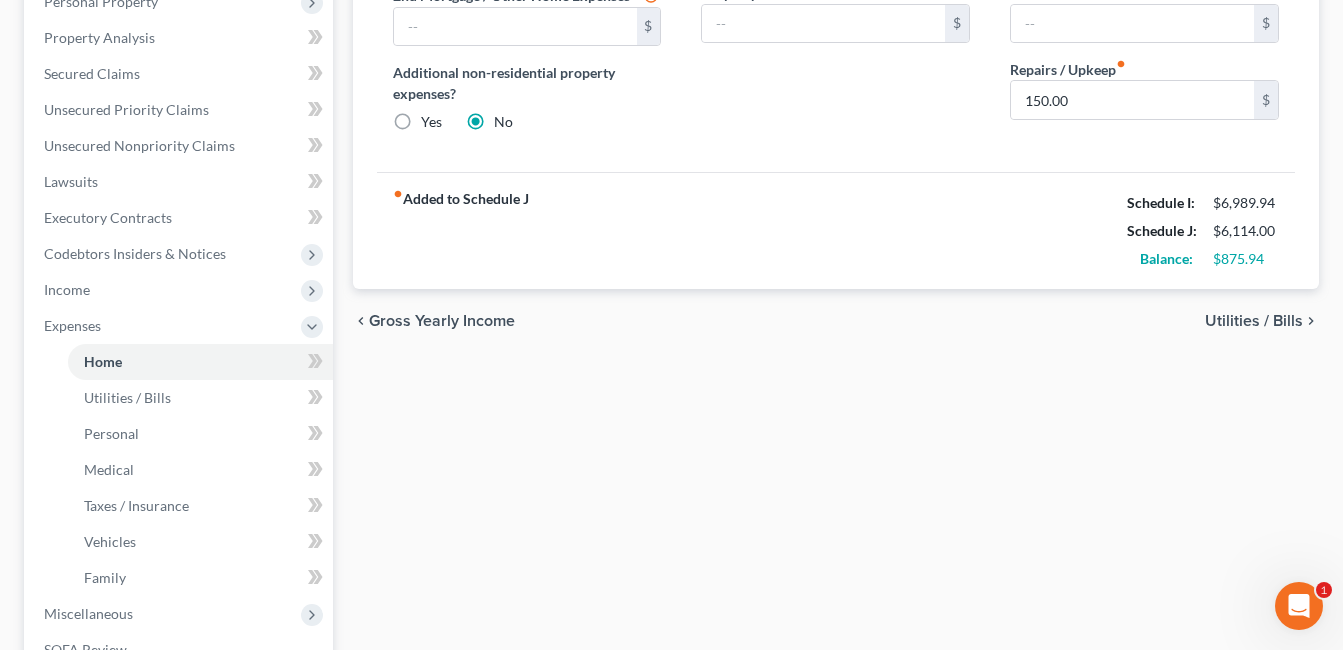 scroll, scrollTop: 400, scrollLeft: 0, axis: vertical 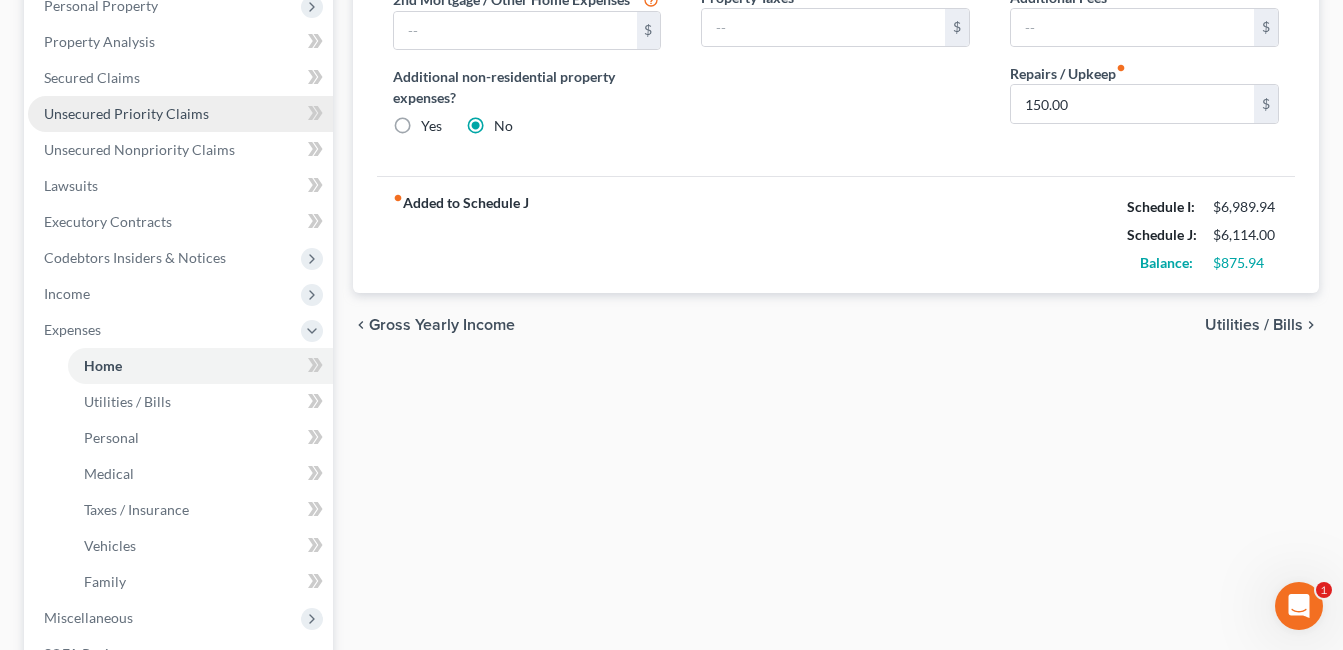 click on "Unsecured Priority Claims" at bounding box center [180, 114] 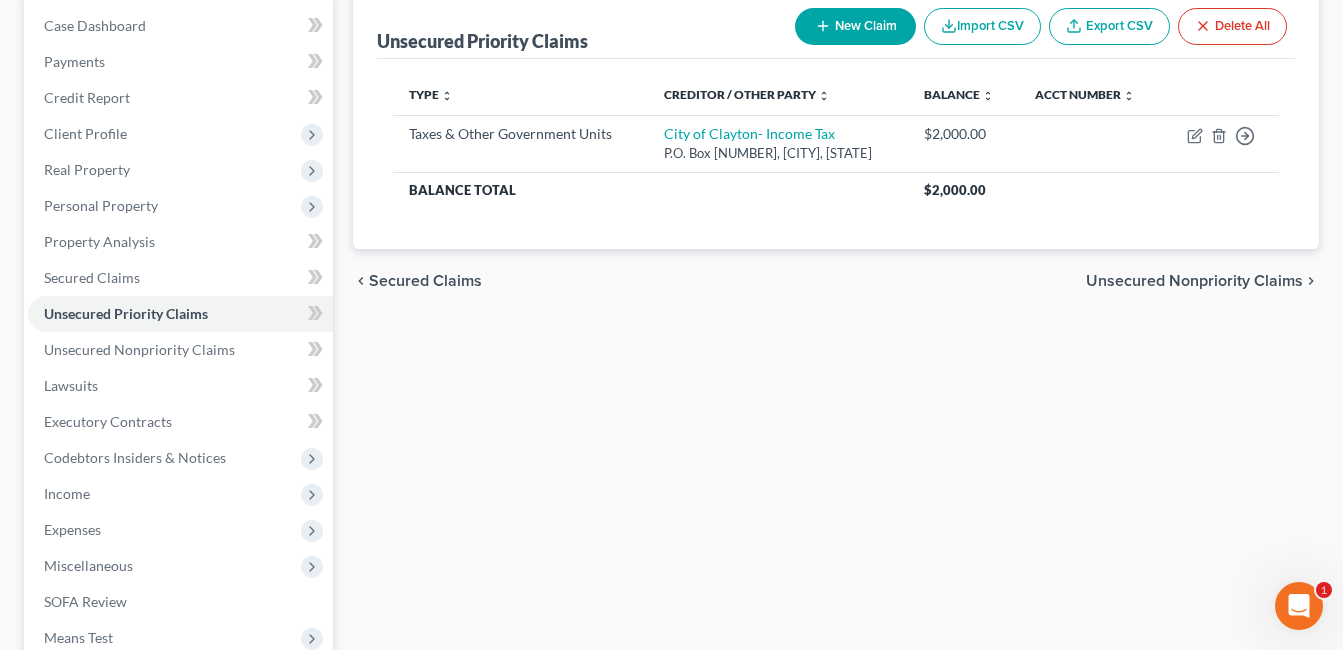 scroll, scrollTop: 300, scrollLeft: 0, axis: vertical 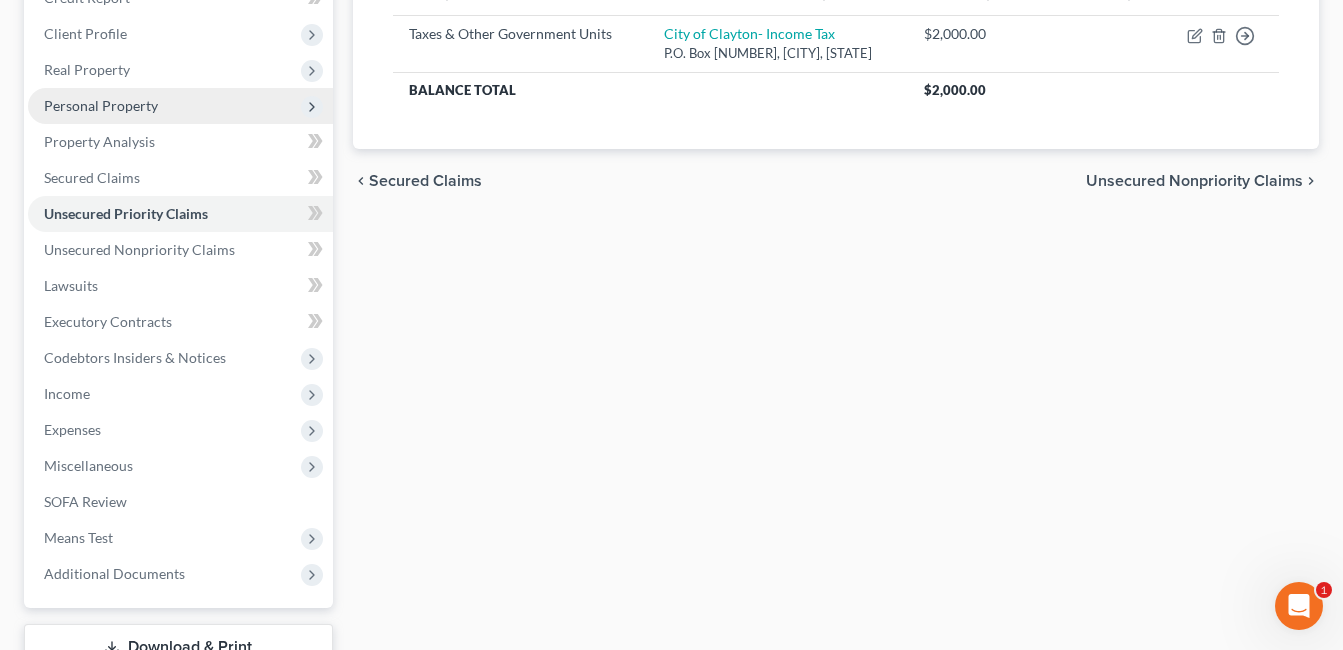 click on "Personal Property" at bounding box center [101, 105] 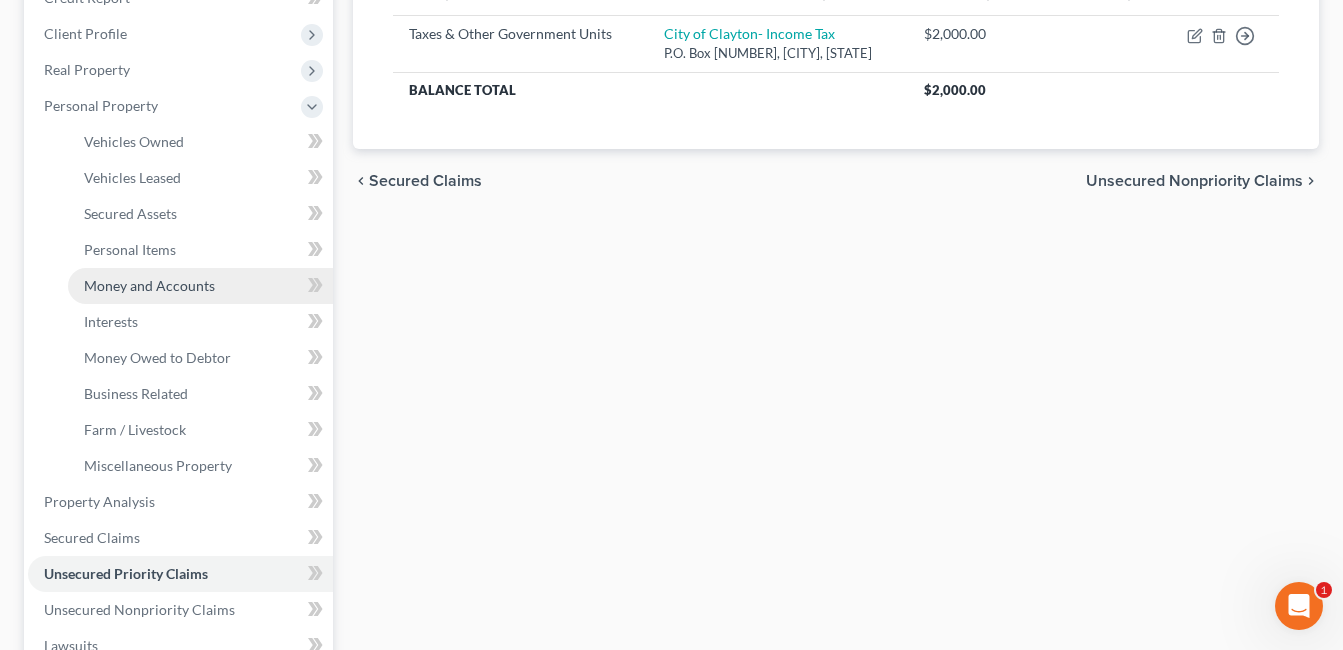 click on "Money and Accounts" at bounding box center (200, 286) 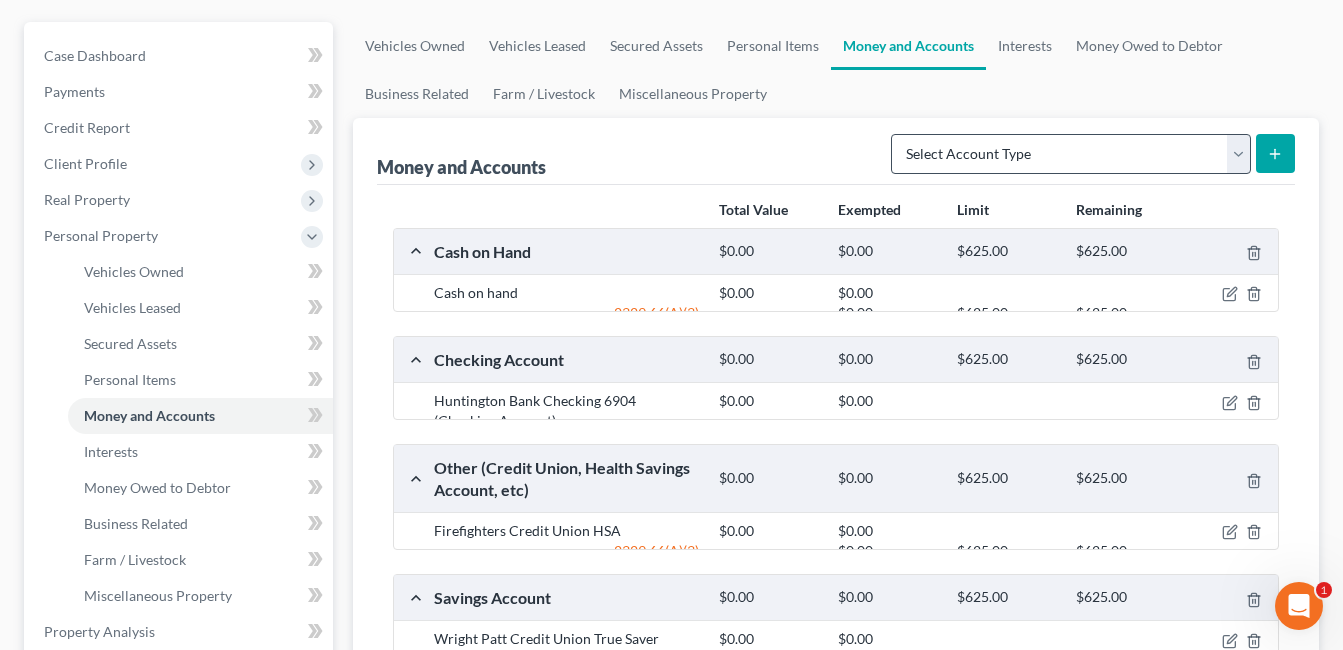 scroll, scrollTop: 0, scrollLeft: 0, axis: both 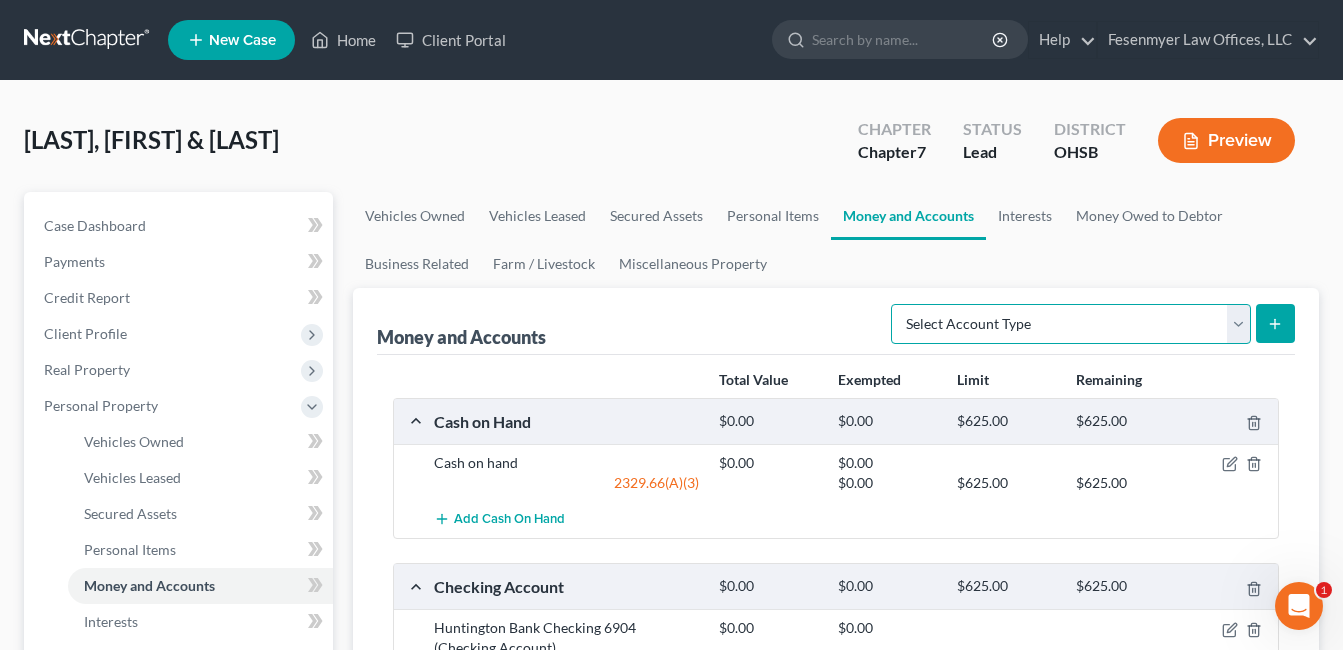 click on "Select Account Type Brokerage Cash on Hand Certificates of Deposit Checking Account Money Market Other (Credit Union, Health Savings Account, etc) Safe Deposit Box Savings Account Security Deposits or Prepayments" at bounding box center [1071, 324] 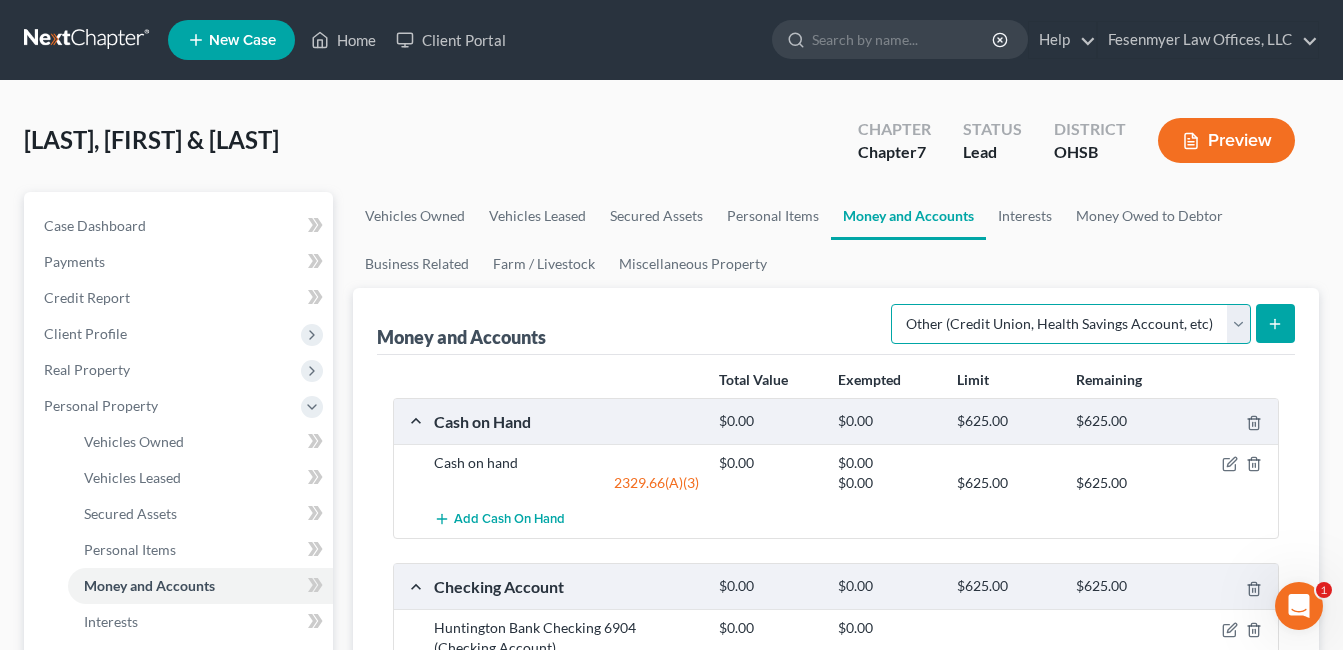 click on "Select Account Type Brokerage Cash on Hand Certificates of Deposit Checking Account Money Market Other (Credit Union, Health Savings Account, etc) Safe Deposit Box Savings Account Security Deposits or Prepayments" at bounding box center (1071, 324) 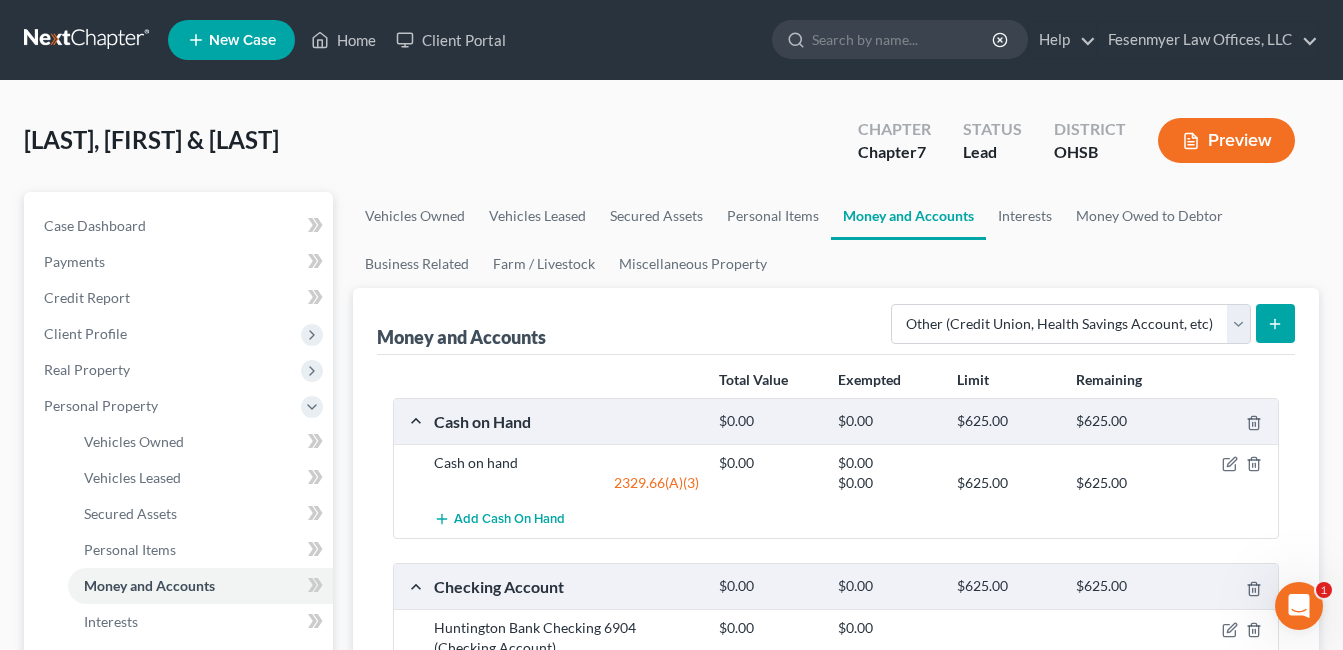 click 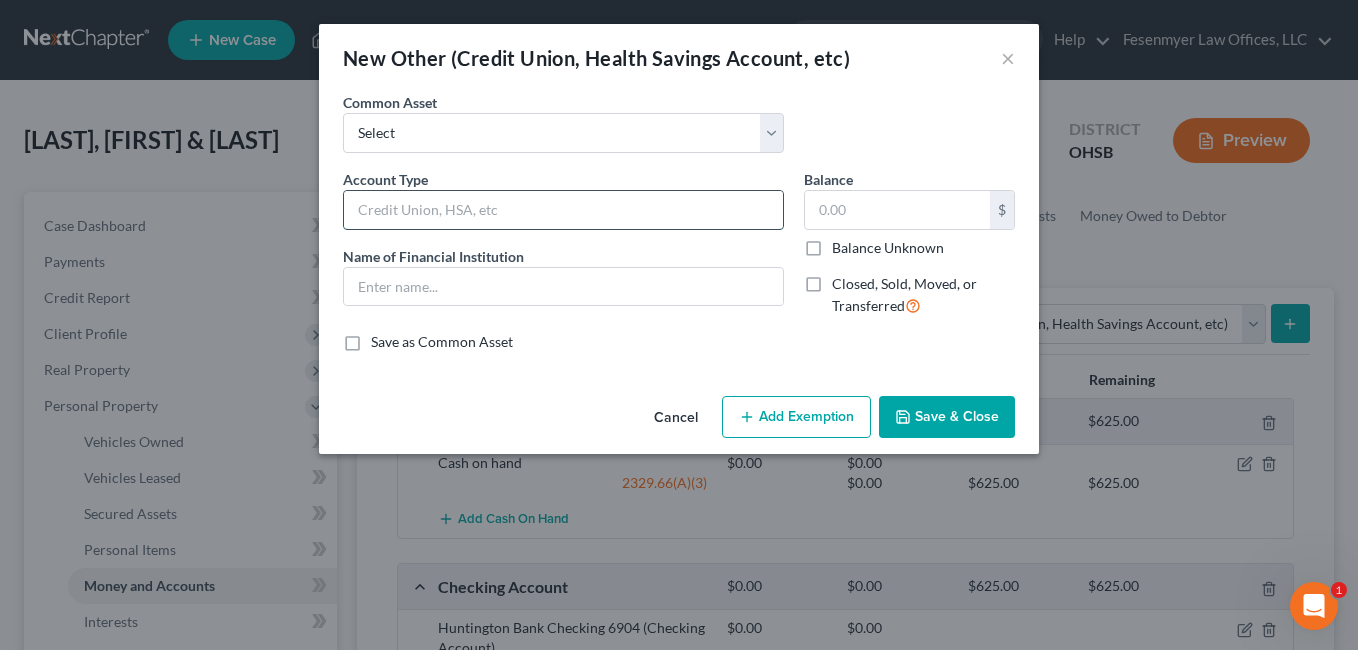 click at bounding box center (563, 210) 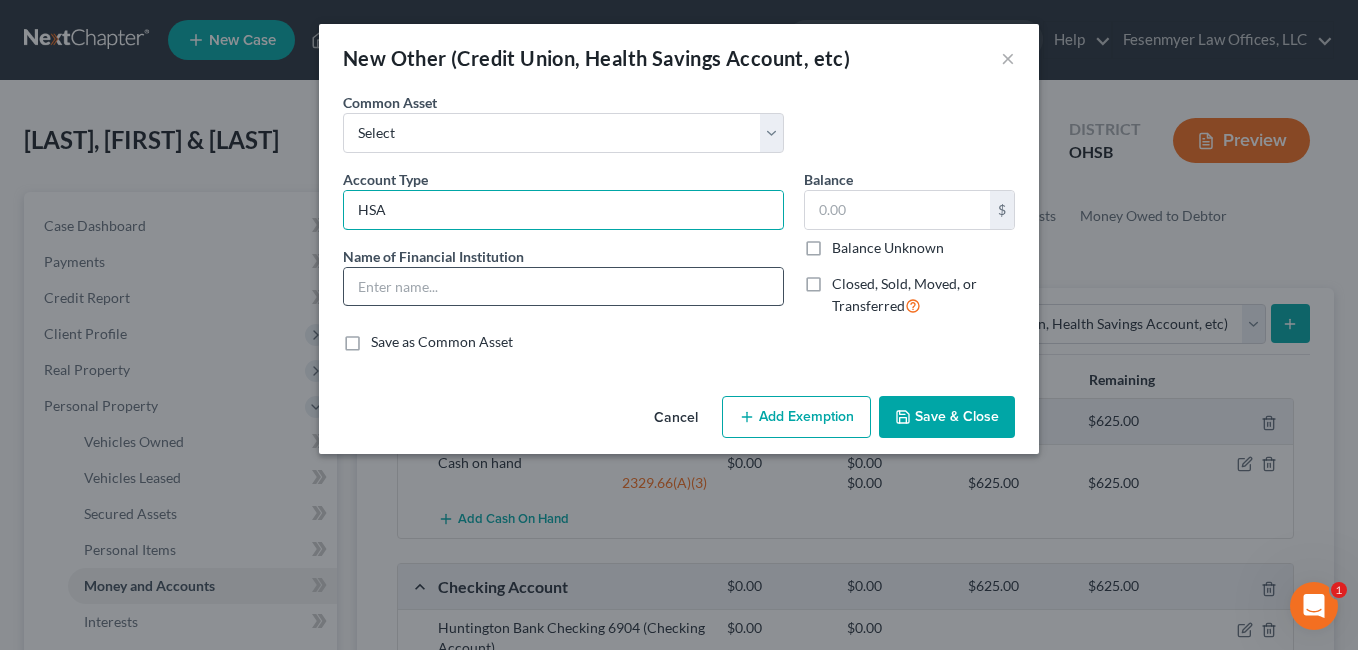 type on "HSA" 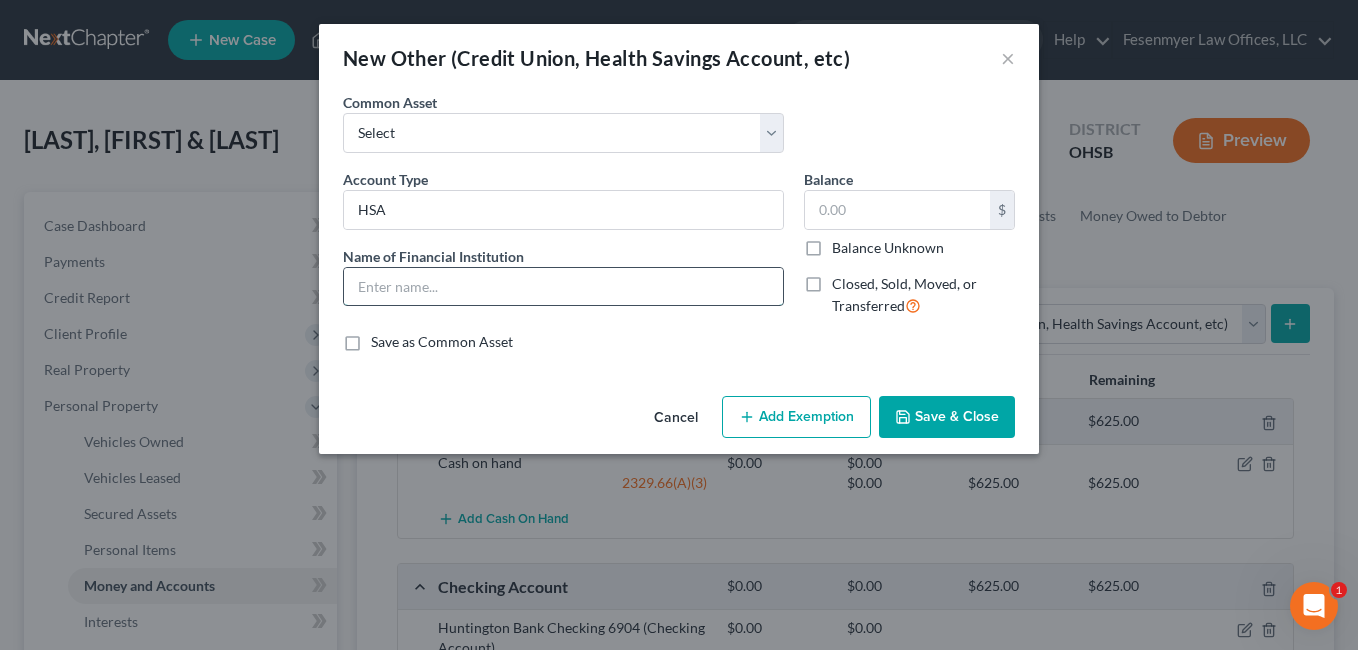 click at bounding box center [563, 287] 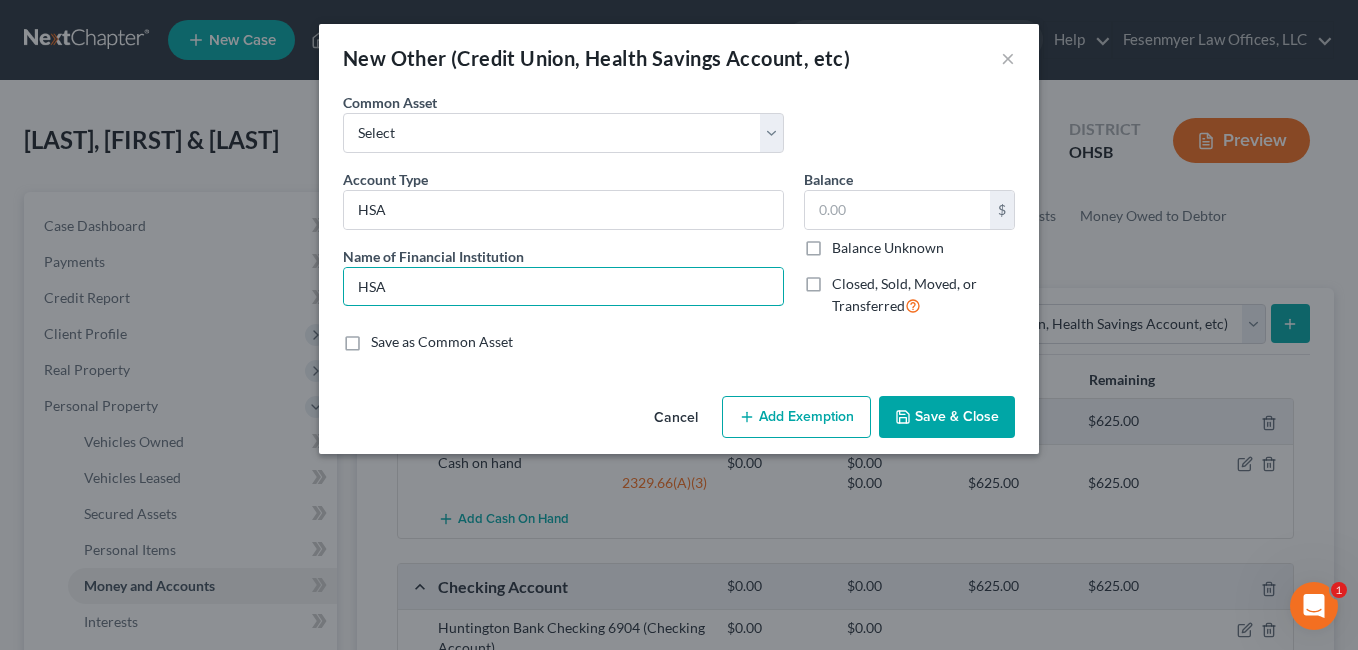 type on "HSA" 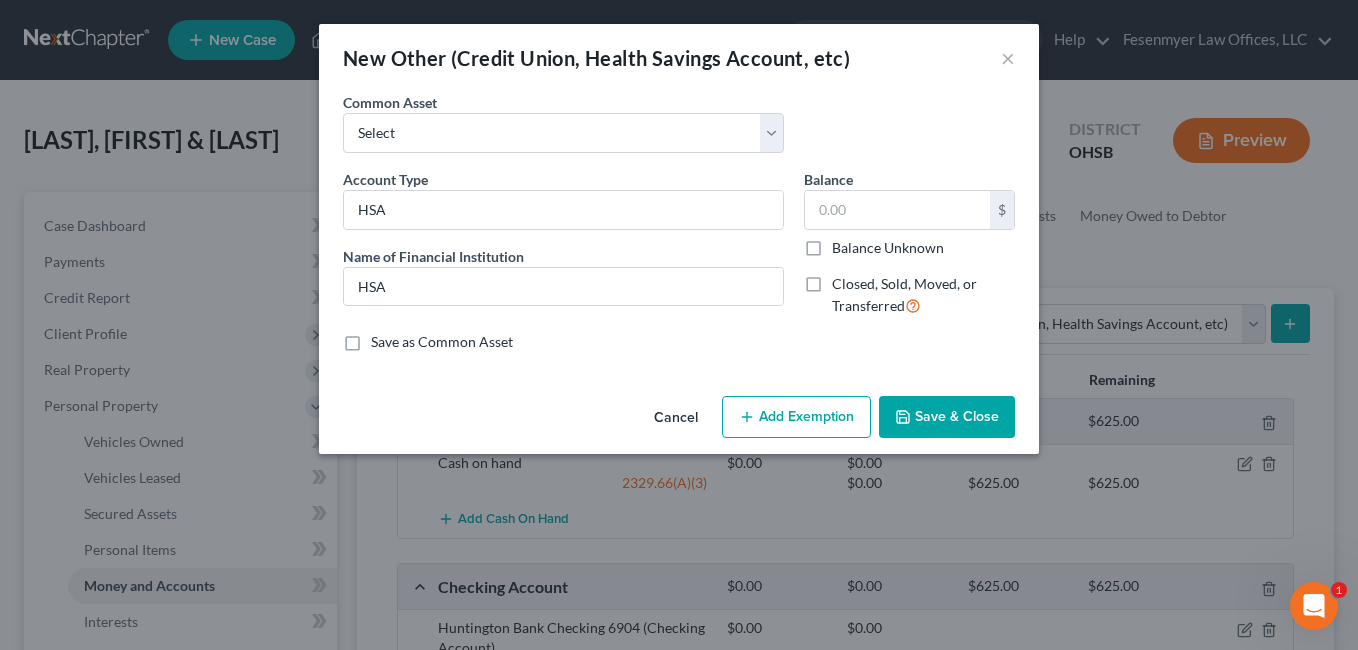 click on "Save & Close" at bounding box center (947, 417) 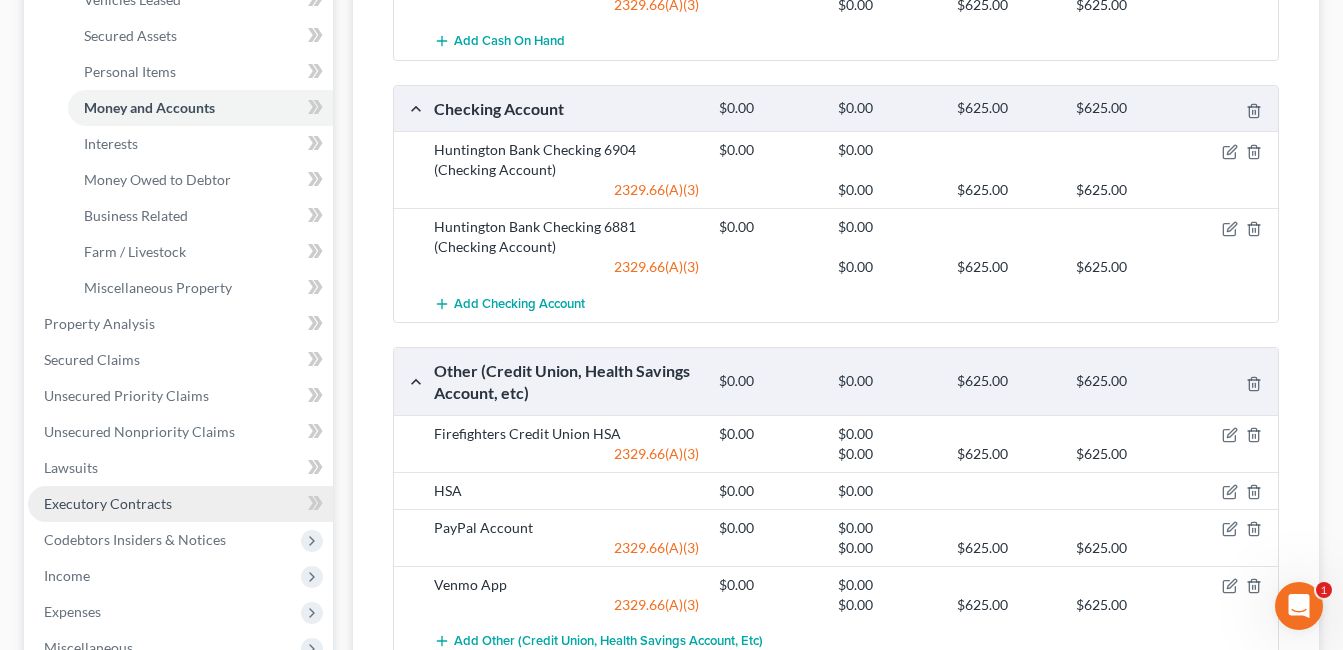 scroll, scrollTop: 500, scrollLeft: 0, axis: vertical 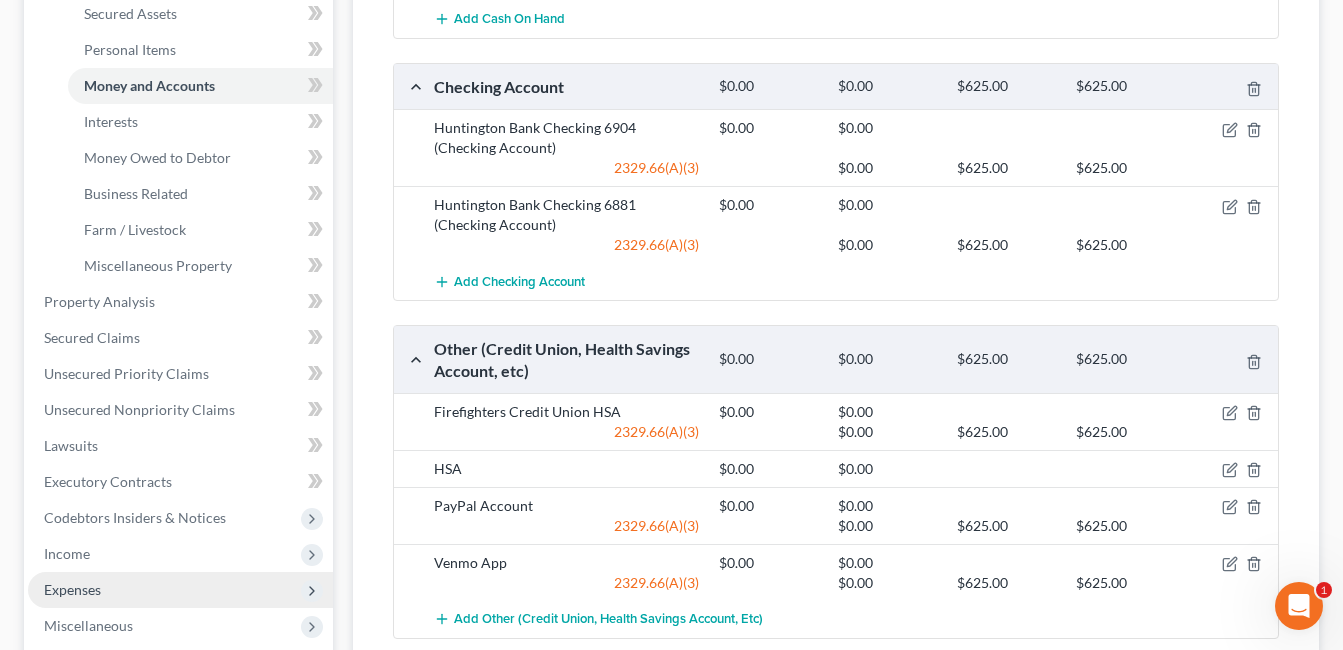 click on "Expenses" at bounding box center [180, 590] 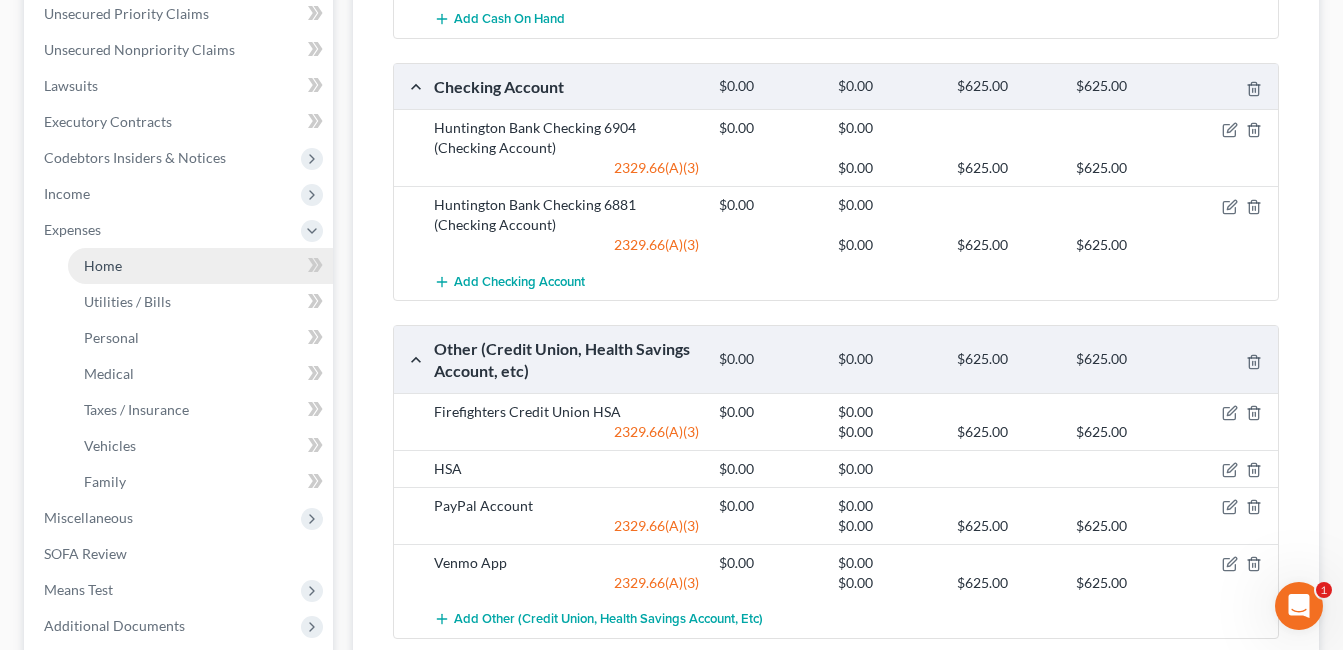 click on "Home" at bounding box center (200, 266) 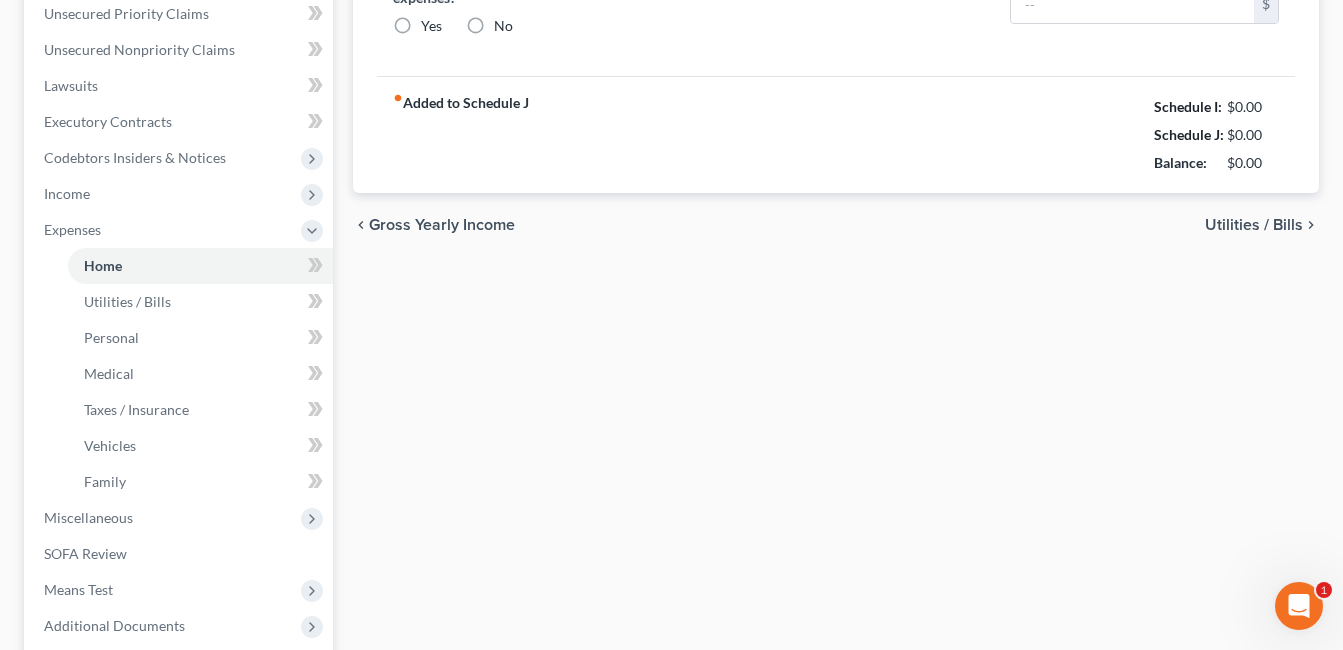 type on "1,066.00" 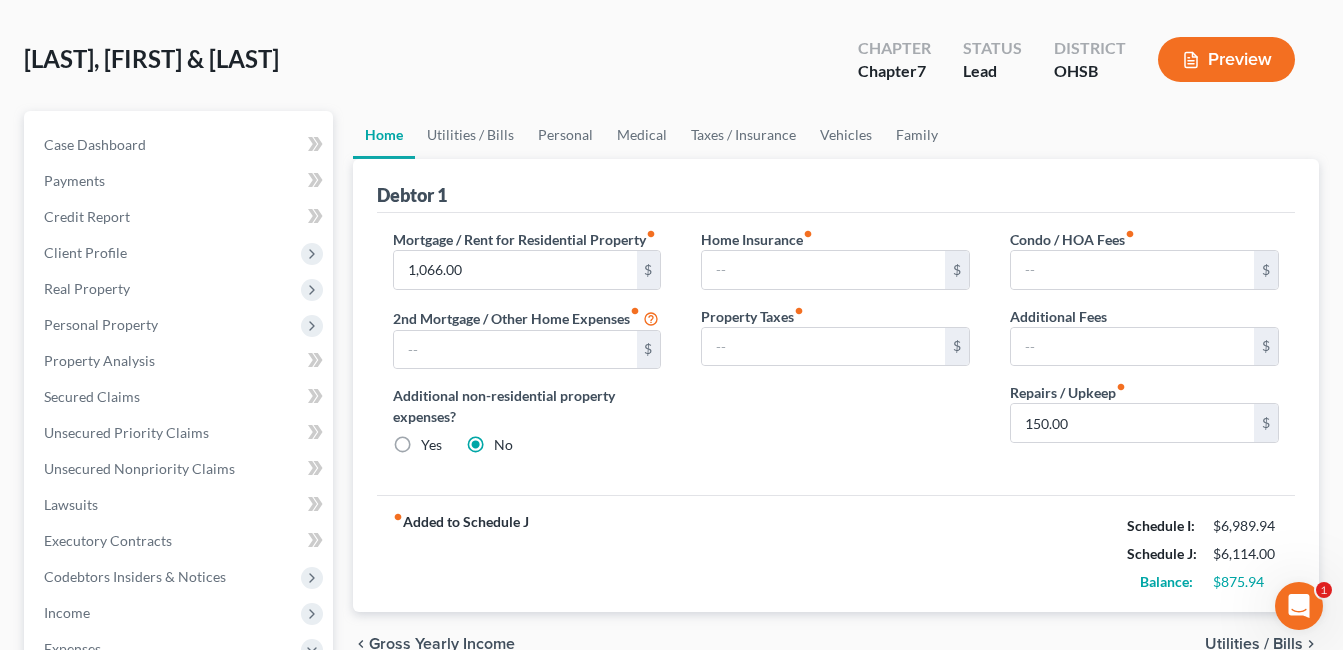 scroll, scrollTop: 200, scrollLeft: 0, axis: vertical 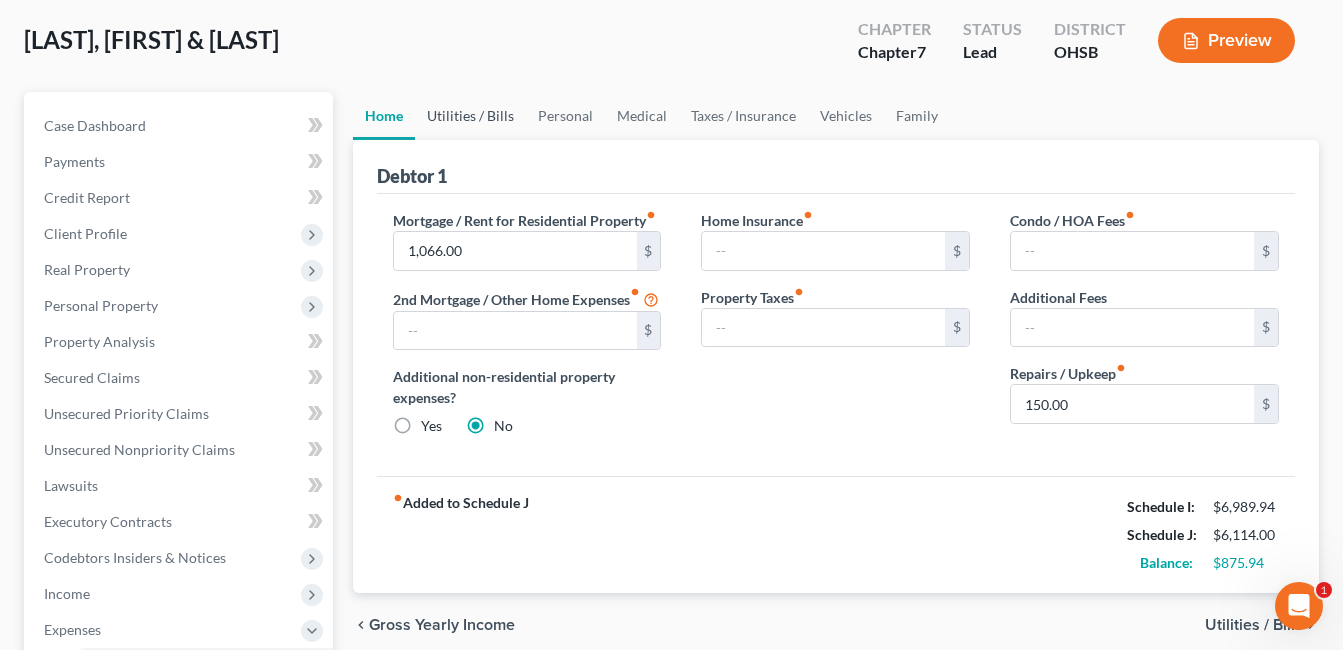 click on "Utilities / Bills" at bounding box center (470, 116) 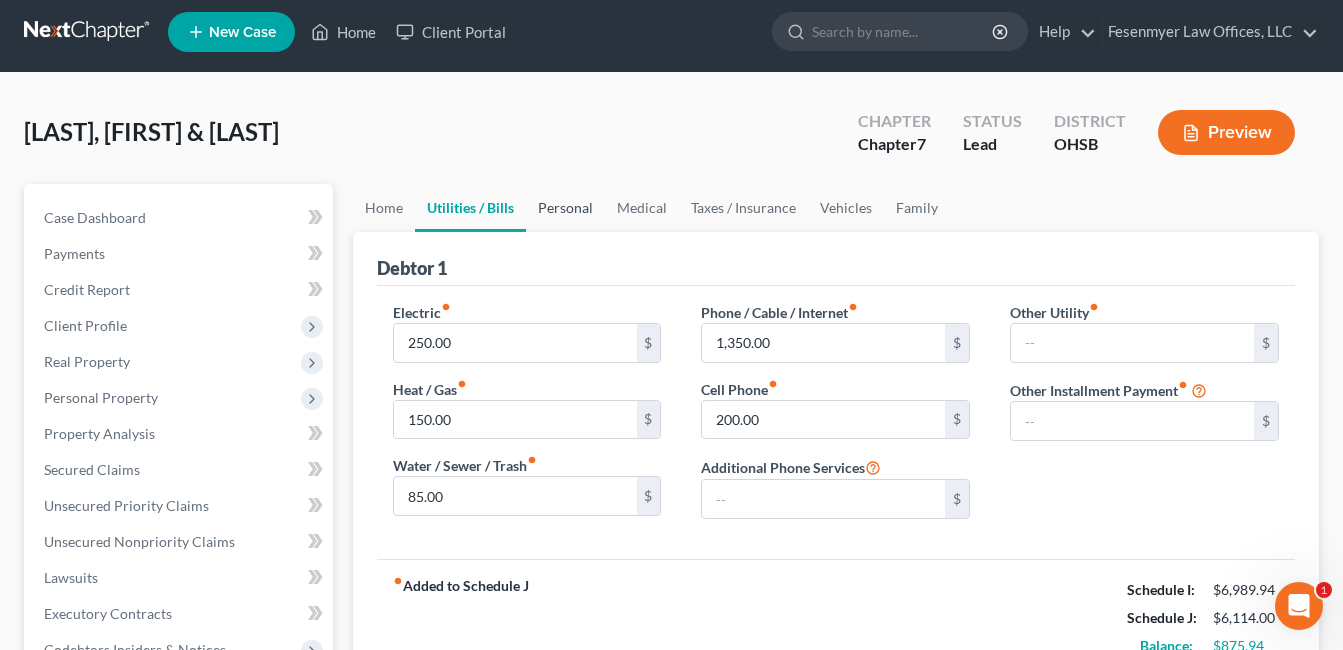 scroll, scrollTop: 0, scrollLeft: 0, axis: both 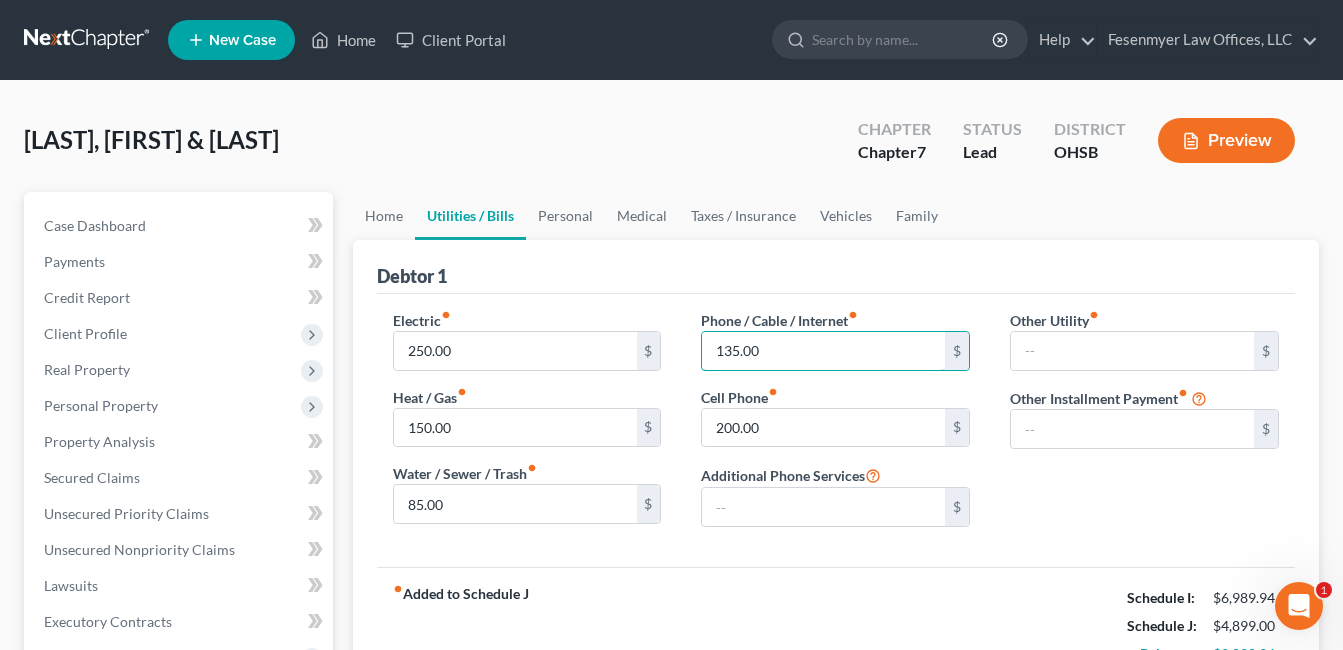 type on "135.00" 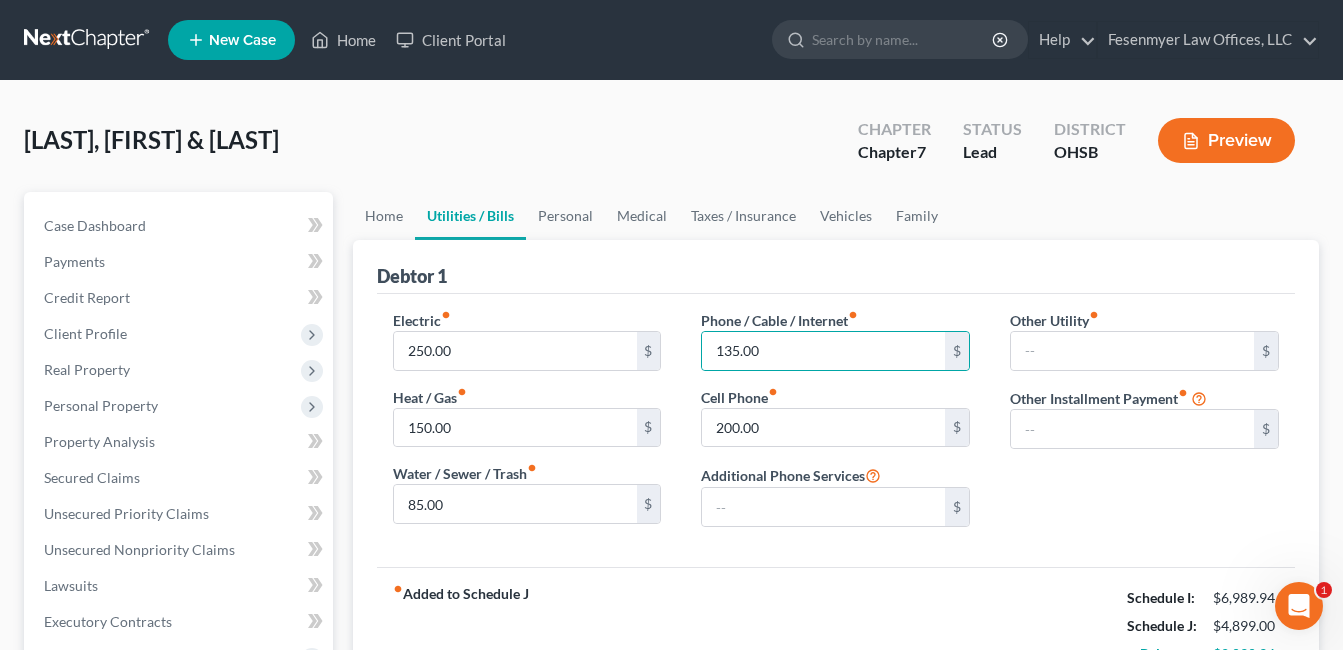 click on "Phone / Cable / Internet  fiber_manual_record 135.00 $ Cell Phone  fiber_manual_record 200.00 $ Additional Phone Services  $" at bounding box center (835, 426) 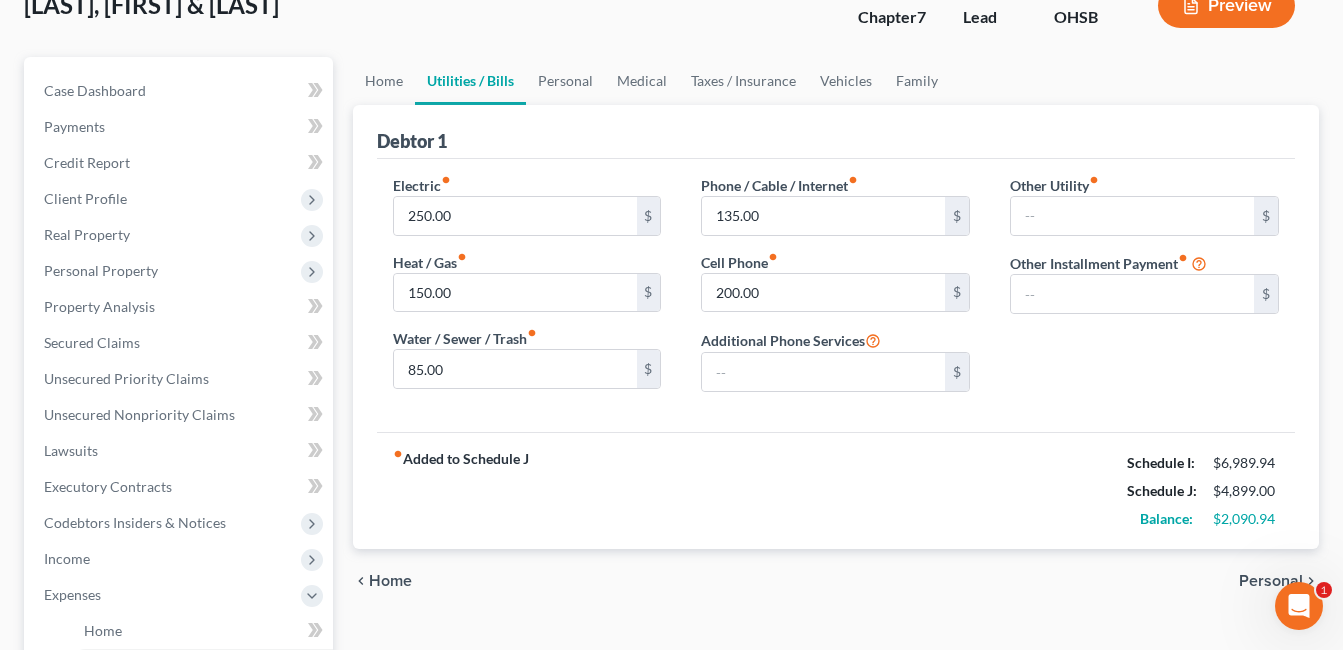 scroll, scrollTop: 100, scrollLeft: 0, axis: vertical 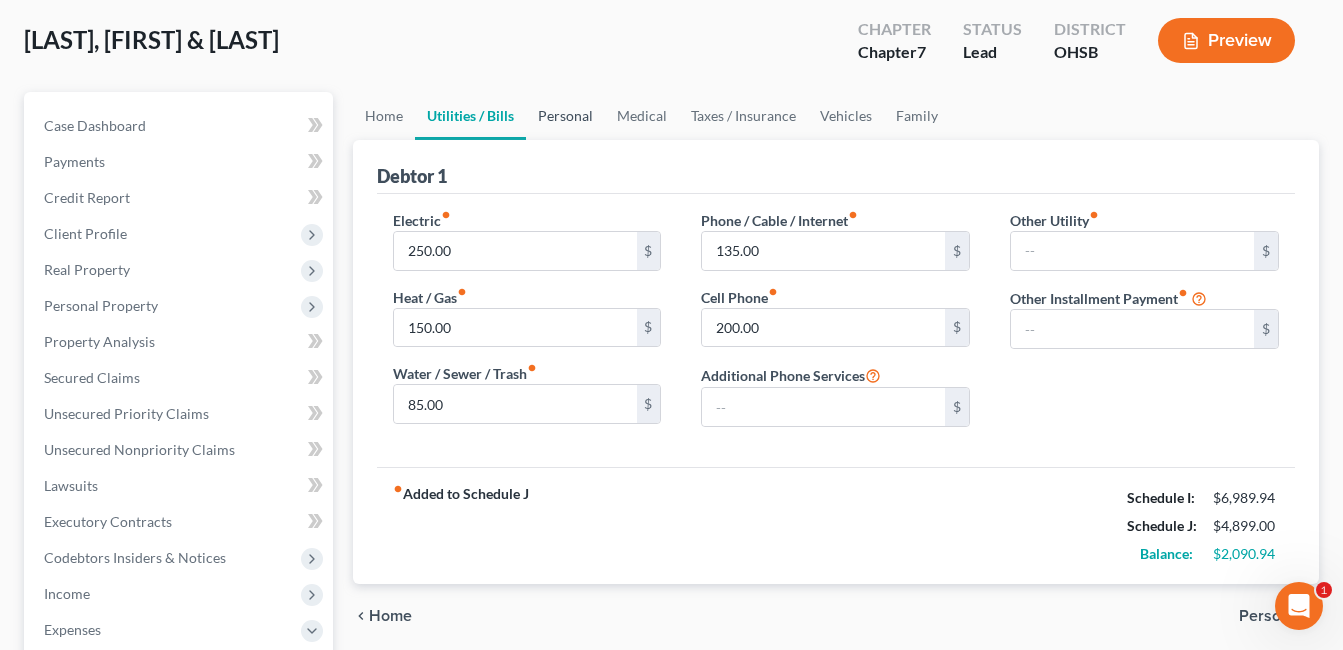 click on "Personal" at bounding box center [565, 116] 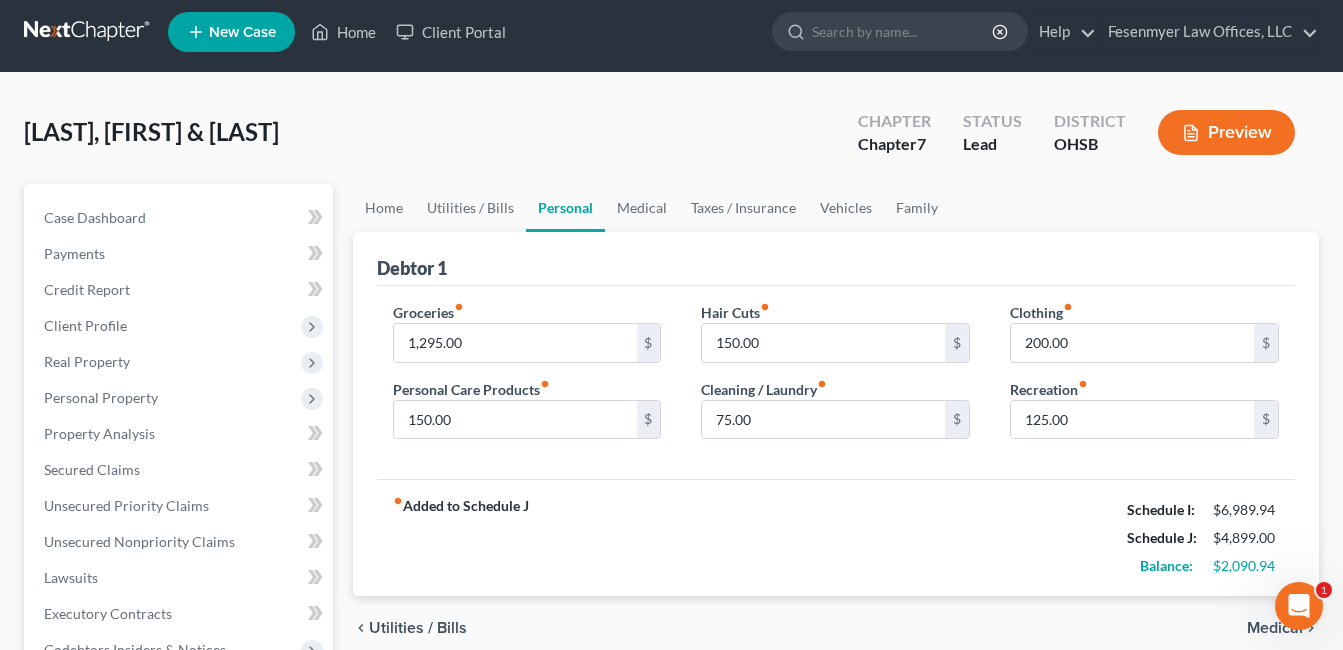 scroll, scrollTop: 0, scrollLeft: 0, axis: both 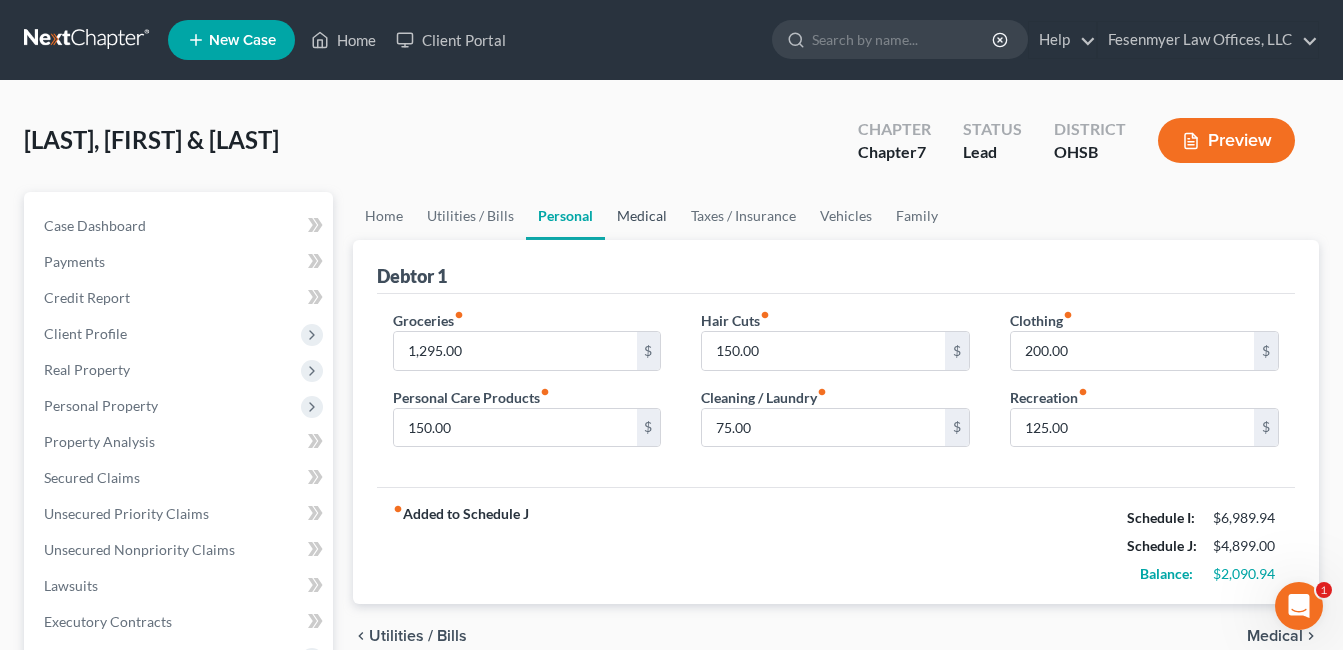 click on "Medical" at bounding box center (642, 216) 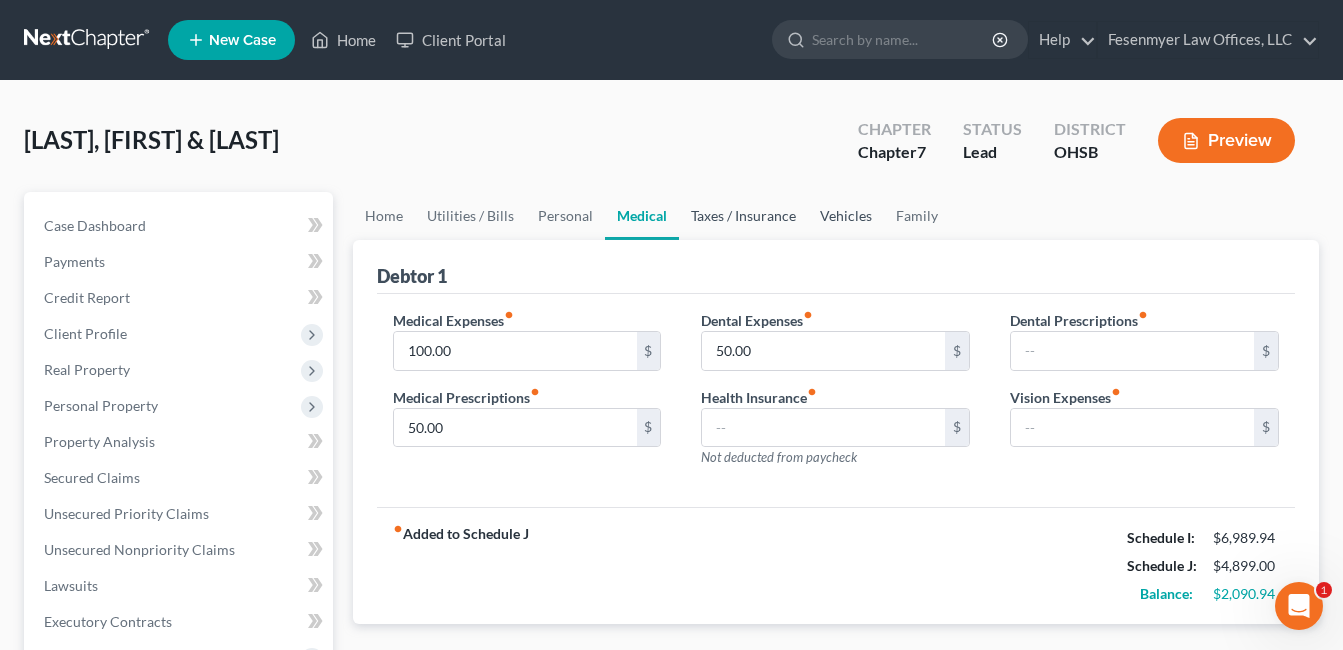 click on "Taxes / Insurance" at bounding box center (743, 216) 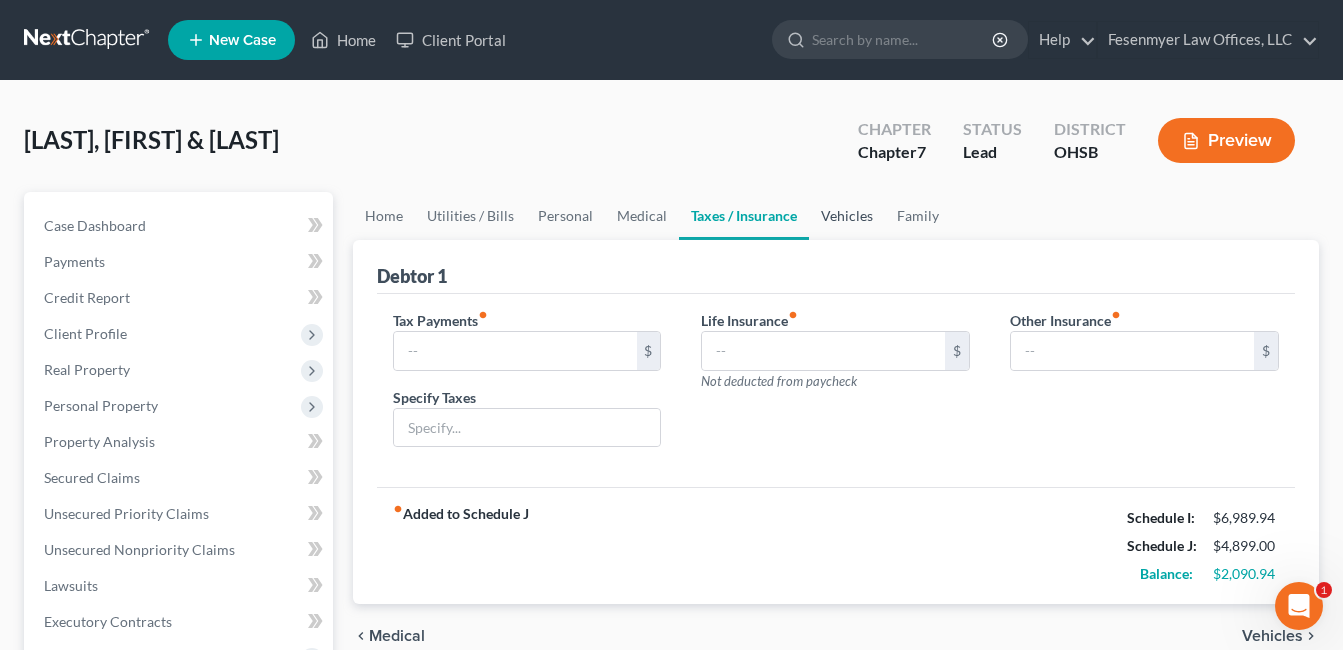 click on "Vehicles" at bounding box center [847, 216] 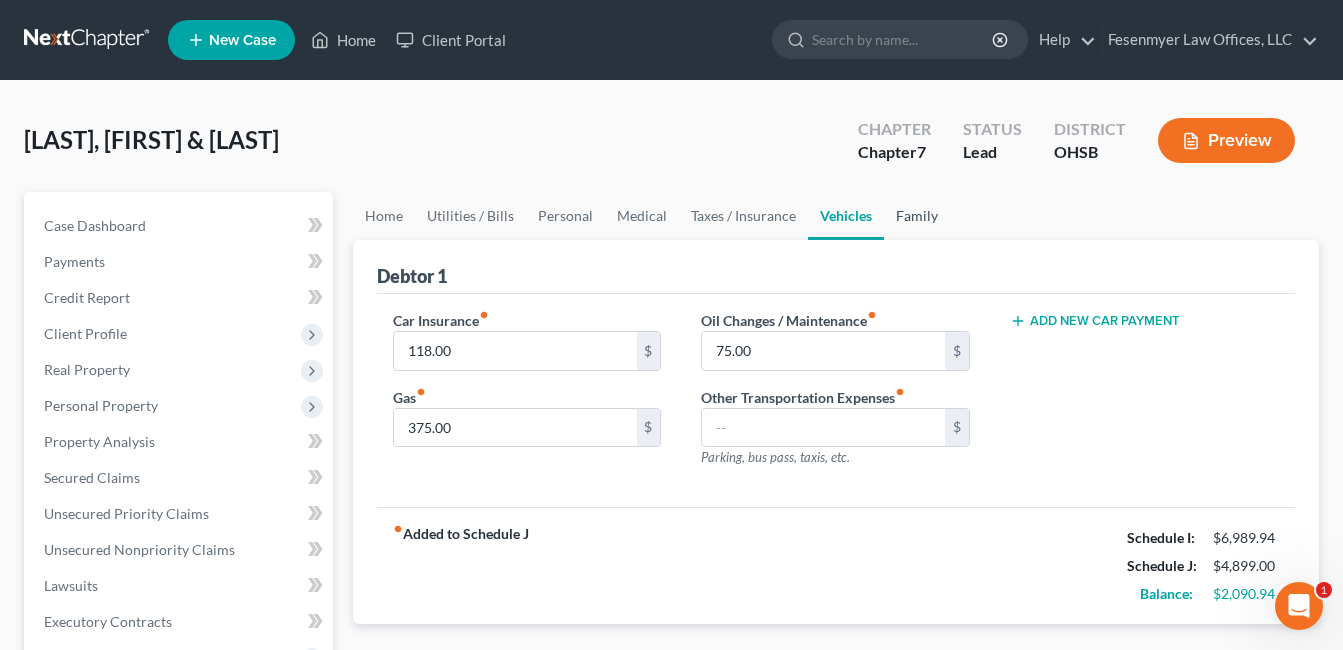 click on "Family" at bounding box center (917, 216) 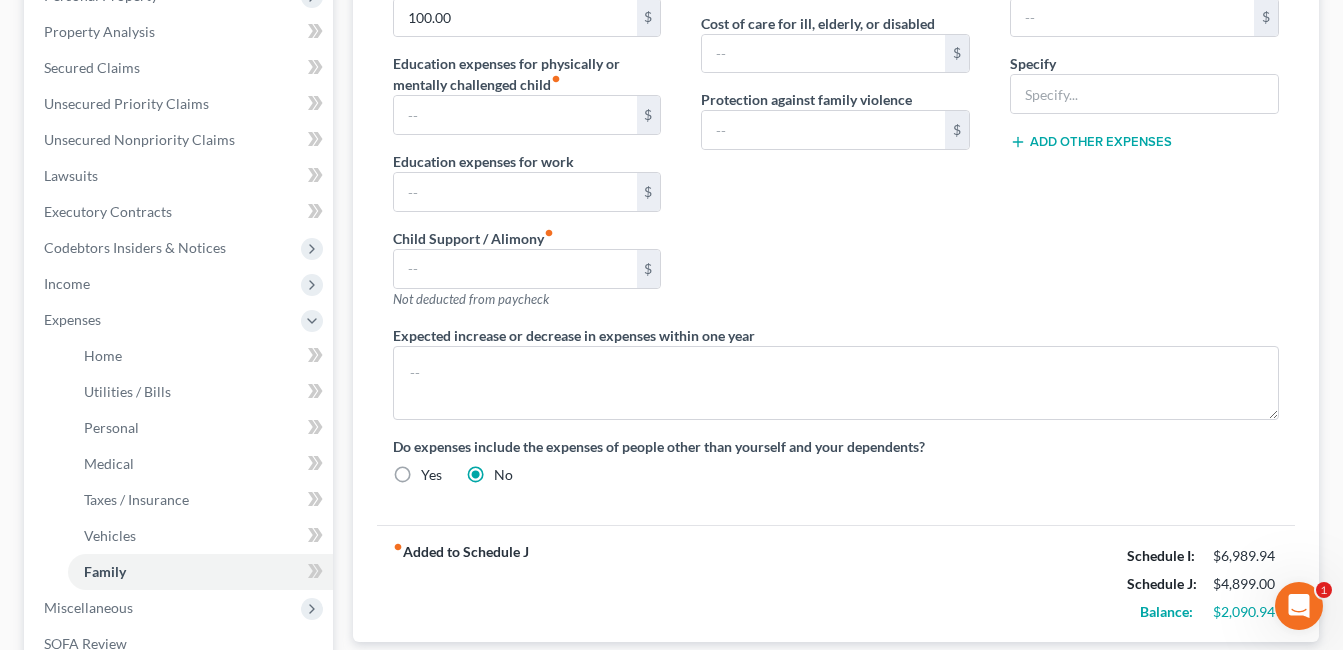 scroll, scrollTop: 100, scrollLeft: 0, axis: vertical 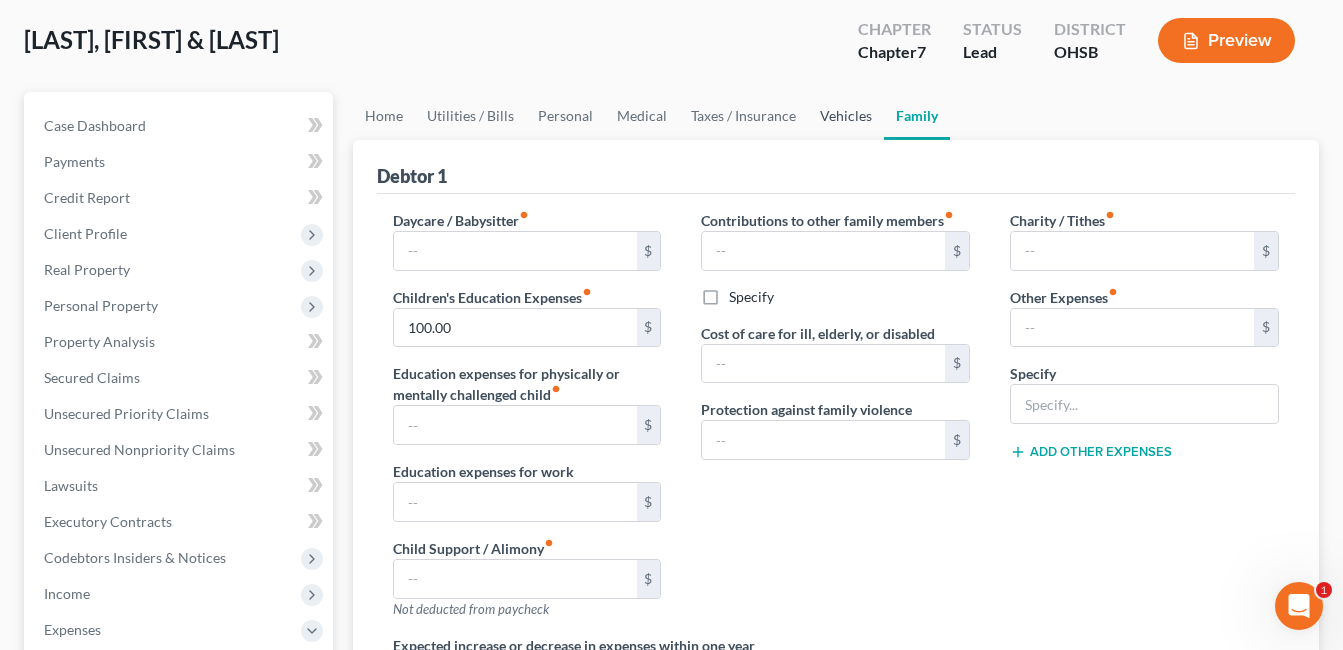 click on "Vehicles" at bounding box center (846, 116) 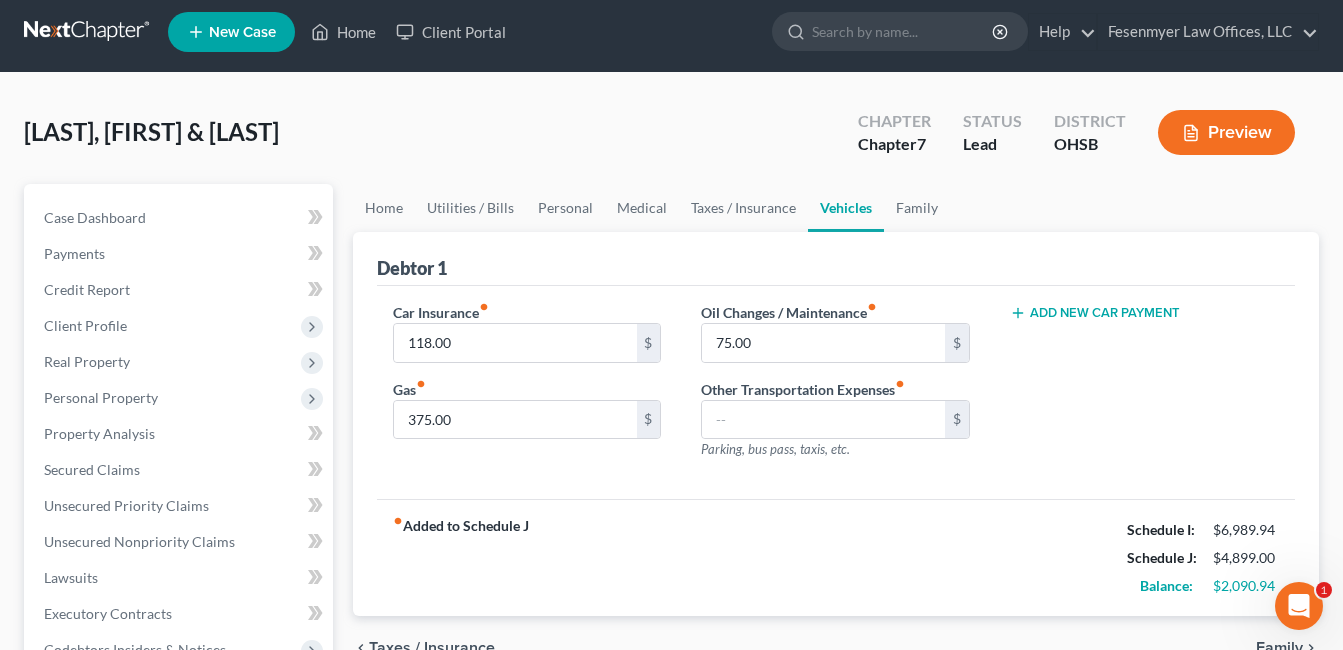 scroll, scrollTop: 0, scrollLeft: 0, axis: both 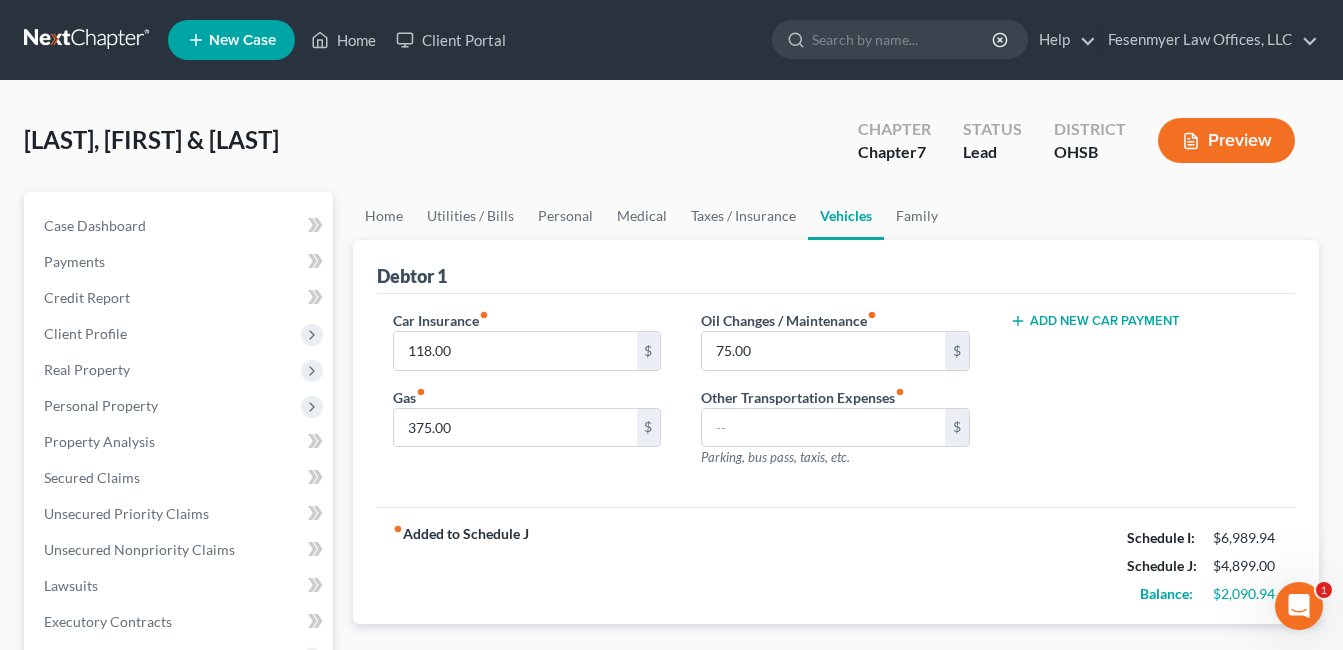 click on "Add New Car Payment" at bounding box center (1095, 321) 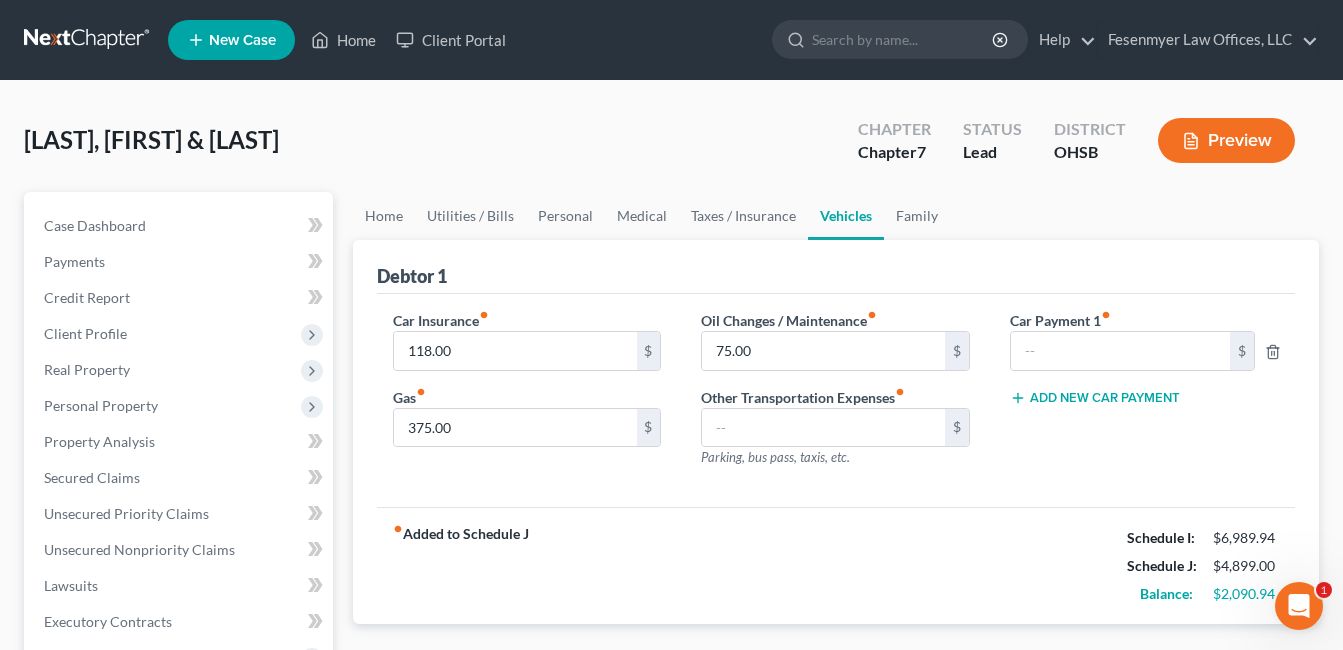 click on "Add New Car Payment" at bounding box center (1095, 398) 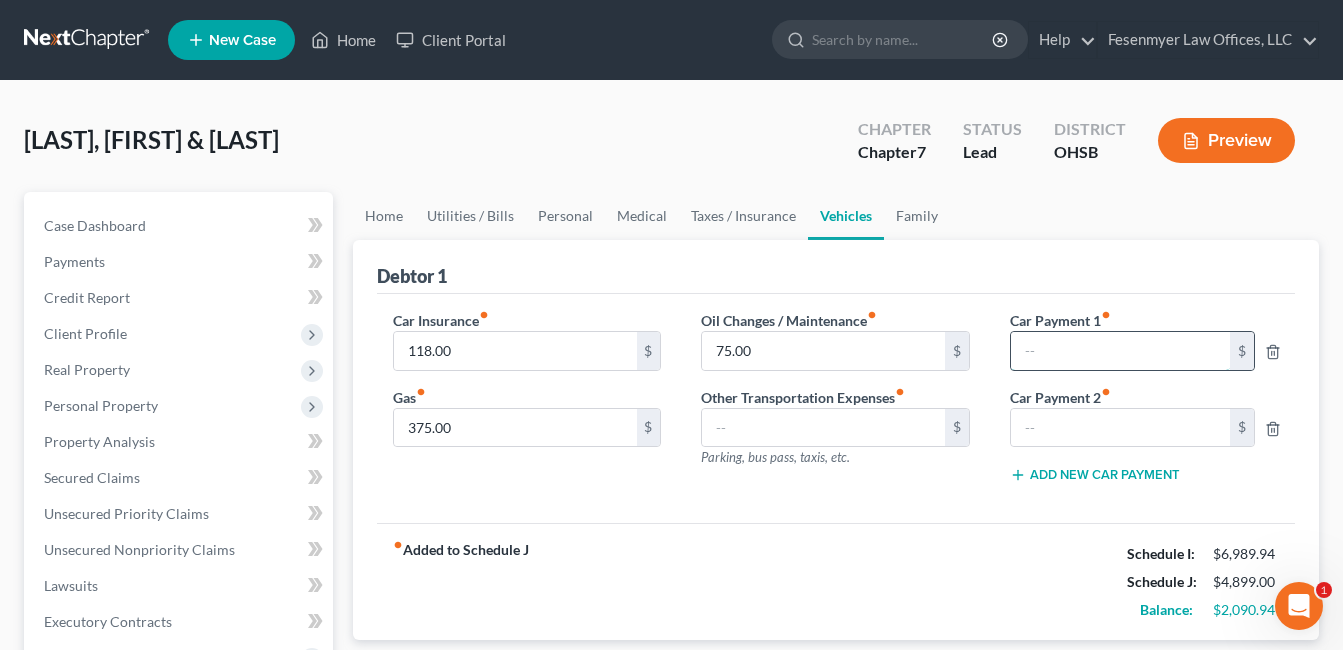 click at bounding box center (1120, 351) 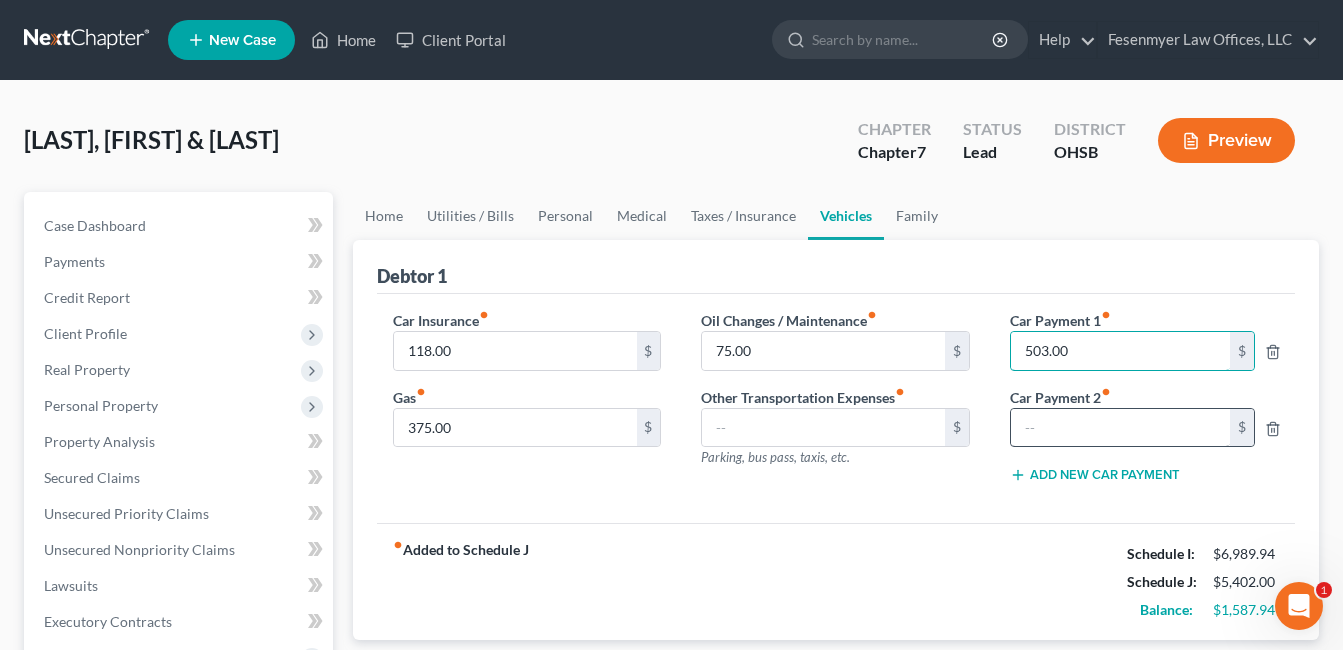 type on "503.00" 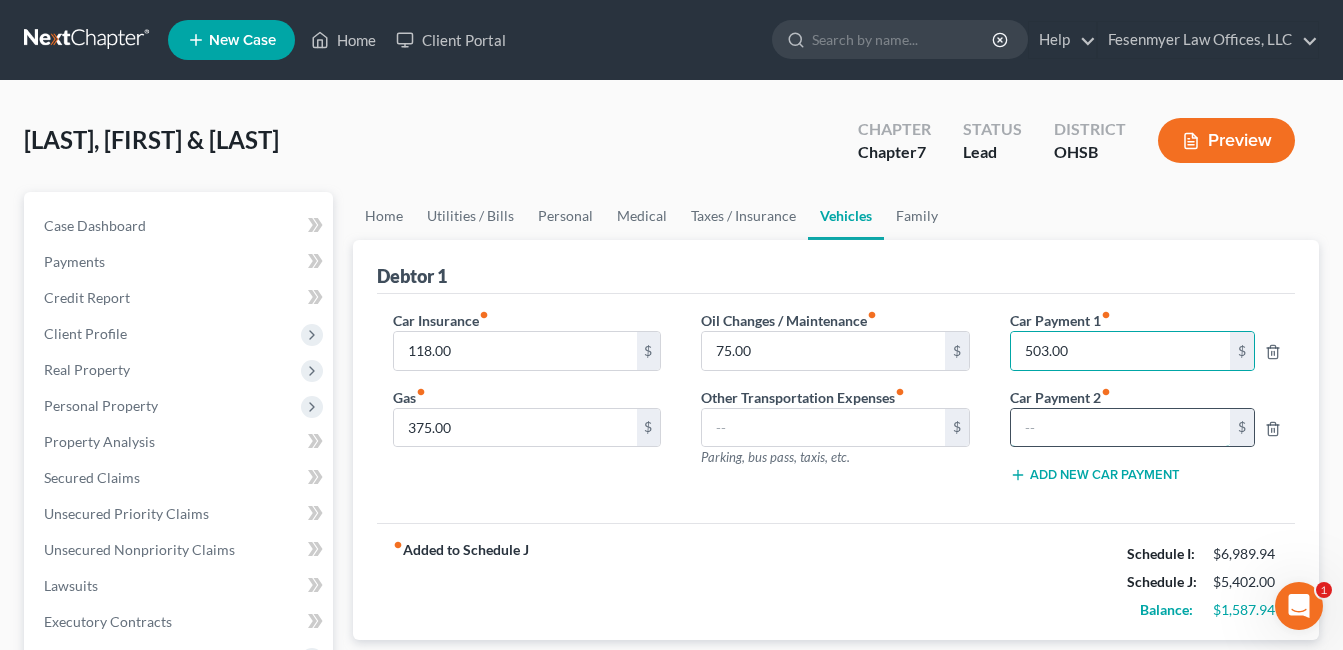 click at bounding box center [1120, 428] 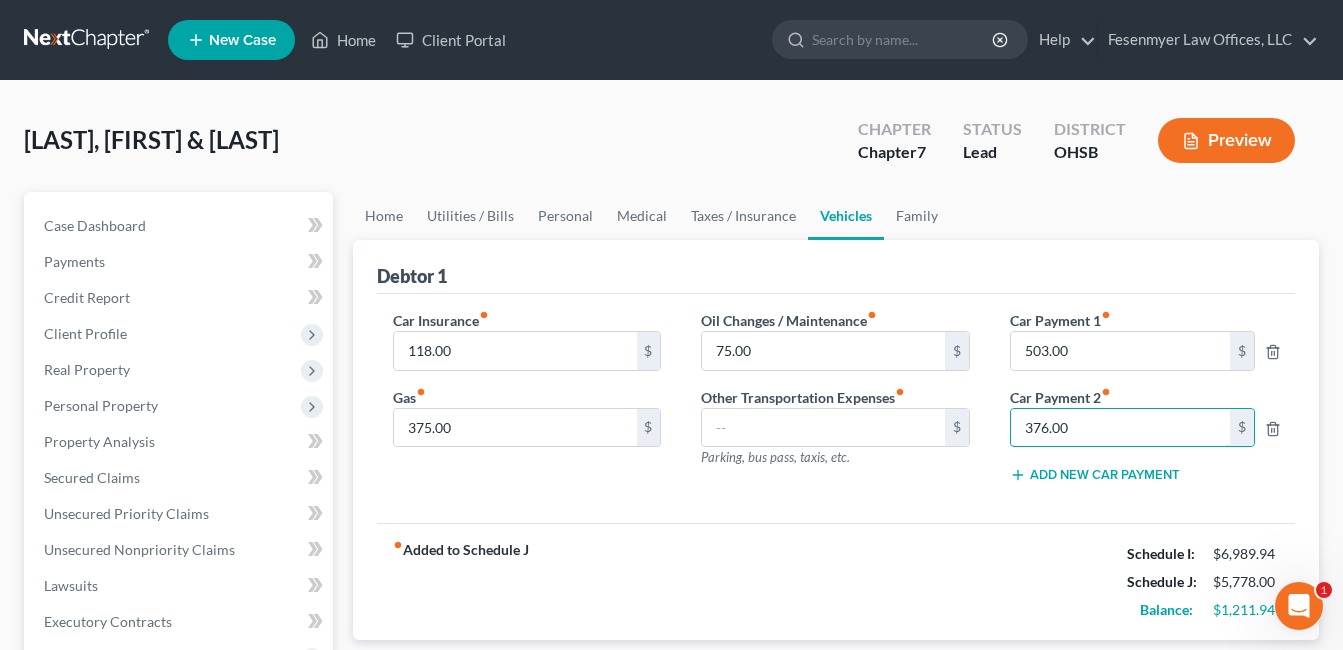 type on "376.00" 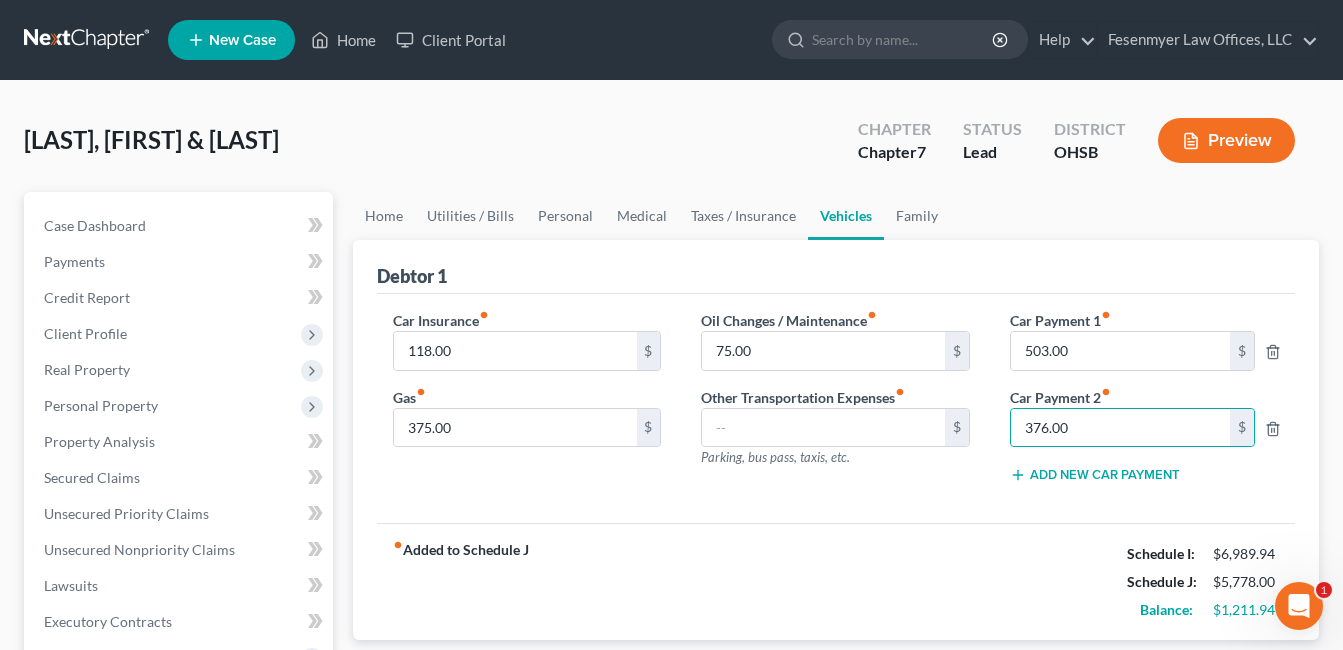 drag, startPoint x: 1017, startPoint y: 523, endPoint x: 994, endPoint y: 512, distance: 25.495098 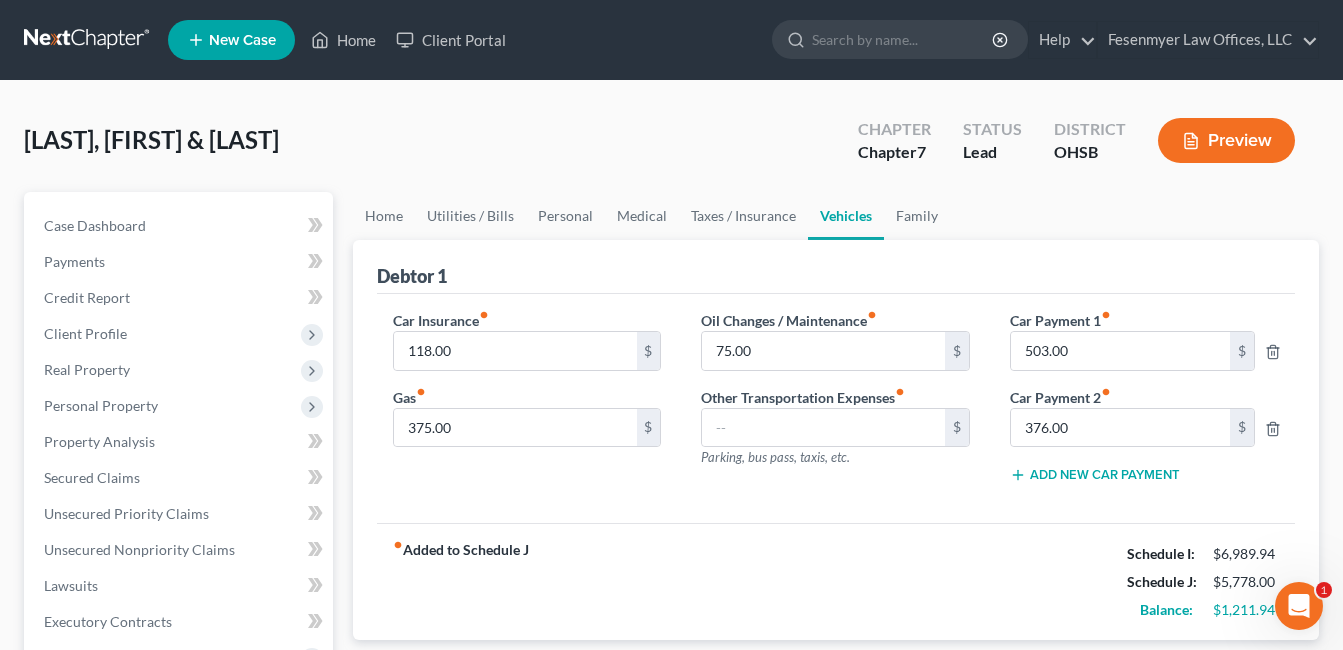 click on "Oil Changes / Maintenance  fiber_manual_record 75.00 $ Other Transportation Expenses  fiber_manual_record $ Parking, bus pass, taxis, etc." at bounding box center [835, 405] 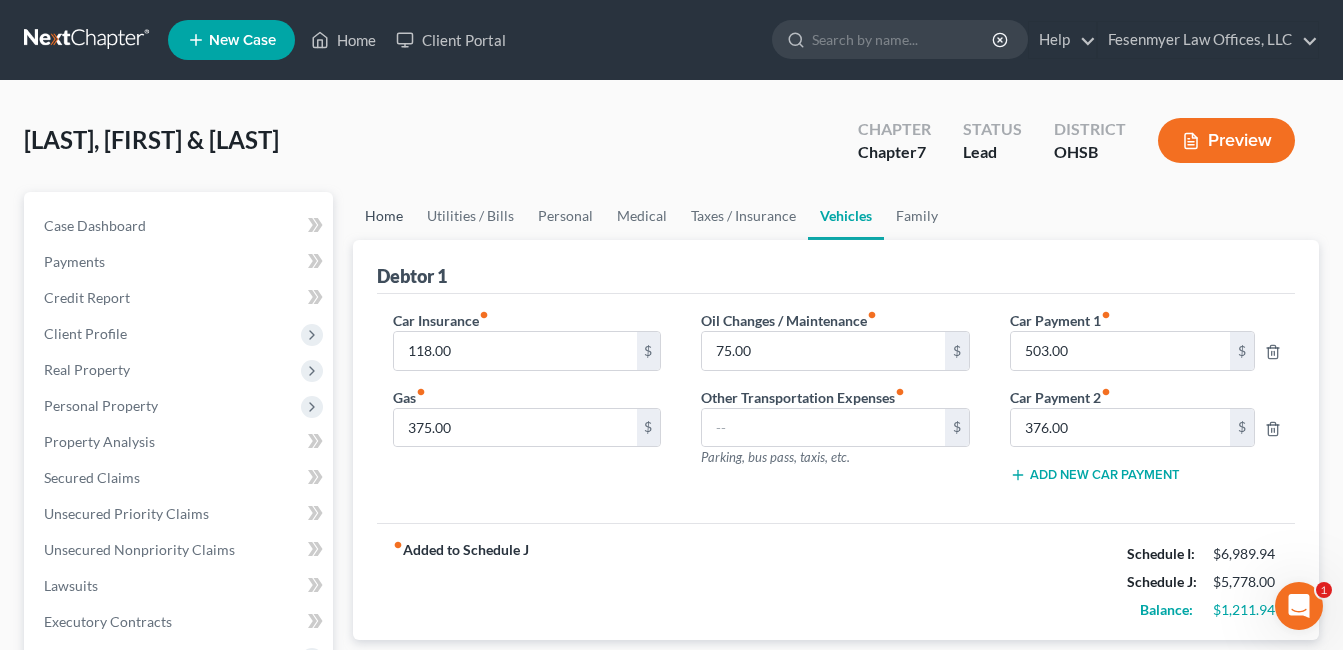 drag, startPoint x: 385, startPoint y: 215, endPoint x: 409, endPoint y: 213, distance: 24.083189 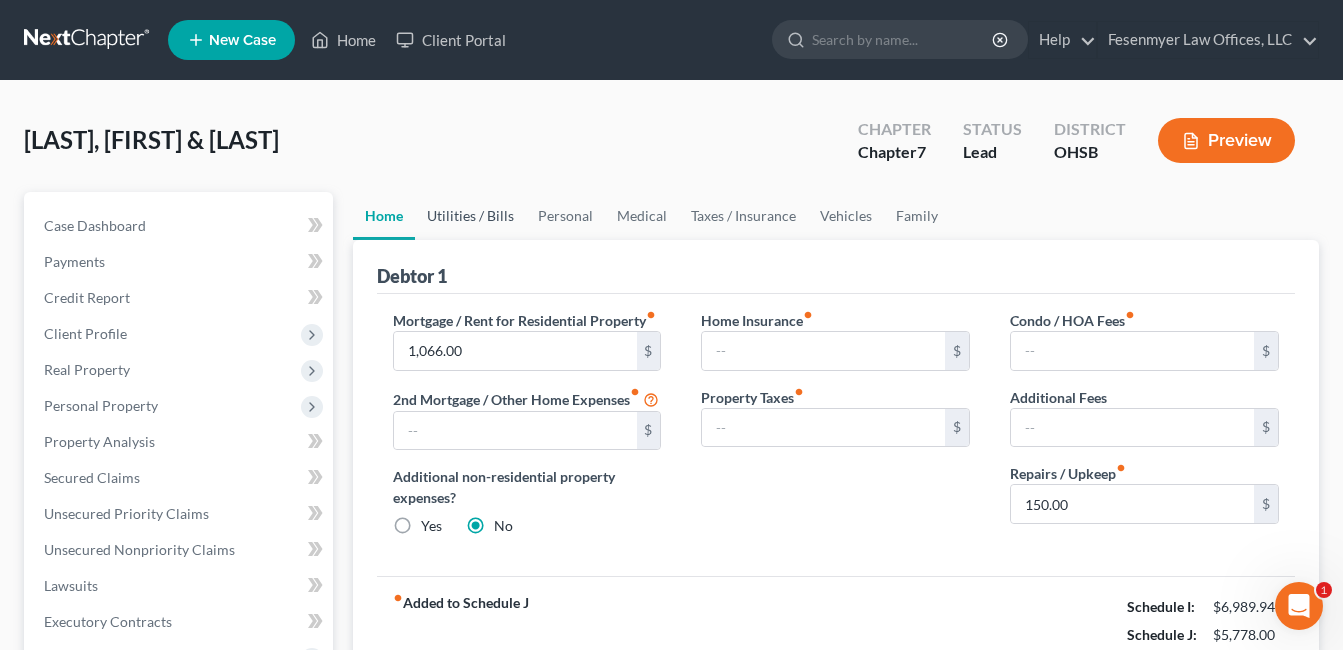 click on "Utilities / Bills" at bounding box center [470, 216] 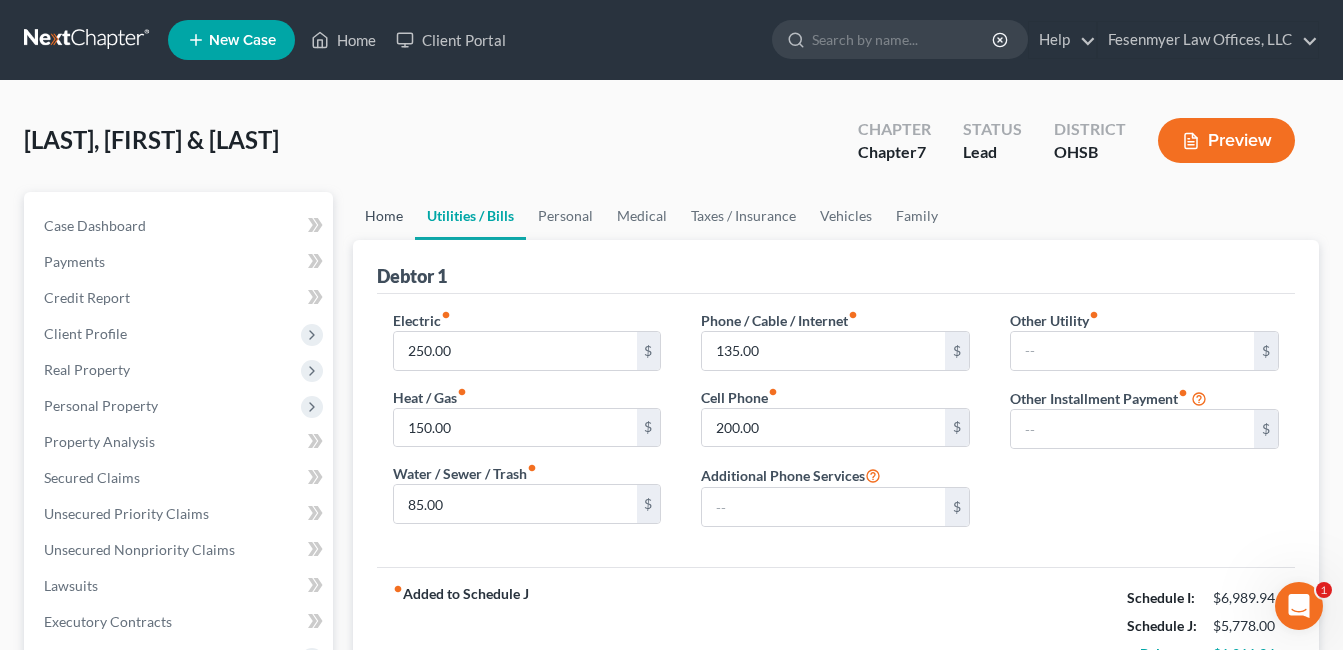 click on "Home" at bounding box center [384, 216] 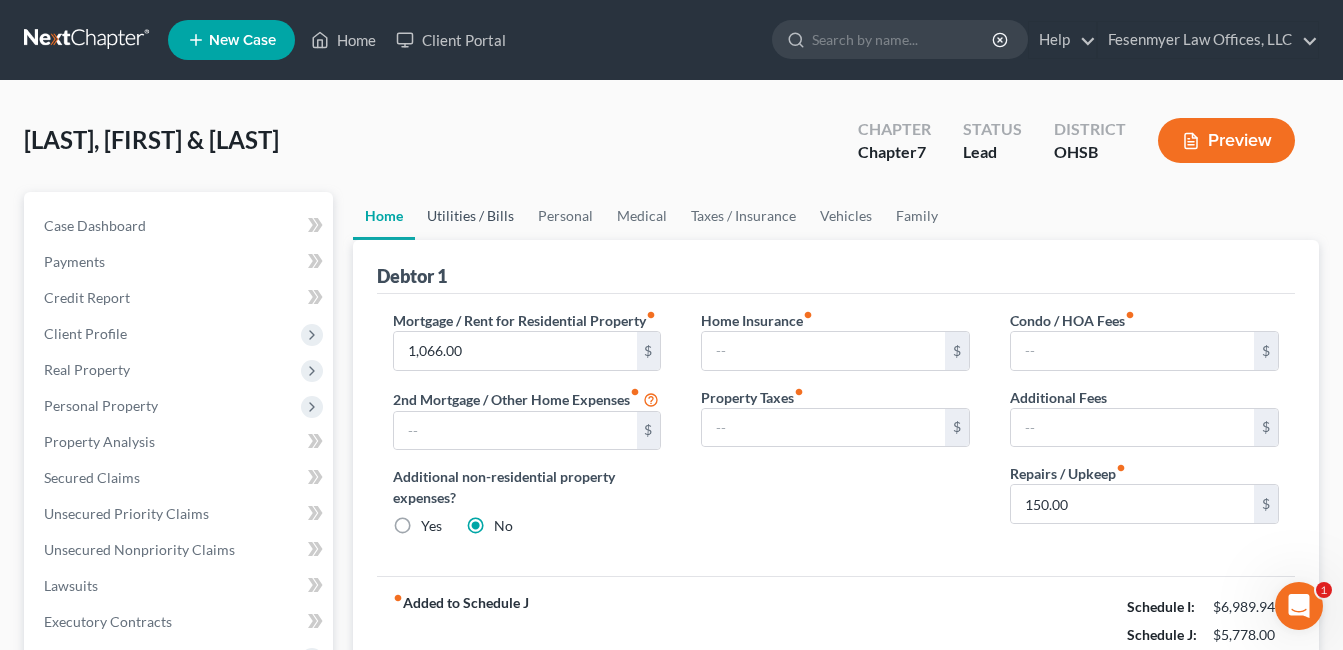 click on "Utilities / Bills" at bounding box center (470, 216) 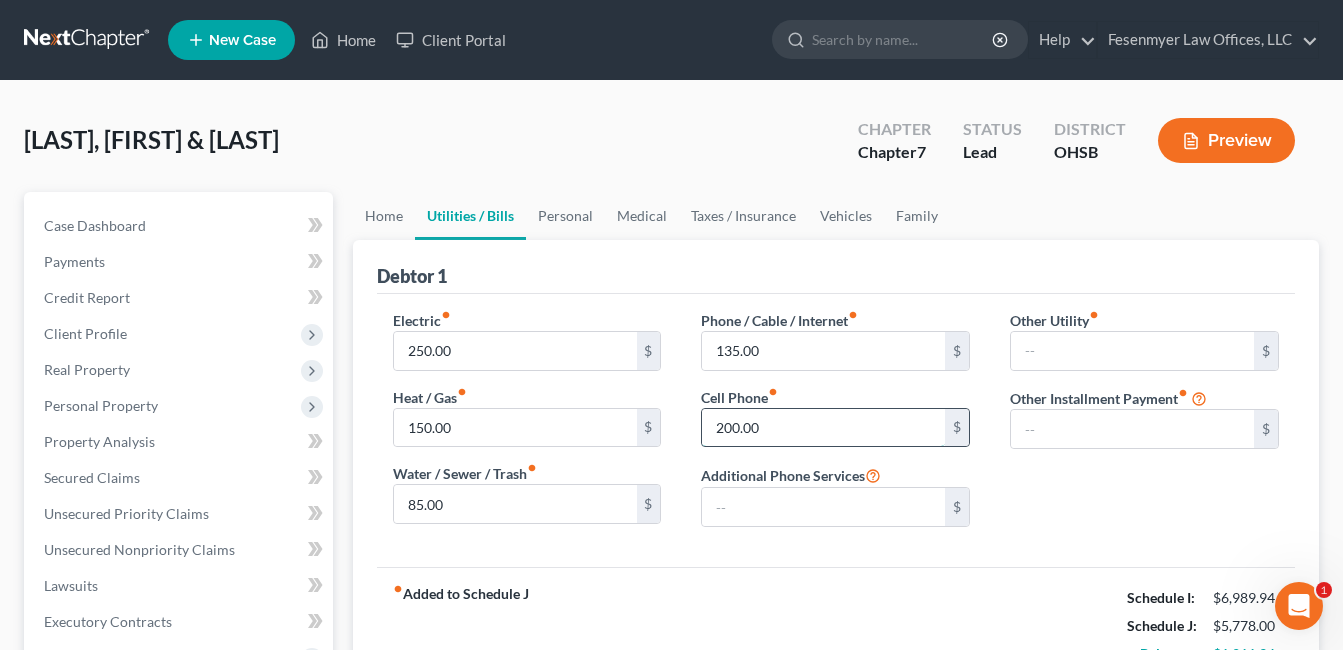 click on "200.00" at bounding box center [823, 428] 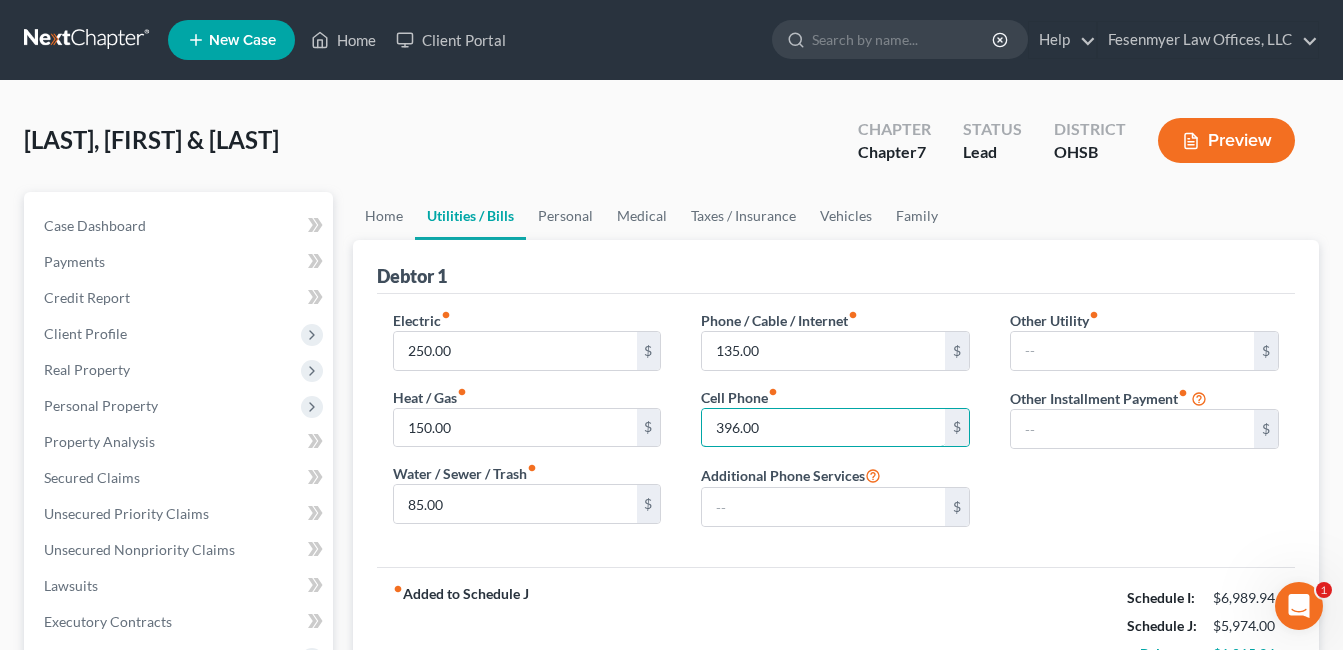 type on "396.00" 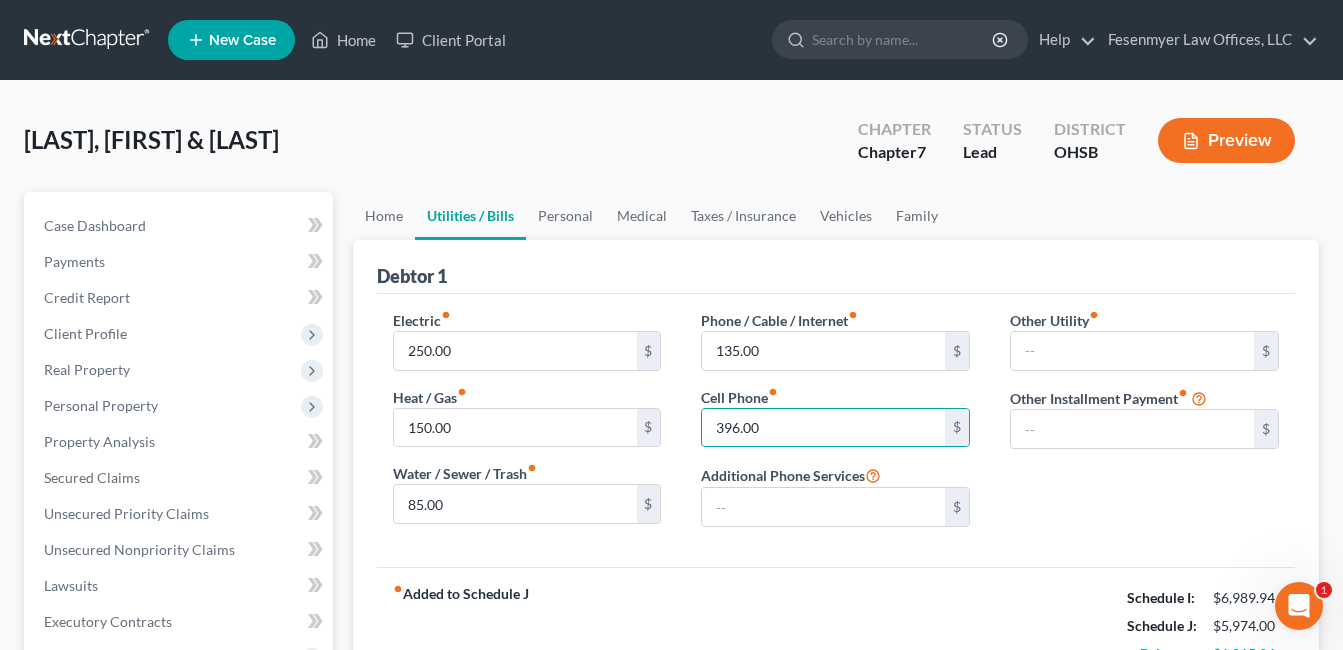 click on "Other Utility  fiber_manual_record $ Other Installment Payment  fiber_manual_record   $" at bounding box center [1144, 426] 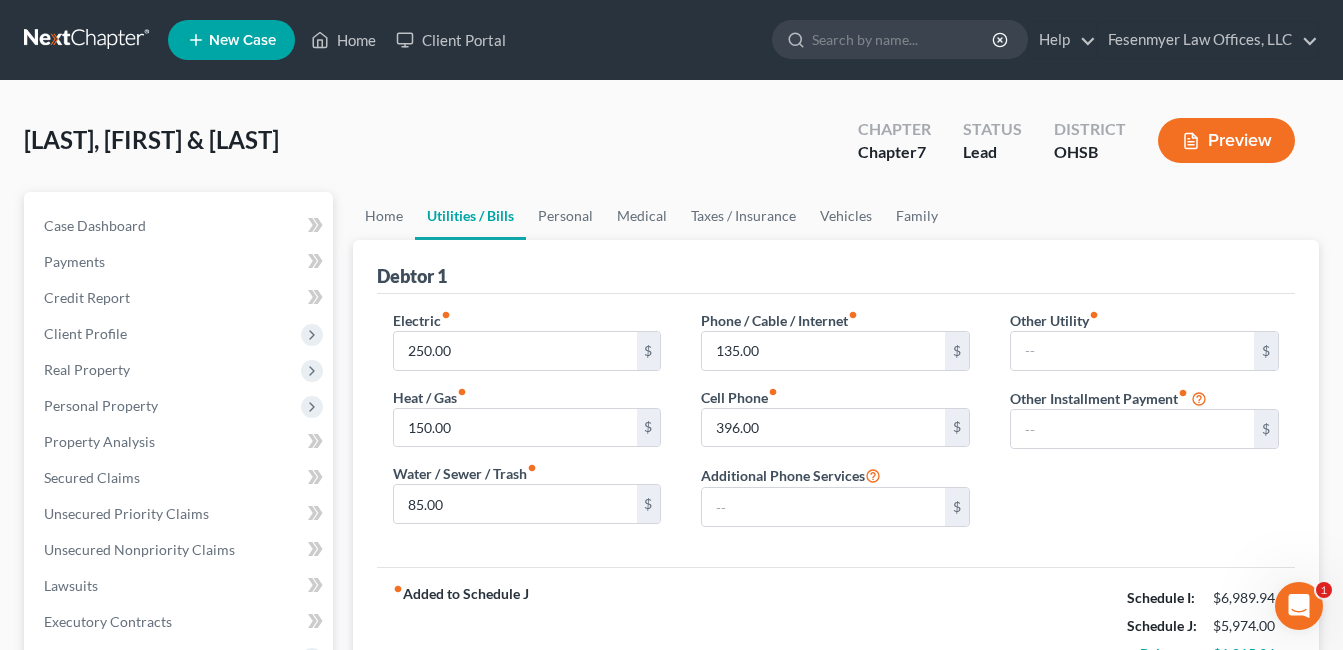 scroll, scrollTop: 100, scrollLeft: 0, axis: vertical 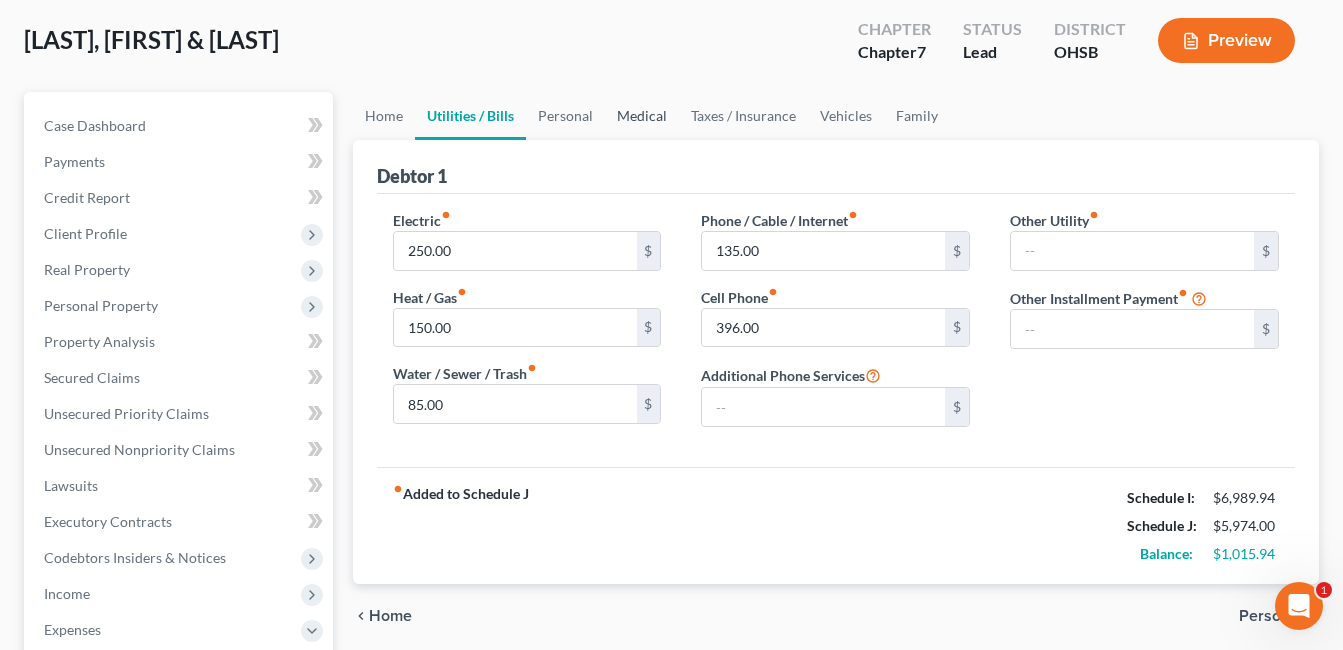 click on "Medical" at bounding box center (642, 116) 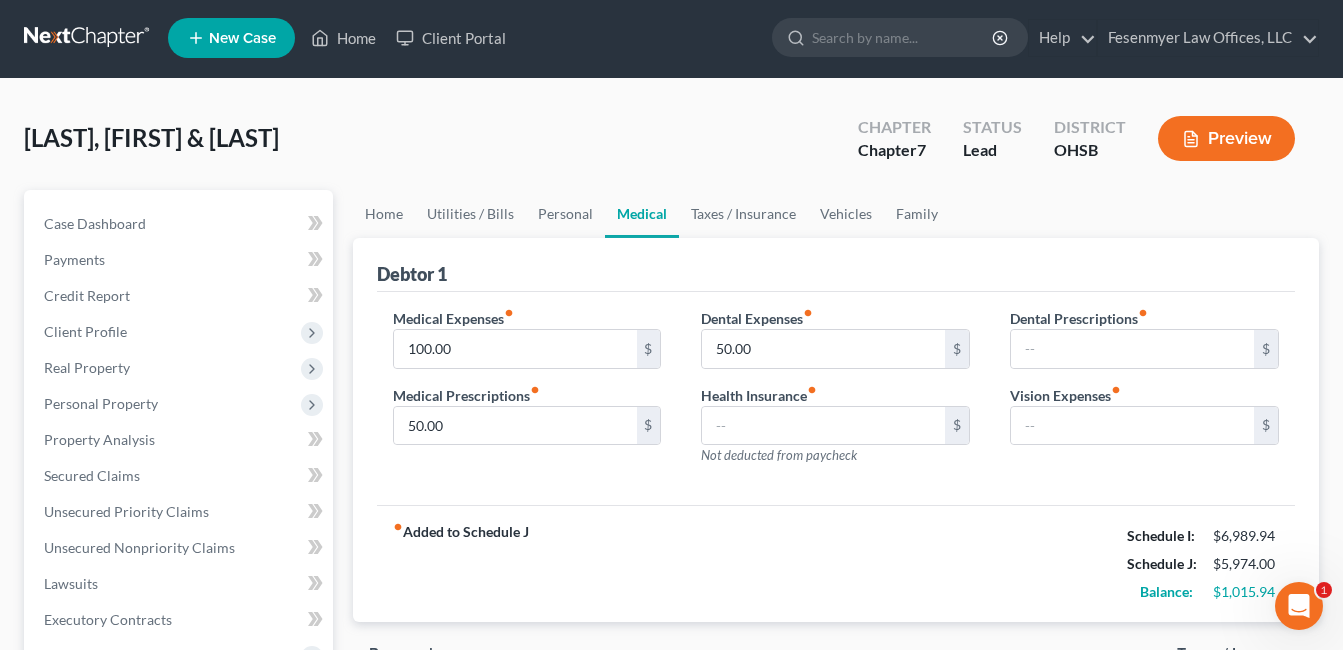 scroll, scrollTop: 0, scrollLeft: 0, axis: both 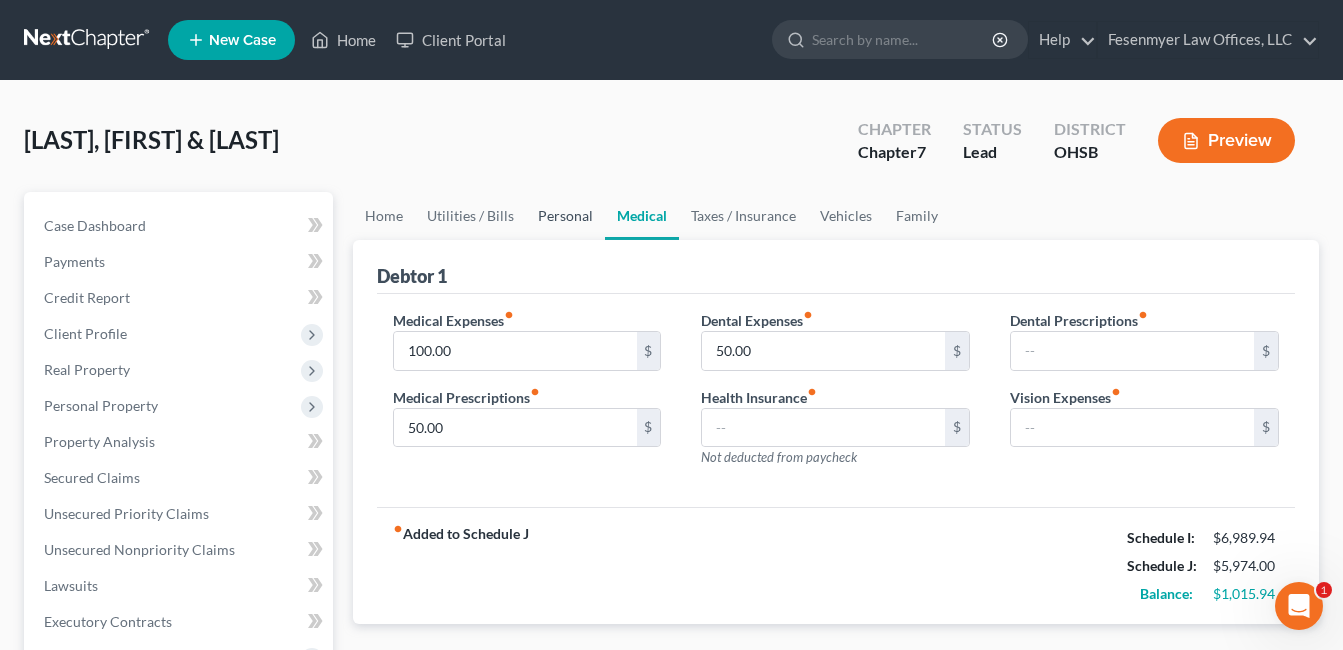 click on "Personal" at bounding box center (565, 216) 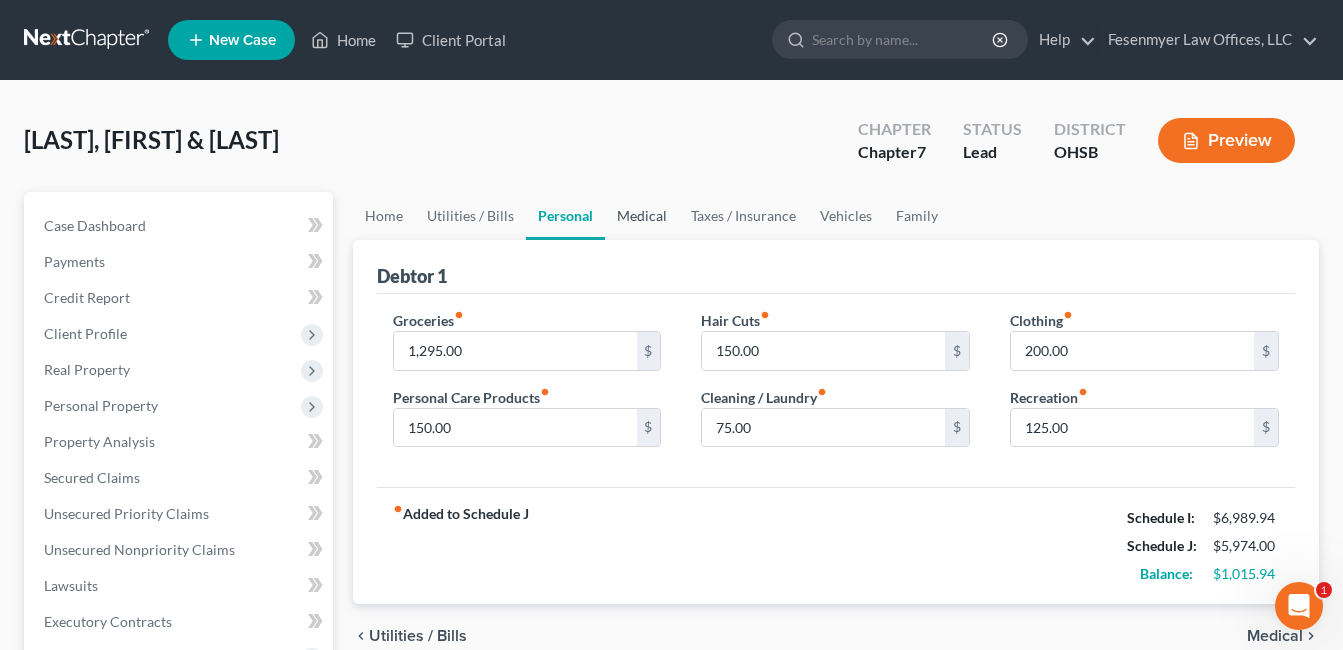 click on "Medical" at bounding box center (642, 216) 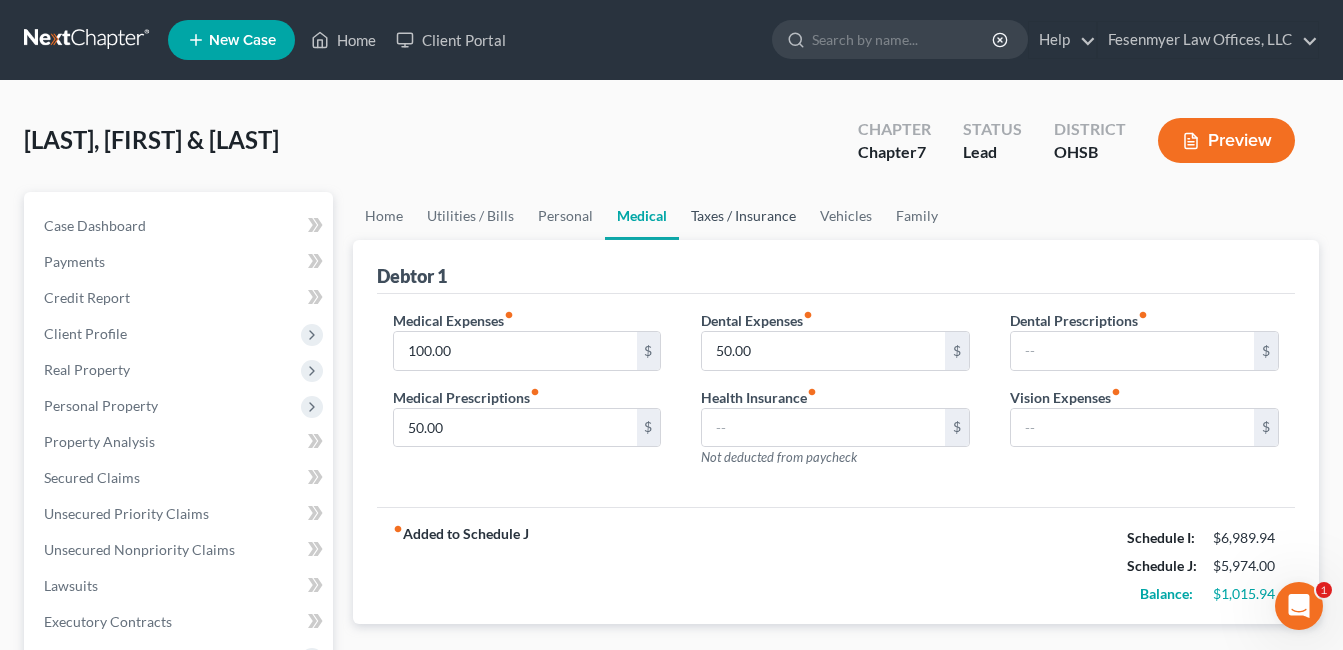 click on "Taxes / Insurance" at bounding box center (743, 216) 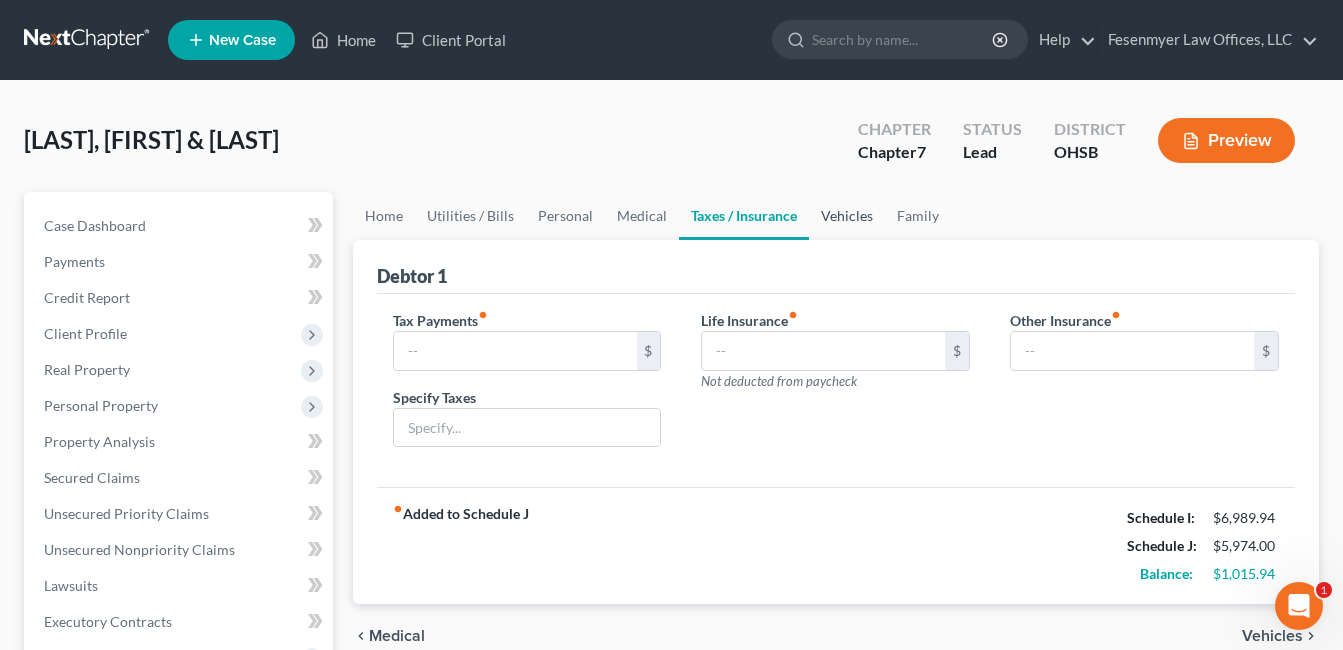 click on "Vehicles" at bounding box center [847, 216] 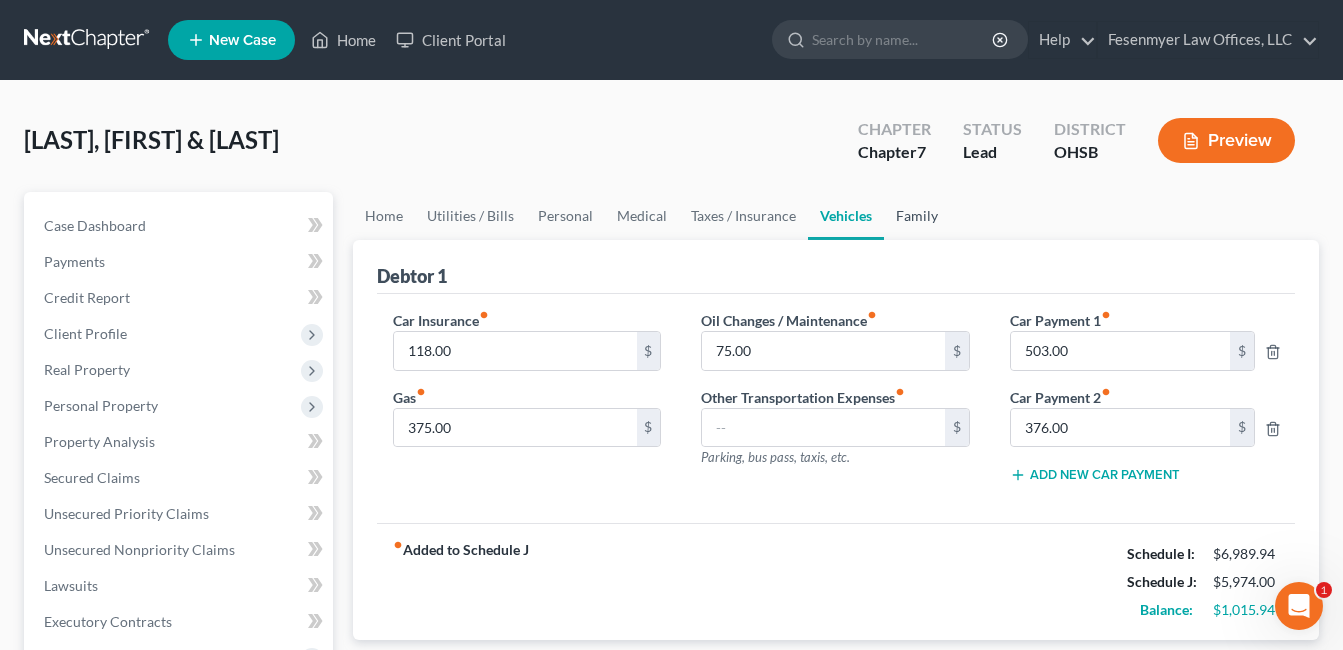 click on "Family" at bounding box center [917, 216] 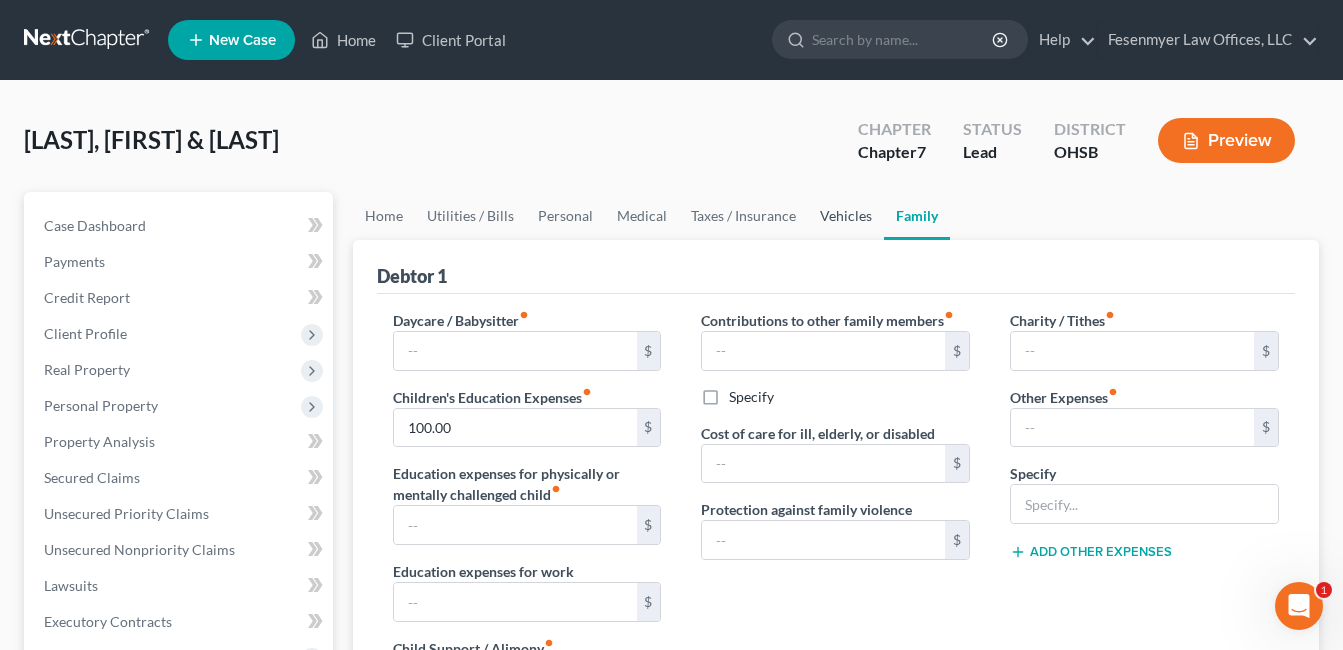 click on "Vehicles" at bounding box center (846, 216) 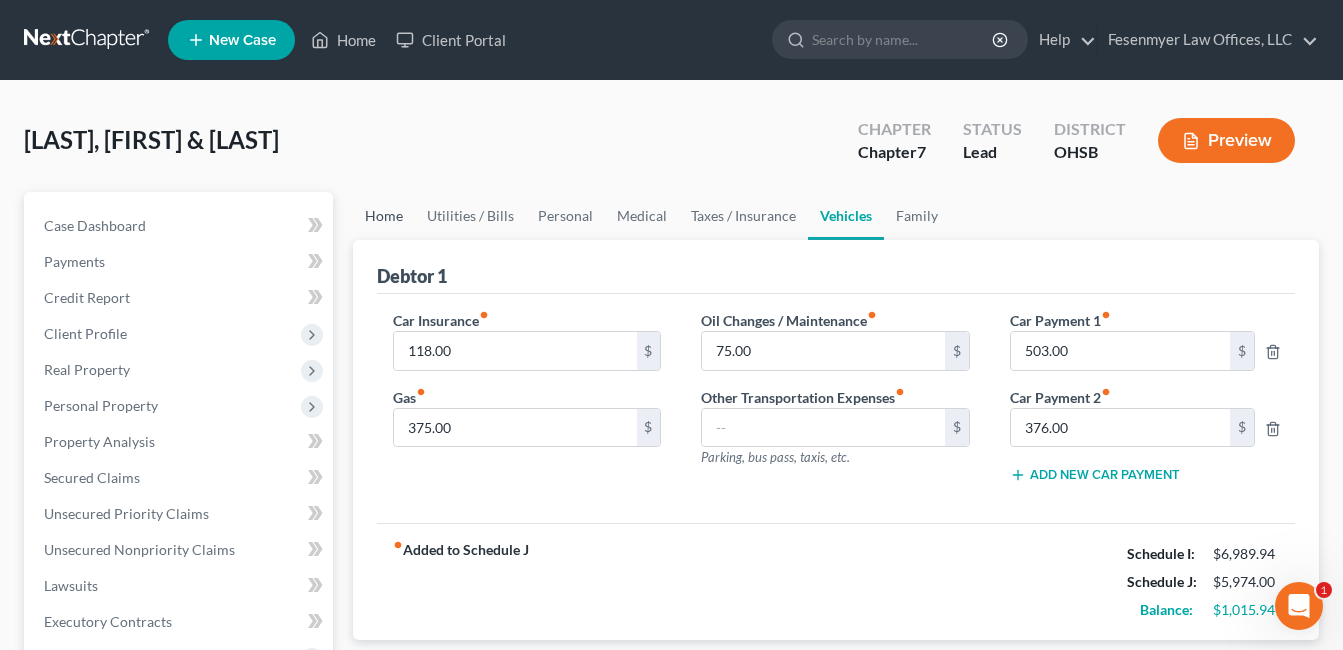 click on "Home" at bounding box center [384, 216] 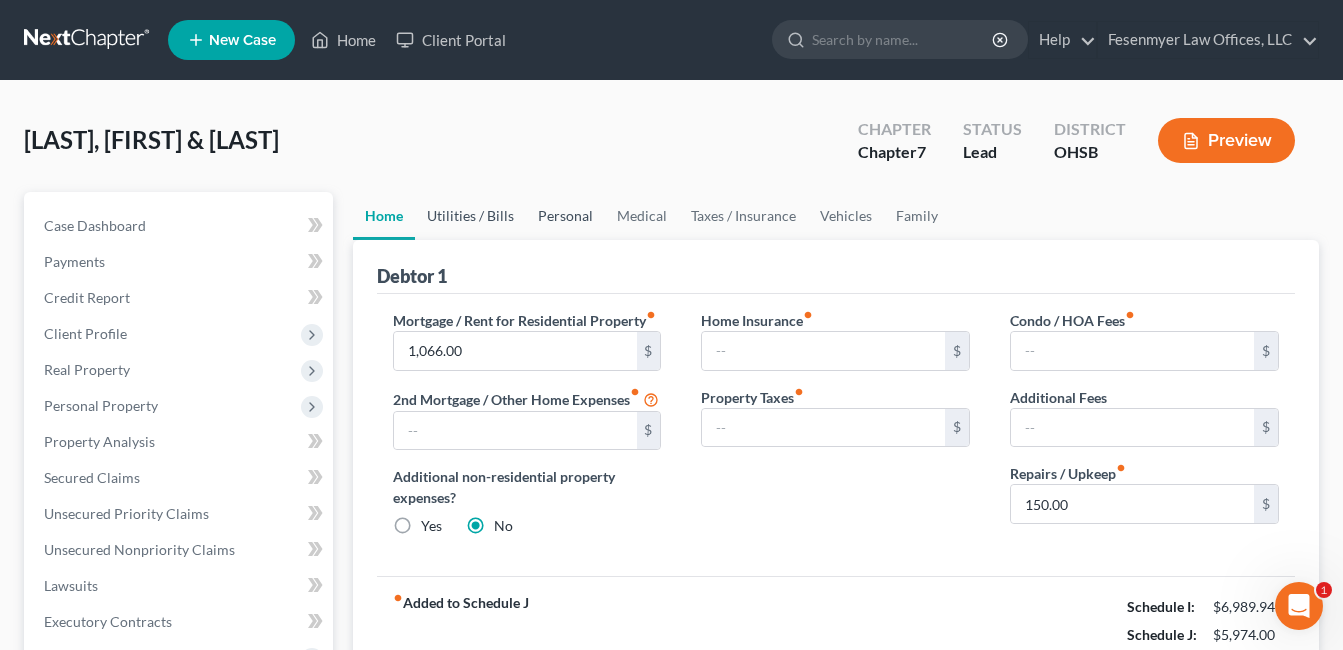 click on "Utilities / Bills" at bounding box center (470, 216) 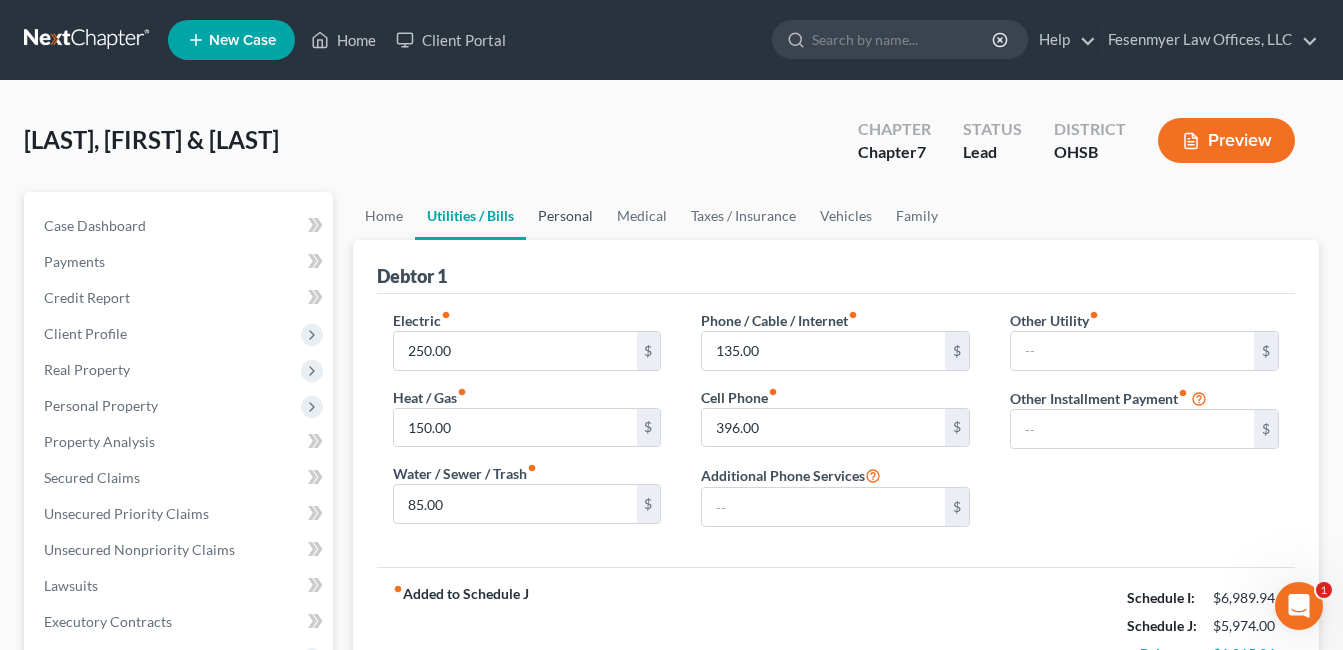click on "Personal" at bounding box center [565, 216] 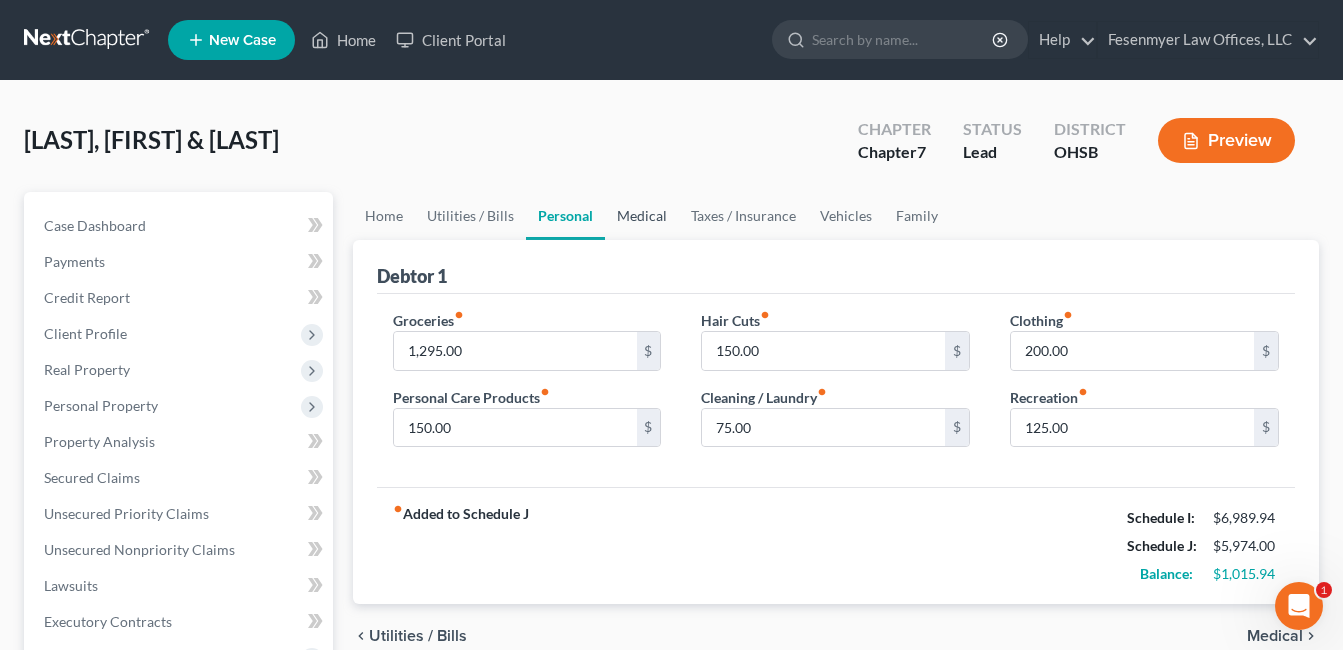 click on "Medical" at bounding box center [642, 216] 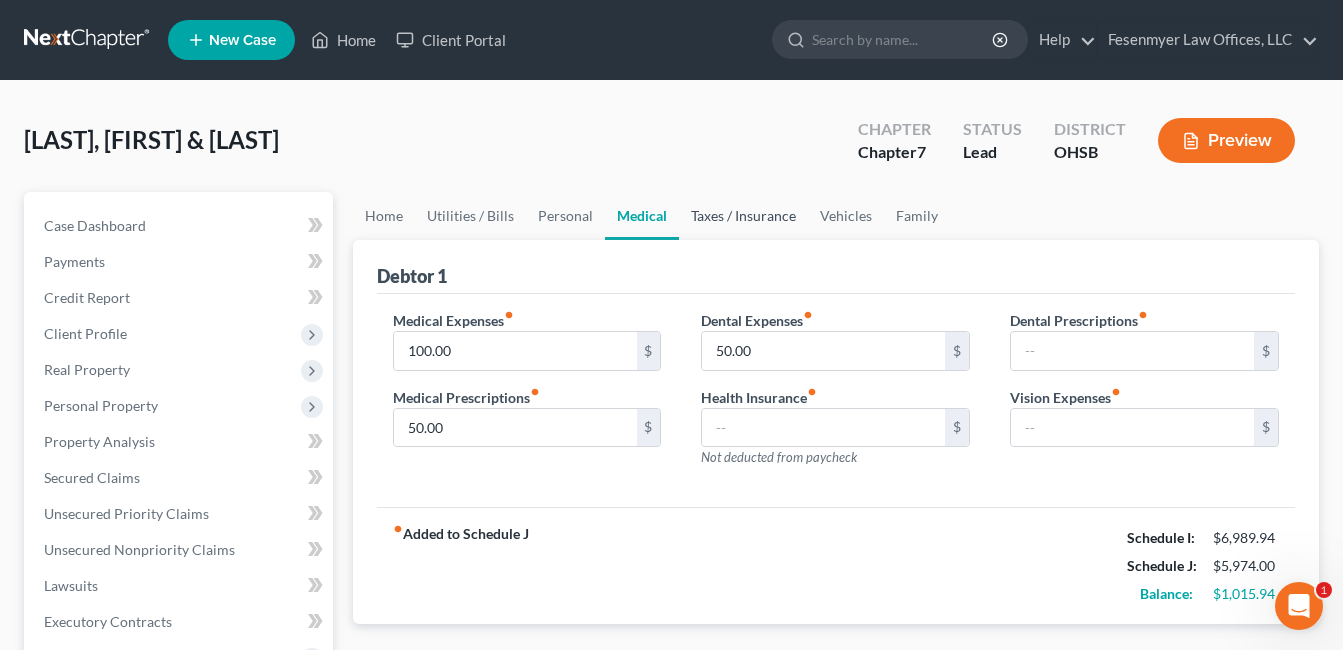 click on "Taxes / Insurance" at bounding box center [743, 216] 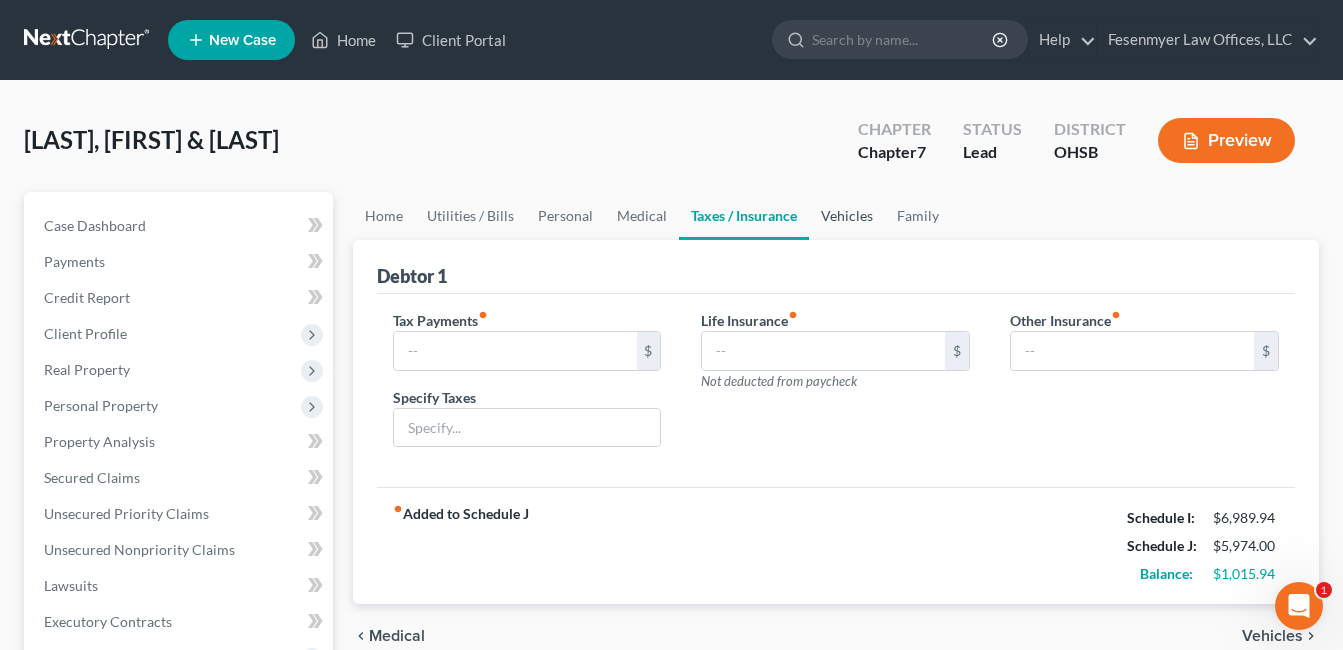 click on "Vehicles" at bounding box center (847, 216) 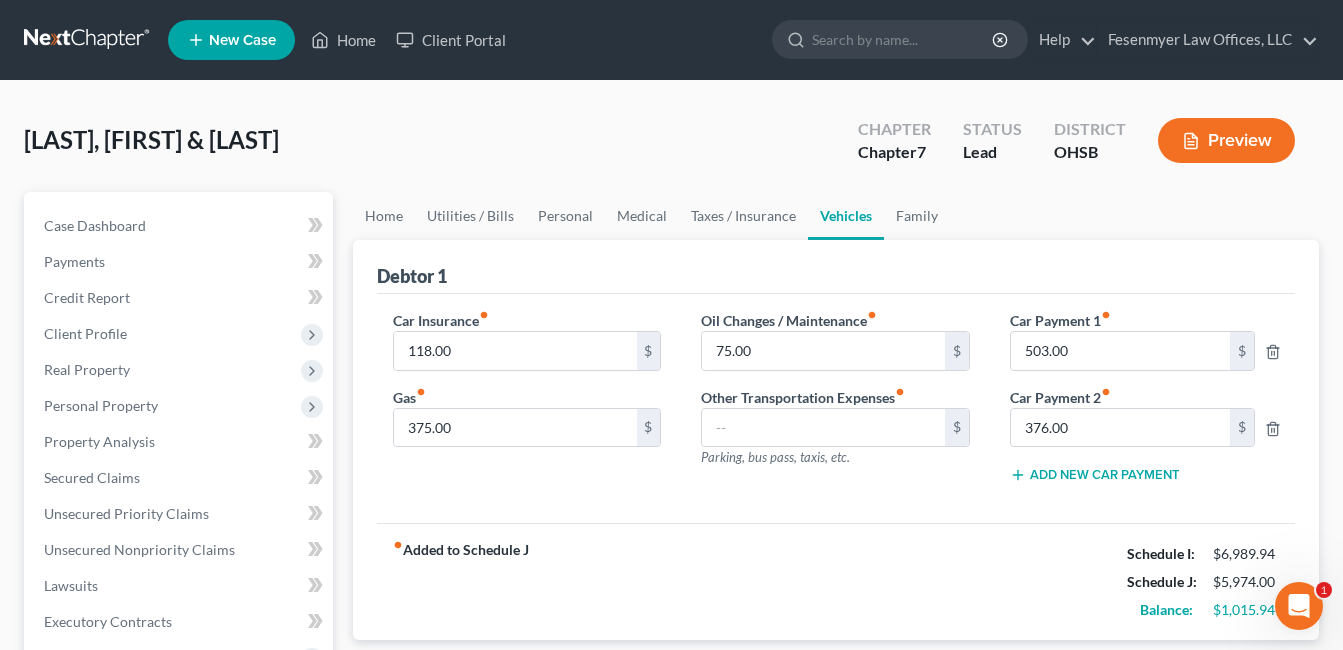 scroll, scrollTop: 500, scrollLeft: 0, axis: vertical 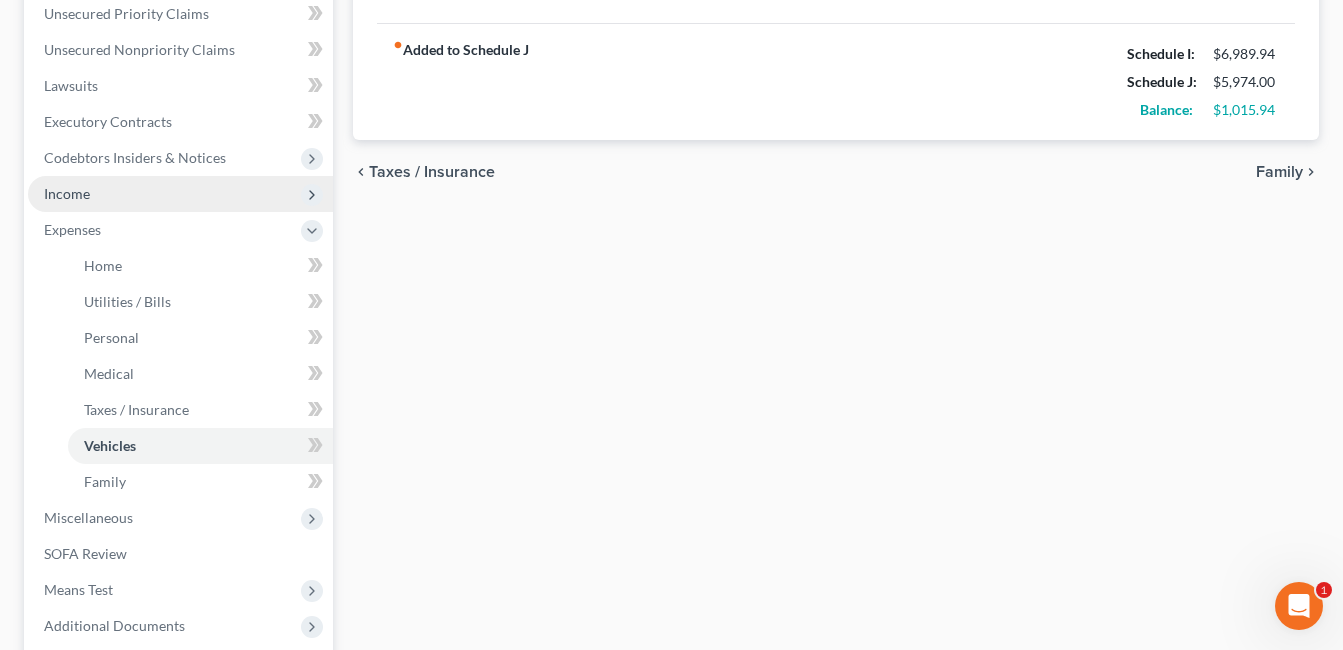click on "Income" at bounding box center [180, 194] 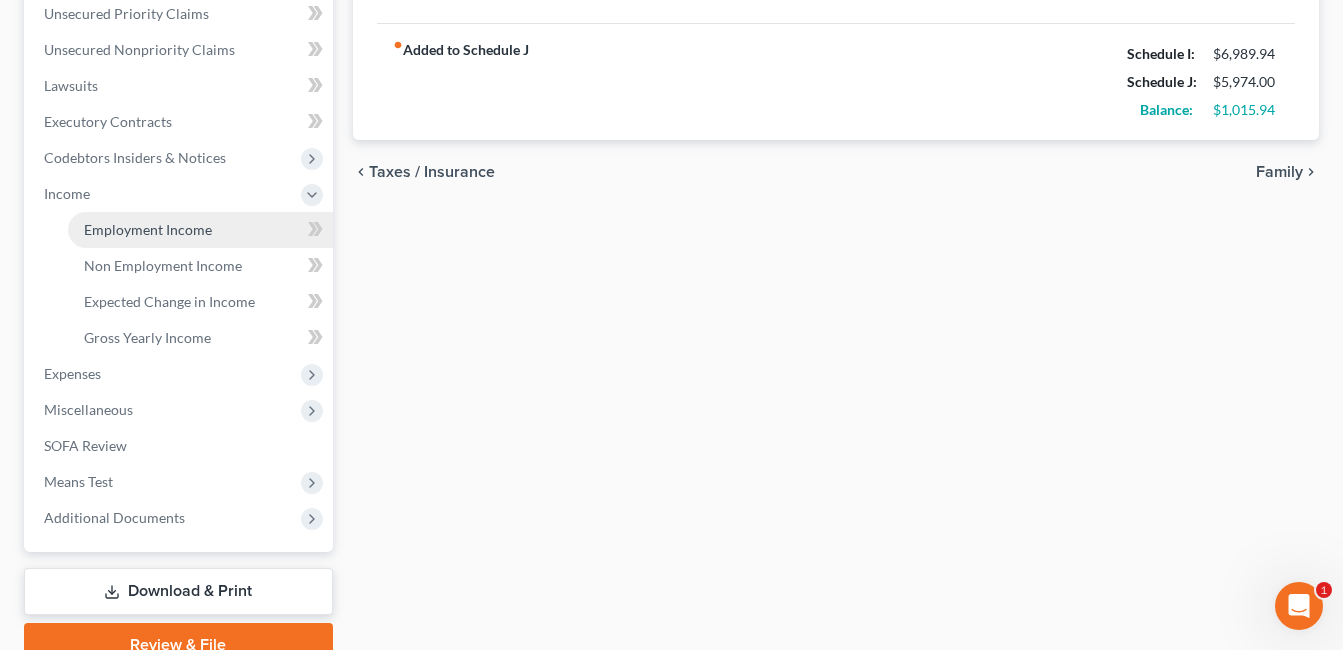 drag, startPoint x: 128, startPoint y: 222, endPoint x: 229, endPoint y: 224, distance: 101.0198 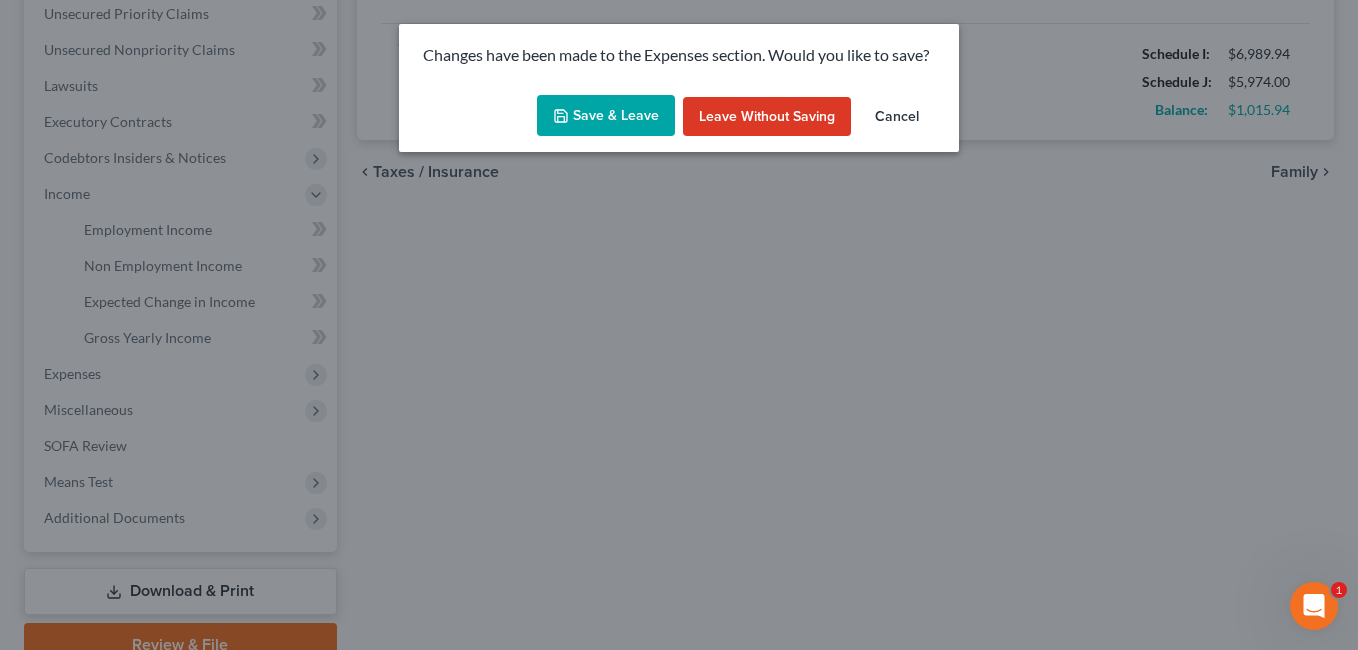 click on "Save & Leave" at bounding box center [606, 116] 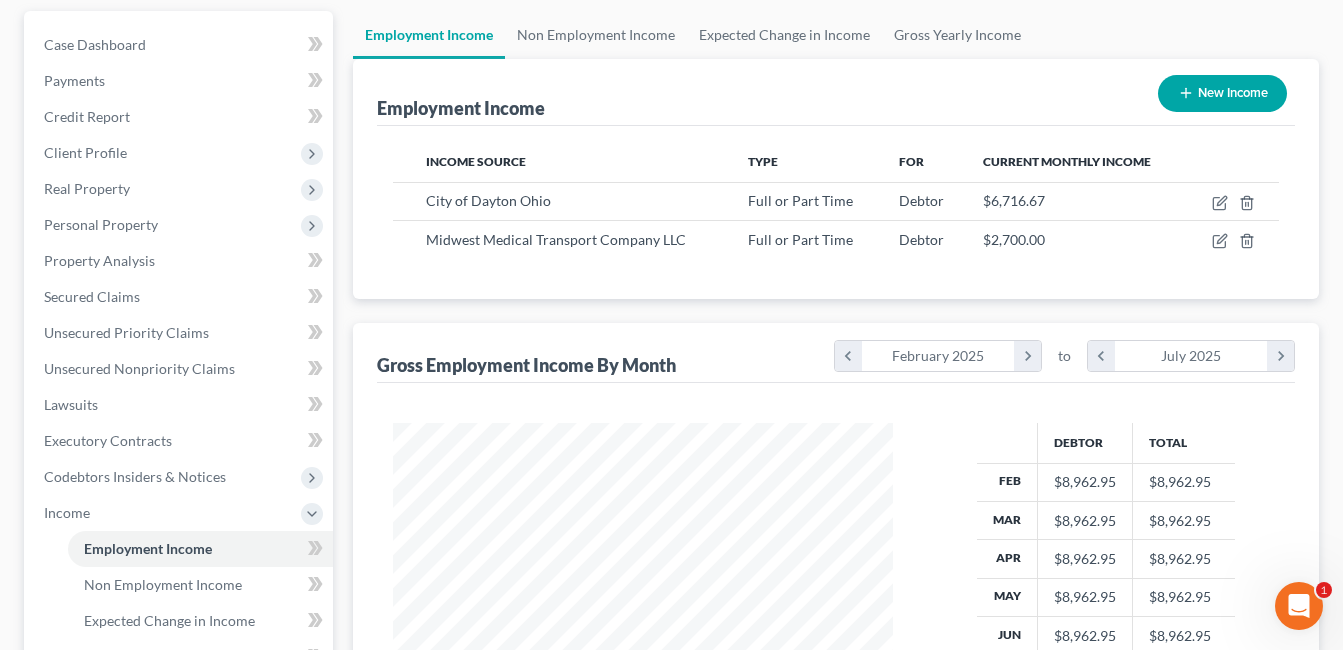 scroll, scrollTop: 0, scrollLeft: 0, axis: both 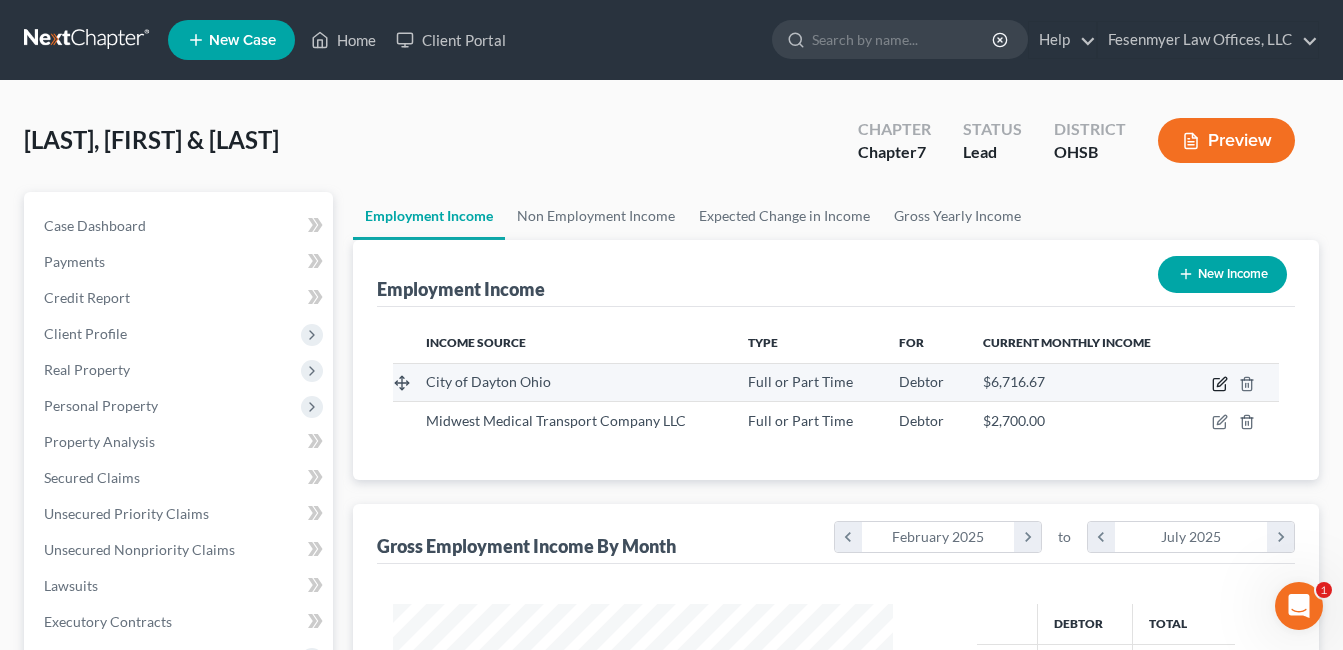 click 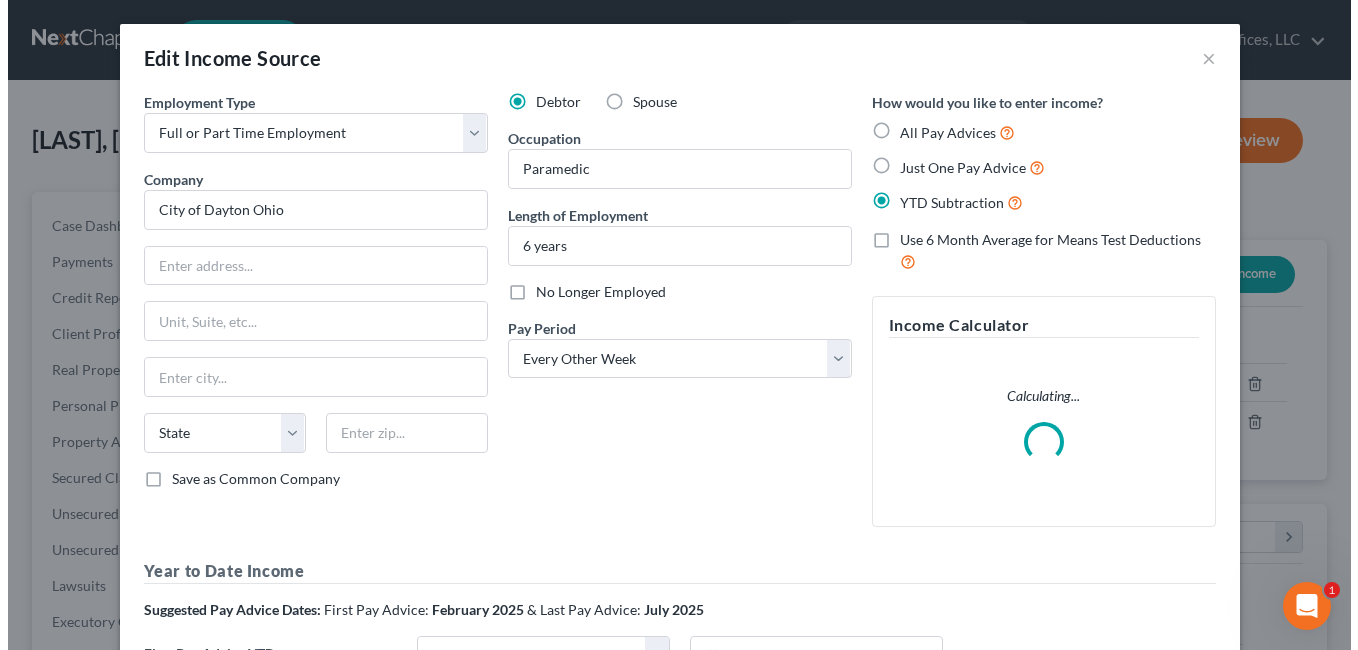 scroll, scrollTop: 999642, scrollLeft: 999453, axis: both 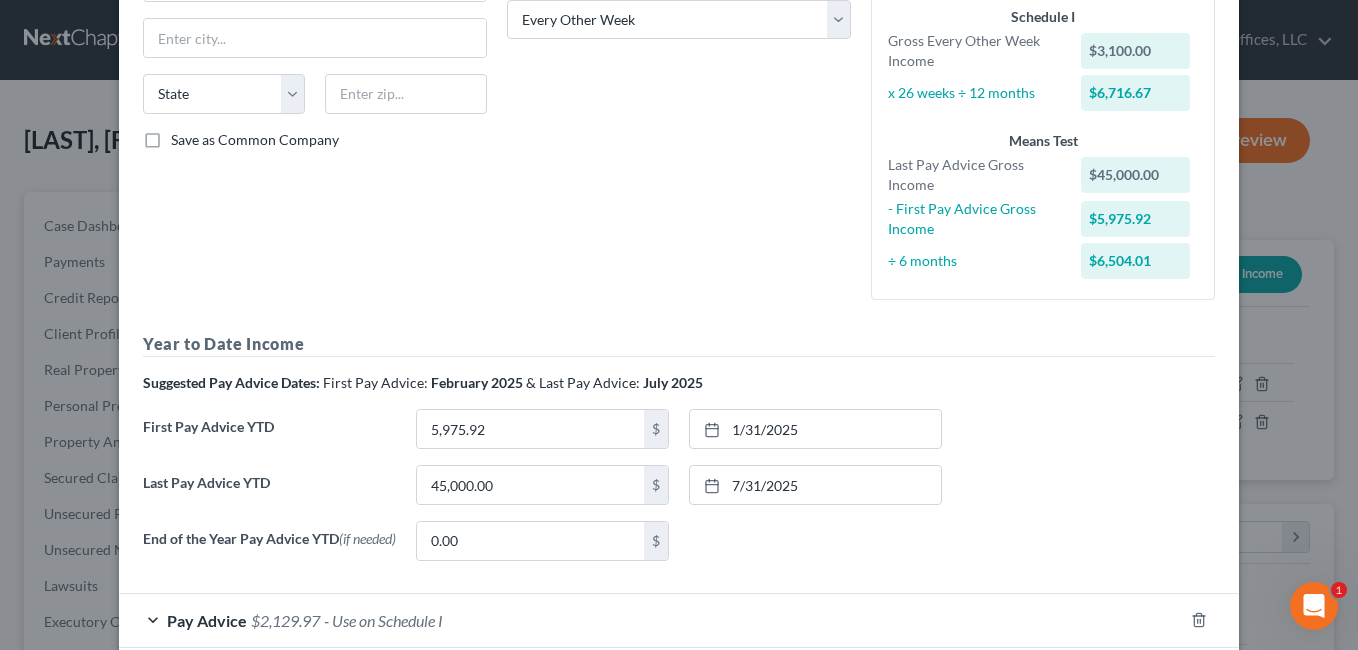 click on "Last Pay Advice YTD 45,000.00 $
7/31/2025
close
Date
7/31/2025
Time
12:00 AM
chevron_left
July 2025
chevron_right
Su M Tu W Th F Sa
29 30 1 2 3 4 5
6 7 8 9 10 11 12
13 14 15 16 17 18 19
20 21 22 23 24 25 26
27 28 29 30 31 1 2
Clear" at bounding box center [679, 493] 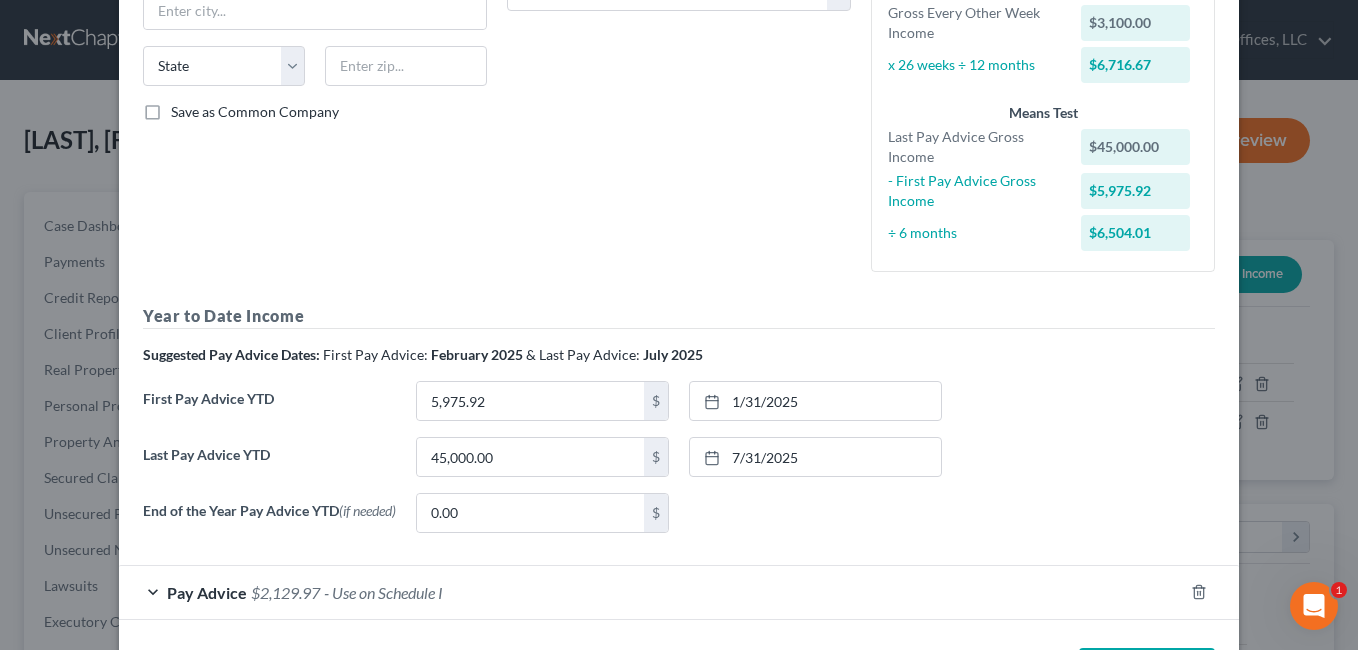 scroll, scrollTop: 451, scrollLeft: 0, axis: vertical 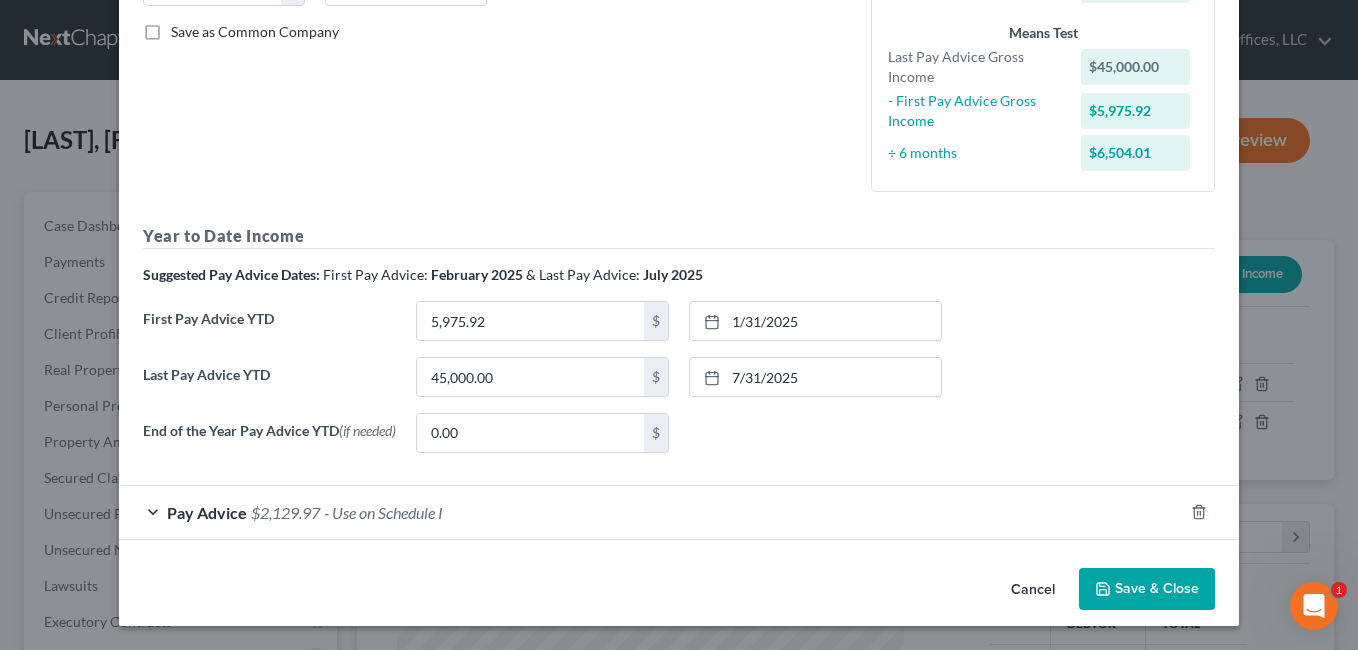 click on "Pay Advice $2,129.97 - Use on Schedule I" at bounding box center [651, 512] 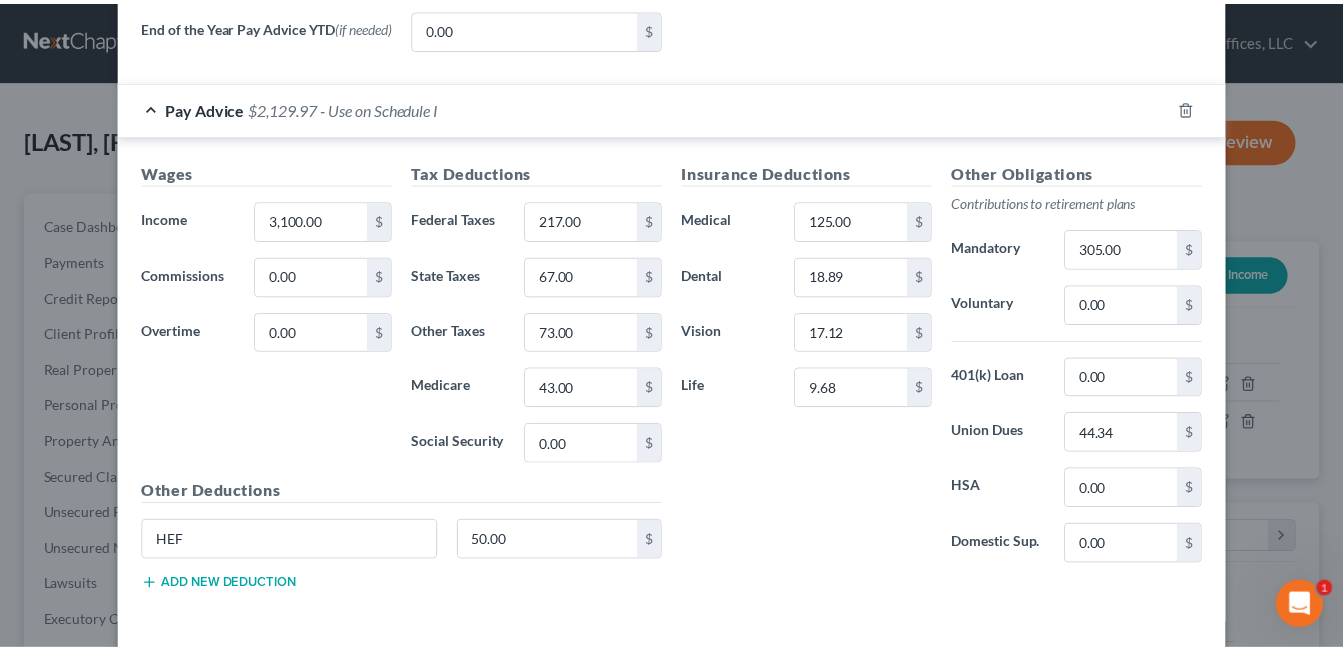 scroll, scrollTop: 940, scrollLeft: 0, axis: vertical 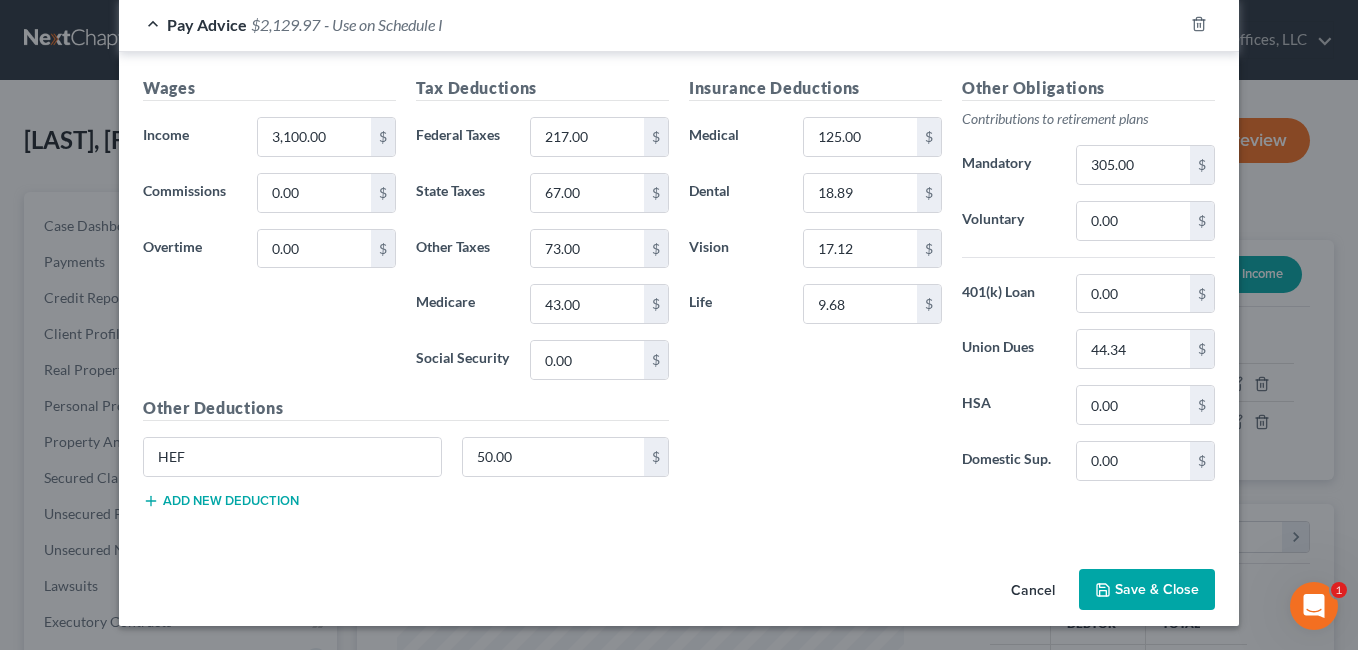 click on "Save & Close" at bounding box center (1147, 590) 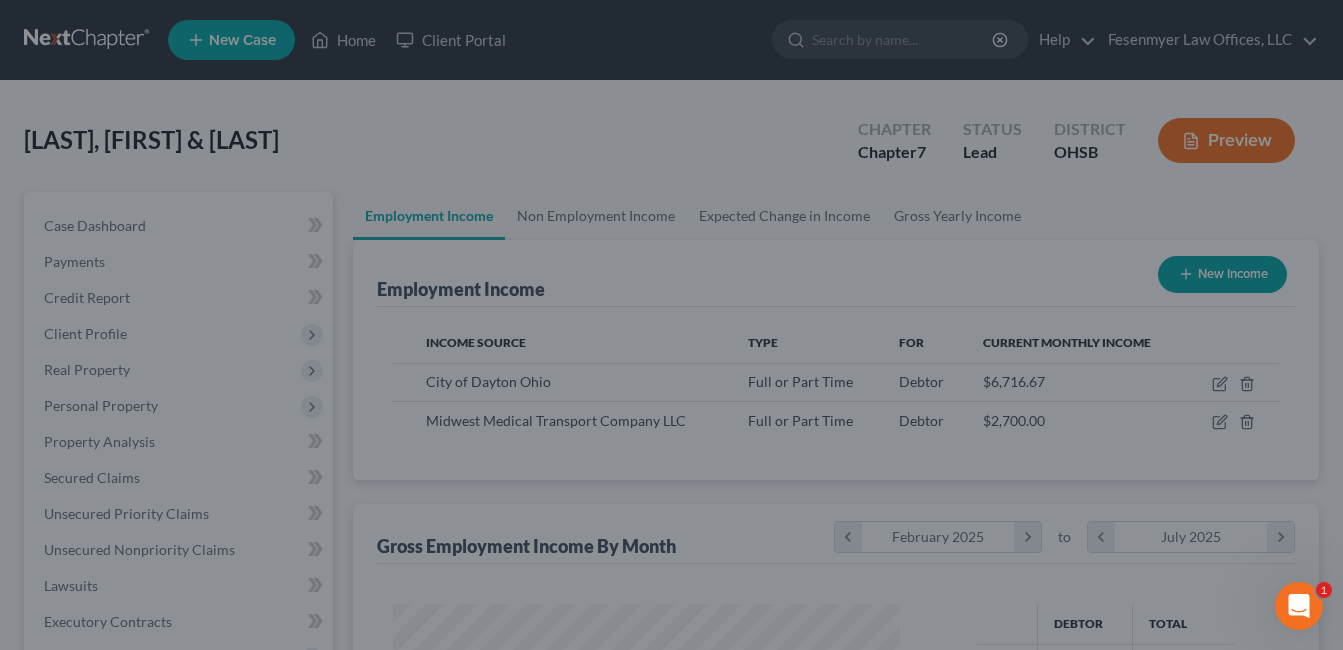 scroll, scrollTop: 359, scrollLeft: 541, axis: both 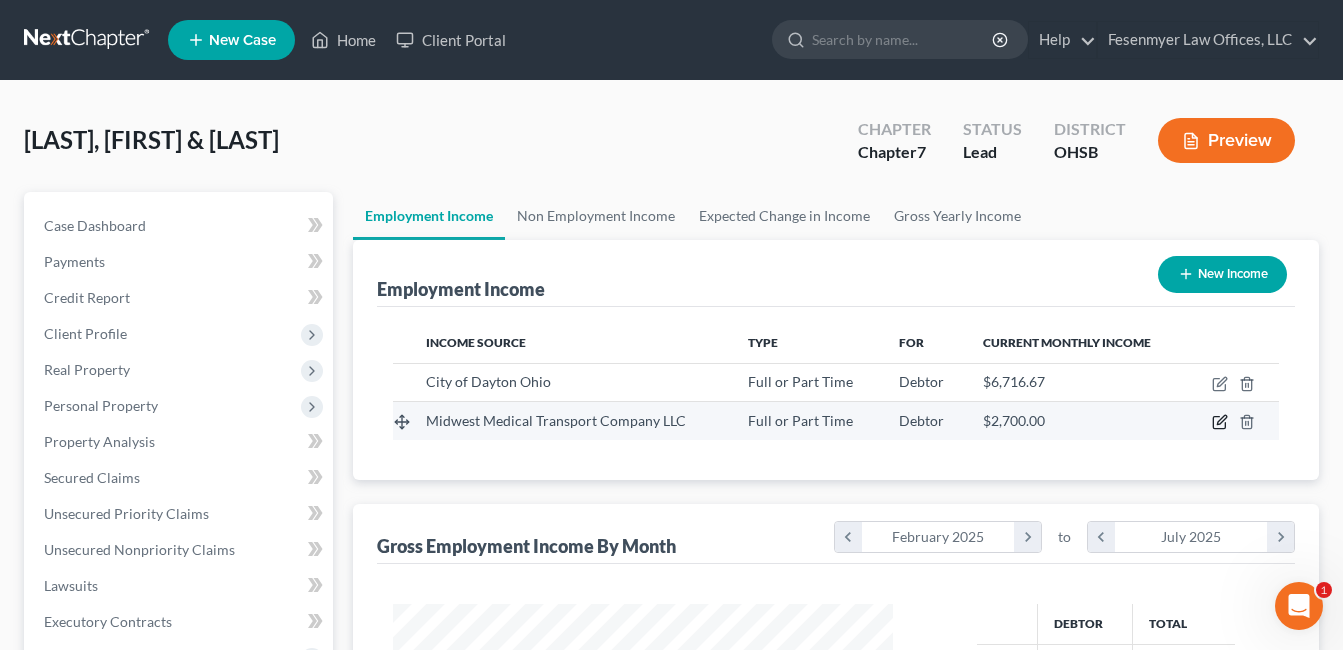 click 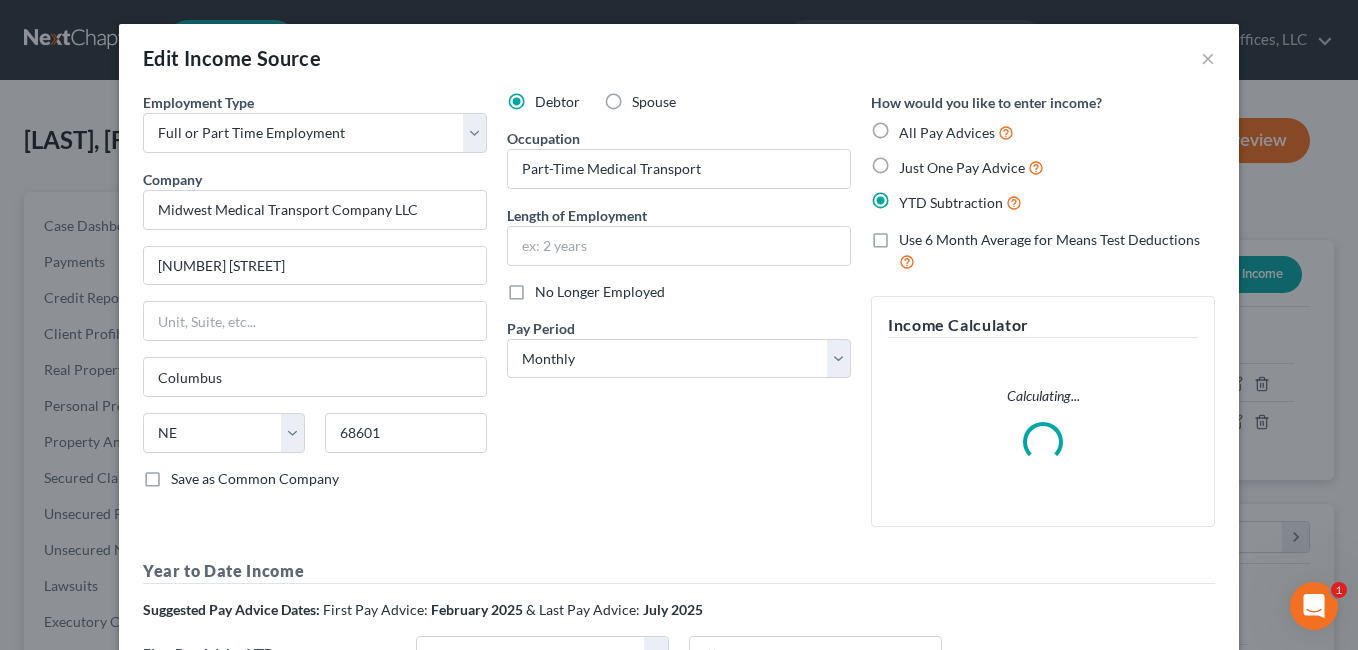 scroll, scrollTop: 999642, scrollLeft: 999453, axis: both 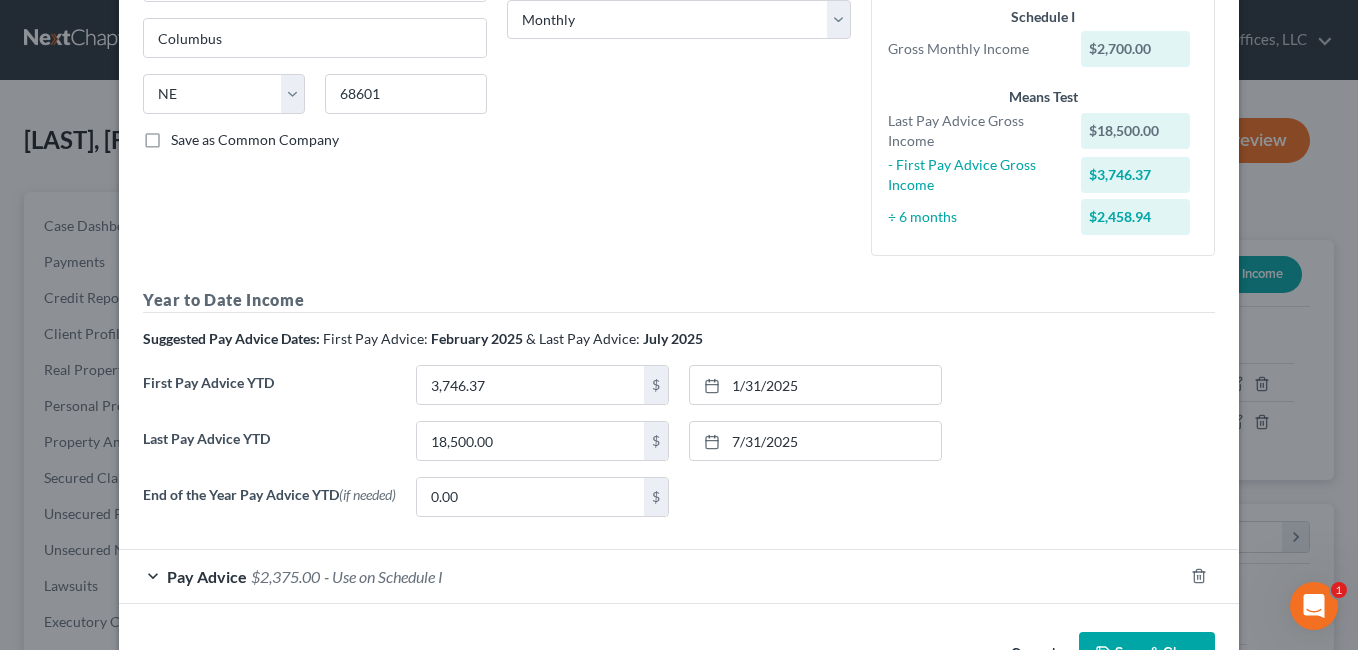 drag, startPoint x: 873, startPoint y: 575, endPoint x: 881, endPoint y: 566, distance: 12.0415945 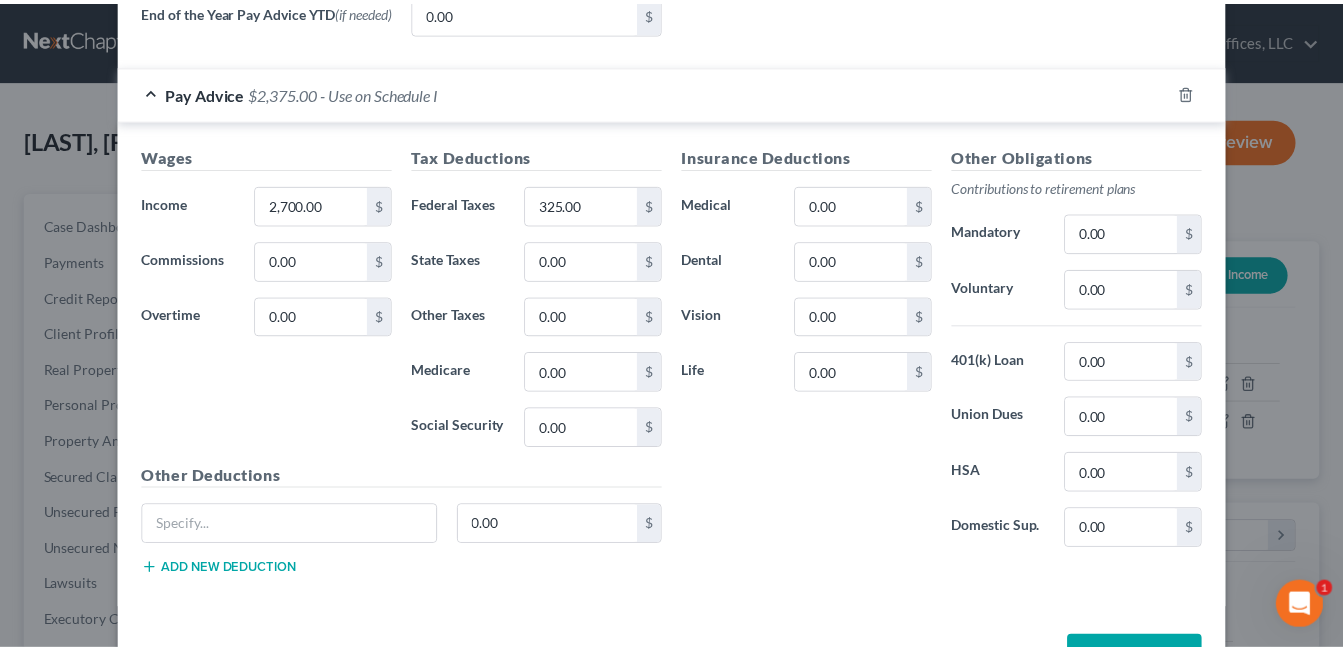 scroll, scrollTop: 896, scrollLeft: 0, axis: vertical 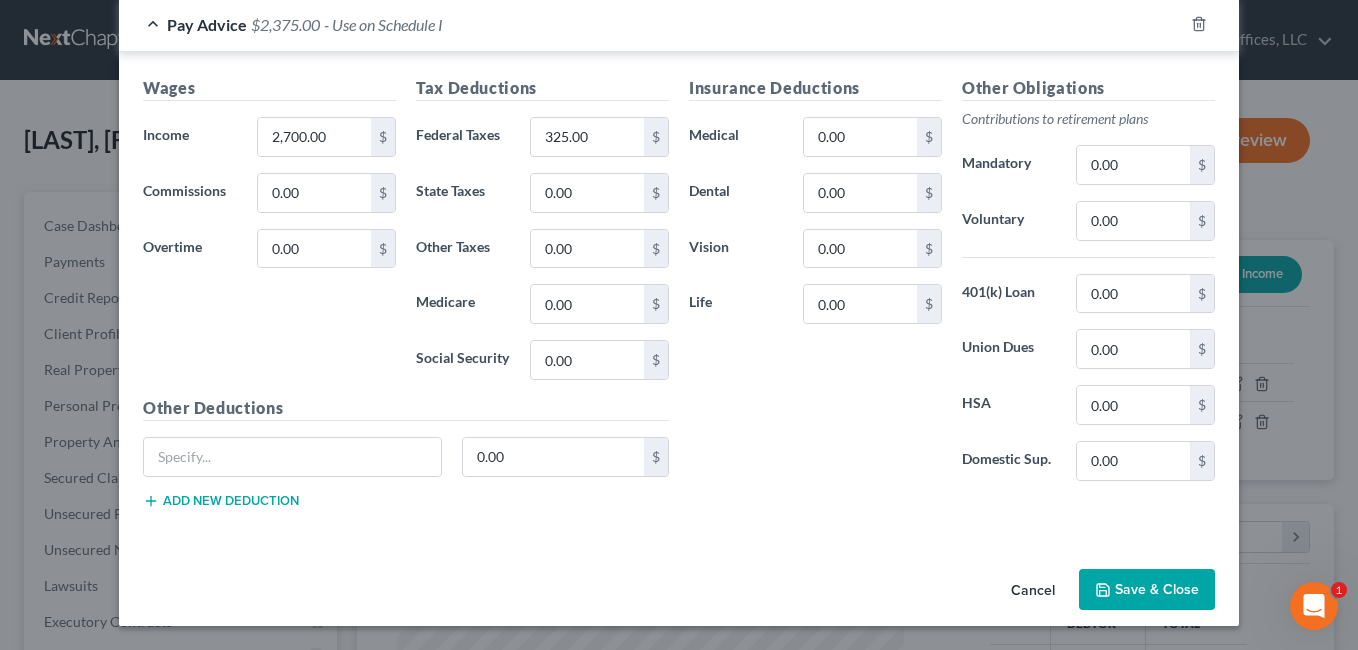 click on "Save & Close" at bounding box center [1147, 590] 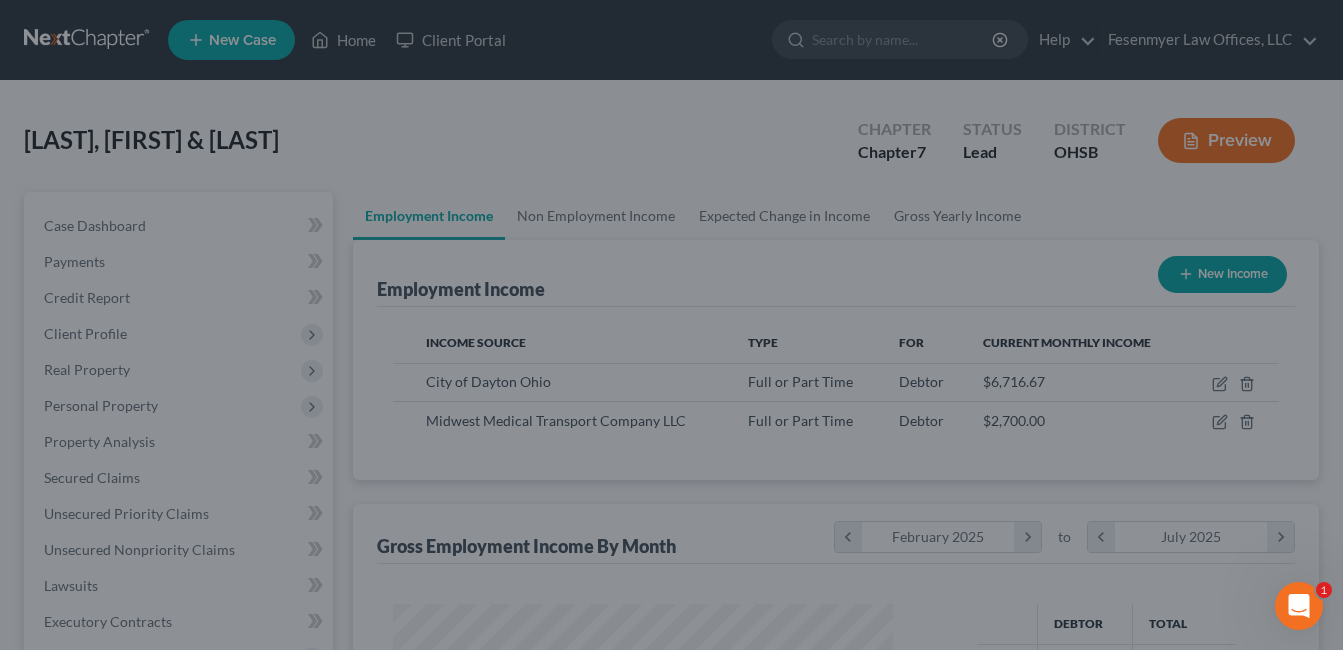 scroll, scrollTop: 359, scrollLeft: 541, axis: both 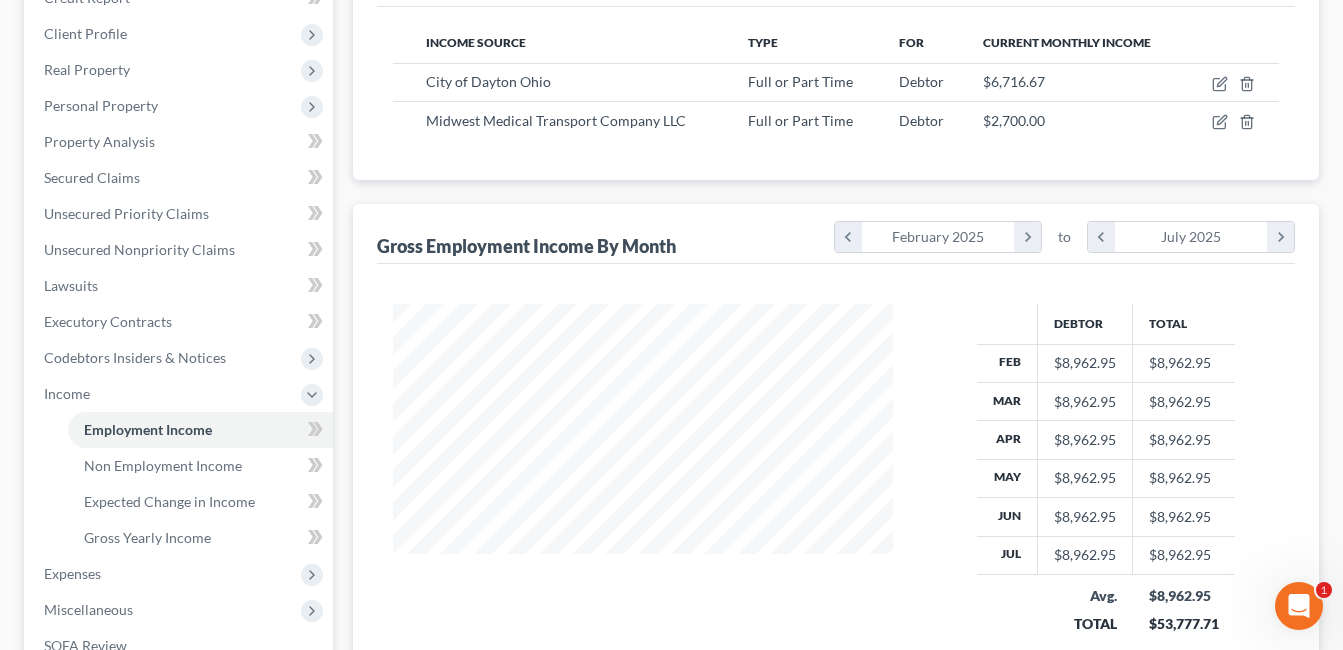 click on "Farmer, Benjamin & Kristina Upgraded Chapter Chapter  7 Status Lead District OHSB Preview Petition Navigation
Case Dashboard
Payments
Invoices
Payments
Payments
Credit Report" at bounding box center [671, 344] 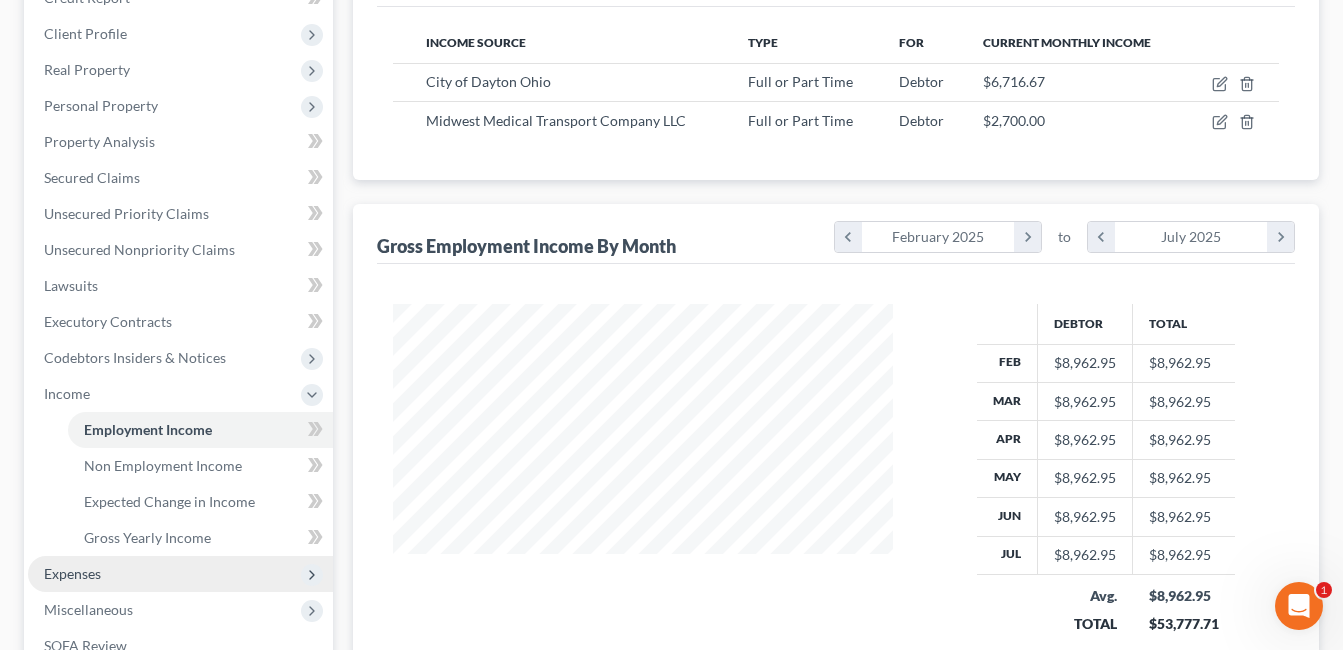 click on "Expenses" at bounding box center [180, 574] 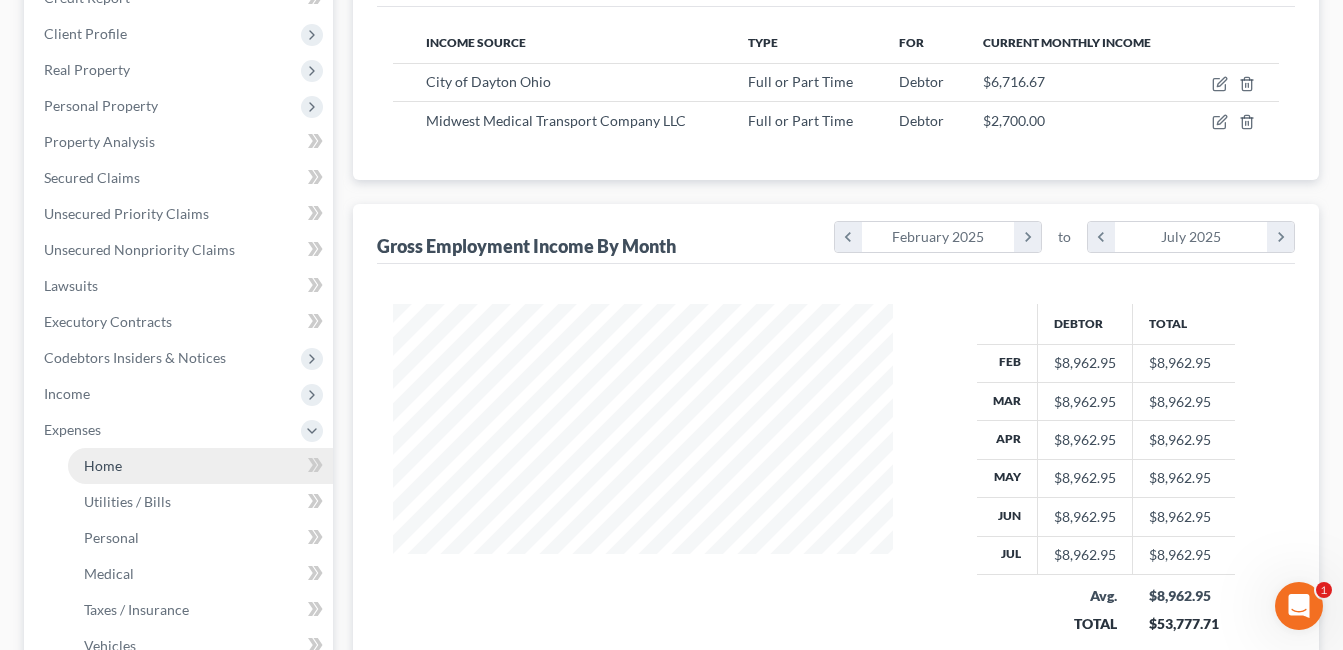 click on "Home" at bounding box center [103, 465] 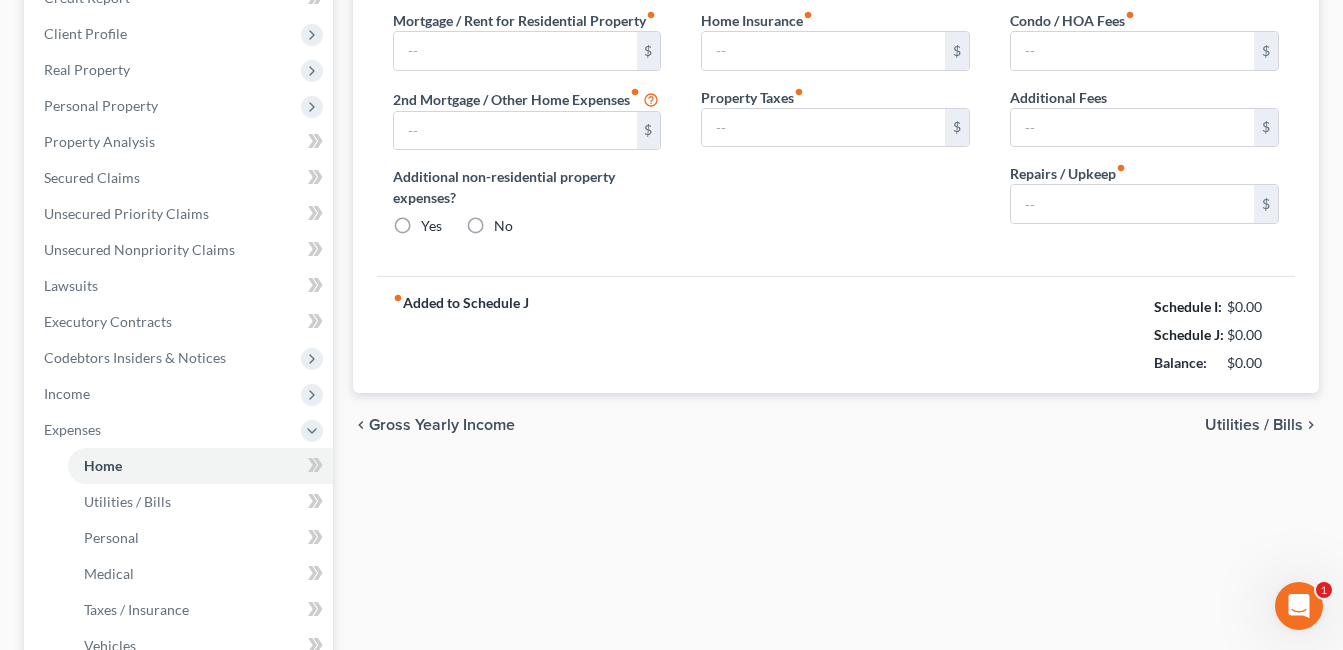 type on "1,066.00" 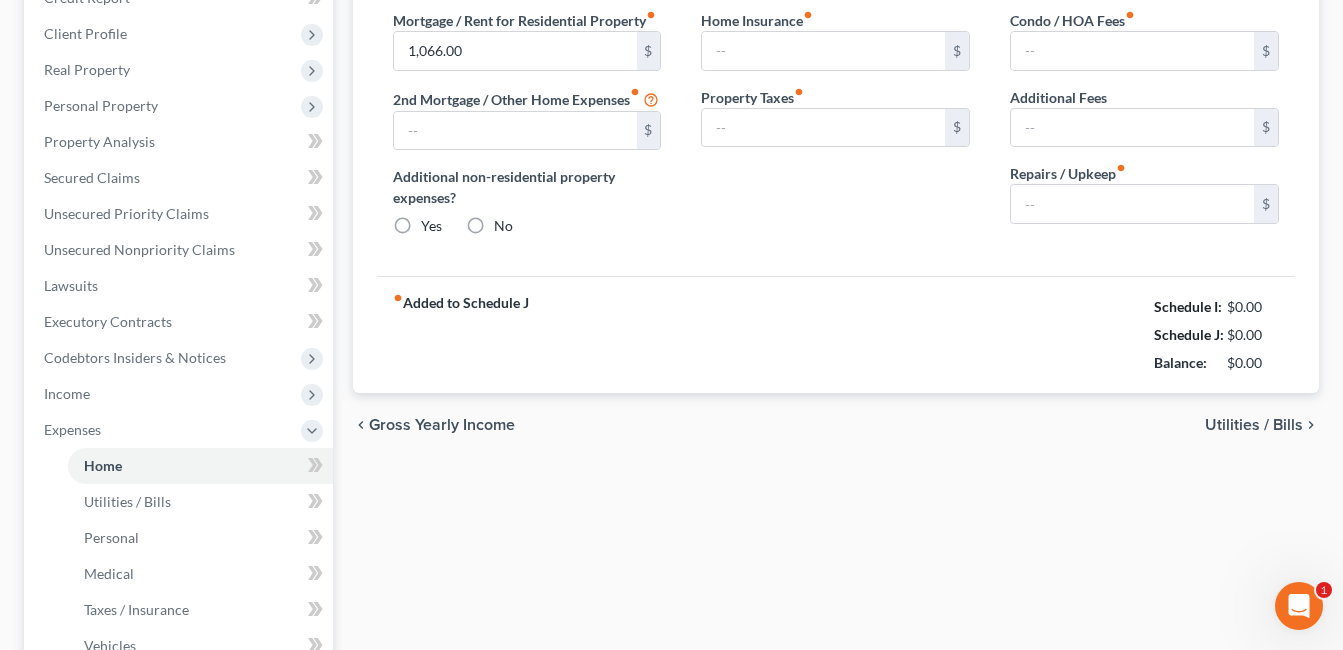 radio on "true" 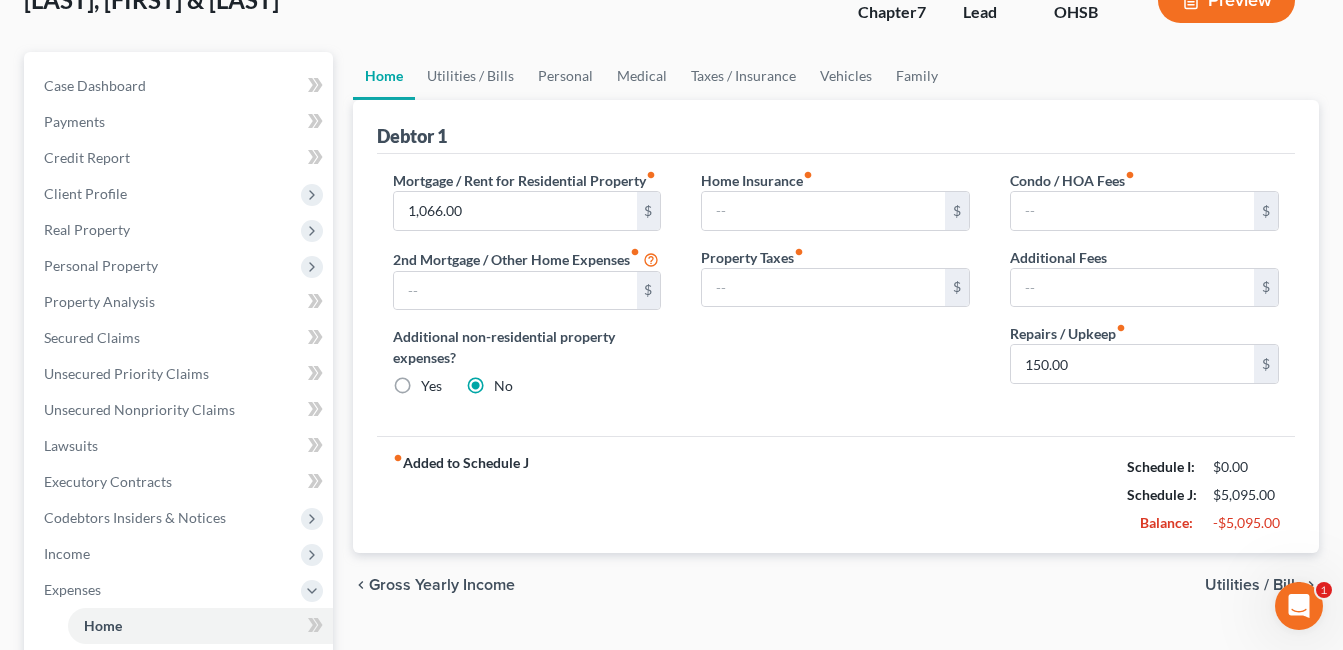 scroll, scrollTop: 0, scrollLeft: 0, axis: both 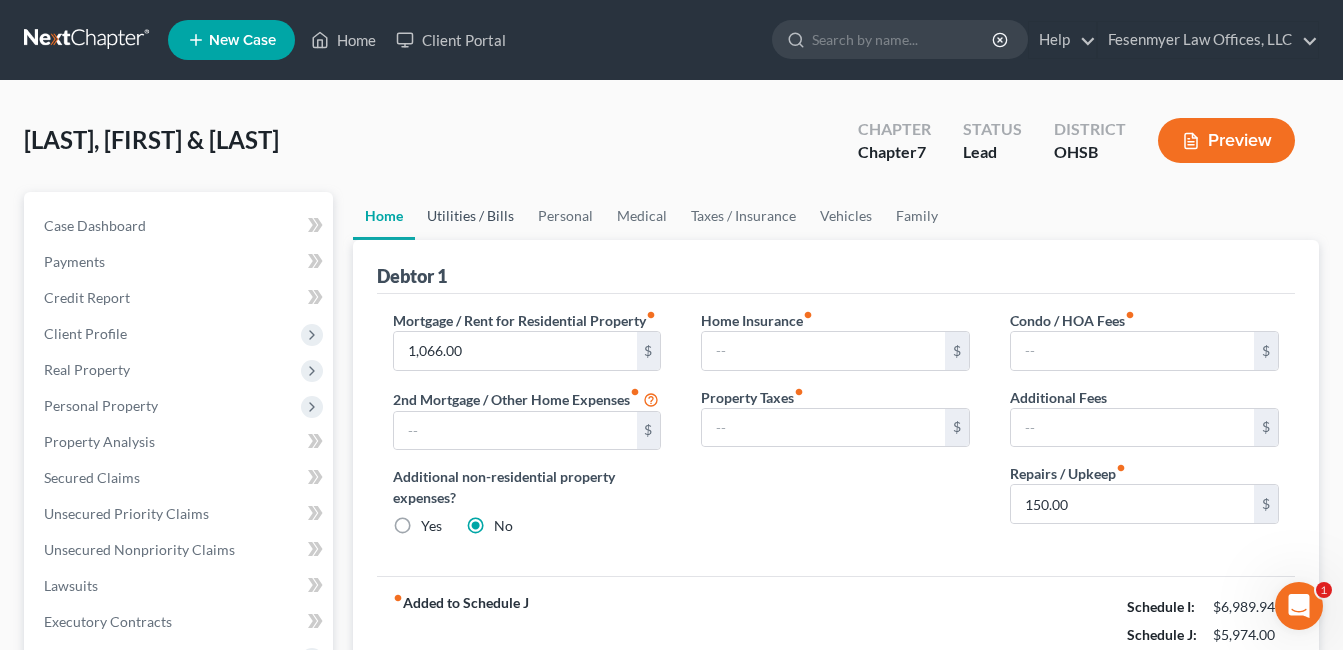 click on "Utilities / Bills" at bounding box center (470, 216) 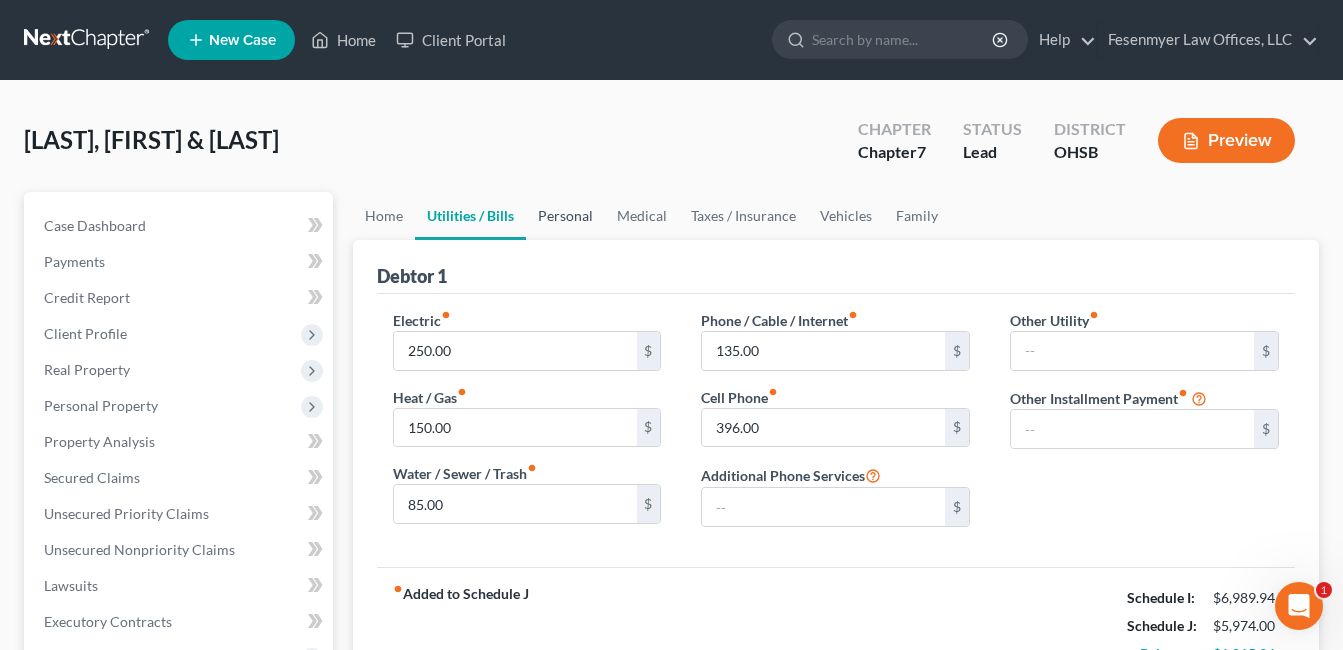 click on "Personal" at bounding box center (565, 216) 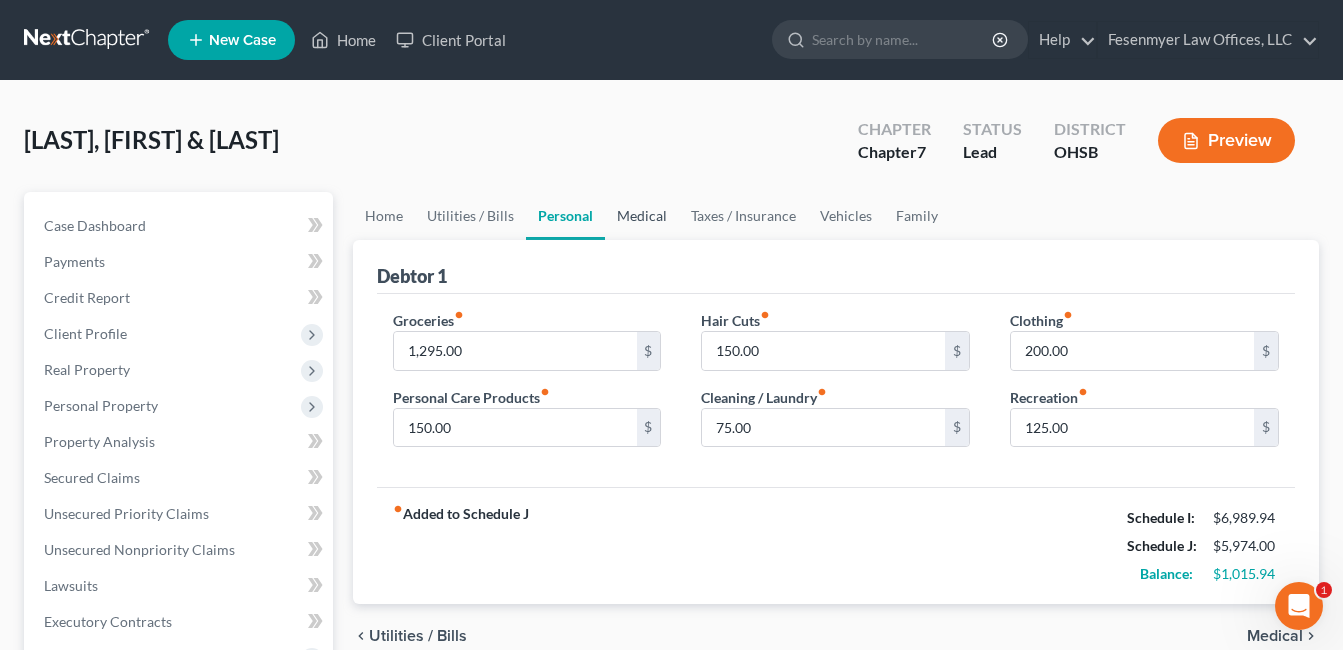 click on "Medical" at bounding box center [642, 216] 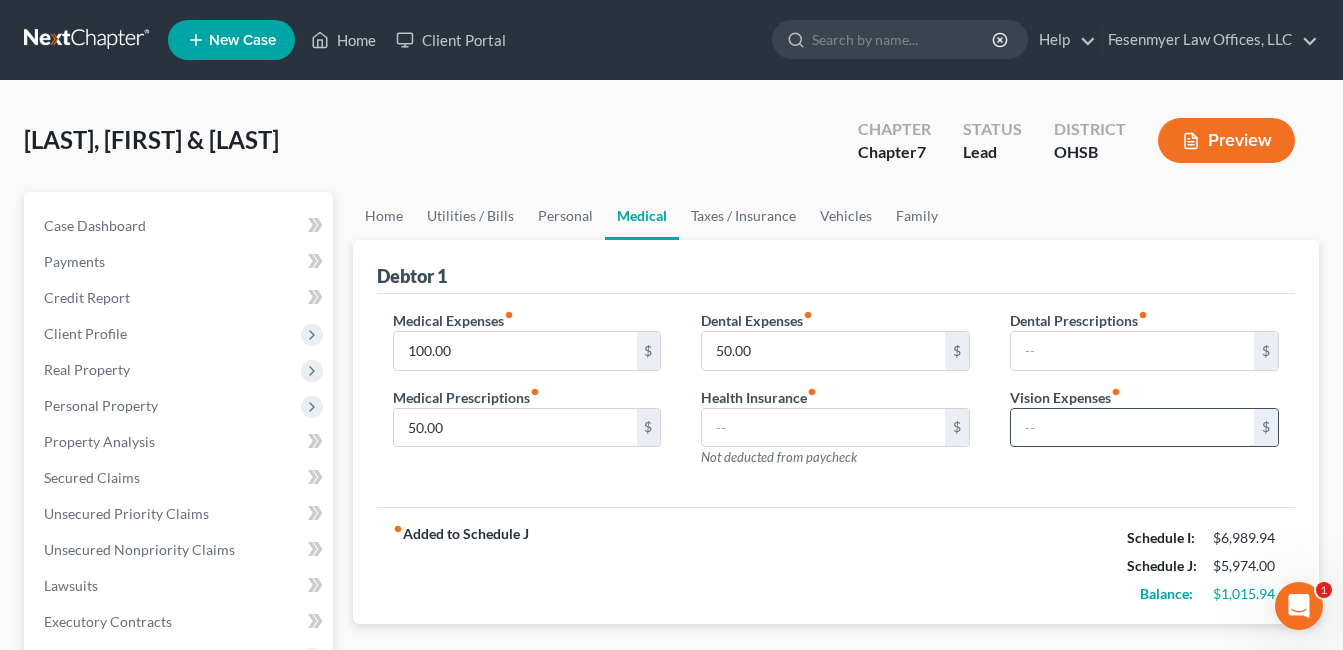click at bounding box center (1132, 428) 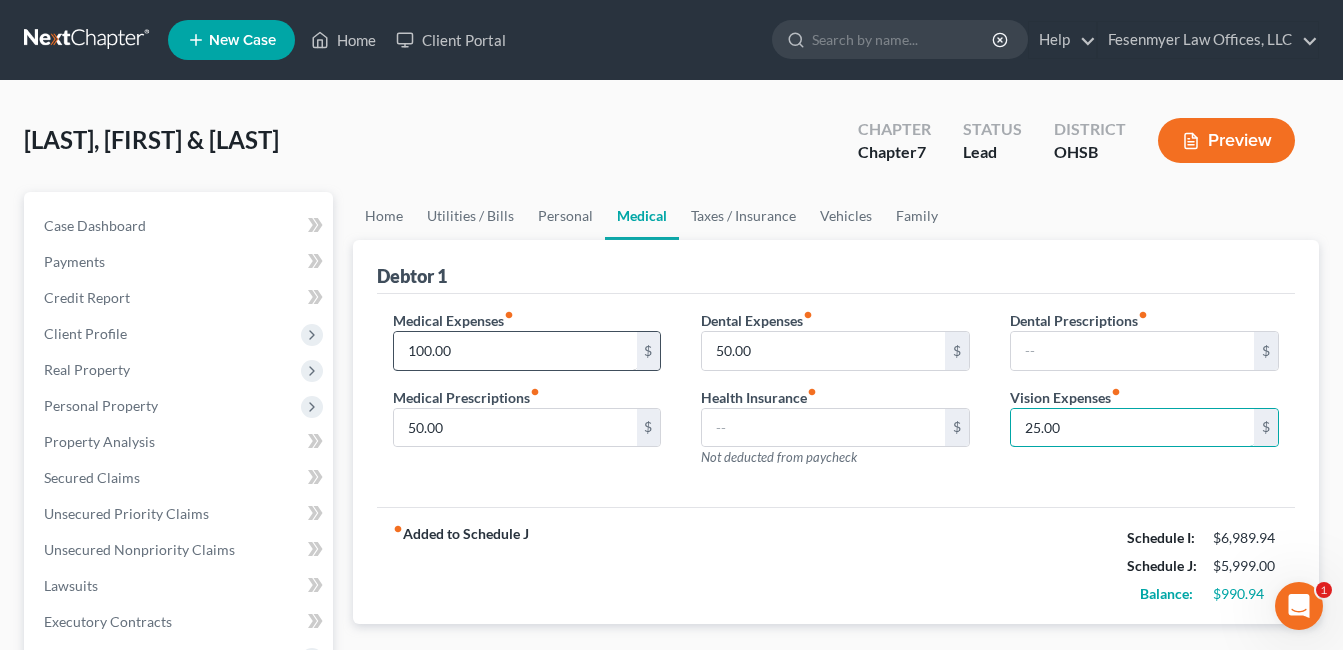 type on "25.00" 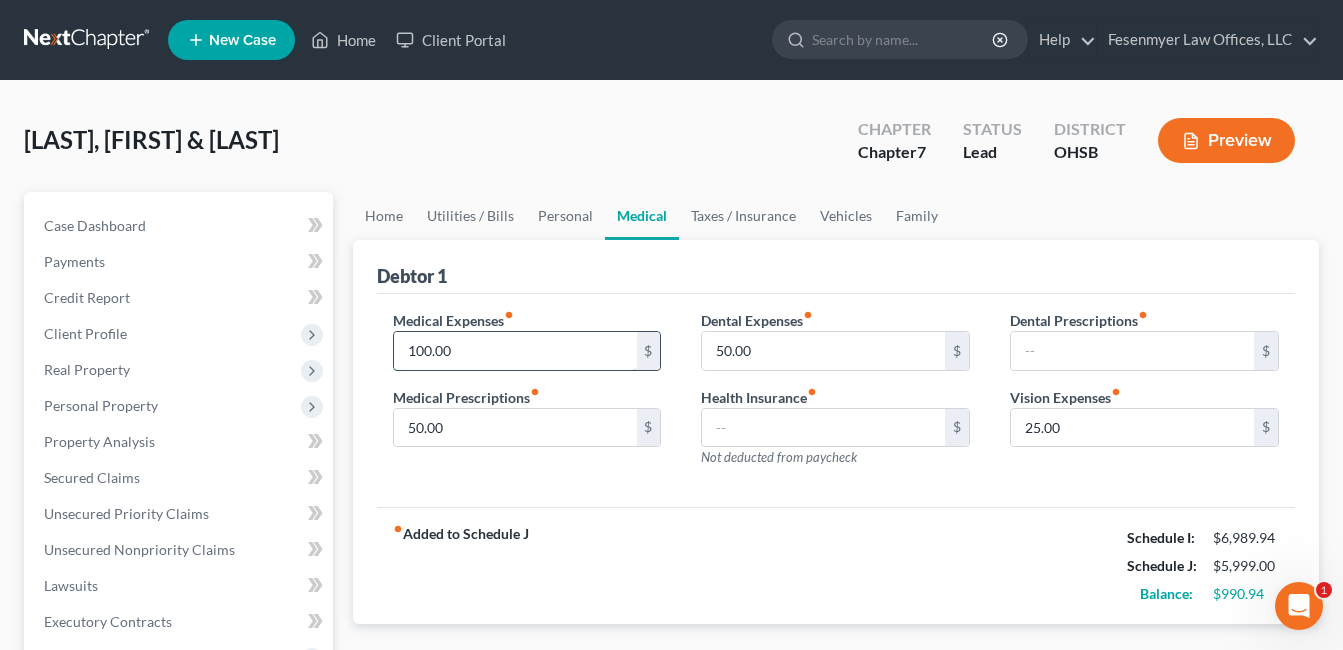 click on "100.00" at bounding box center [515, 351] 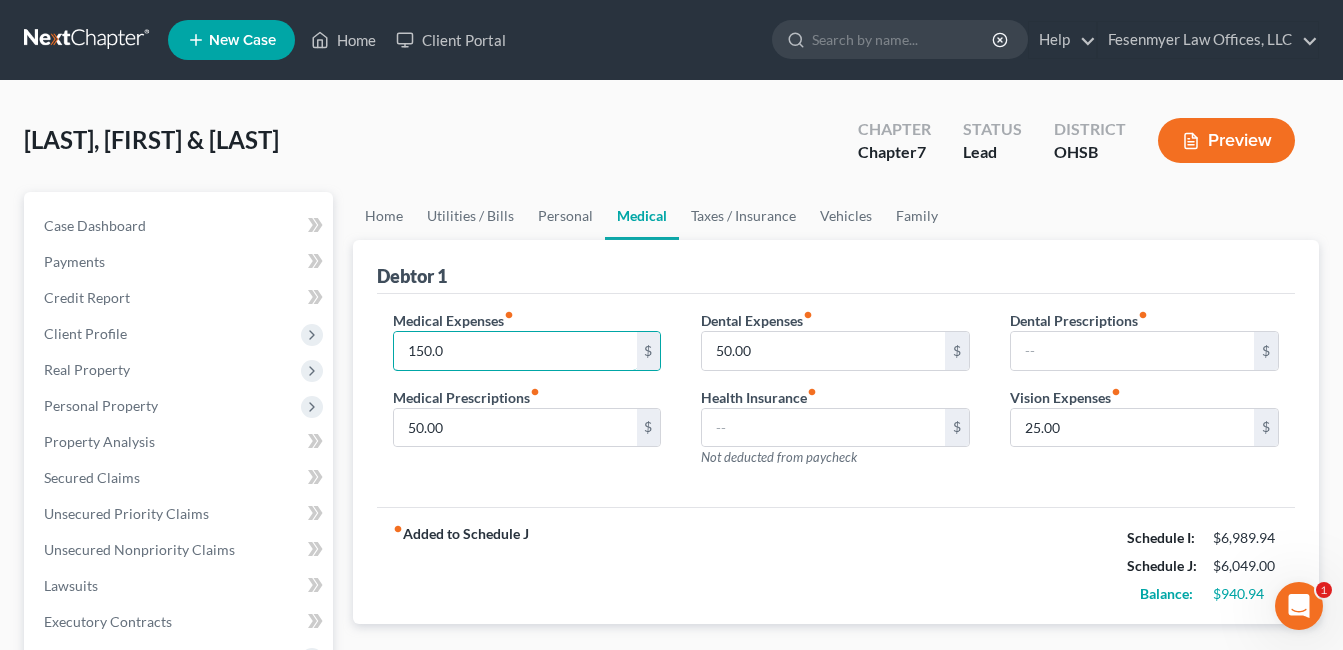 type on "150.0" 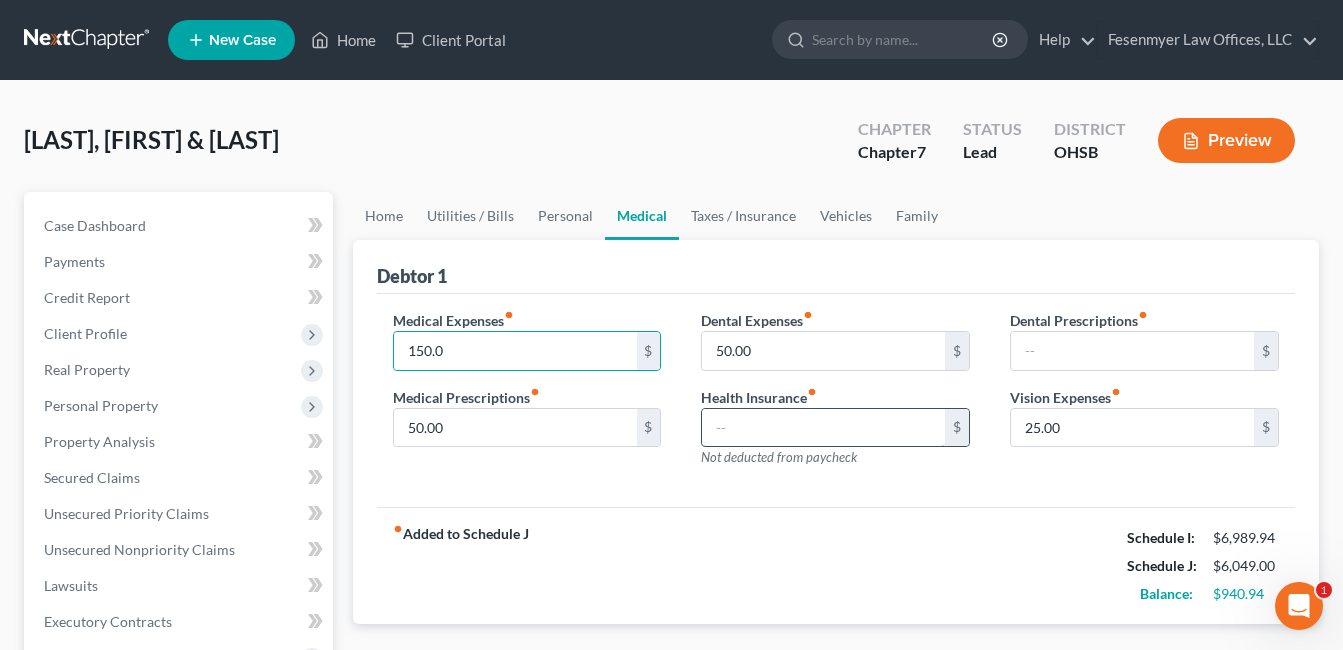drag, startPoint x: 683, startPoint y: 503, endPoint x: 704, endPoint y: 413, distance: 92.417534 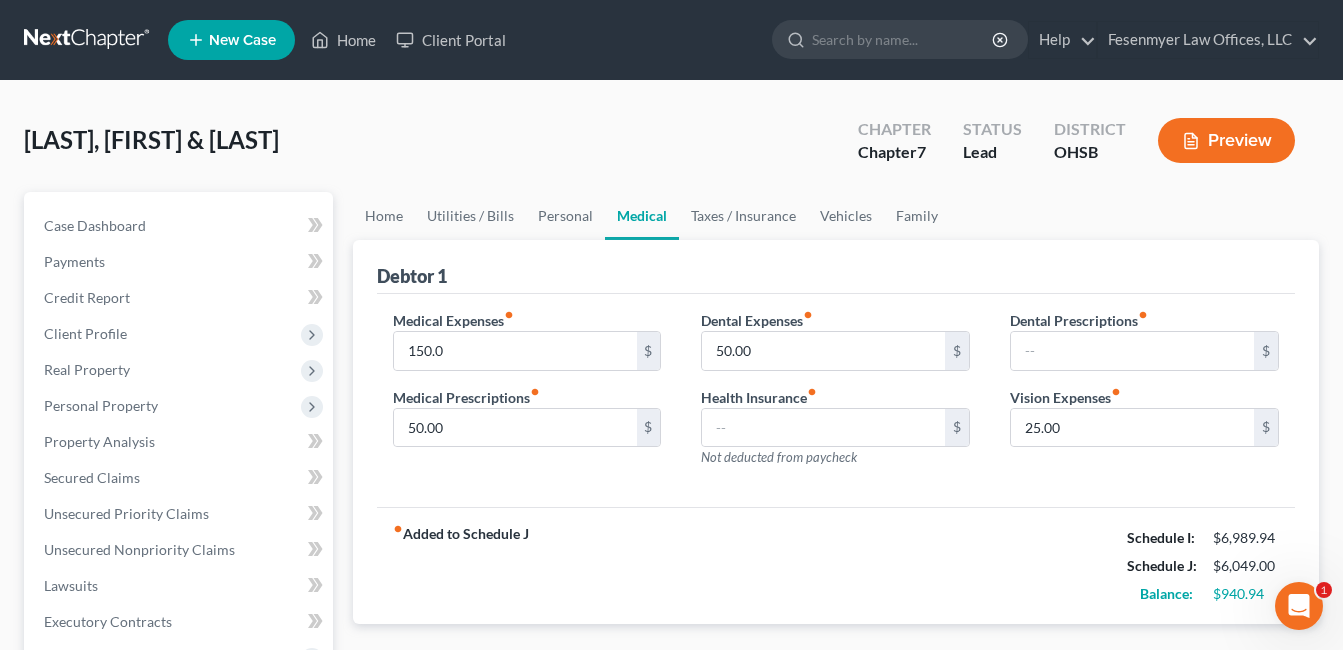 drag, startPoint x: 704, startPoint y: 413, endPoint x: 743, endPoint y: 273, distance: 145.33066 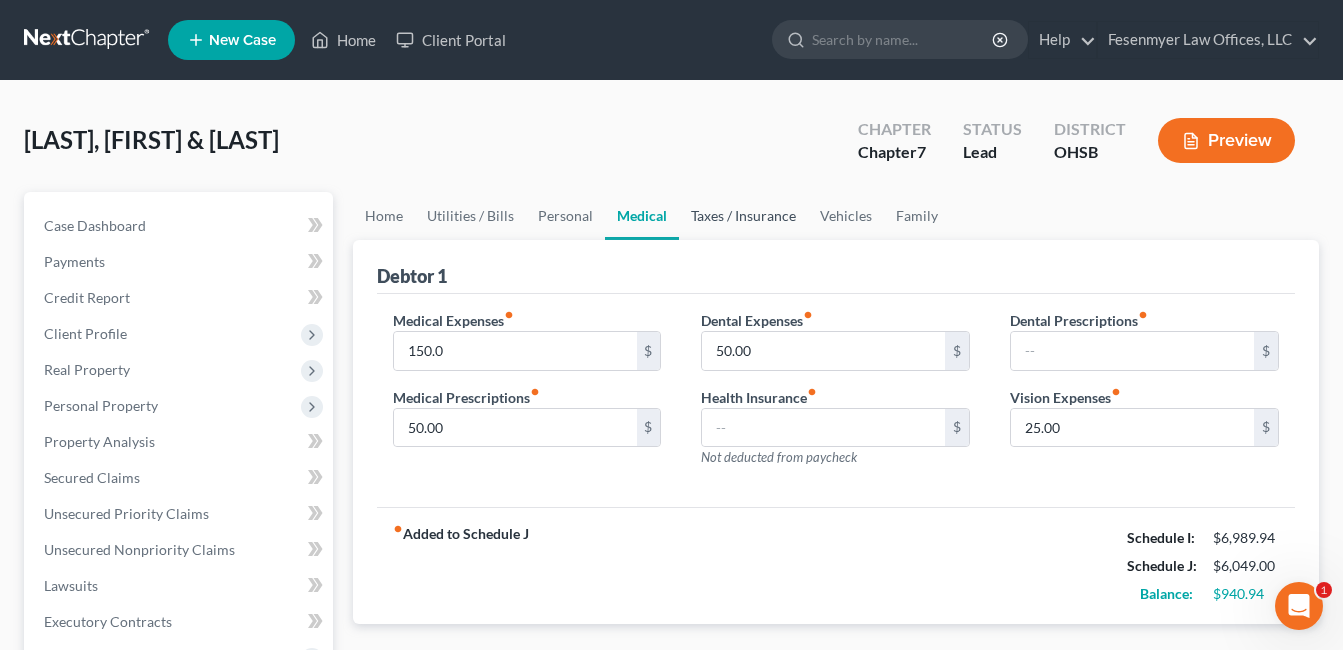 click on "Taxes / Insurance" at bounding box center (743, 216) 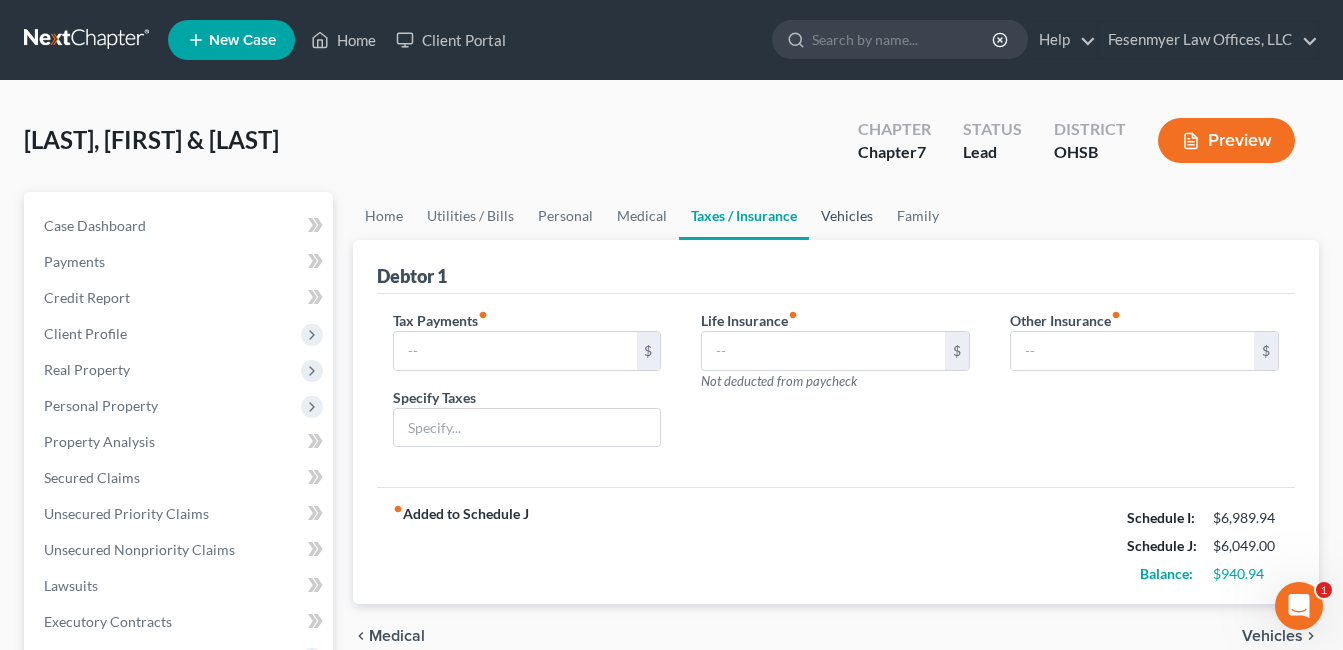 click on "Vehicles" at bounding box center (847, 216) 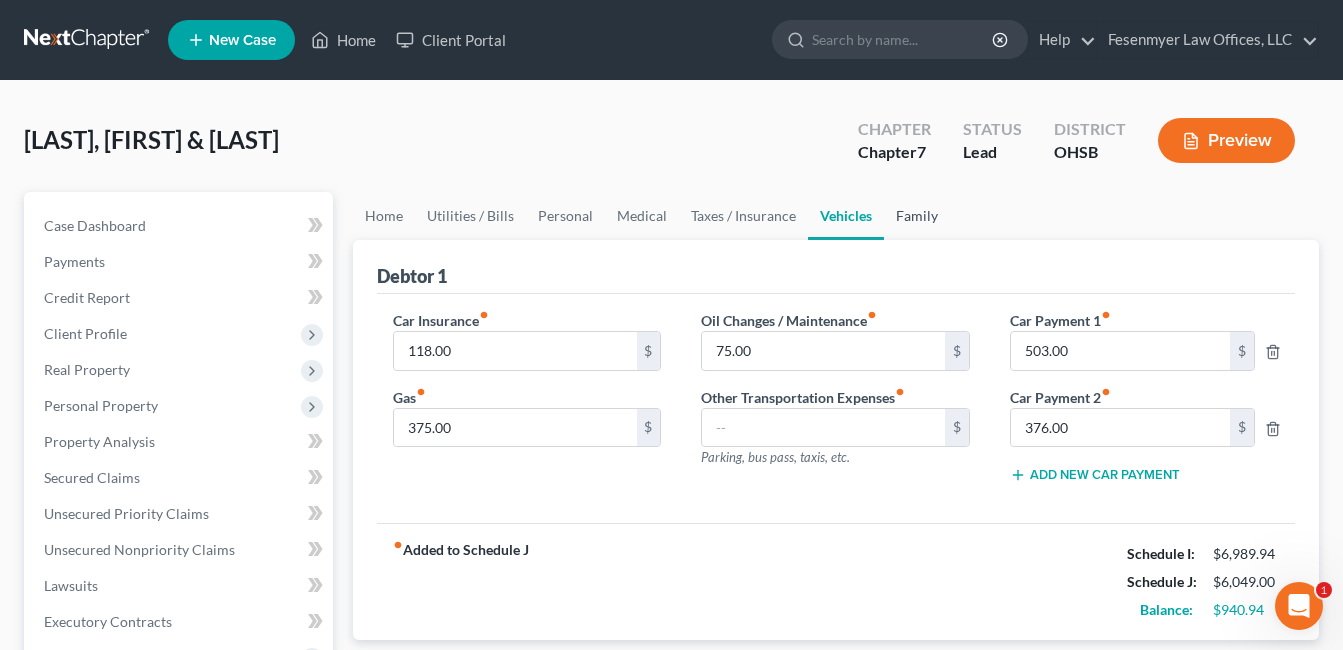 click on "Family" at bounding box center [917, 216] 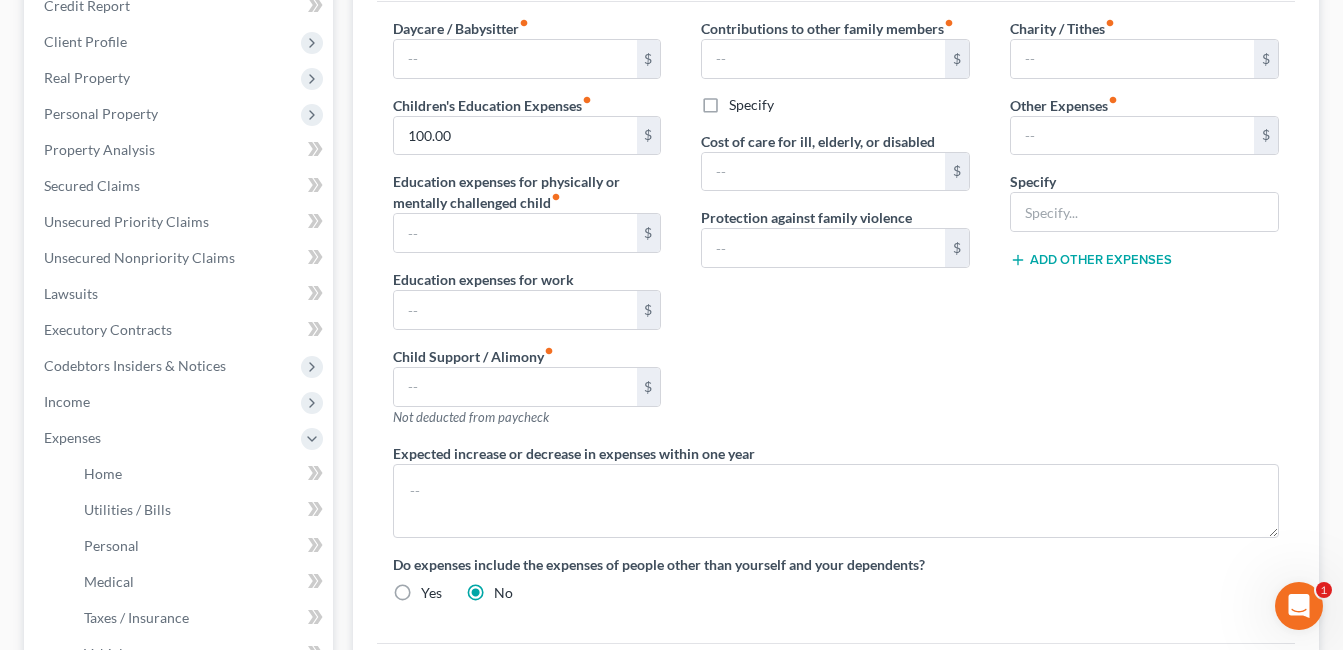 scroll, scrollTop: 300, scrollLeft: 0, axis: vertical 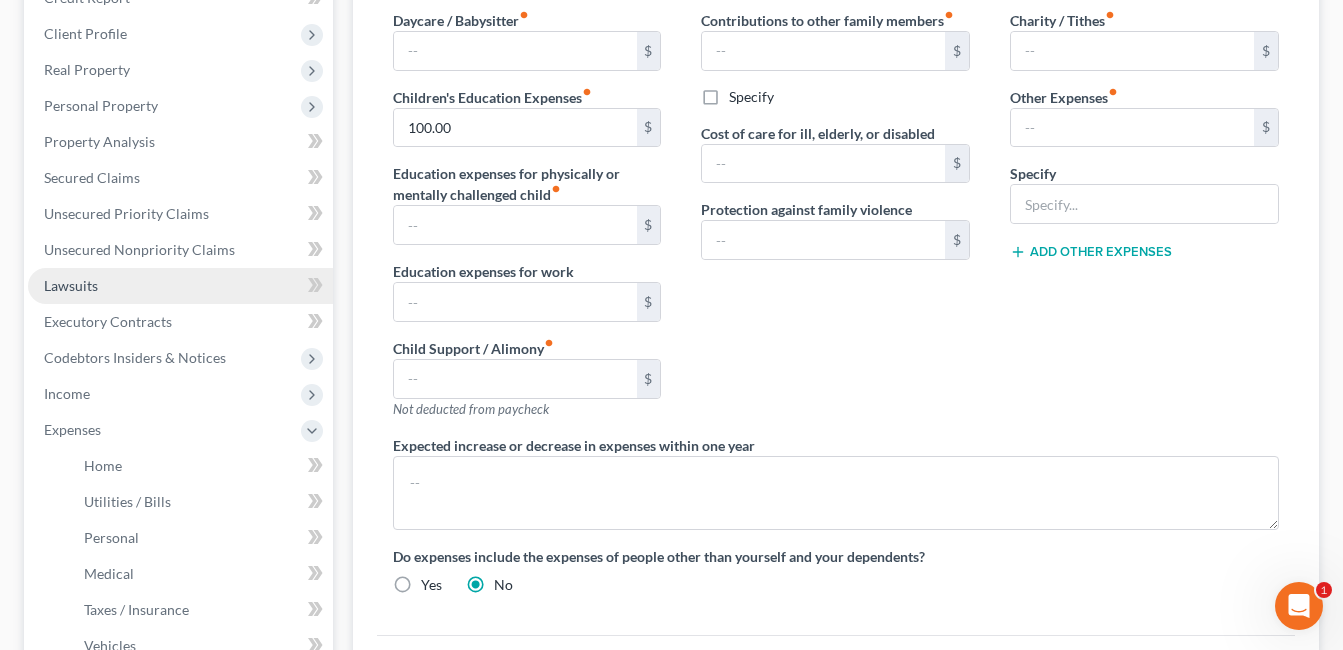 click on "Lawsuits" at bounding box center [71, 285] 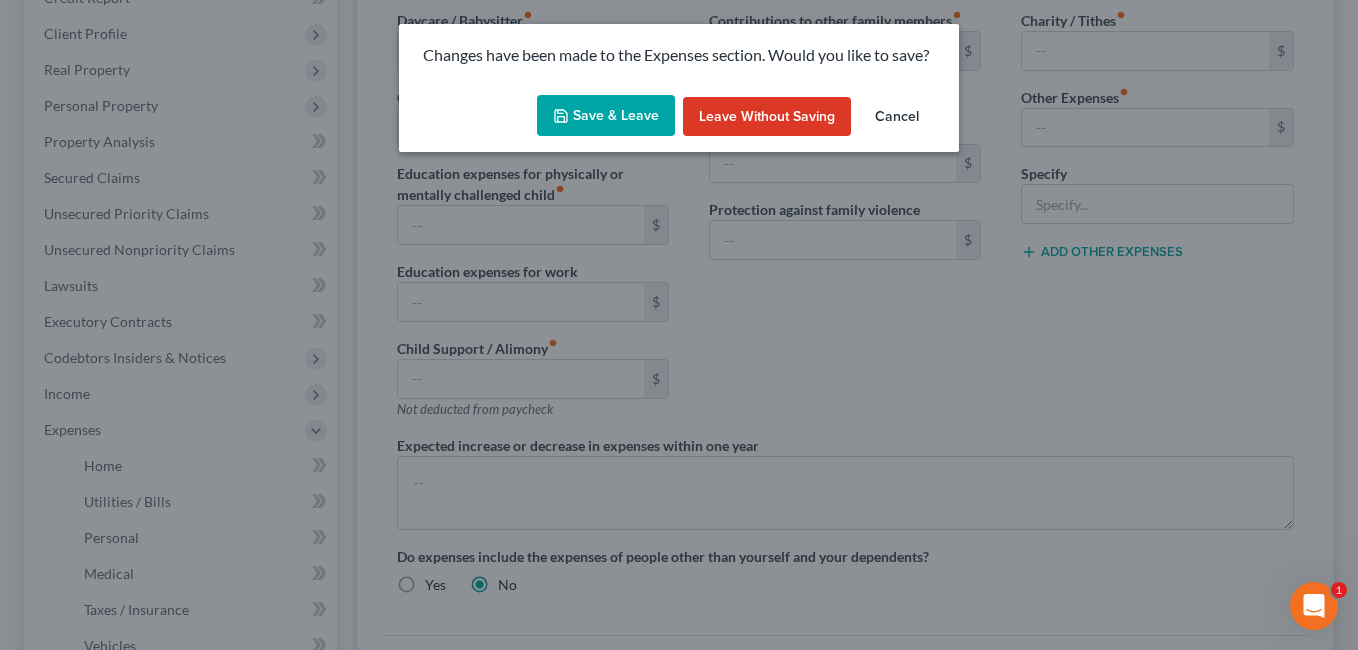 click on "Save & Leave" at bounding box center (606, 116) 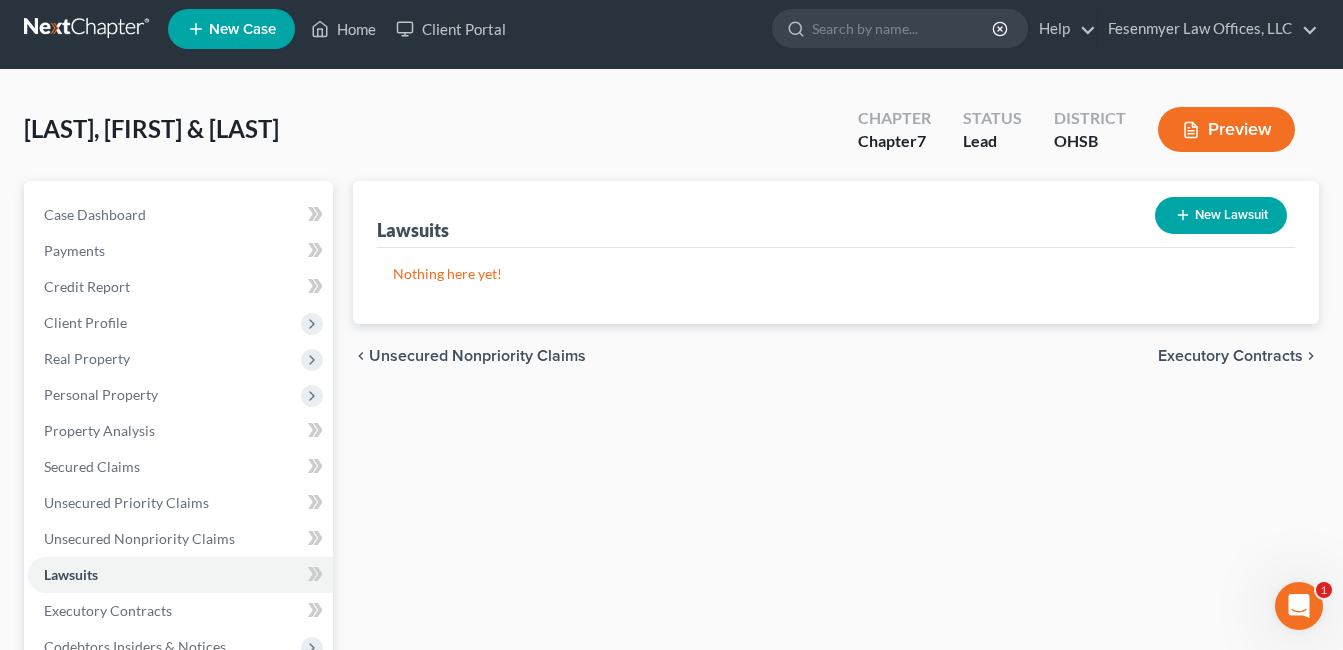 scroll, scrollTop: 0, scrollLeft: 0, axis: both 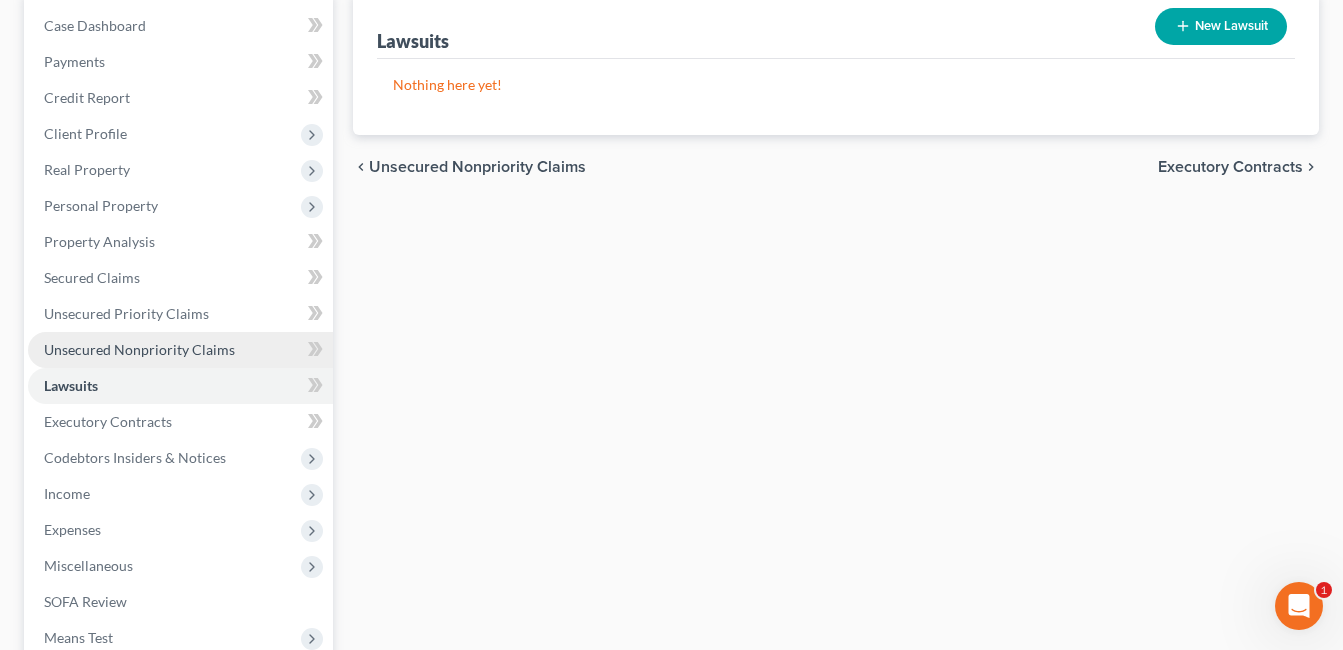 click on "Unsecured Nonpriority Claims" at bounding box center (139, 349) 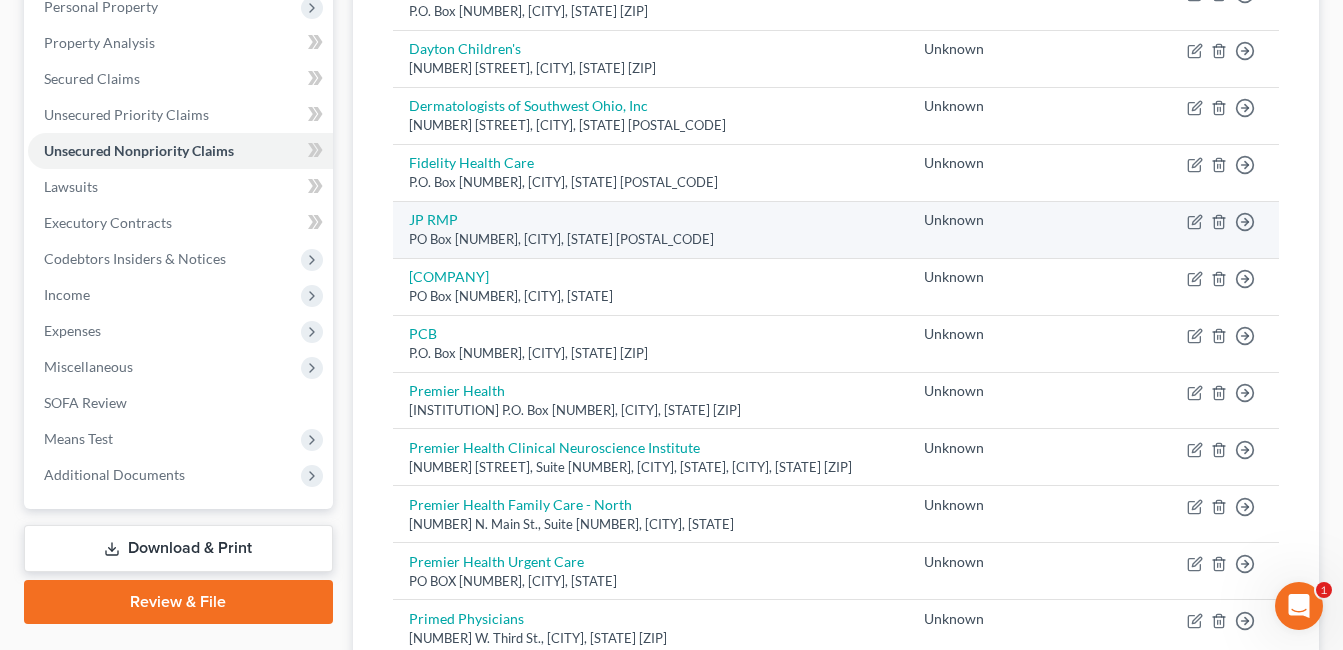 scroll, scrollTop: 400, scrollLeft: 0, axis: vertical 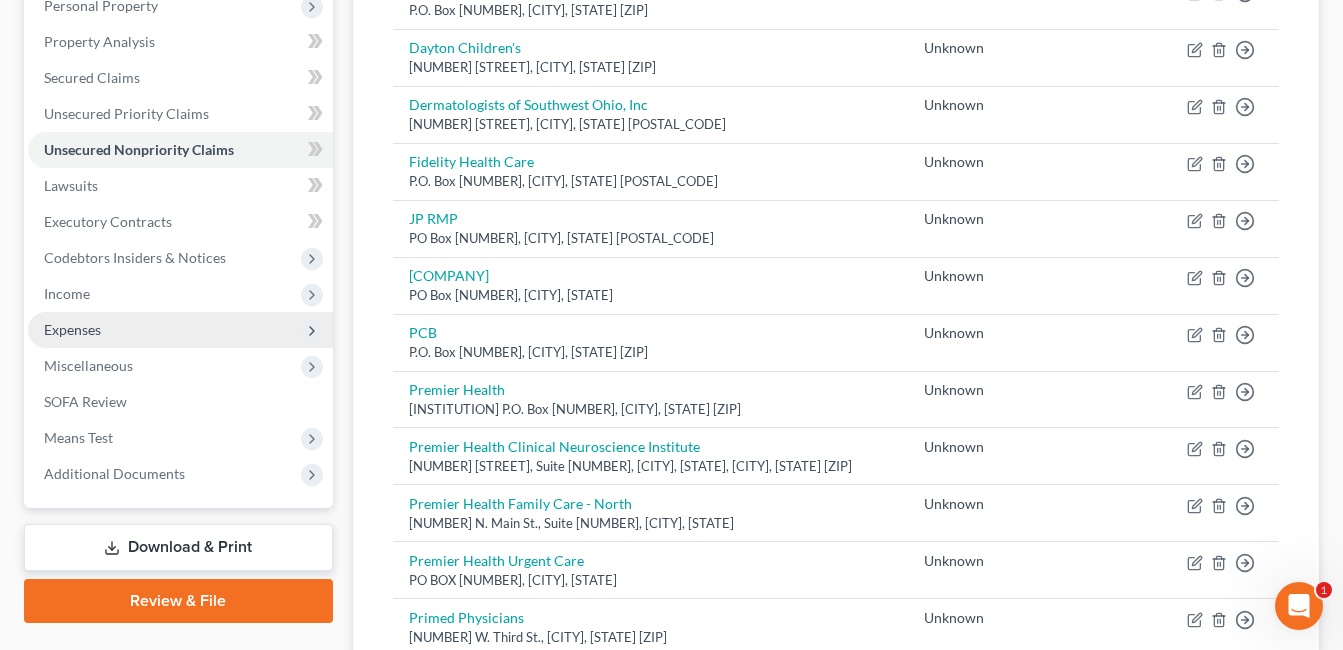 click on "Expenses" at bounding box center [180, 330] 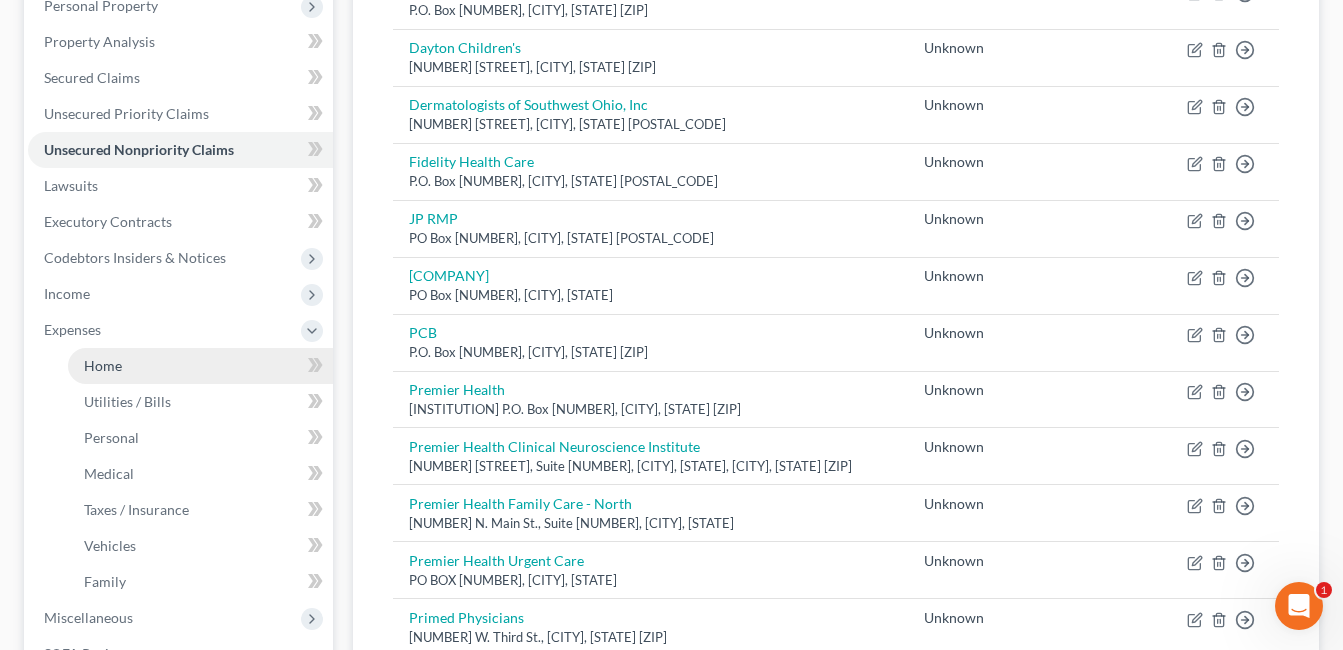 click on "Home" at bounding box center [200, 366] 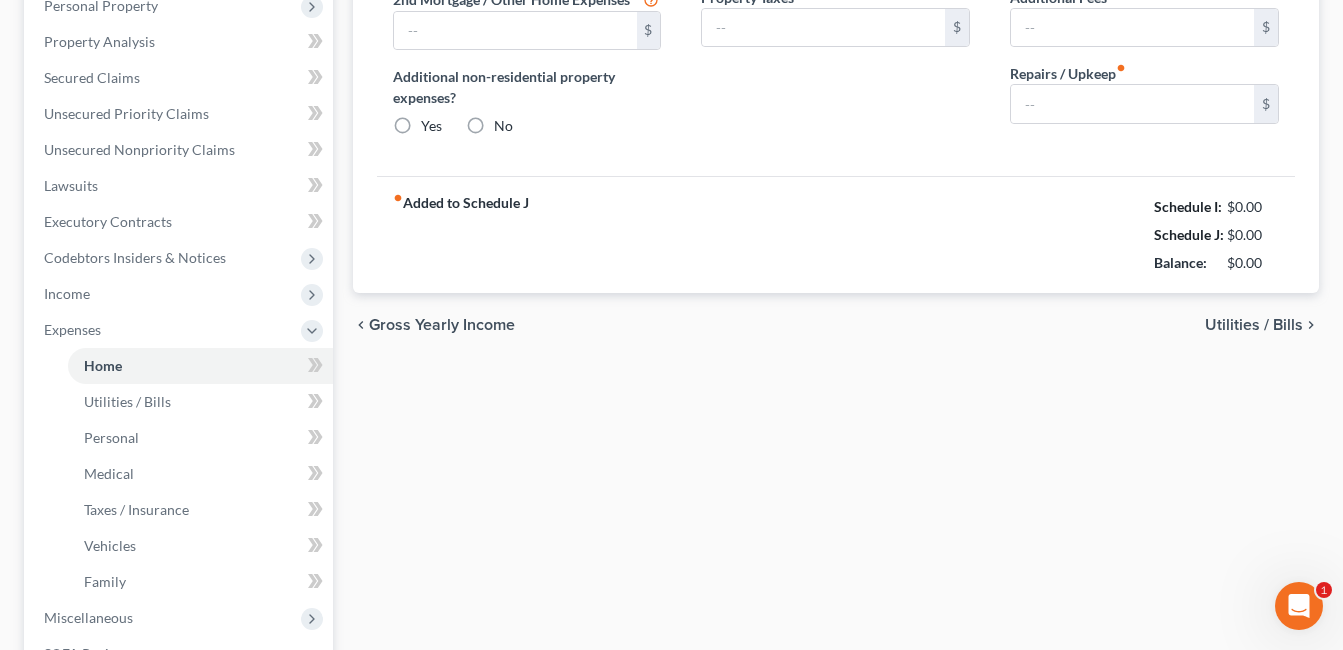 type on "1,066.00" 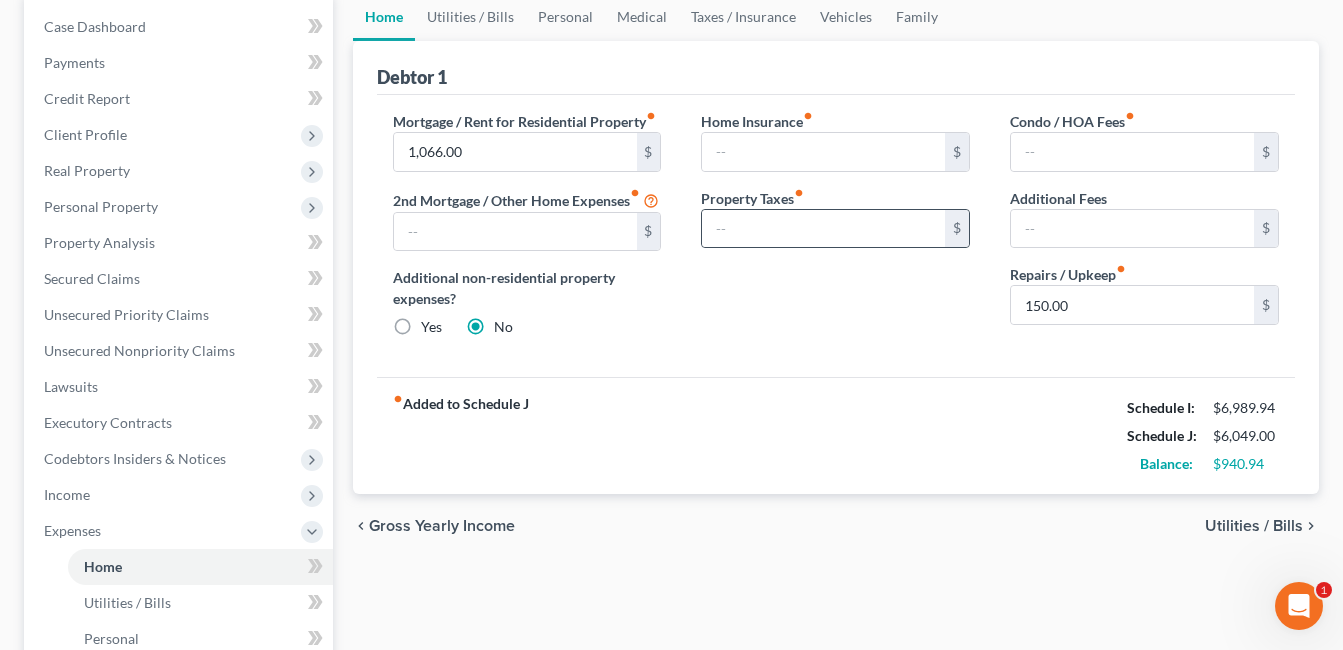 scroll, scrollTop: 200, scrollLeft: 0, axis: vertical 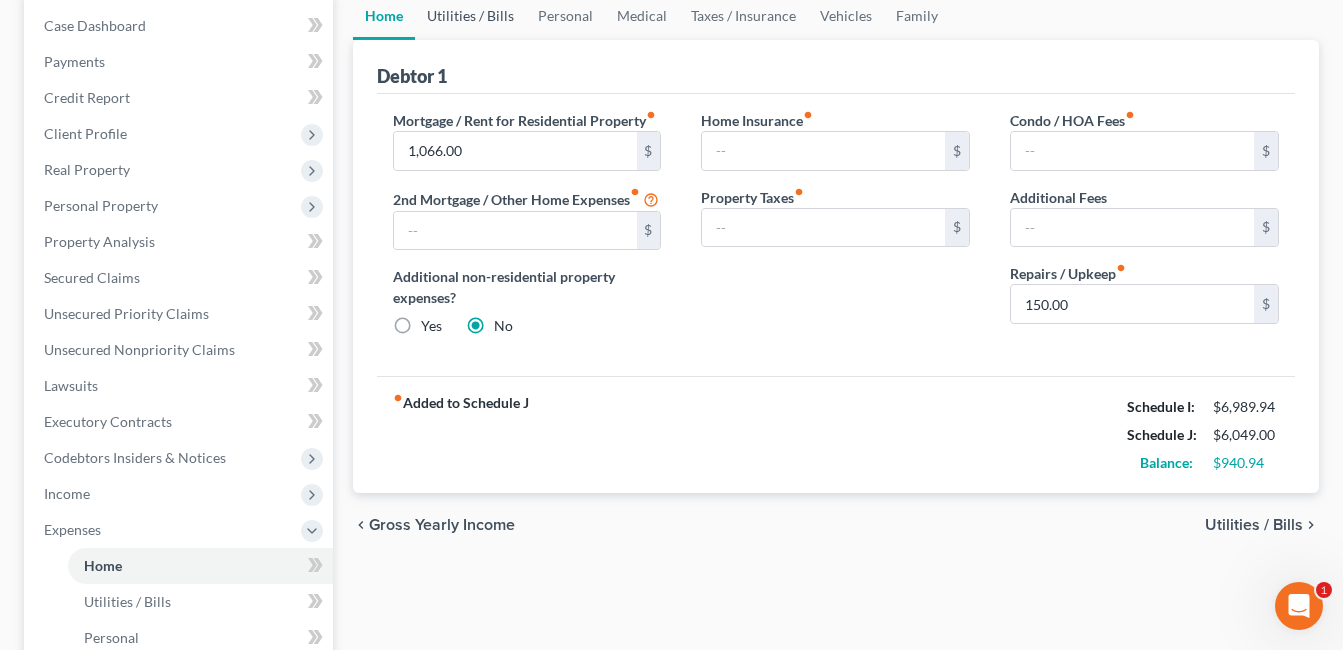 click on "Utilities / Bills" at bounding box center (470, 16) 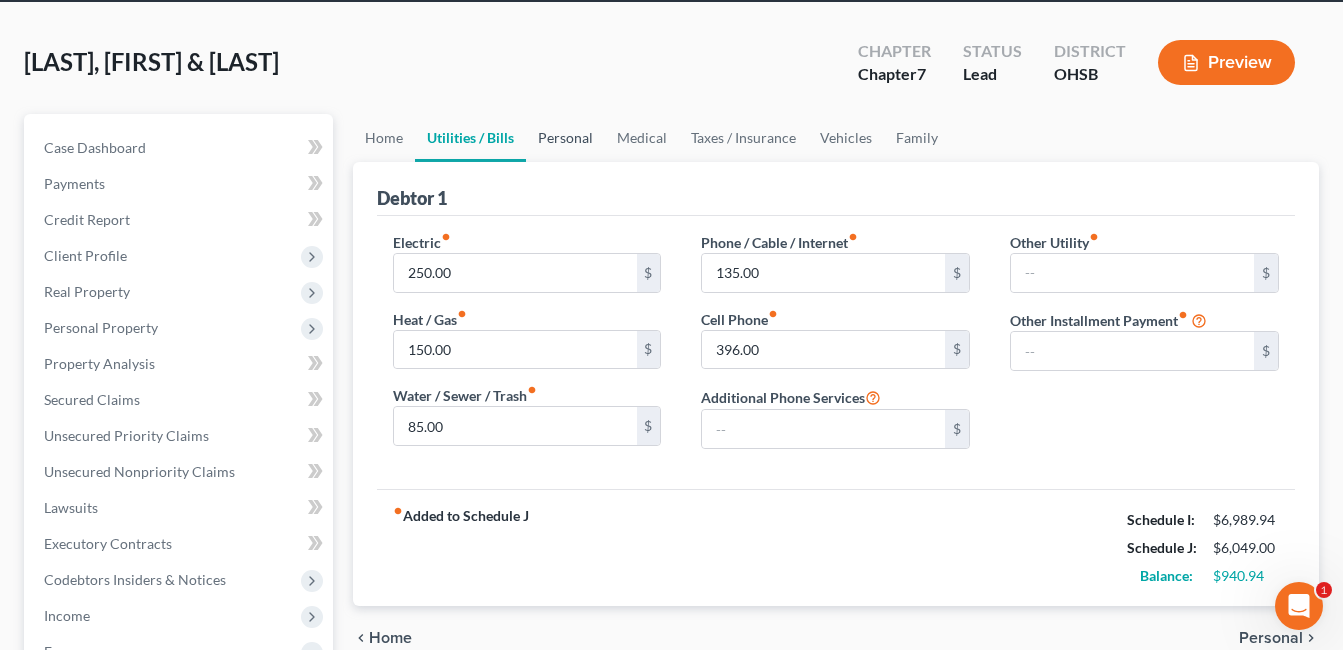 scroll, scrollTop: 0, scrollLeft: 0, axis: both 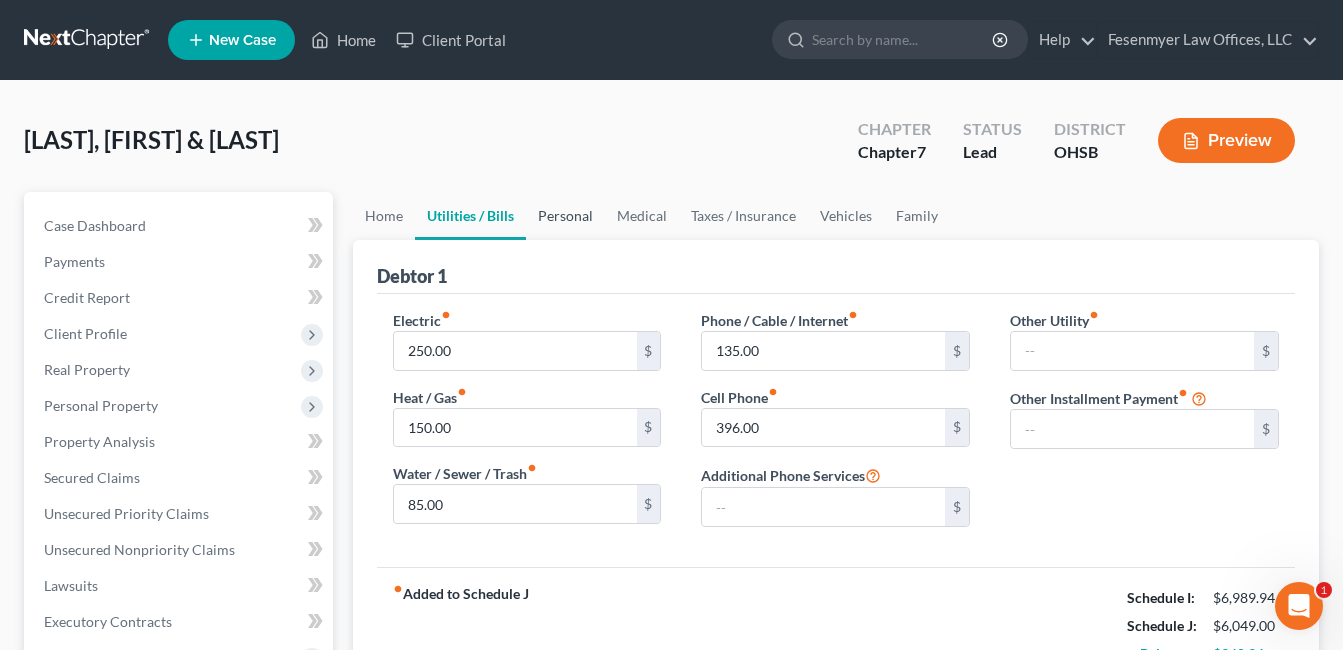 click on "Personal" at bounding box center (565, 216) 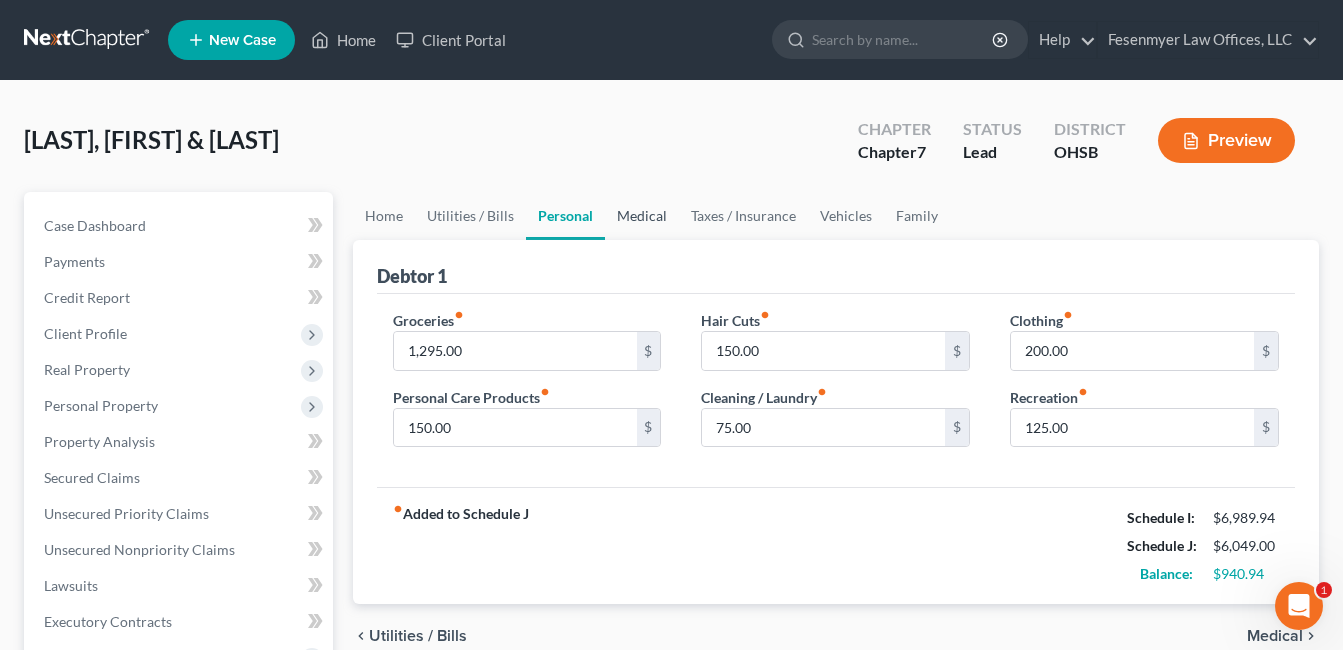 click on "Medical" at bounding box center [642, 216] 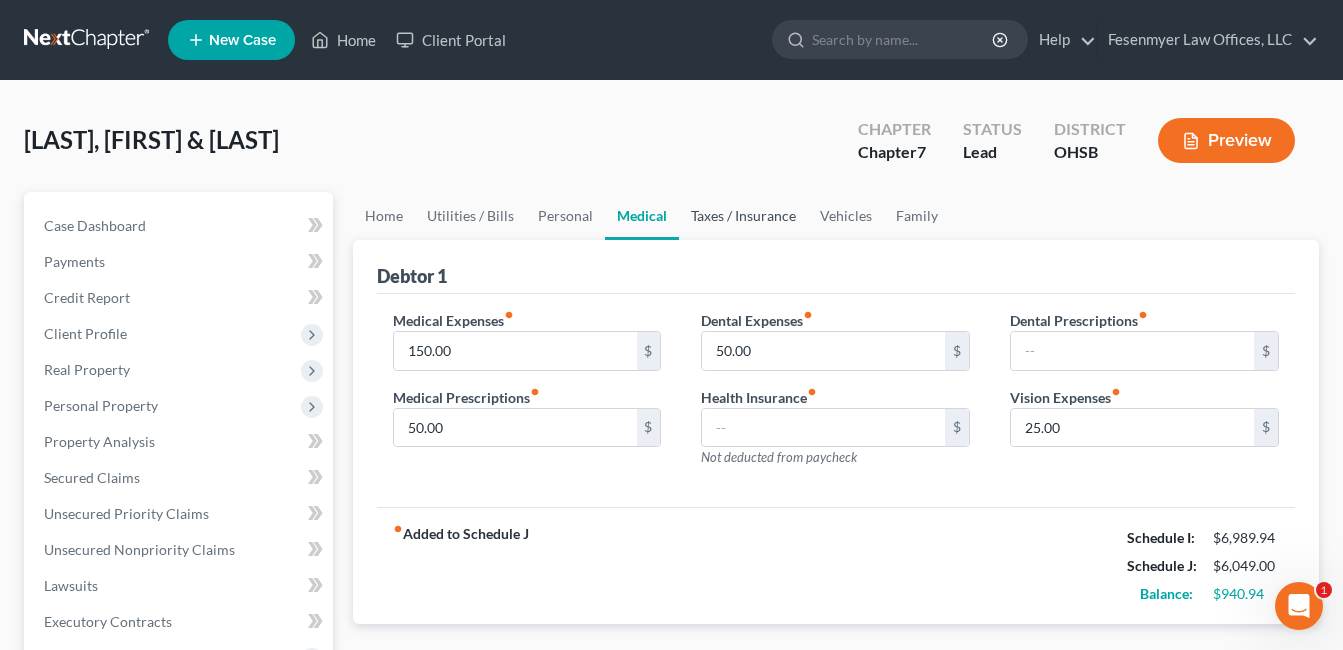 click on "Taxes / Insurance" at bounding box center [743, 216] 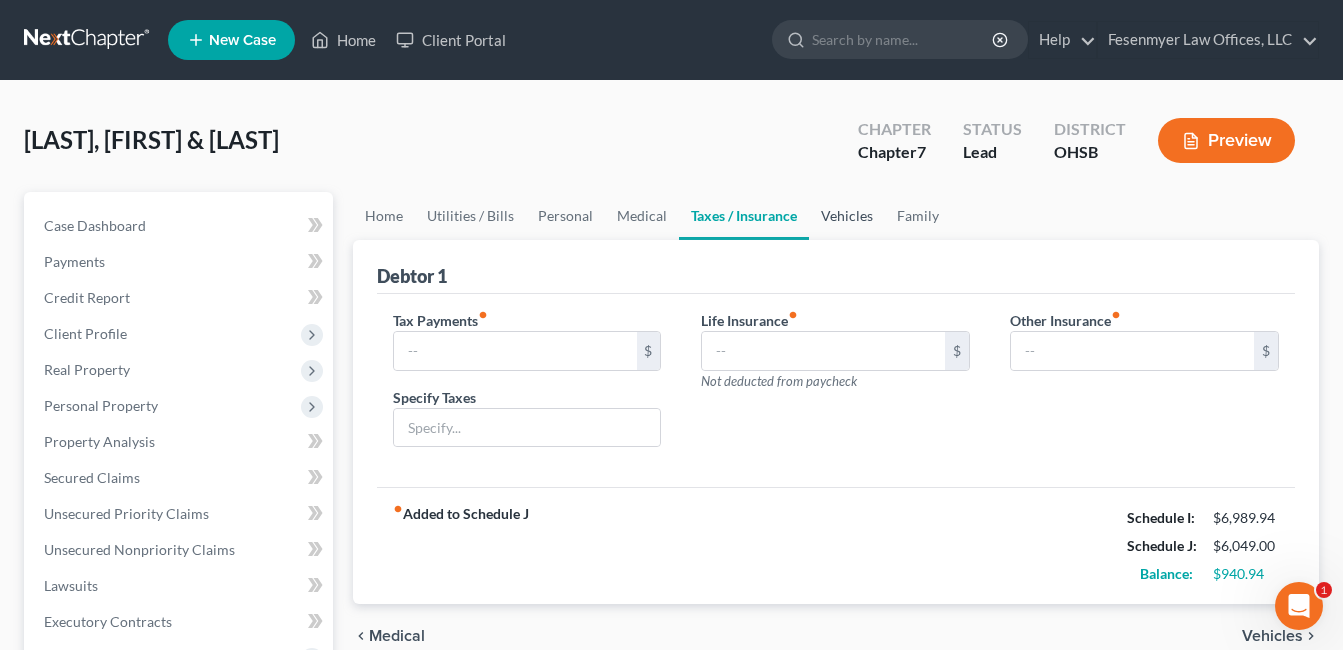 click on "Vehicles" at bounding box center [847, 216] 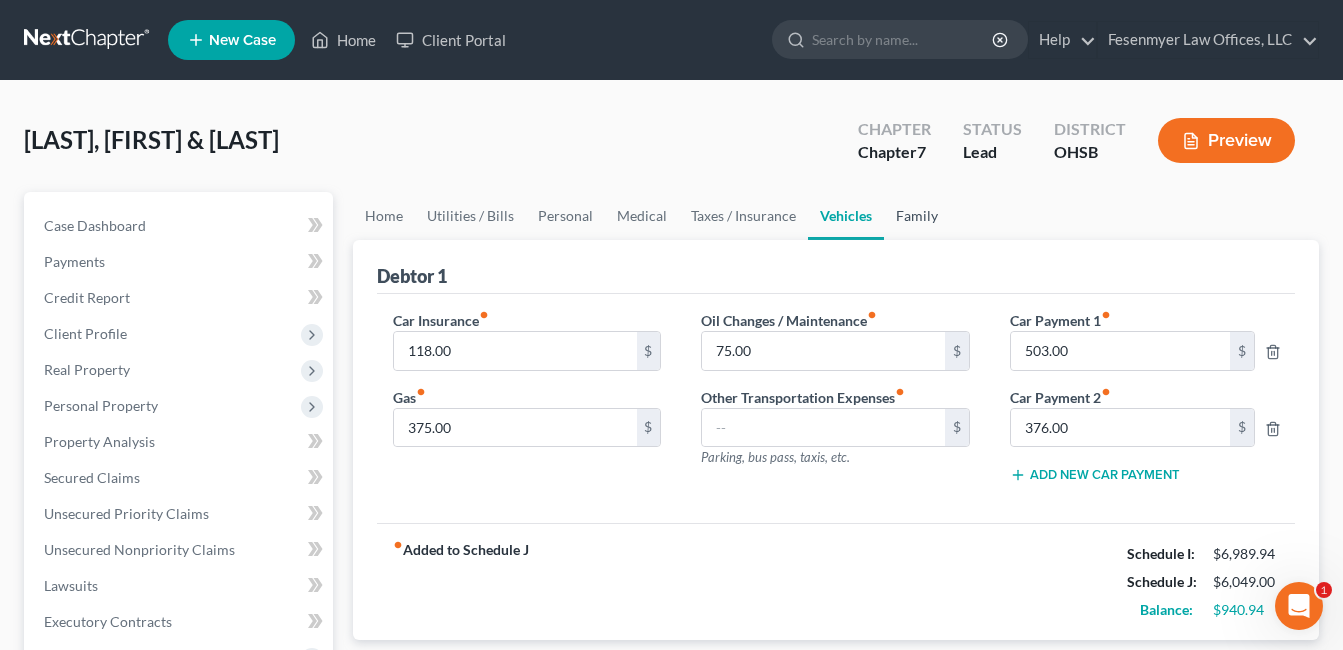 click on "Family" at bounding box center [917, 216] 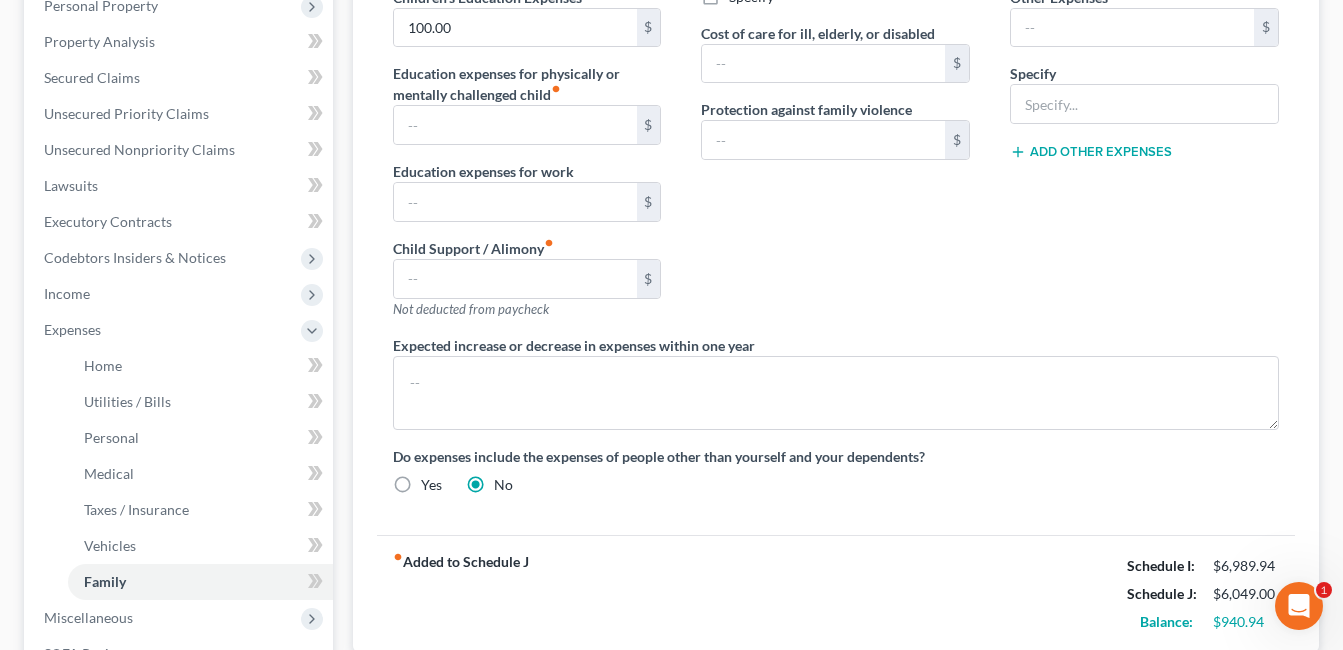 scroll, scrollTop: 600, scrollLeft: 0, axis: vertical 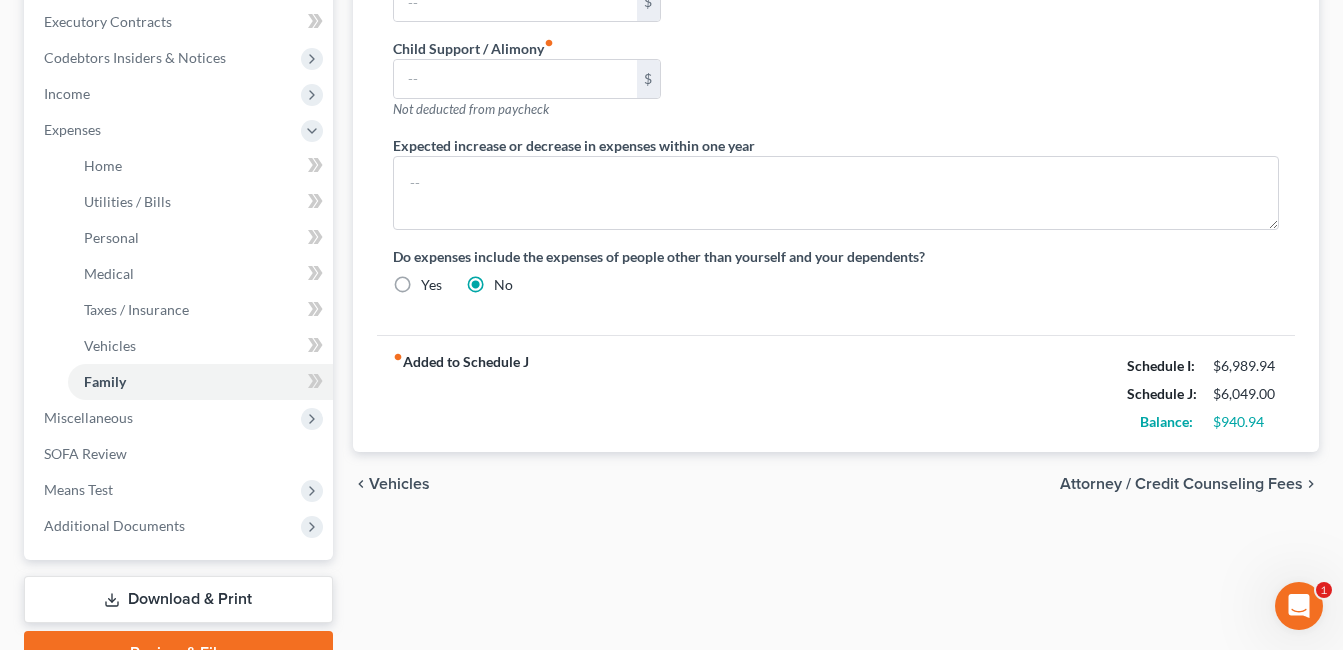 click on "chevron_left
Vehicles
Attorney / Credit Counseling Fees
chevron_right" at bounding box center (836, 484) 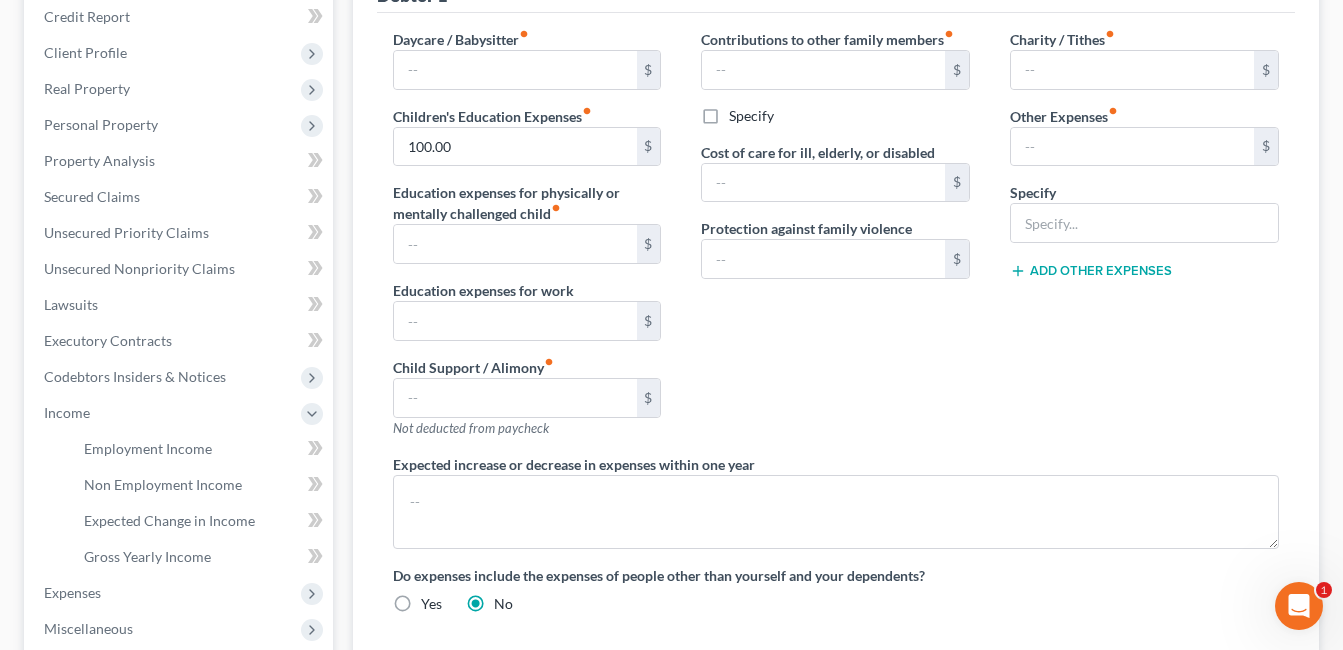 scroll, scrollTop: 593, scrollLeft: 0, axis: vertical 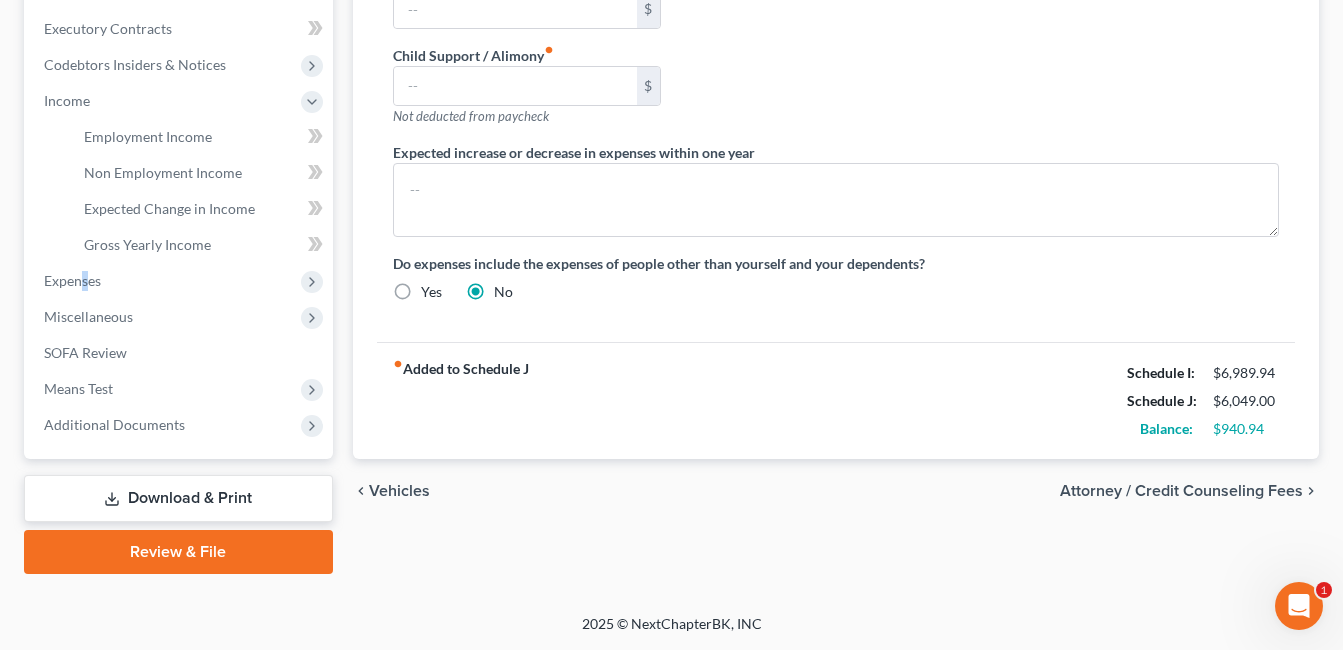 click on "Expenses" at bounding box center (72, 280) 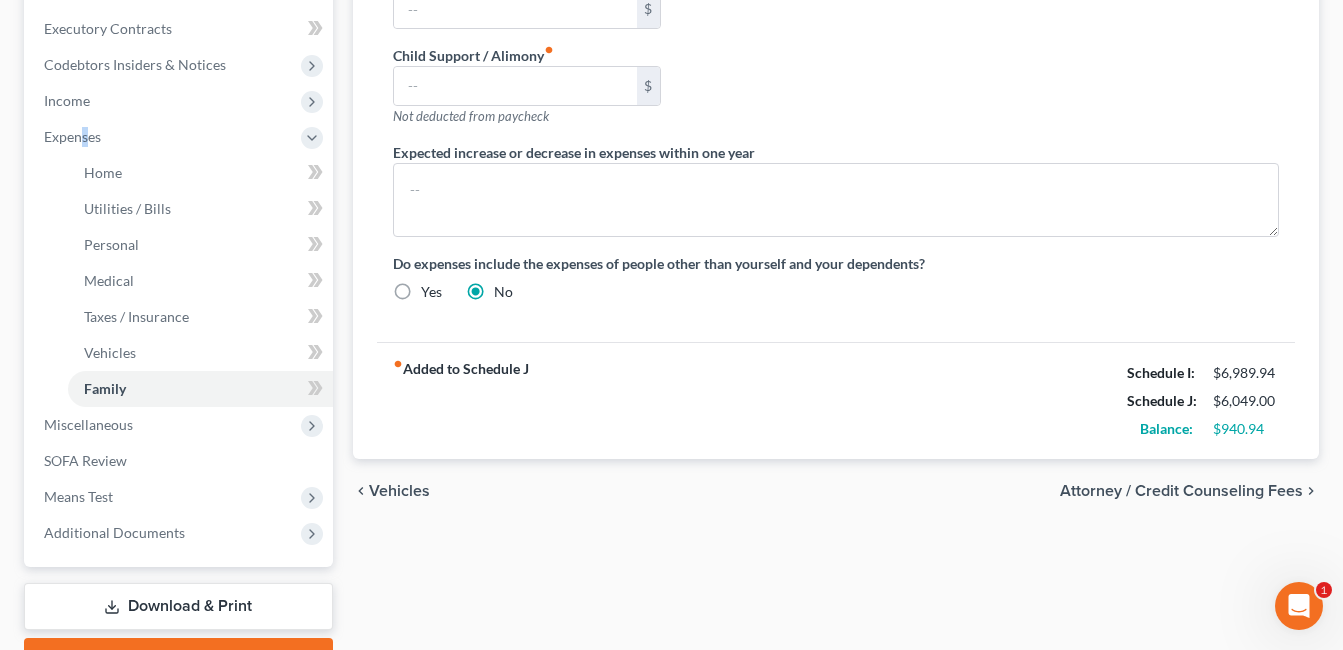 click on "Download & Print" at bounding box center [178, 606] 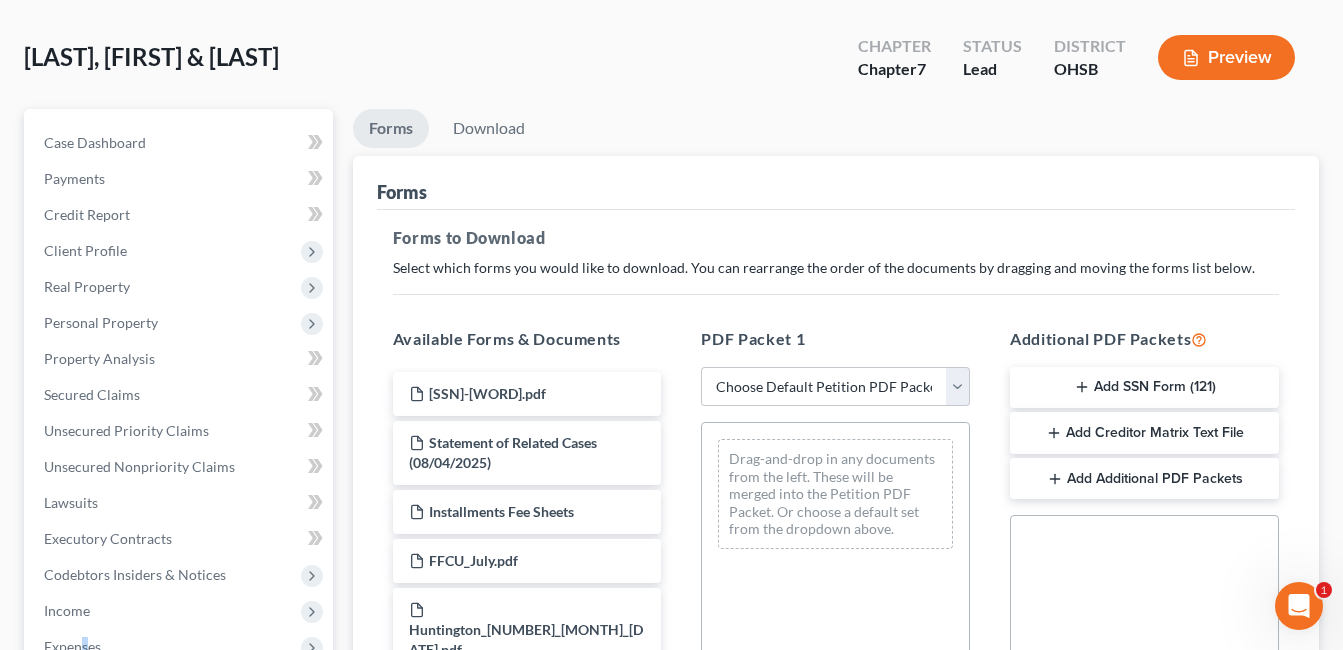 scroll, scrollTop: 0, scrollLeft: 0, axis: both 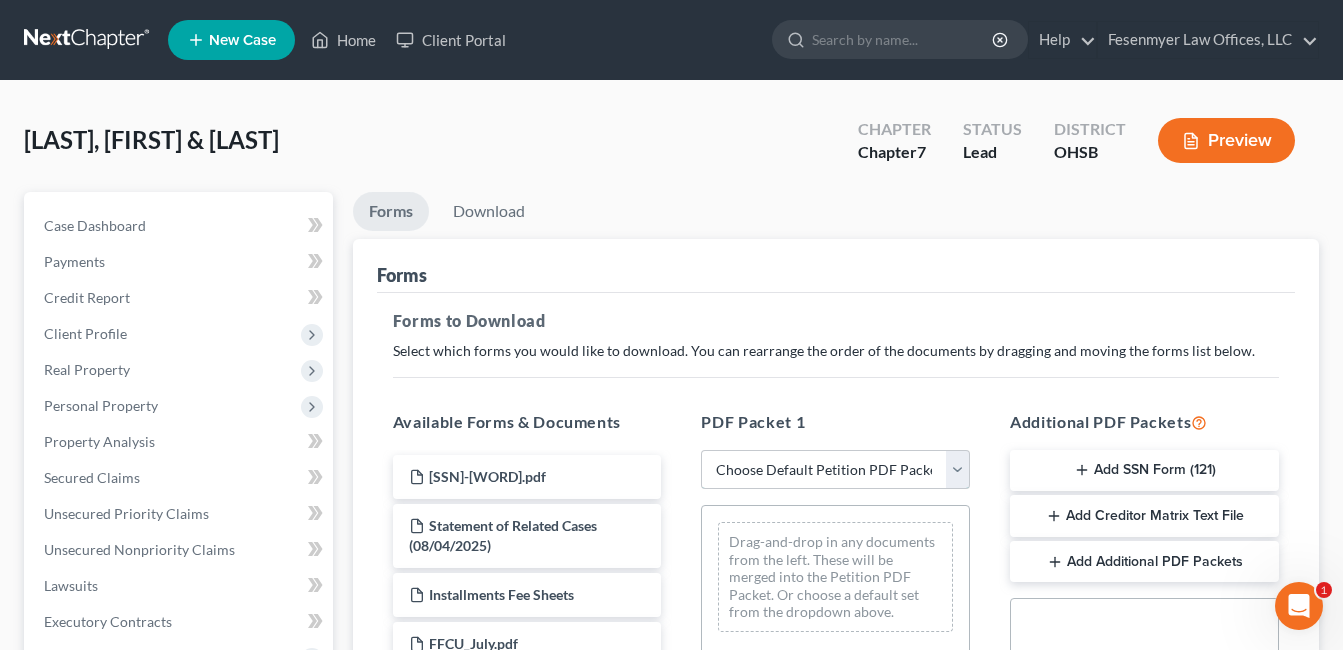 drag, startPoint x: 959, startPoint y: 465, endPoint x: 890, endPoint y: 469, distance: 69.115845 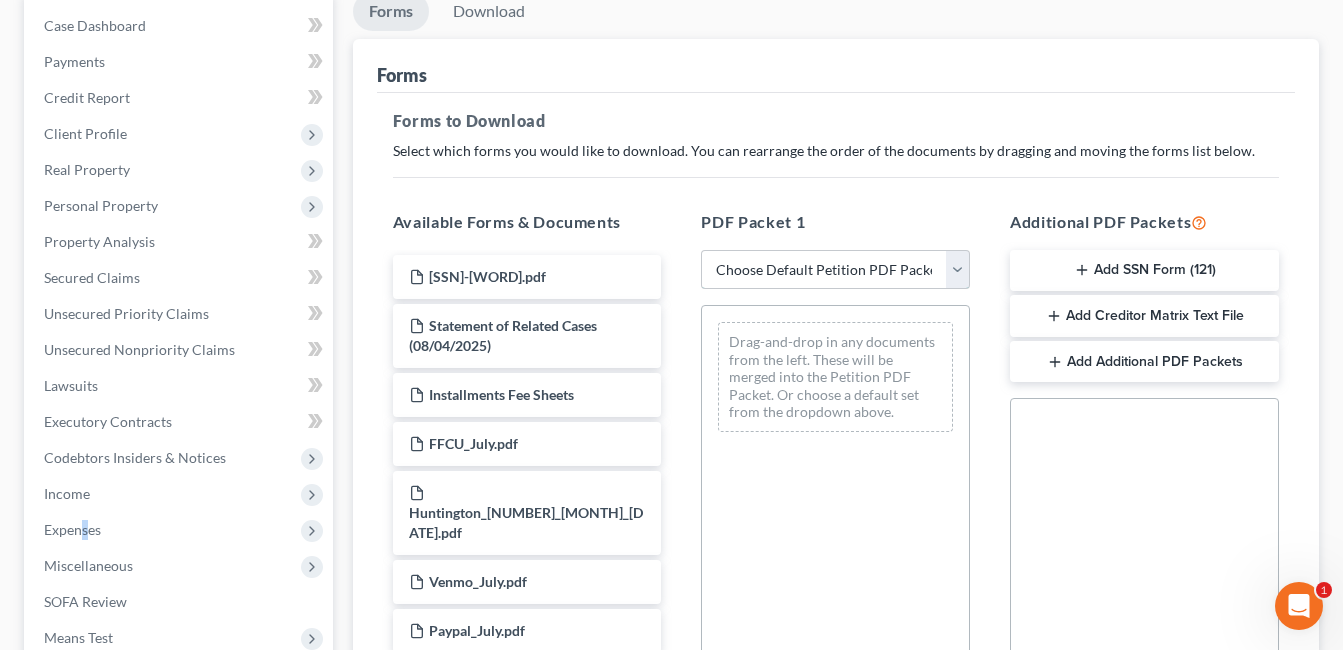 scroll, scrollTop: 585, scrollLeft: 0, axis: vertical 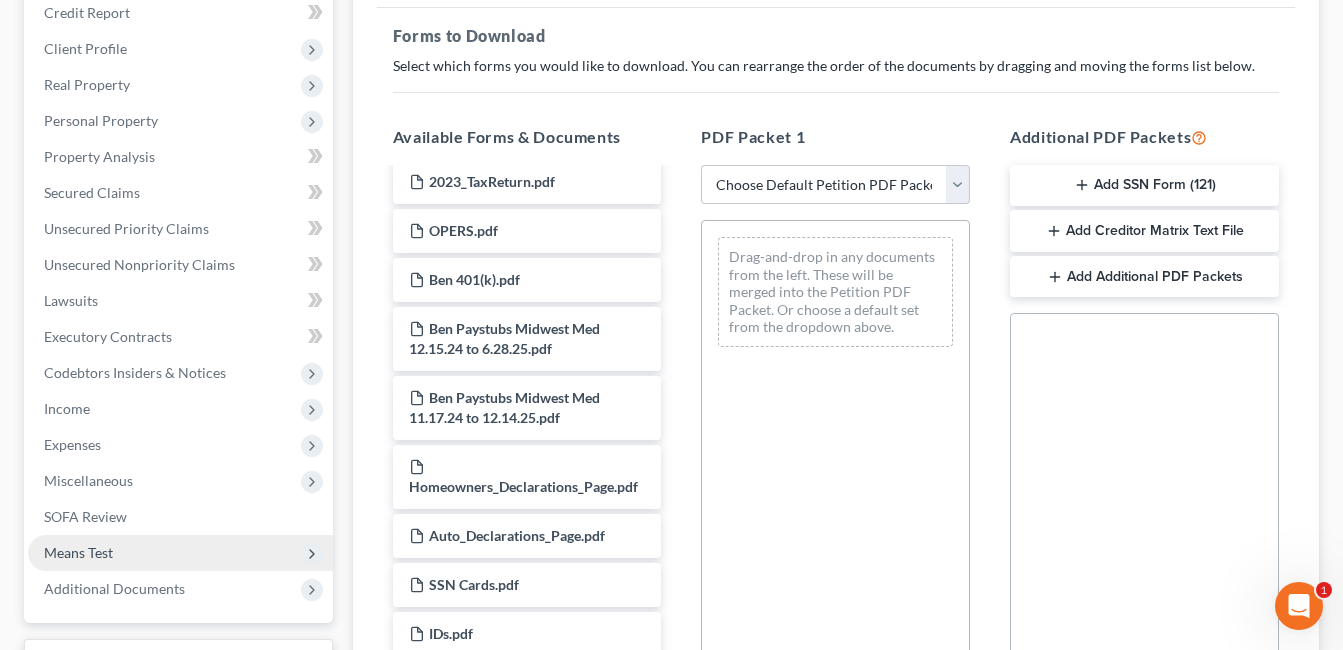 click on "Means Test" at bounding box center [180, 553] 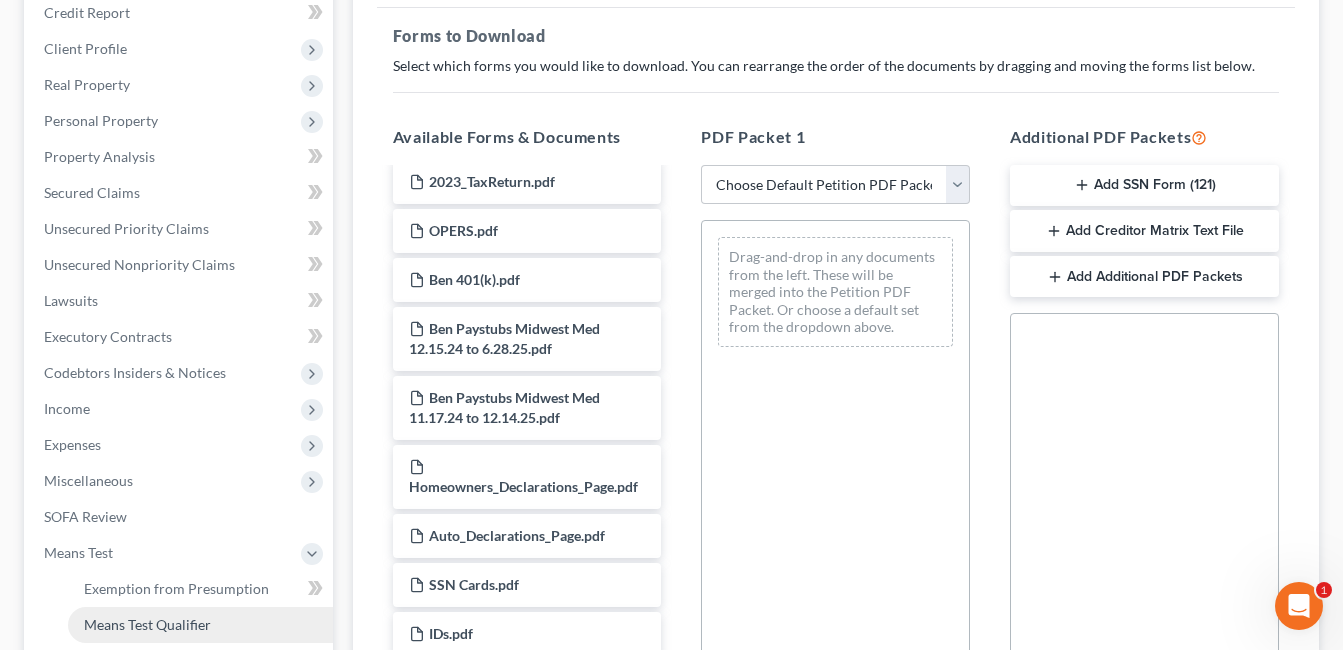 click on "Means Test Qualifier" at bounding box center [200, 625] 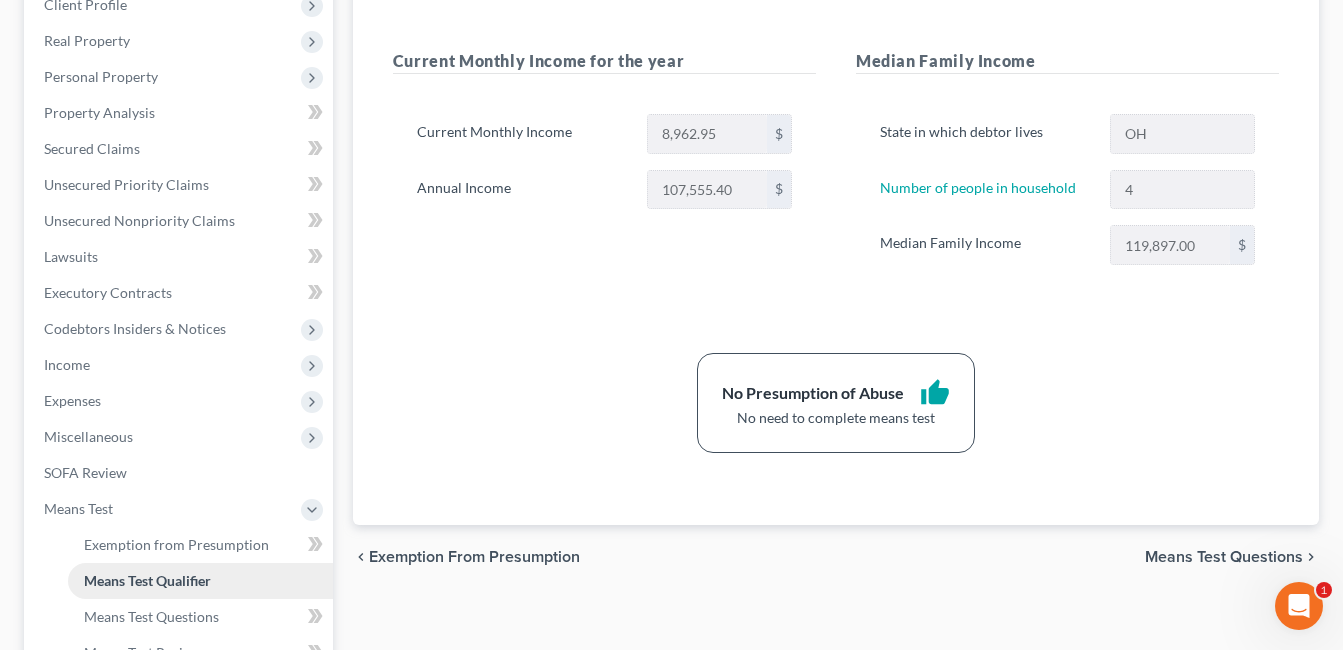 scroll, scrollTop: 500, scrollLeft: 0, axis: vertical 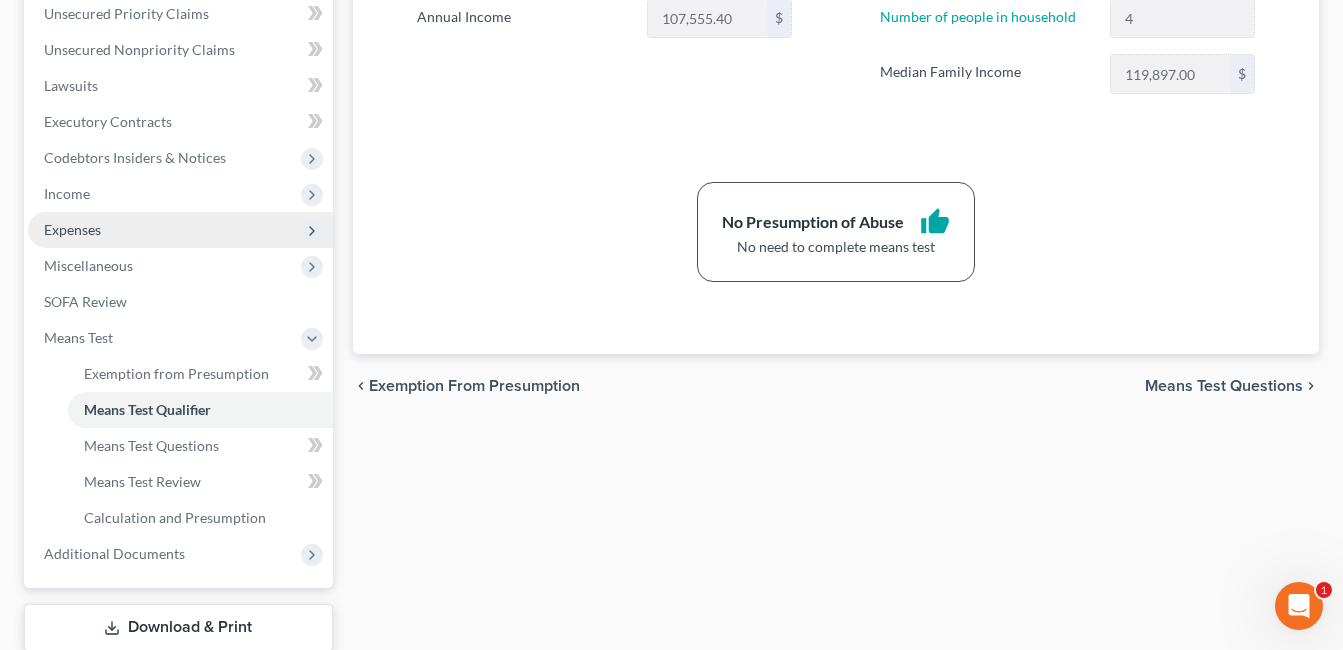 click on "Expenses" at bounding box center [180, 230] 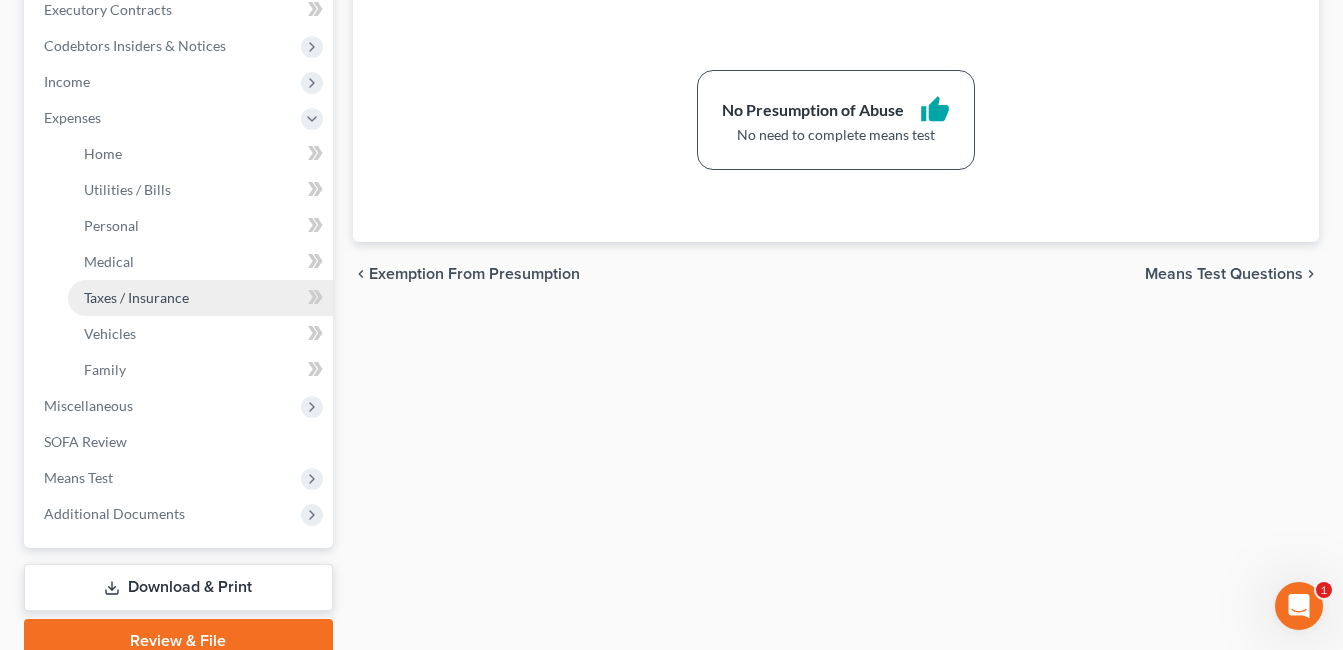 scroll, scrollTop: 701, scrollLeft: 0, axis: vertical 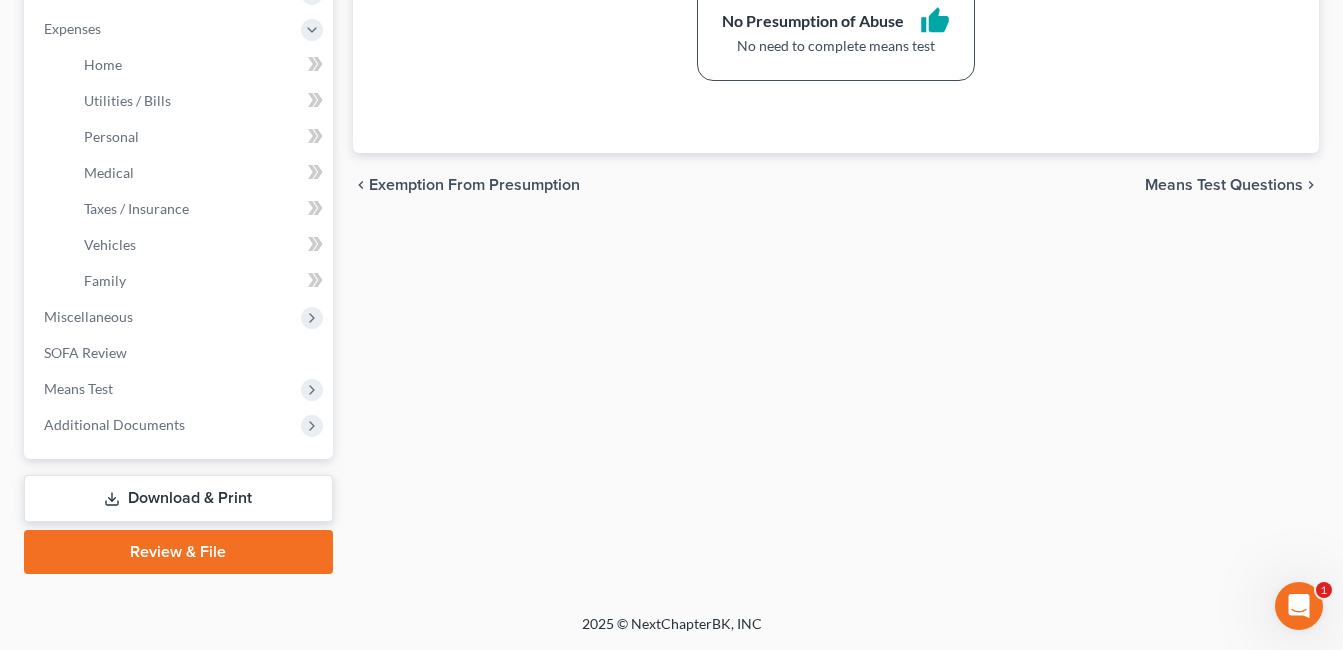 click on "Download & Print" at bounding box center (178, 498) 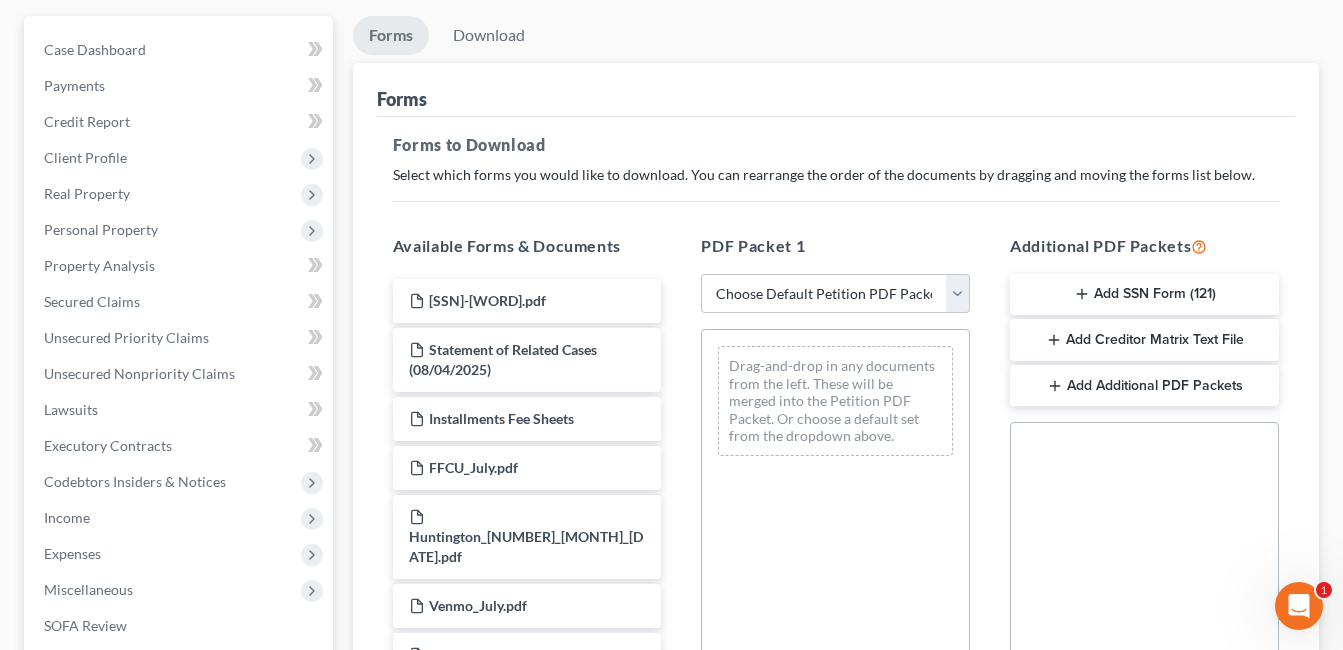 scroll, scrollTop: 200, scrollLeft: 0, axis: vertical 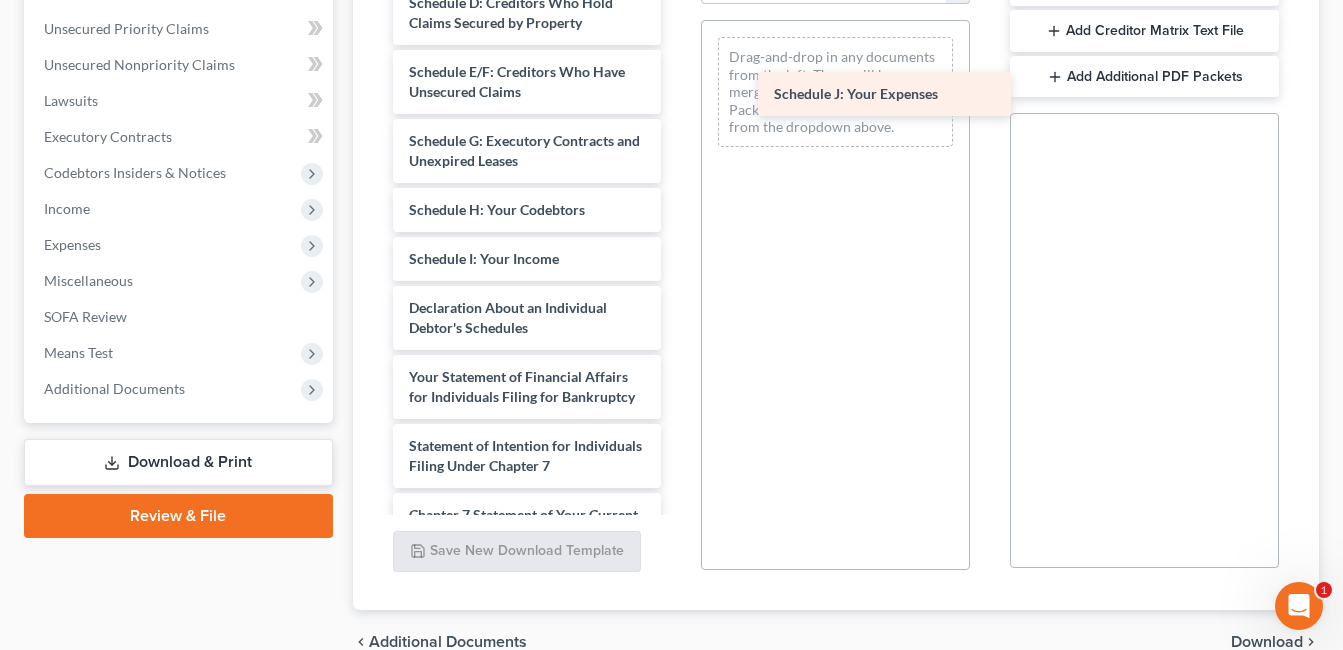 drag, startPoint x: 534, startPoint y: 321, endPoint x: 899, endPoint y: 86, distance: 434.10828 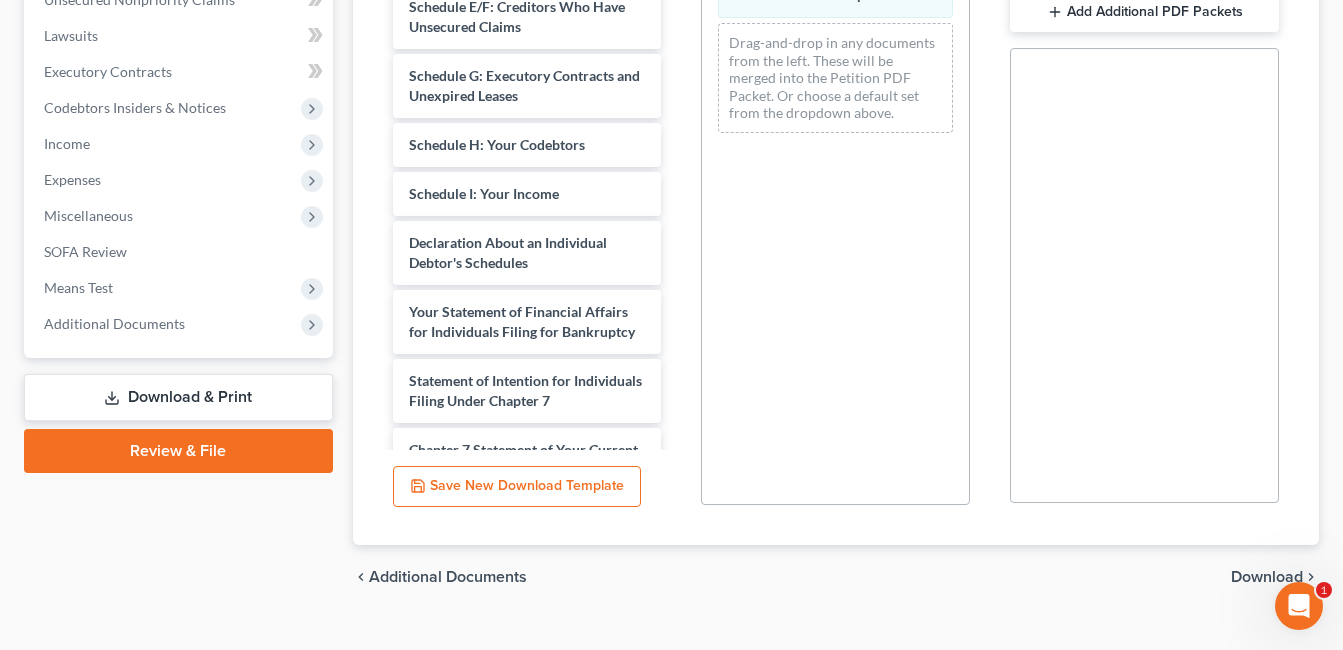 scroll, scrollTop: 585, scrollLeft: 0, axis: vertical 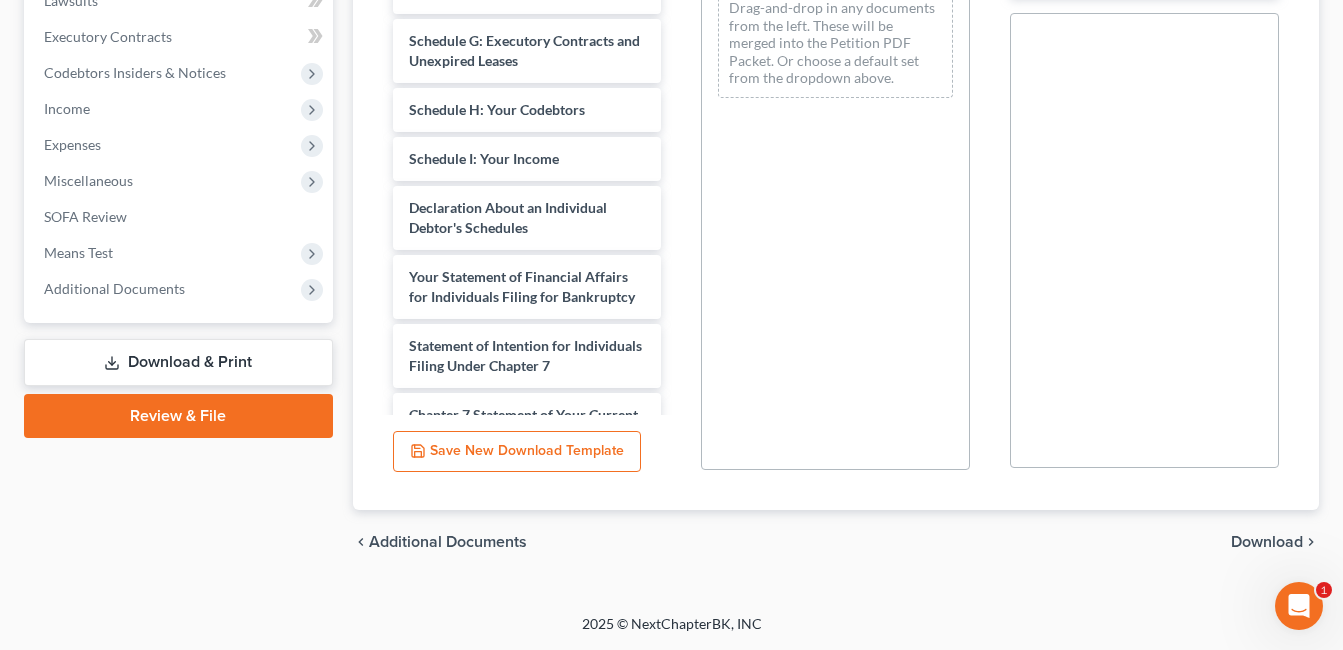 drag, startPoint x: 1266, startPoint y: 540, endPoint x: 923, endPoint y: 397, distance: 371.6154 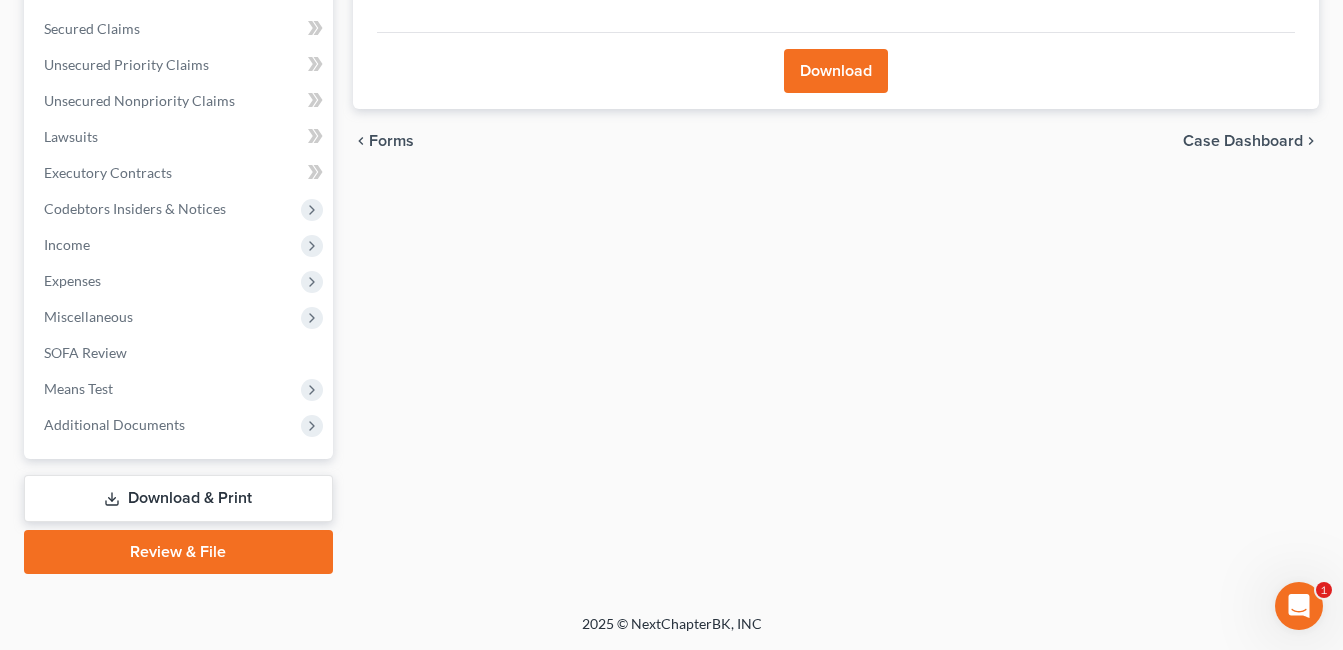scroll, scrollTop: 0, scrollLeft: 0, axis: both 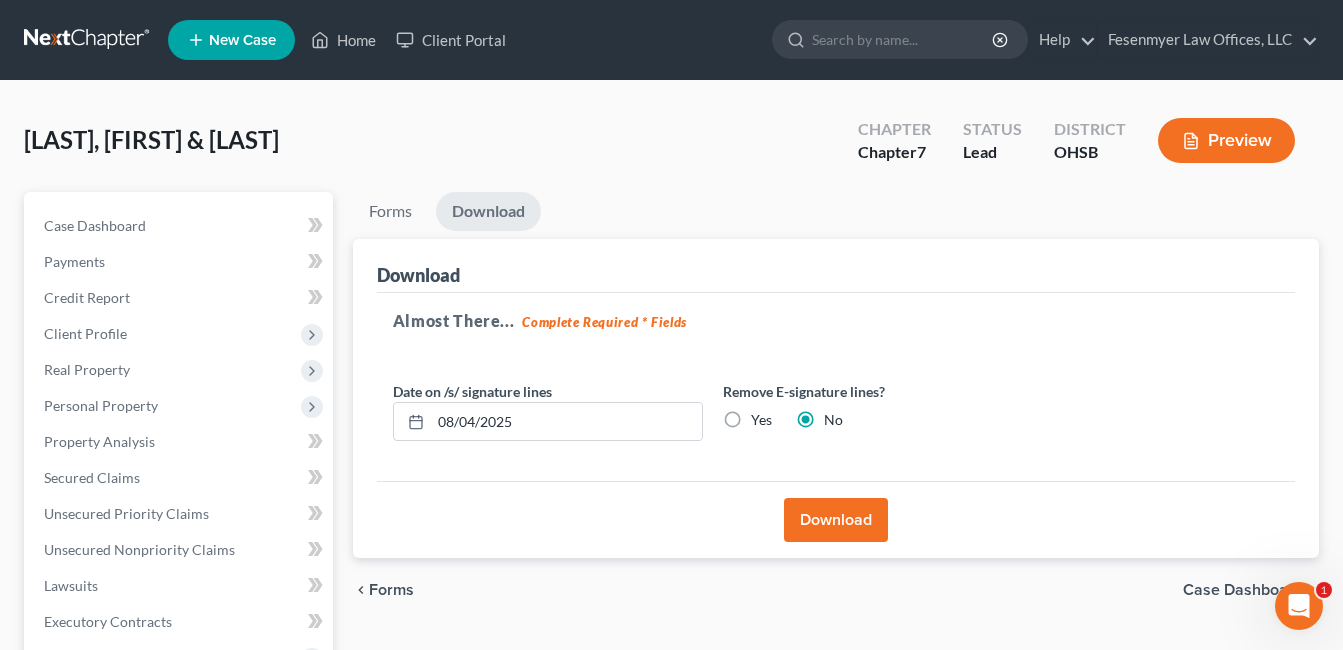 click on "Download" at bounding box center (836, 520) 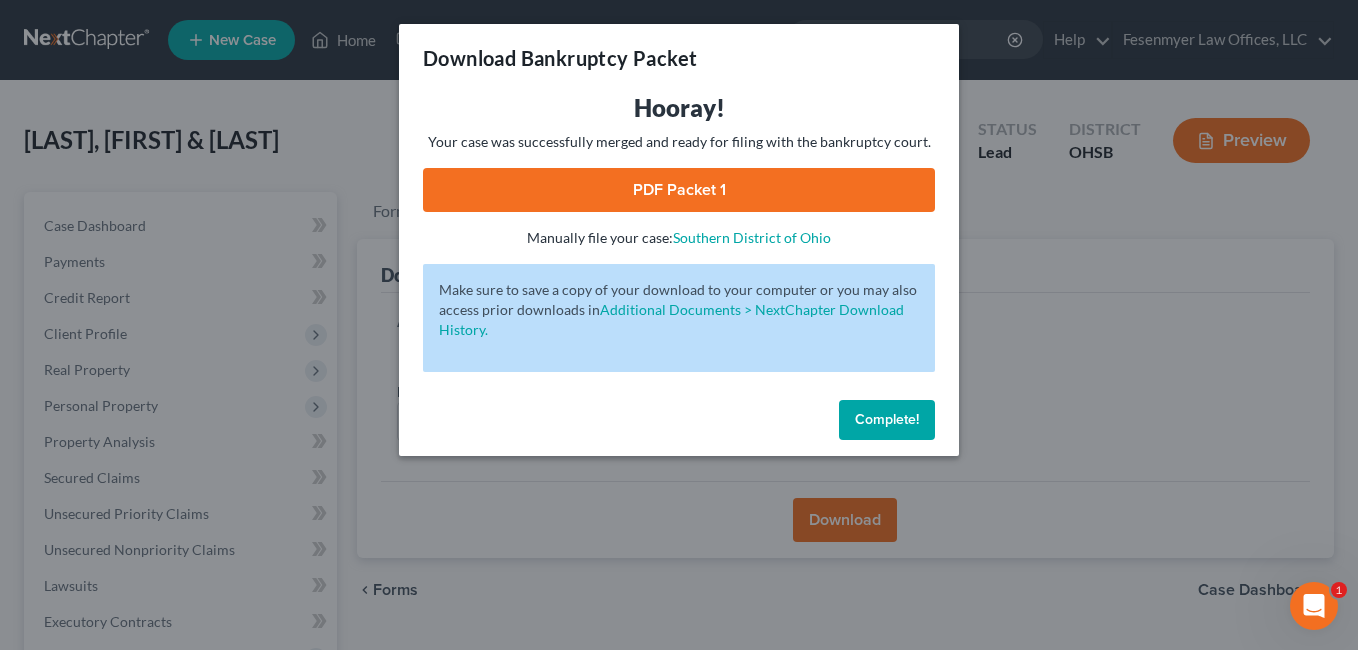 click on "PDF Packet 1" at bounding box center (679, 190) 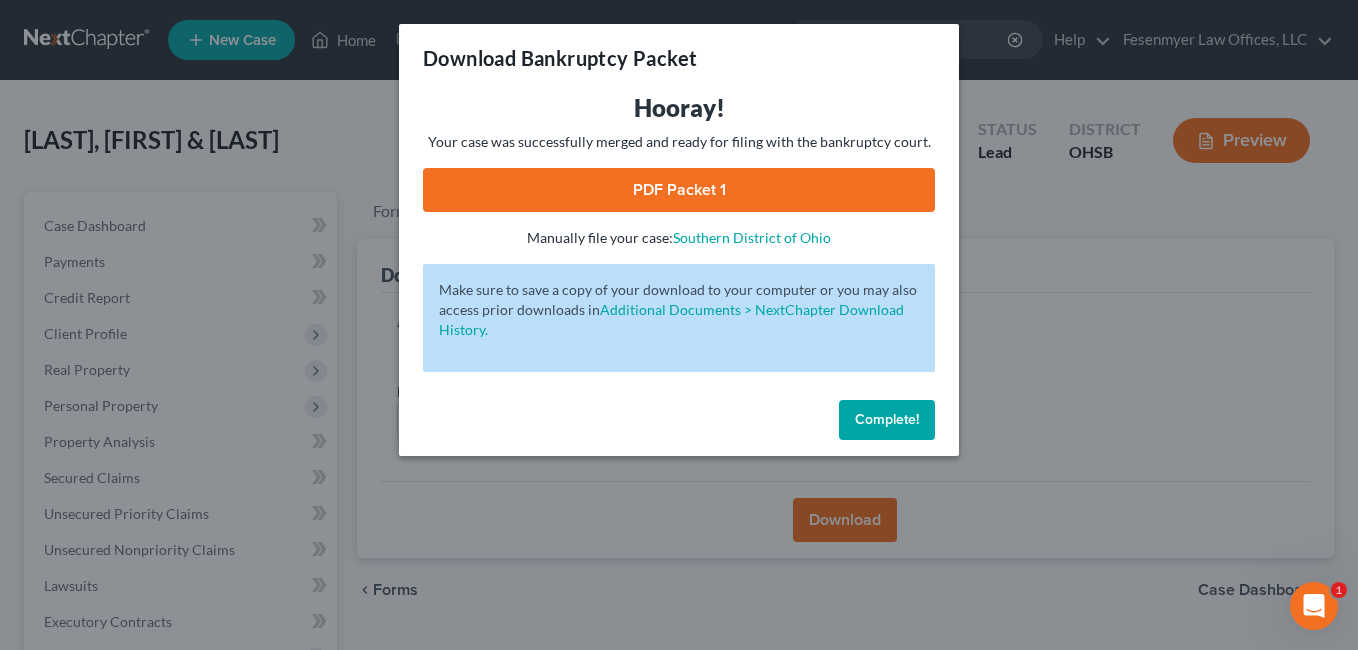click on "Complete!" at bounding box center [887, 419] 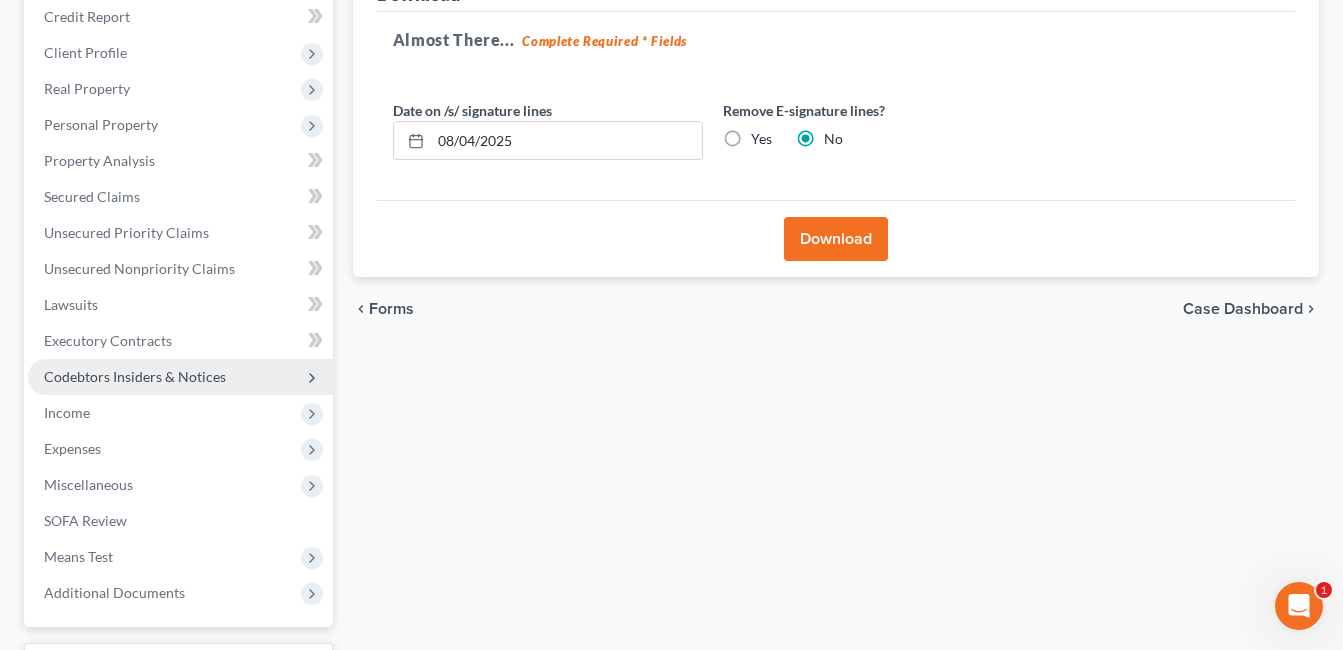 scroll, scrollTop: 300, scrollLeft: 0, axis: vertical 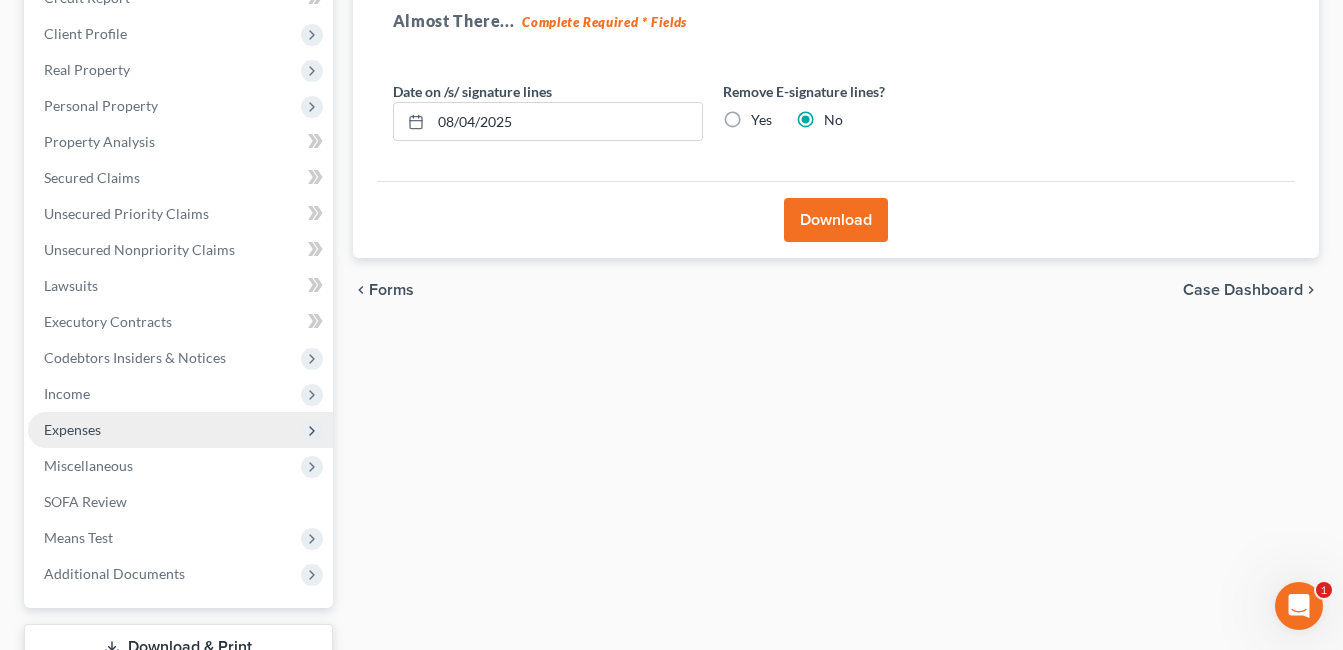 click on "Expenses" at bounding box center (180, 430) 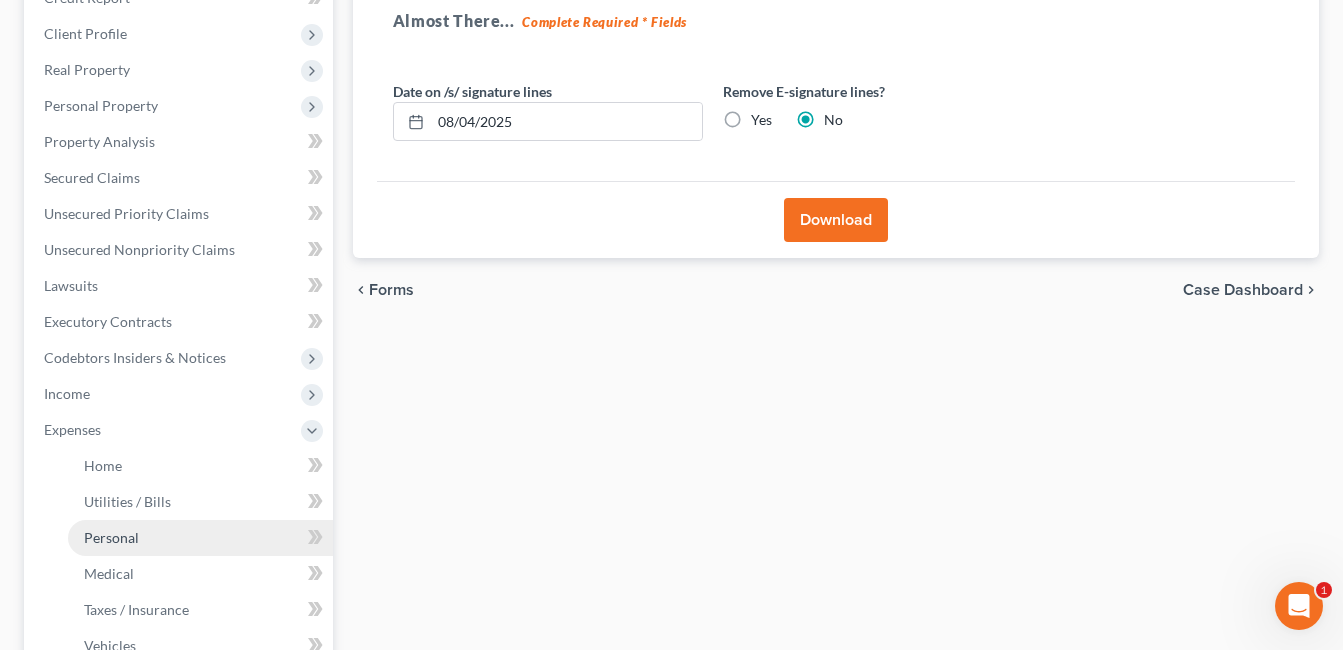 click on "Personal" at bounding box center [200, 538] 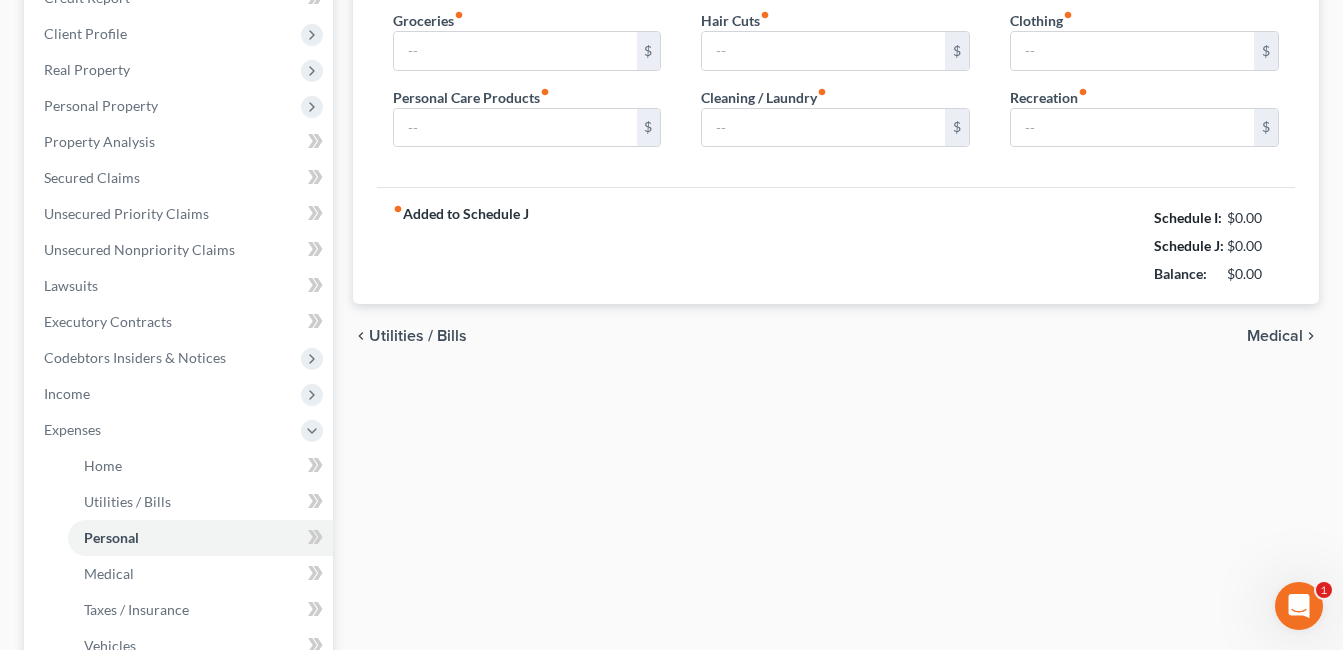 type on "1,295.00" 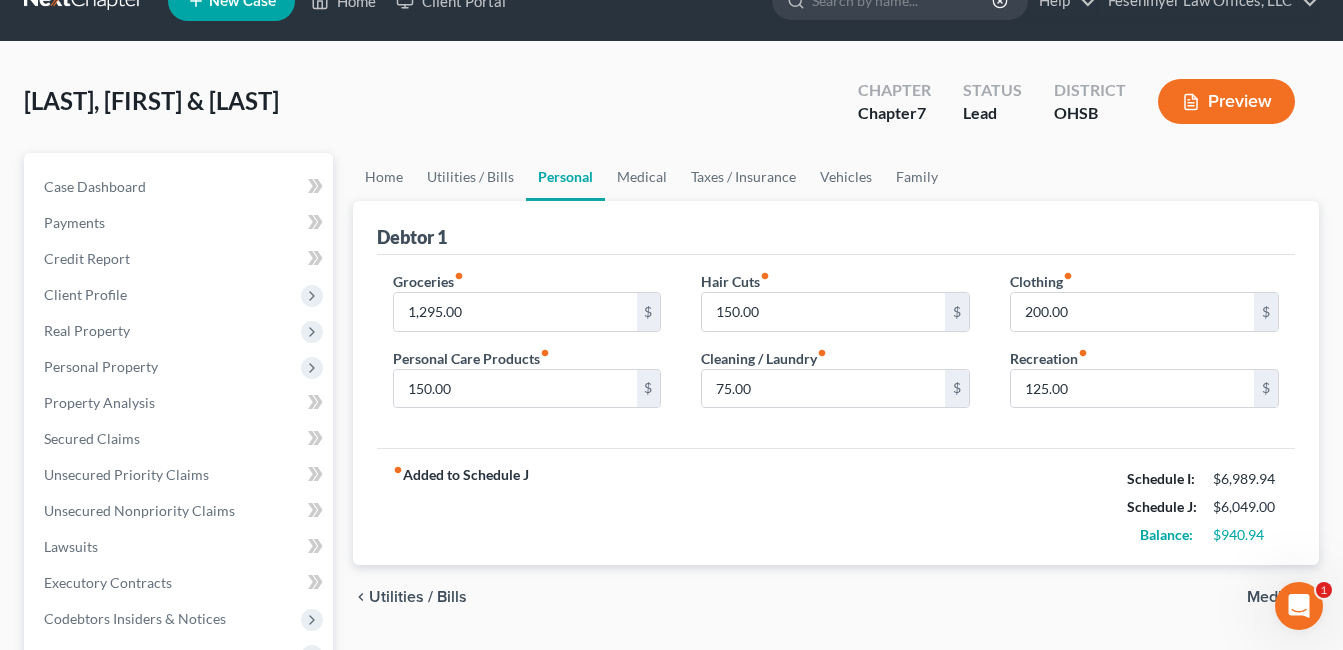 scroll, scrollTop: 0, scrollLeft: 0, axis: both 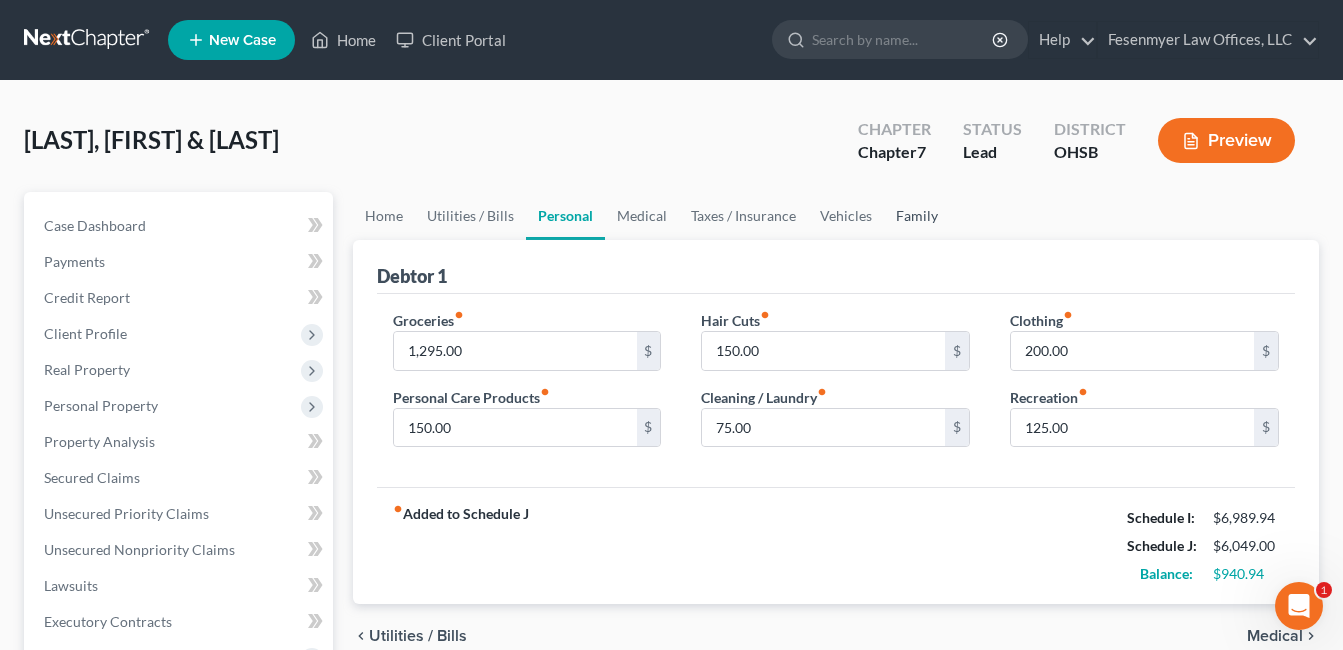 click on "Family" at bounding box center [917, 216] 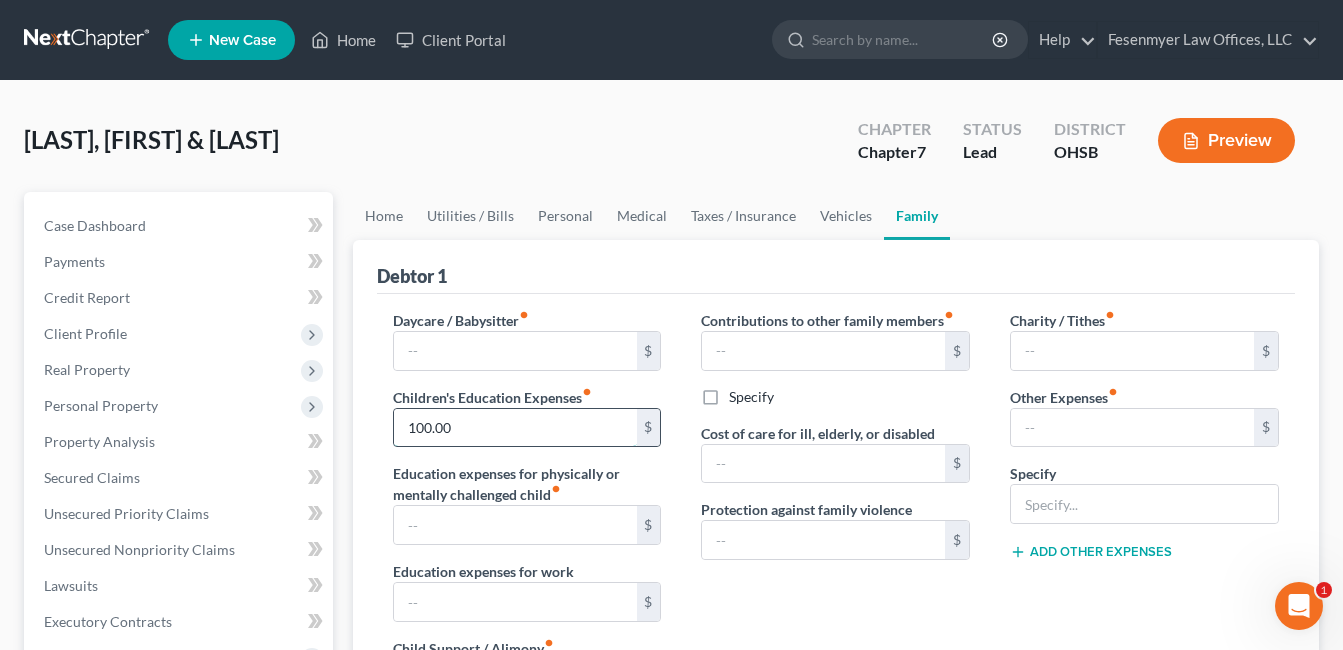 click on "100.00" at bounding box center [515, 428] 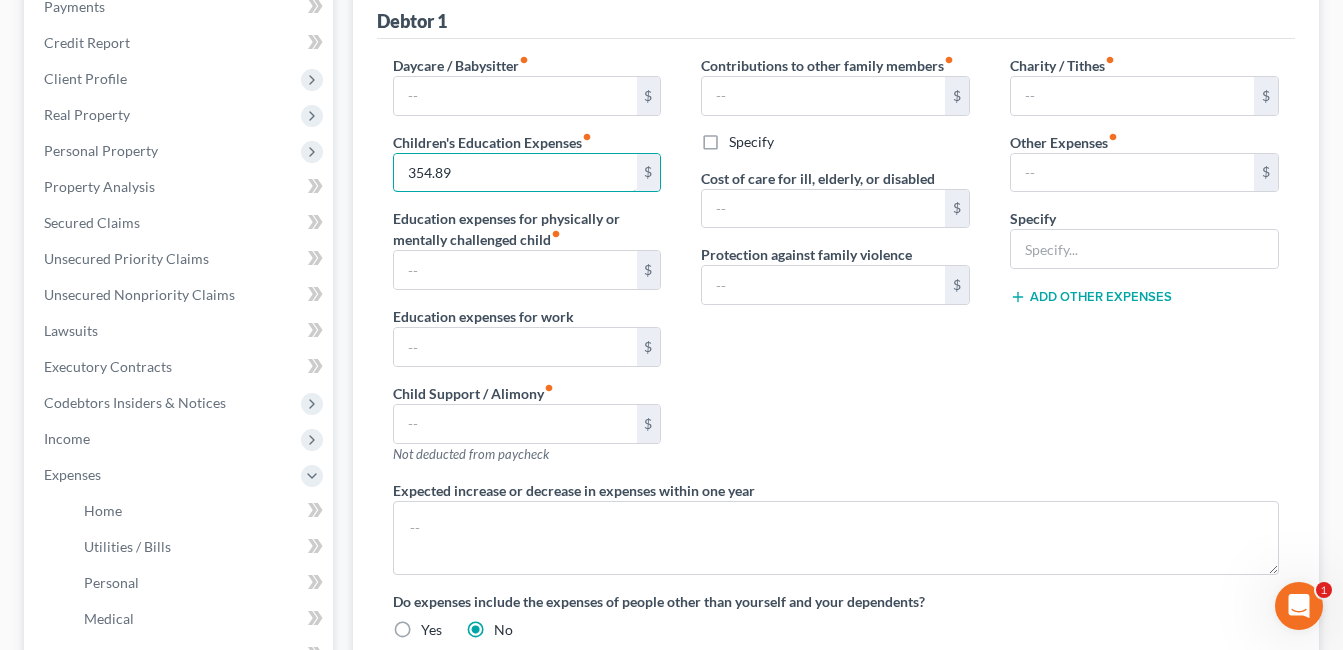 scroll, scrollTop: 500, scrollLeft: 0, axis: vertical 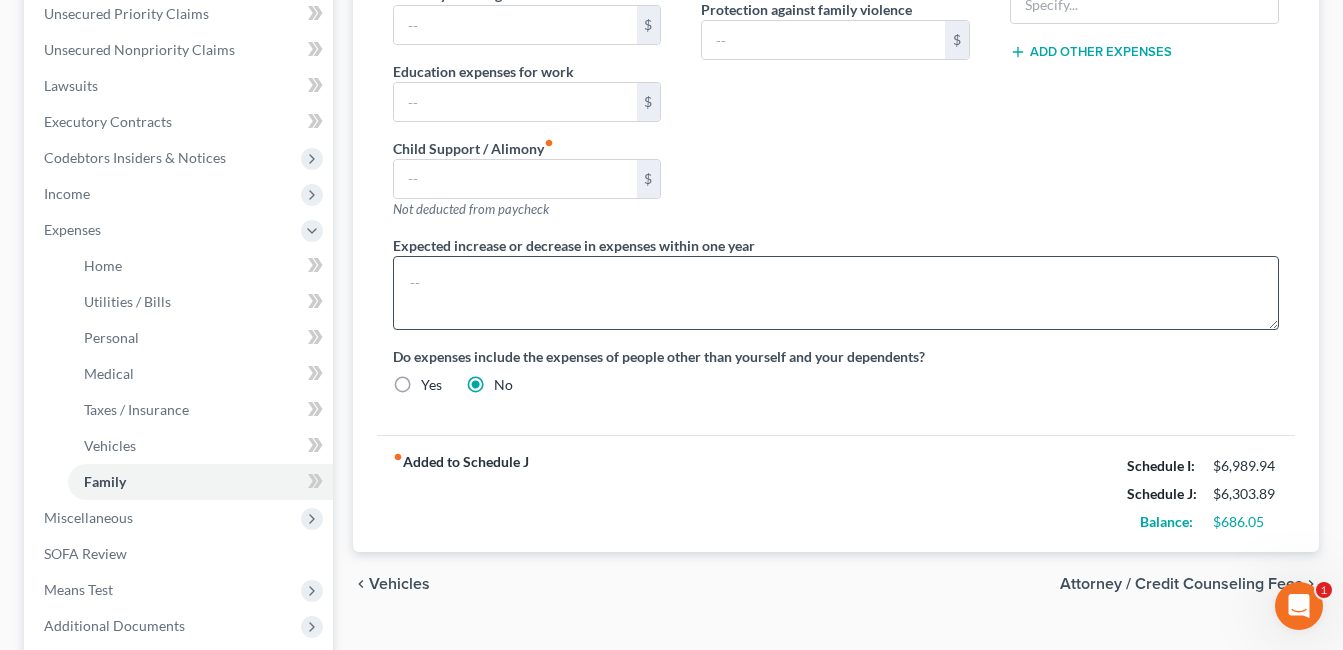 type on "354.89" 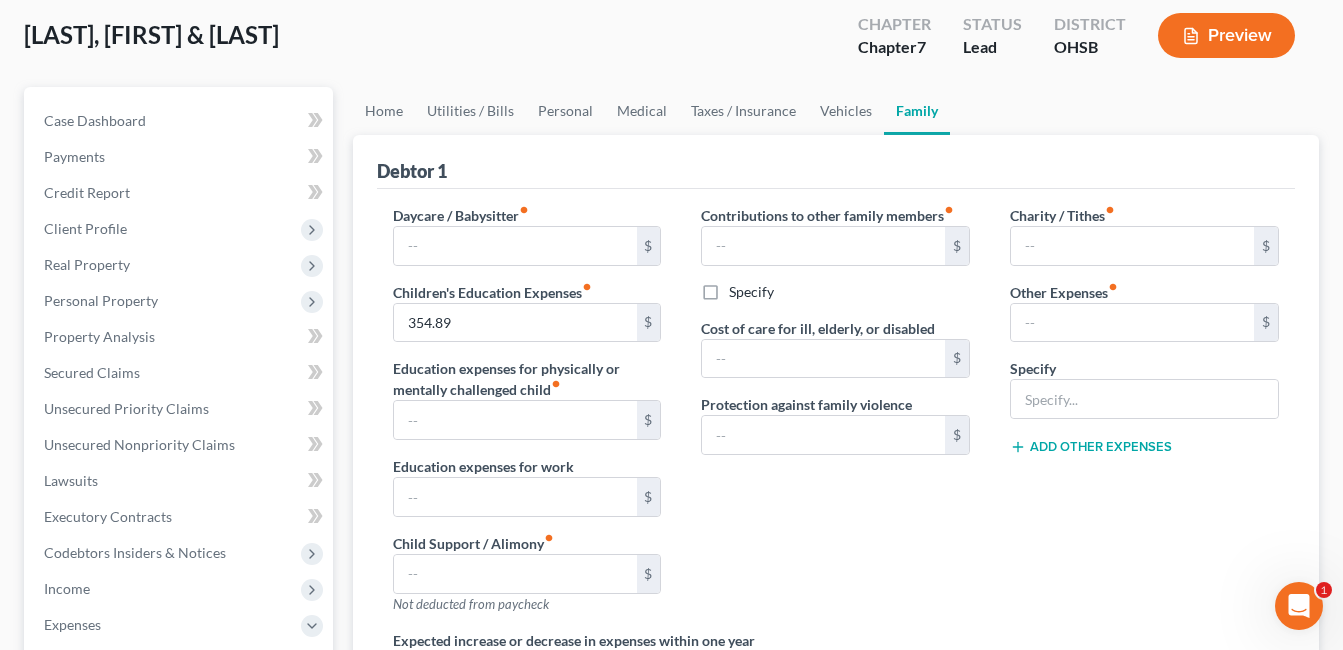 scroll, scrollTop: 100, scrollLeft: 0, axis: vertical 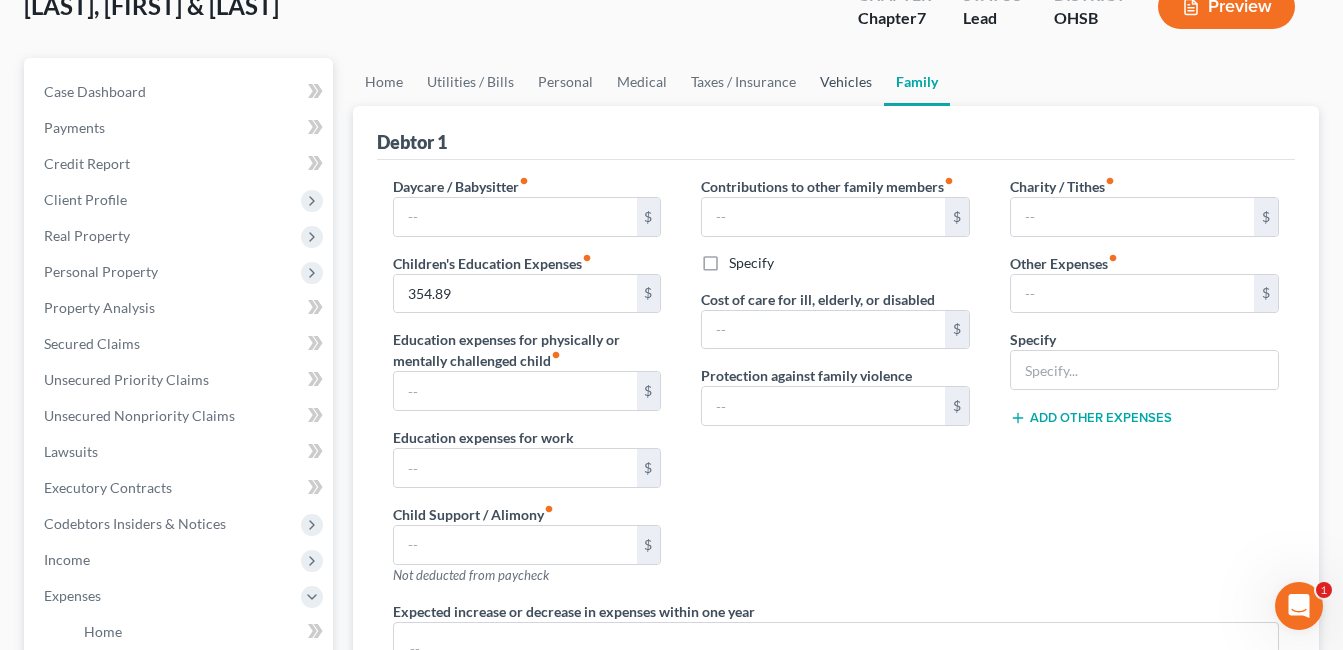 click on "Vehicles" at bounding box center [846, 82] 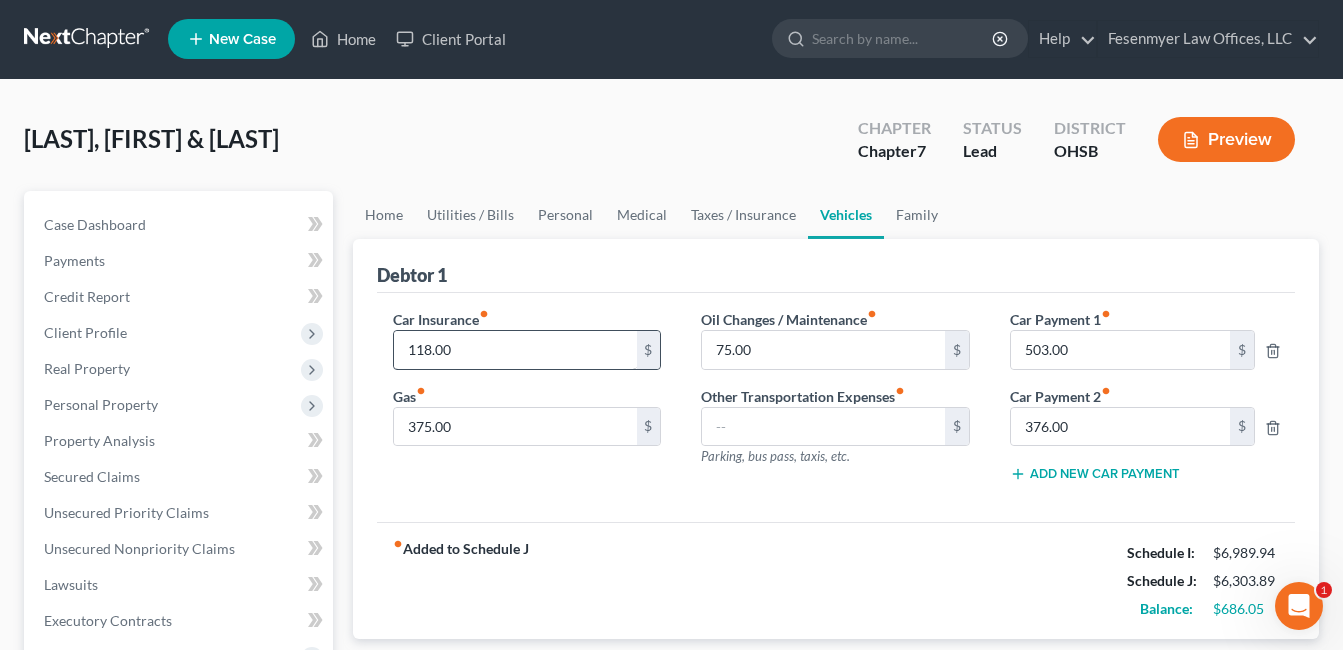 scroll, scrollTop: 0, scrollLeft: 0, axis: both 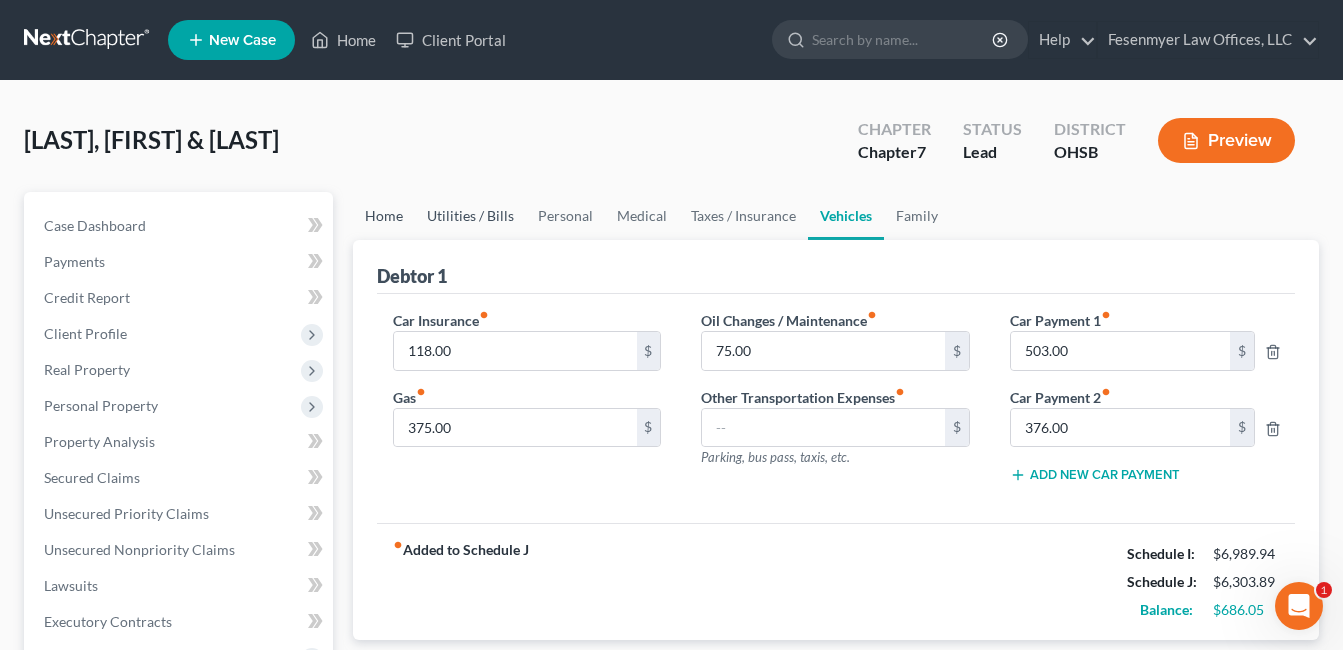 drag, startPoint x: 381, startPoint y: 222, endPoint x: 453, endPoint y: 226, distance: 72.11102 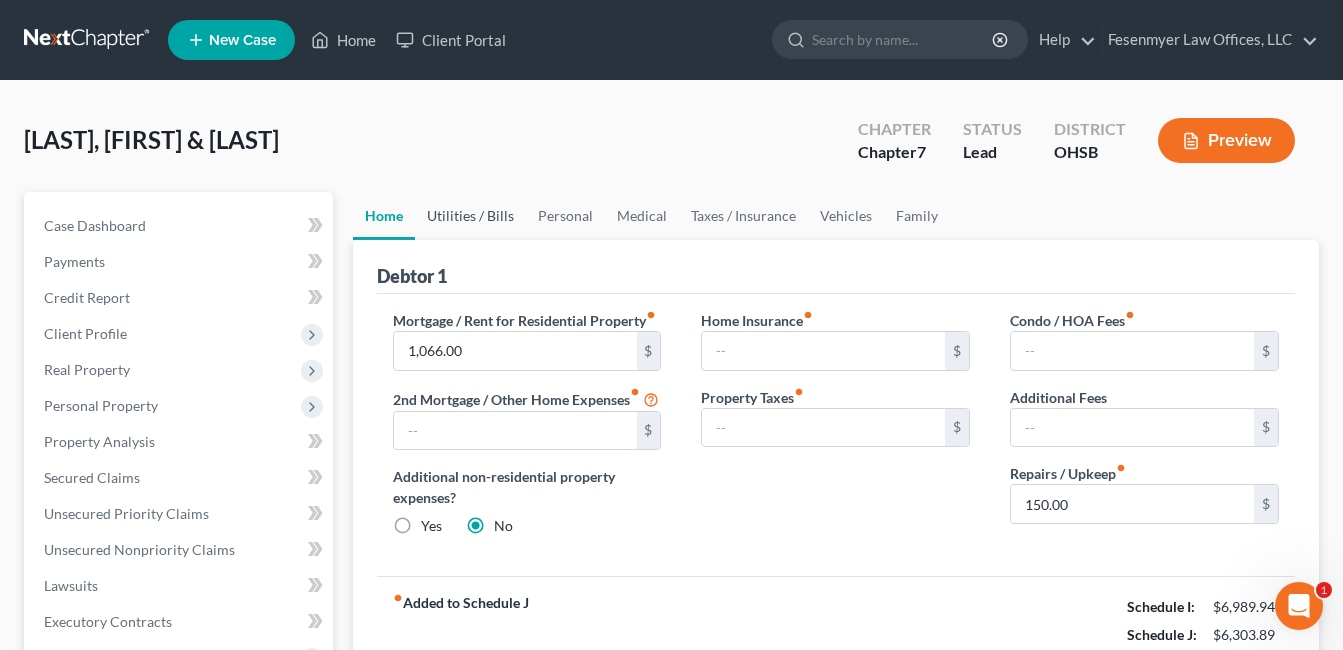 click on "Utilities / Bills" at bounding box center (470, 216) 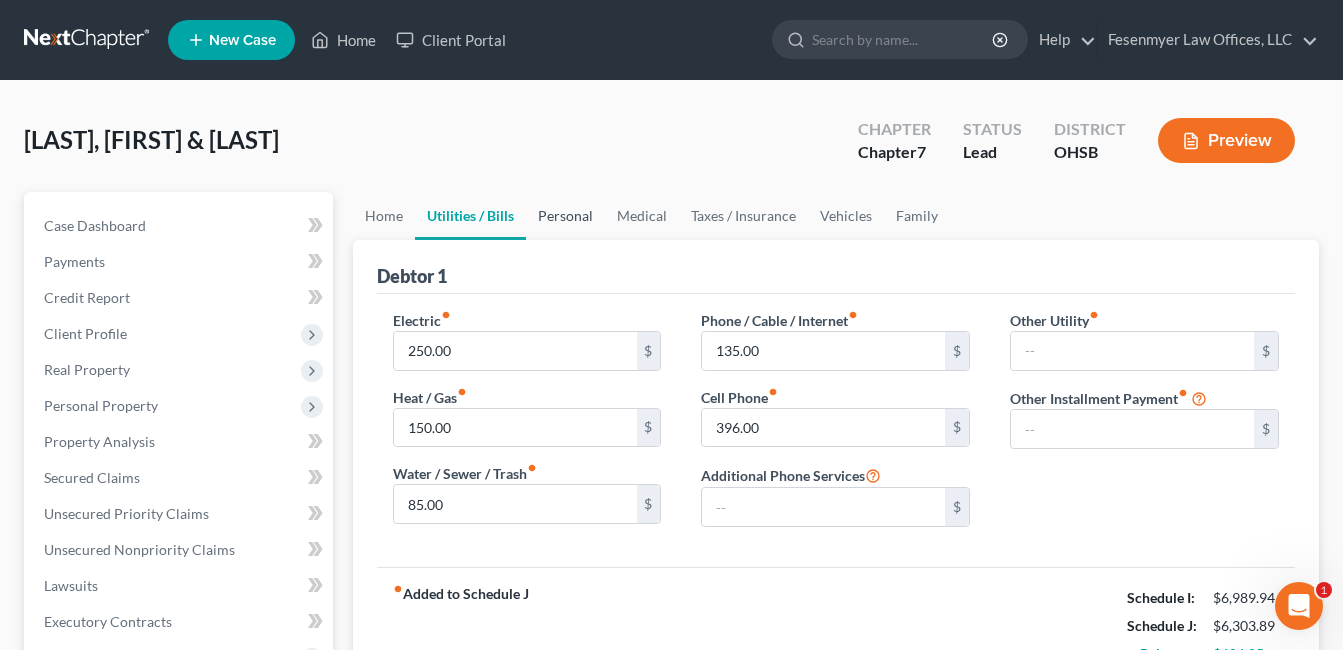 click on "Personal" at bounding box center [565, 216] 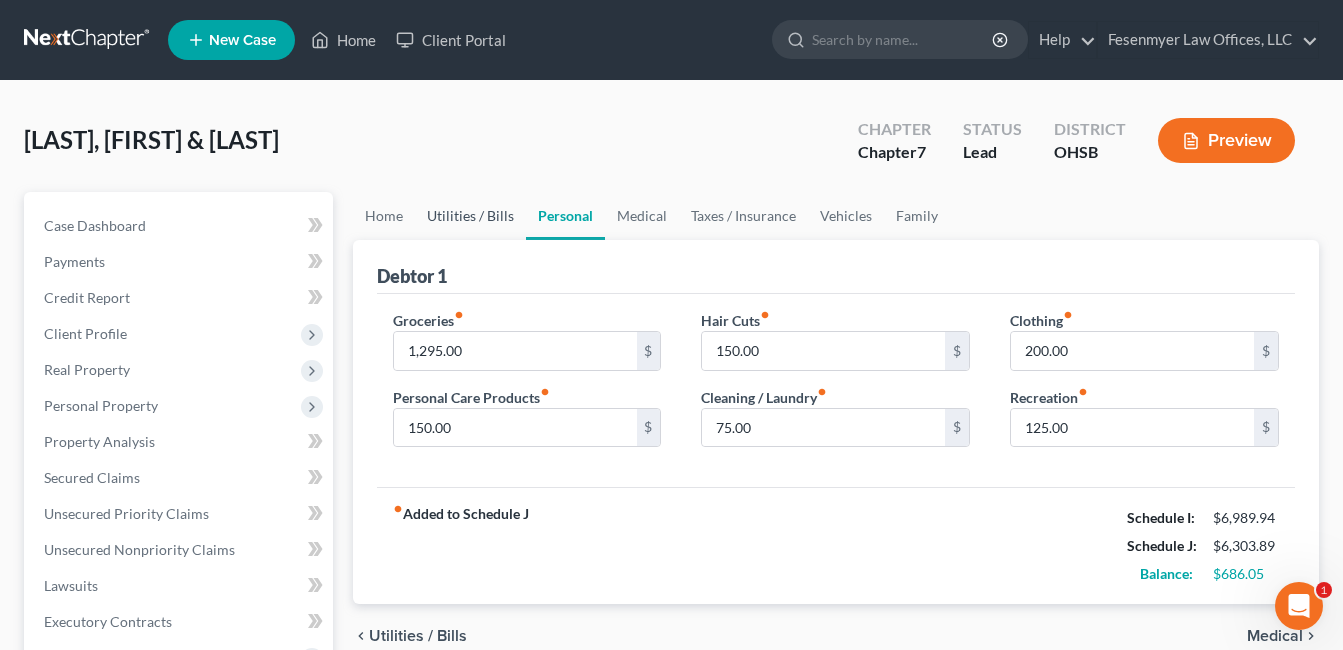 click on "Utilities / Bills" at bounding box center (470, 216) 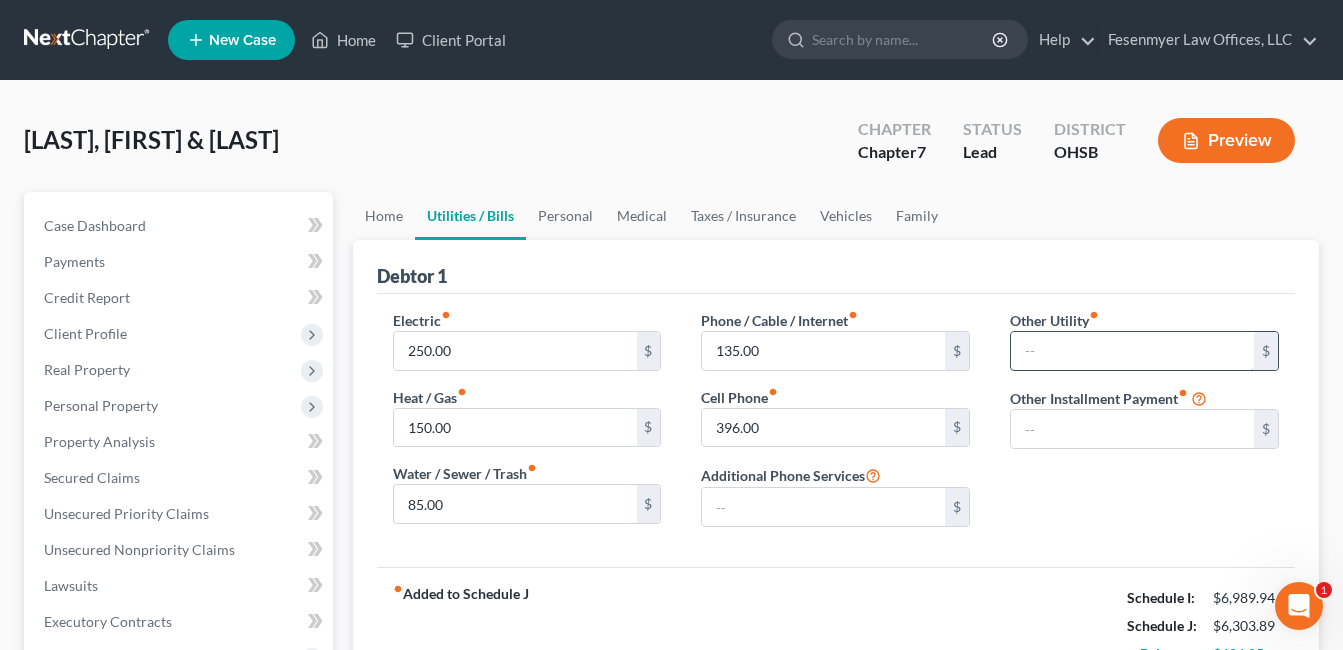 click at bounding box center (1132, 351) 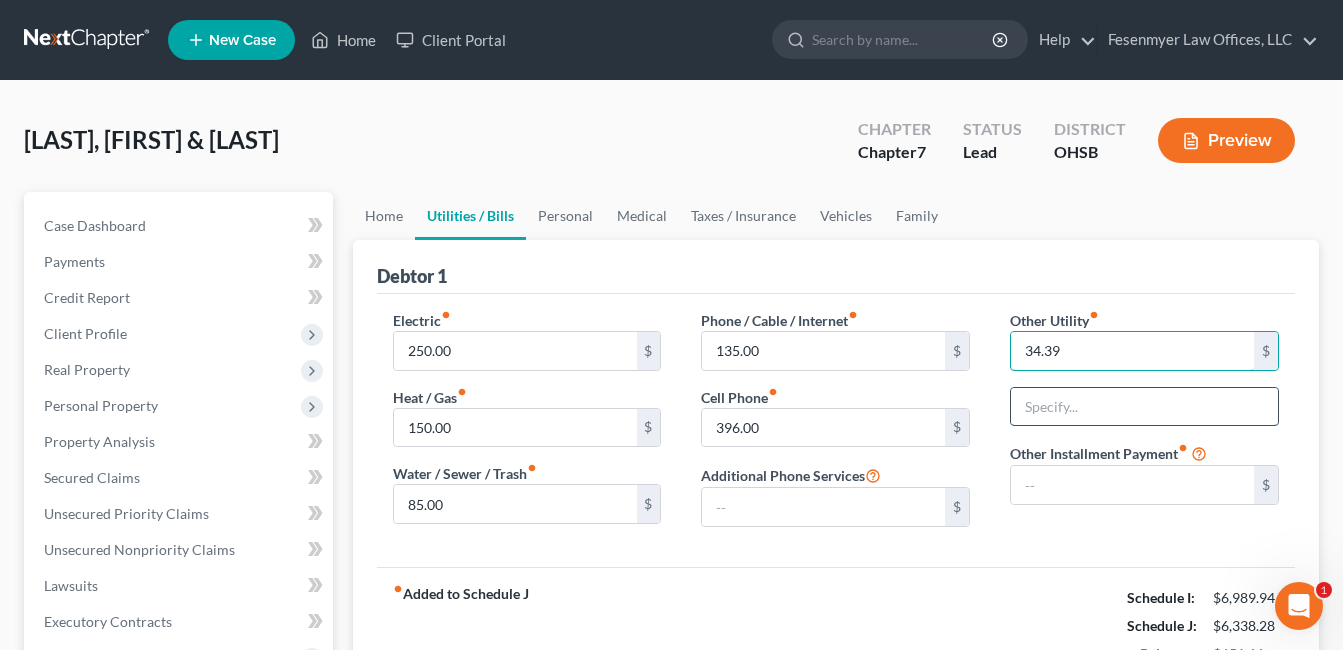 type on "34.39" 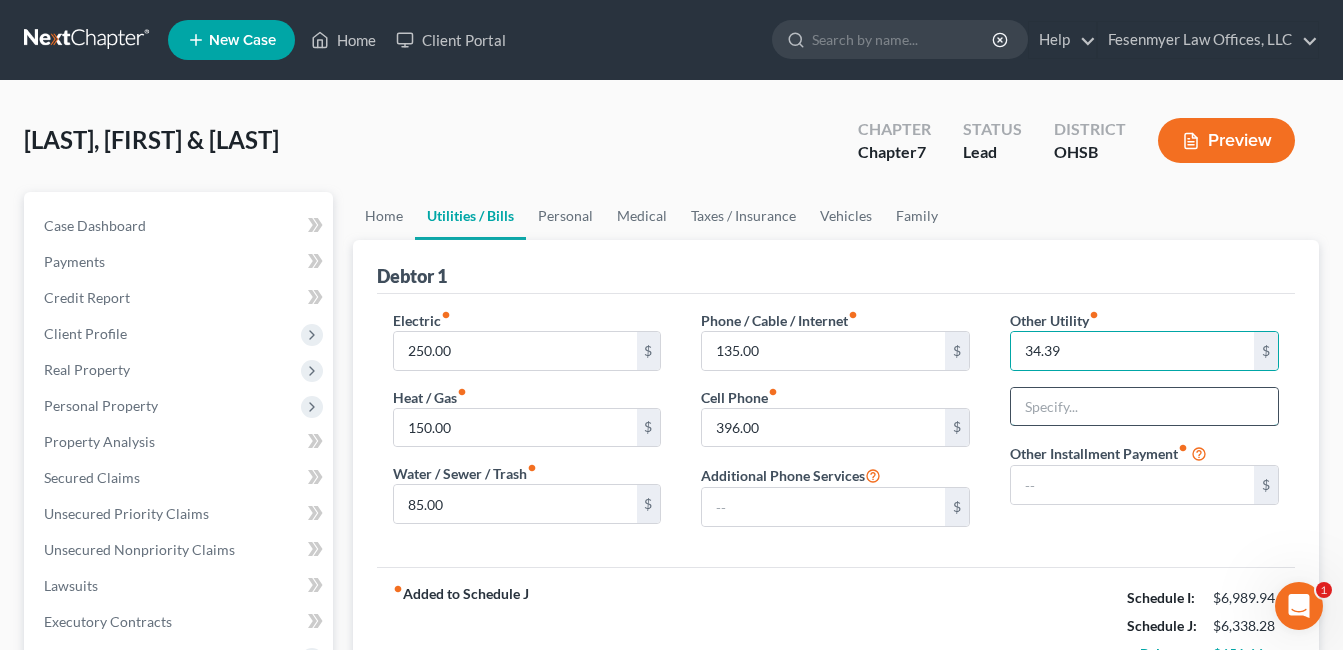 click at bounding box center [1144, 407] 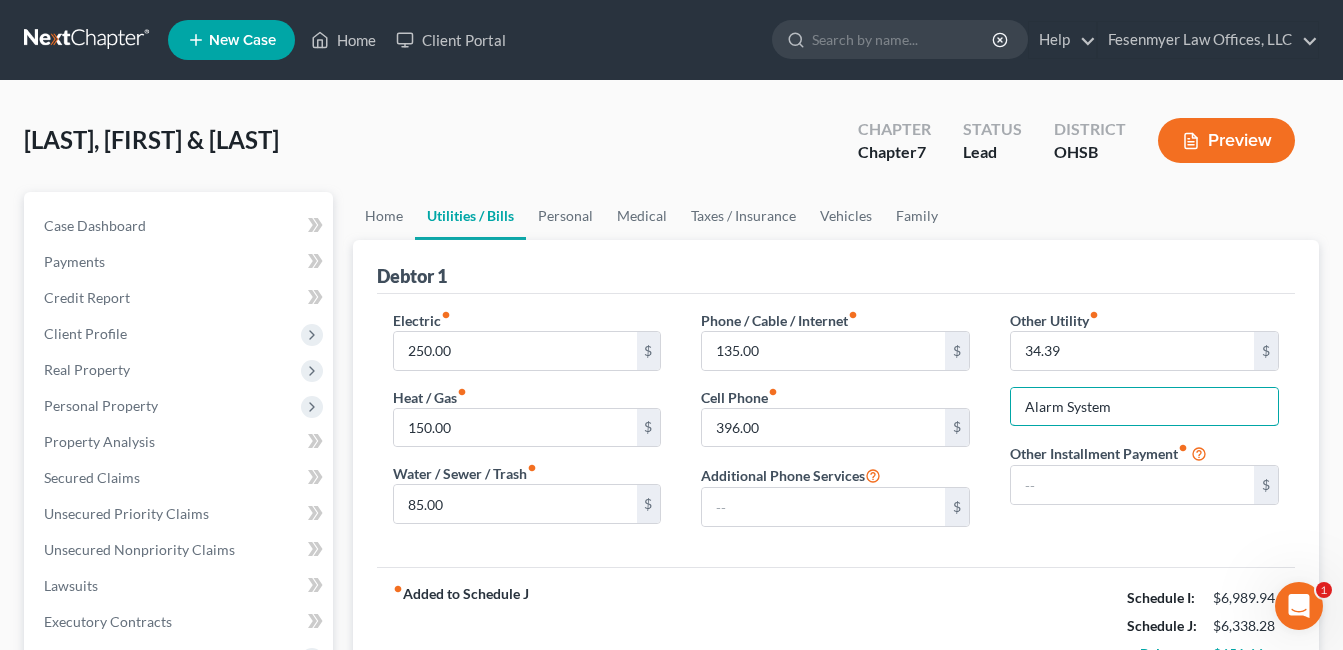 type on "Alarm System" 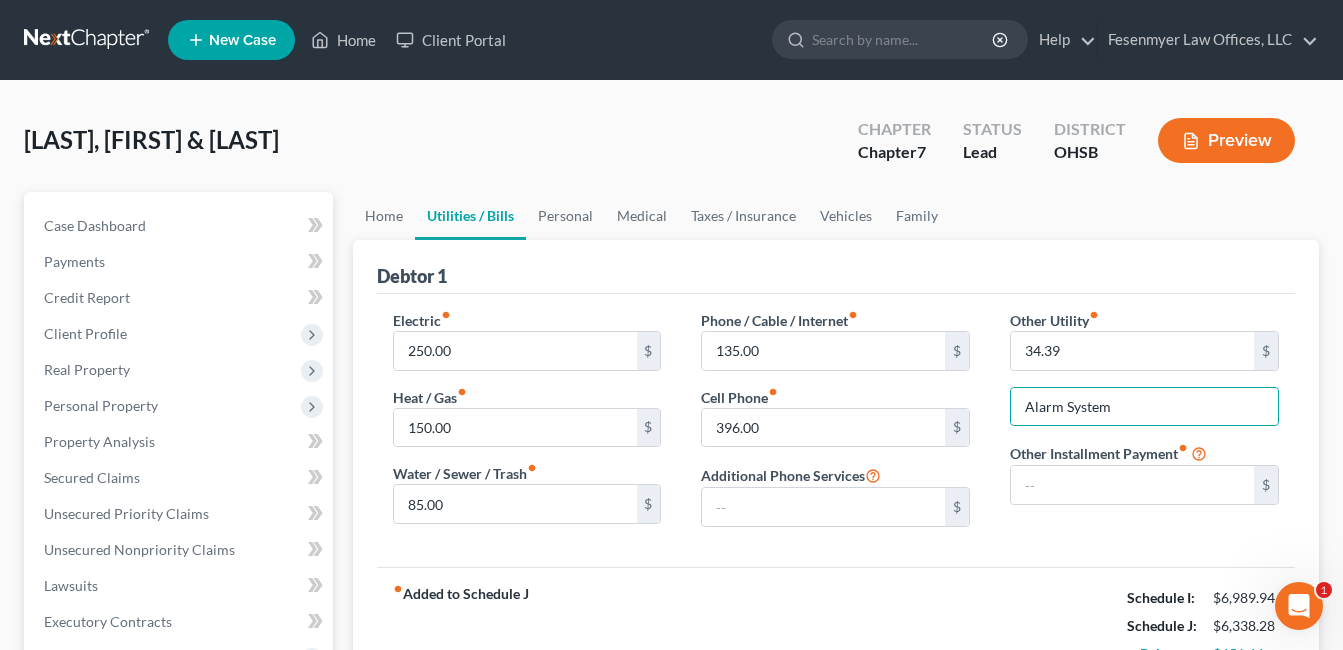 click on "Other Utility  fiber_manual_record 34.39 $ Alarm System Other Installment Payment  fiber_manual_record   $" at bounding box center (1144, 426) 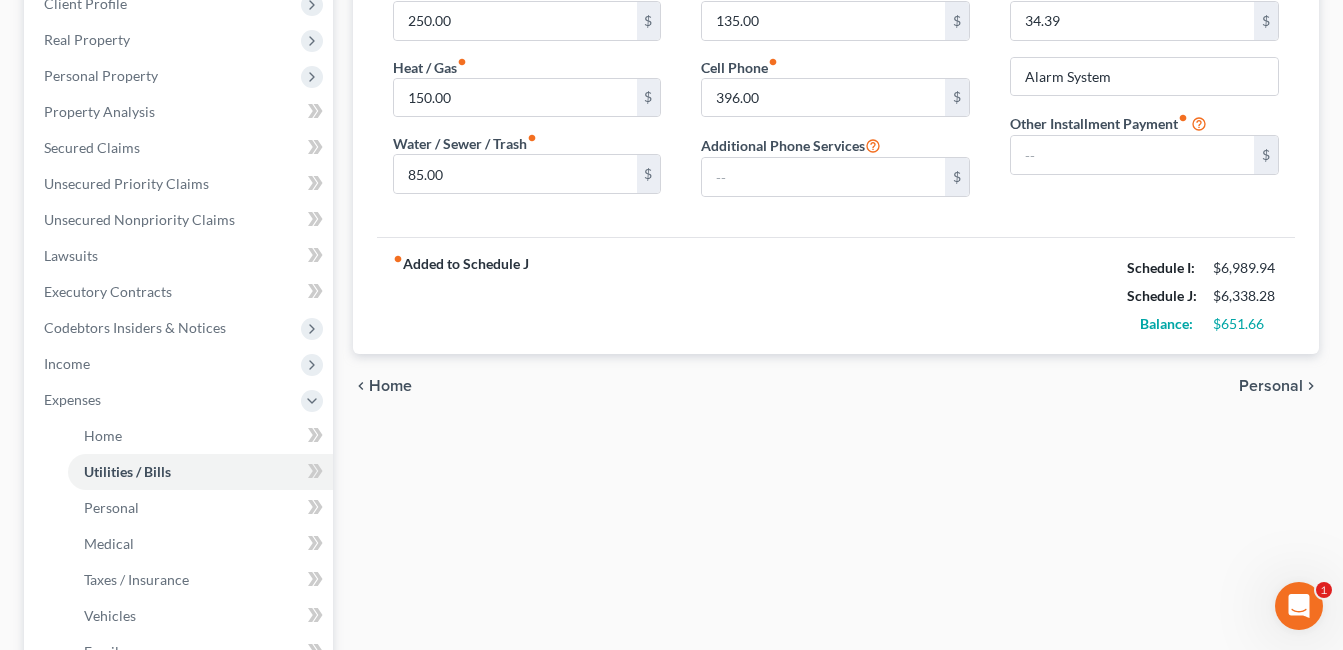 scroll, scrollTop: 400, scrollLeft: 0, axis: vertical 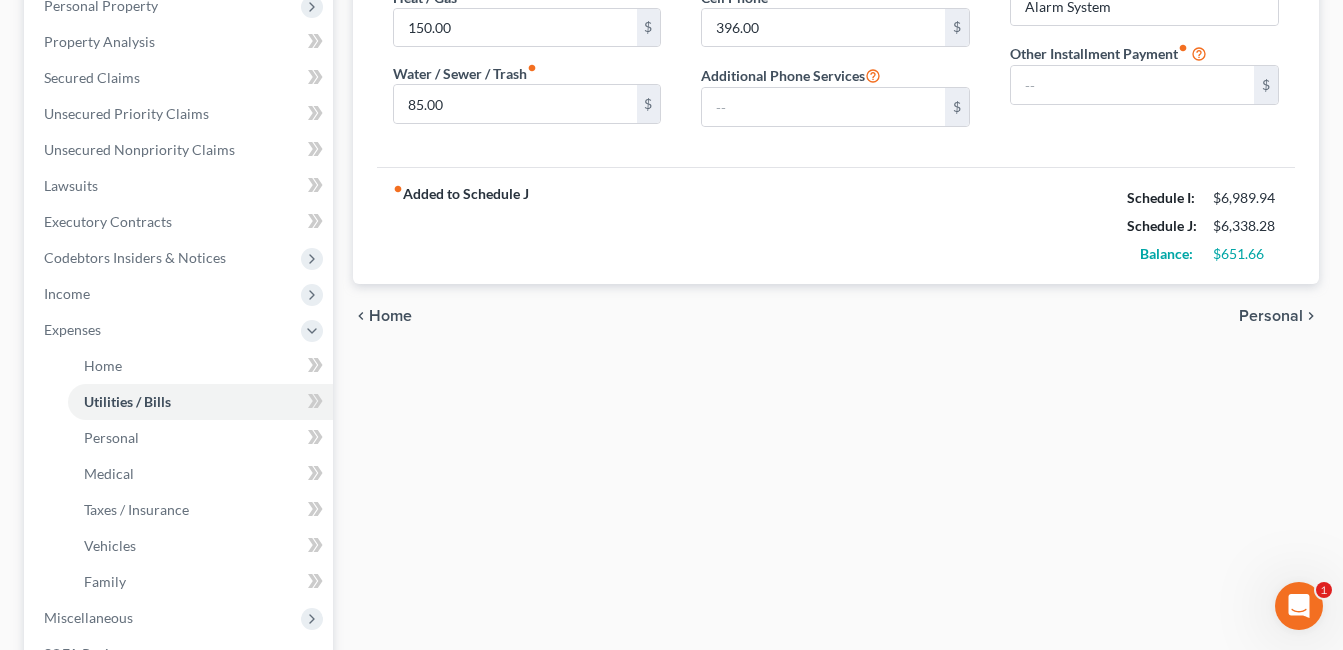 drag, startPoint x: 944, startPoint y: 397, endPoint x: 799, endPoint y: 454, distance: 155.80116 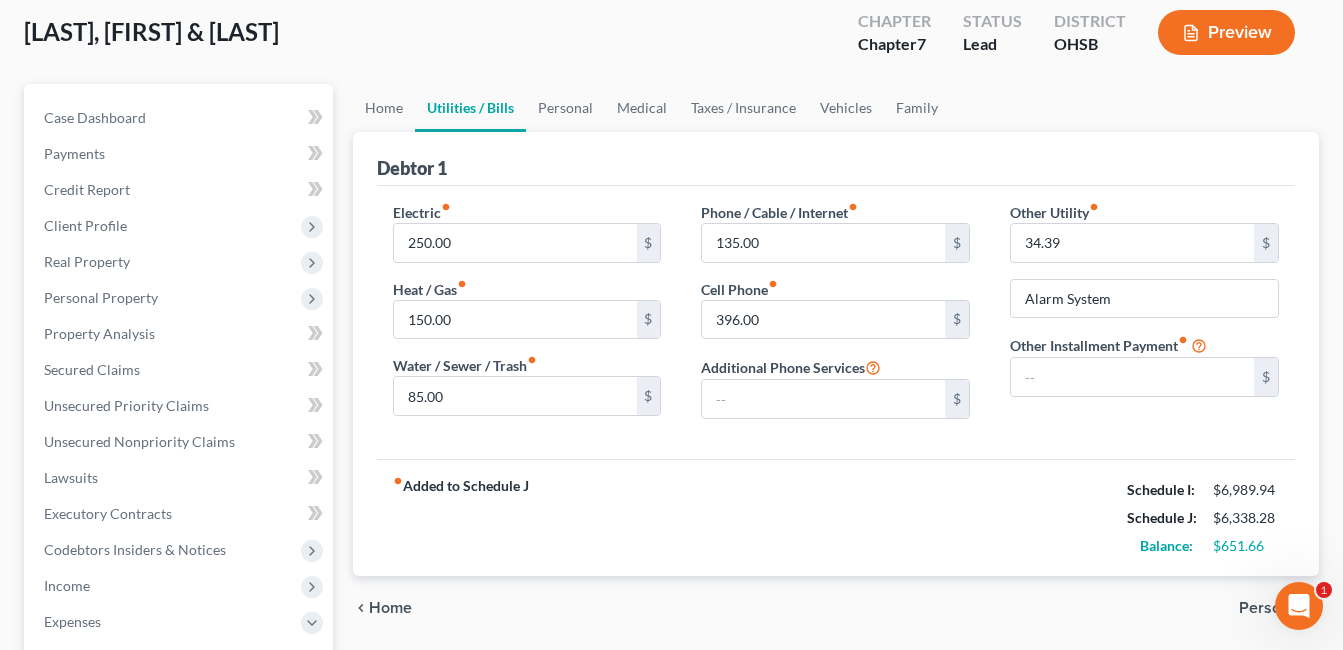 scroll, scrollTop: 100, scrollLeft: 0, axis: vertical 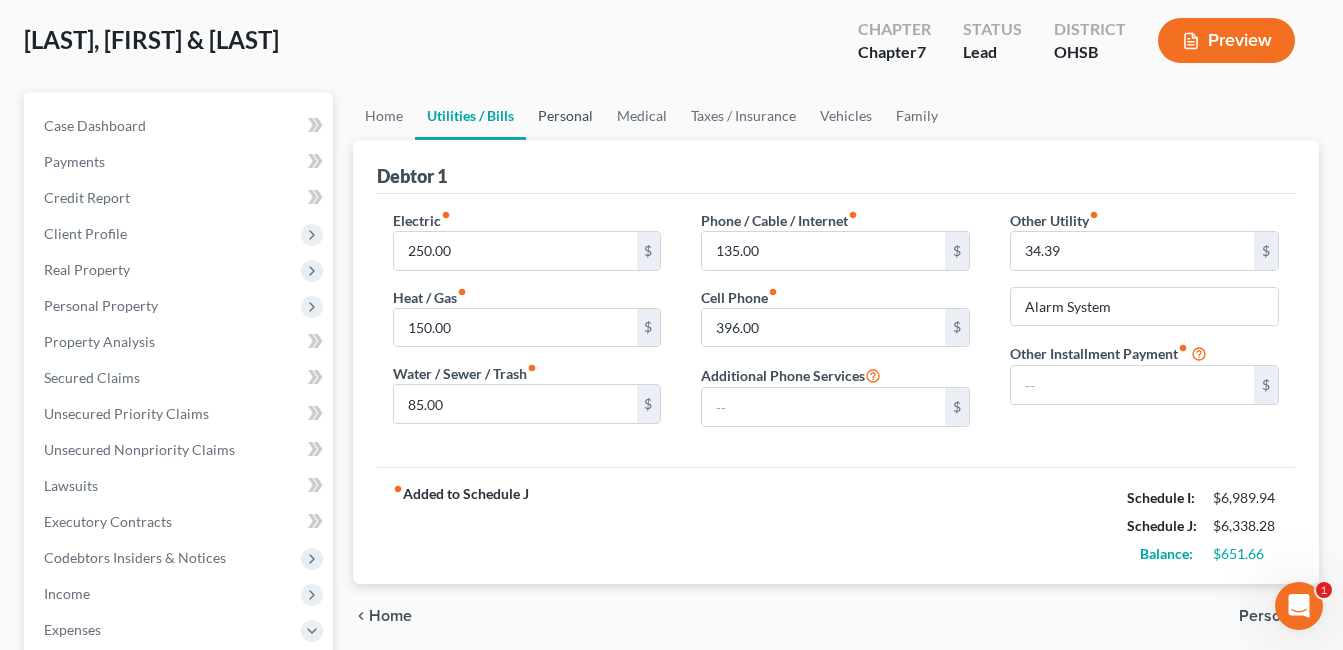 click on "Personal" at bounding box center [565, 116] 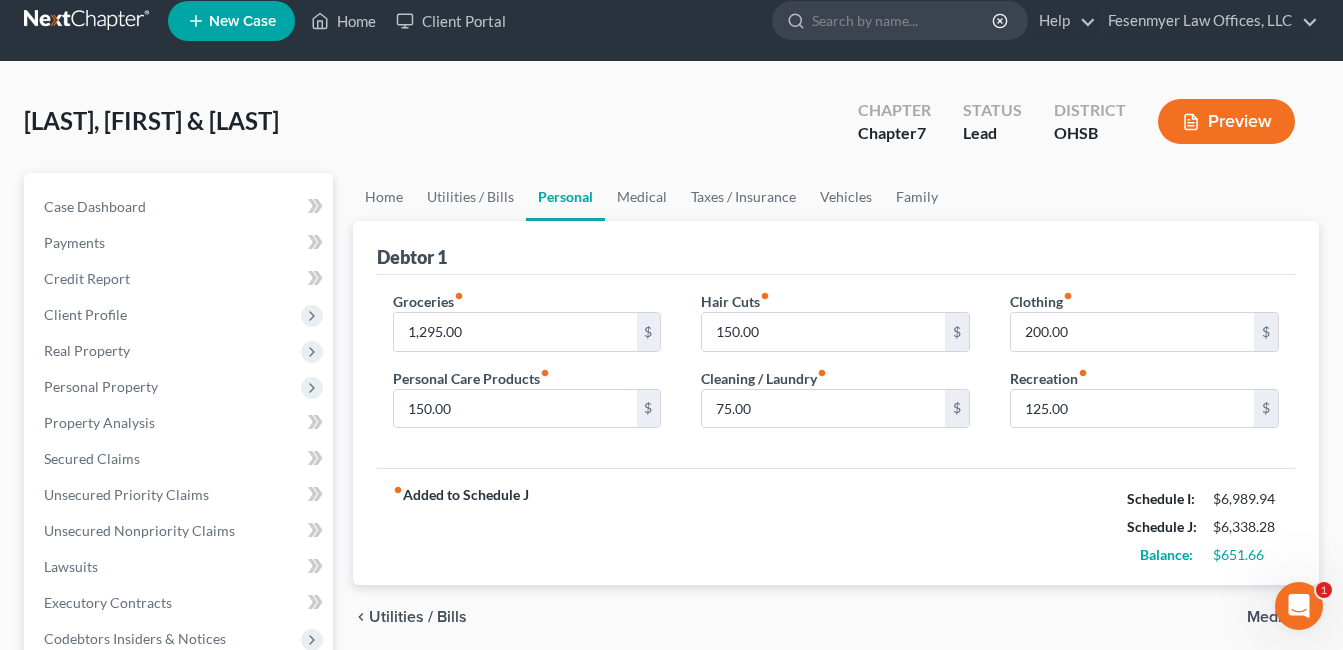 scroll, scrollTop: 0, scrollLeft: 0, axis: both 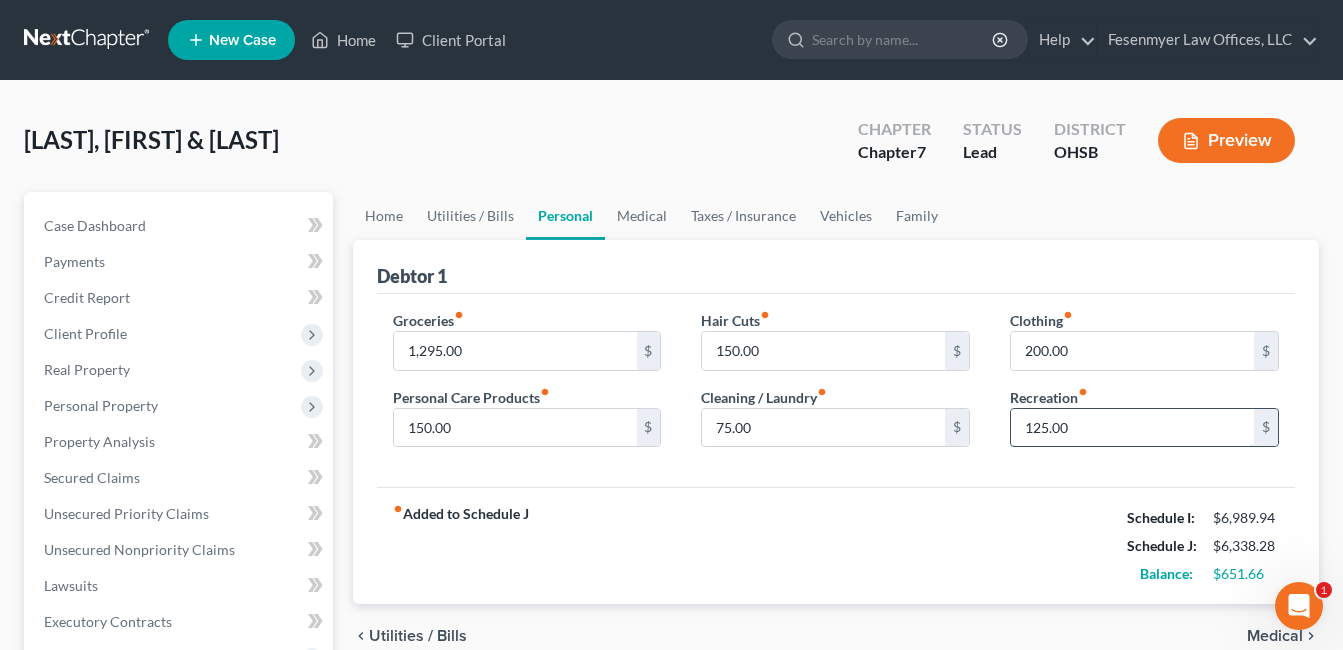 click on "125.00" at bounding box center [1132, 428] 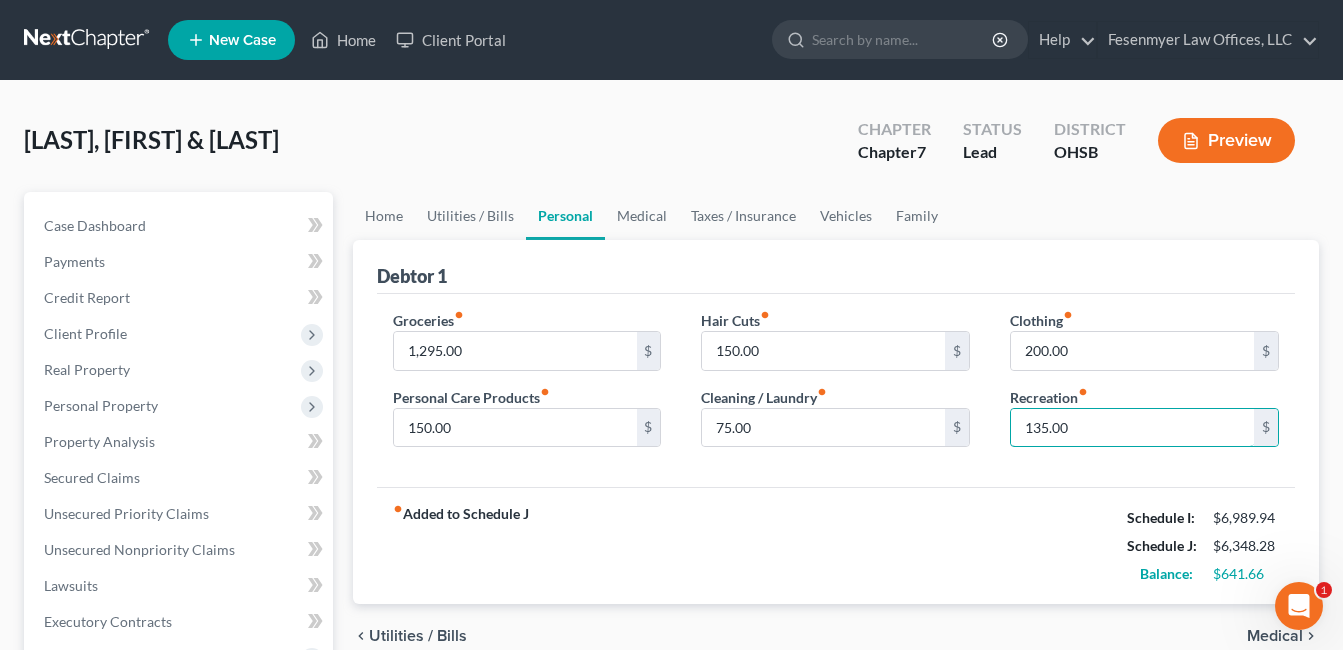 type on "135.00" 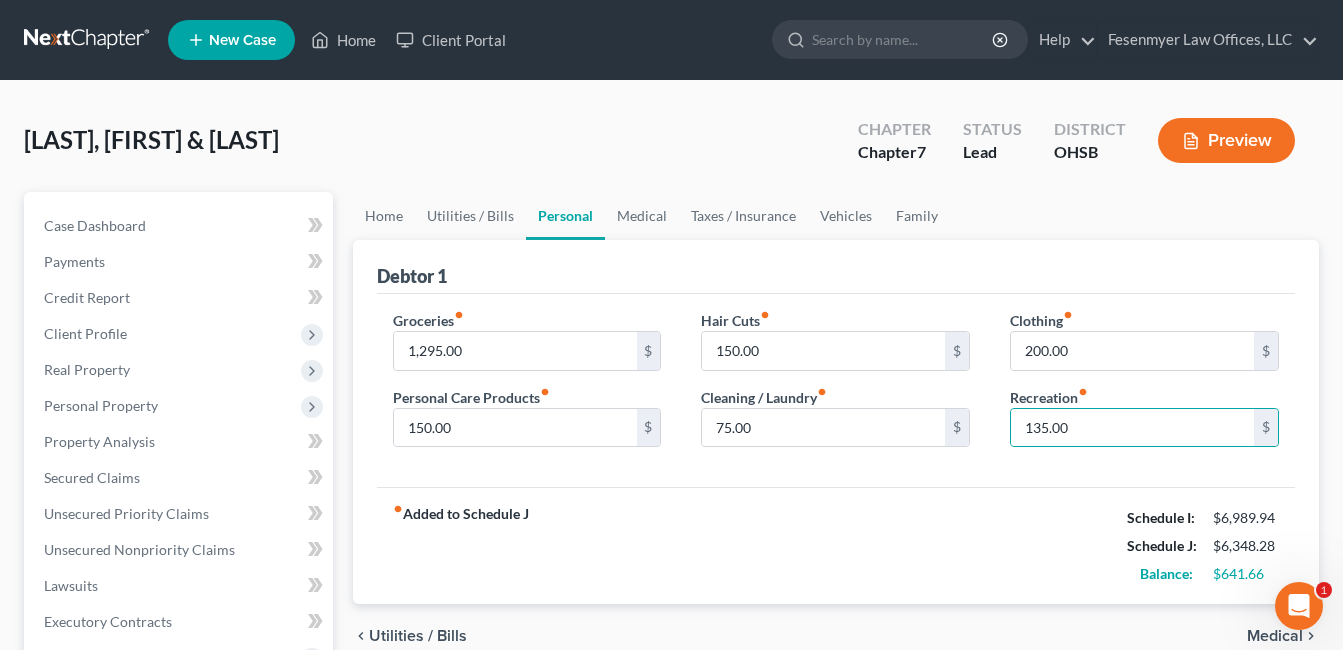 click on "Groceries  fiber_manual_record 1,295.00 $ Personal Care Products  fiber_manual_record 150.00 $ Hair Cuts  fiber_manual_record 150.00 $ Cleaning / Laundry  fiber_manual_record 75.00 $ Clothing  fiber_manual_record 200.00 $ Recreation  fiber_manual_record 135.00 $" at bounding box center (836, 391) 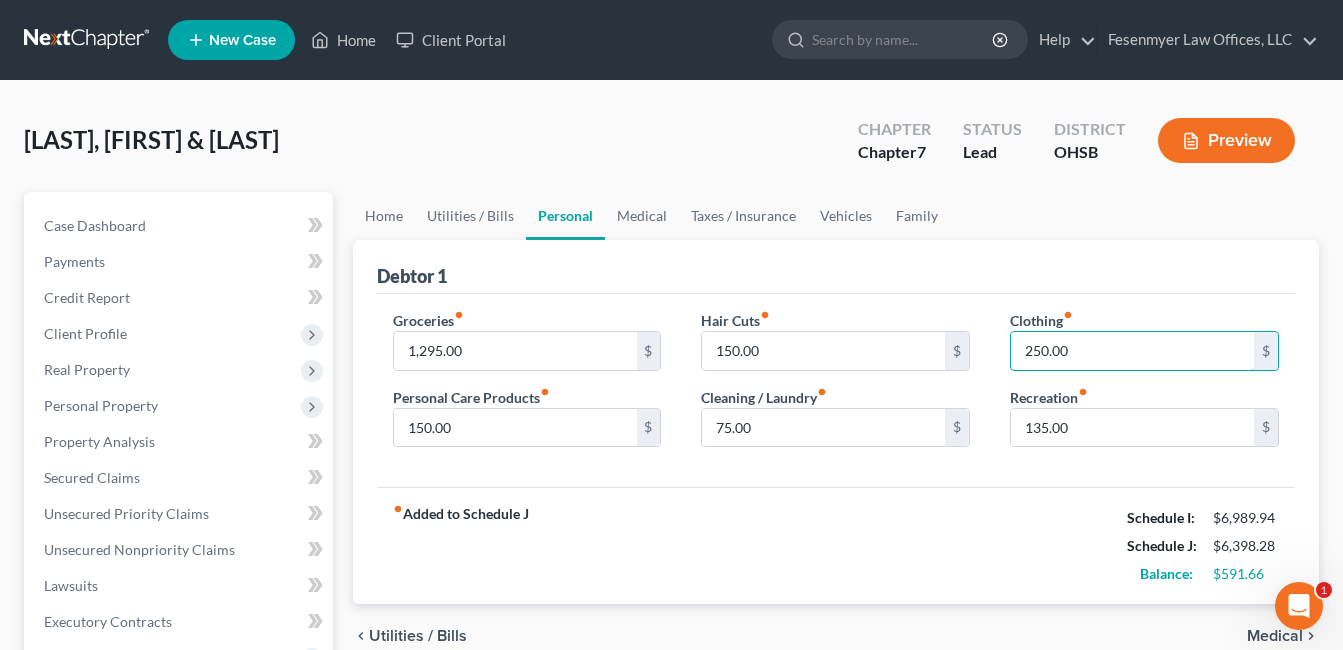 type on "250.00" 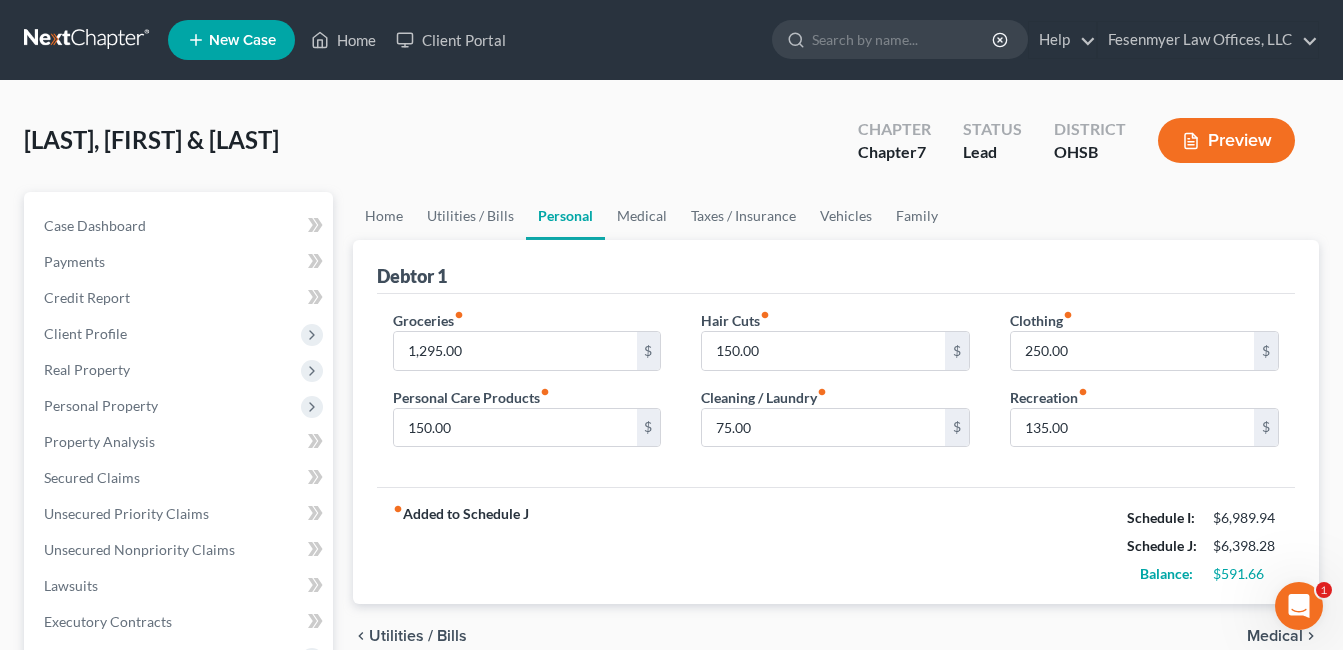 click on "Groceries  fiber_manual_record 1,295.00 $ Personal Care Products  fiber_manual_record 150.00 $ Hair Cuts  fiber_manual_record 150.00 $ Cleaning / Laundry  fiber_manual_record 75.00 $ Clothing  fiber_manual_record 250.00 $ Recreation  fiber_manual_record 135.00 $" at bounding box center (836, 391) 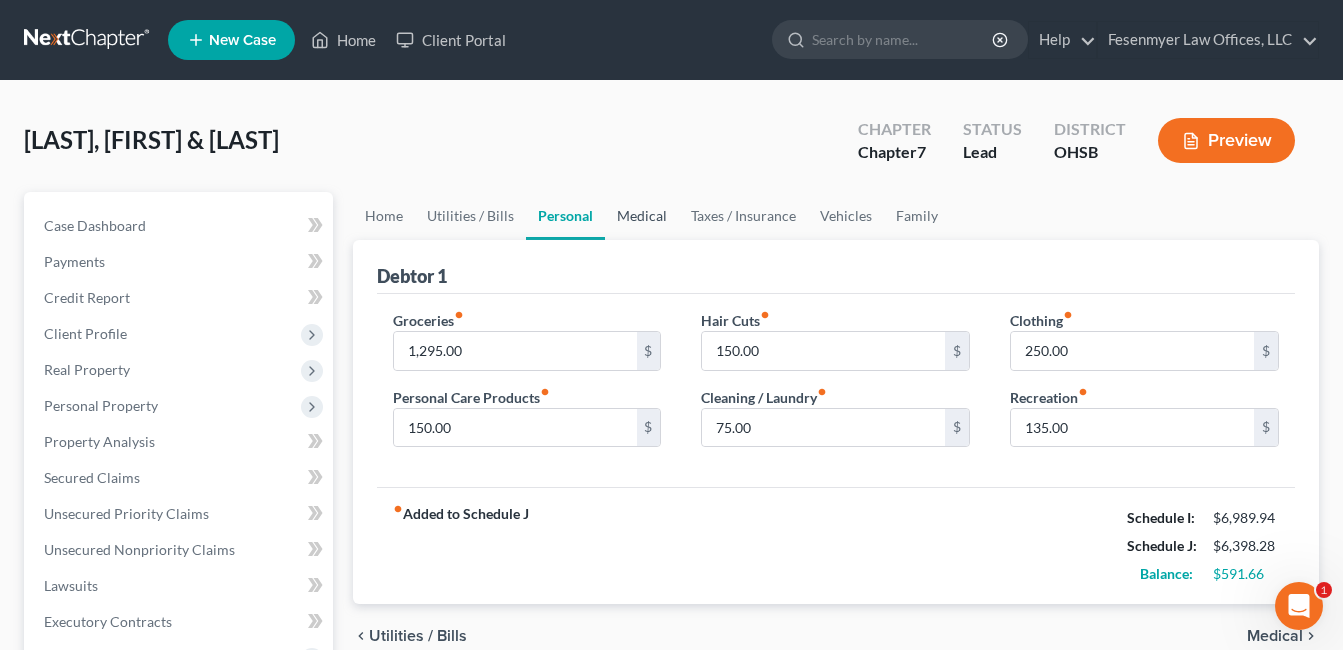 click on "Medical" at bounding box center [642, 216] 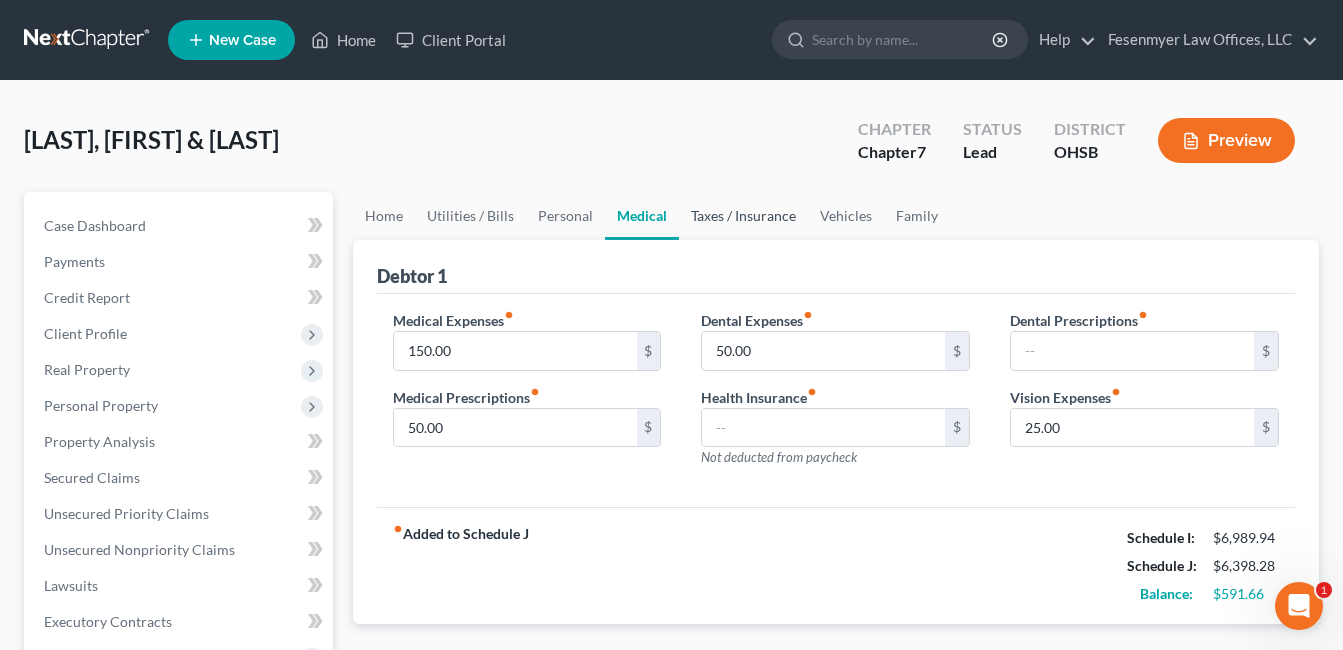 click on "Taxes / Insurance" at bounding box center [743, 216] 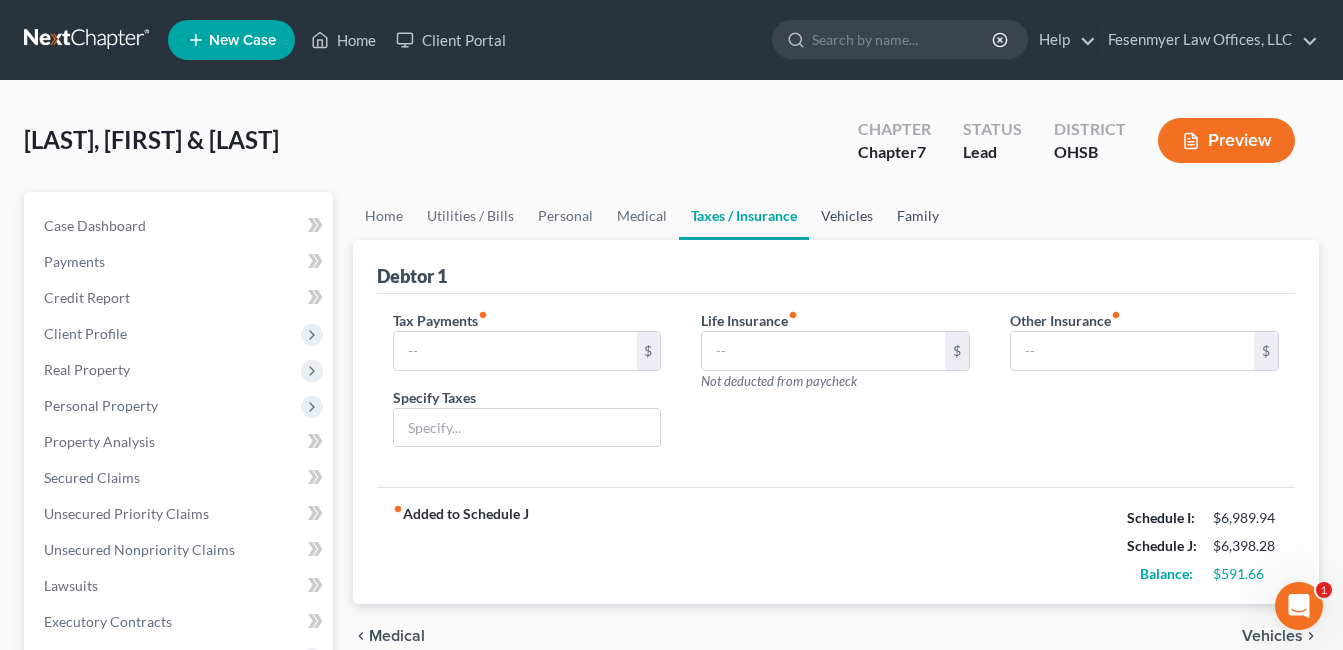 click on "Vehicles" at bounding box center [847, 216] 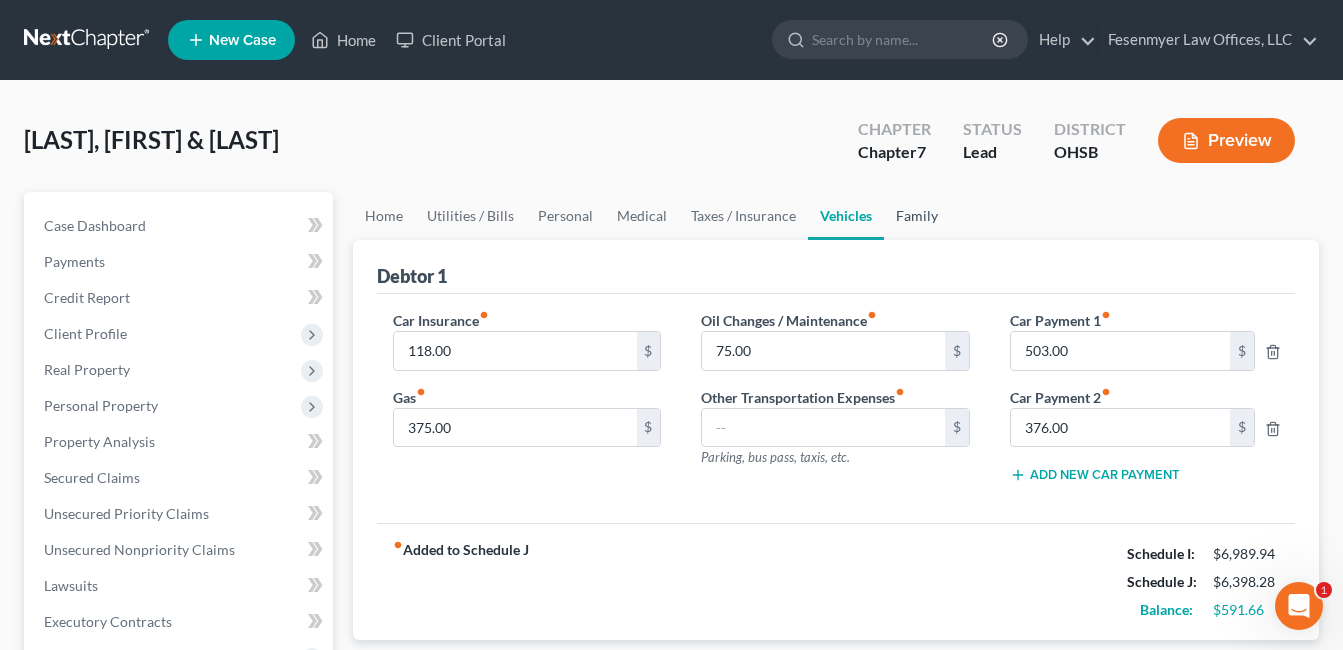 click on "Family" at bounding box center (917, 216) 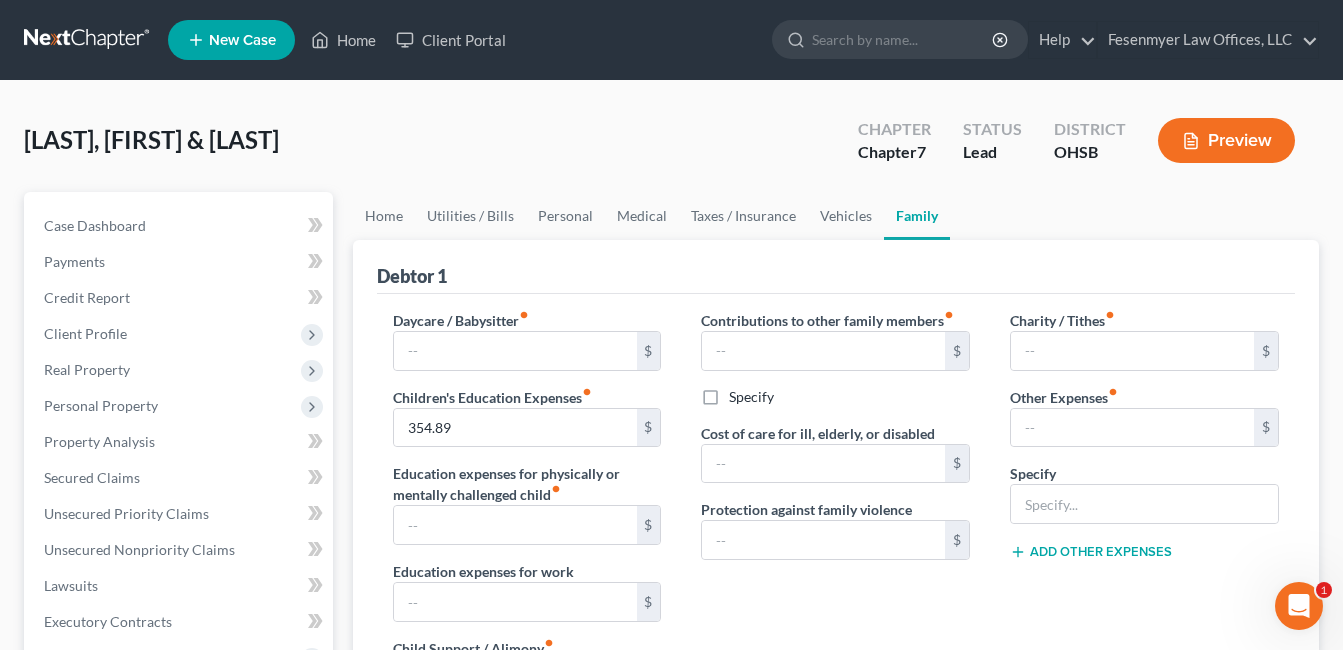 click on "Contributions to other family members  fiber_manual_record $ Specify Cost of care for ill, elderly, or disabled $ Protection against family violence $" at bounding box center [835, 522] 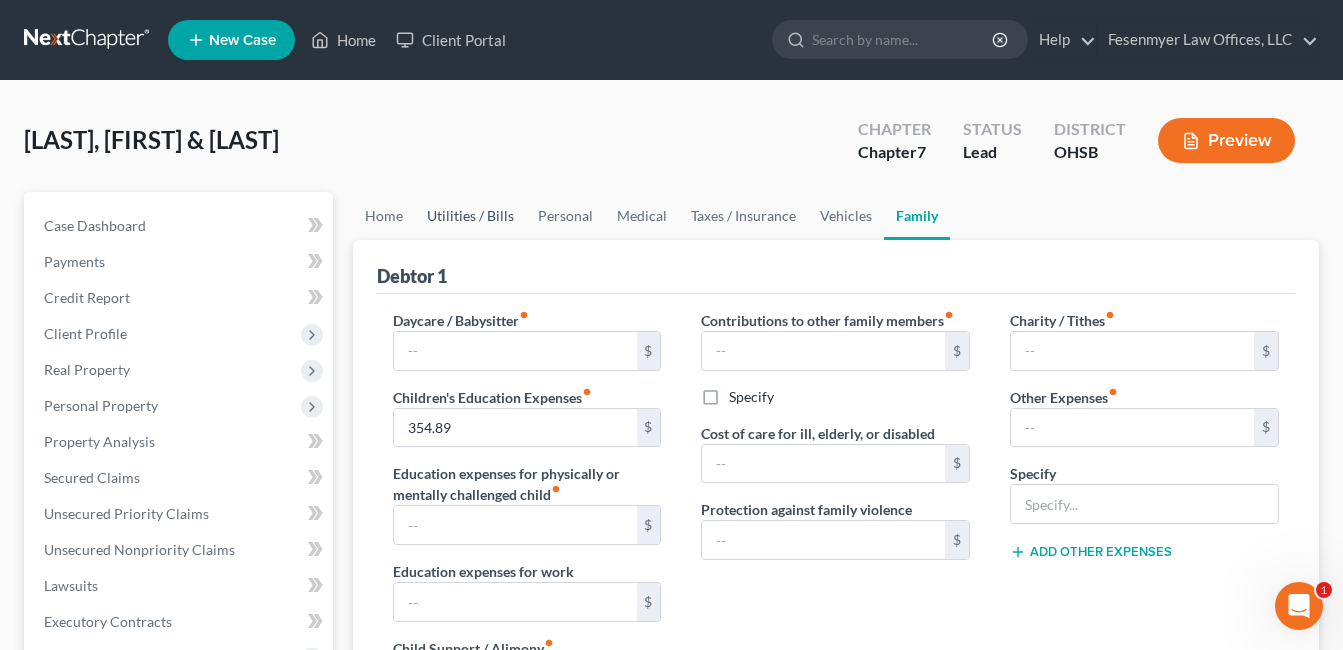 click on "Utilities / Bills" at bounding box center (470, 216) 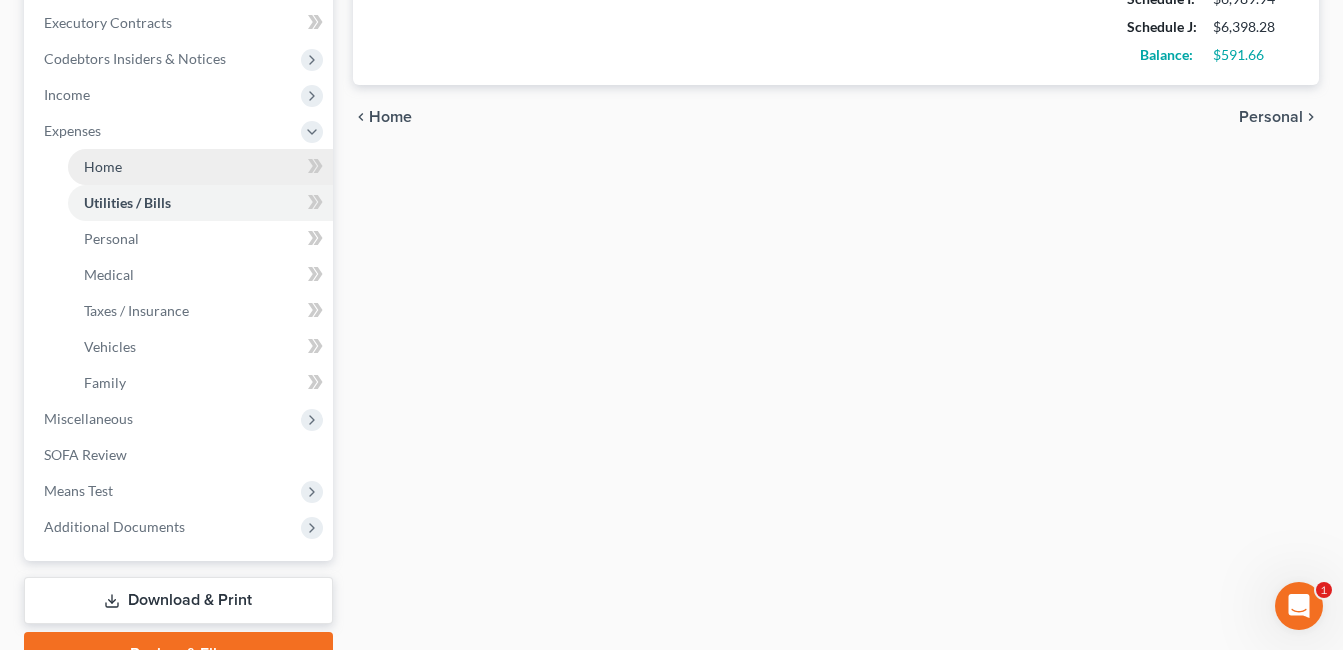 scroll, scrollTop: 600, scrollLeft: 0, axis: vertical 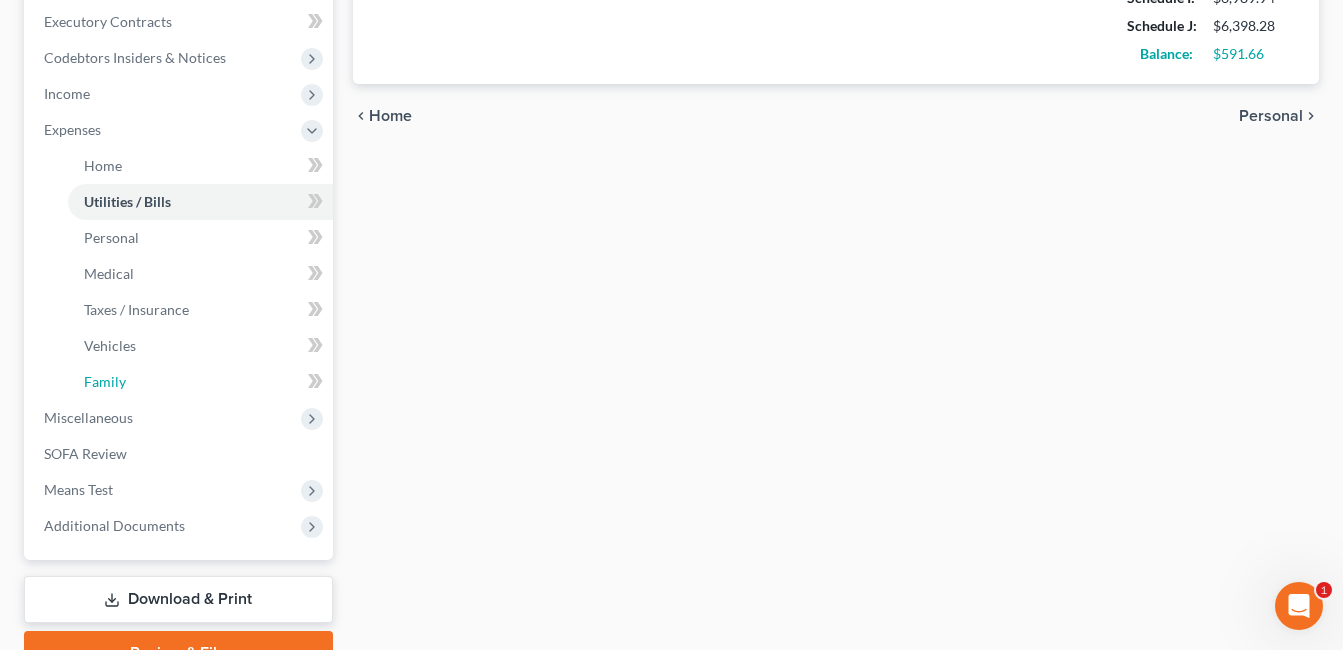 drag, startPoint x: 172, startPoint y: 387, endPoint x: 699, endPoint y: 388, distance: 527.001 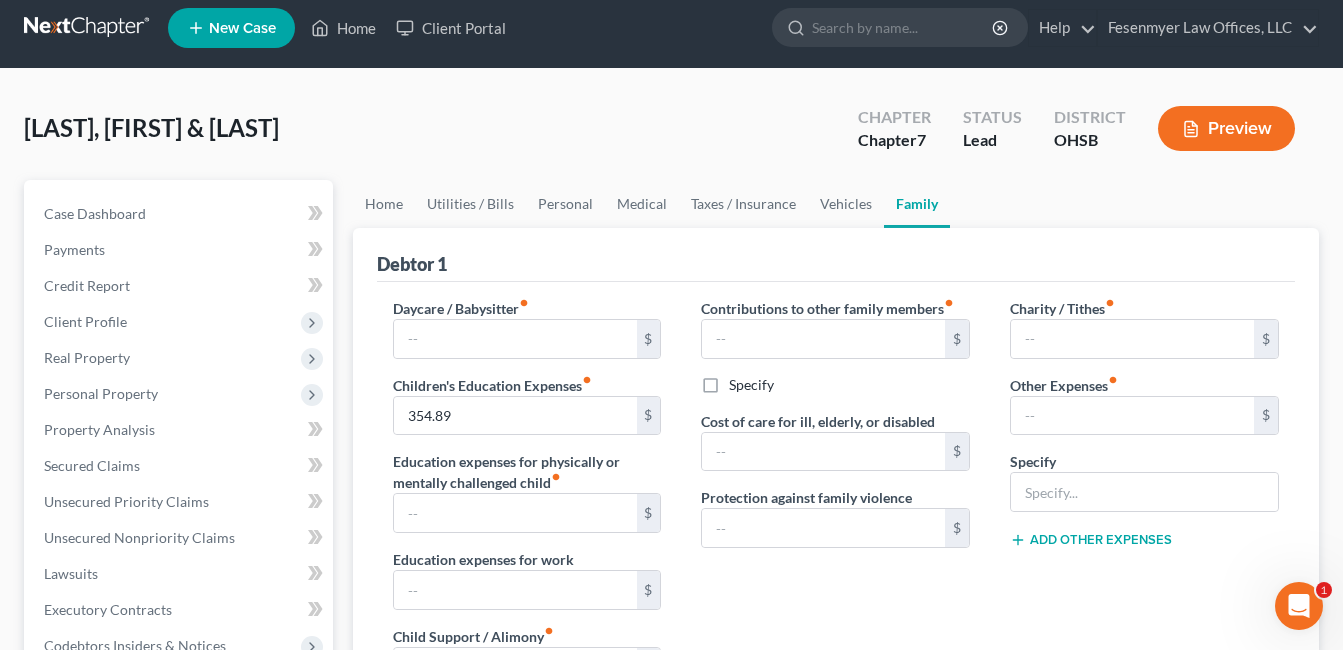 scroll, scrollTop: 0, scrollLeft: 0, axis: both 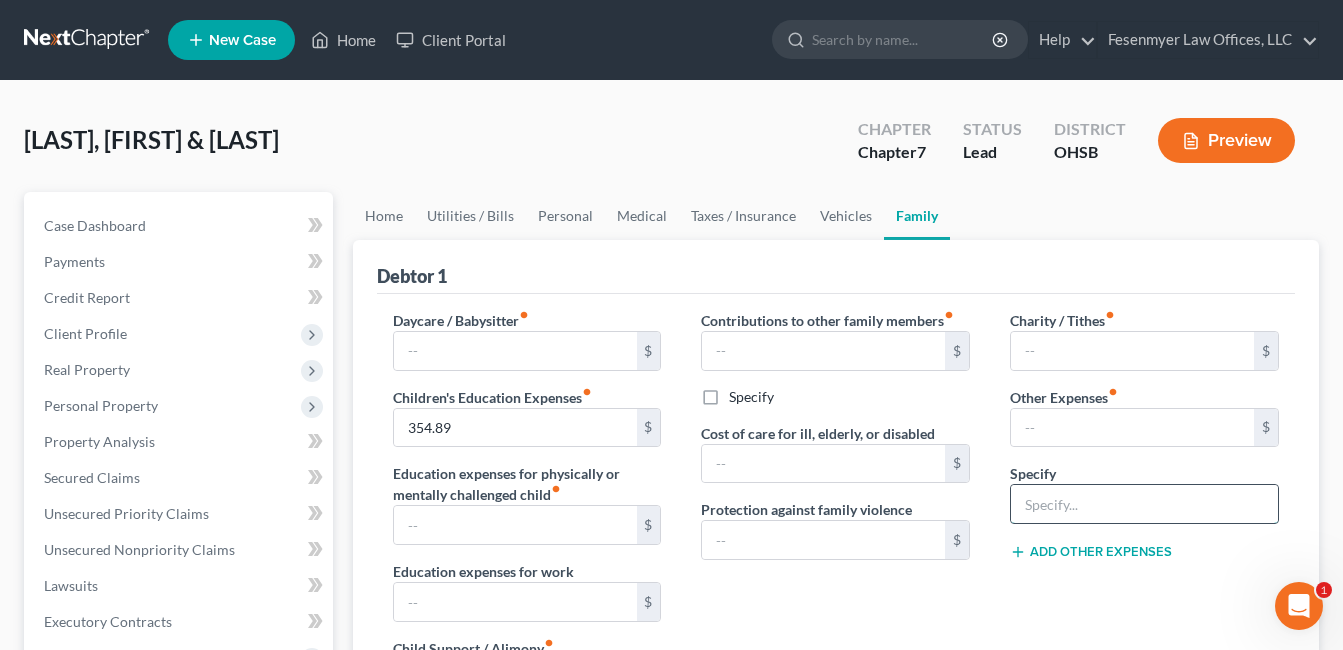 click at bounding box center [1144, 504] 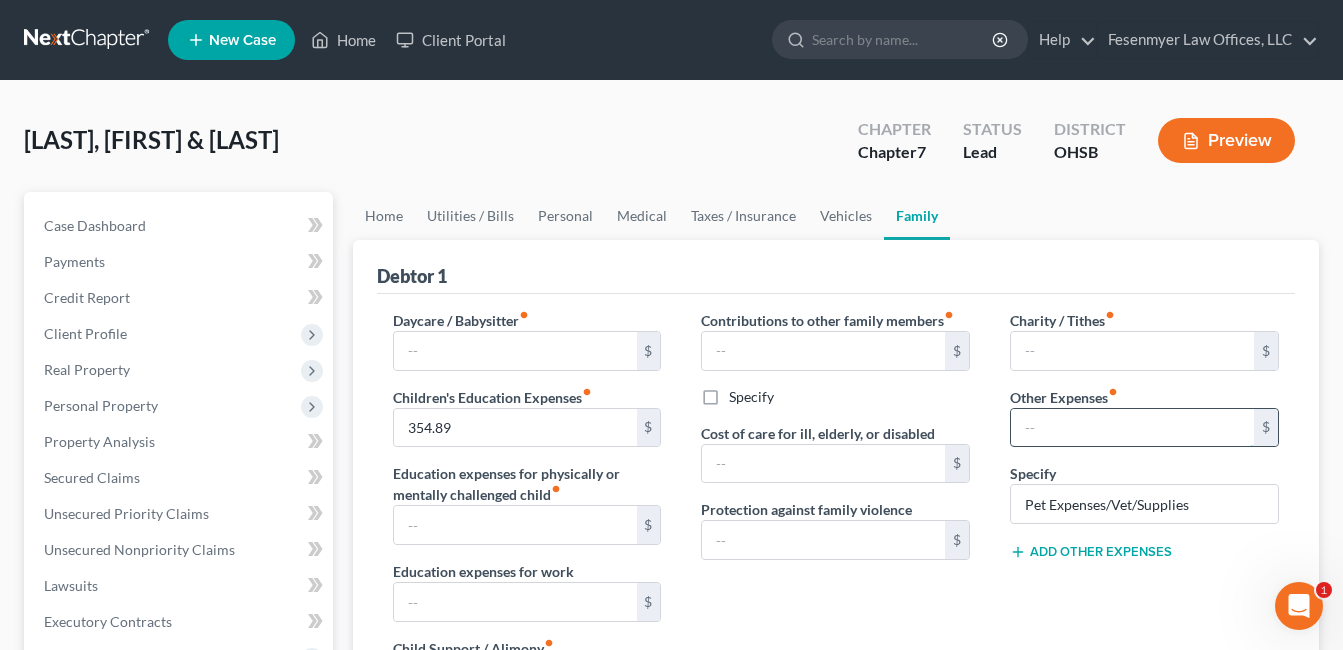 click at bounding box center (1132, 428) 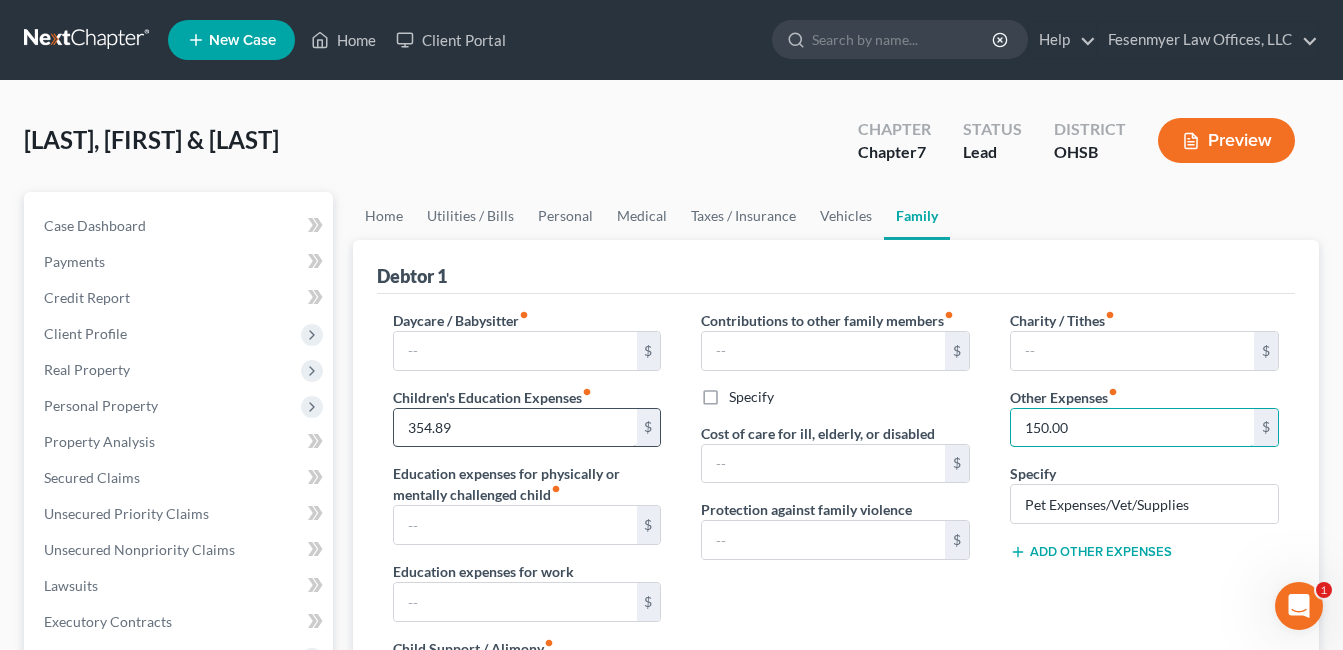 type on "150.00" 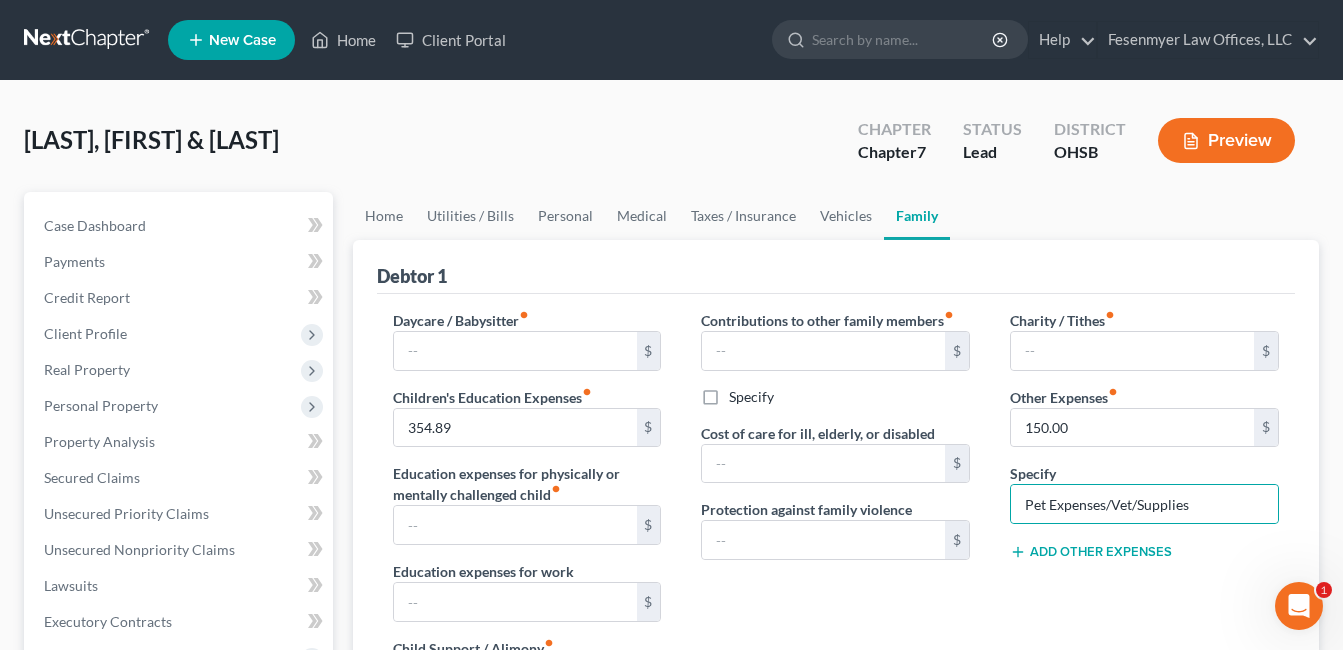 click on "Contributions to other family members  fiber_manual_record $ Specify Cost of care for ill, elderly, or disabled $ Protection against family violence $" at bounding box center [835, 522] 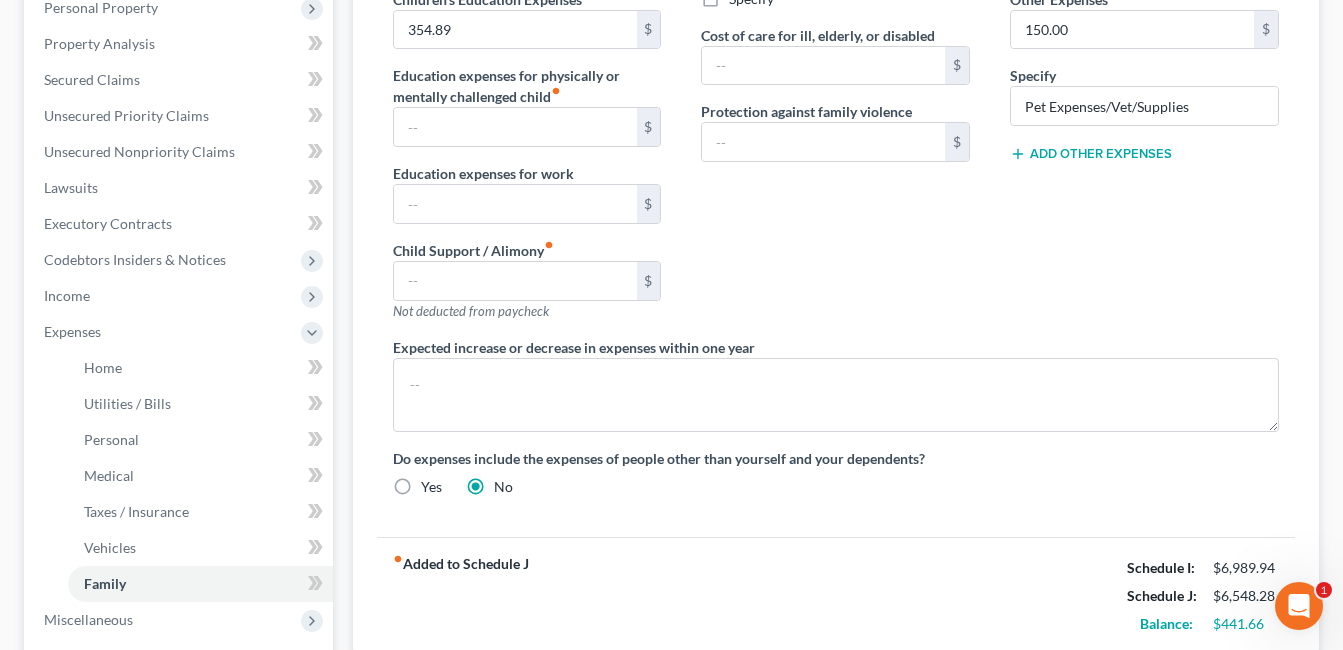 scroll, scrollTop: 400, scrollLeft: 0, axis: vertical 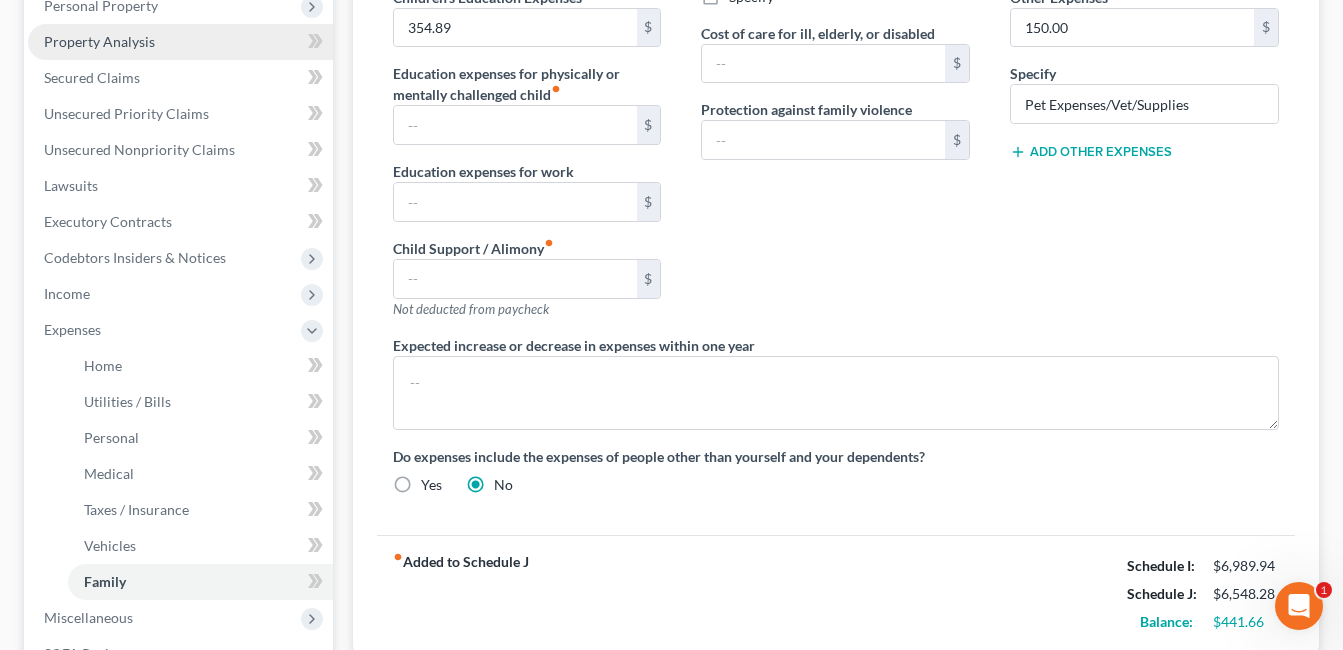 click on "Personal Property" at bounding box center [180, 6] 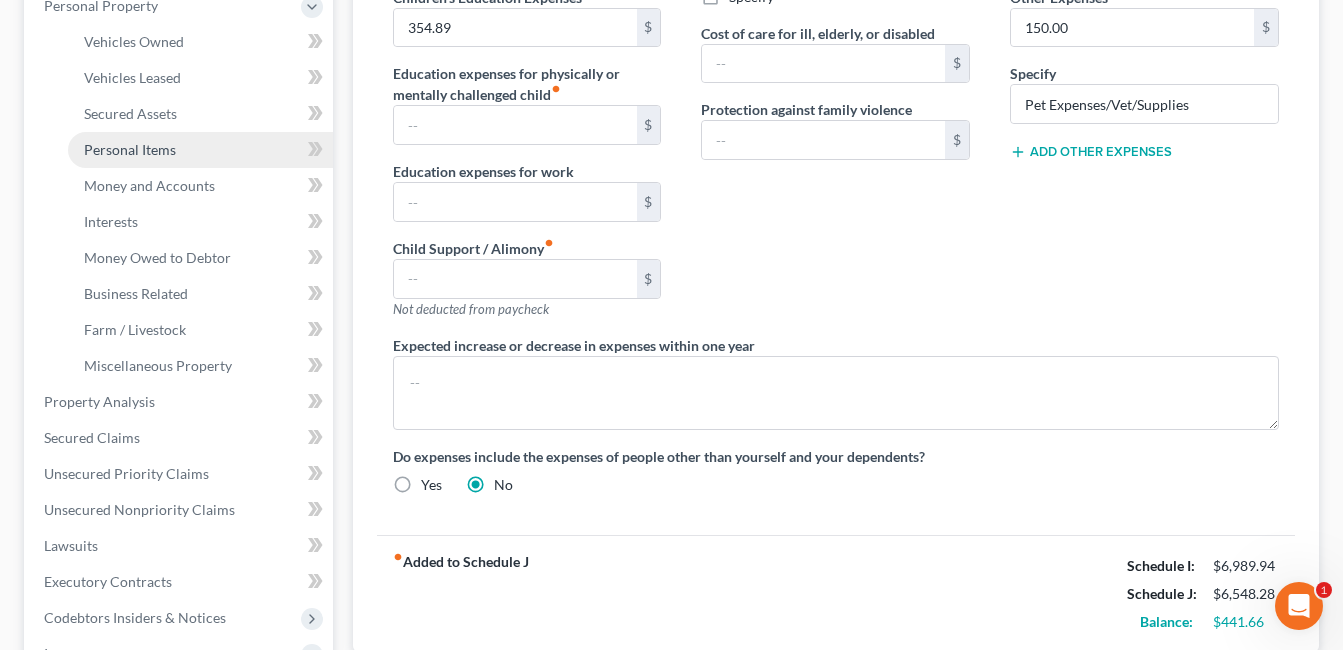 click on "Personal Items" at bounding box center [130, 149] 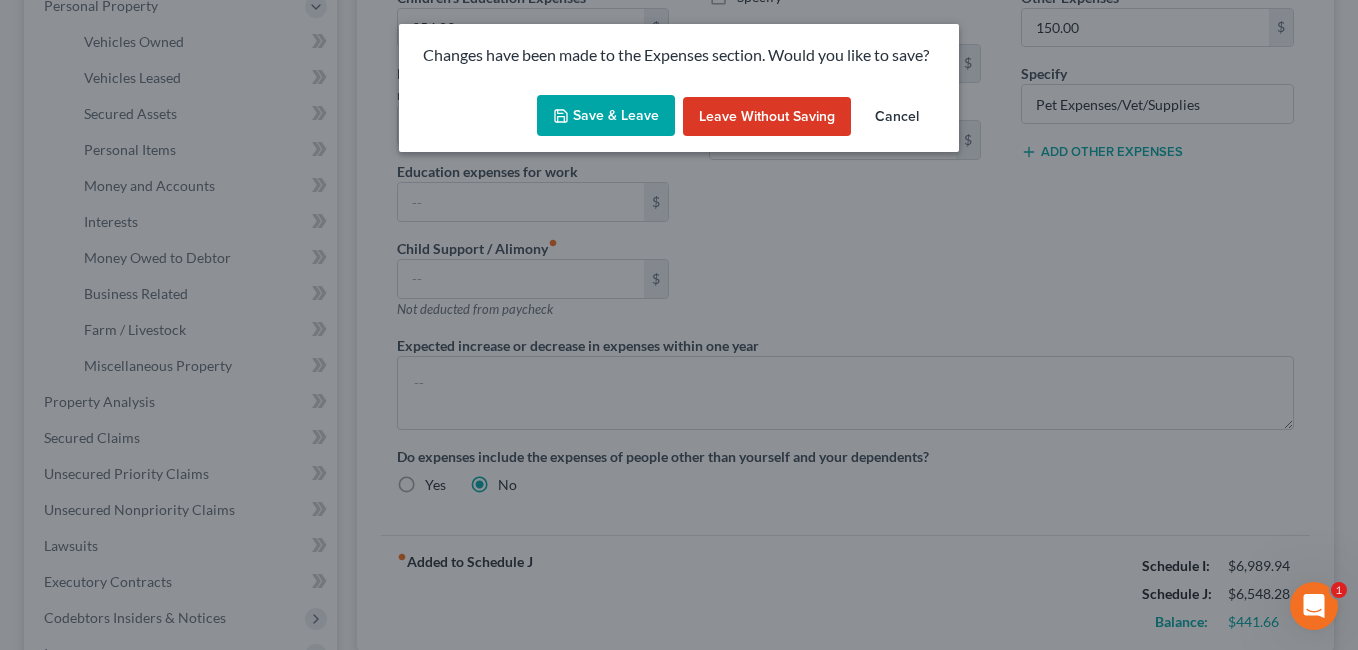 click on "Save & Leave" at bounding box center (606, 116) 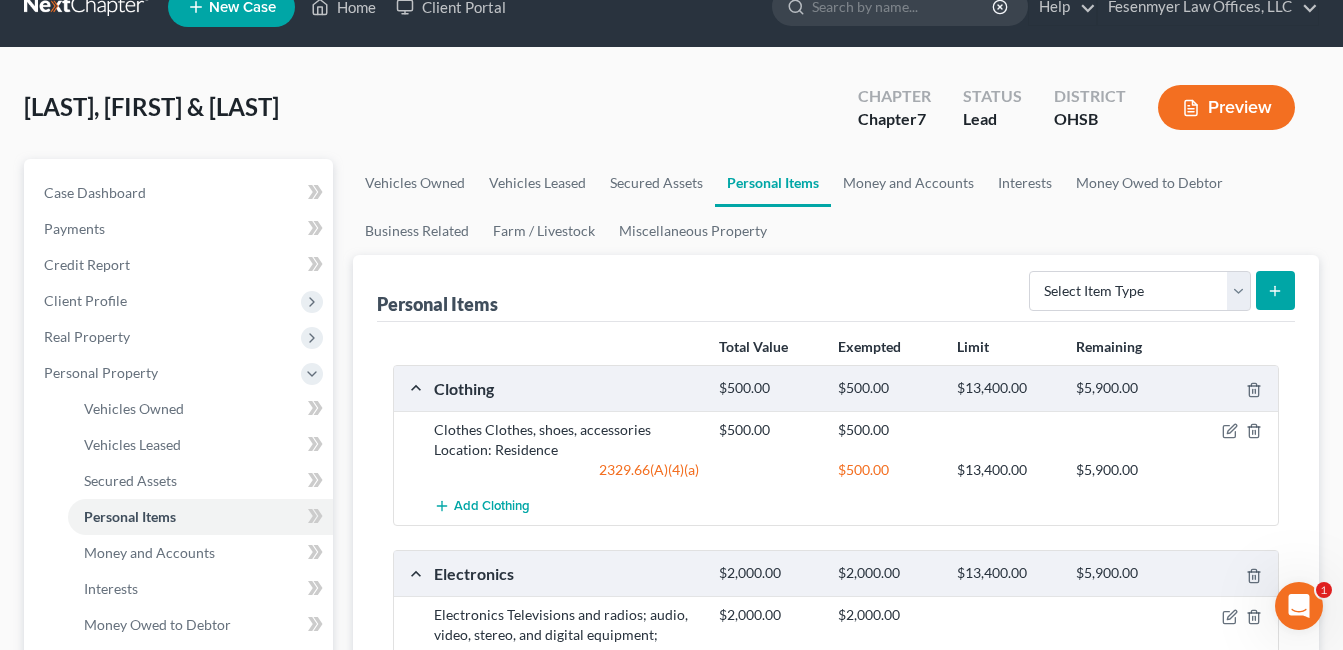 scroll, scrollTop: 0, scrollLeft: 0, axis: both 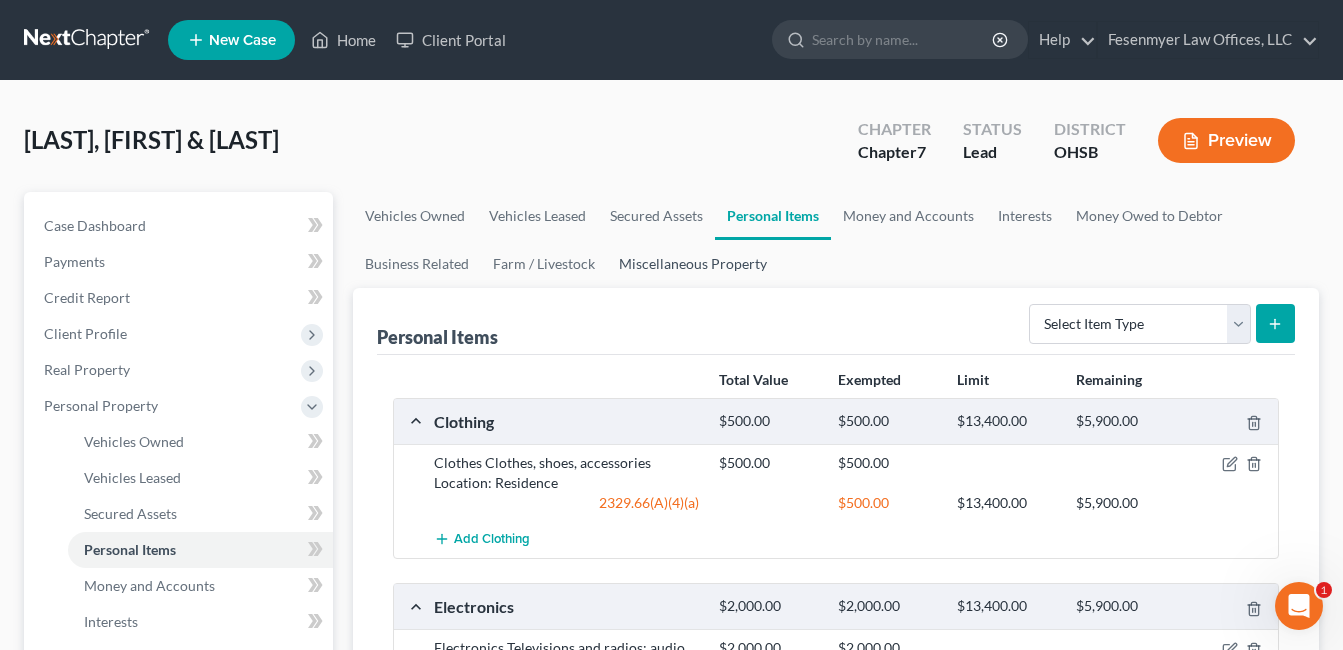 click on "Miscellaneous Property" at bounding box center [693, 264] 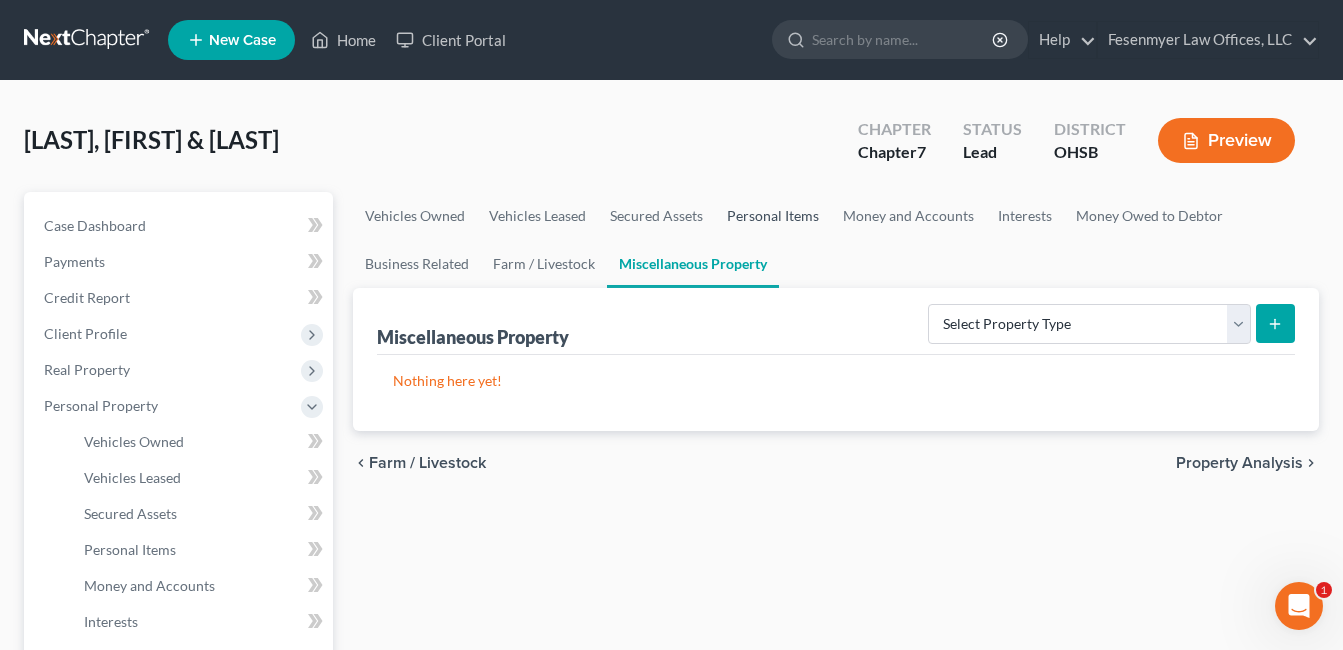 click on "Personal Items" at bounding box center (773, 216) 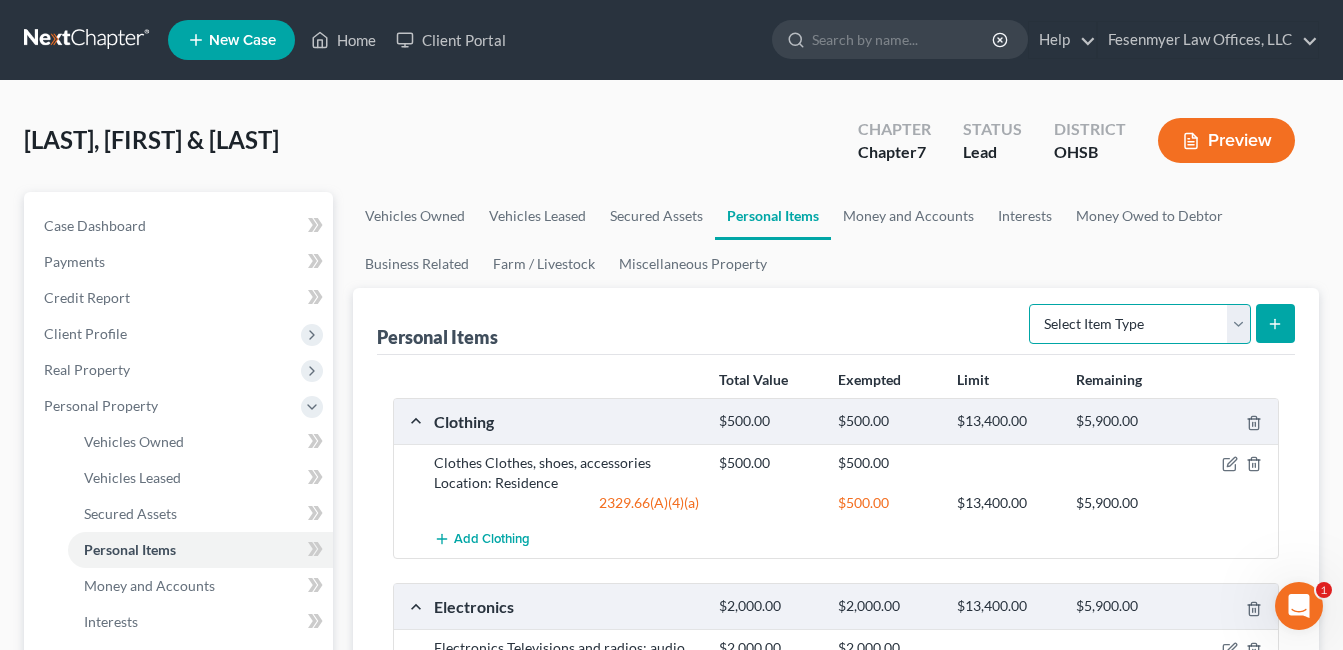 click on "Select Item Type Clothing Collectibles Of Value Electronics Firearms Household Goods Jewelry Other Pet(s) Sports & Hobby Equipment" at bounding box center [1140, 324] 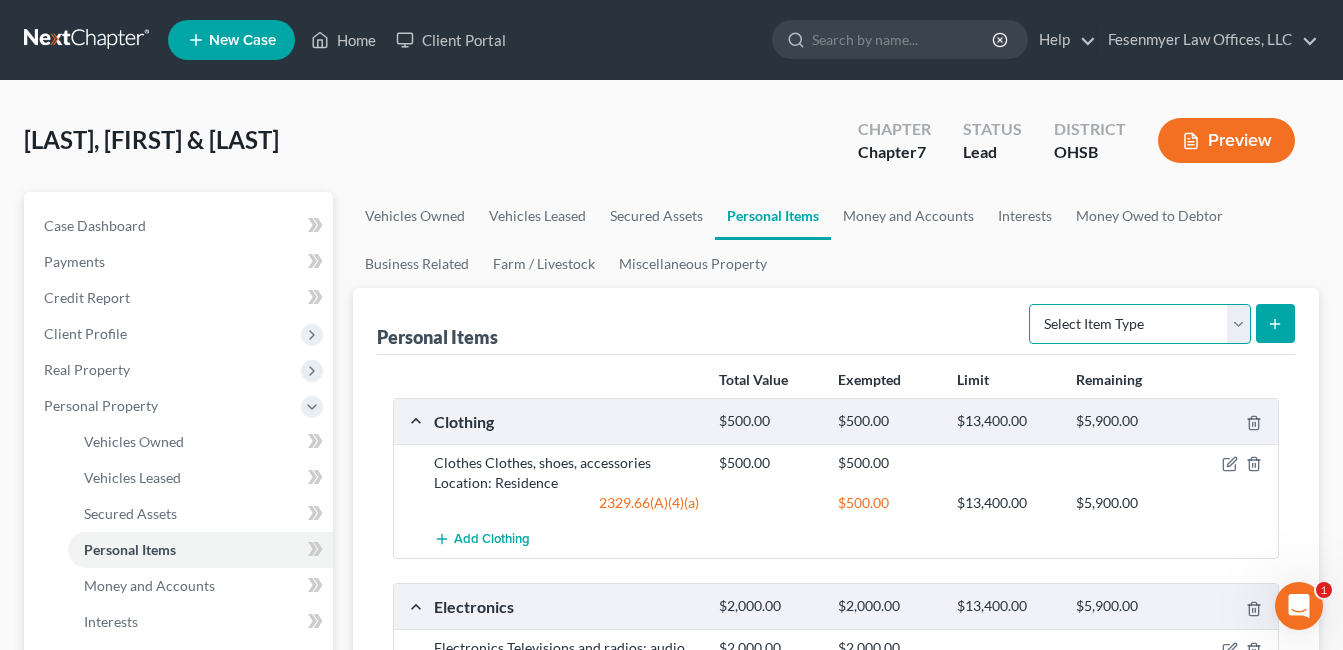 select on "pets" 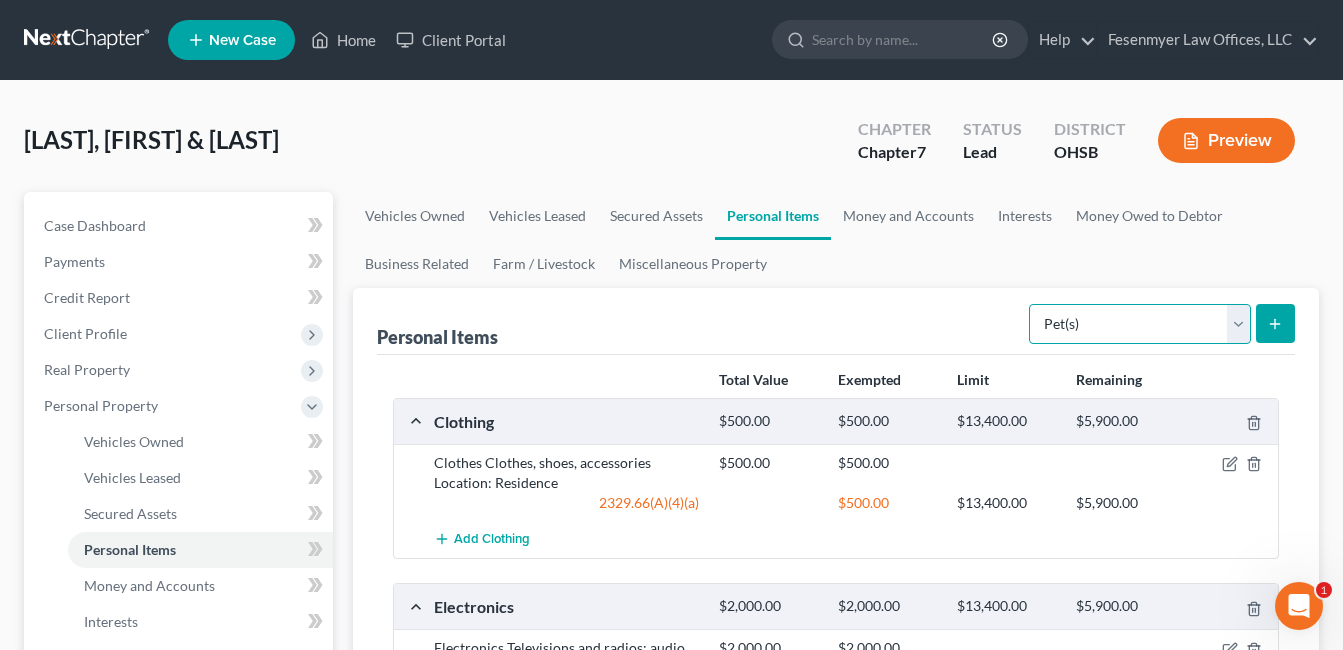 click on "Select Item Type Clothing Collectibles Of Value Electronics Firearms Household Goods Jewelry Other Pet(s) Sports & Hobby Equipment" at bounding box center (1140, 324) 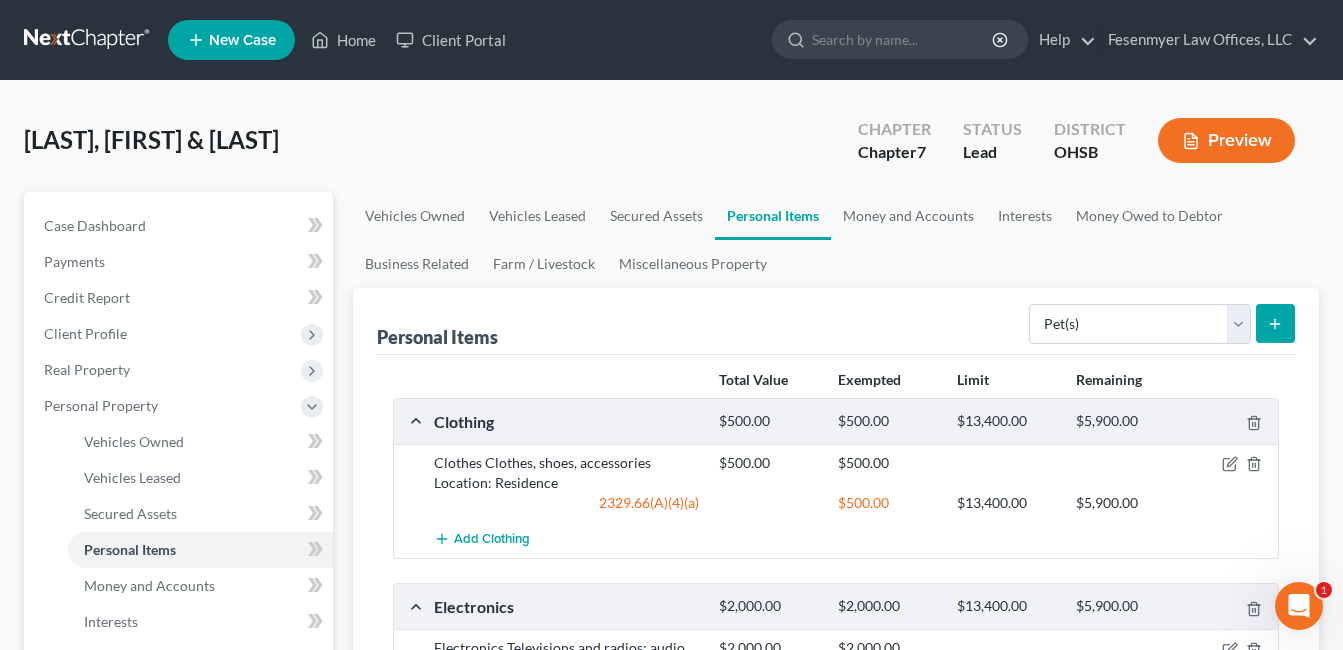 click at bounding box center (1275, 323) 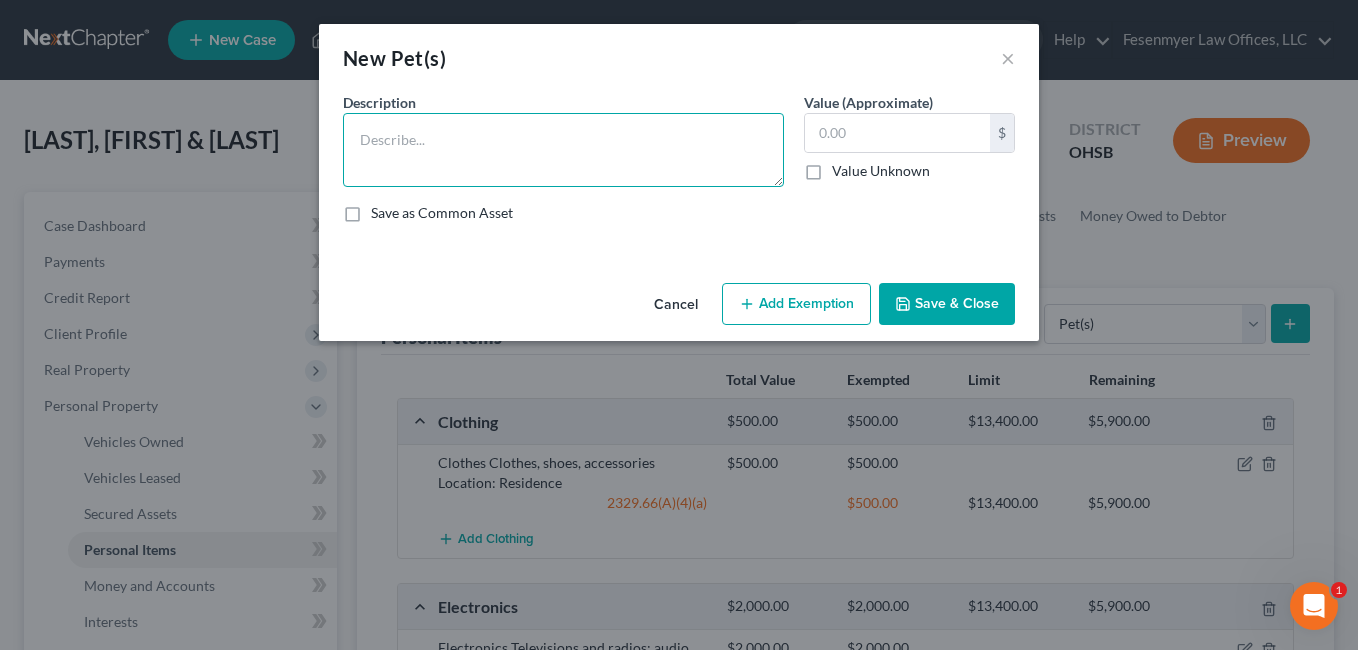 click at bounding box center (563, 150) 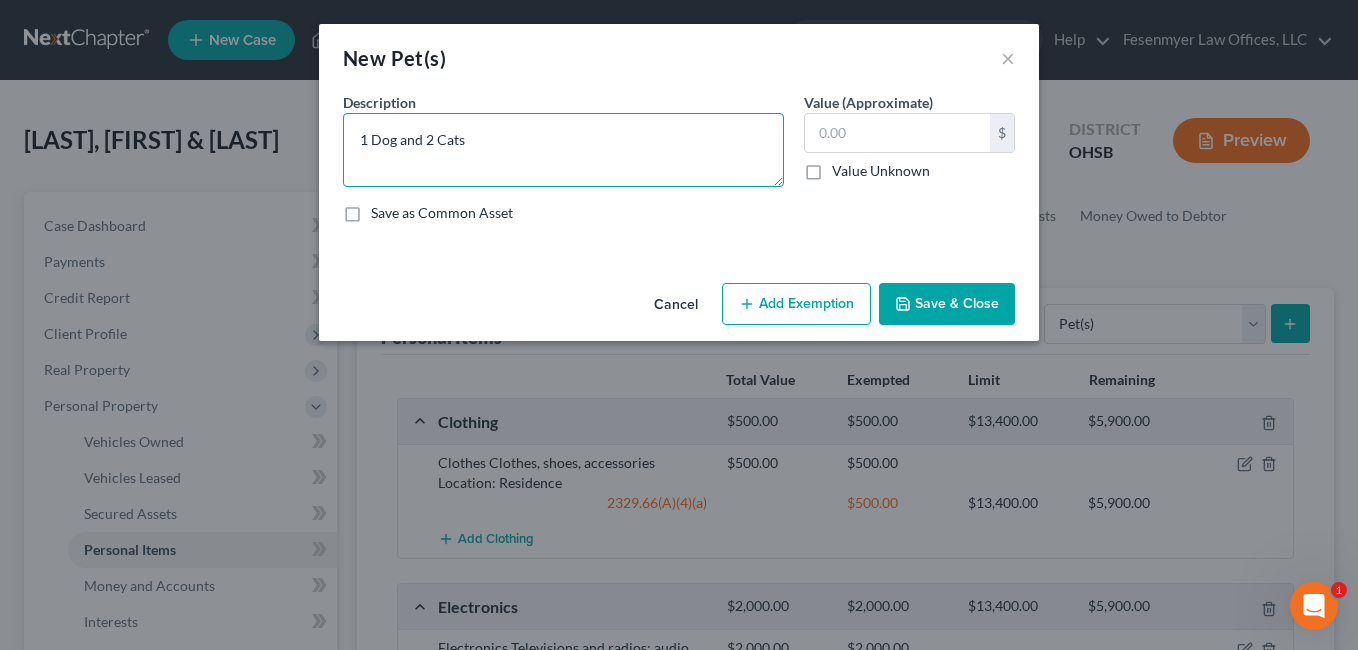 type on "1 Dog and 2 Cats" 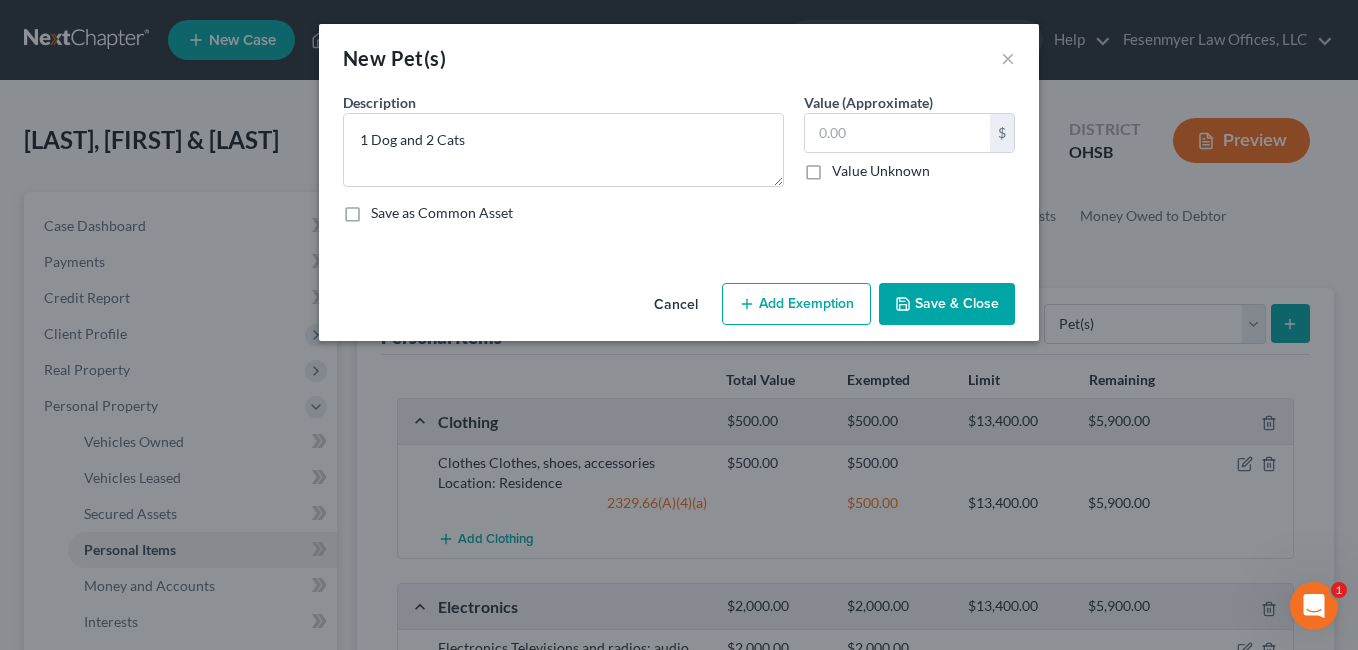 click on "Save & Close" at bounding box center [947, 304] 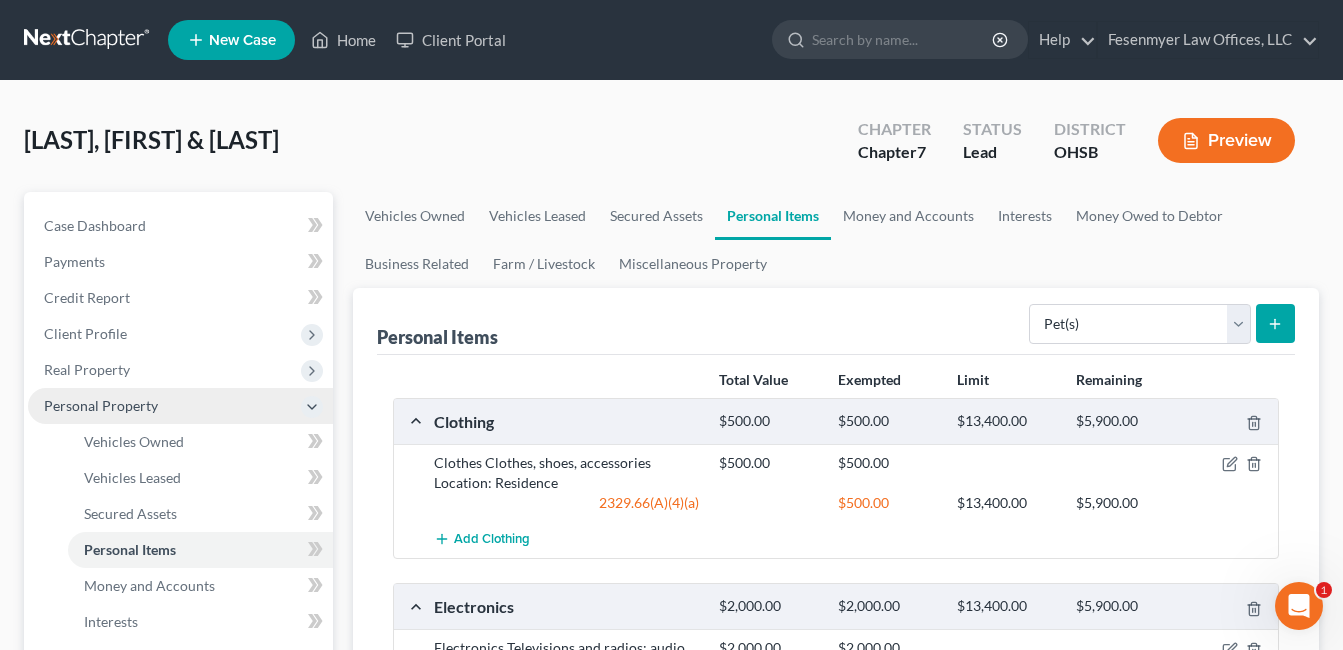 drag, startPoint x: 359, startPoint y: 426, endPoint x: 332, endPoint y: 411, distance: 30.88689 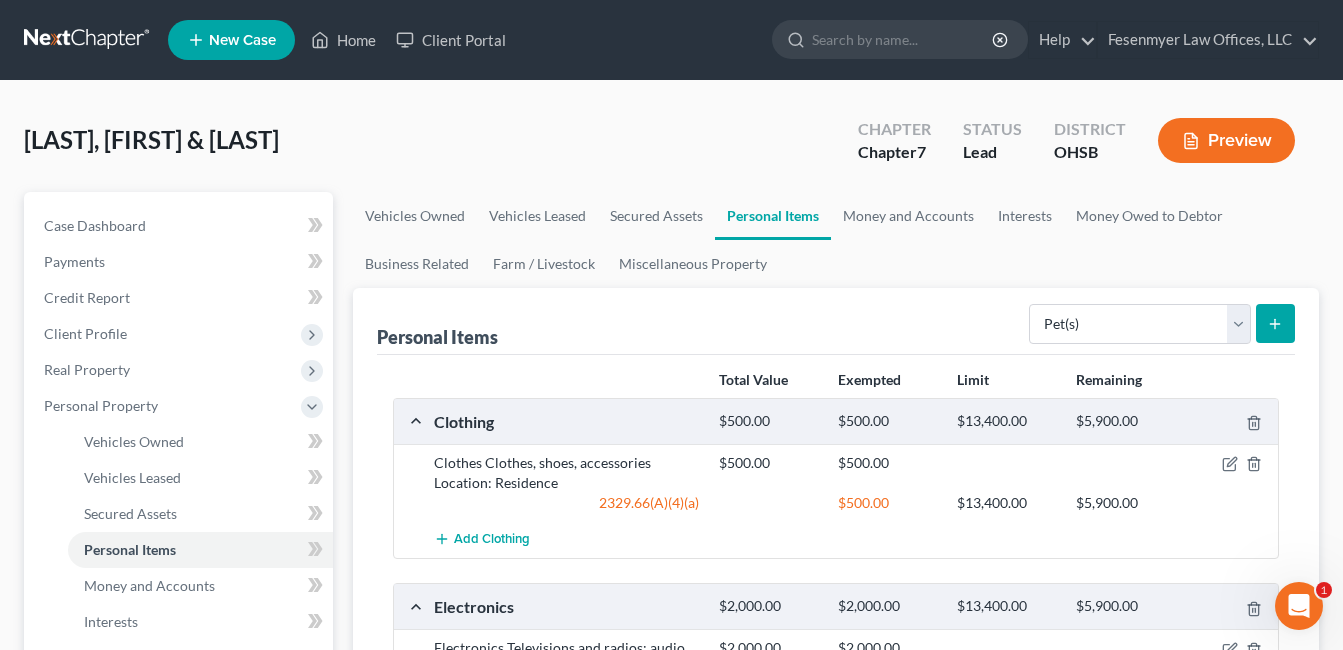 scroll, scrollTop: 800, scrollLeft: 0, axis: vertical 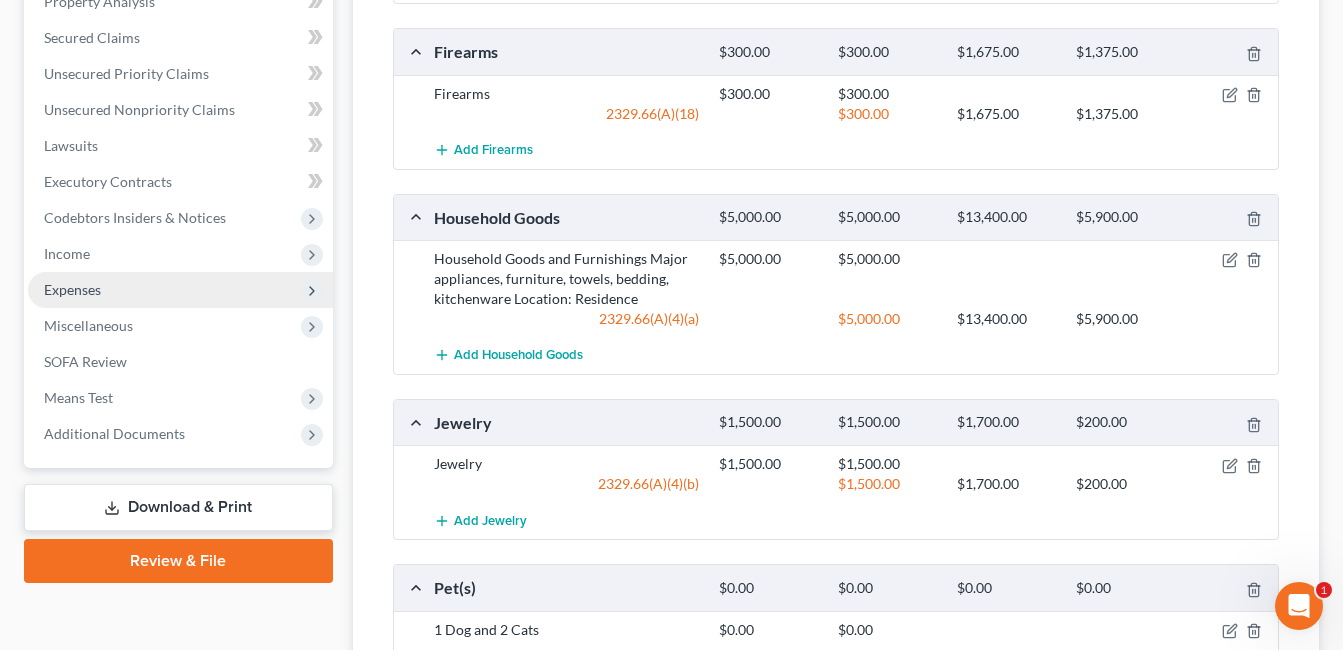 click on "Expenses" at bounding box center [180, 290] 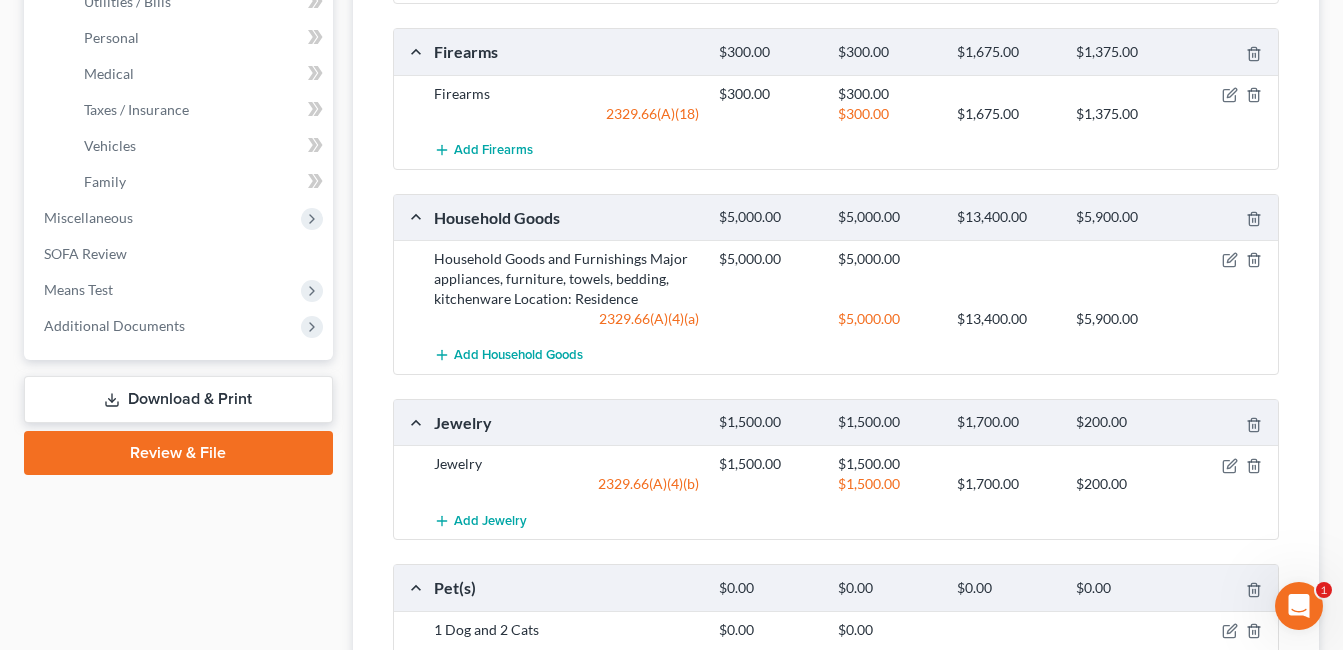 scroll, scrollTop: 440, scrollLeft: 0, axis: vertical 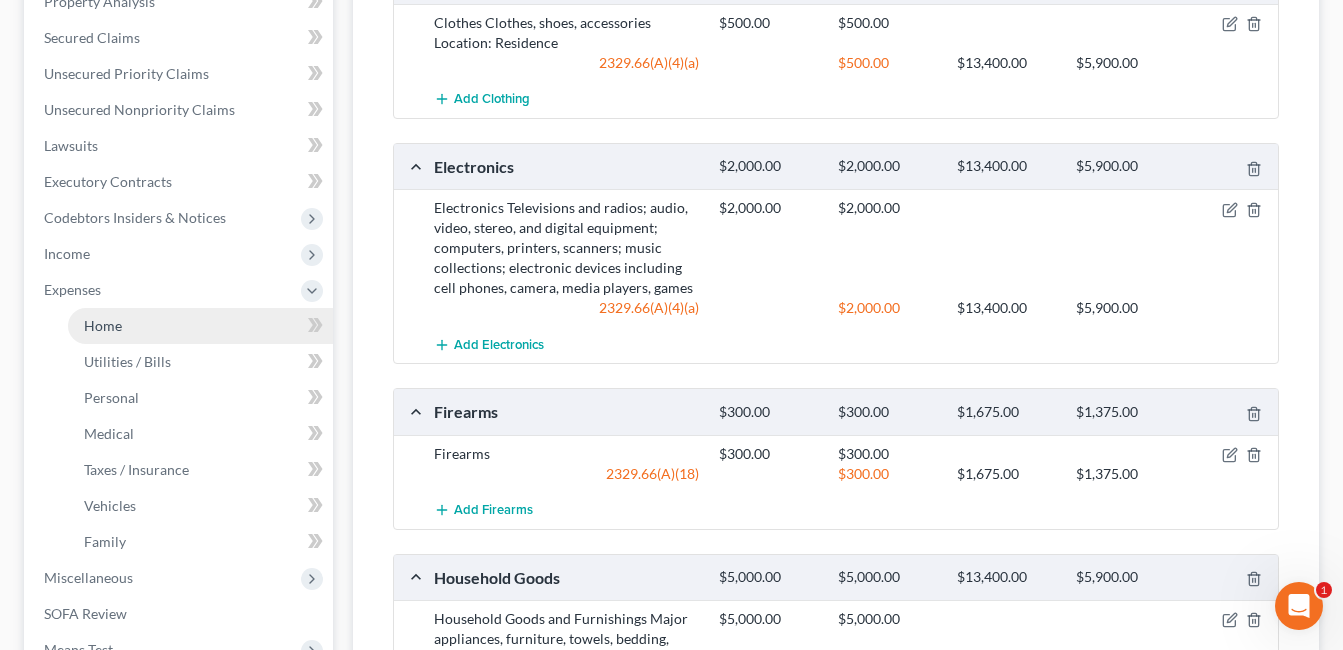 click on "Home" at bounding box center [200, 326] 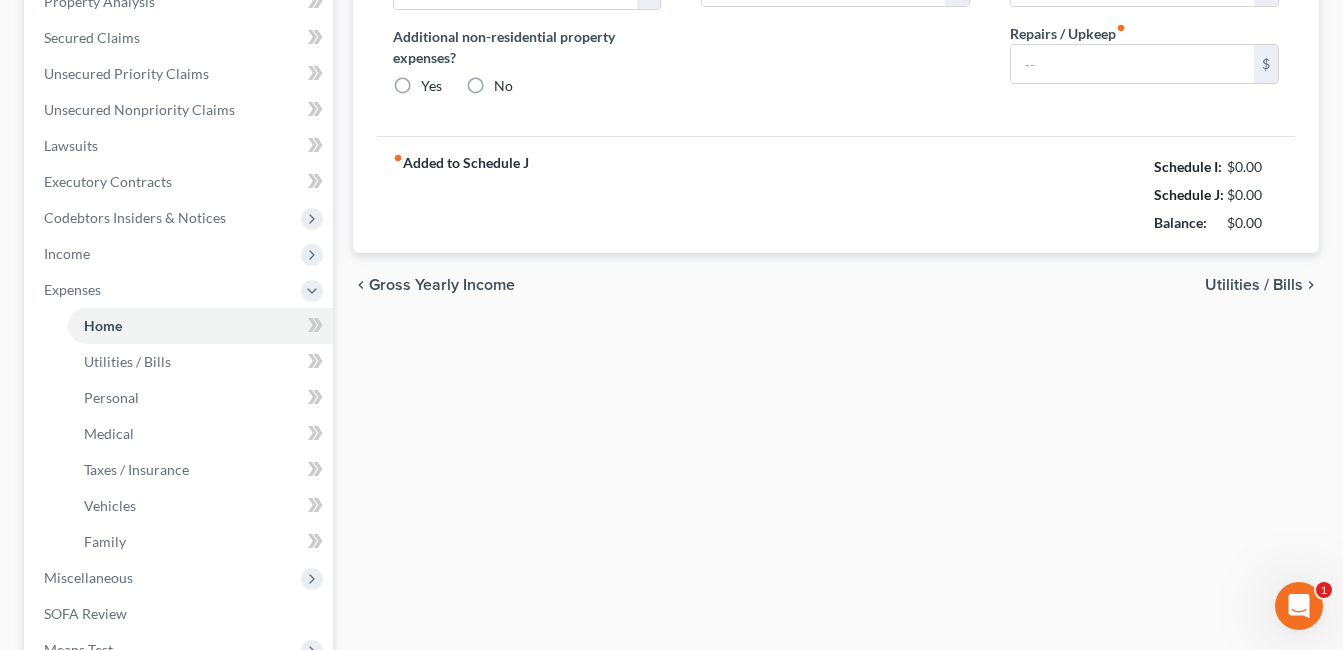 type on "1,066.00" 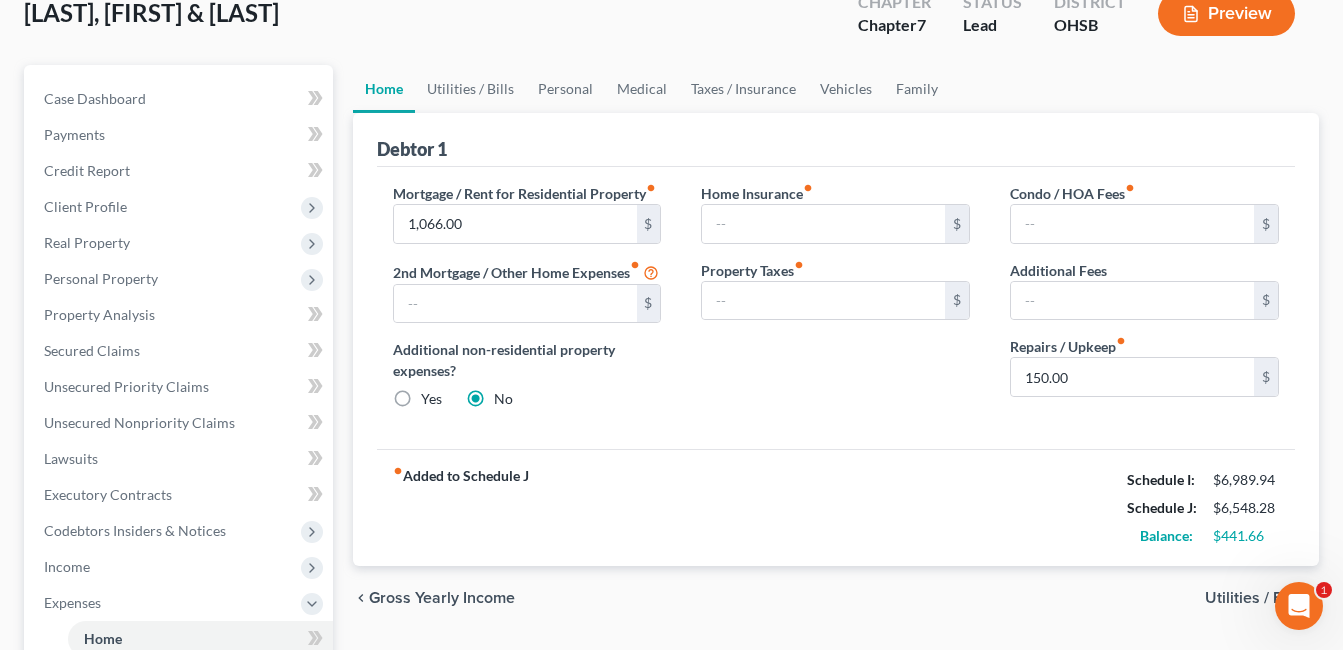 scroll, scrollTop: 200, scrollLeft: 0, axis: vertical 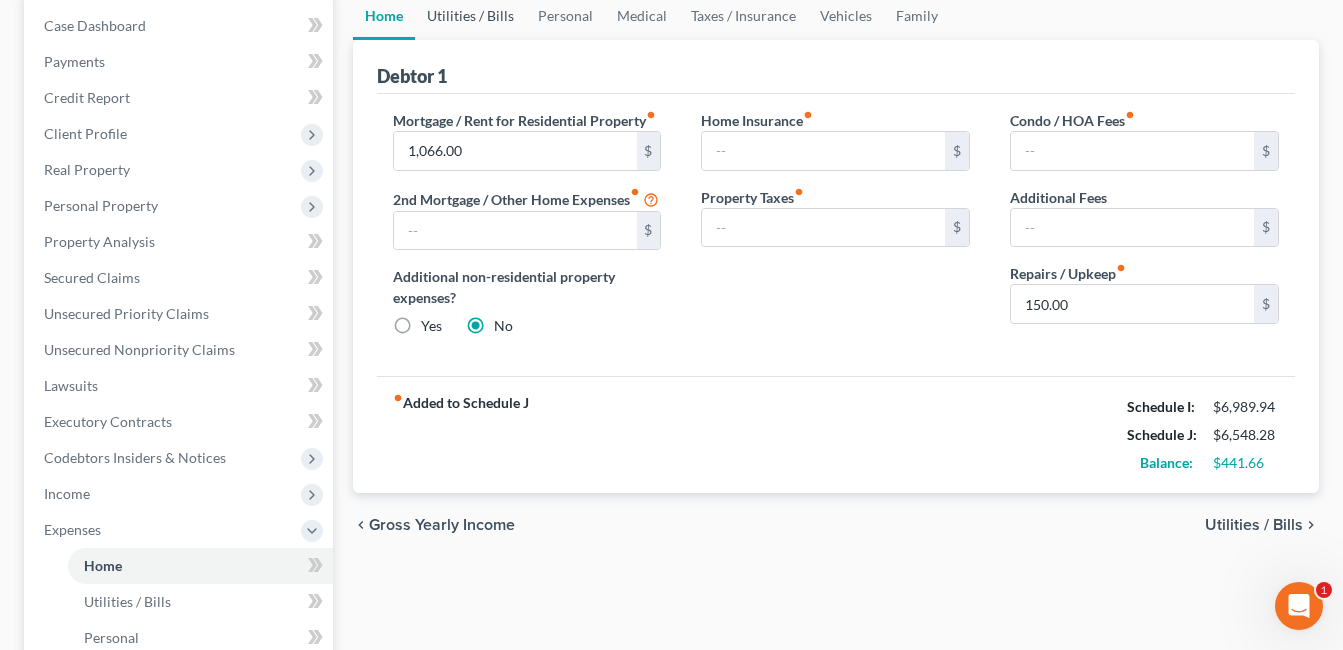 click on "Utilities / Bills" at bounding box center [470, 16] 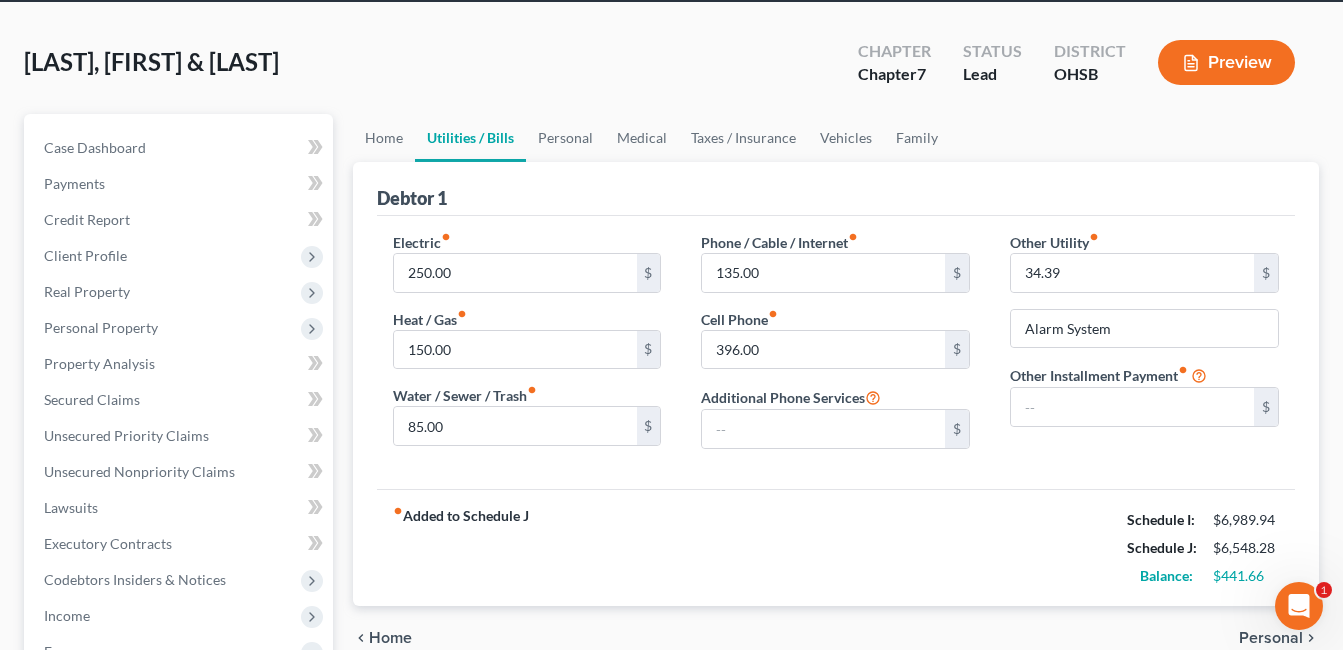 scroll, scrollTop: 0, scrollLeft: 0, axis: both 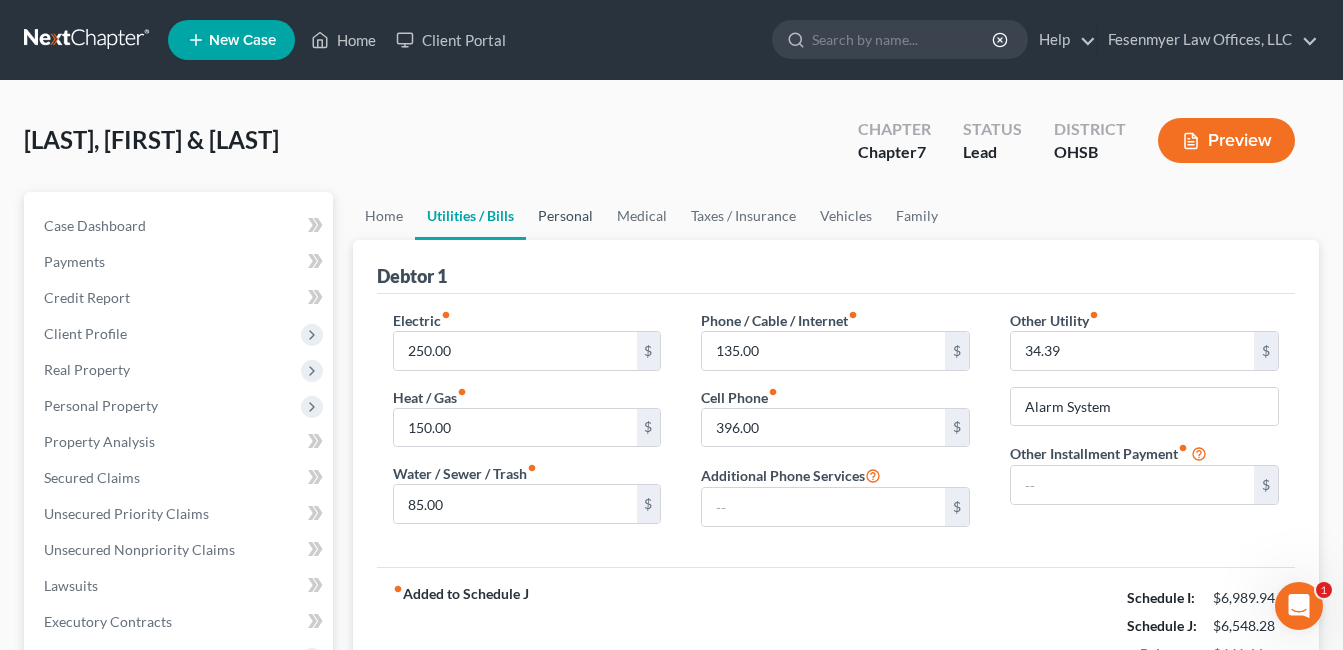 click on "Personal" at bounding box center [565, 216] 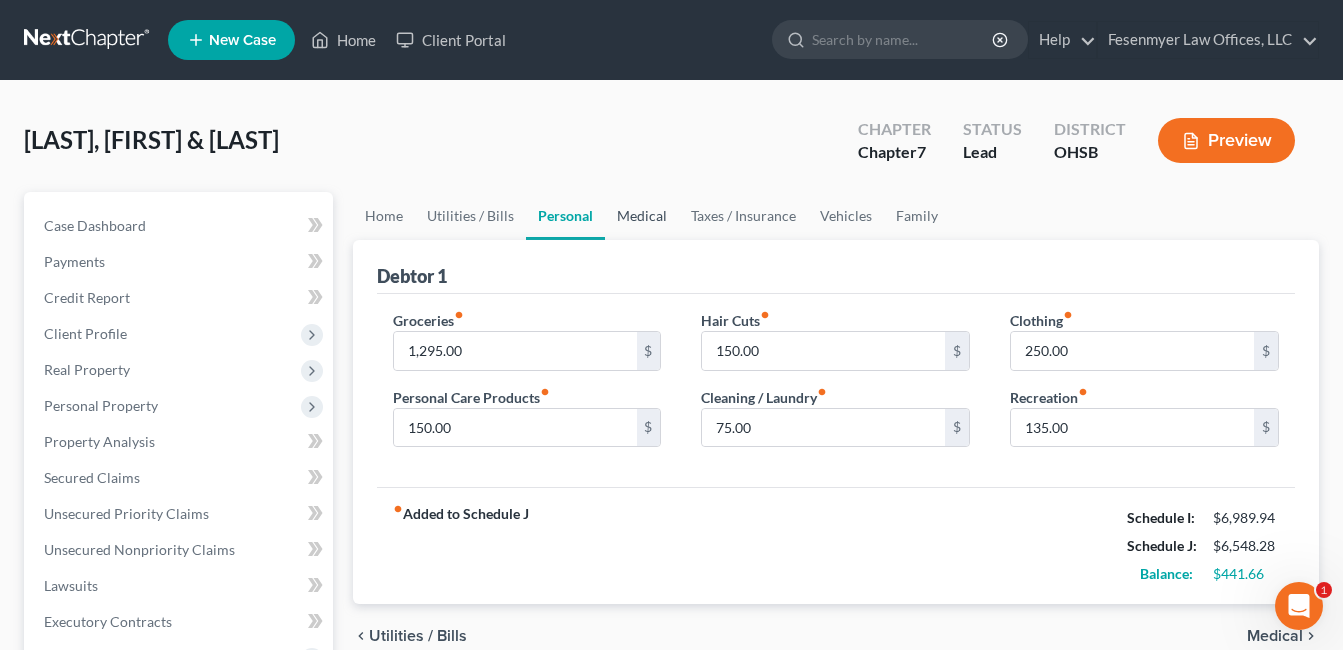 click on "Medical" at bounding box center (642, 216) 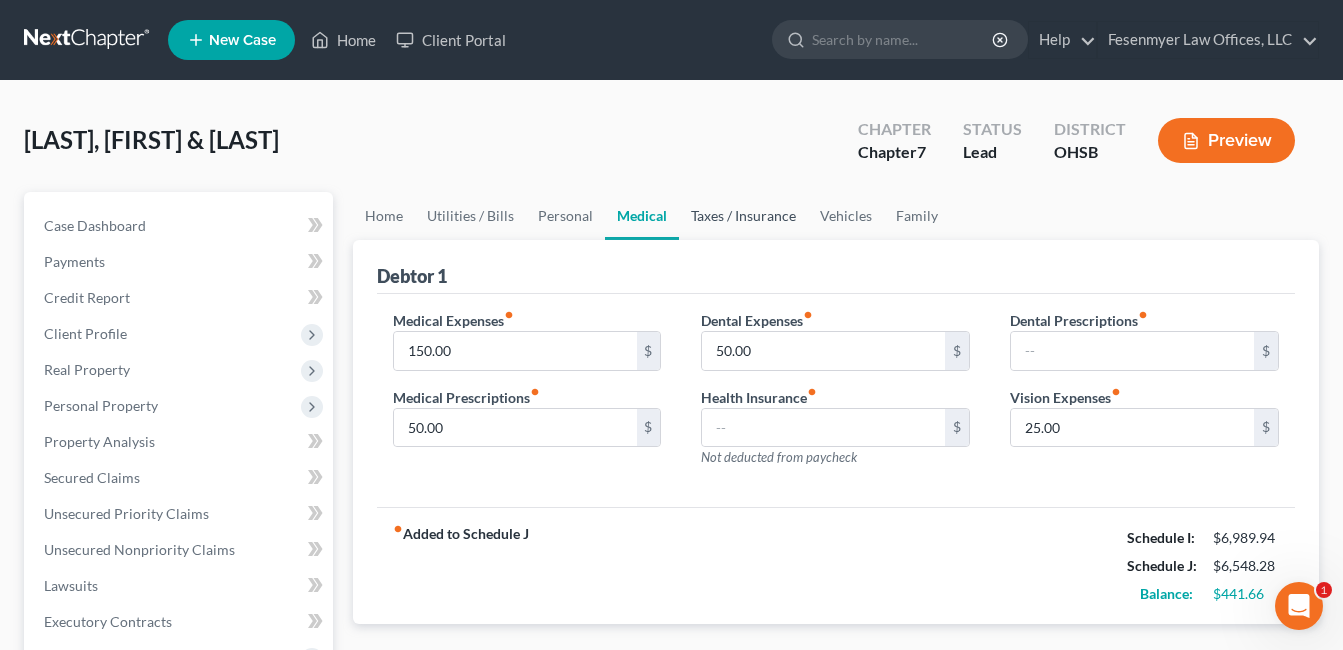 click on "Taxes / Insurance" at bounding box center [743, 216] 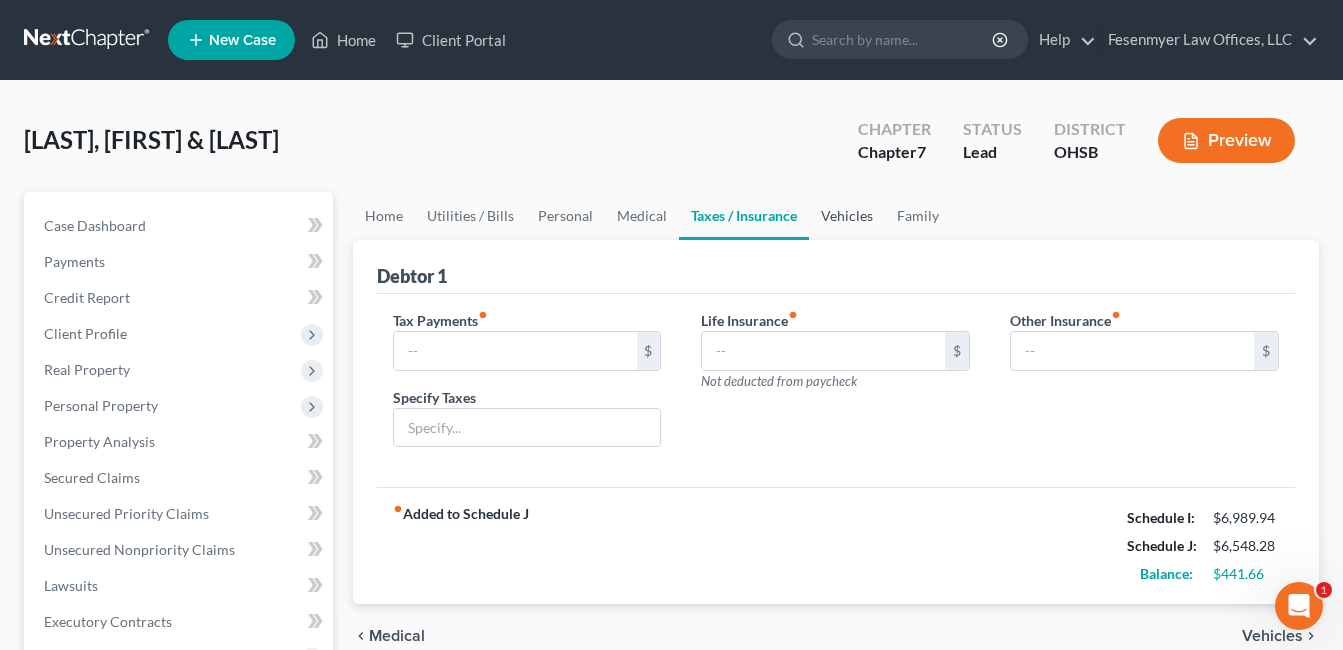 click on "Vehicles" at bounding box center (847, 216) 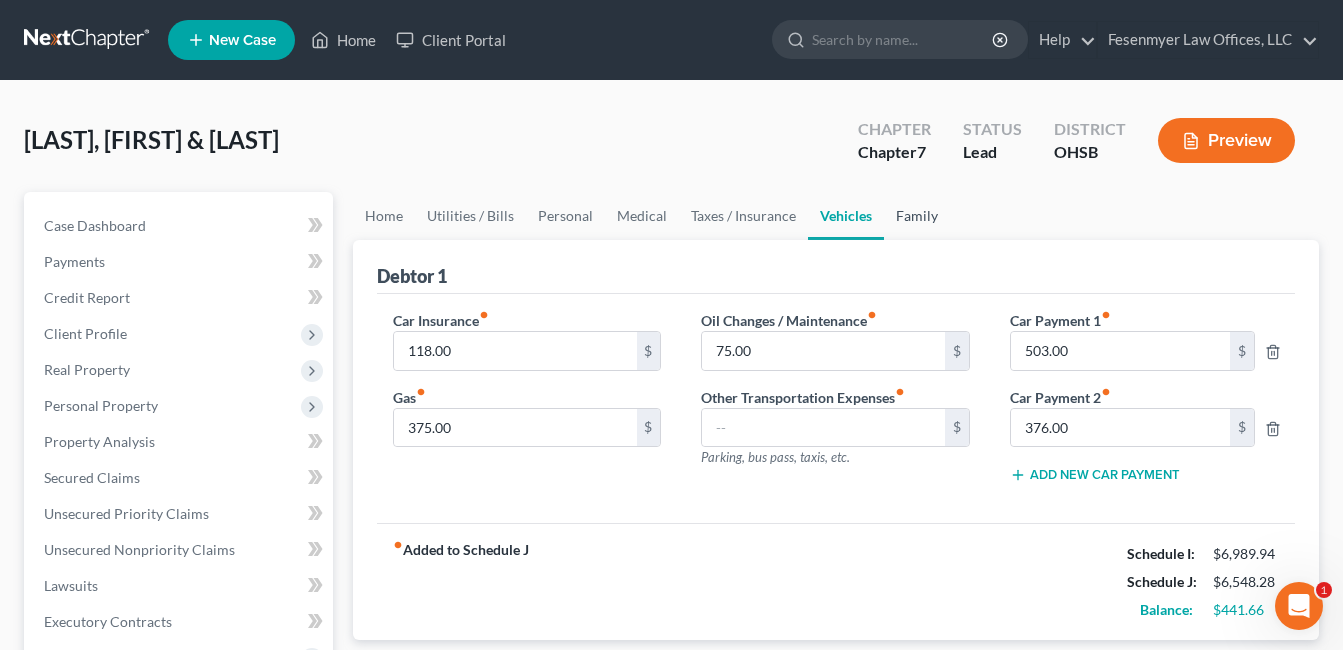 click on "Family" at bounding box center (917, 216) 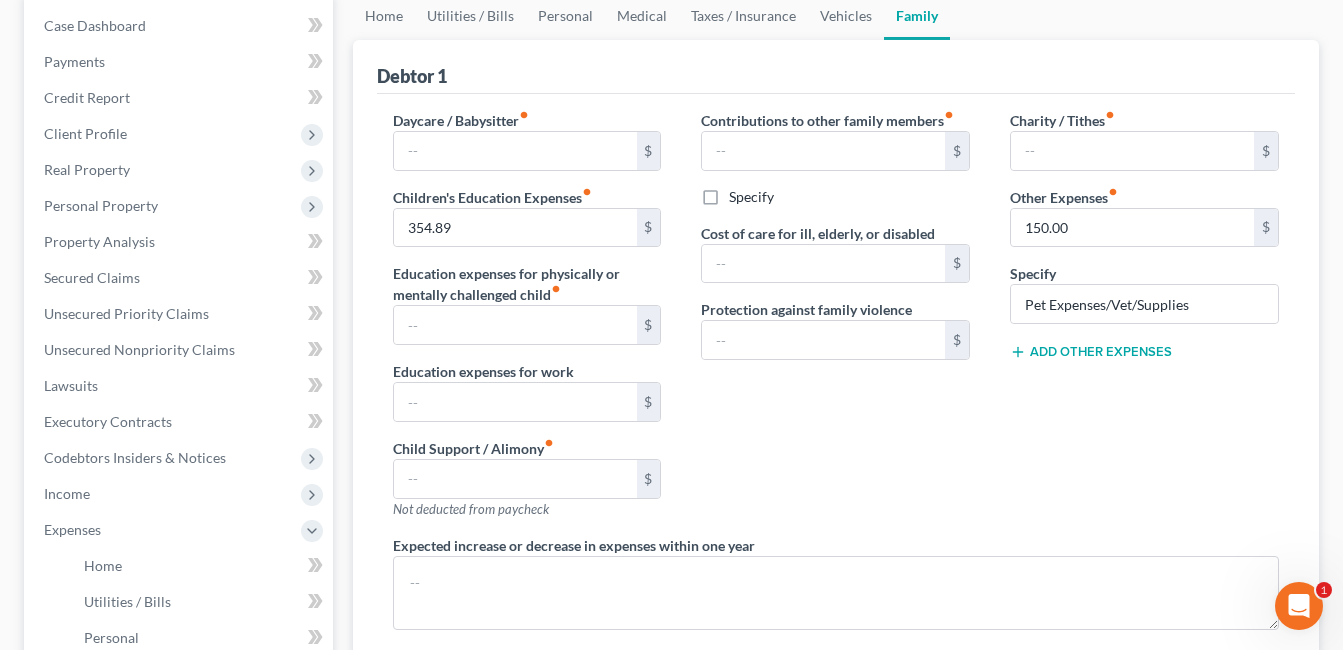 scroll, scrollTop: 100, scrollLeft: 0, axis: vertical 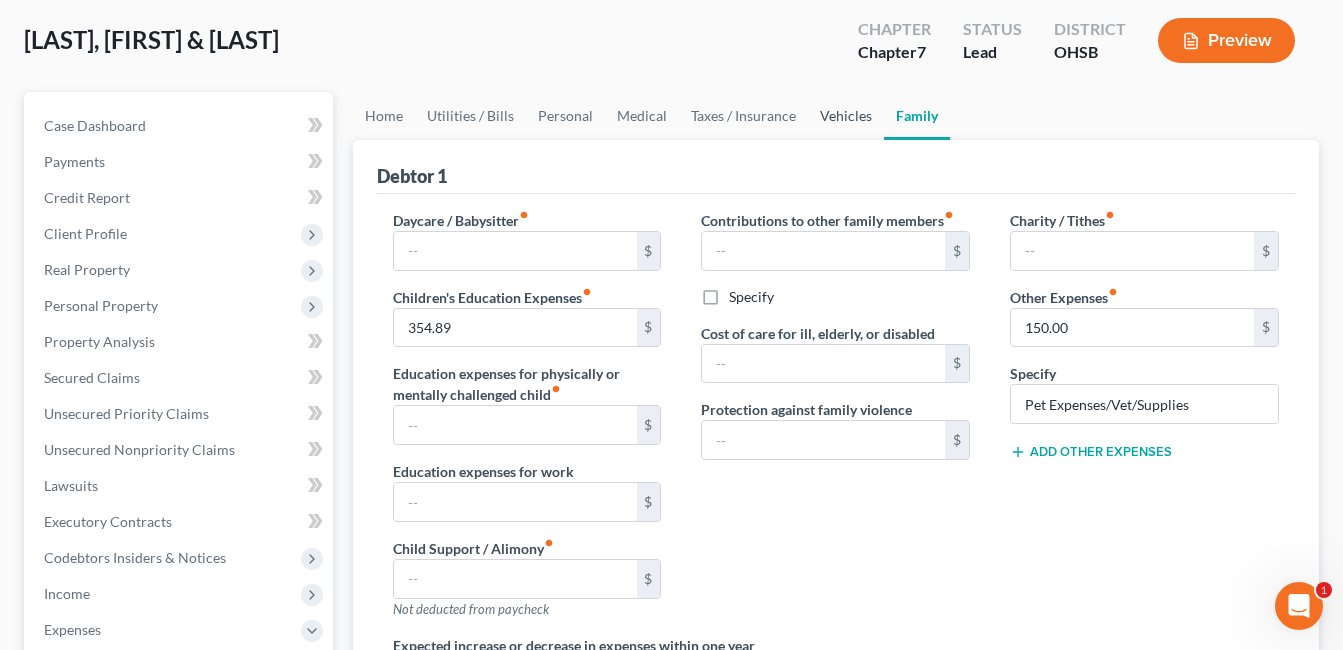 click on "Vehicles" at bounding box center (846, 116) 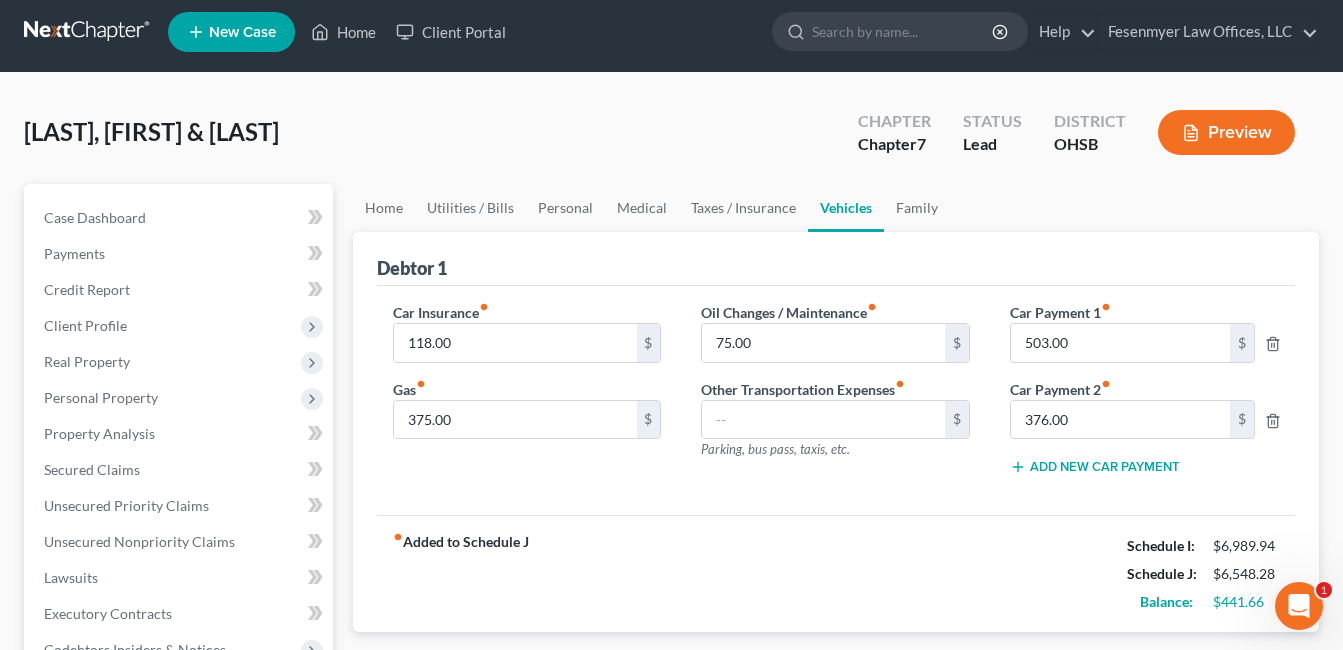 scroll, scrollTop: 0, scrollLeft: 0, axis: both 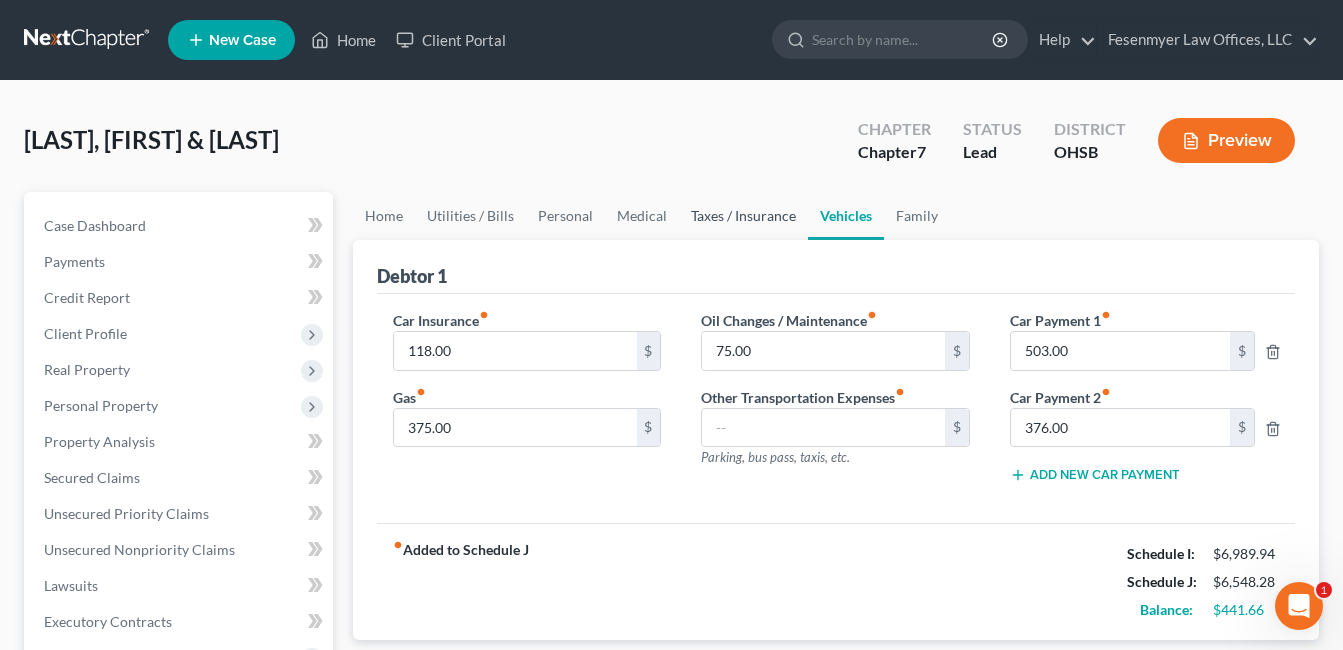 click on "Taxes / Insurance" at bounding box center (743, 216) 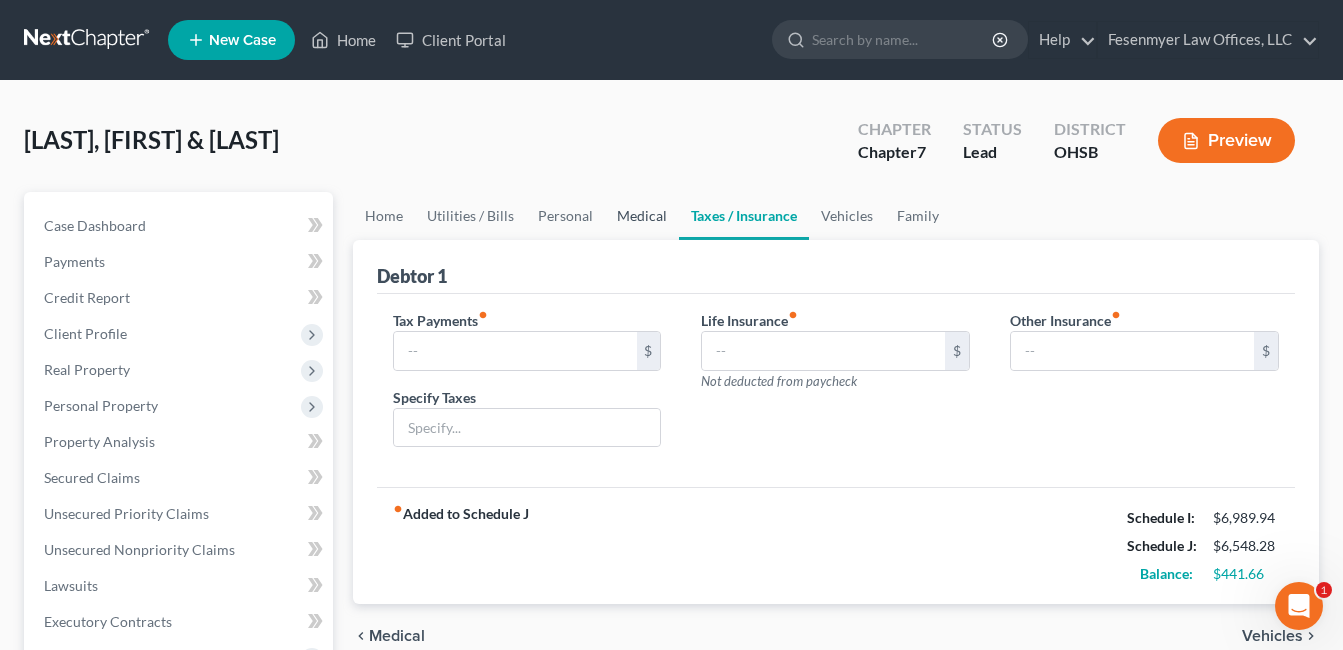click on "Medical" at bounding box center (642, 216) 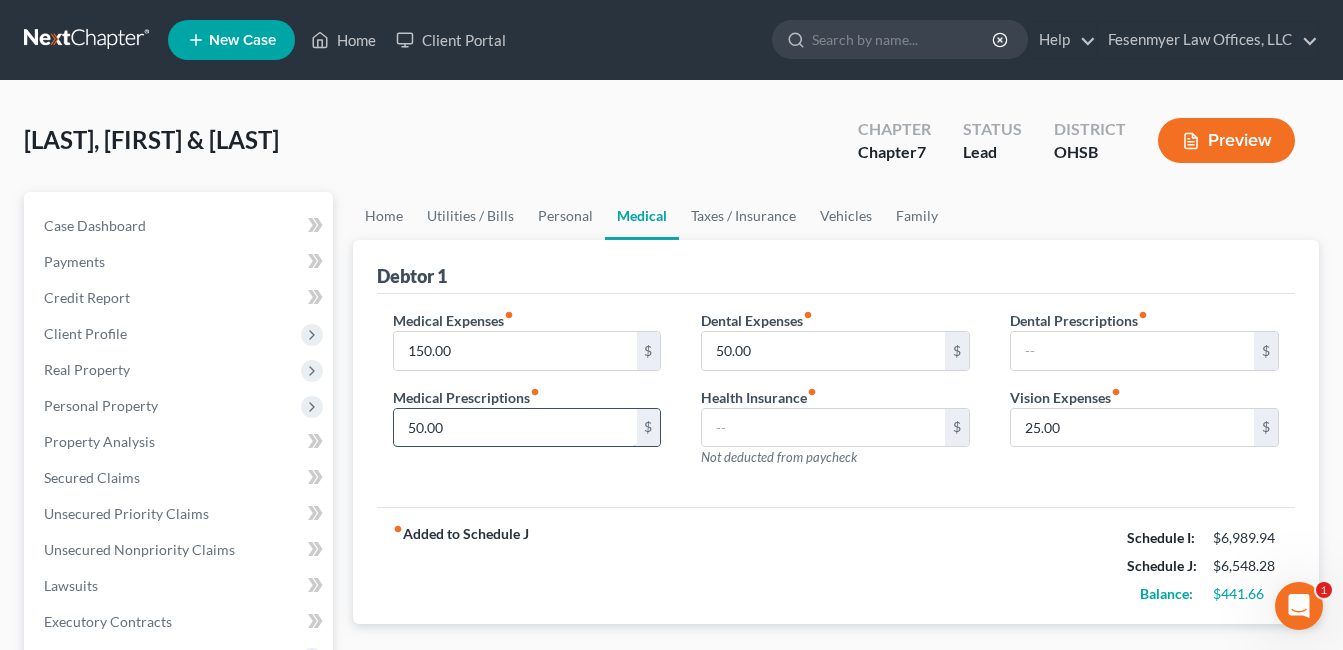 click on "50.00" at bounding box center [515, 428] 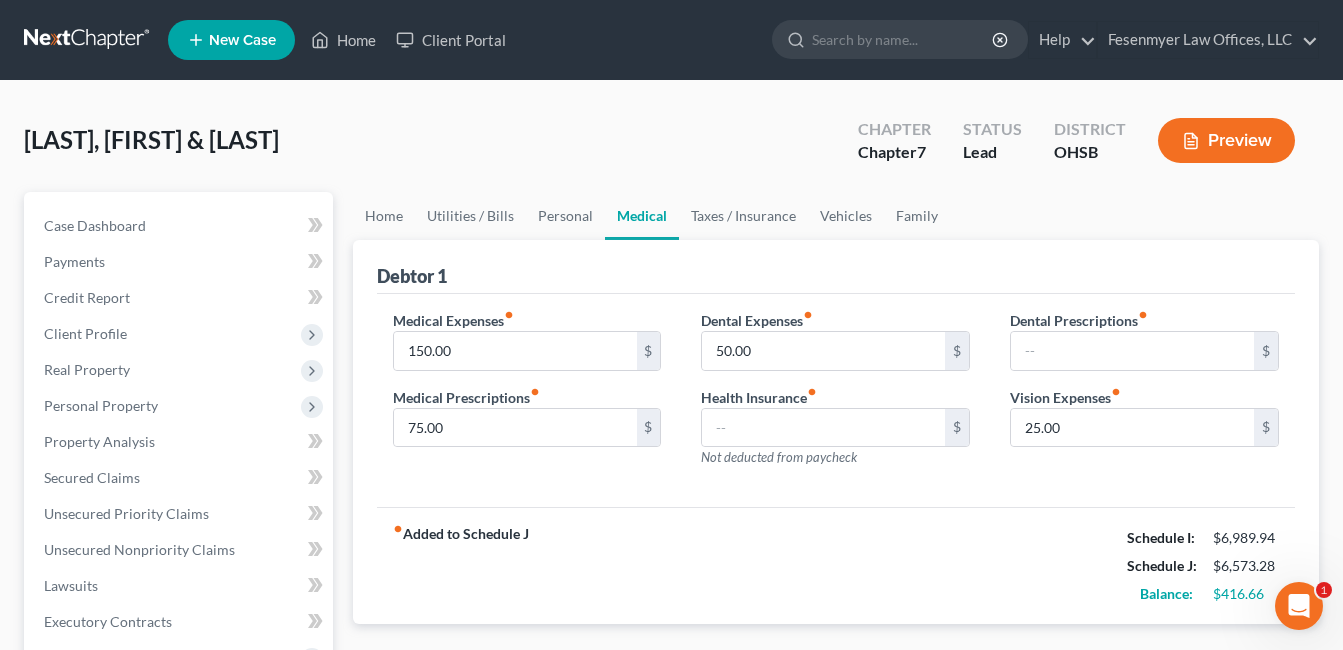 click on "Medical Expenses  fiber_manual_record 150.00 $ Medical Prescriptions  fiber_manual_record 75.00 $ Dental Expenses  fiber_manual_record 50.00 $ Health Insurance  fiber_manual_record $ Not deducted from paycheck Dental Prescriptions  fiber_manual_record $ Vision Expenses  fiber_manual_record 25.00 $" at bounding box center [836, 401] 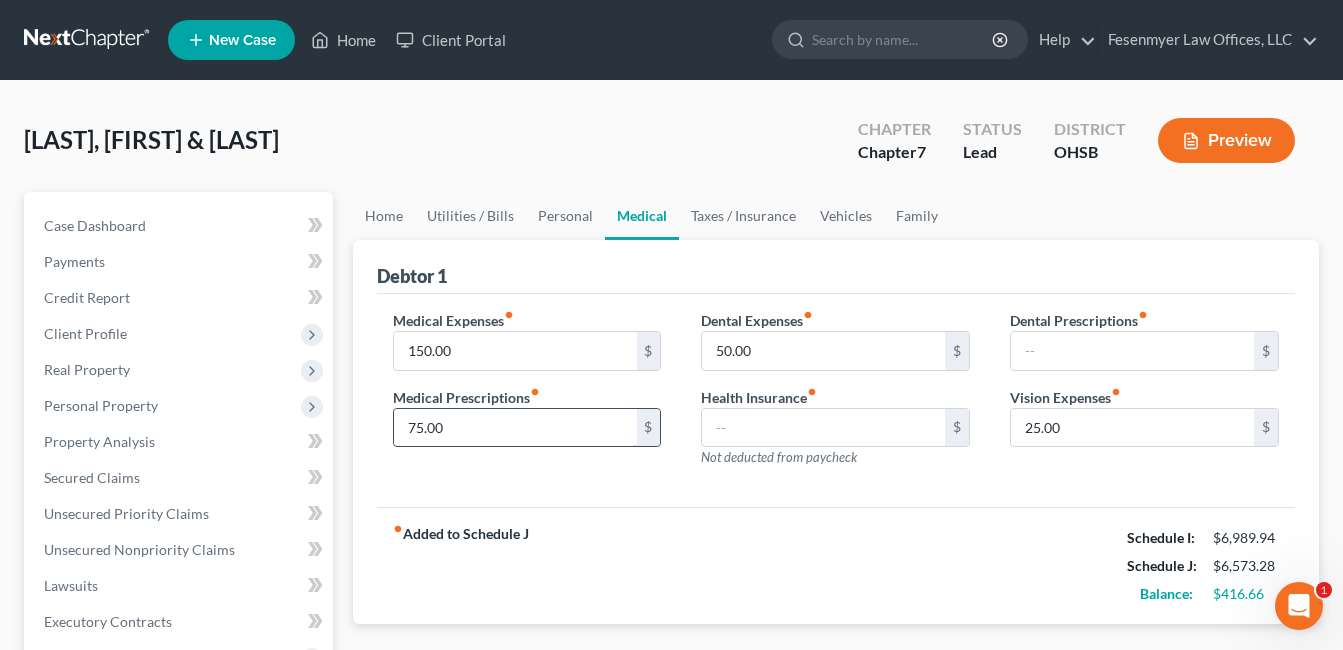 drag, startPoint x: 676, startPoint y: 452, endPoint x: 564, endPoint y: 439, distance: 112.75194 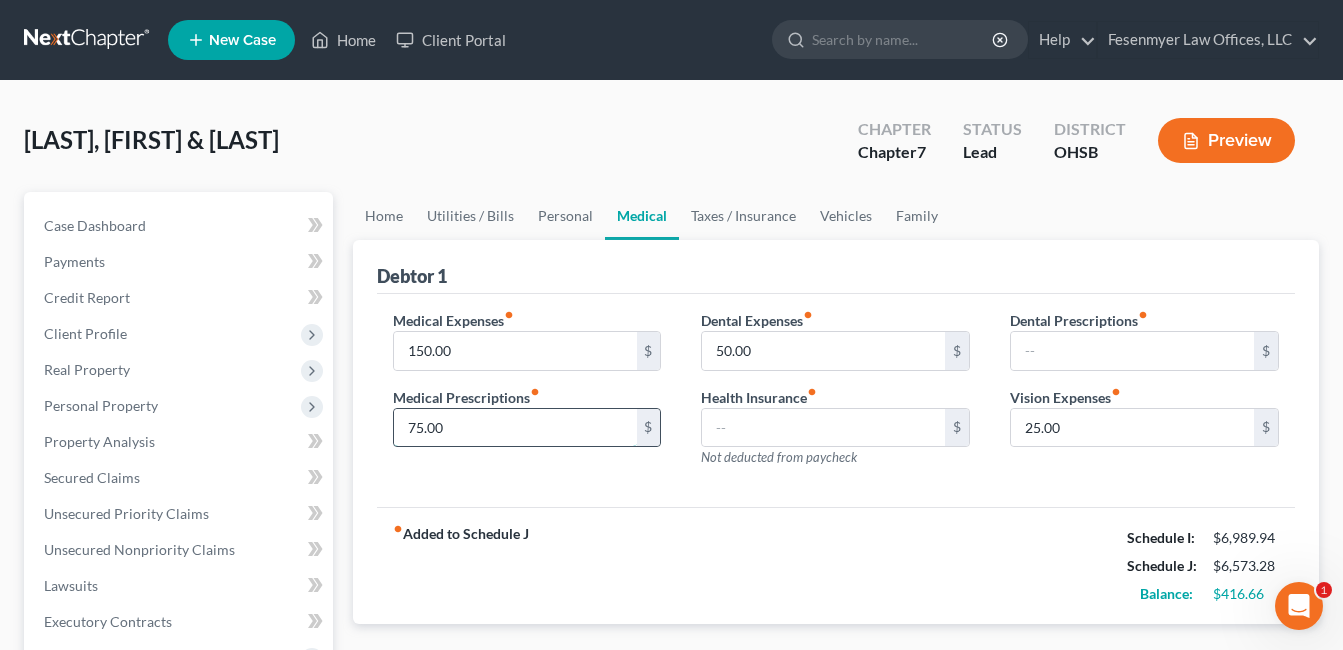 click on "75.00" at bounding box center (515, 428) 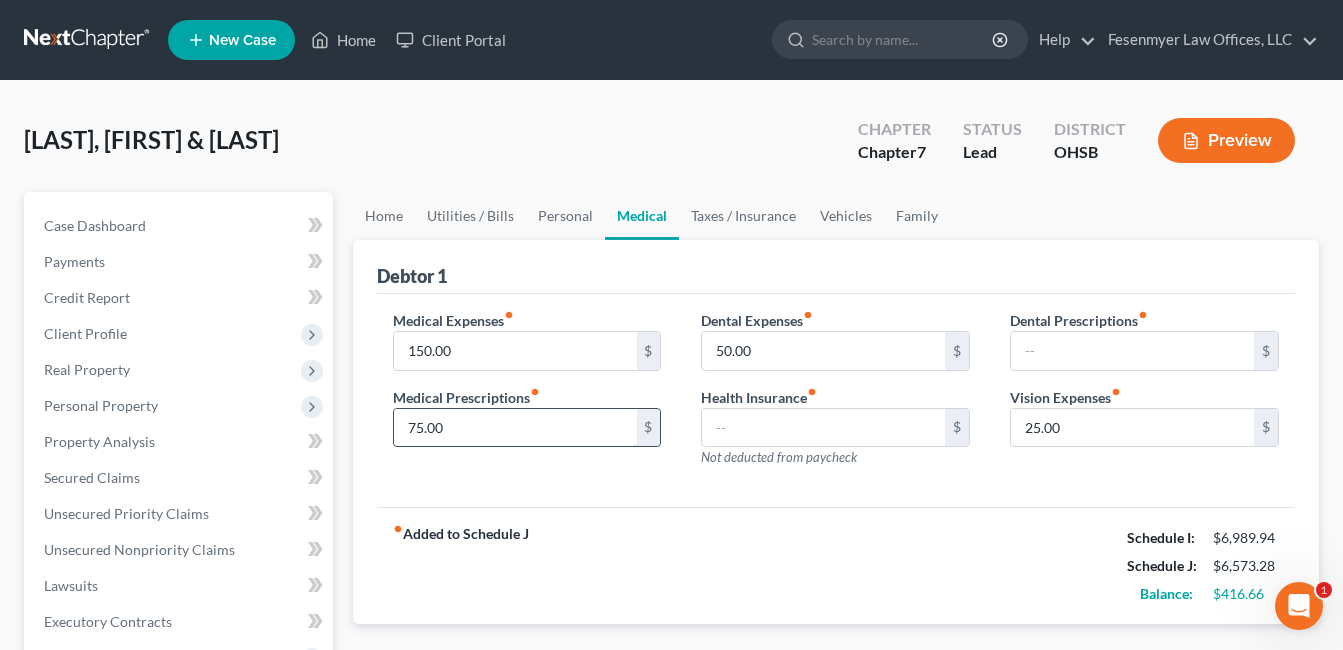 type on "75.00" 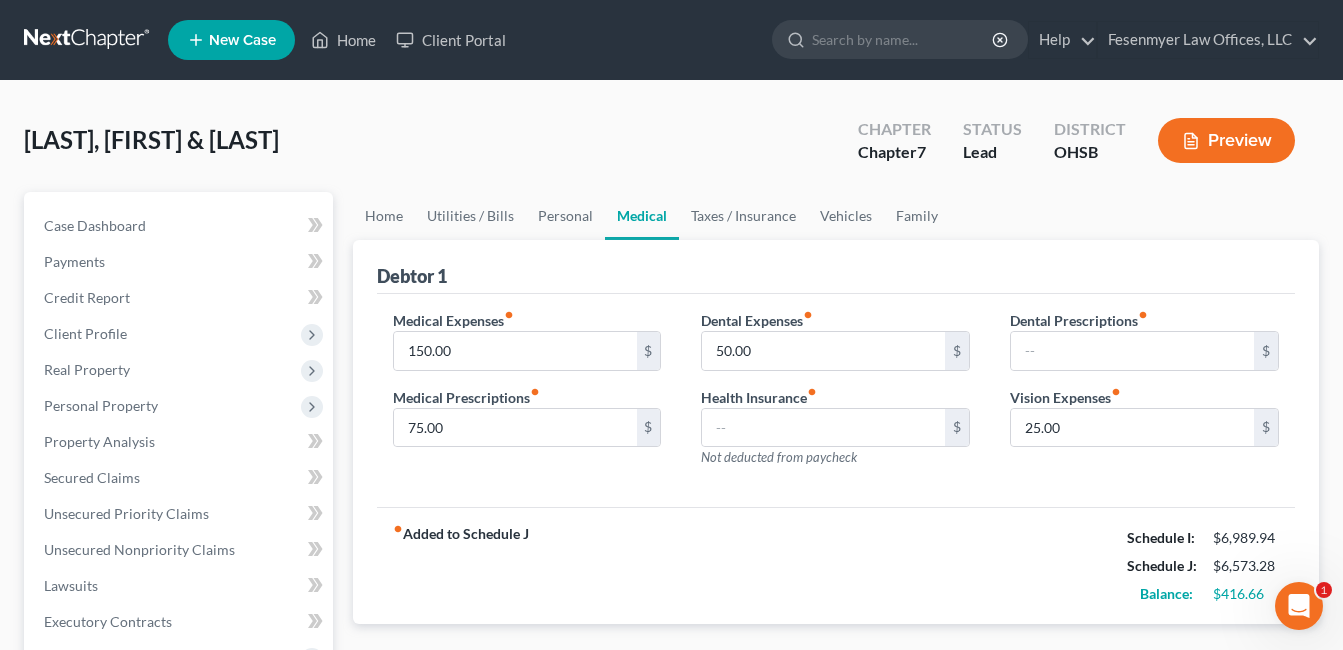 click on "Medical Expenses  fiber_manual_record 150.00 $ Medical Prescriptions  fiber_manual_record 75.00 $" at bounding box center [527, 397] 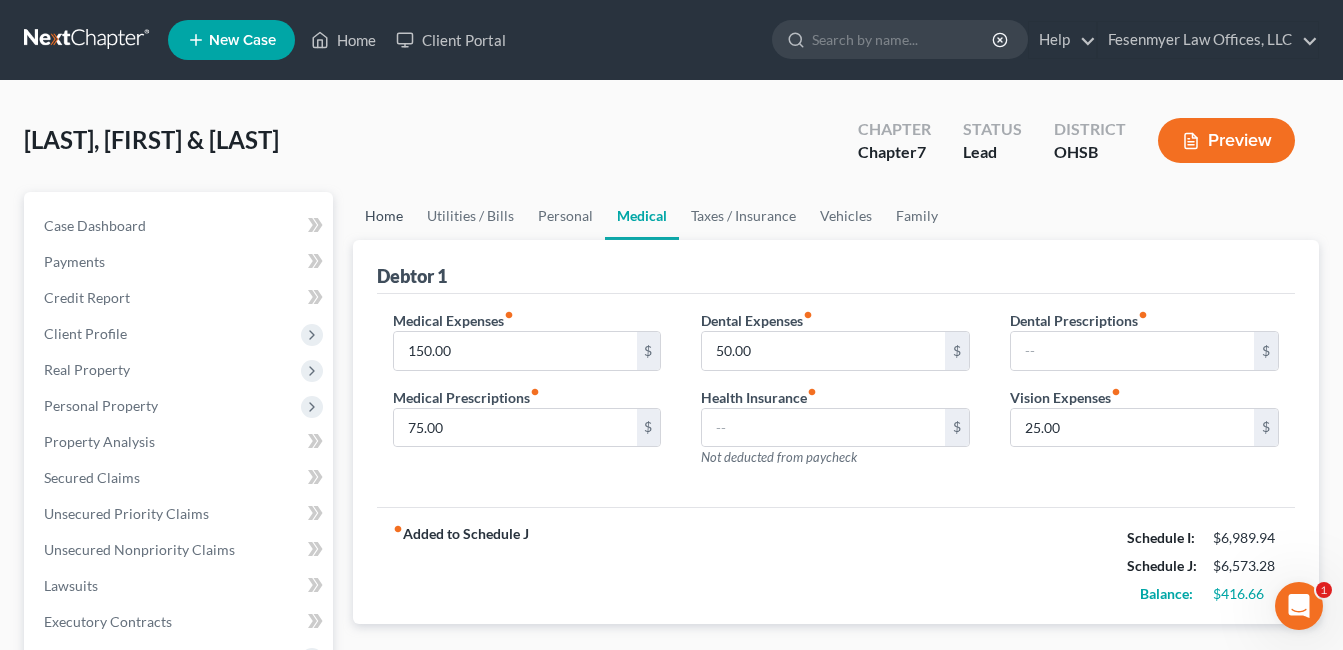 drag, startPoint x: 389, startPoint y: 214, endPoint x: 401, endPoint y: 213, distance: 12.0415945 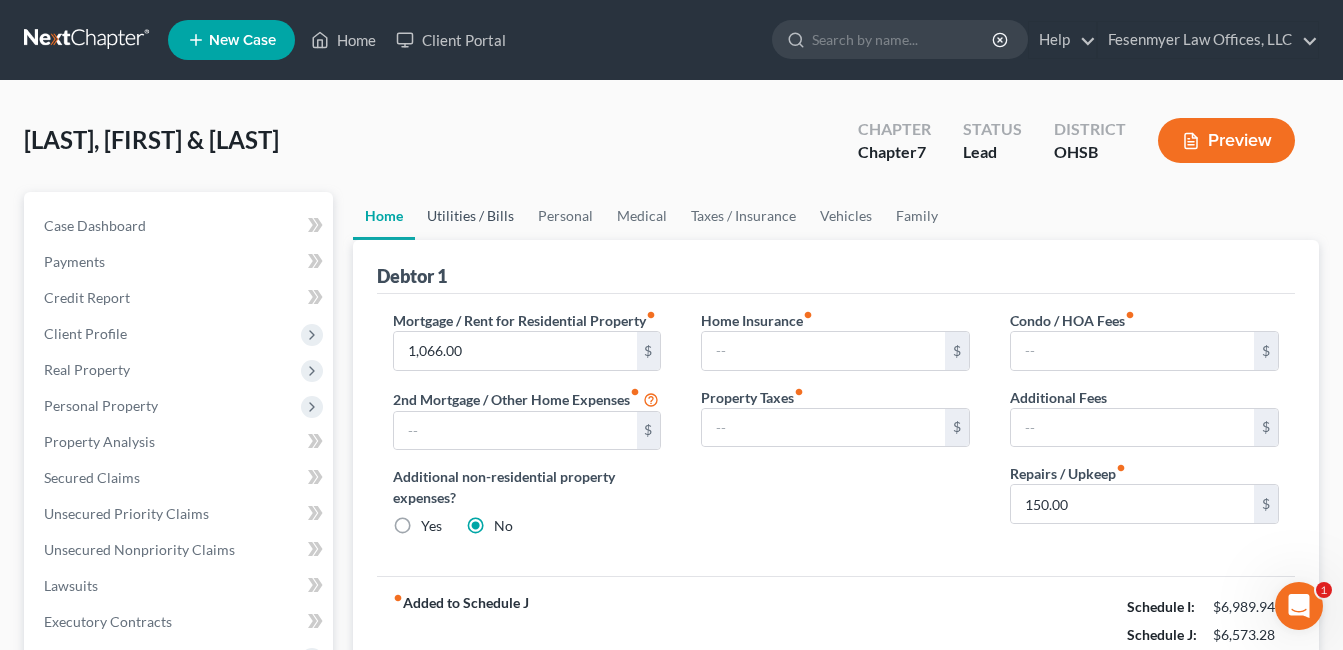 click on "Utilities / Bills" at bounding box center [470, 216] 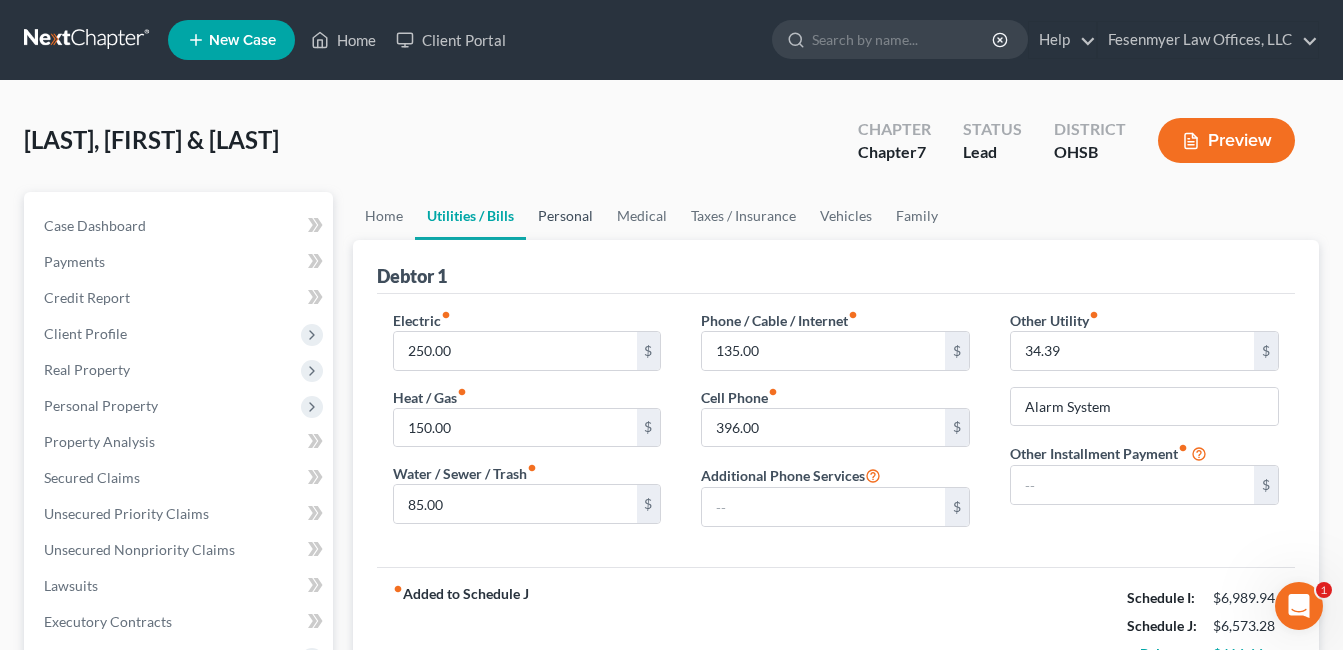 click on "Personal" at bounding box center (565, 216) 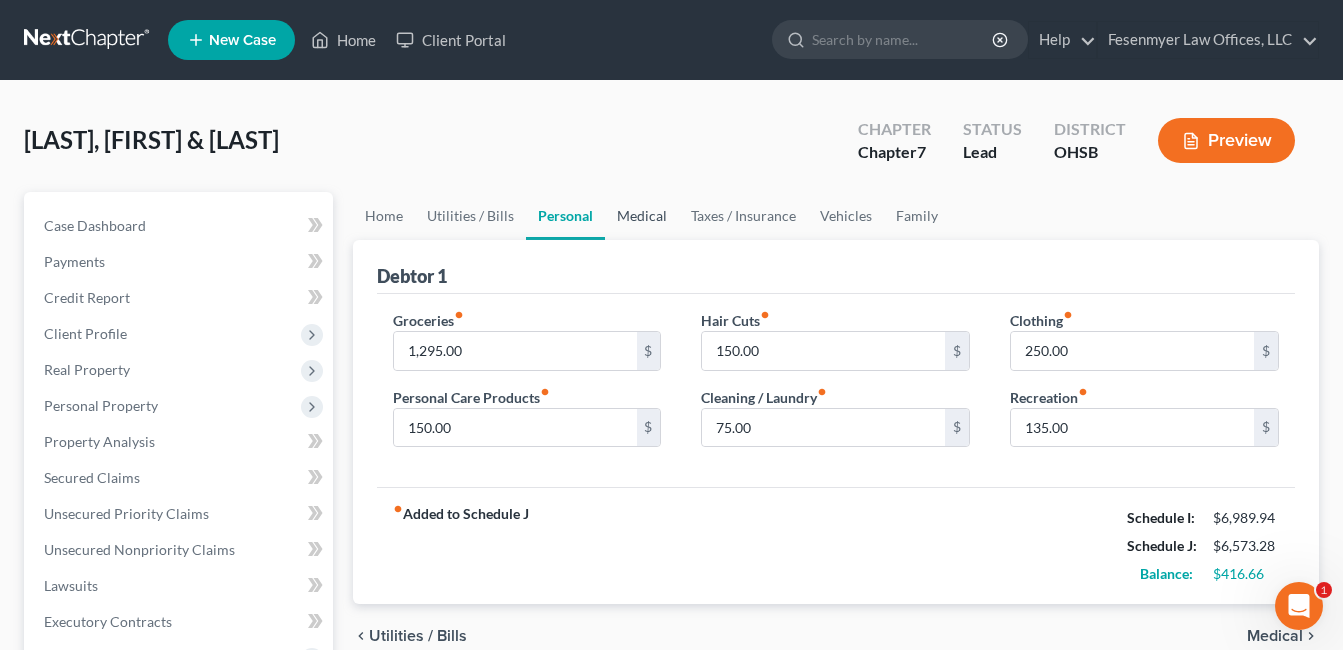 click on "Medical" at bounding box center (642, 216) 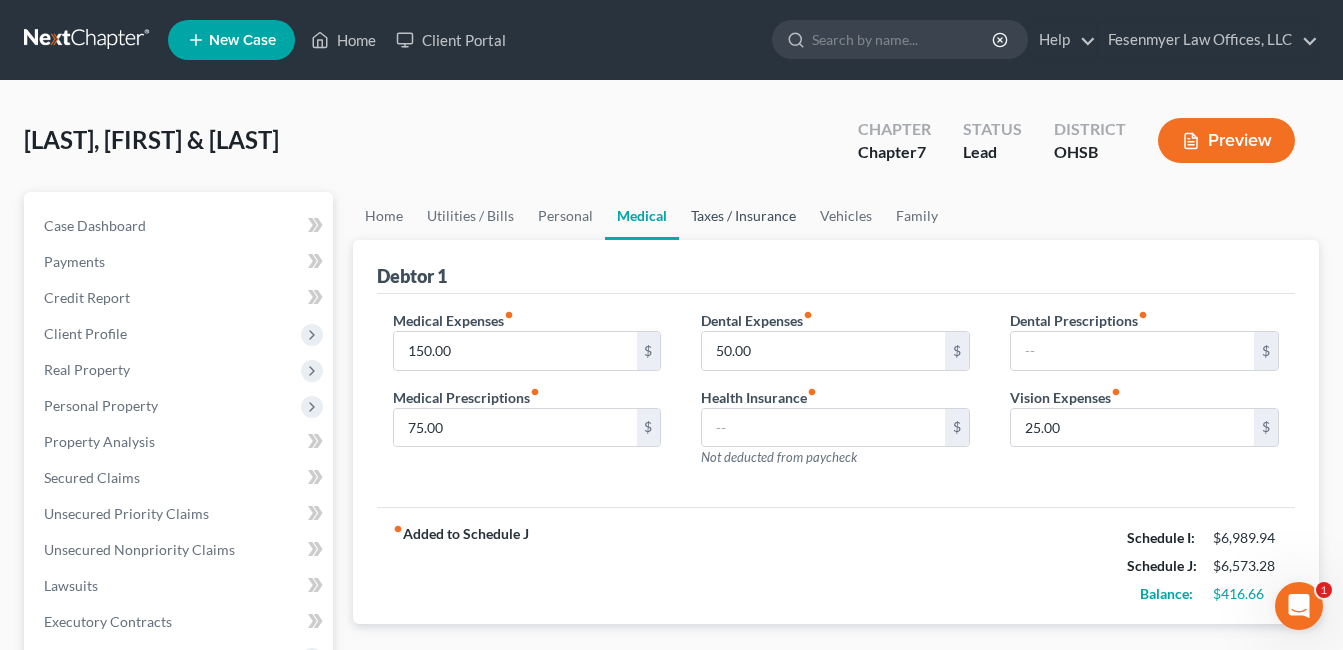 click on "Taxes / Insurance" at bounding box center (743, 216) 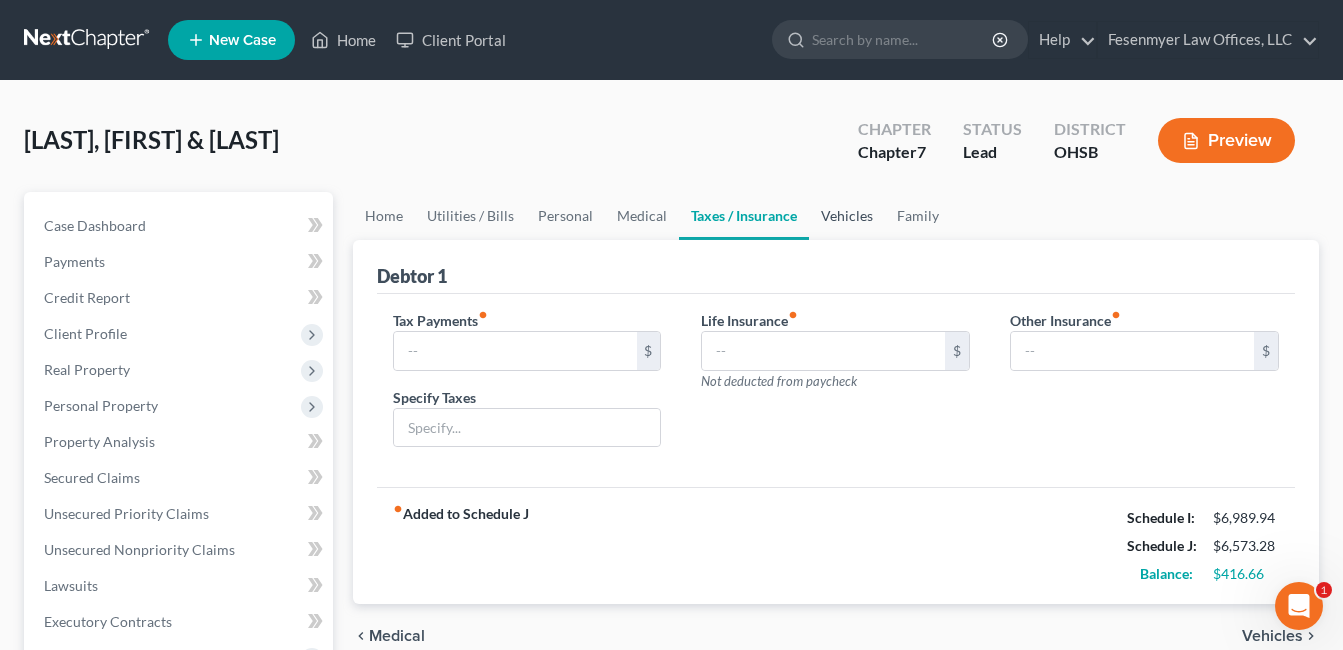 click on "Vehicles" at bounding box center [847, 216] 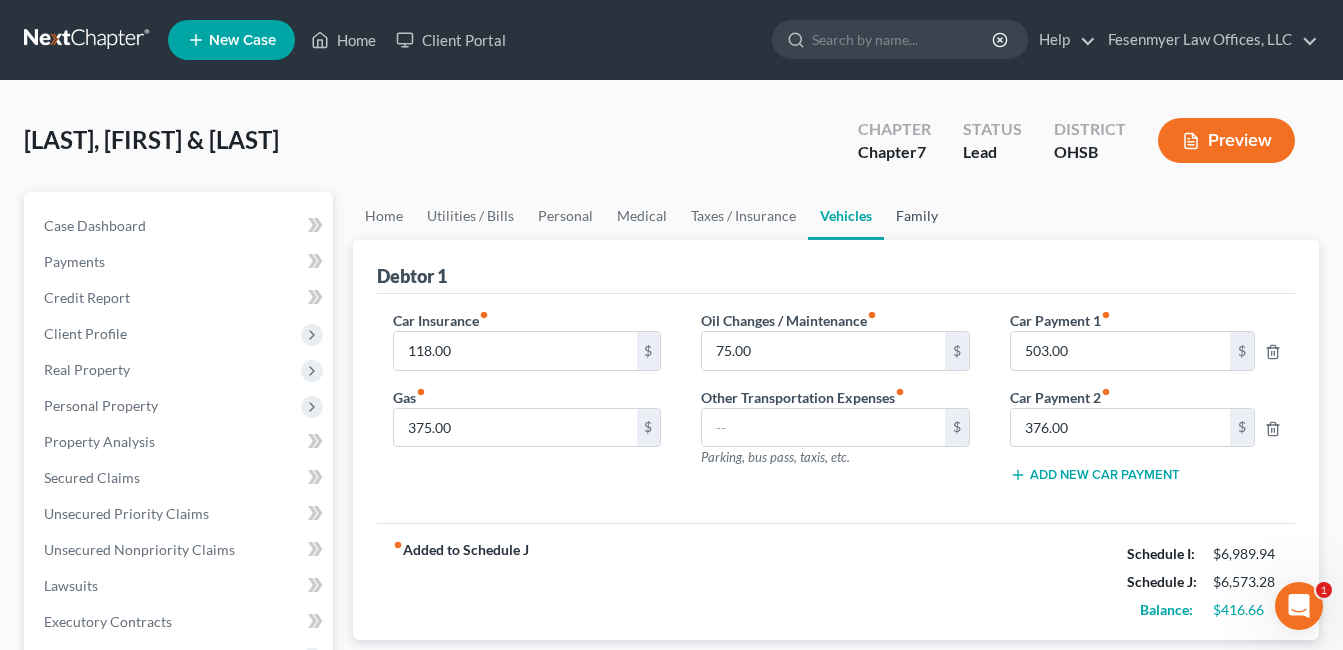 click on "Family" at bounding box center [917, 216] 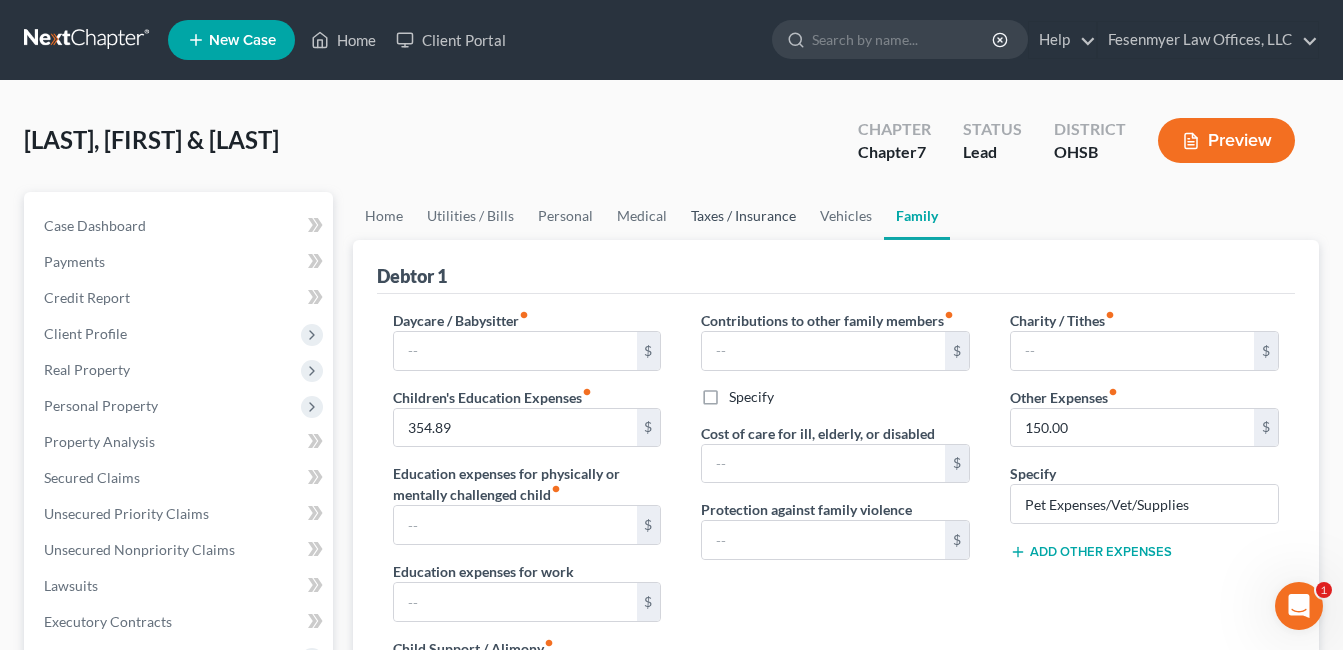 click on "Taxes / Insurance" at bounding box center [743, 216] 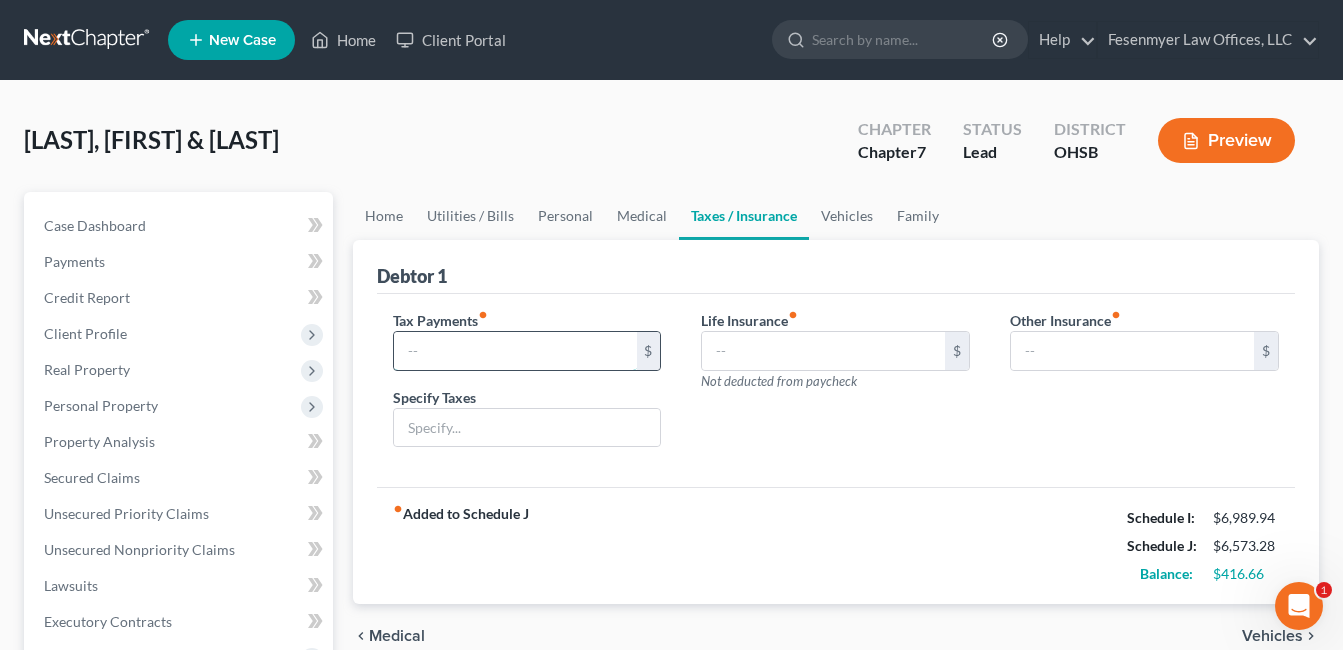 click at bounding box center [515, 351] 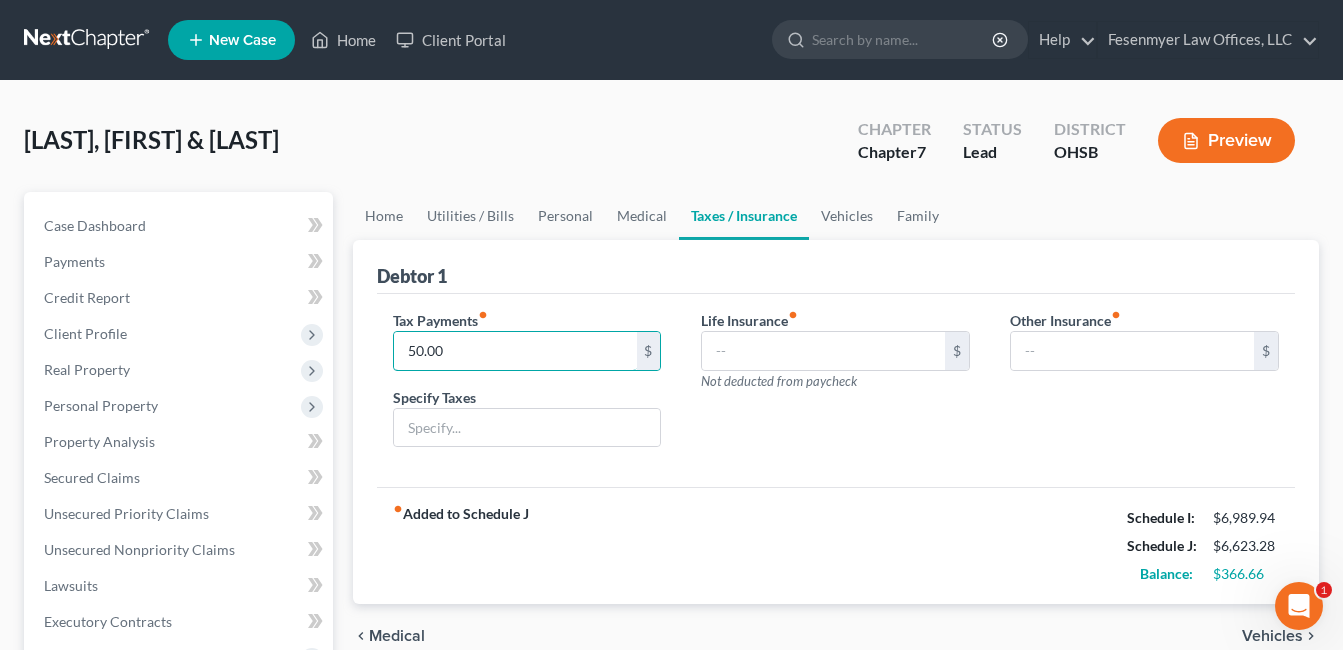 type on "50.00" 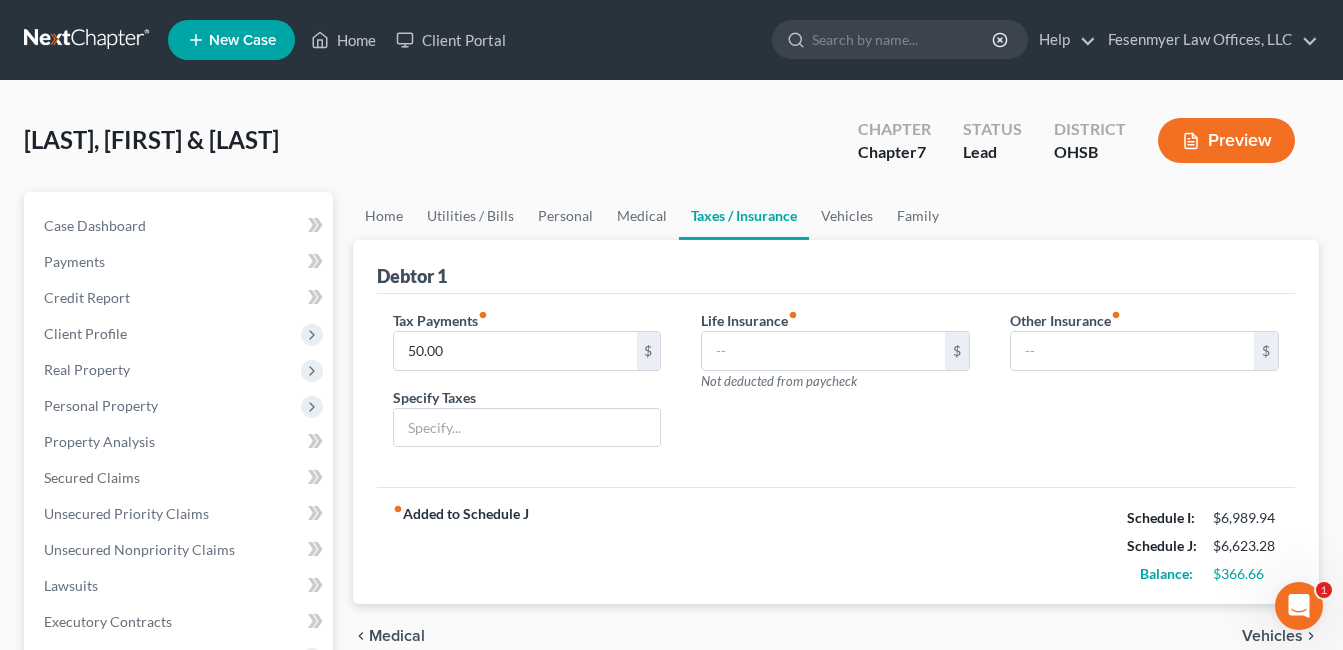 click on "Life Insurance  fiber_manual_record $ Not deducted from paycheck" at bounding box center [835, 387] 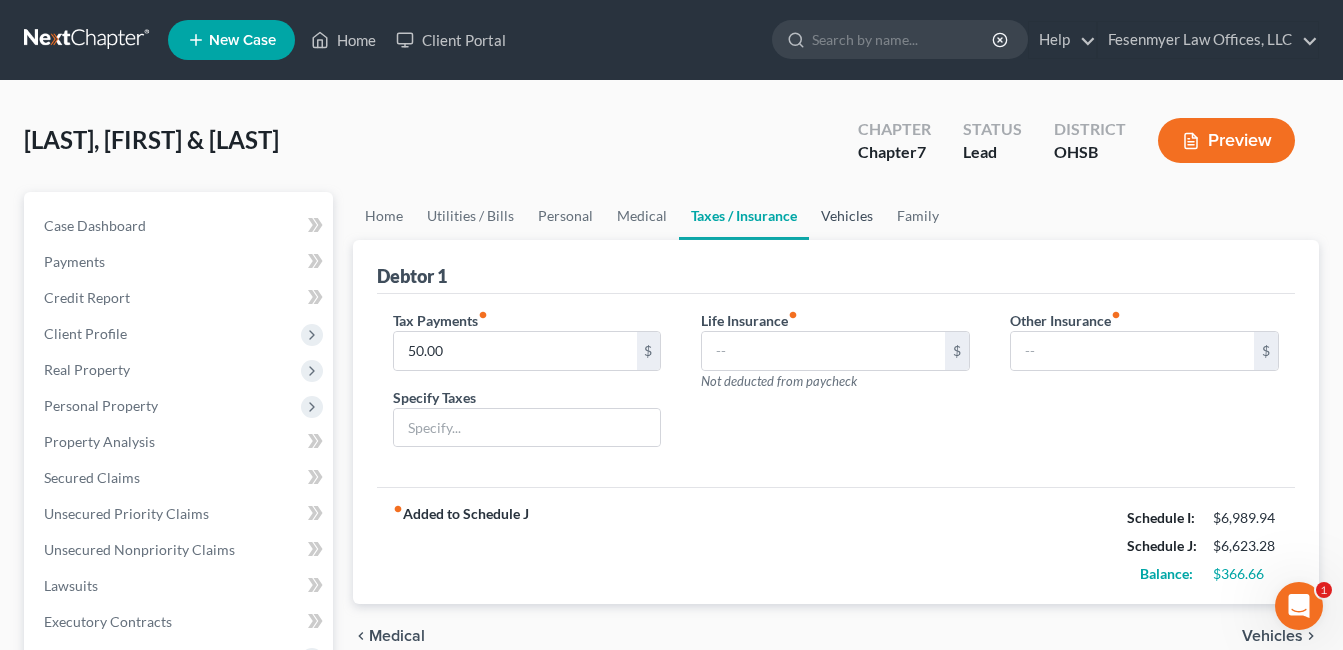 click on "Vehicles" at bounding box center (847, 216) 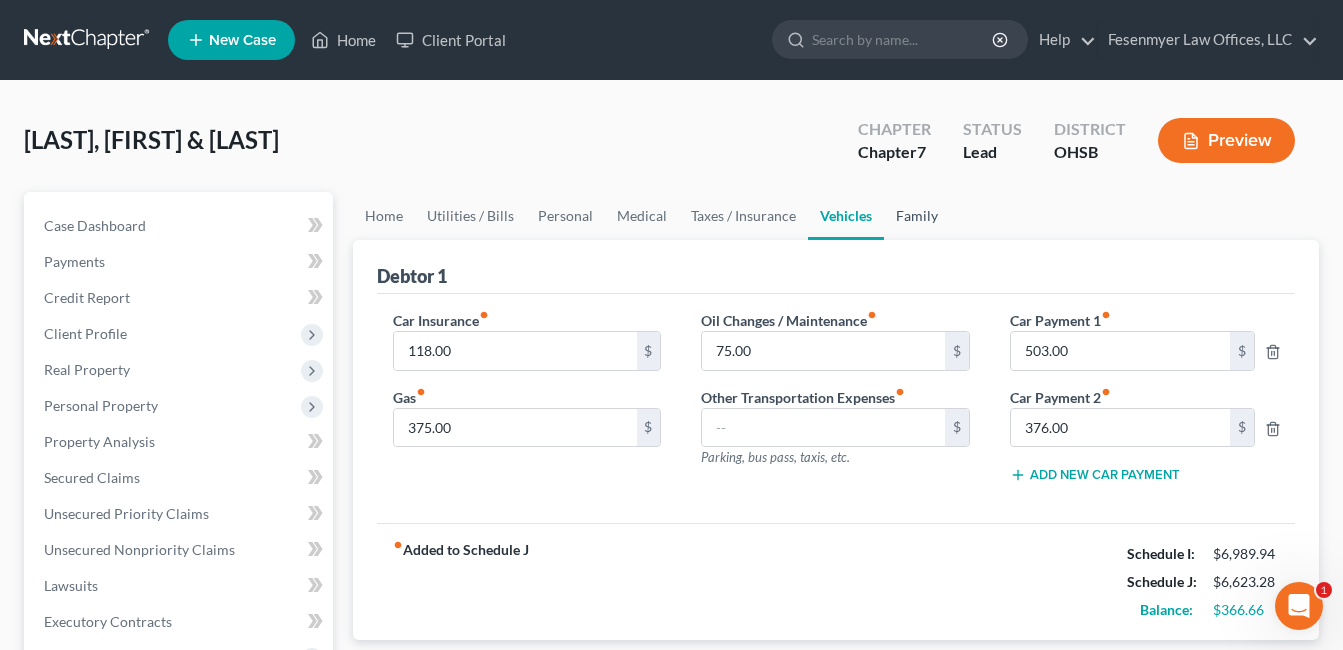 drag, startPoint x: 908, startPoint y: 211, endPoint x: 868, endPoint y: 250, distance: 55.86591 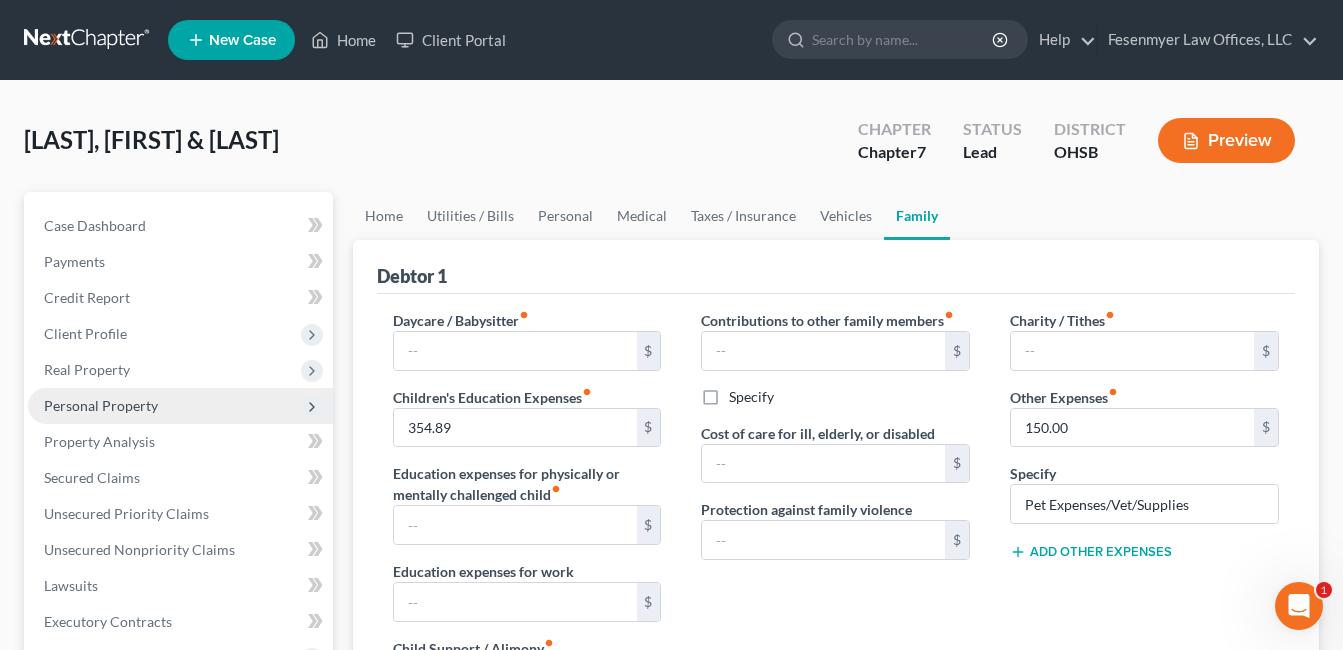 drag, startPoint x: 86, startPoint y: 403, endPoint x: 141, endPoint y: 401, distance: 55.03635 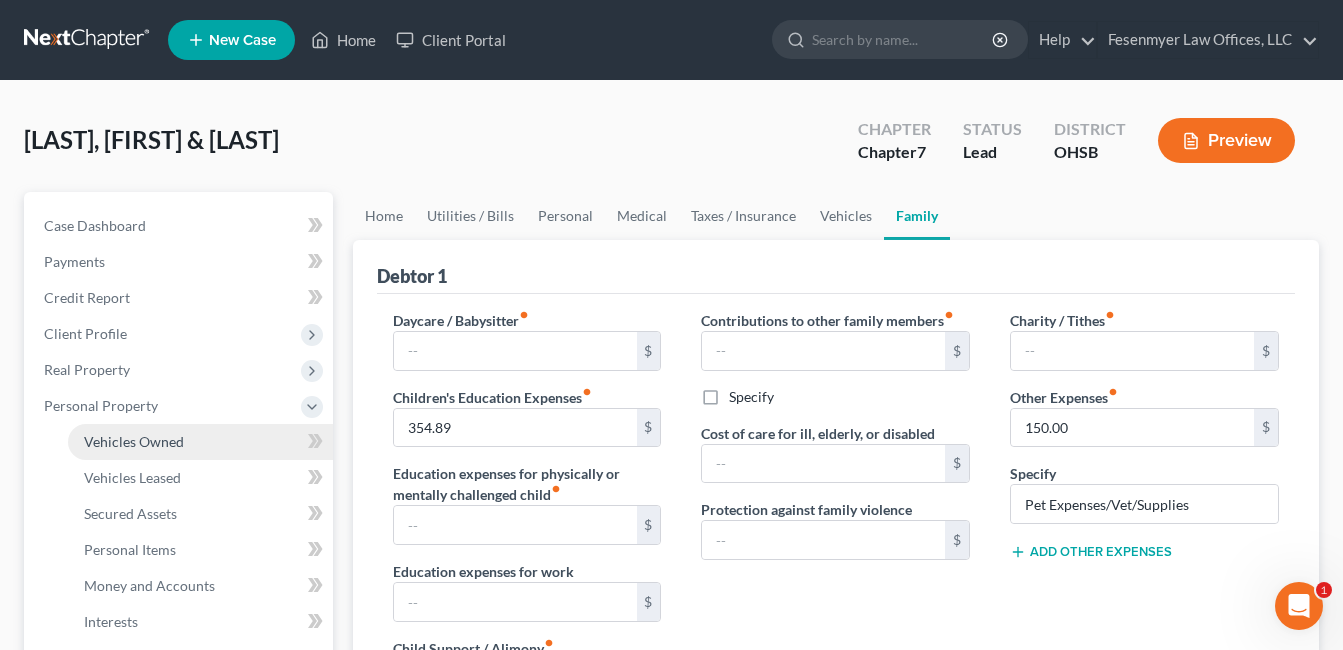 click on "Vehicles Owned" at bounding box center [134, 441] 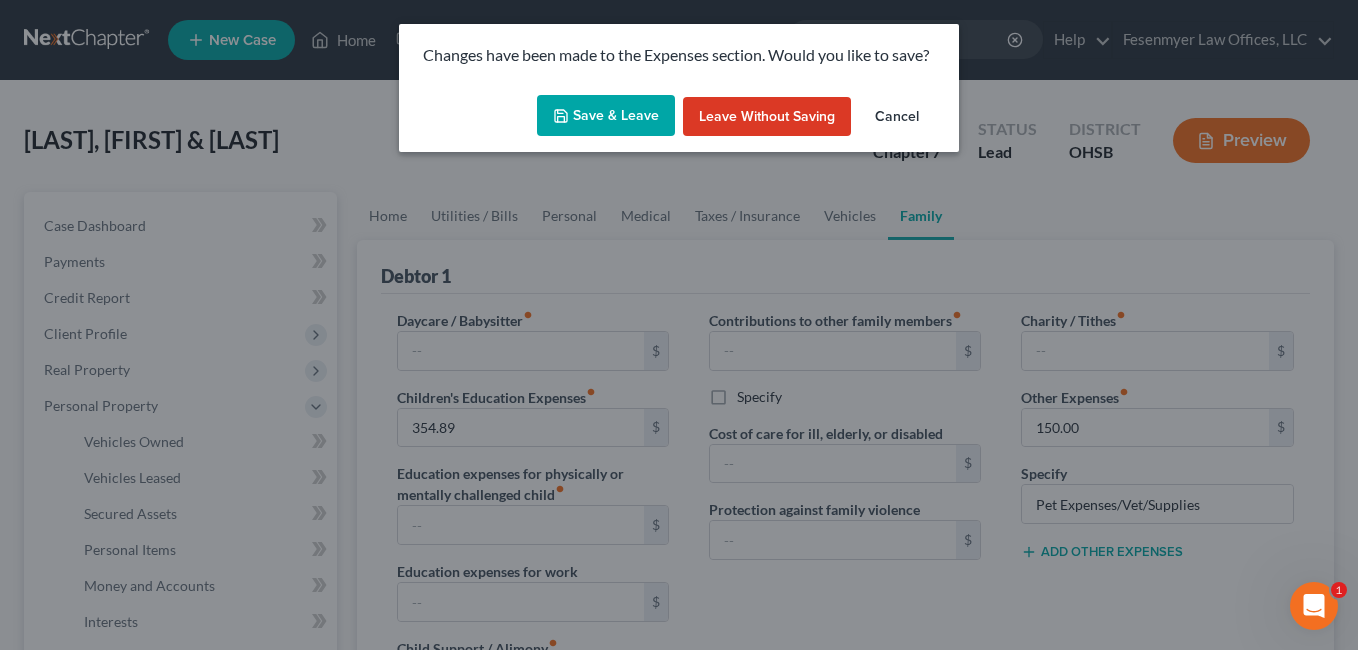 click on "Save & Leave" at bounding box center (606, 116) 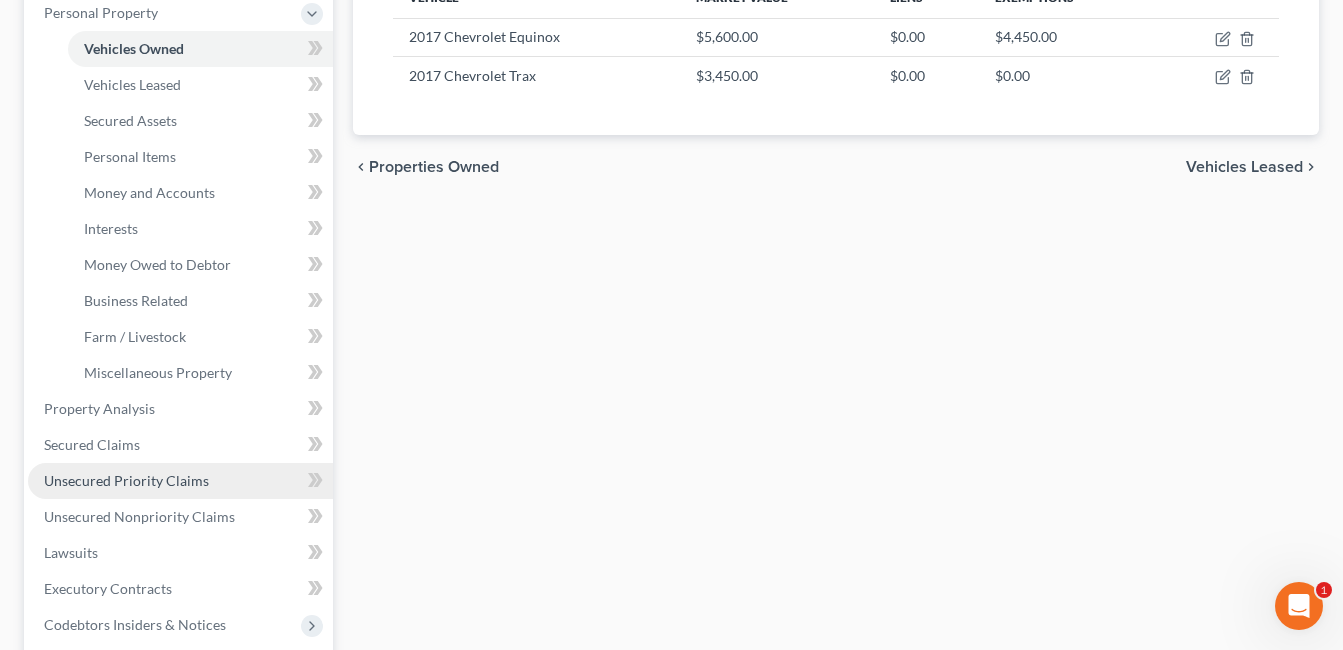 scroll, scrollTop: 400, scrollLeft: 0, axis: vertical 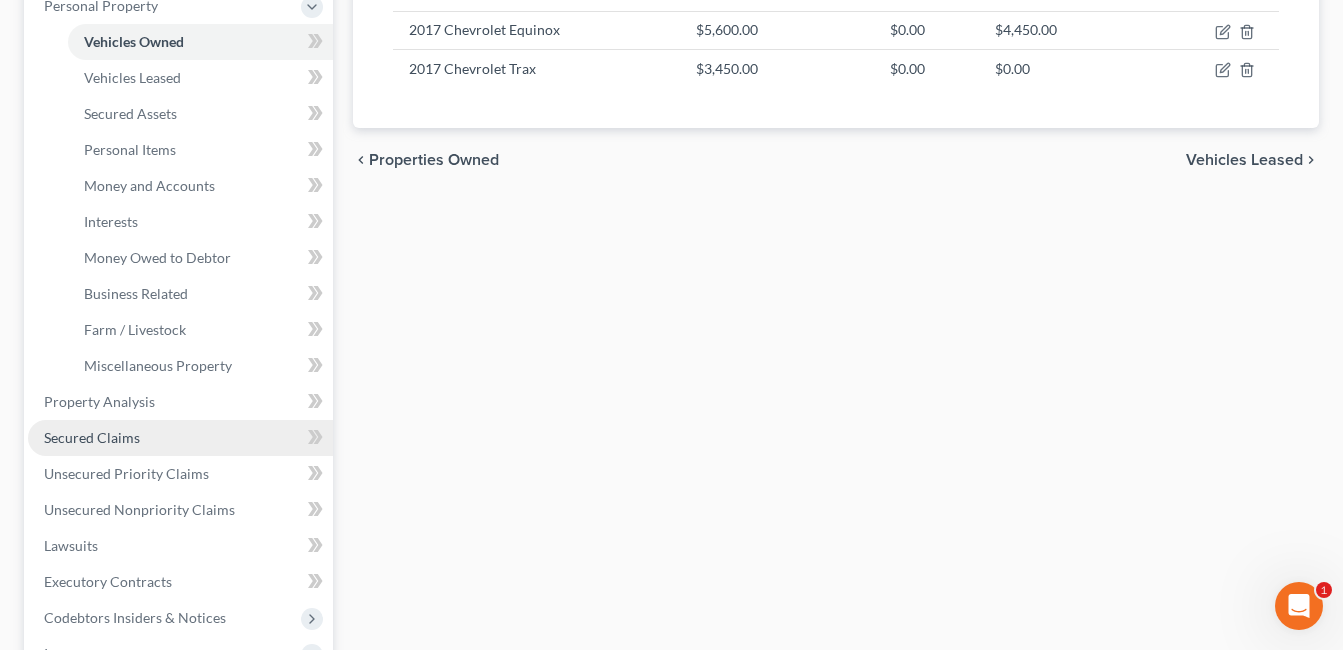 drag, startPoint x: 191, startPoint y: 440, endPoint x: 235, endPoint y: 435, distance: 44.28318 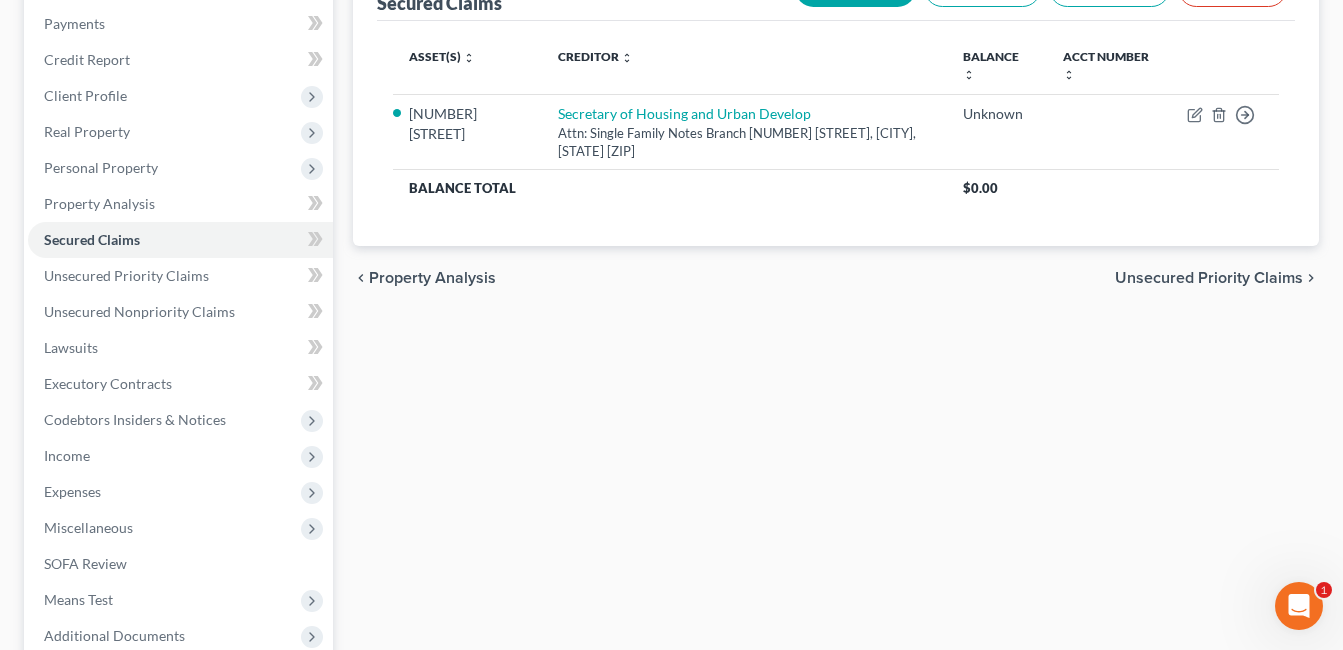 scroll, scrollTop: 300, scrollLeft: 0, axis: vertical 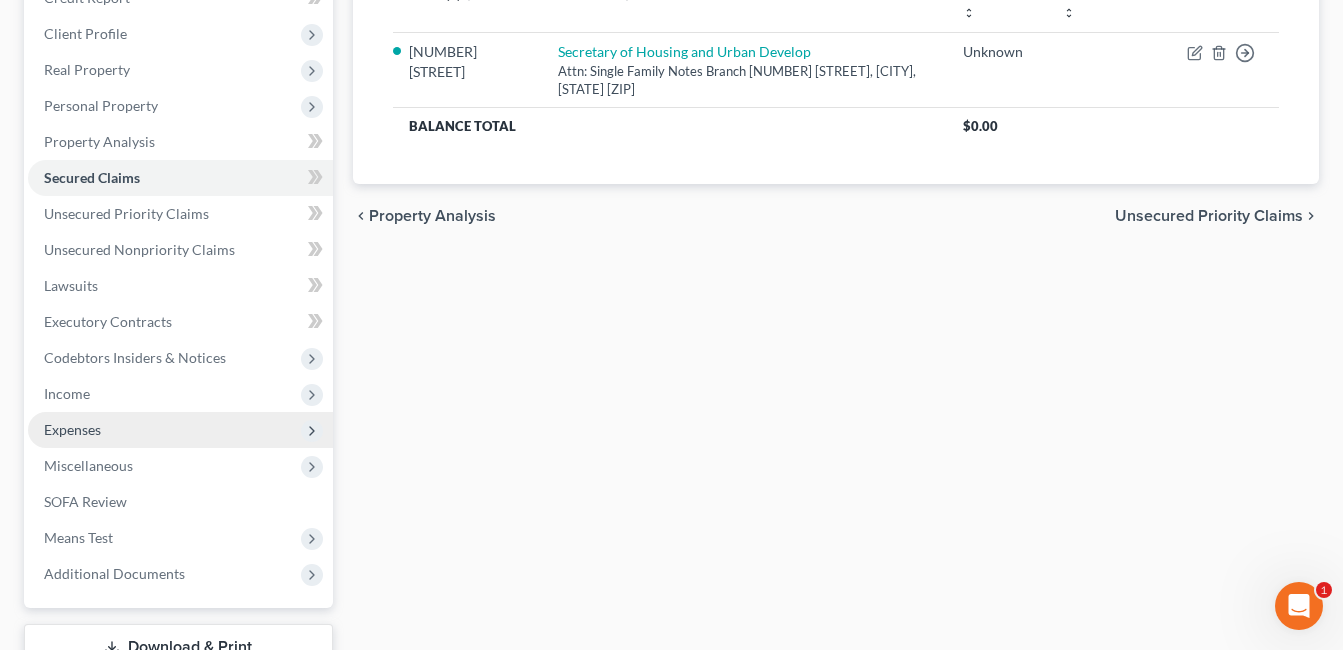 click on "Expenses" at bounding box center [180, 430] 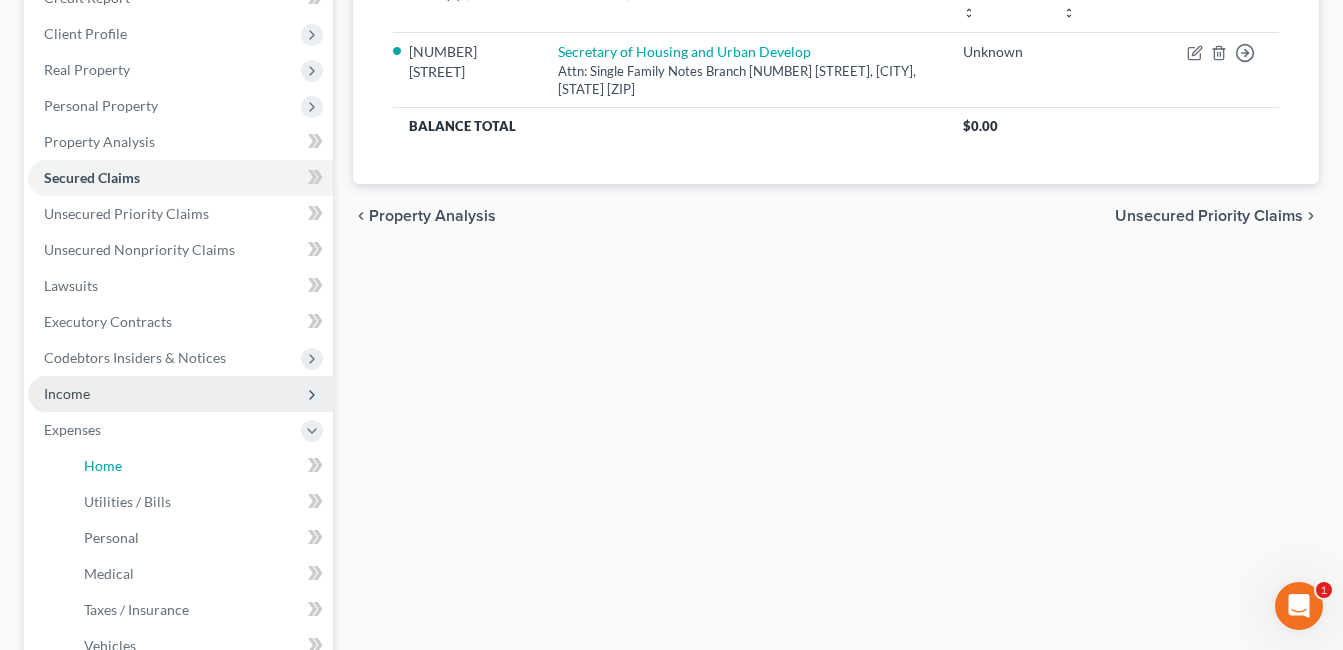 click on "Home" at bounding box center (200, 466) 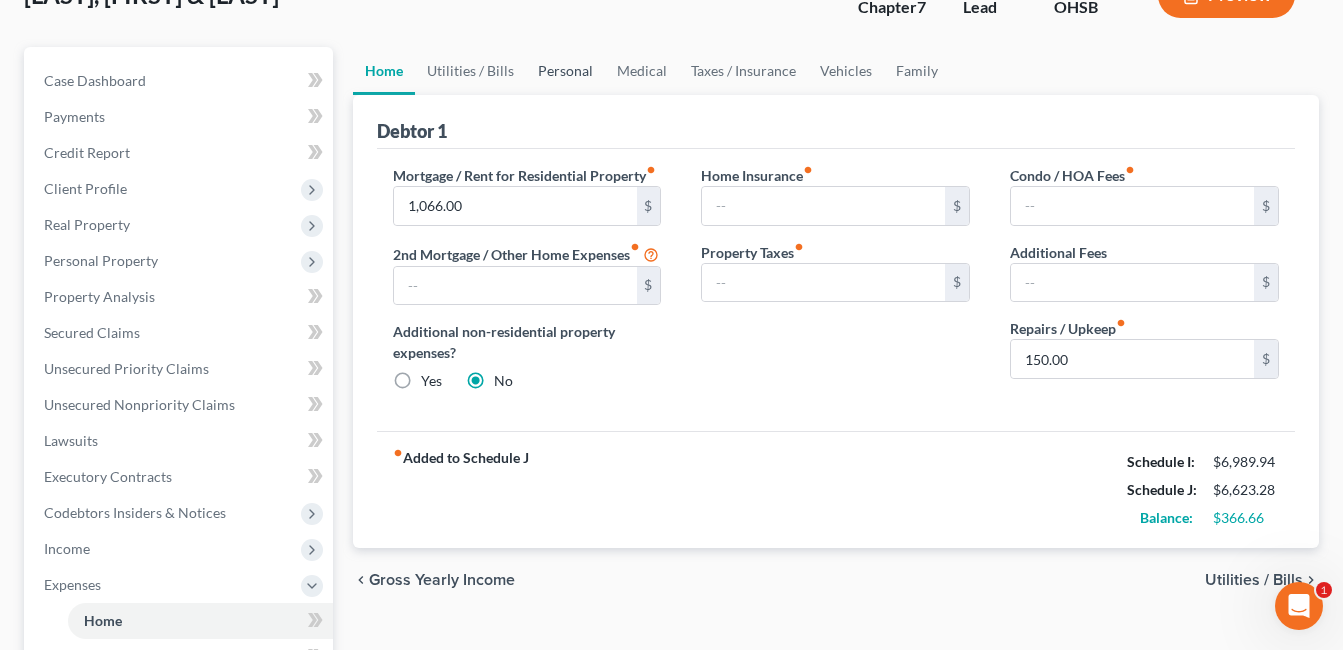 scroll, scrollTop: 100, scrollLeft: 0, axis: vertical 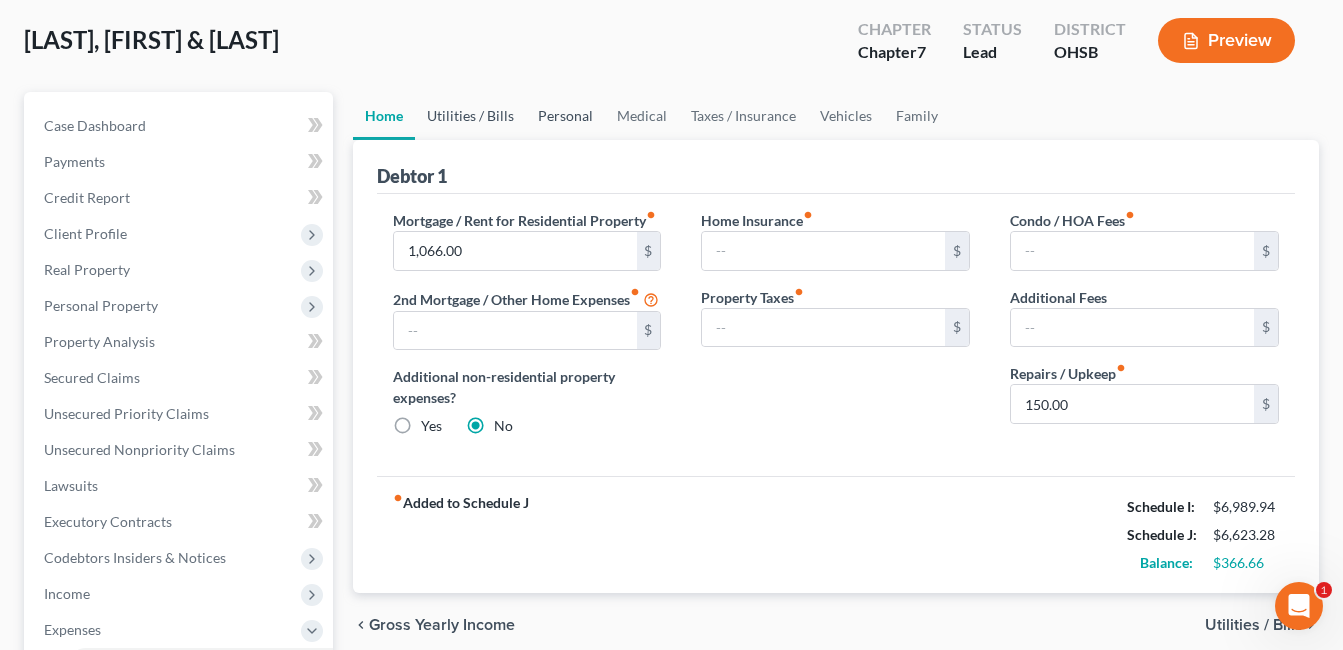 drag, startPoint x: 478, startPoint y: 122, endPoint x: 560, endPoint y: 115, distance: 82.29824 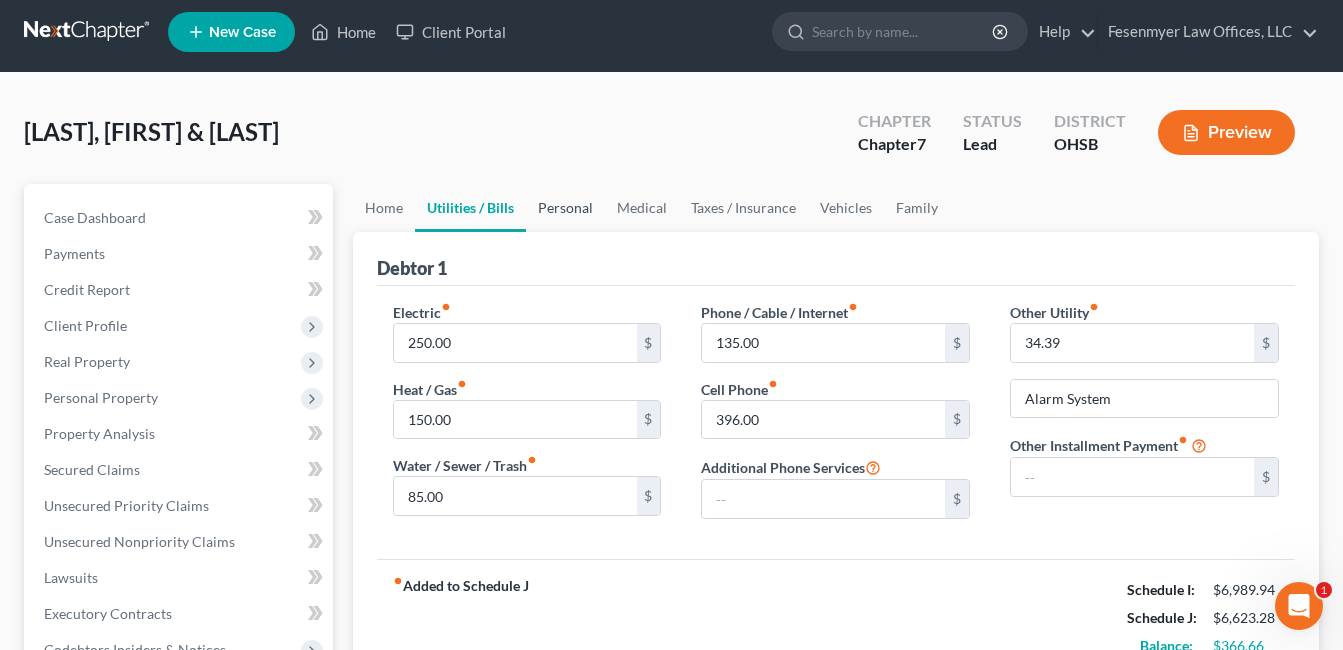 scroll, scrollTop: 0, scrollLeft: 0, axis: both 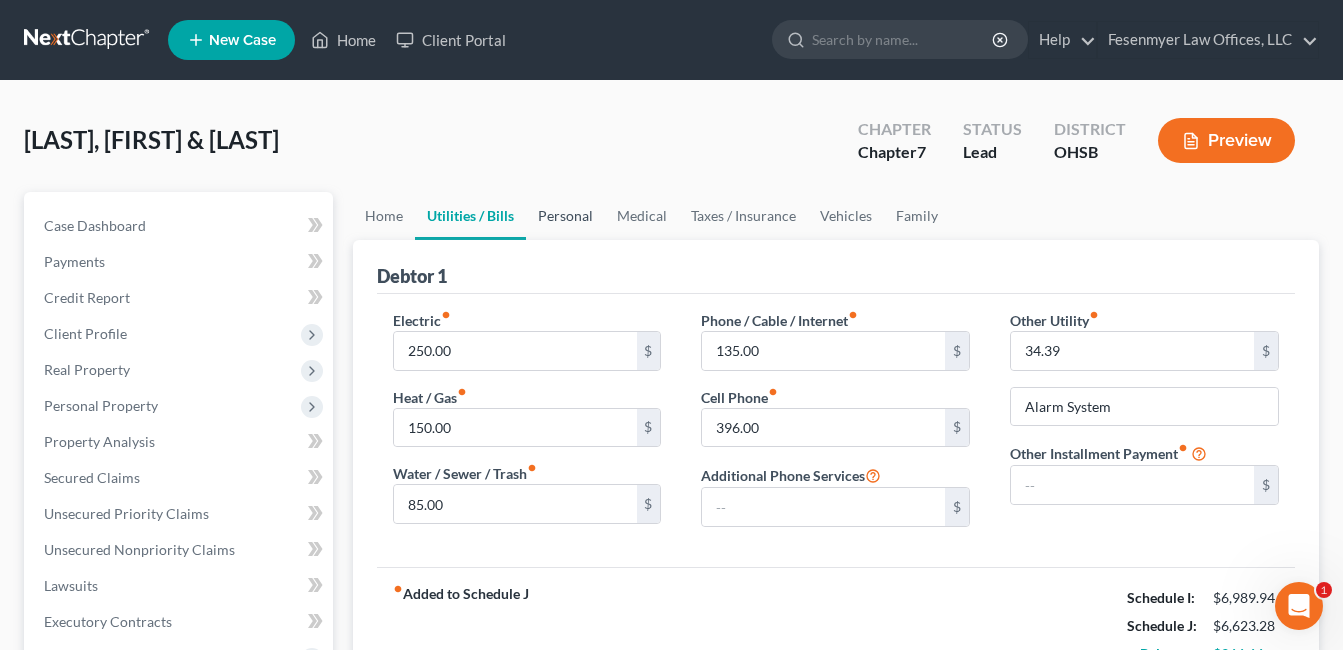 click on "Personal" at bounding box center (565, 216) 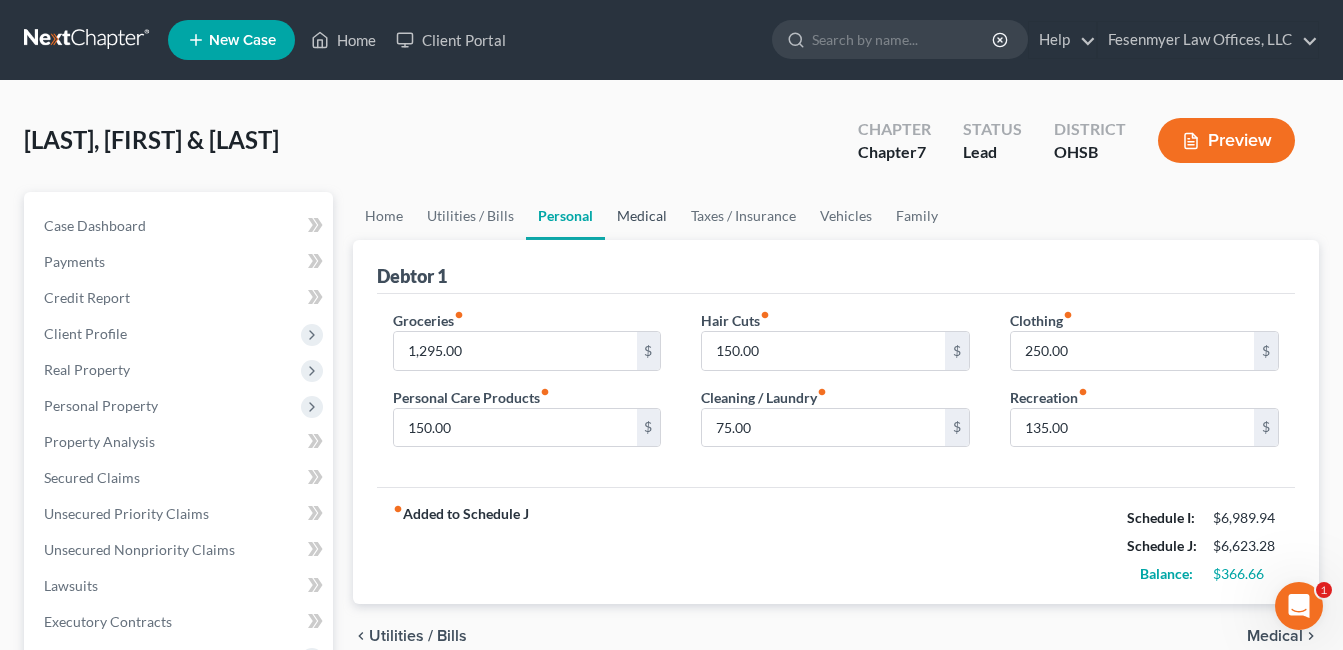 click on "Medical" at bounding box center (642, 216) 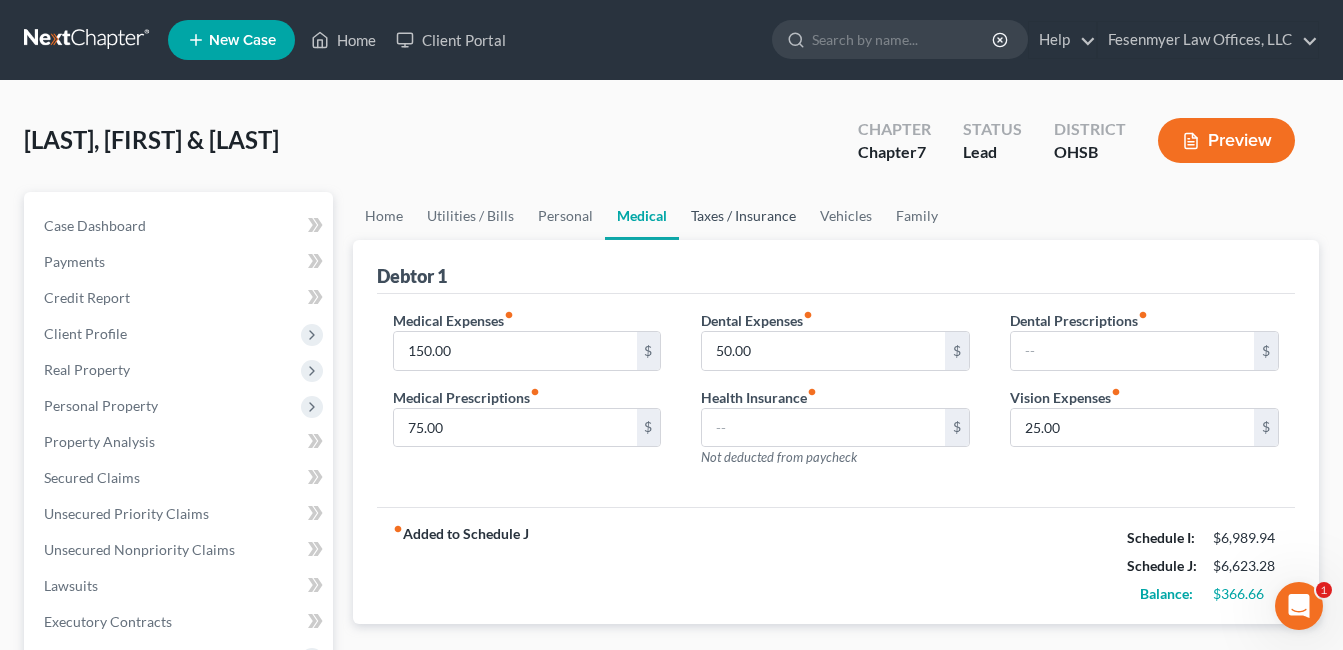 click on "Taxes / Insurance" at bounding box center (743, 216) 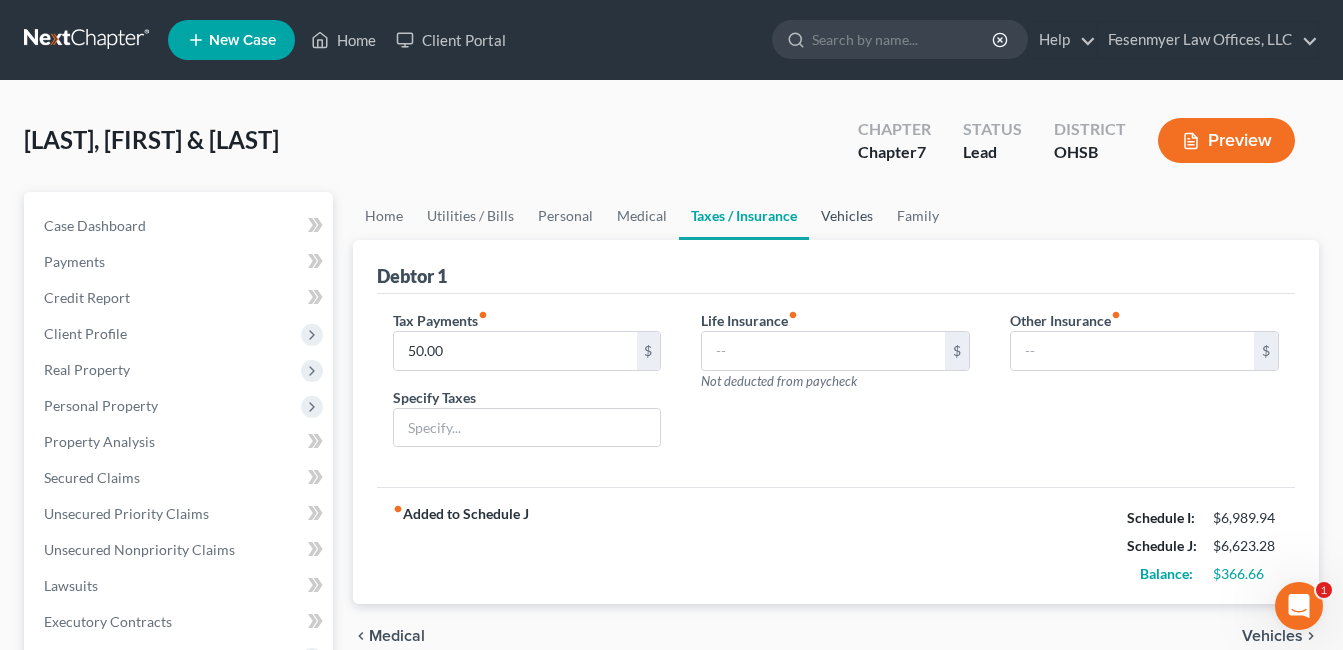 click on "Vehicles" at bounding box center [847, 216] 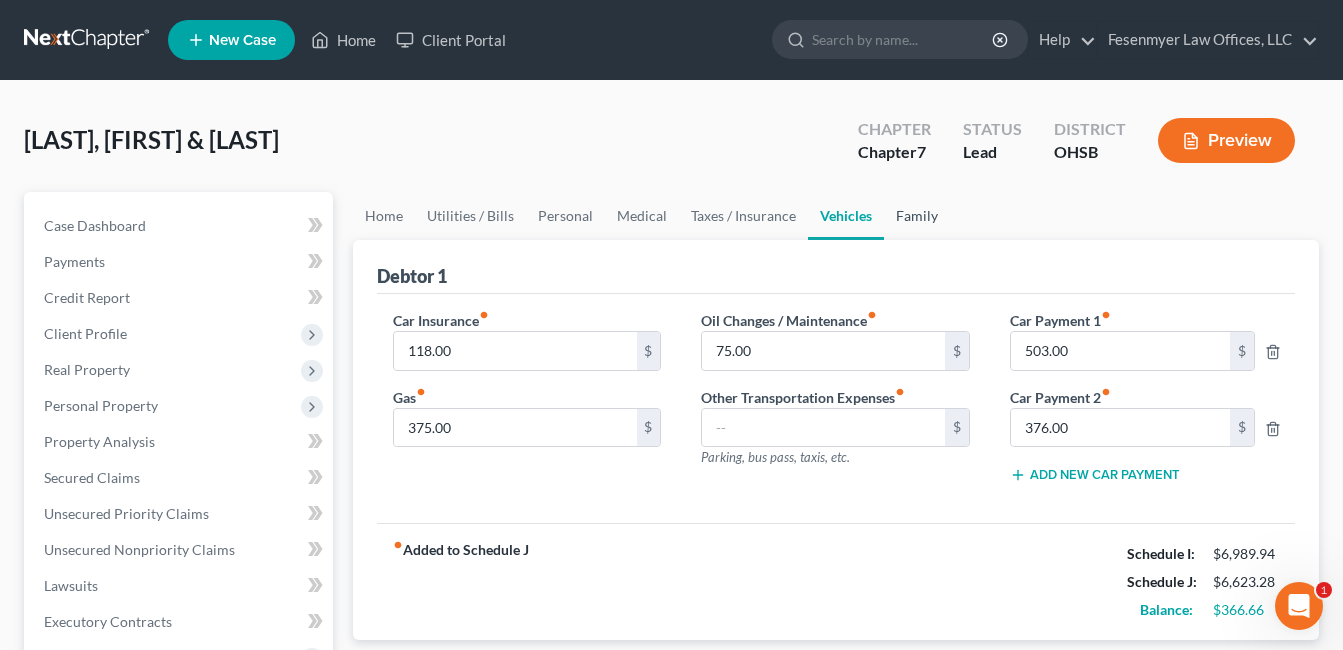 click on "Family" at bounding box center (917, 216) 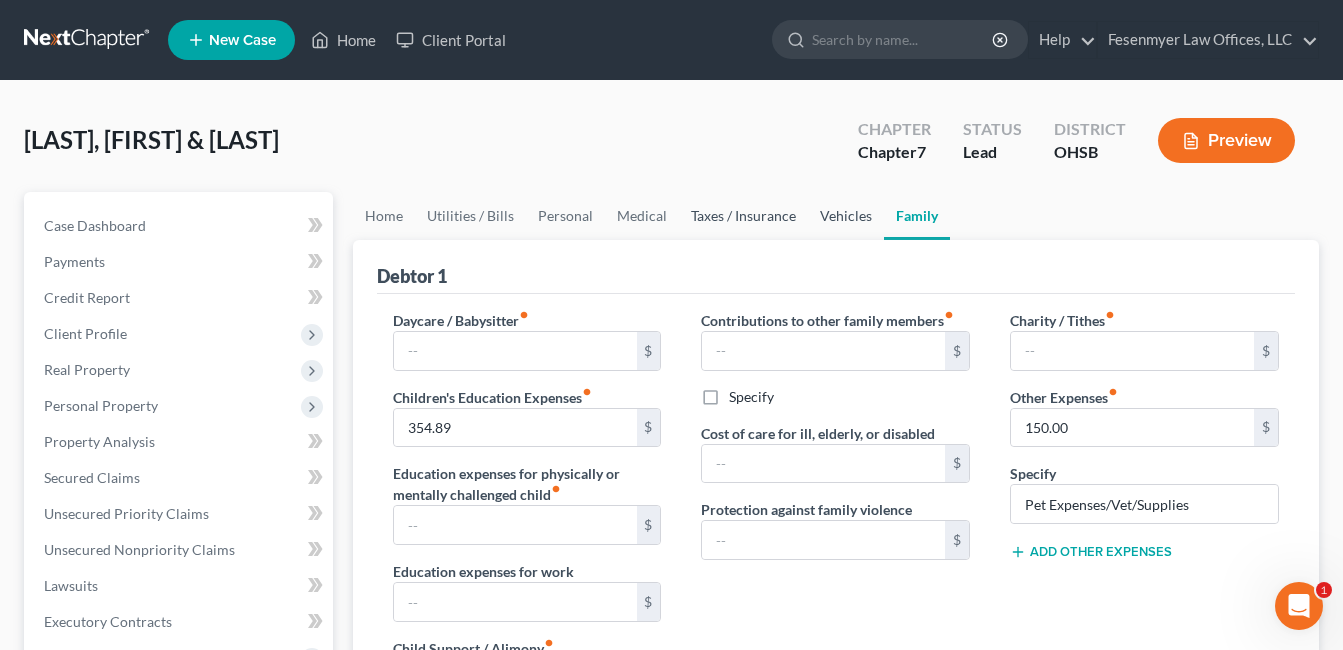 drag, startPoint x: 844, startPoint y: 208, endPoint x: 765, endPoint y: 219, distance: 79.762146 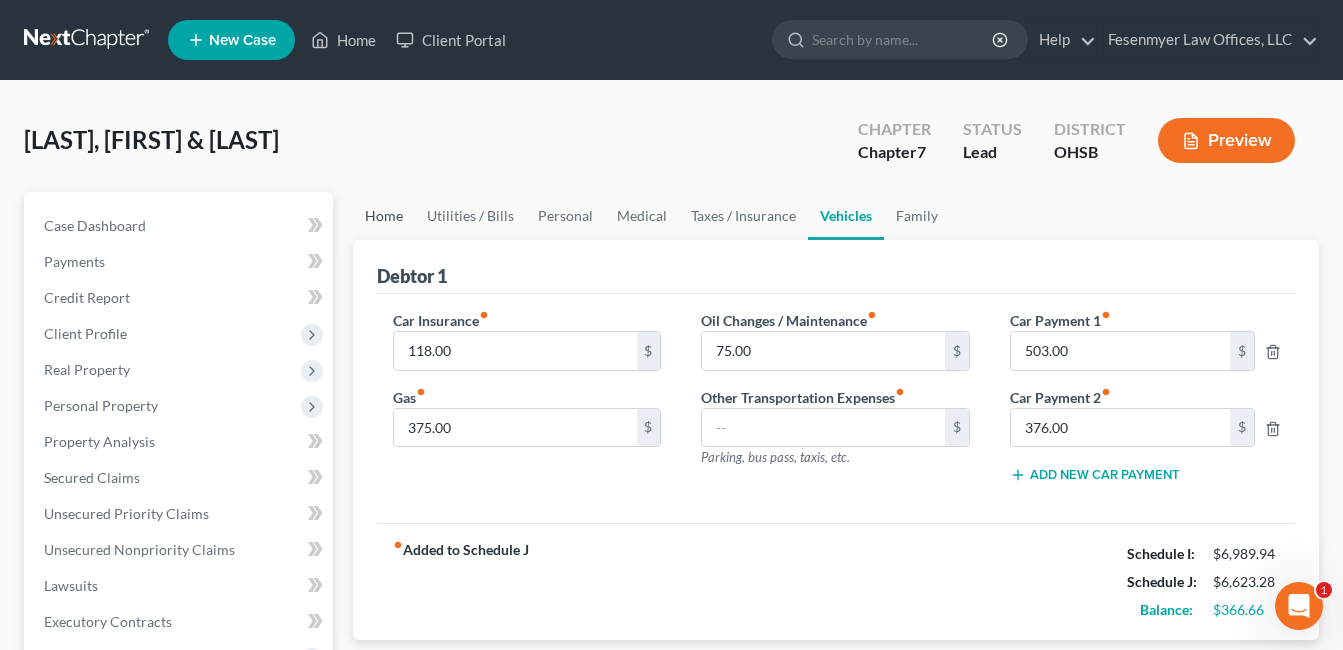 click on "Home" at bounding box center [384, 216] 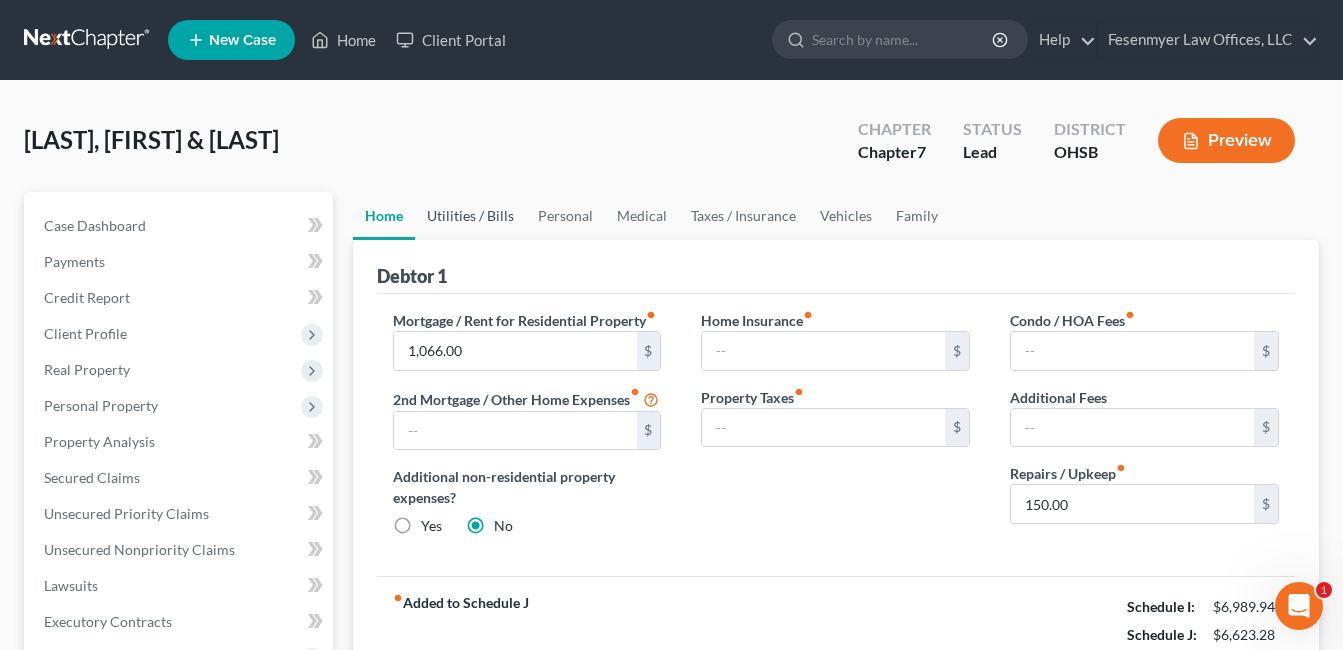 click on "Utilities / Bills" at bounding box center (470, 216) 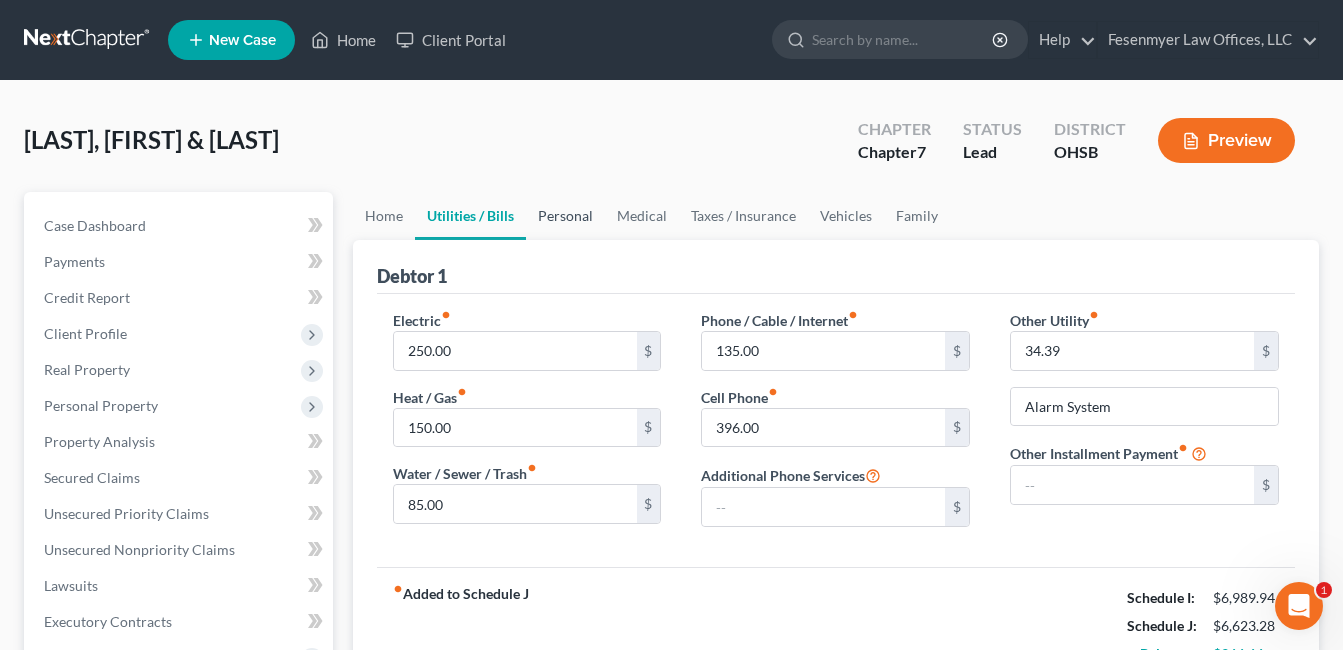 click on "Personal" at bounding box center (565, 216) 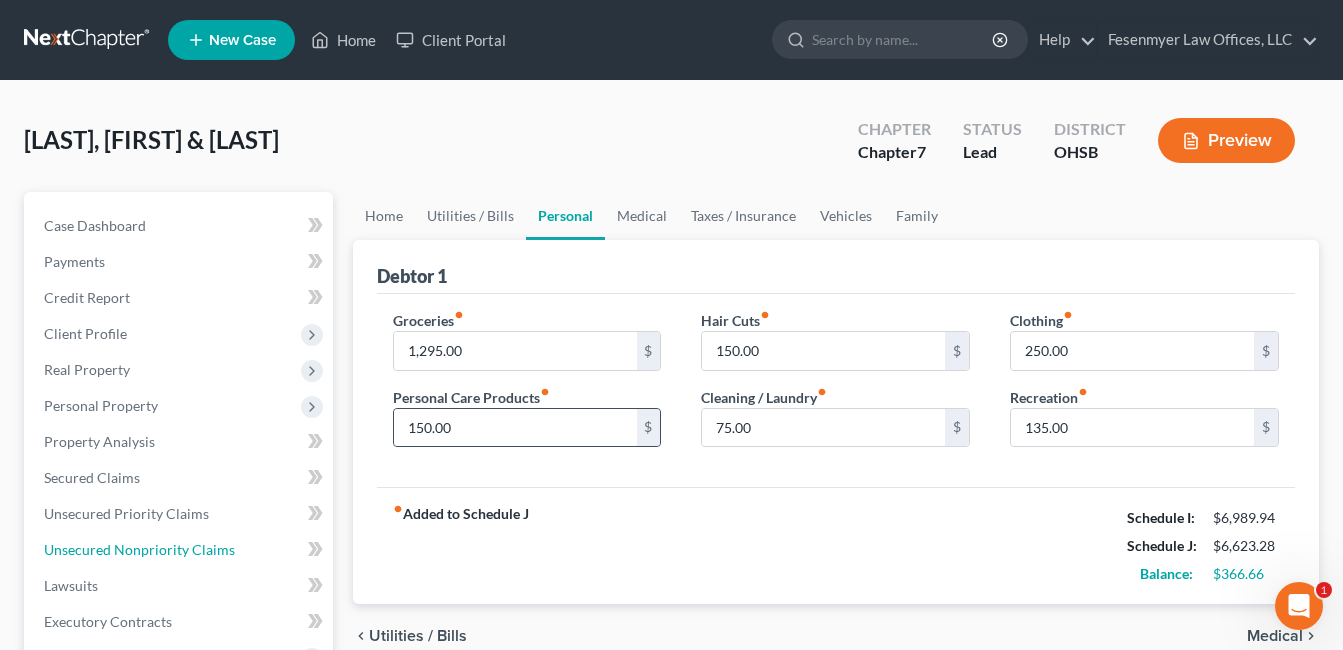 drag, startPoint x: 195, startPoint y: 554, endPoint x: 656, endPoint y: 421, distance: 479.80203 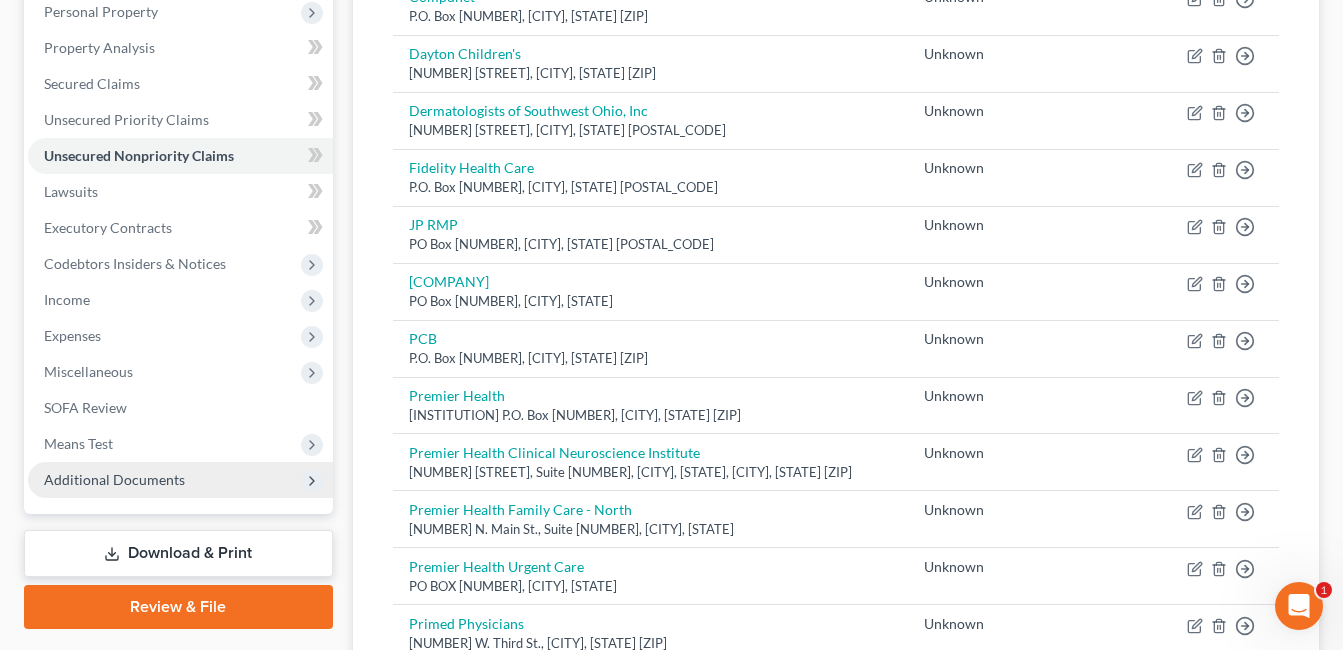scroll, scrollTop: 400, scrollLeft: 0, axis: vertical 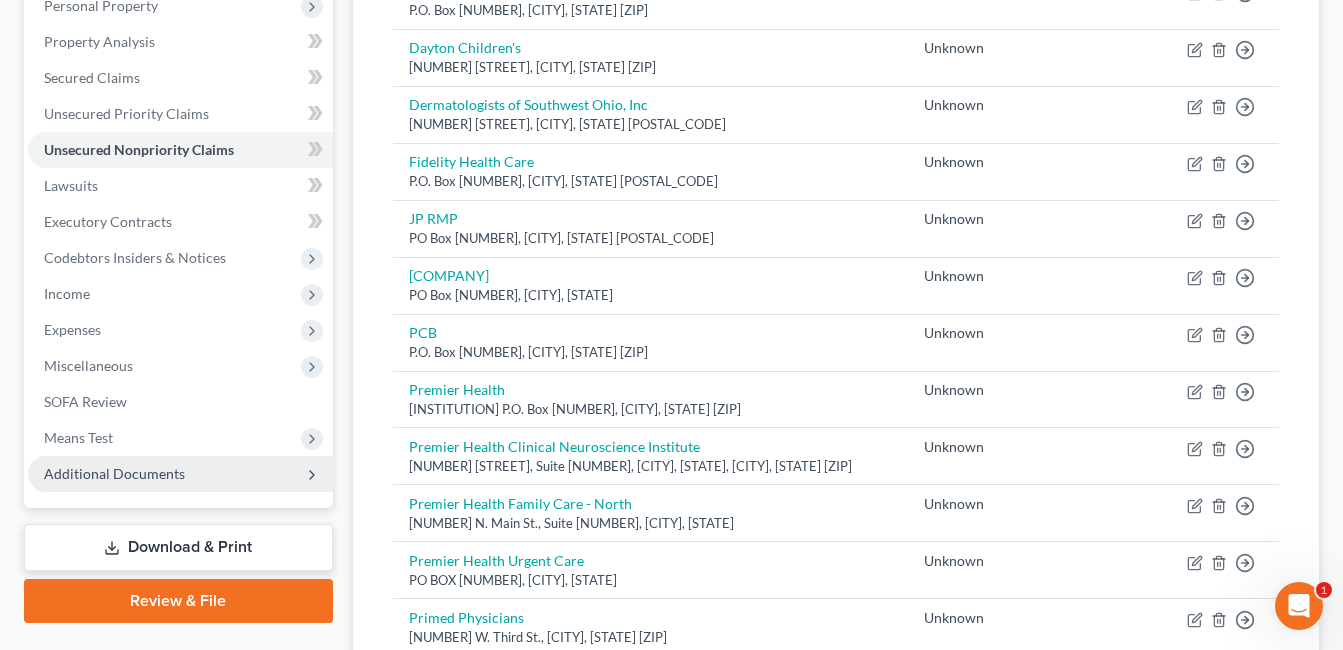click on "Additional Documents" at bounding box center [114, 473] 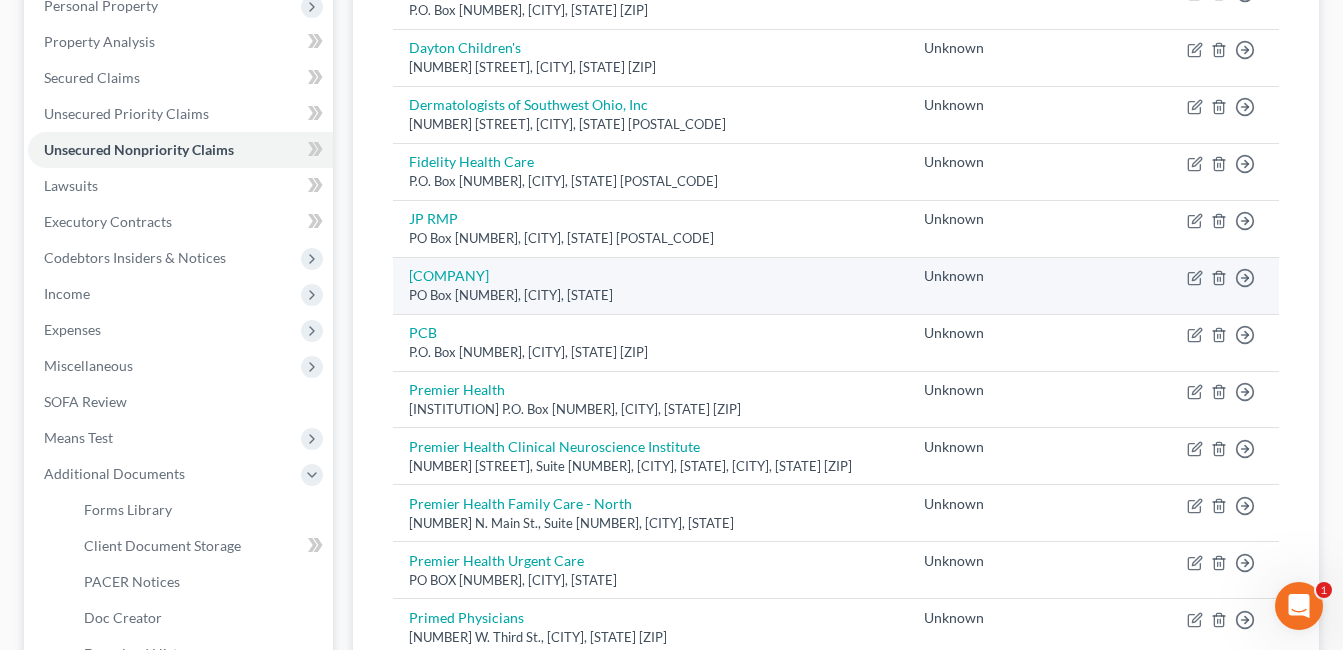 drag, startPoint x: 175, startPoint y: 332, endPoint x: 755, endPoint y: 258, distance: 584.70166 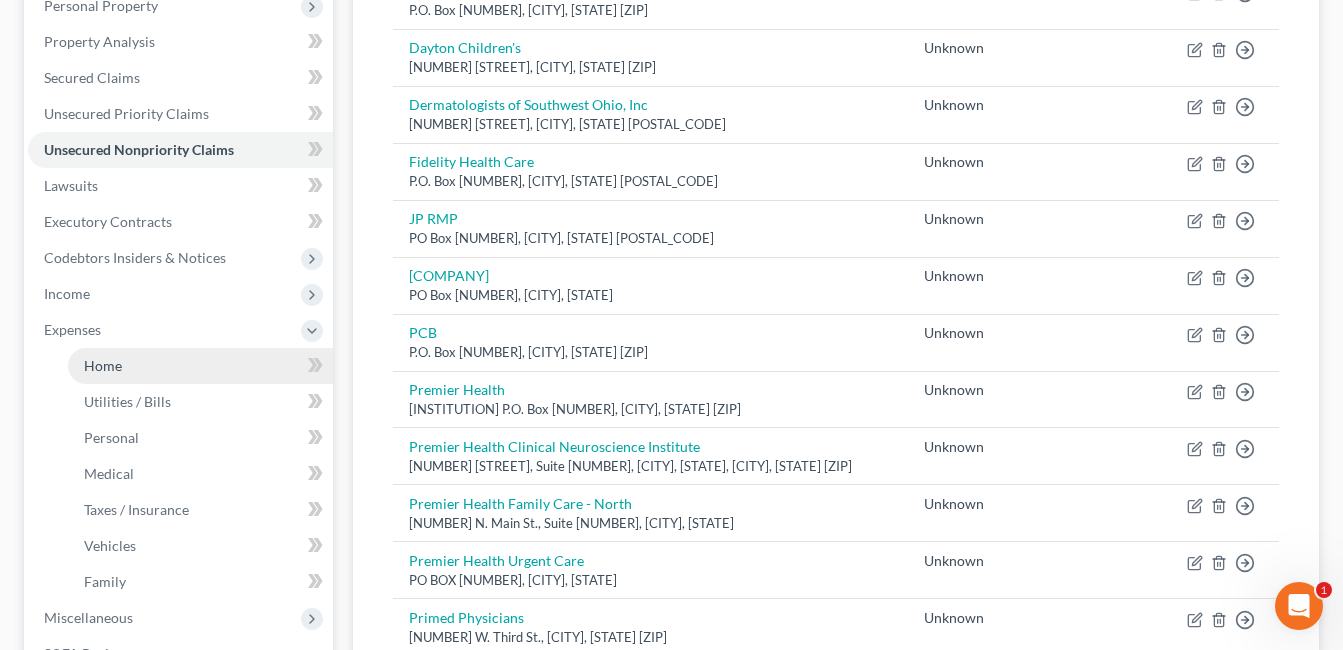 click on "Home" at bounding box center [200, 366] 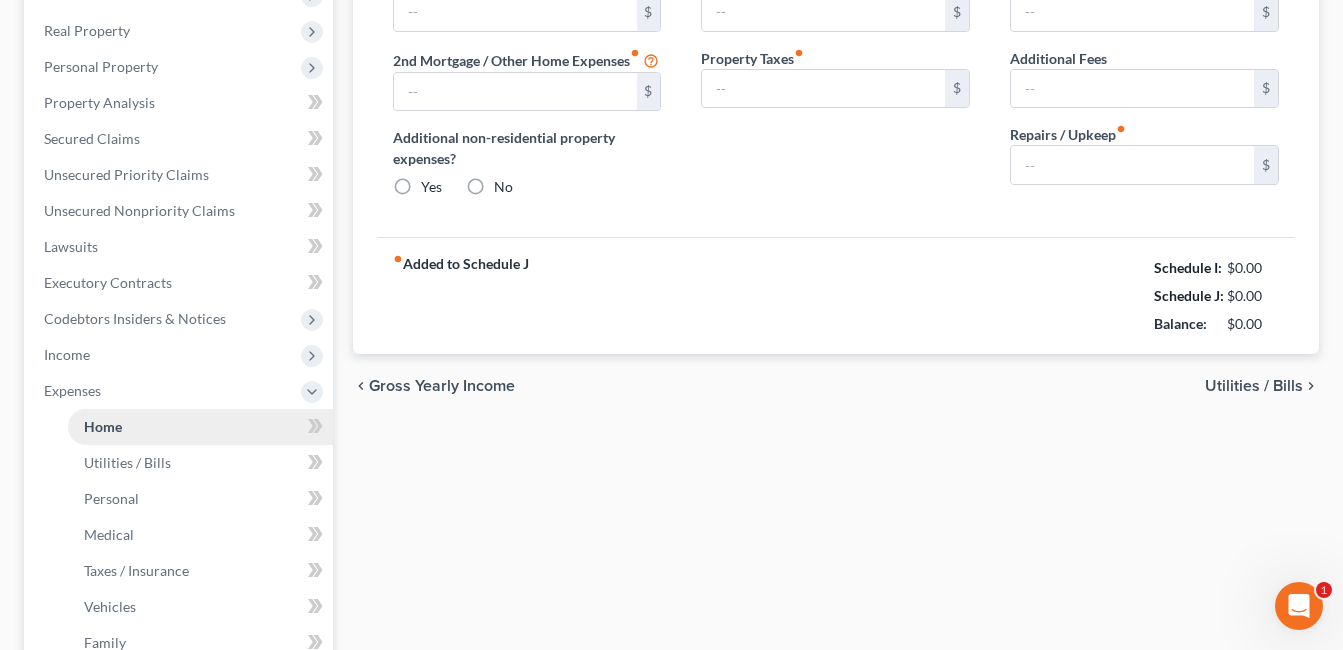 type on "1,066.00" 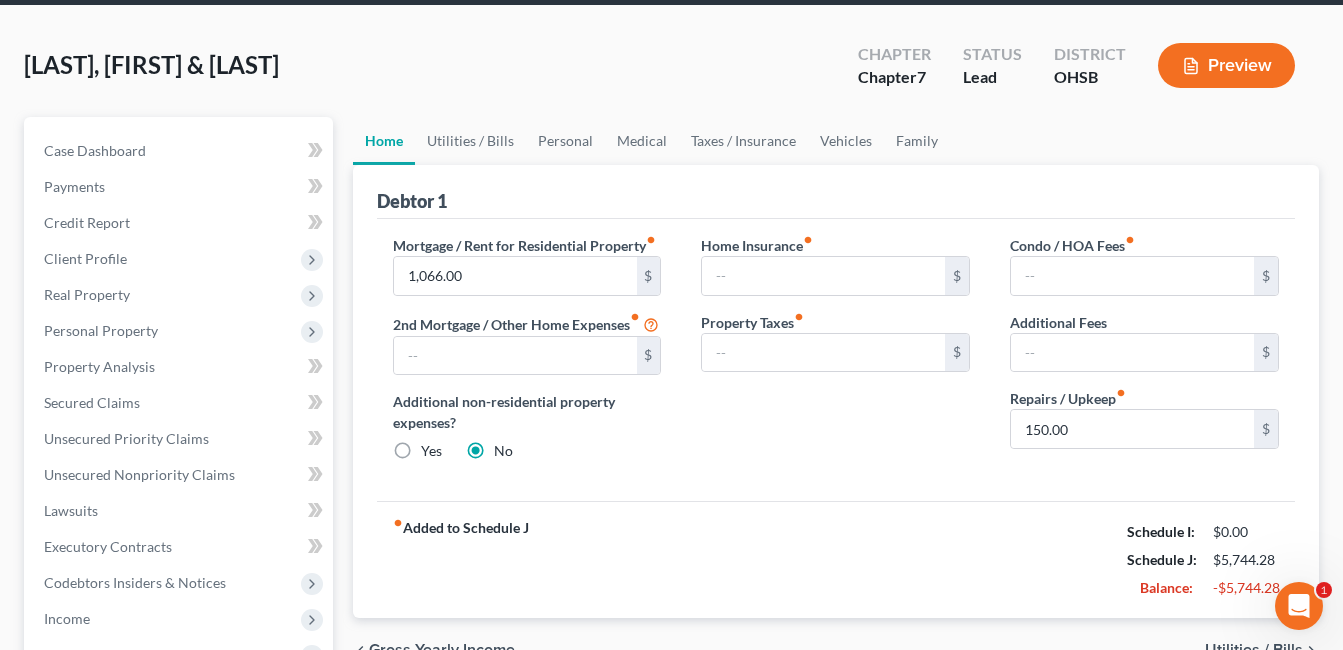 scroll, scrollTop: 0, scrollLeft: 0, axis: both 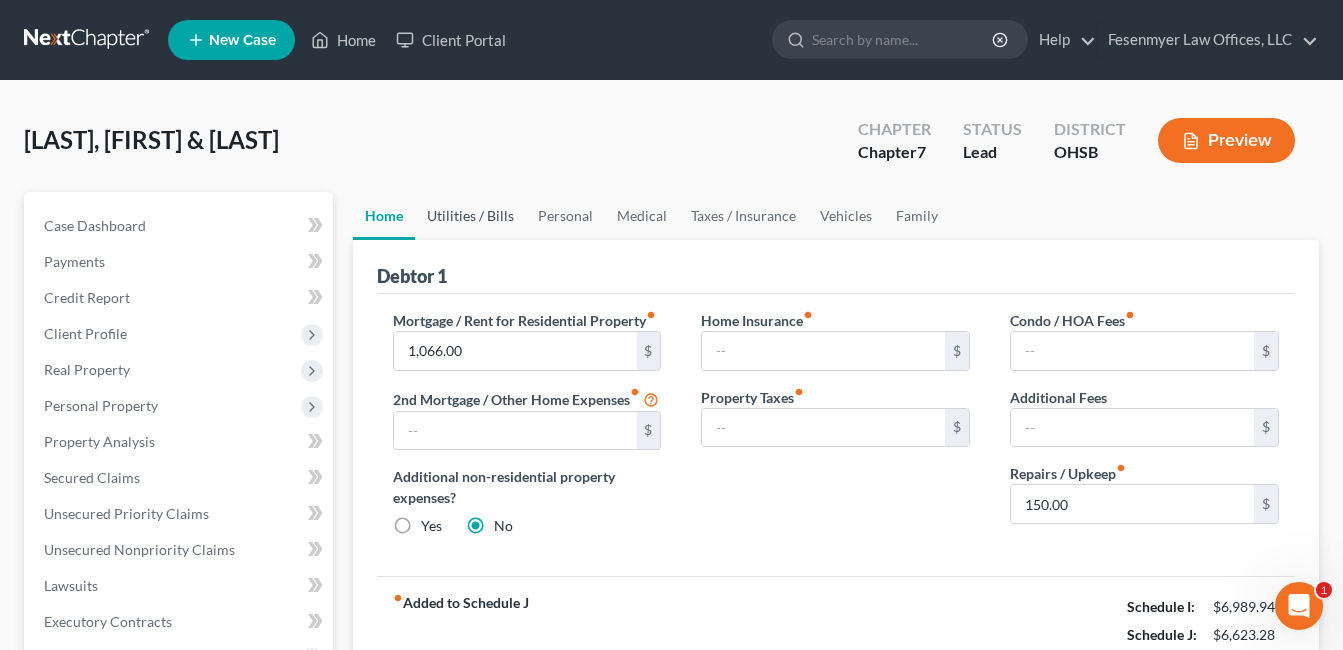 click on "Utilities / Bills" at bounding box center (470, 216) 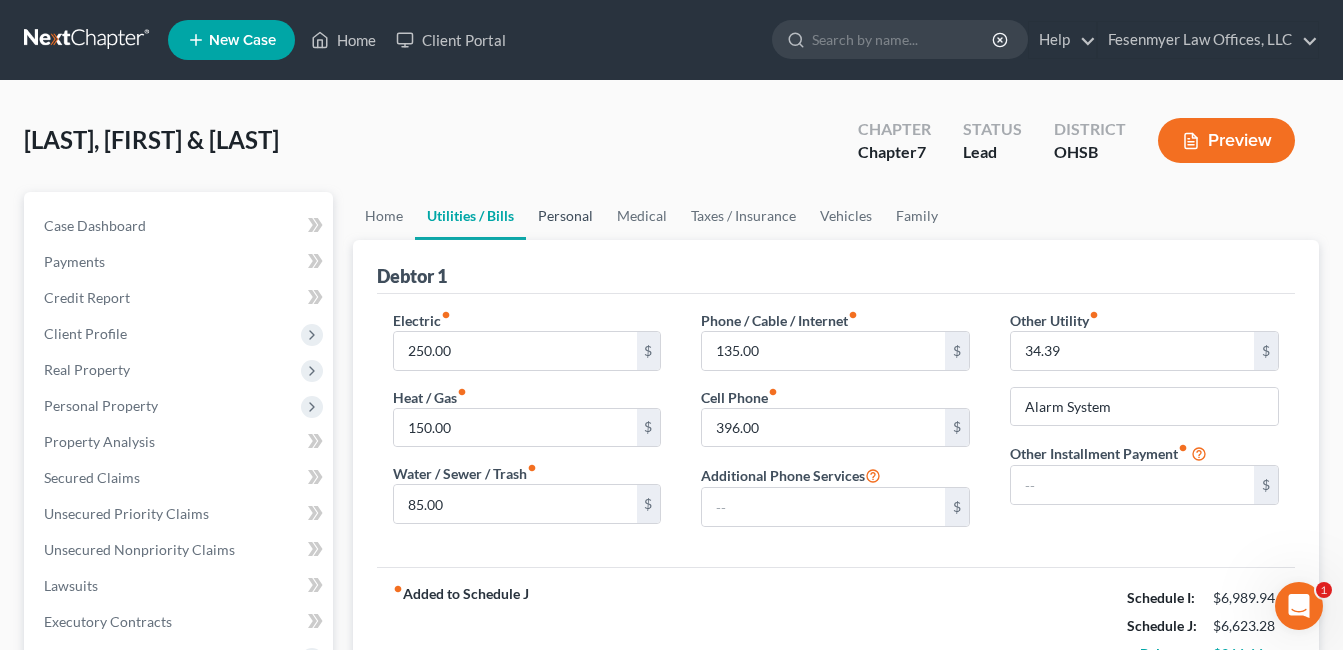 click on "Personal" at bounding box center [565, 216] 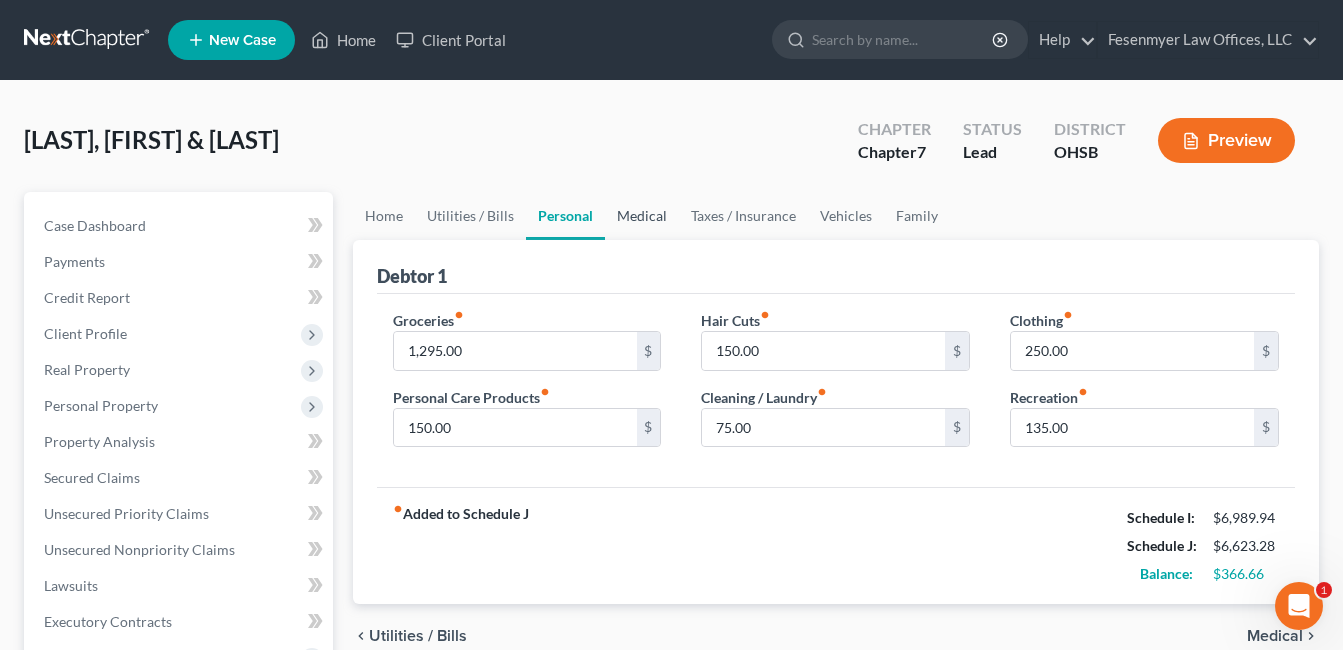 click on "Medical" at bounding box center (642, 216) 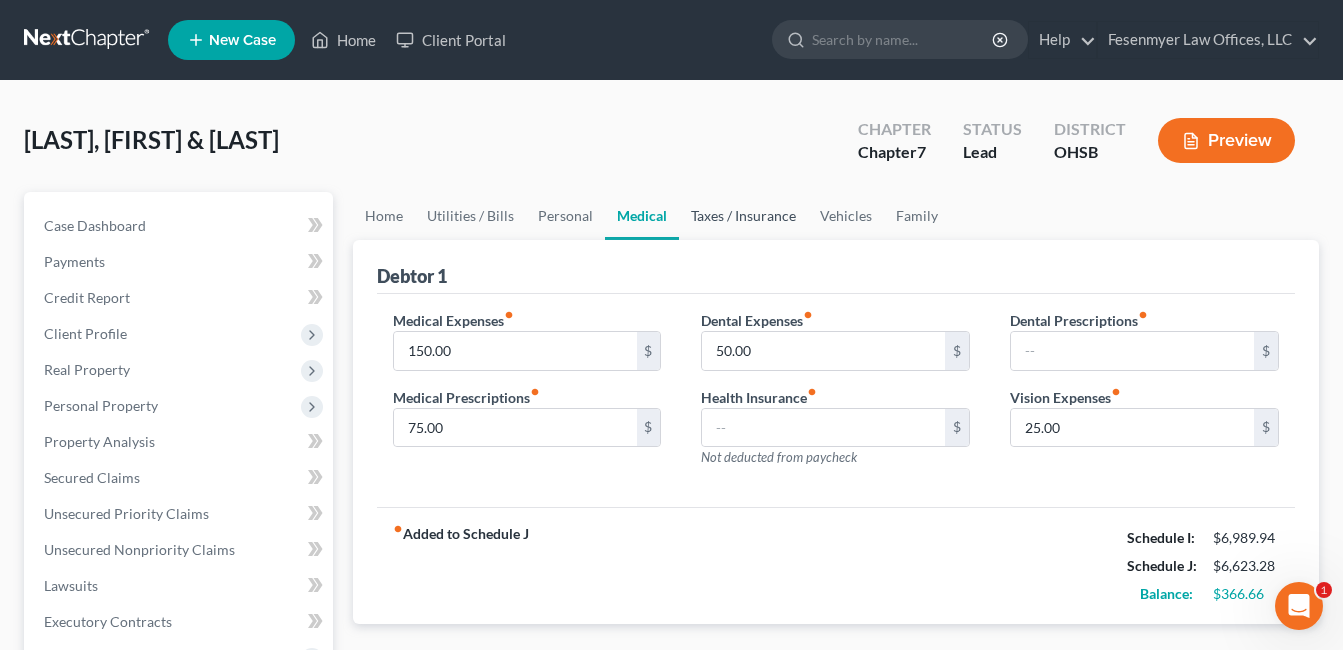 click on "Taxes / Insurance" at bounding box center [743, 216] 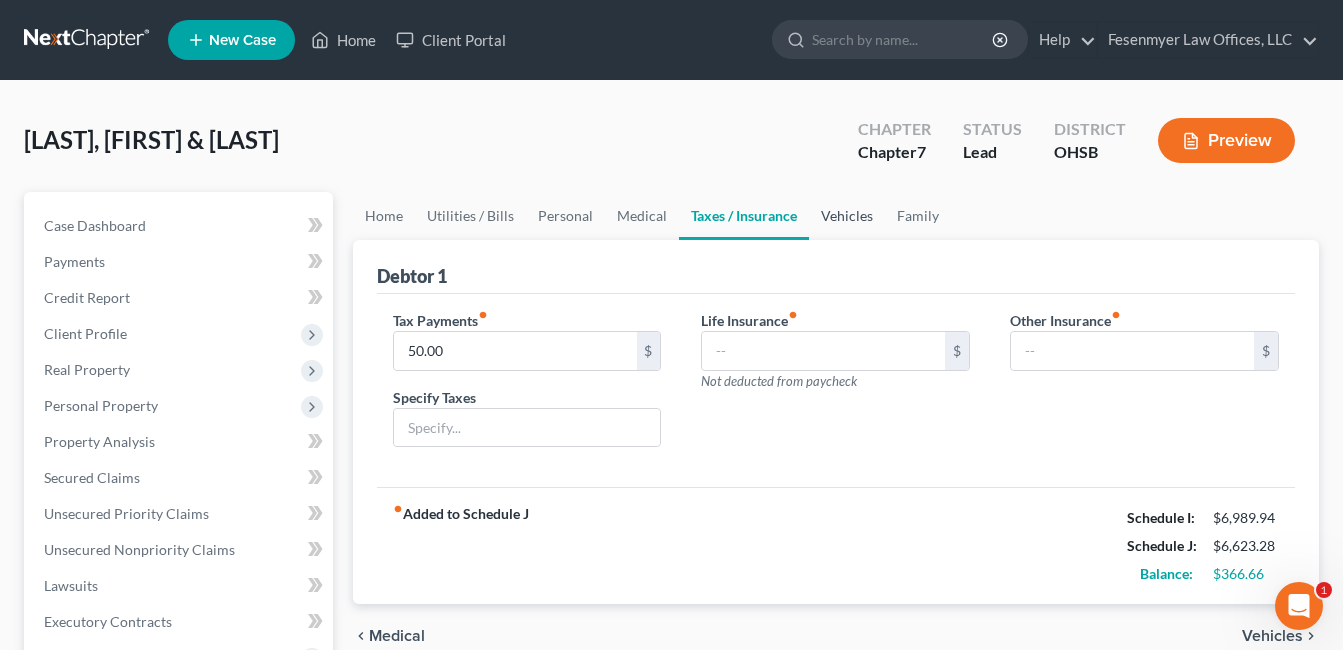 click on "Vehicles" at bounding box center [847, 216] 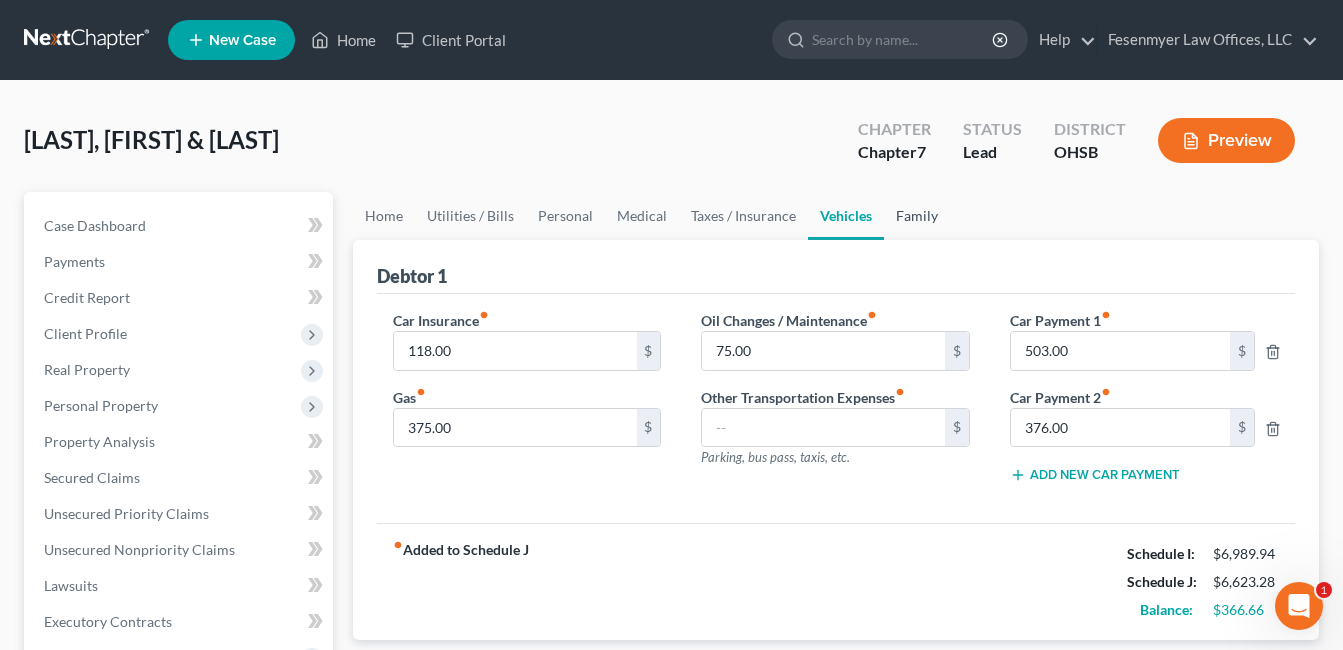 click on "Family" at bounding box center (917, 216) 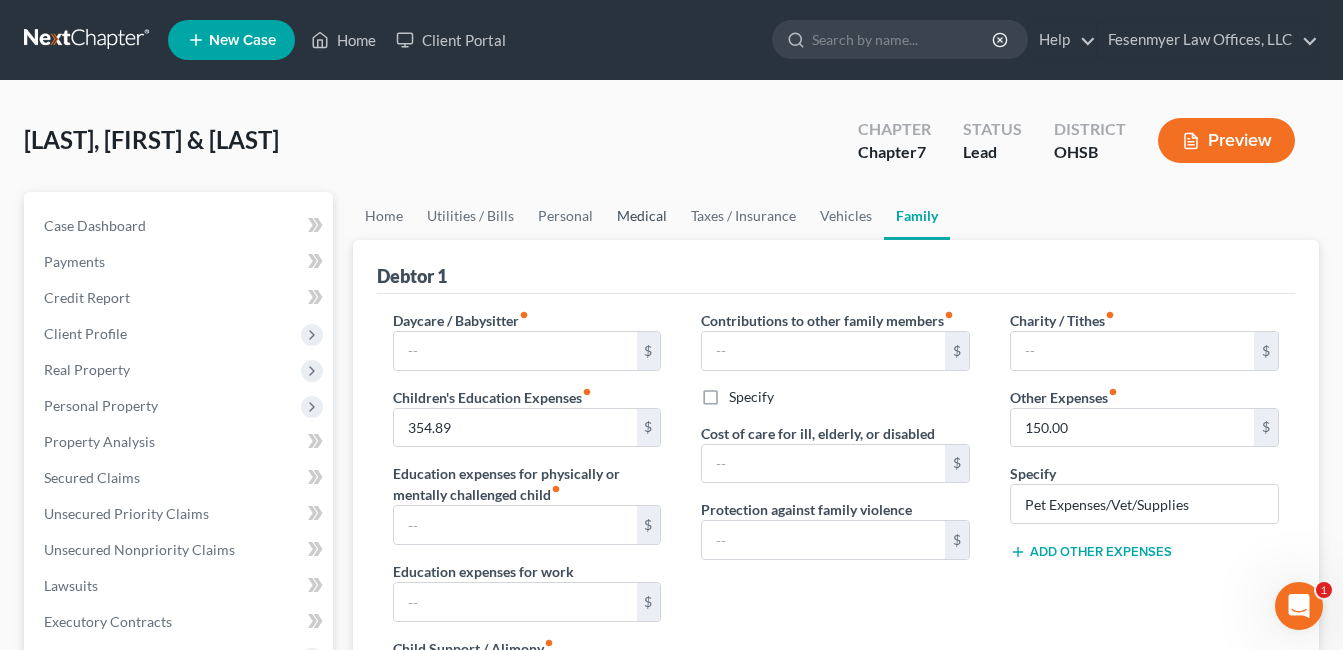 click on "Medical" at bounding box center (642, 216) 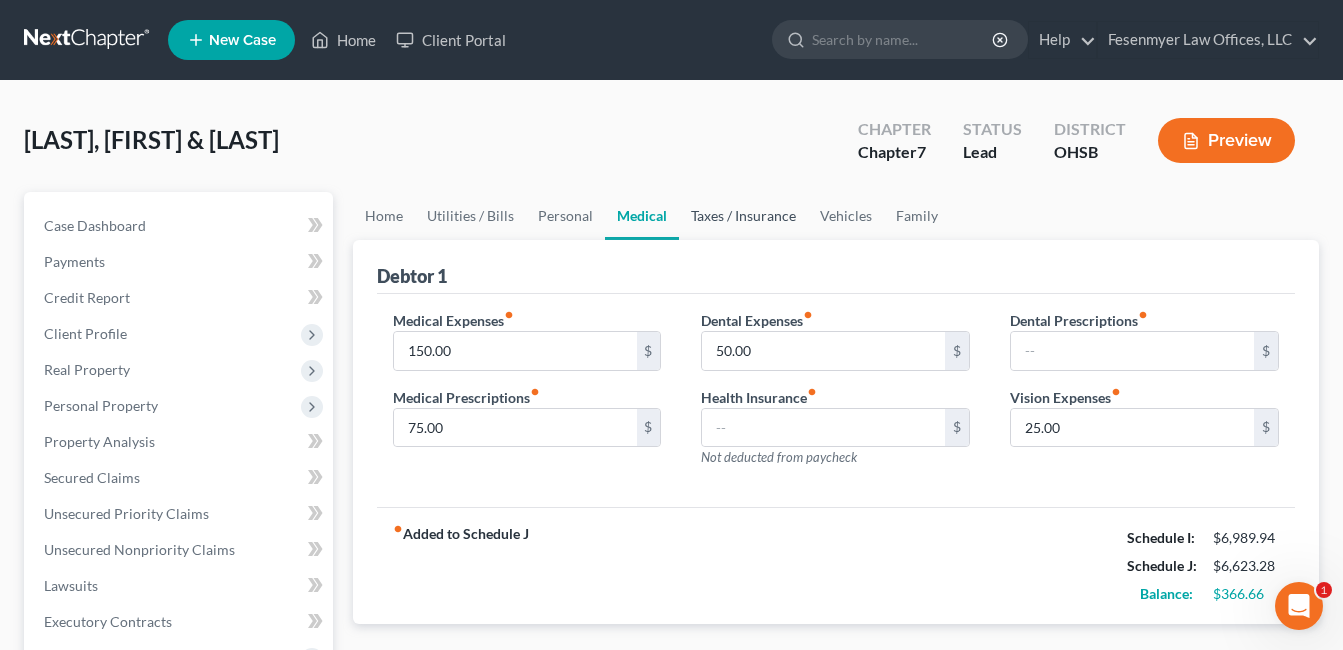 click on "Taxes / Insurance" at bounding box center [743, 216] 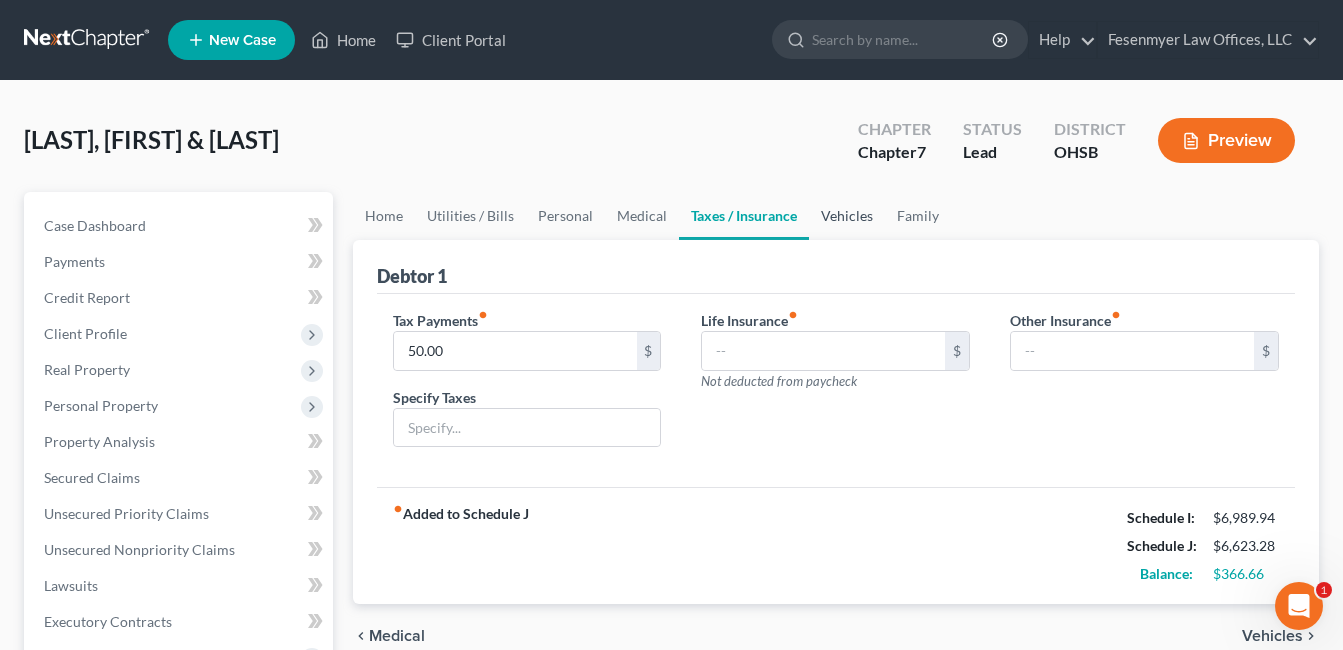 click on "Vehicles" at bounding box center [847, 216] 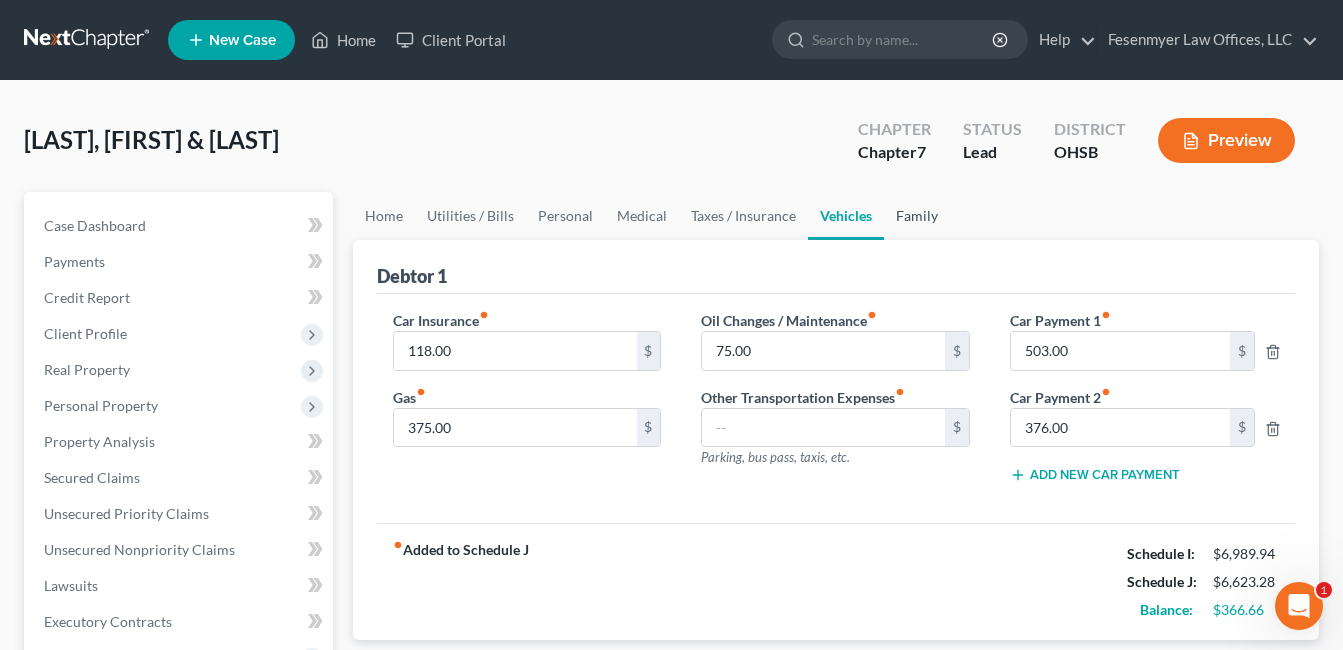 click on "Family" at bounding box center (917, 216) 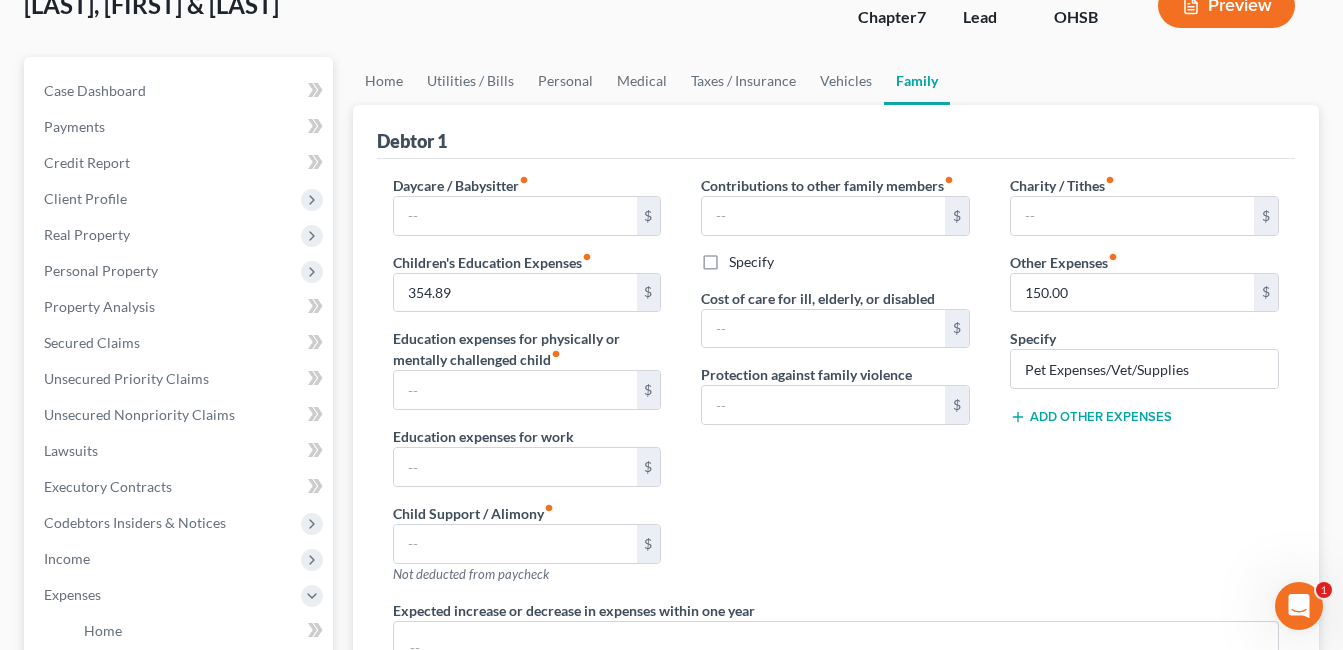 scroll, scrollTop: 100, scrollLeft: 0, axis: vertical 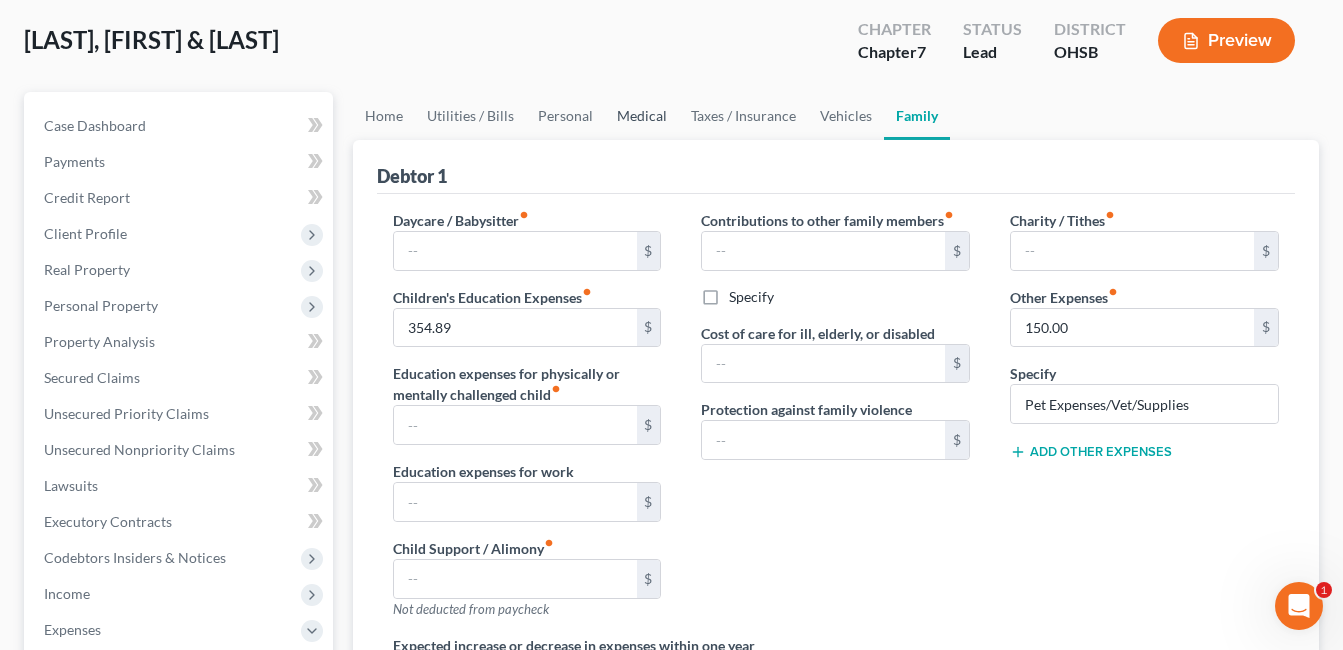 click on "Medical" at bounding box center [642, 116] 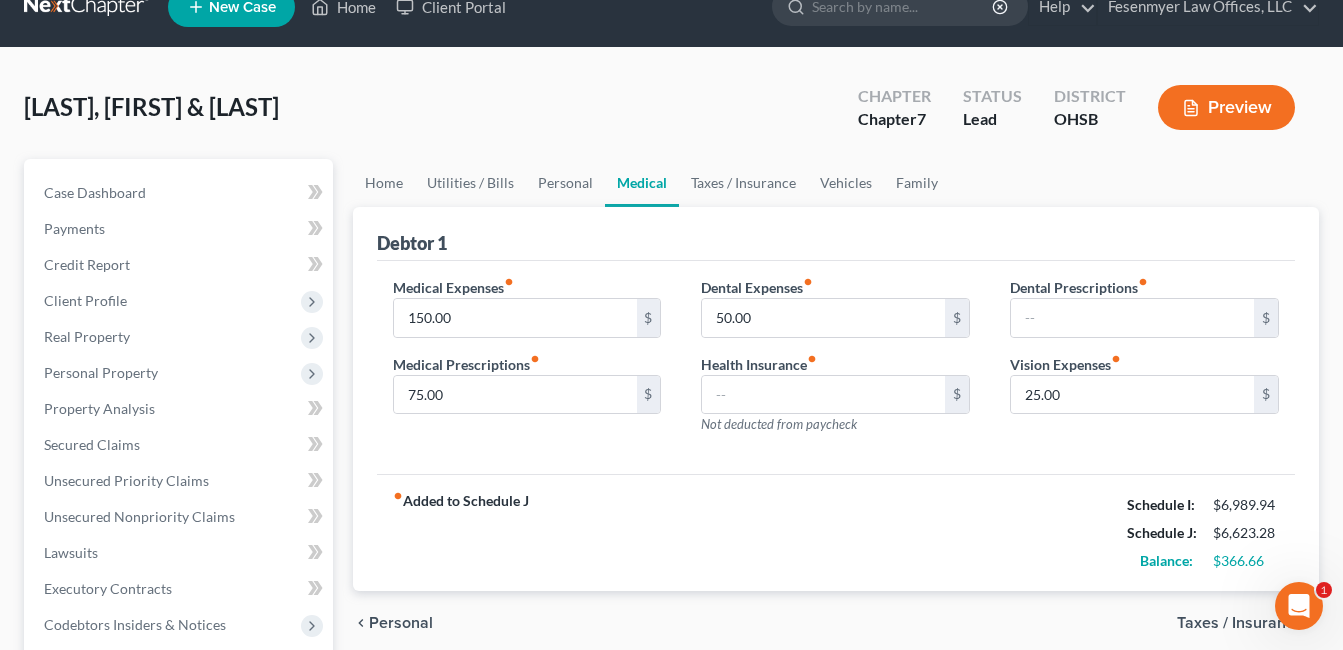 scroll, scrollTop: 0, scrollLeft: 0, axis: both 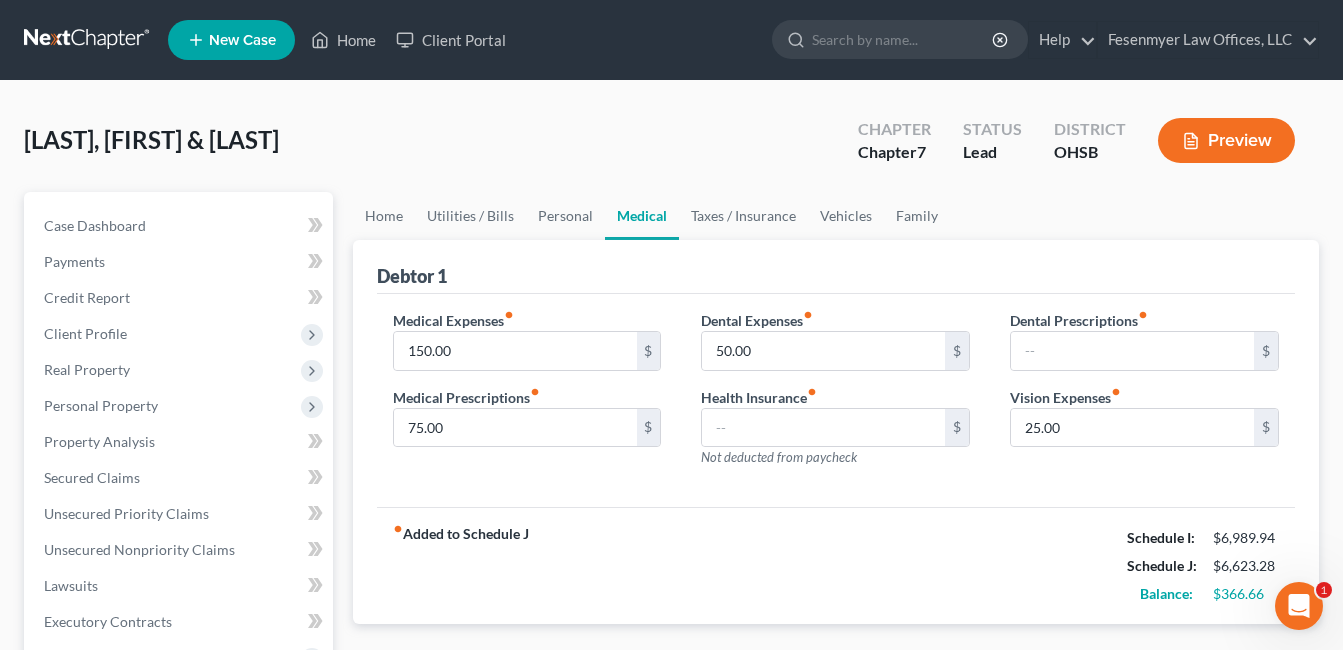 click on "Medical Expenses  fiber_manual_record 150.00 $ Medical Prescriptions  fiber_manual_record 75.00 $ Dental Expenses  fiber_manual_record 50.00 $ Health Insurance  fiber_manual_record $ Not deducted from paycheck Dental Prescriptions  fiber_manual_record $ Vision Expenses  fiber_manual_record 25.00 $" at bounding box center [836, 401] 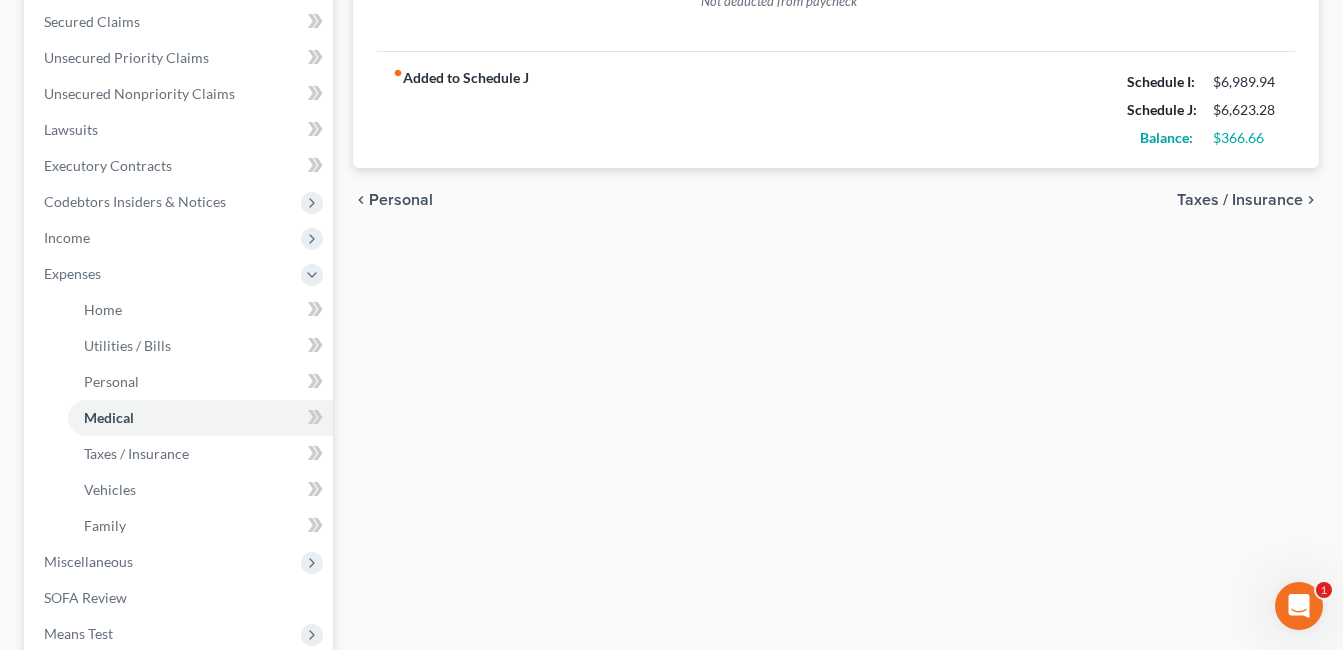 scroll, scrollTop: 500, scrollLeft: 0, axis: vertical 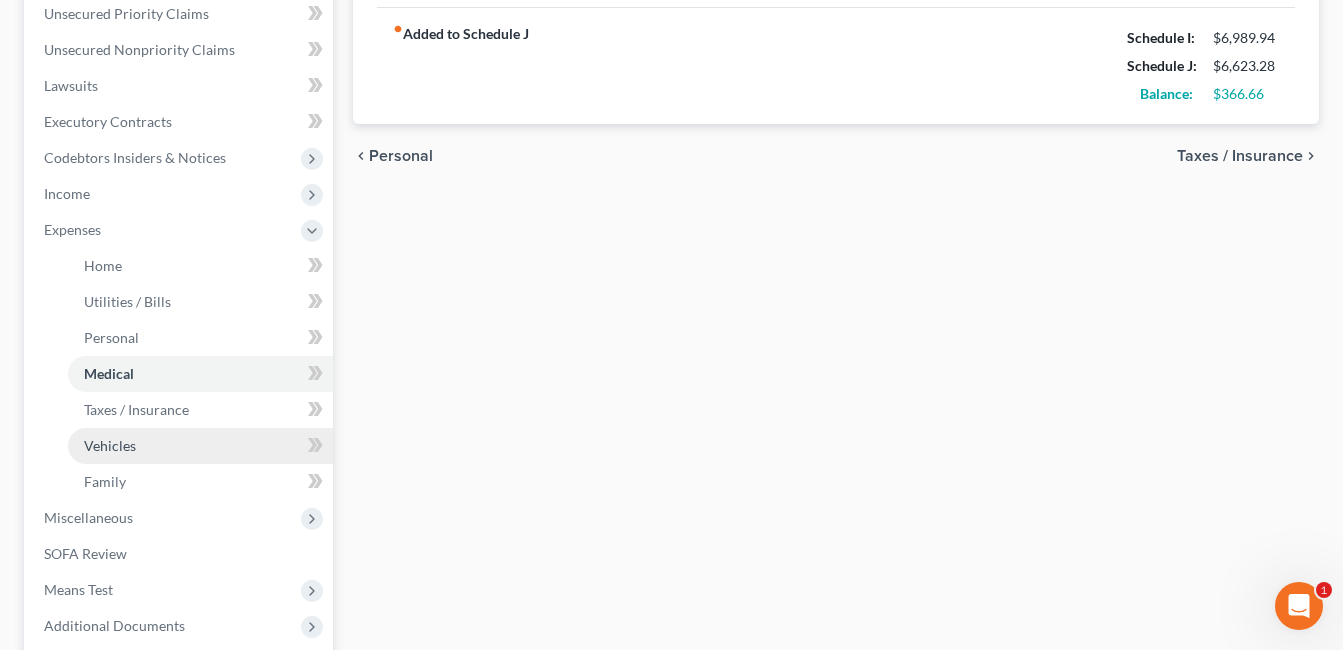 click on "Vehicles" at bounding box center (110, 445) 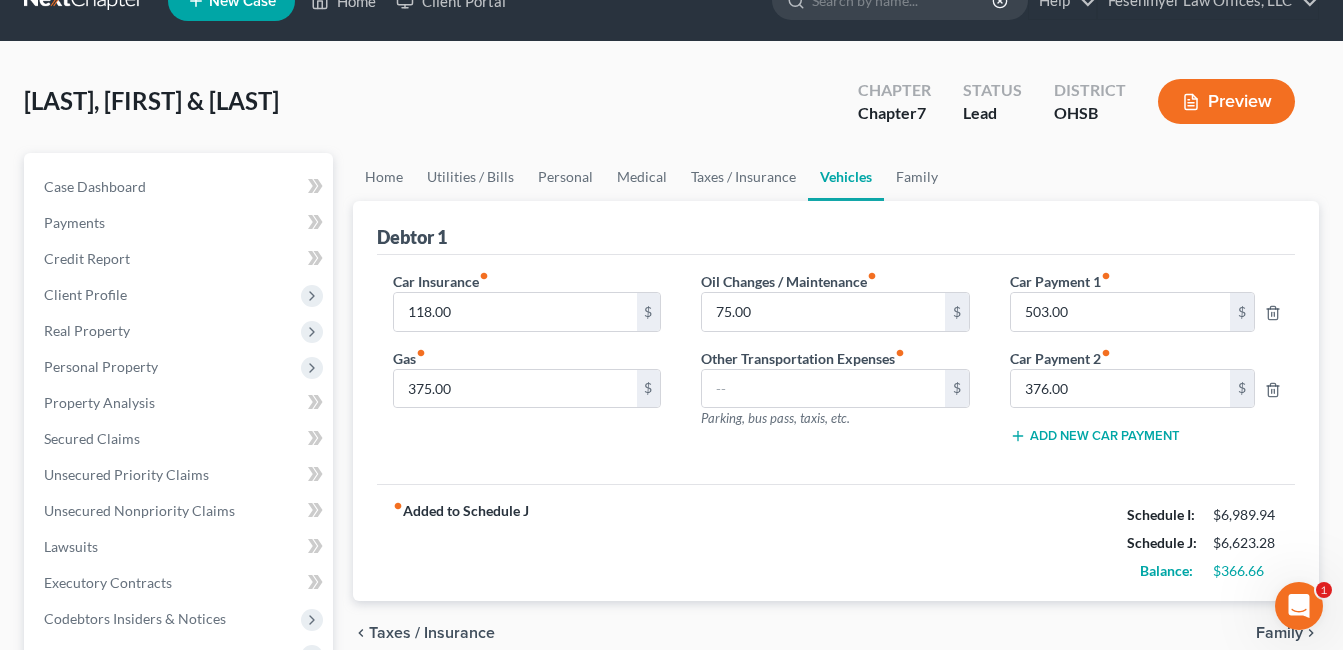 scroll, scrollTop: 0, scrollLeft: 0, axis: both 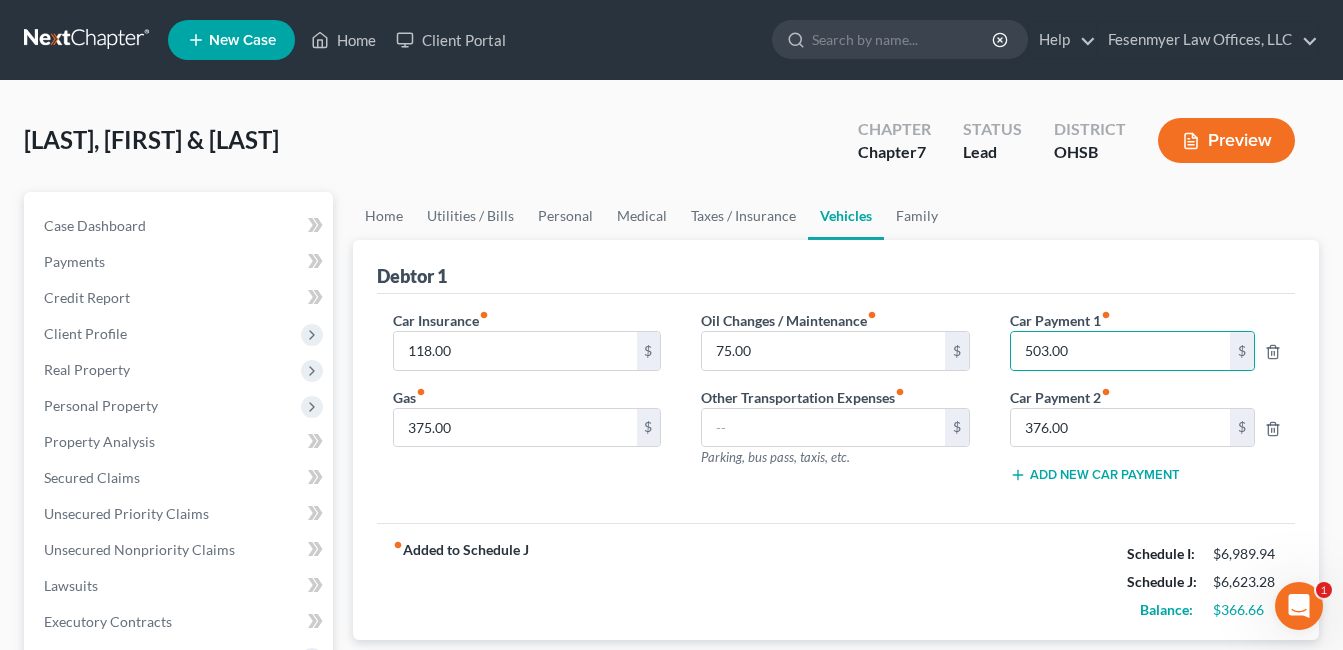 click on "Oil Changes / Maintenance  fiber_manual_record 75.00 $ Other Transportation Expenses  fiber_manual_record $ Parking, bus pass, taxis, etc." at bounding box center [835, 405] 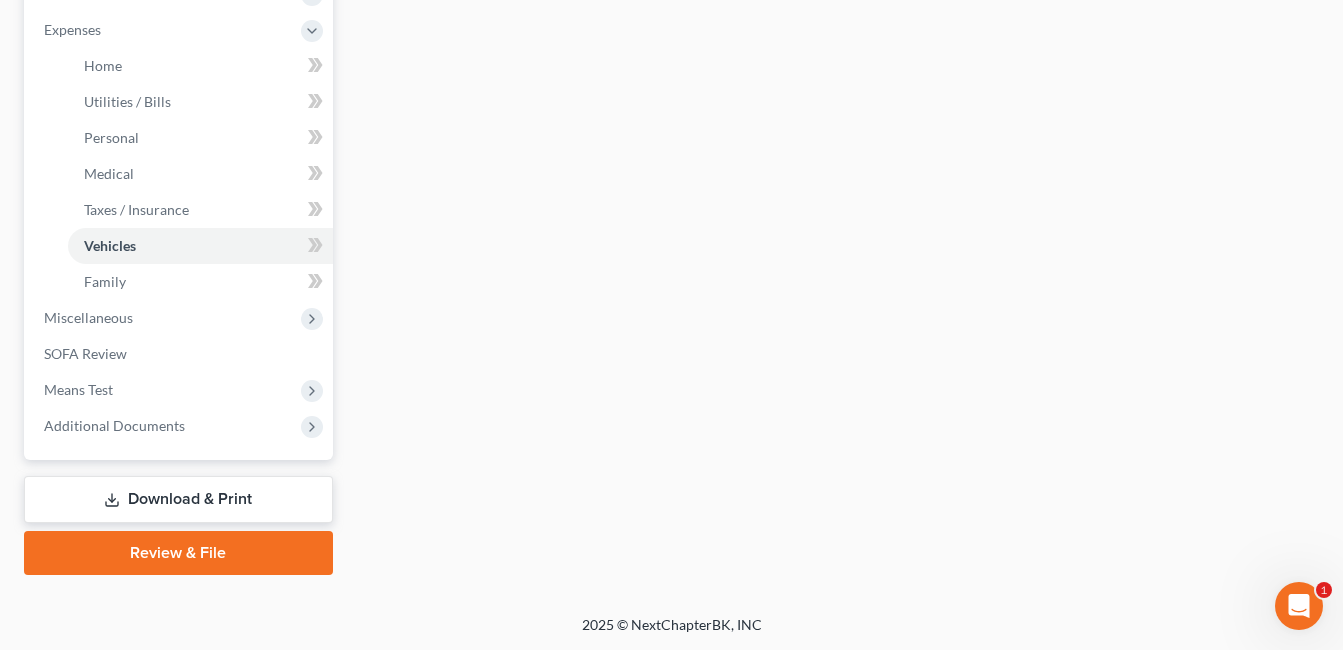 scroll, scrollTop: 701, scrollLeft: 0, axis: vertical 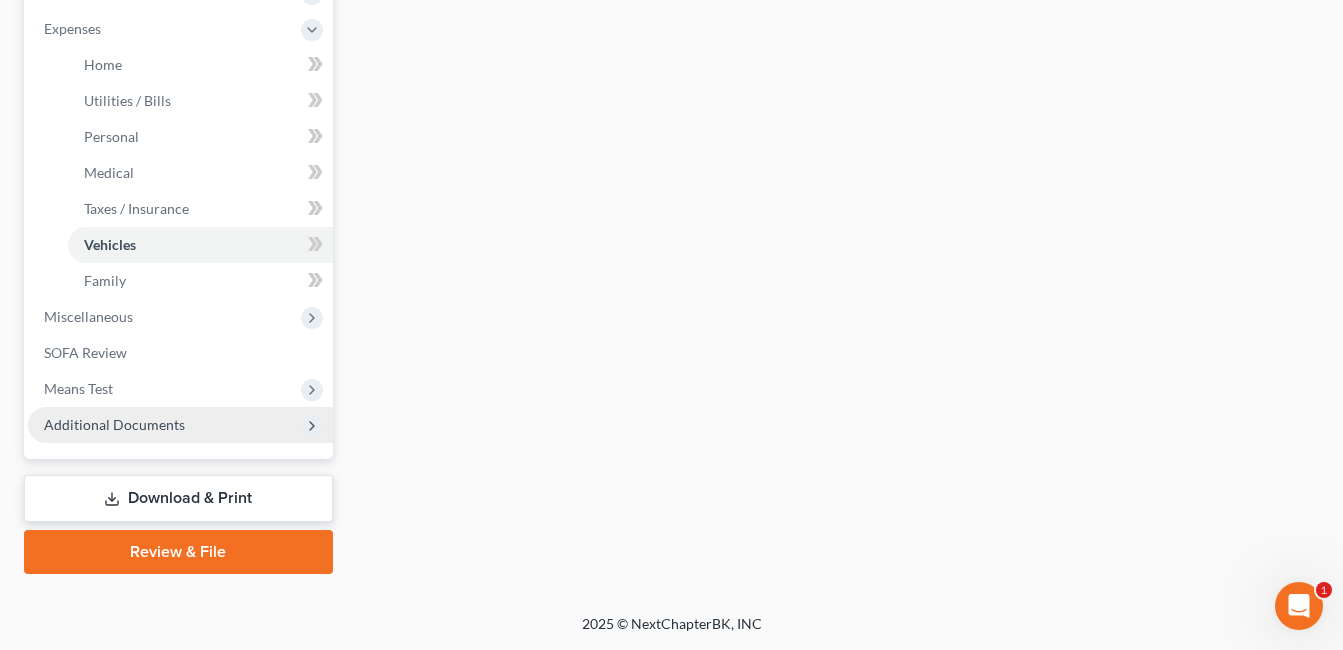 click on "Additional Documents" at bounding box center [114, 424] 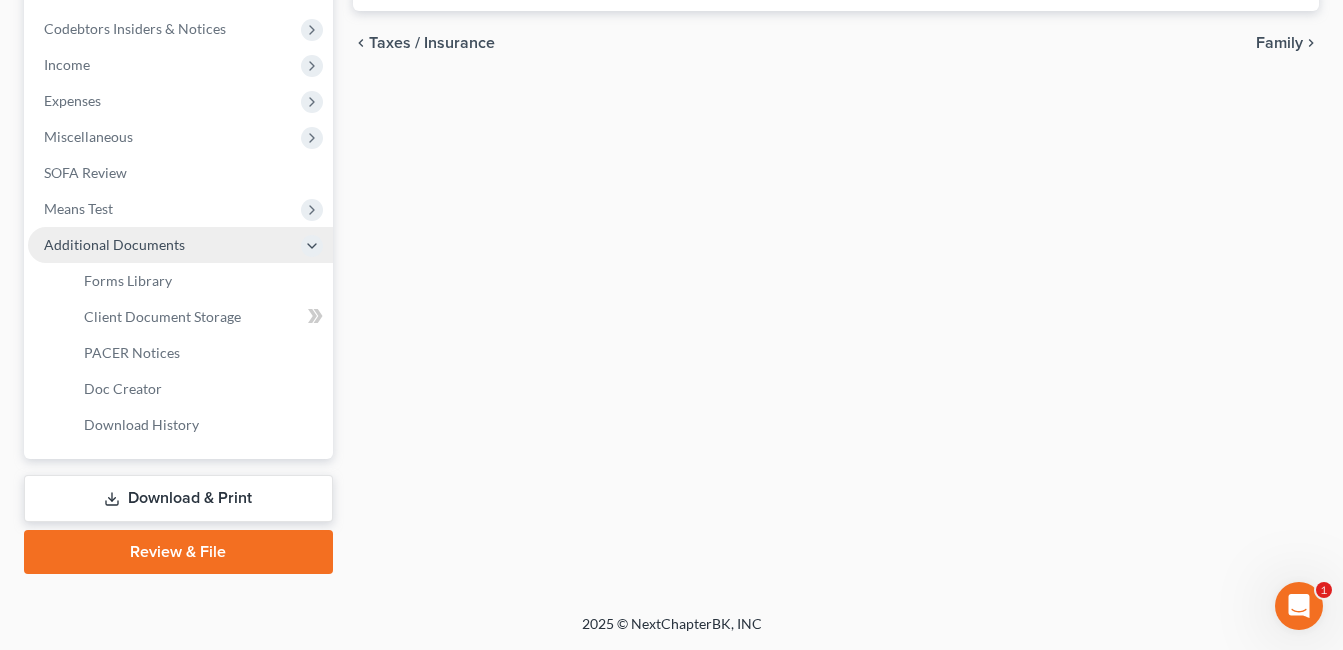 scroll, scrollTop: 629, scrollLeft: 0, axis: vertical 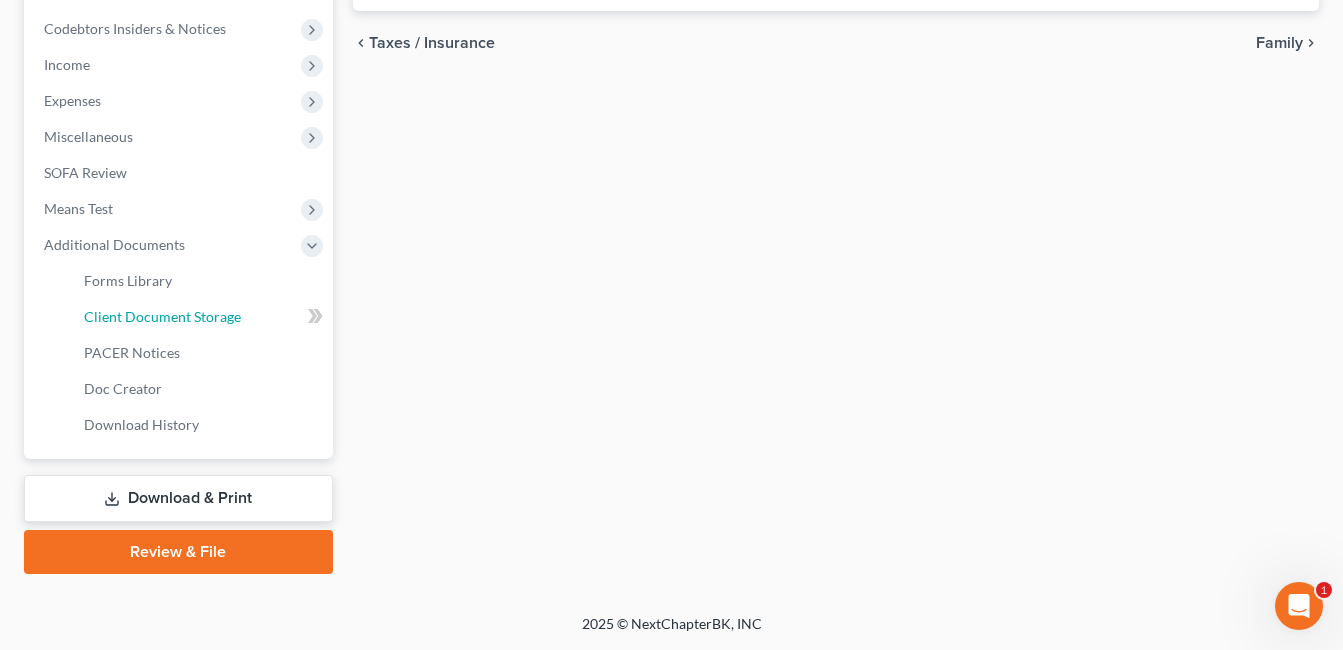 click on "Client Document Storage" at bounding box center (162, 316) 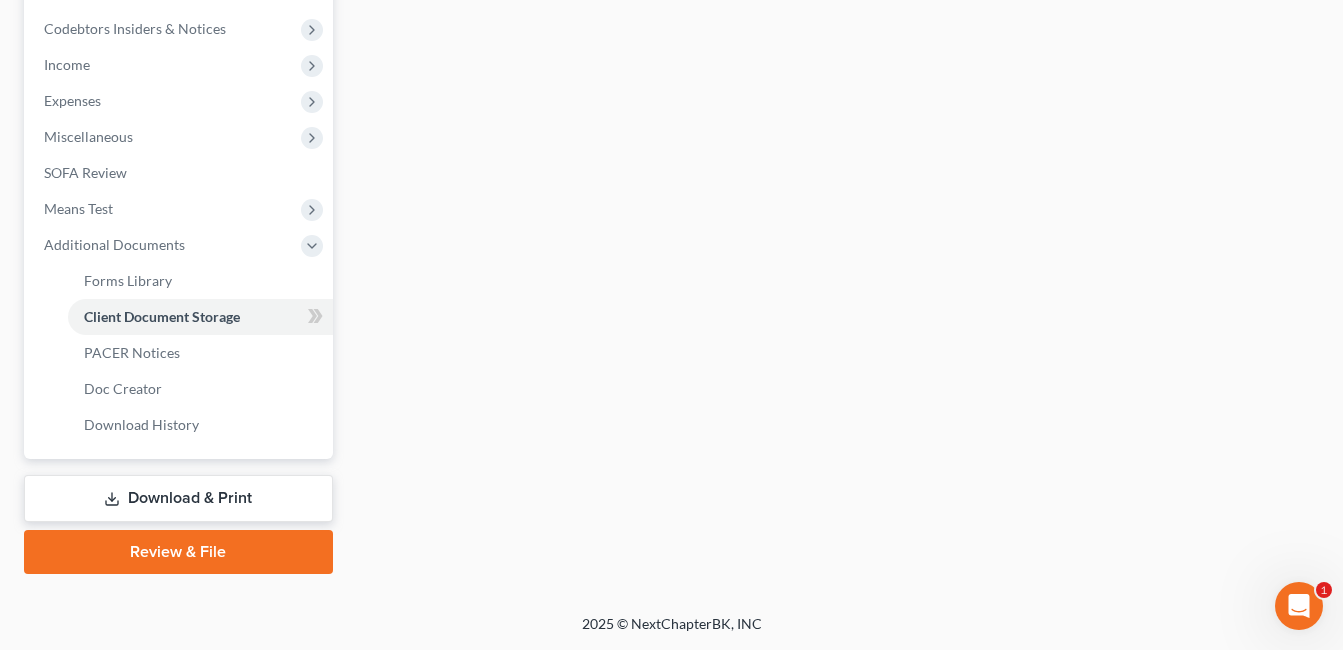 scroll, scrollTop: 527, scrollLeft: 0, axis: vertical 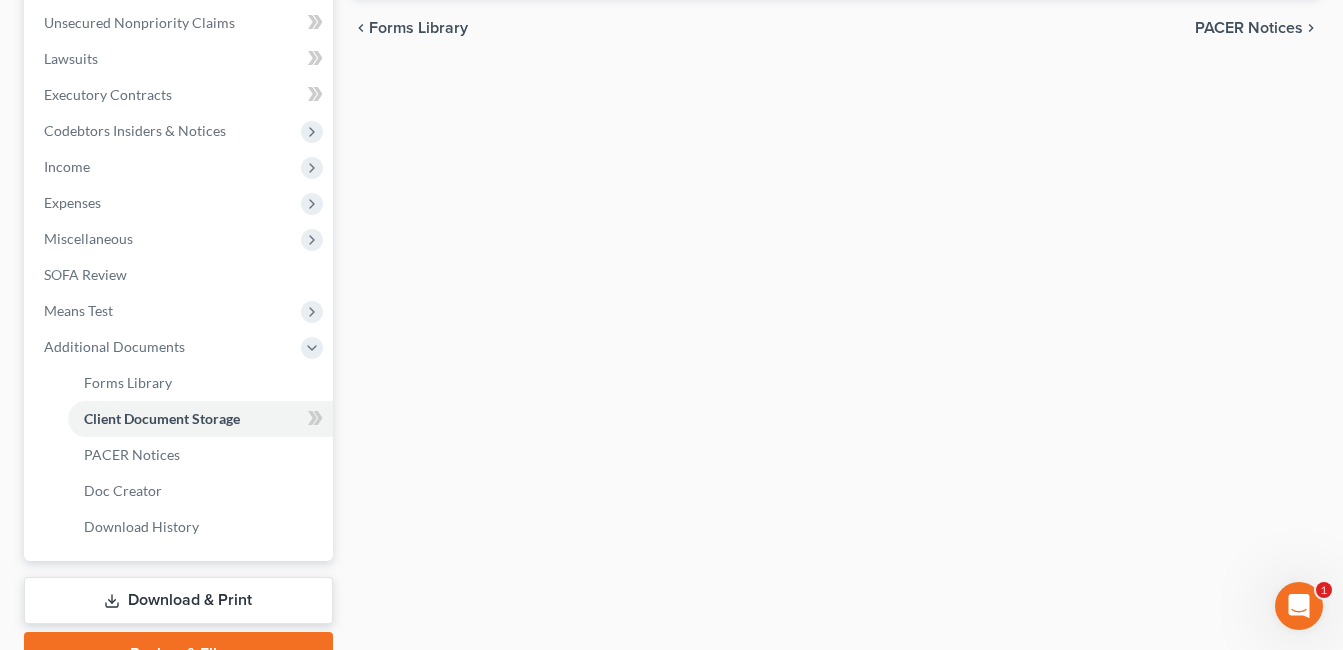 select on "7" 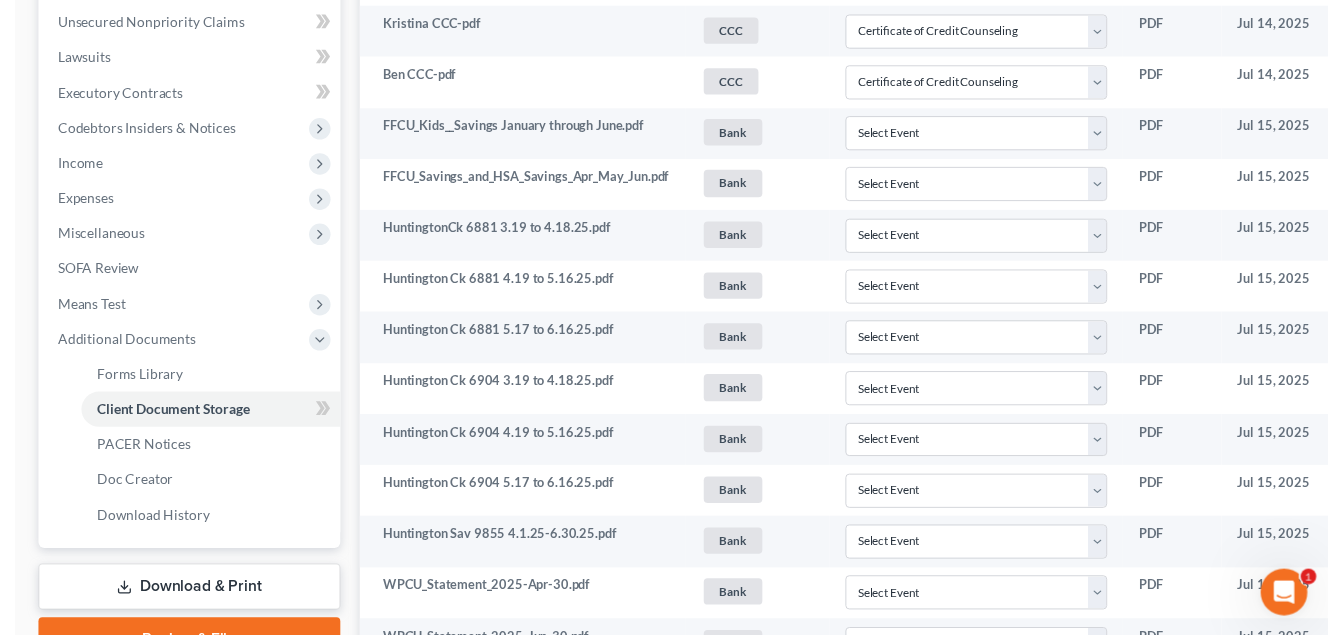 scroll, scrollTop: 0, scrollLeft: 0, axis: both 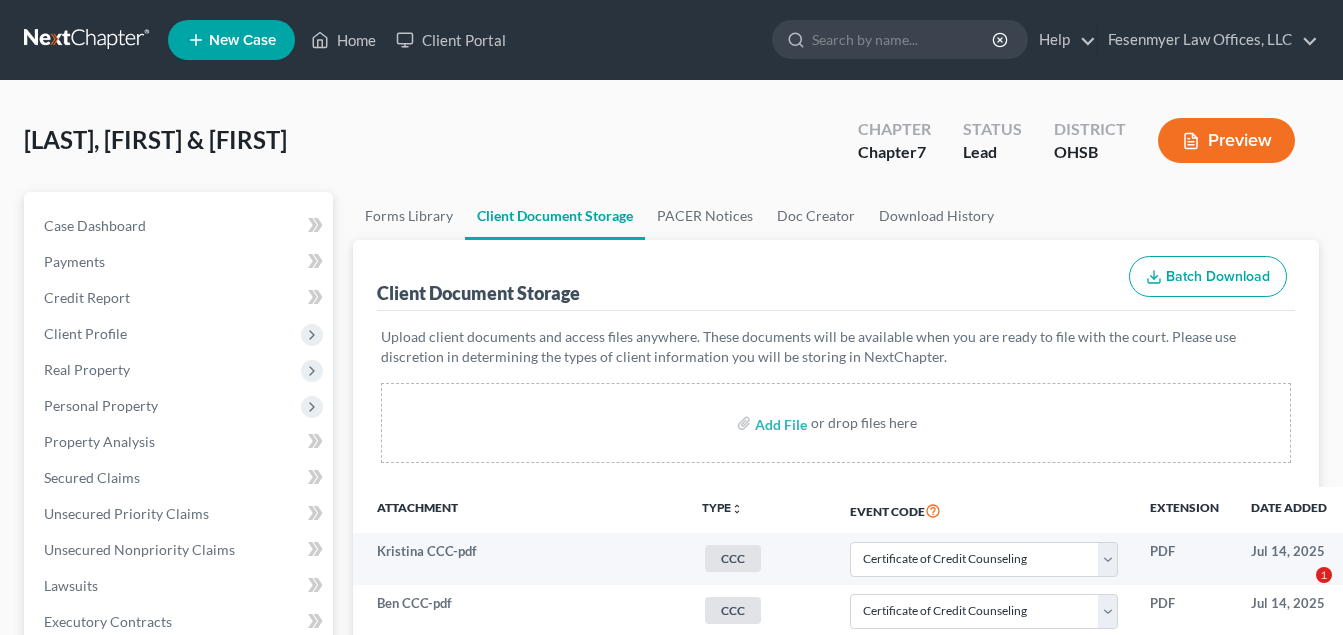 select on "7" 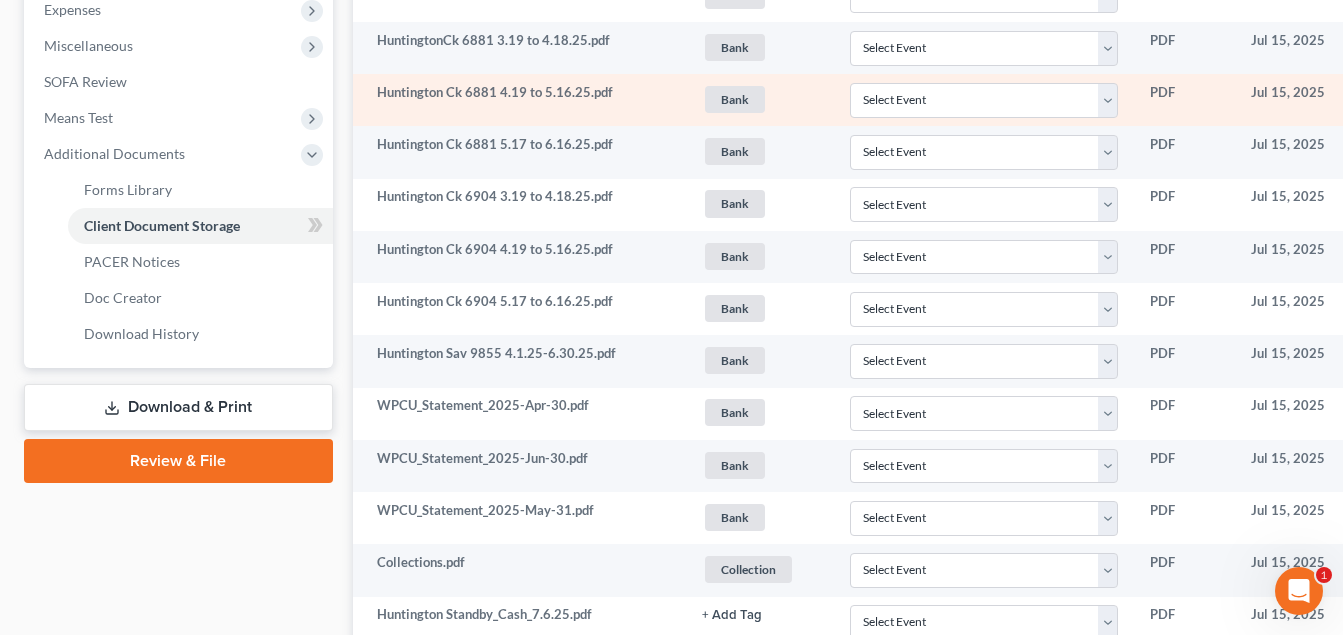 scroll, scrollTop: 741, scrollLeft: 0, axis: vertical 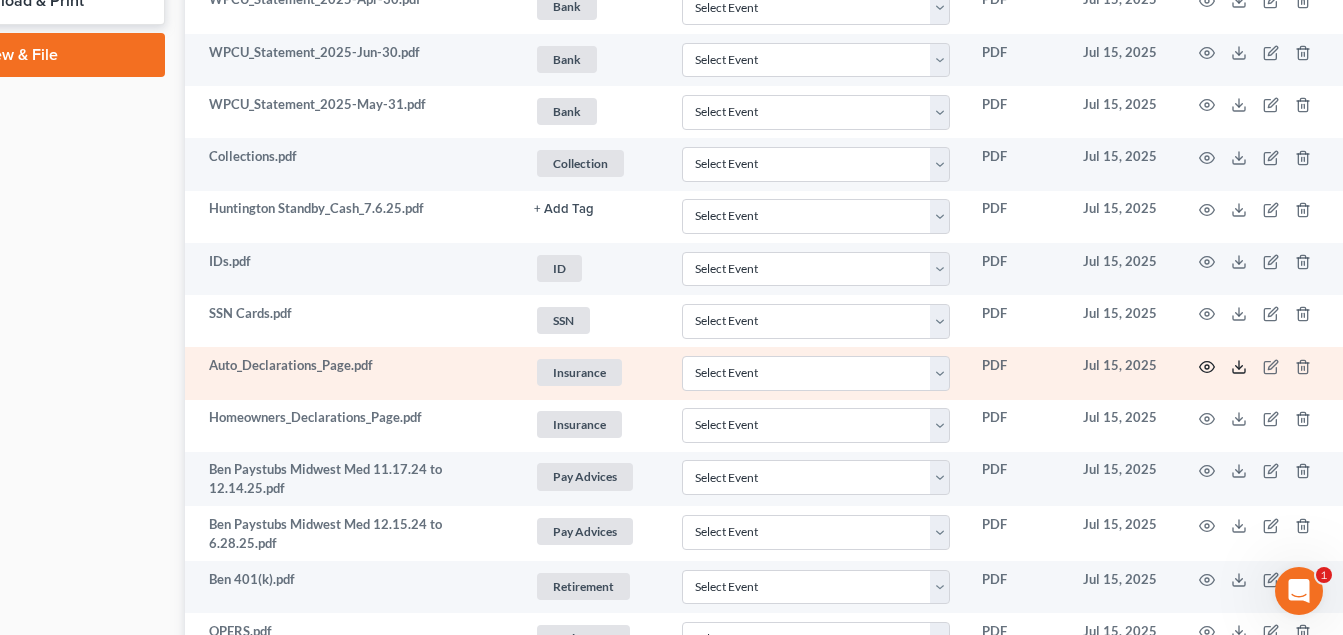 drag, startPoint x: 1242, startPoint y: 364, endPoint x: 1207, endPoint y: 363, distance: 35.014282 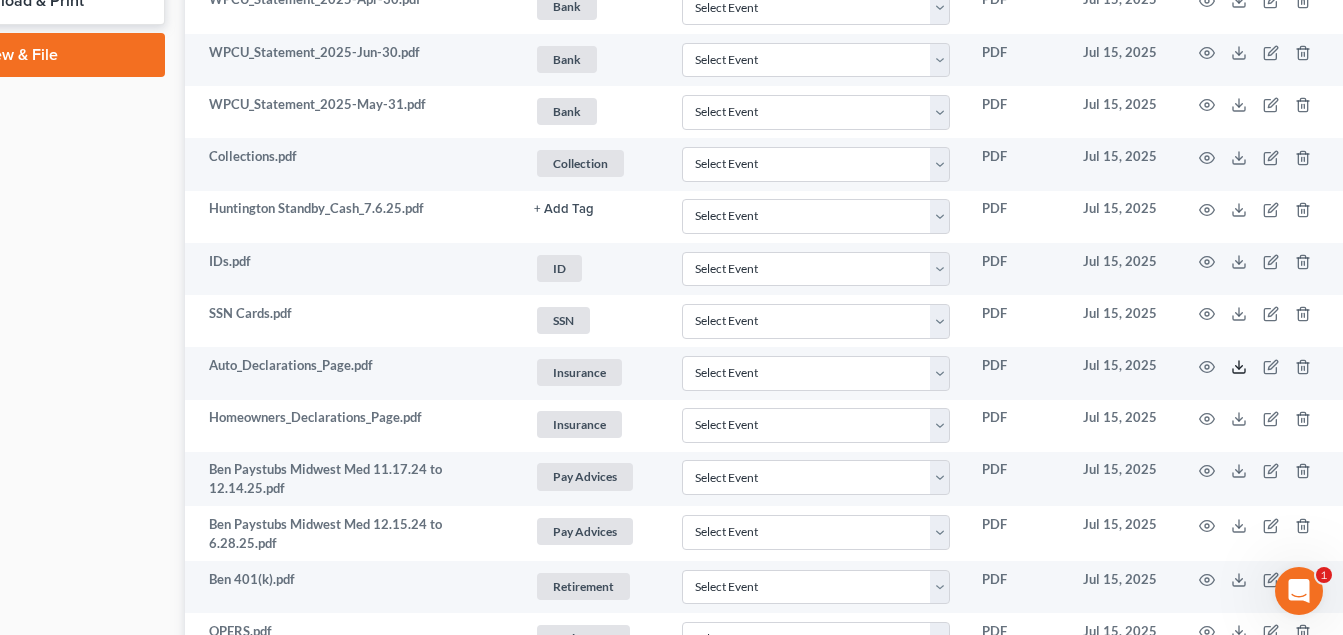 scroll, scrollTop: 1126, scrollLeft: 22, axis: both 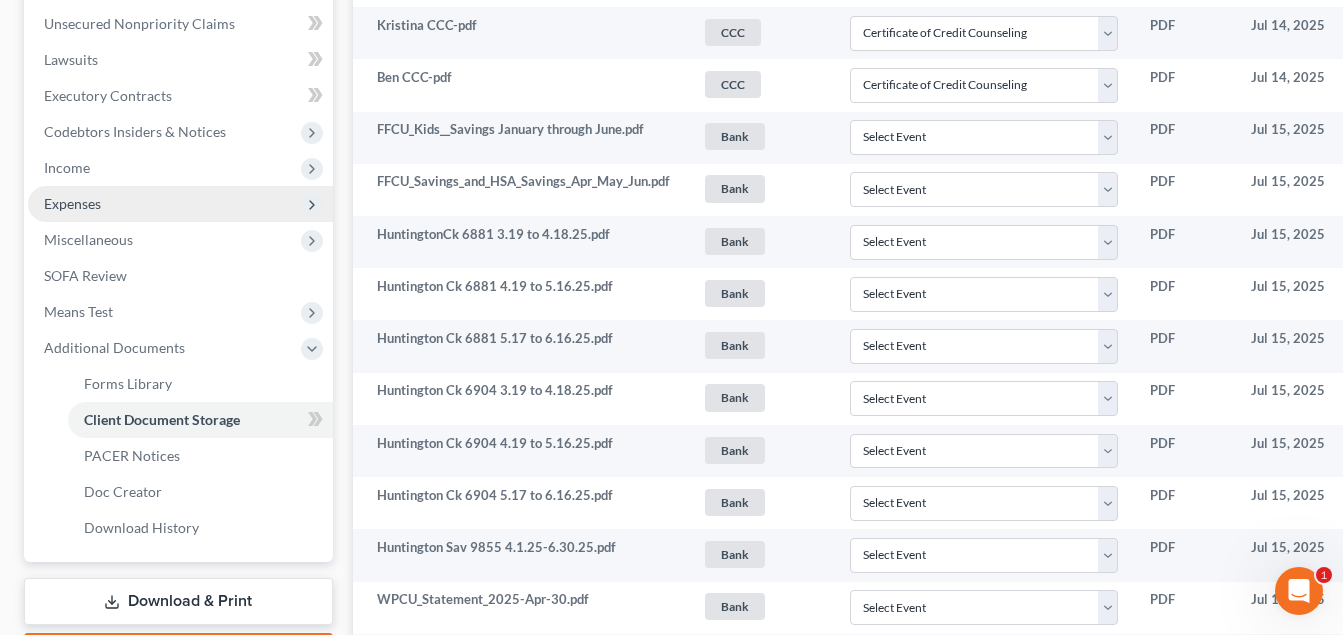 click on "Expenses" at bounding box center [180, 204] 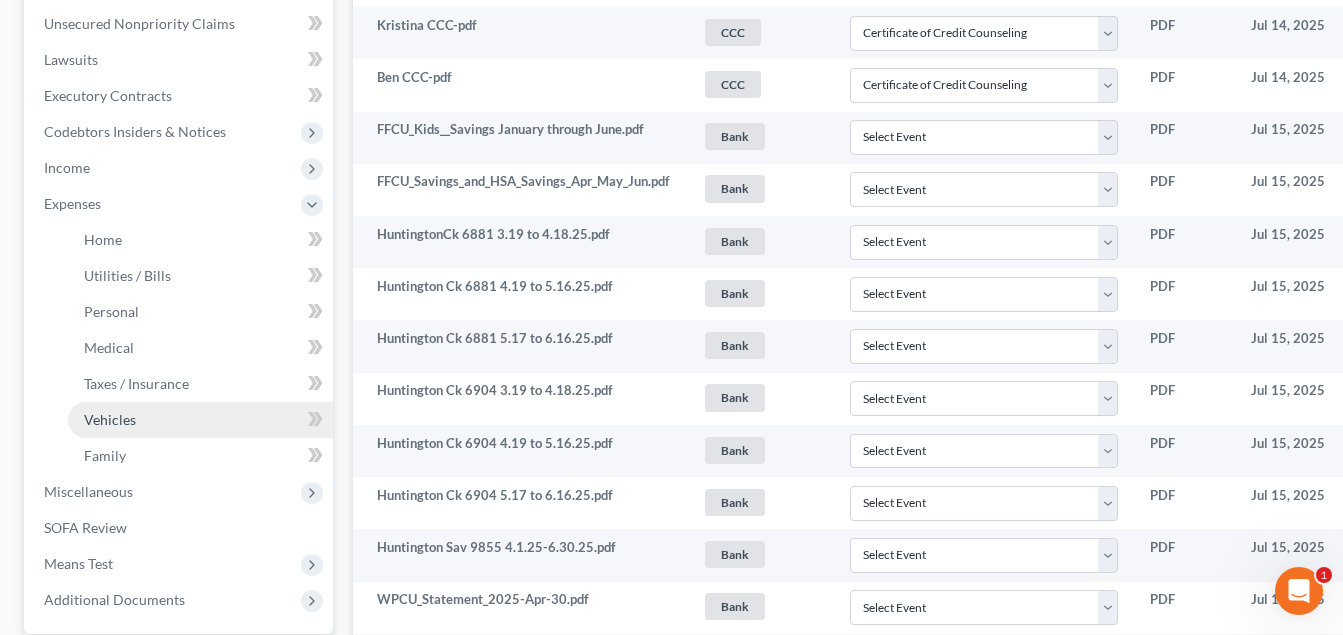 click on "Vehicles" at bounding box center (110, 419) 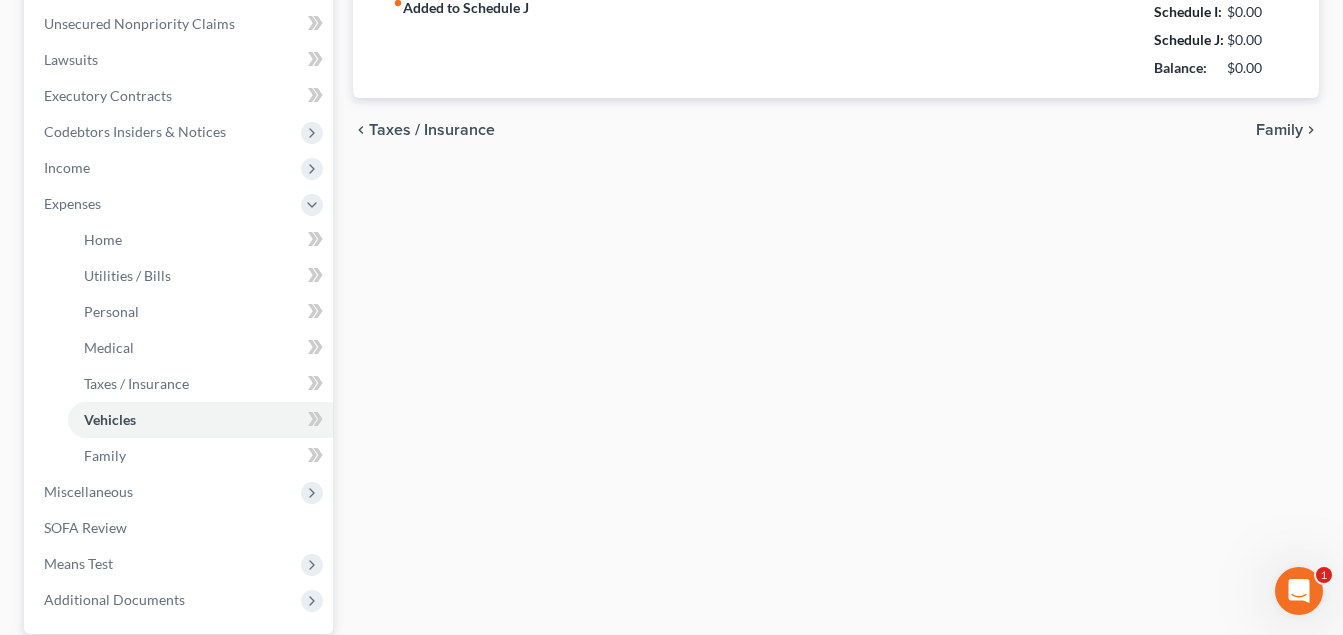 type on "118.00" 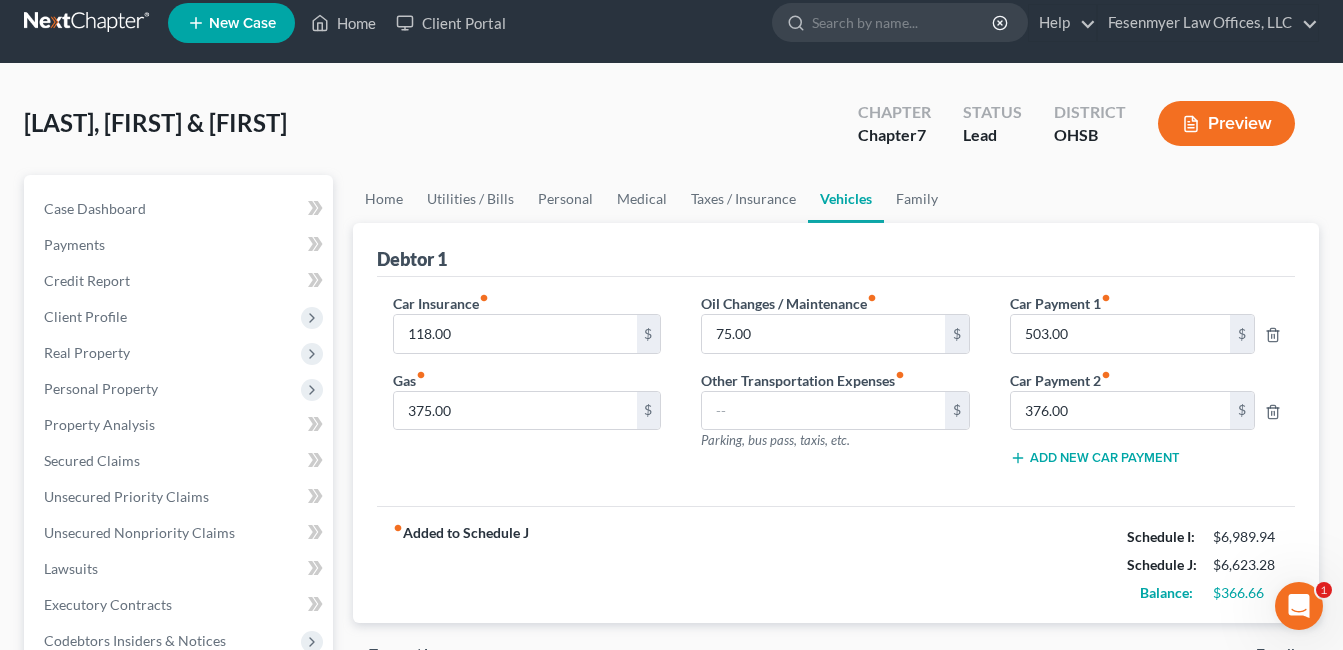 scroll, scrollTop: 0, scrollLeft: 0, axis: both 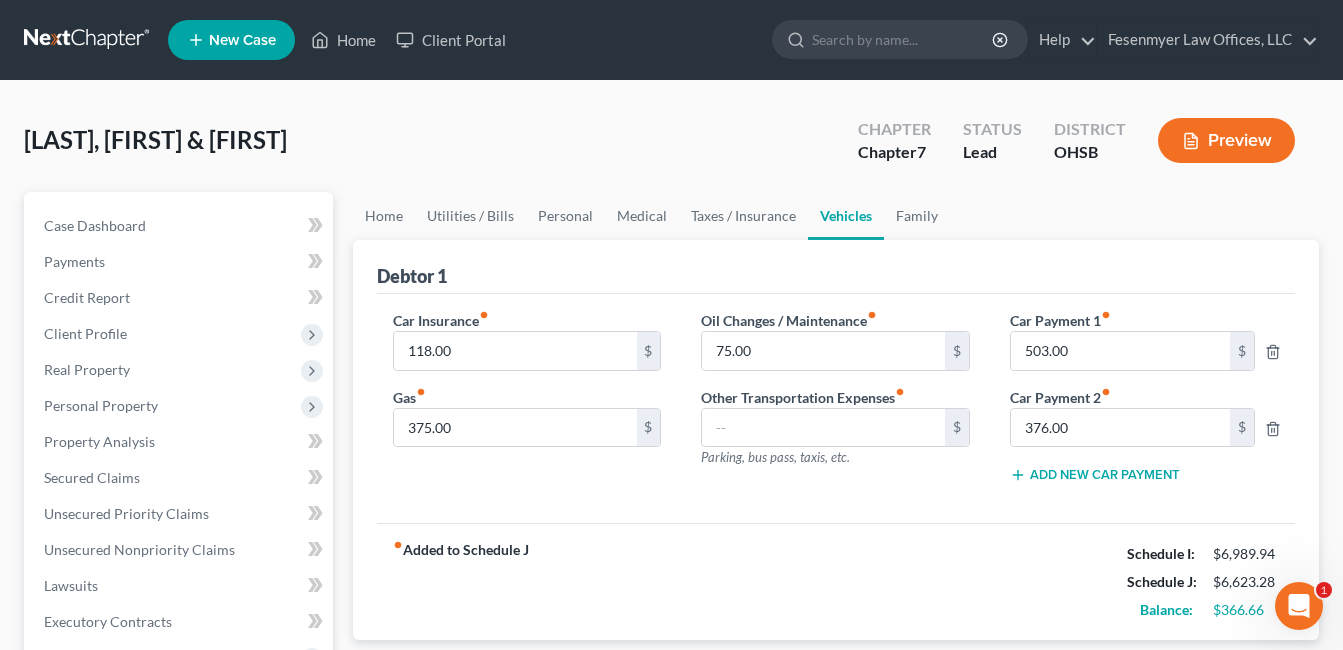 click on "fiber_manual_record  Added to Schedule J Schedule I: $6,989.94 Schedule J: $6,623.28 Balance: $366.66" at bounding box center (836, 581) 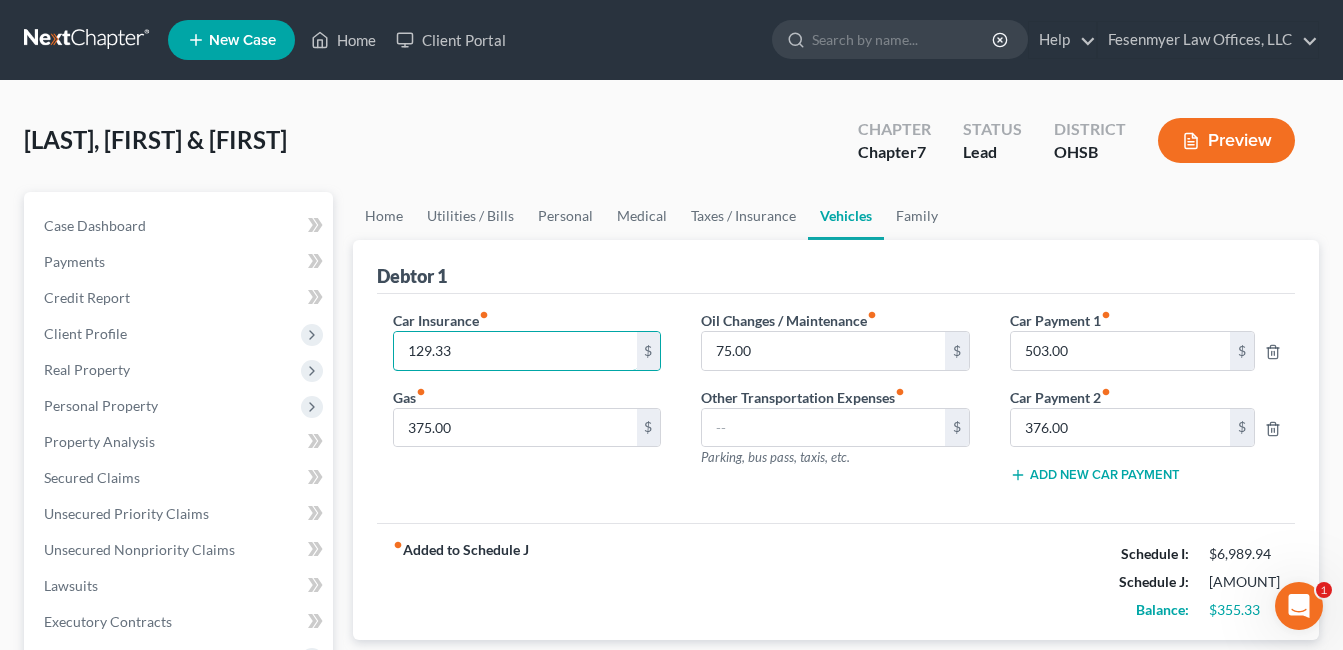 type on "129.33" 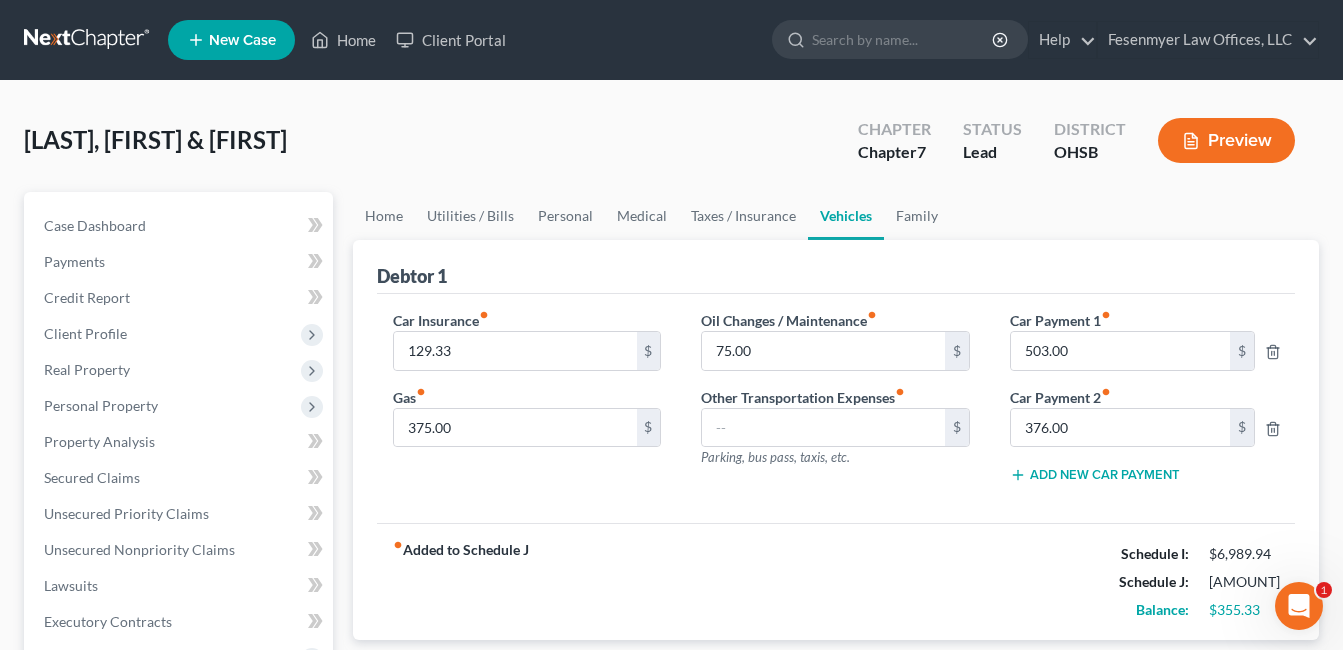 drag, startPoint x: 627, startPoint y: 496, endPoint x: 458, endPoint y: 473, distance: 170.5579 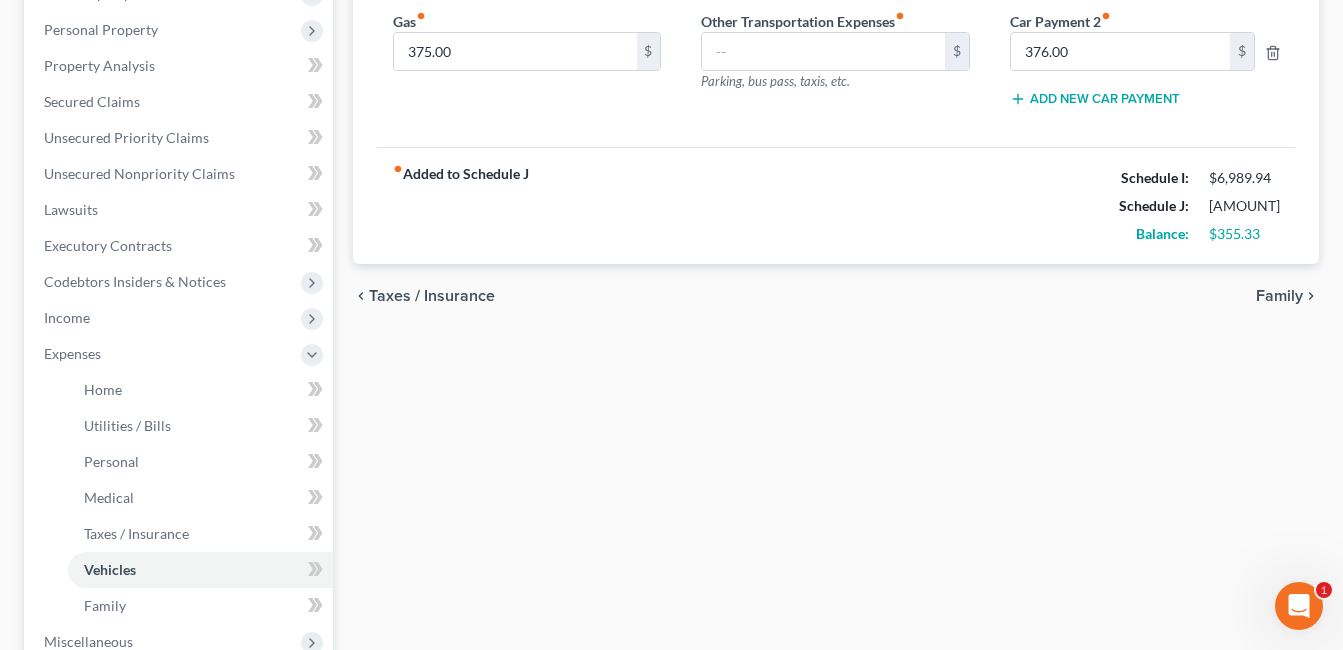 scroll, scrollTop: 200, scrollLeft: 0, axis: vertical 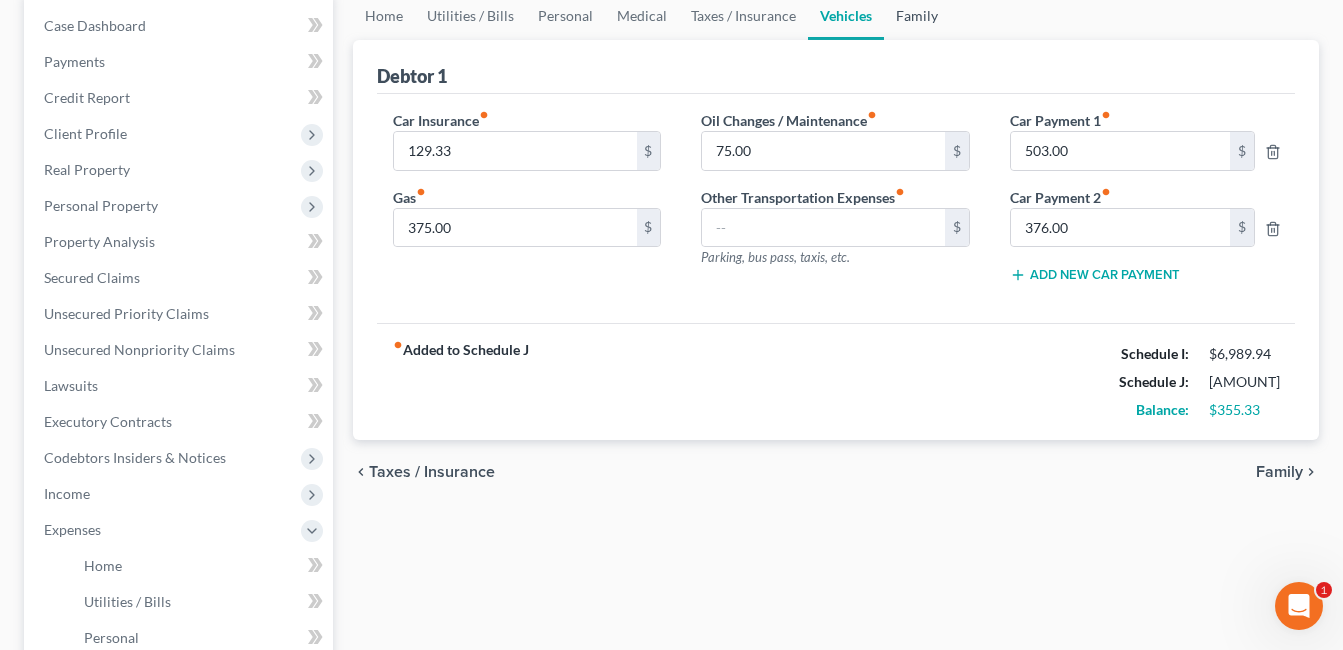 click on "Family" at bounding box center [917, 16] 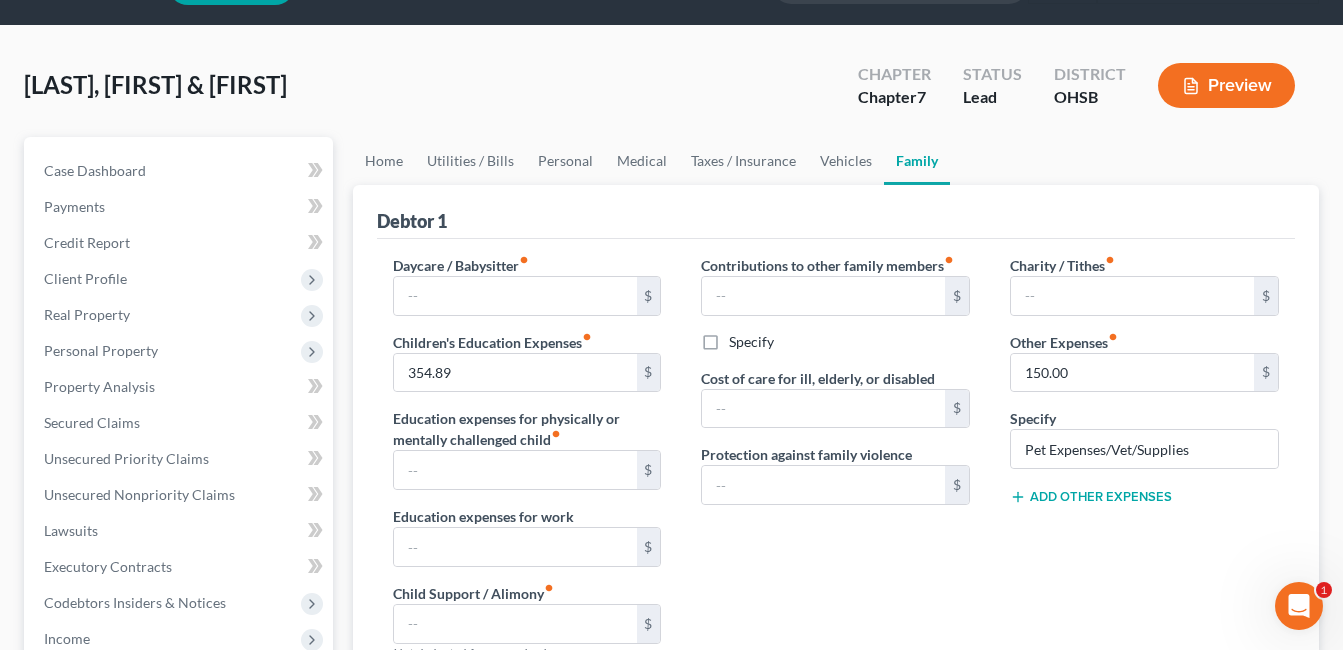scroll, scrollTop: 0, scrollLeft: 0, axis: both 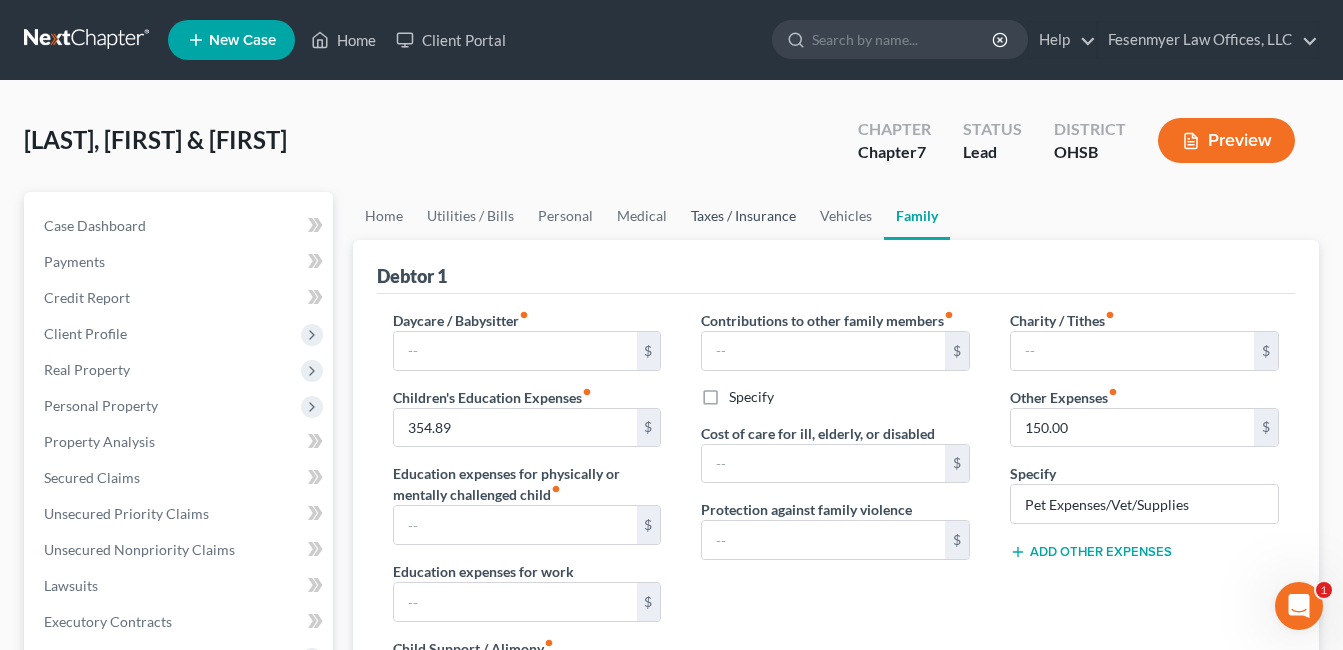 click on "Taxes / Insurance" at bounding box center [743, 216] 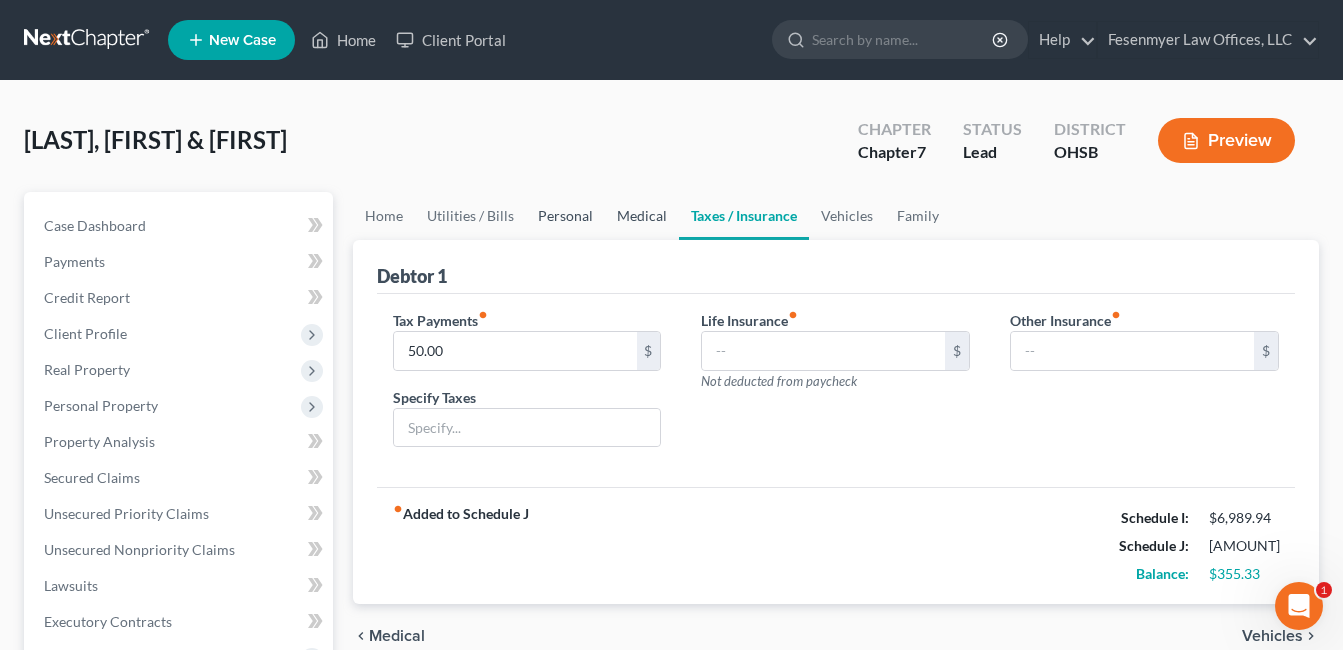 drag, startPoint x: 639, startPoint y: 219, endPoint x: 585, endPoint y: 215, distance: 54.147945 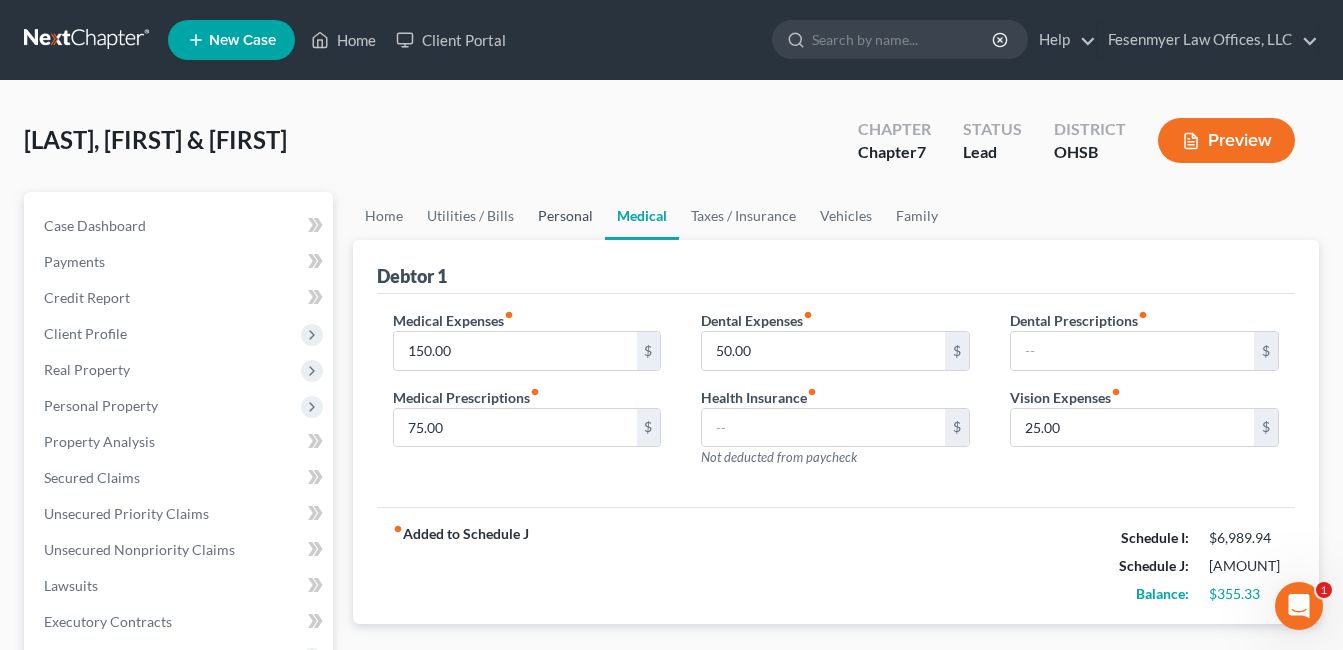 click on "Personal" at bounding box center [565, 216] 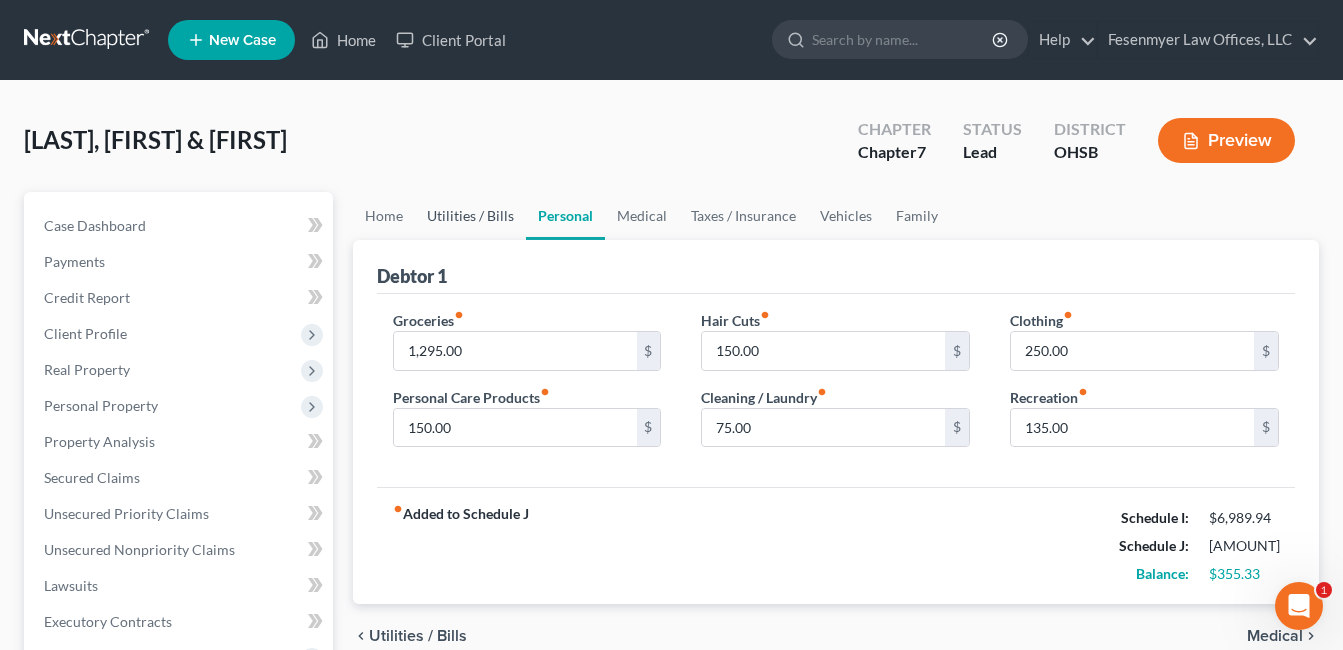 click on "Utilities / Bills" at bounding box center [470, 216] 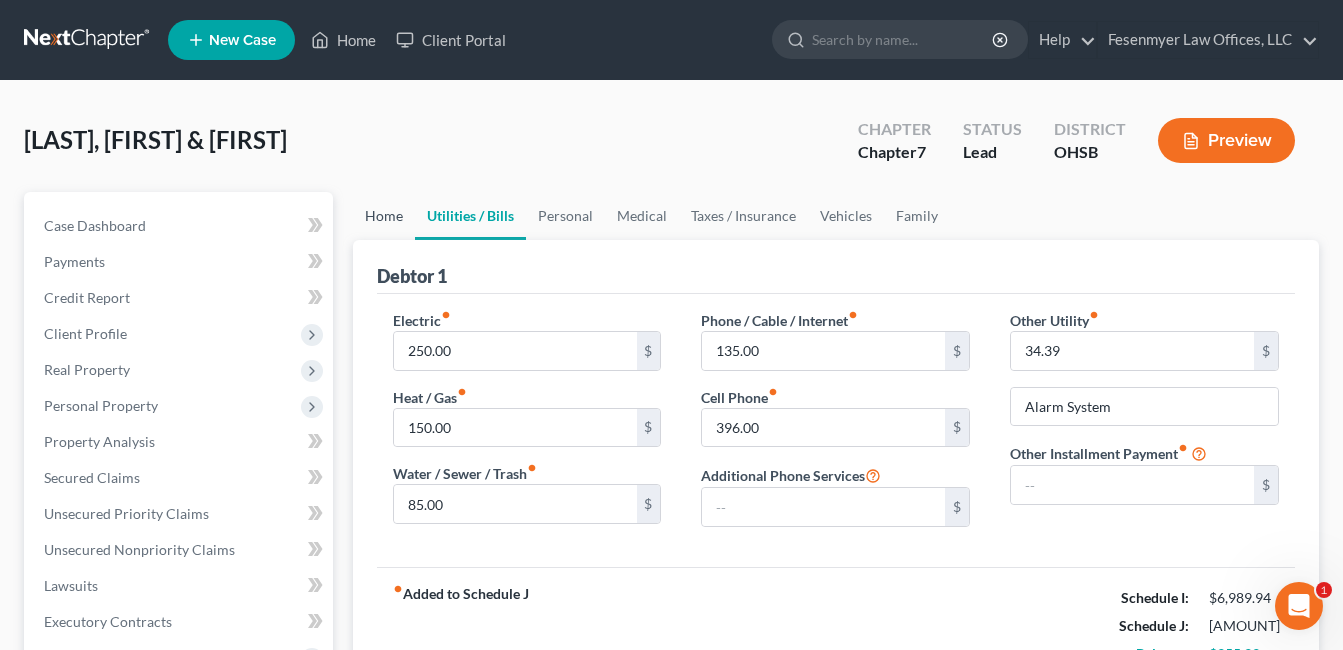 click on "Home" at bounding box center [384, 216] 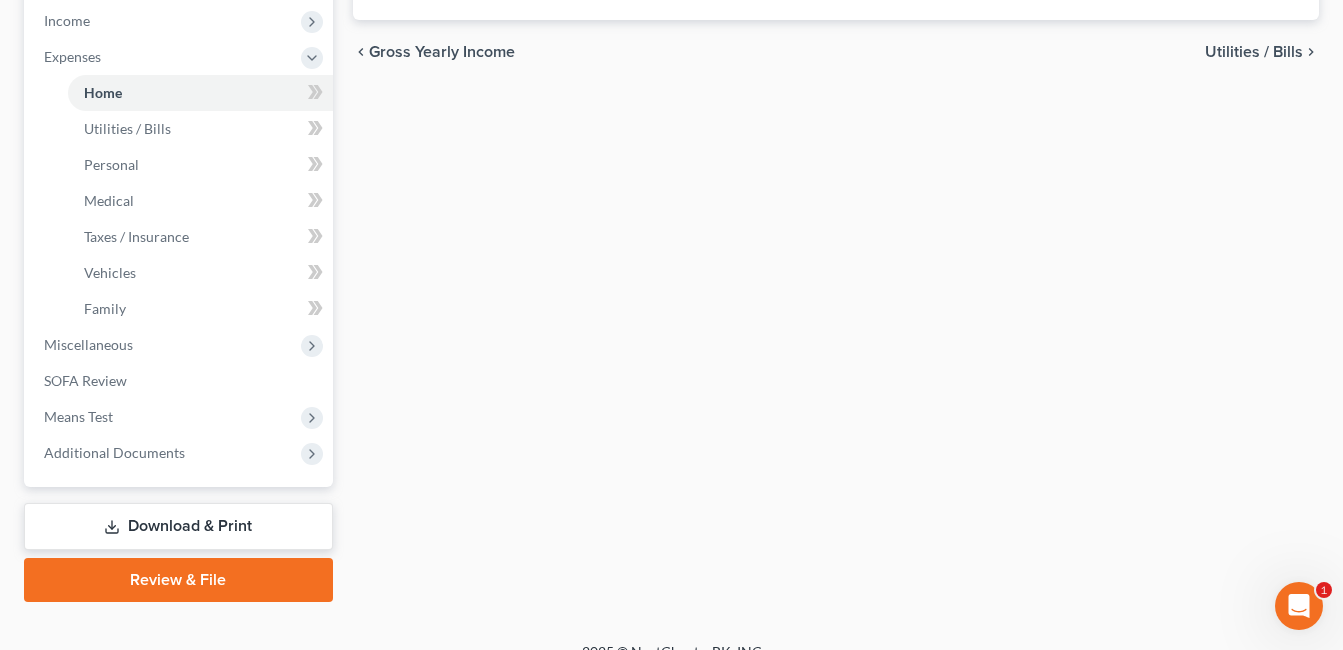 scroll, scrollTop: 701, scrollLeft: 0, axis: vertical 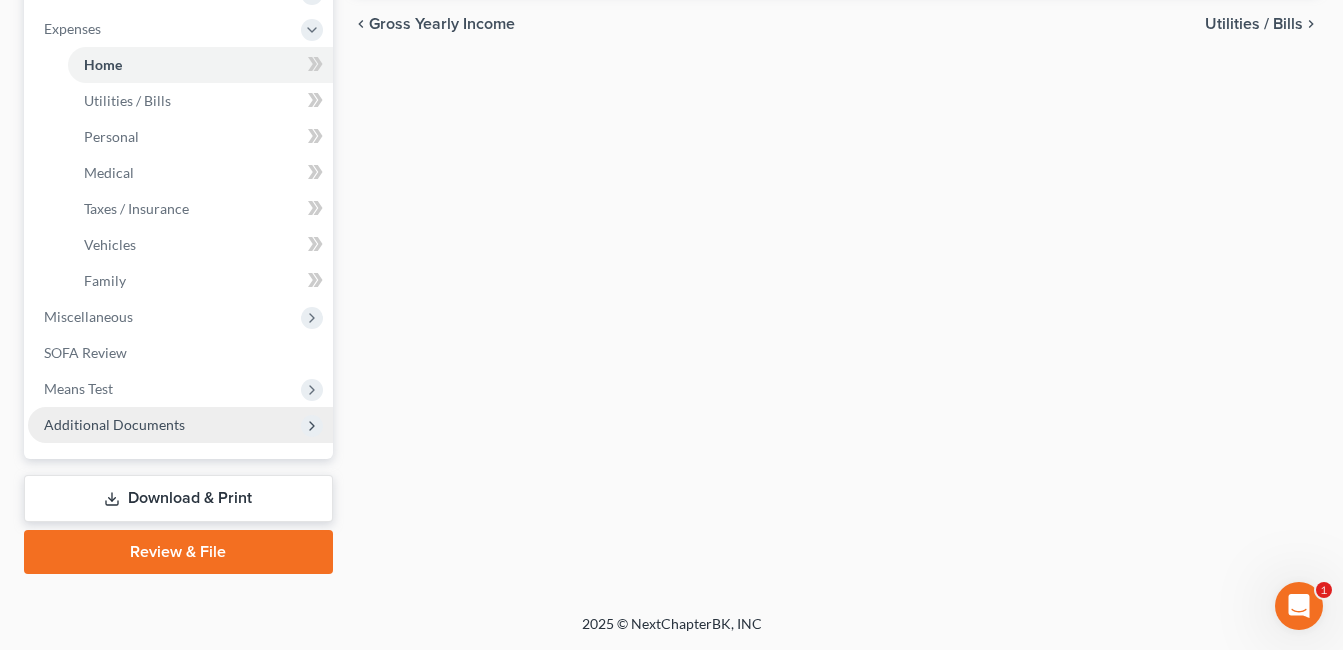 click on "Additional Documents" at bounding box center (180, 425) 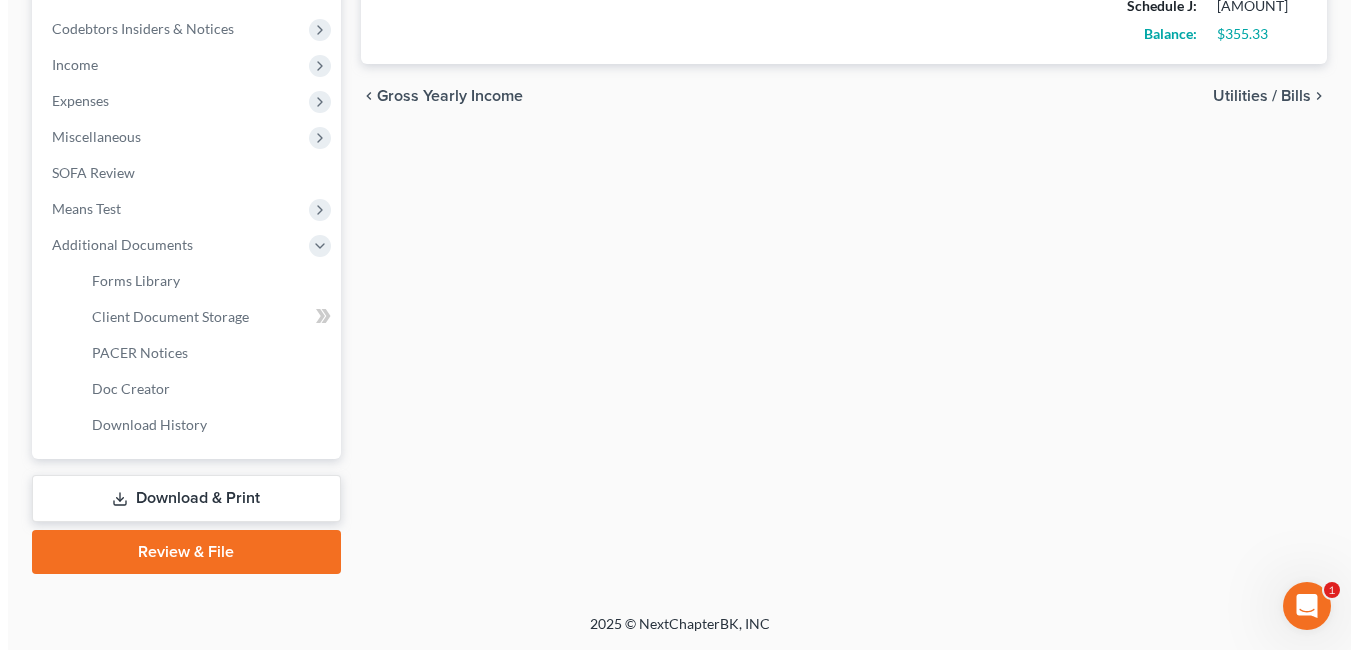 scroll, scrollTop: 629, scrollLeft: 0, axis: vertical 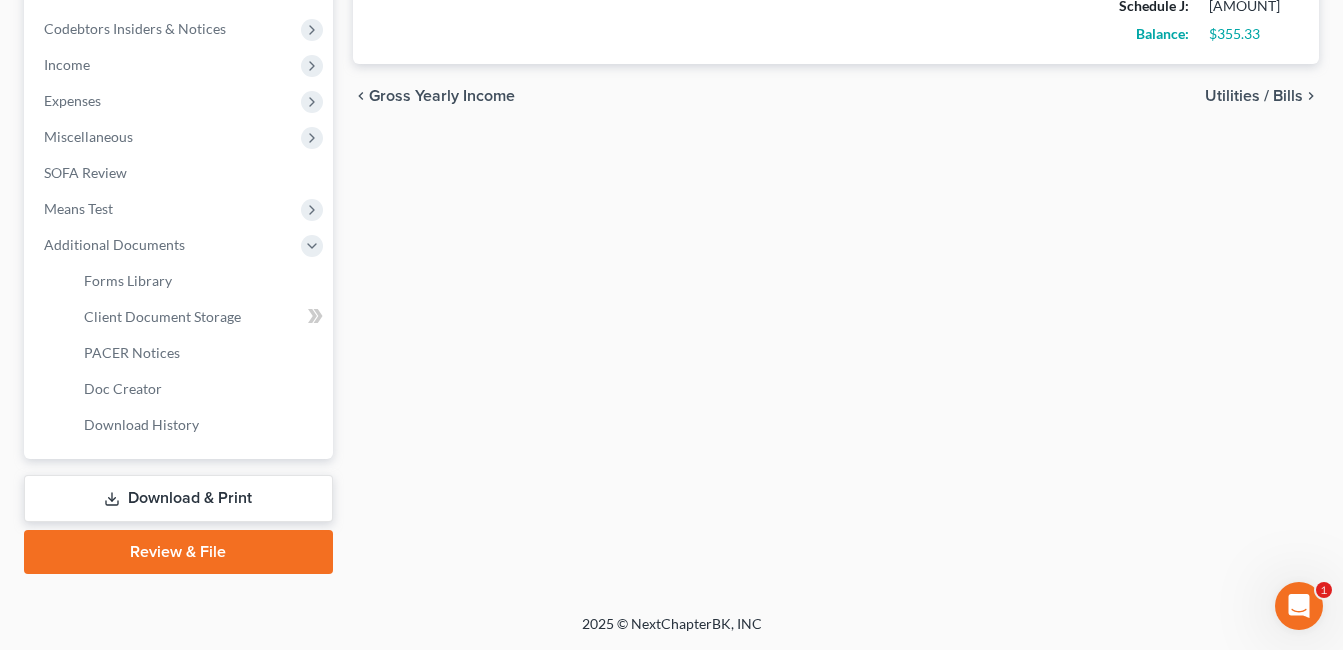 drag, startPoint x: 226, startPoint y: 502, endPoint x: 917, endPoint y: 269, distance: 729.22565 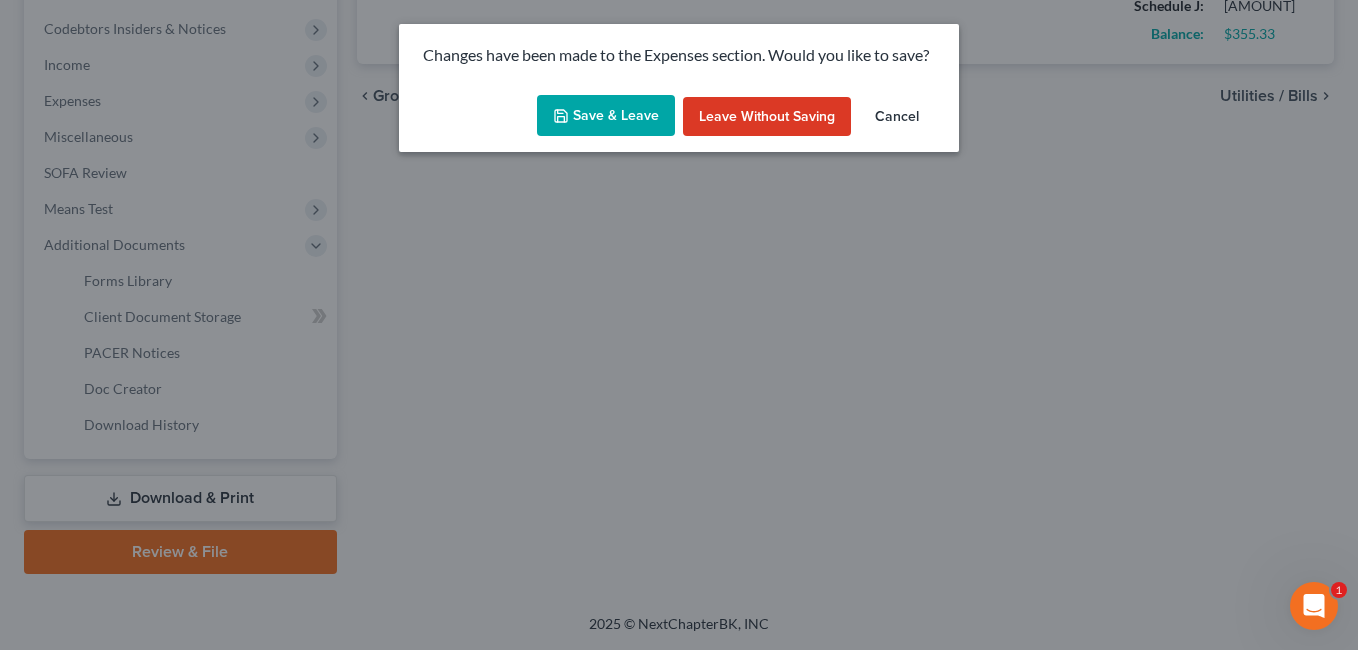 click on "Save & Leave" at bounding box center (606, 116) 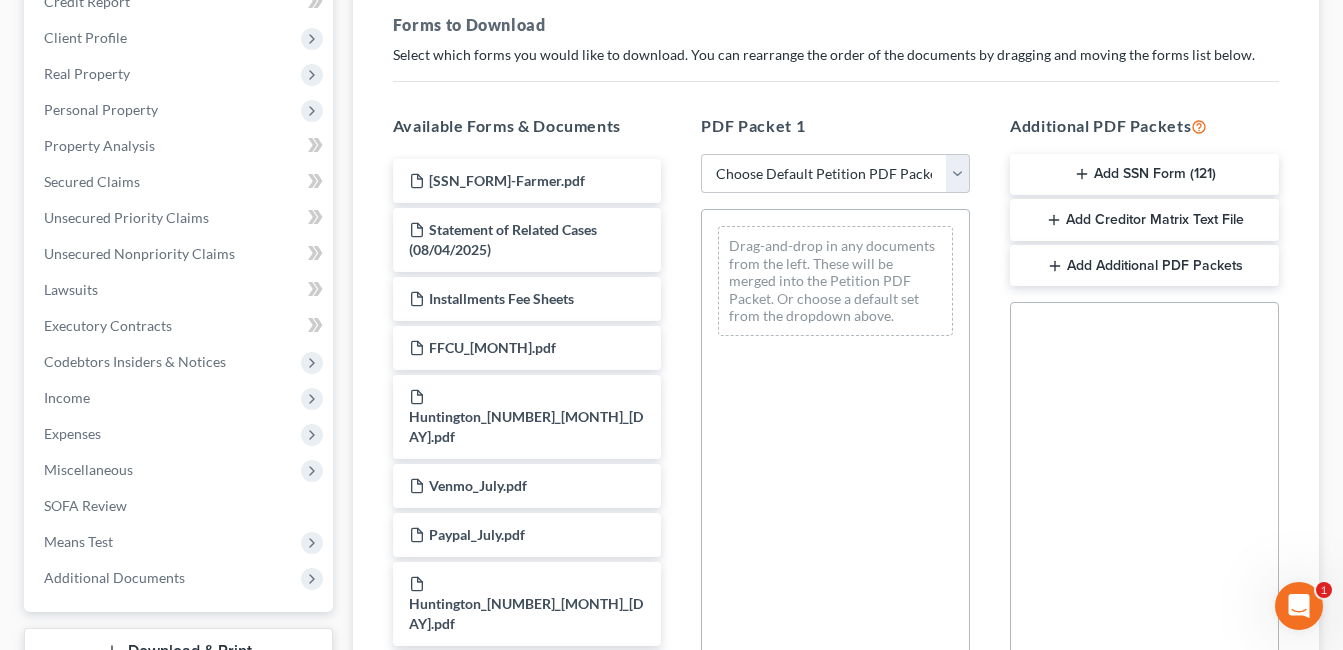 scroll, scrollTop: 0, scrollLeft: 0, axis: both 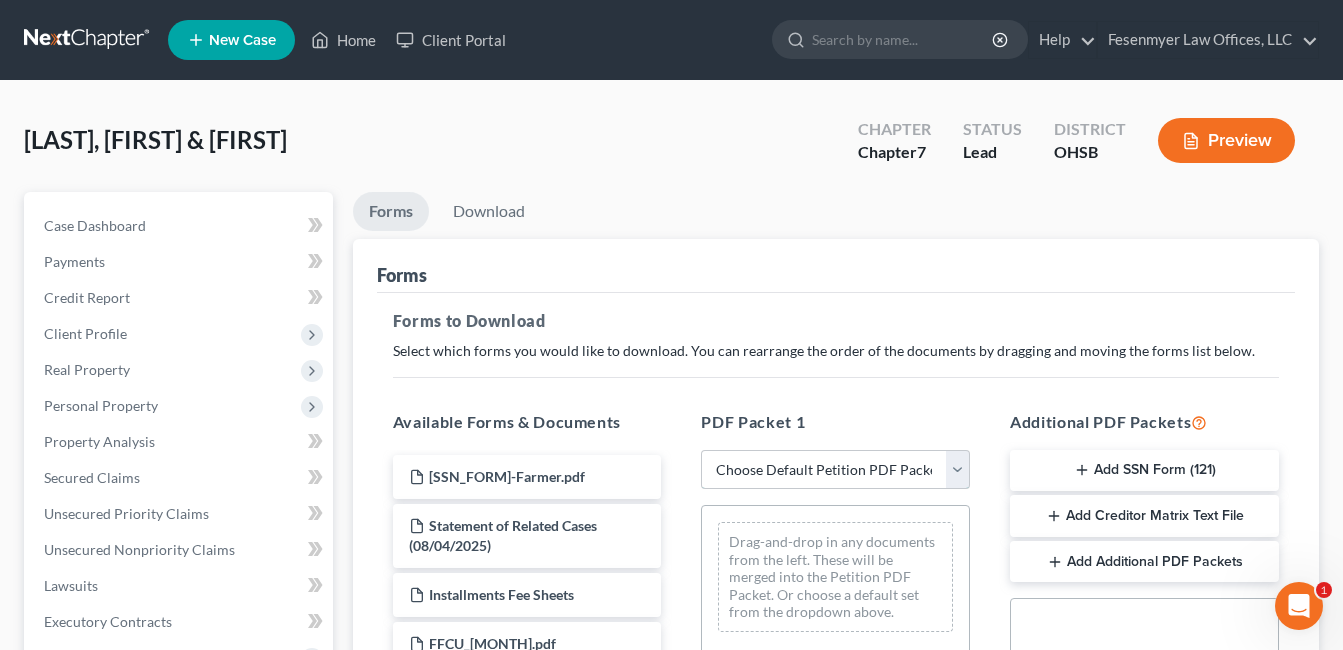 drag, startPoint x: 964, startPoint y: 477, endPoint x: 858, endPoint y: 492, distance: 107.05606 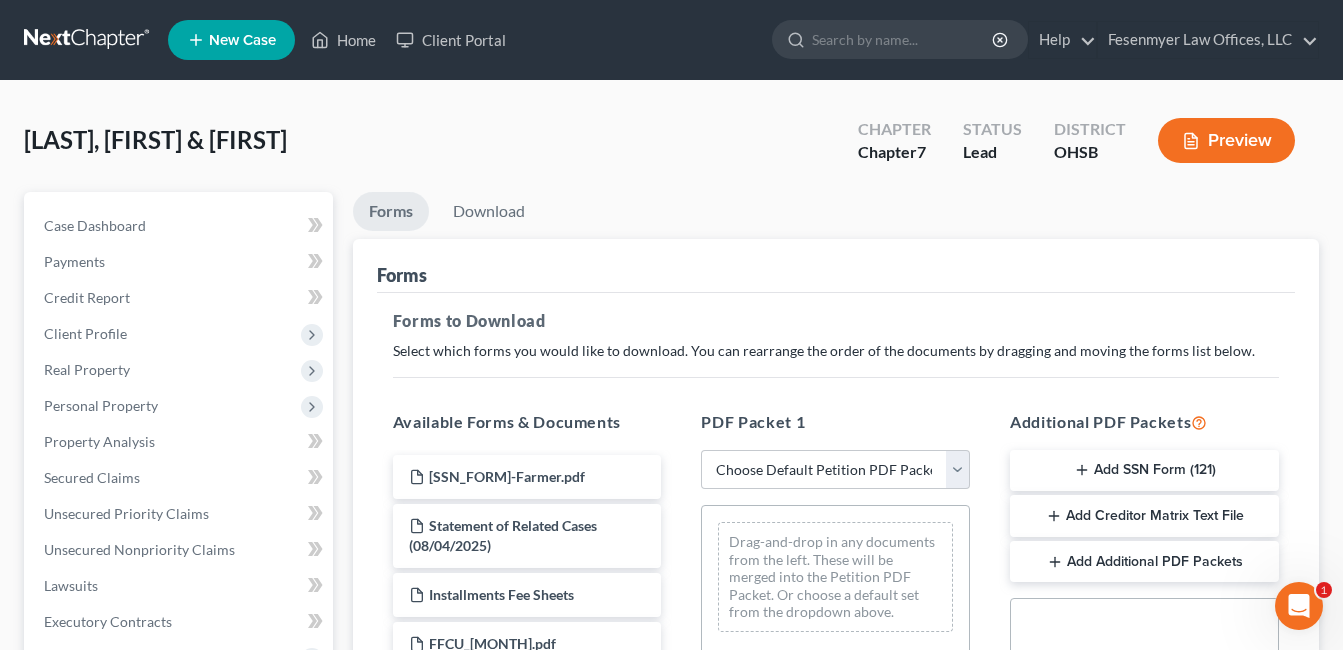 click on "Select which forms you would like to download. You can rearrange the order of the documents by dragging and moving the forms list below." at bounding box center [836, 351] 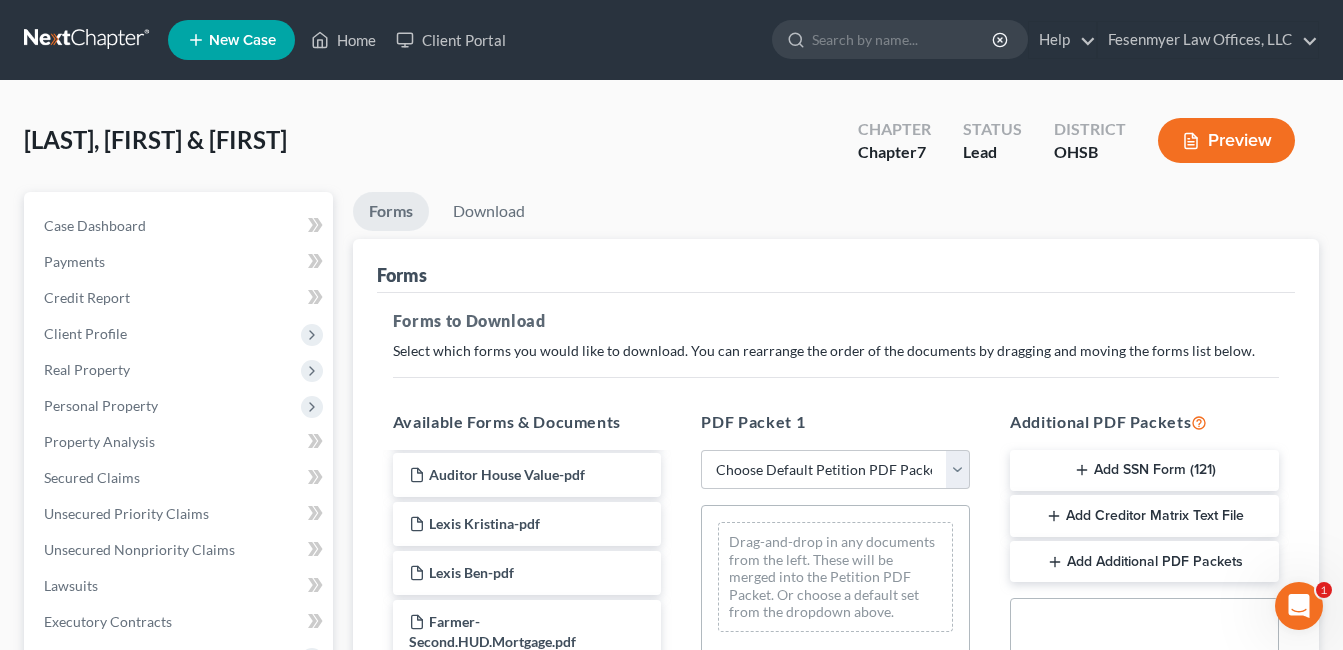 scroll, scrollTop: 900, scrollLeft: 0, axis: vertical 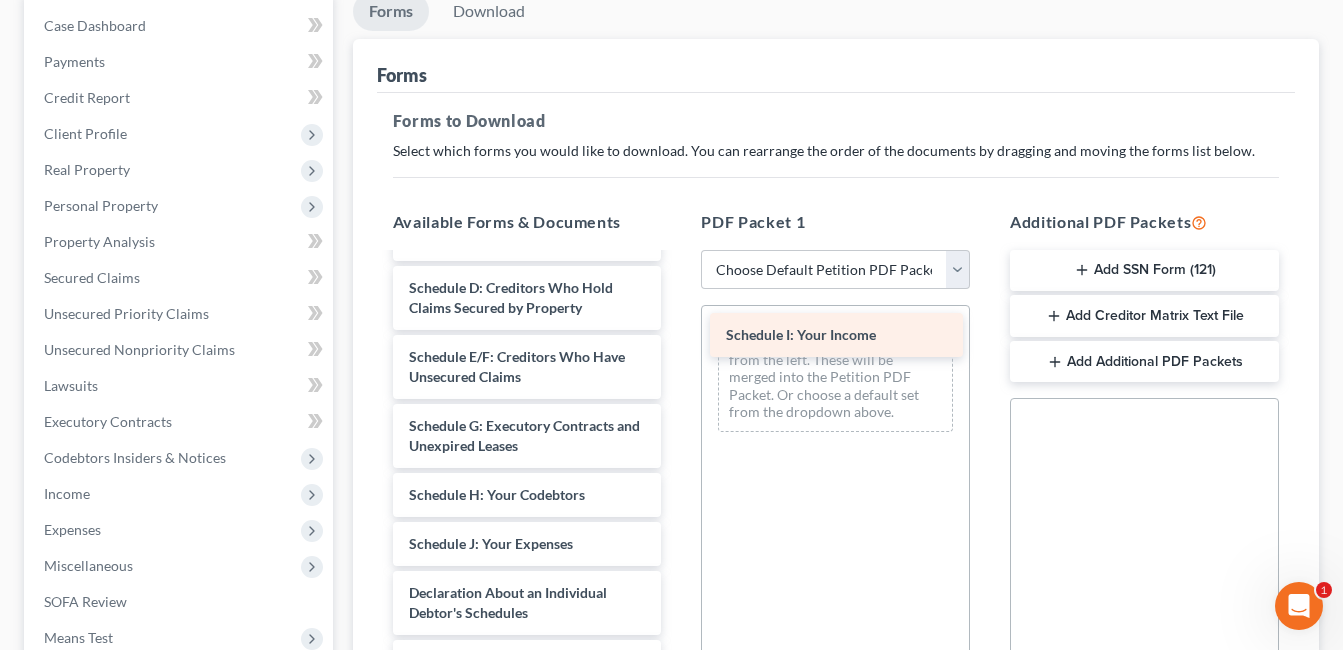 drag, startPoint x: 580, startPoint y: 456, endPoint x: 897, endPoint y: 327, distance: 342.2426 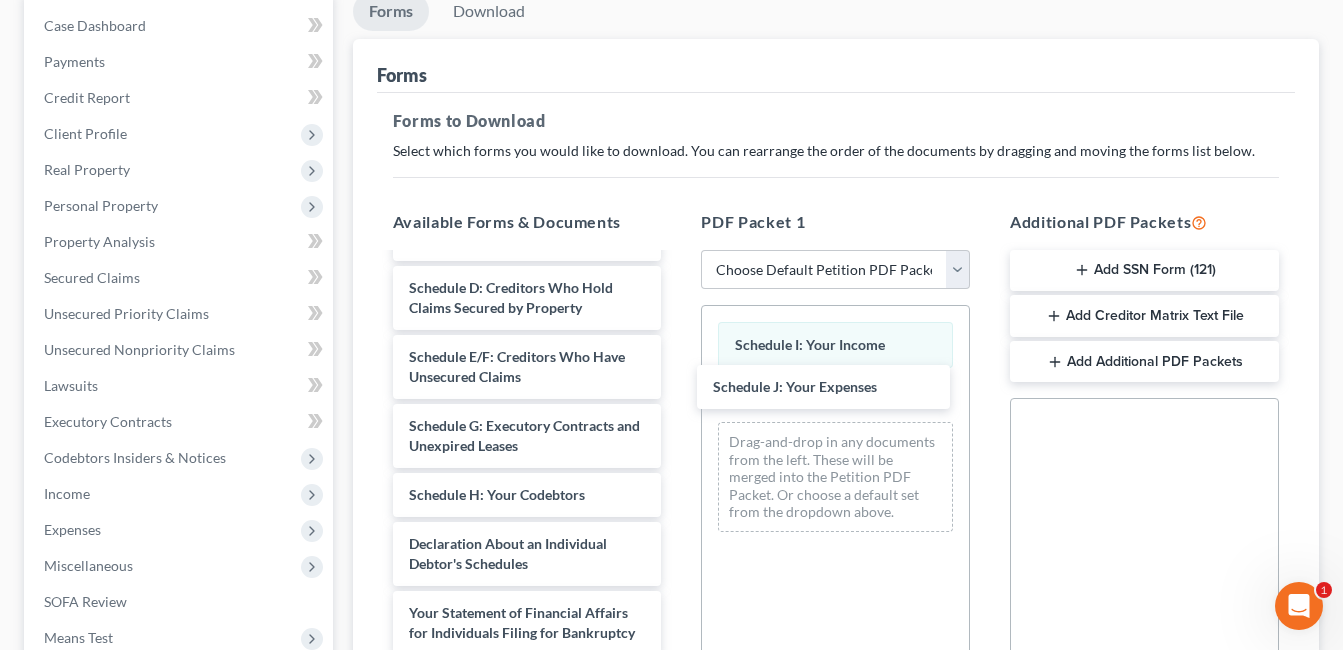 drag, startPoint x: 577, startPoint y: 460, endPoint x: 986, endPoint y: 423, distance: 410.6702 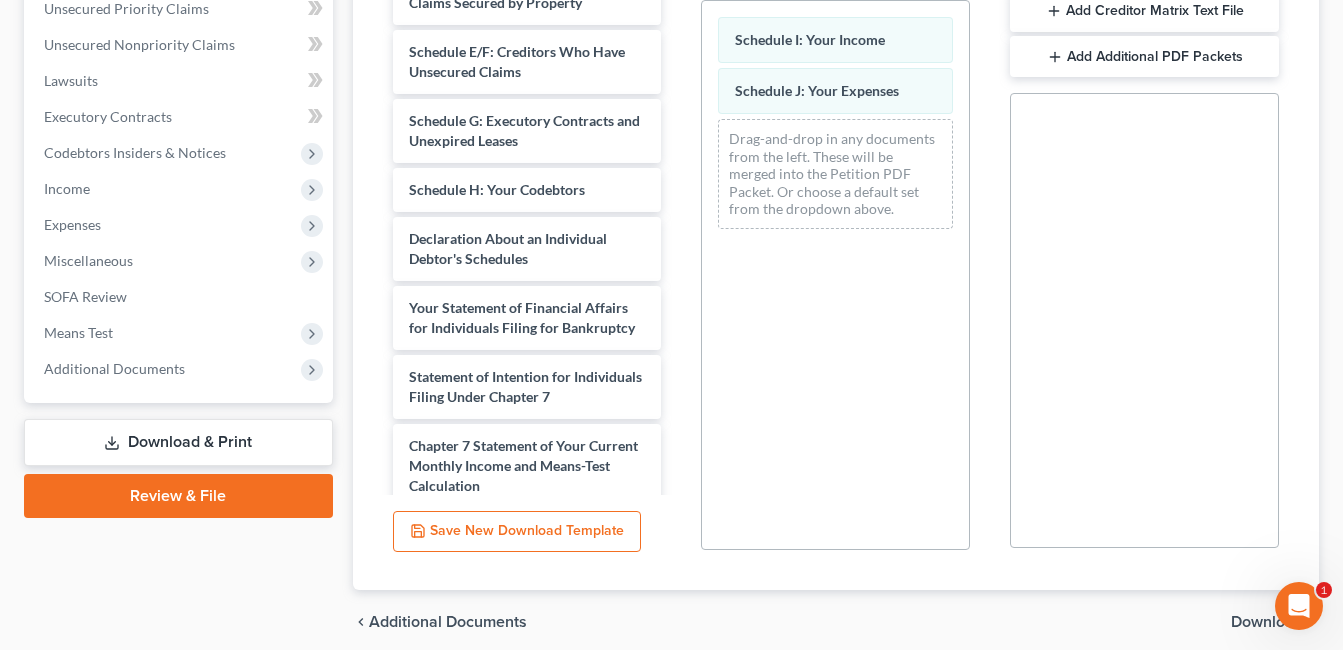 scroll, scrollTop: 585, scrollLeft: 0, axis: vertical 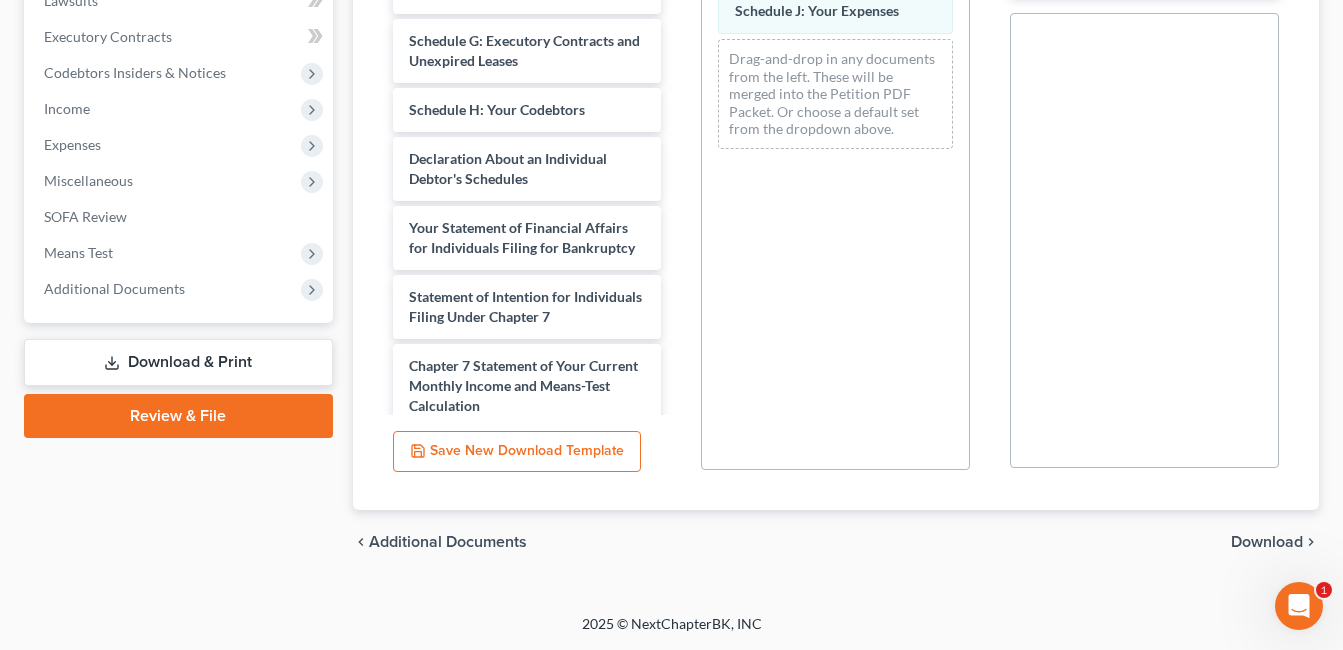 drag, startPoint x: 1257, startPoint y: 541, endPoint x: 624, endPoint y: 496, distance: 634.59753 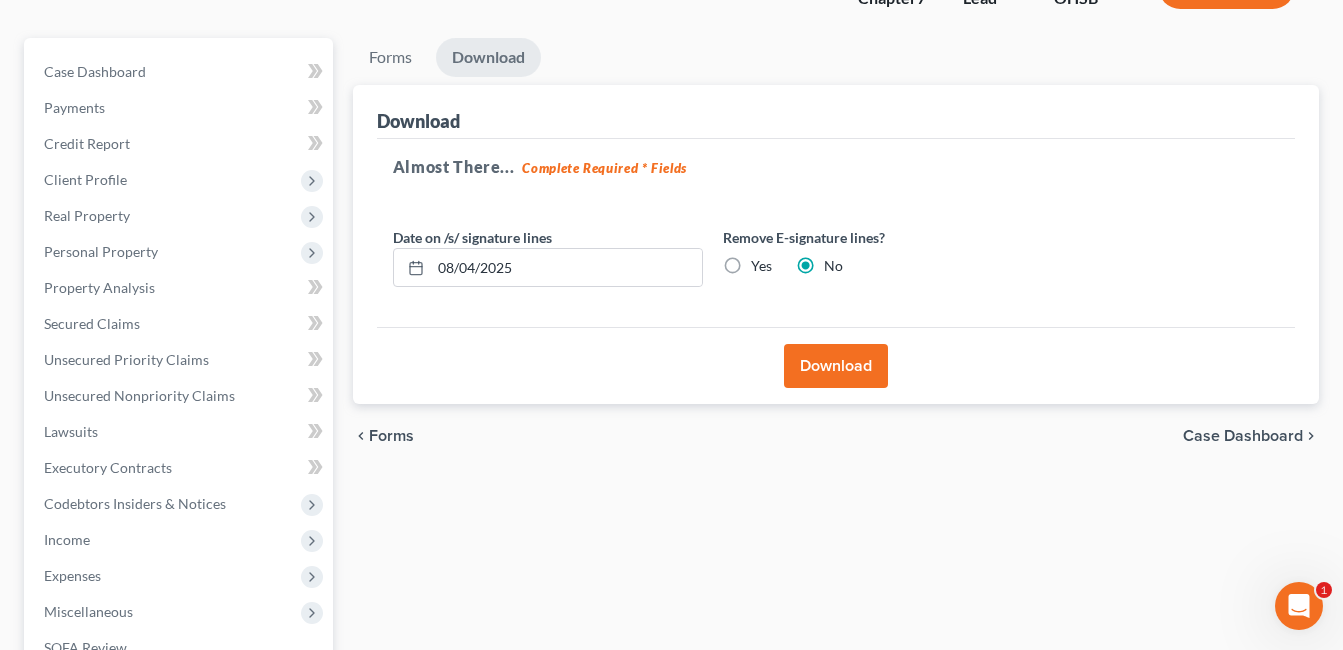 scroll, scrollTop: 149, scrollLeft: 0, axis: vertical 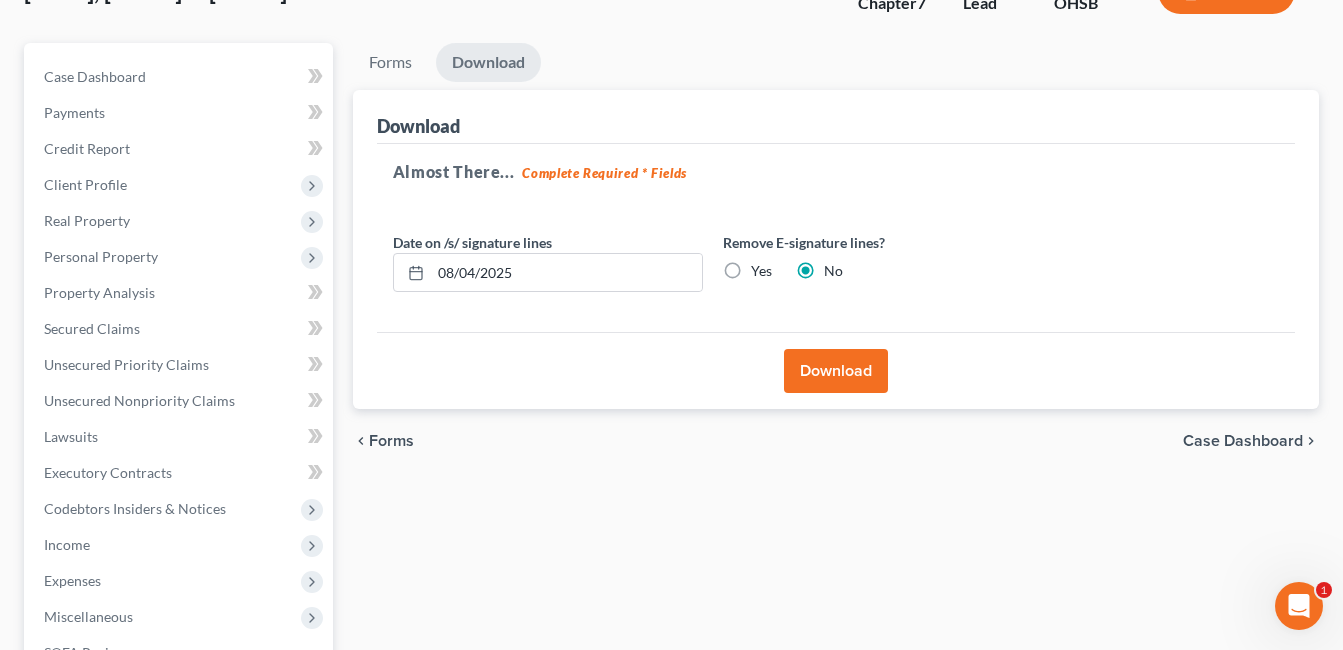 click on "Download" at bounding box center (836, 371) 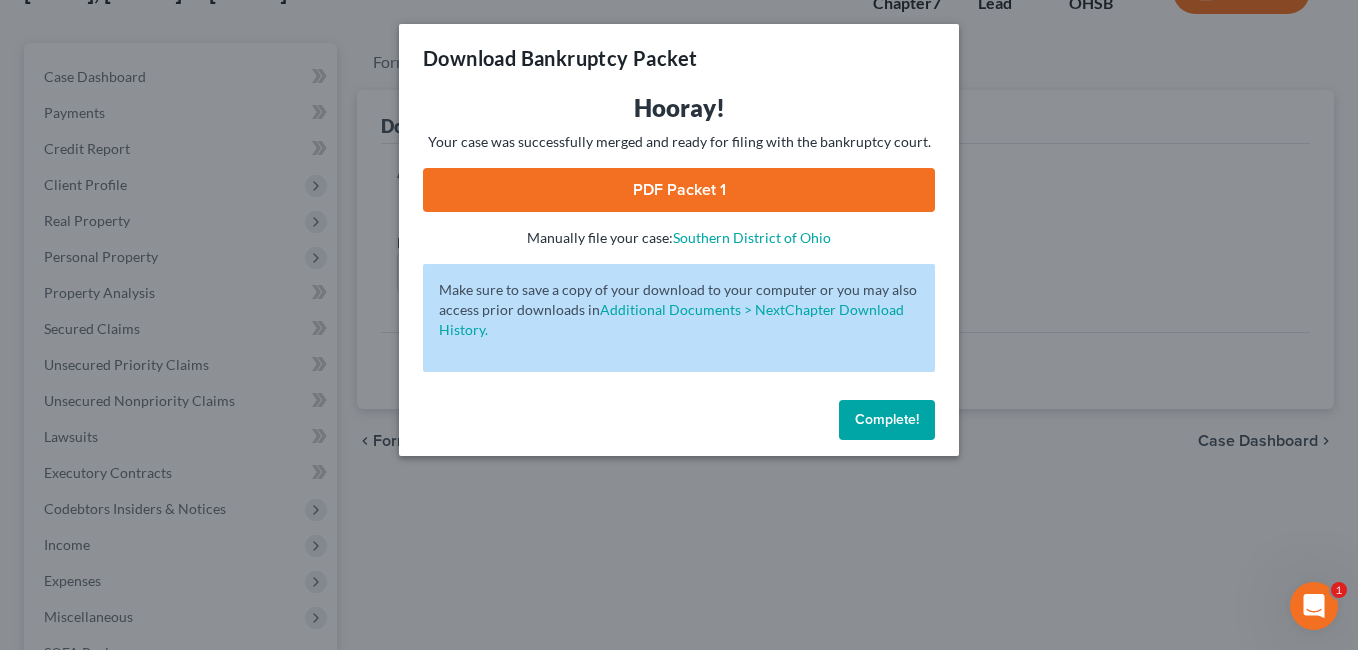 click on "PDF Packet 1" at bounding box center [679, 190] 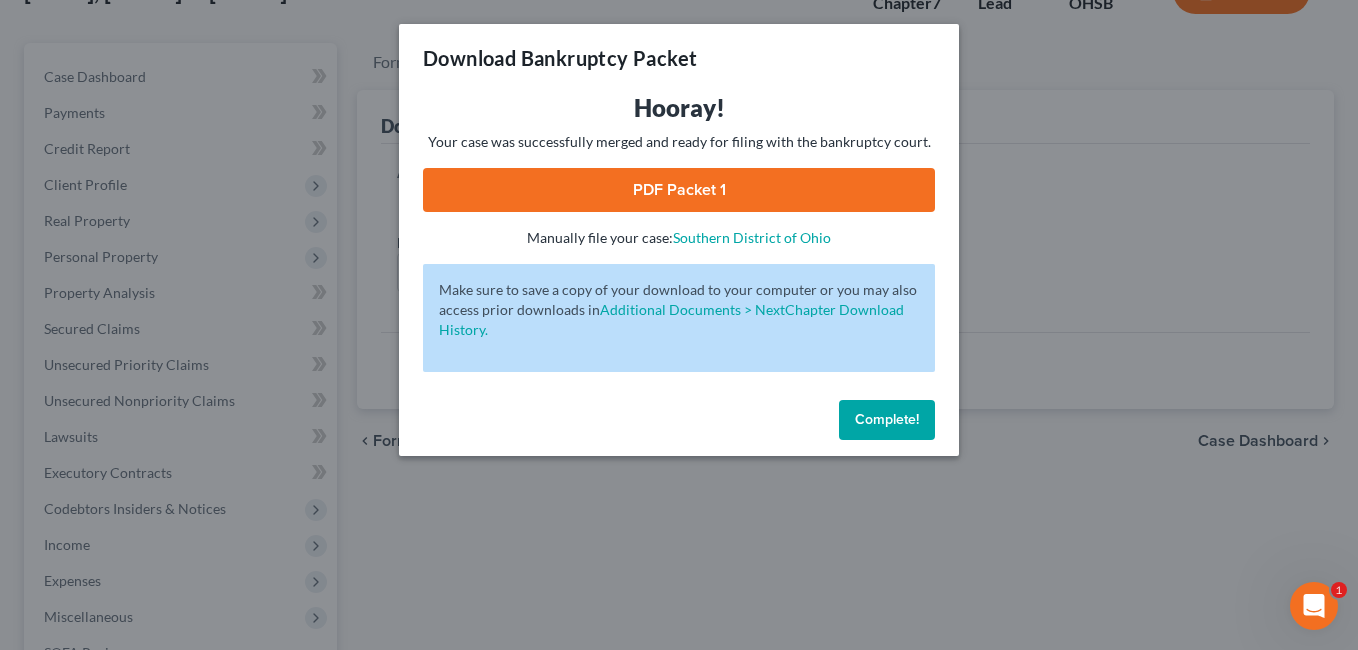 click on "Complete!" at bounding box center [887, 419] 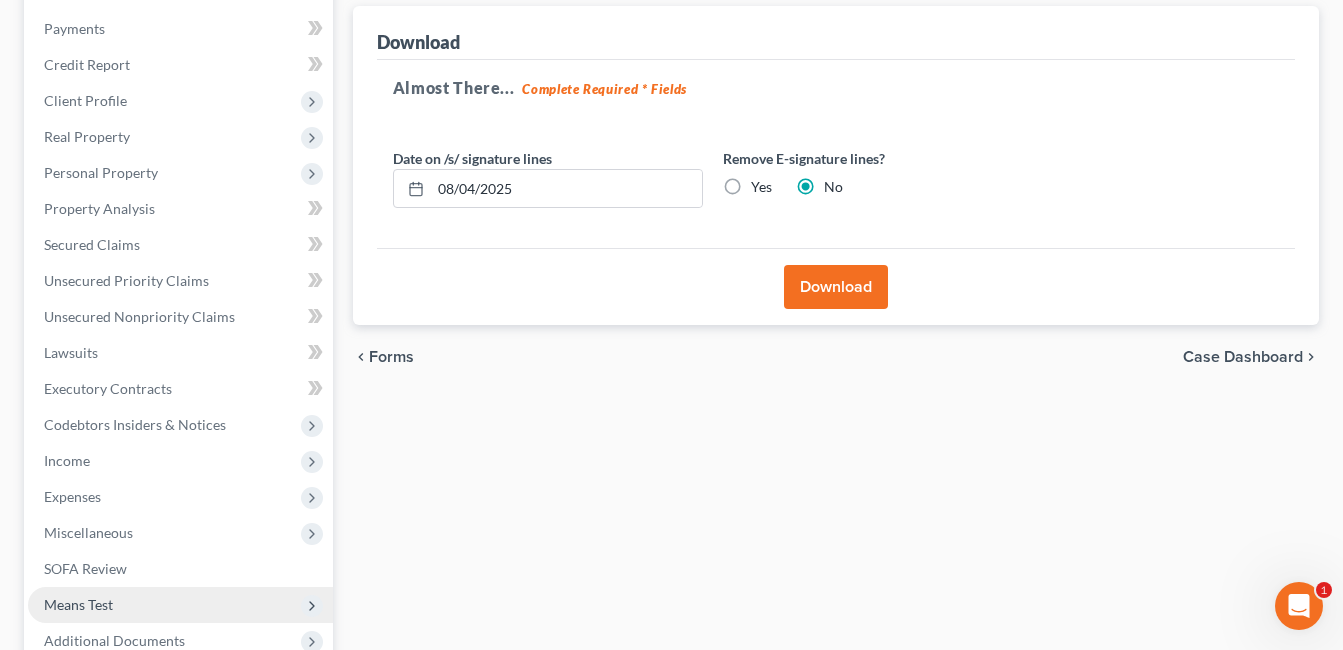 scroll, scrollTop: 349, scrollLeft: 0, axis: vertical 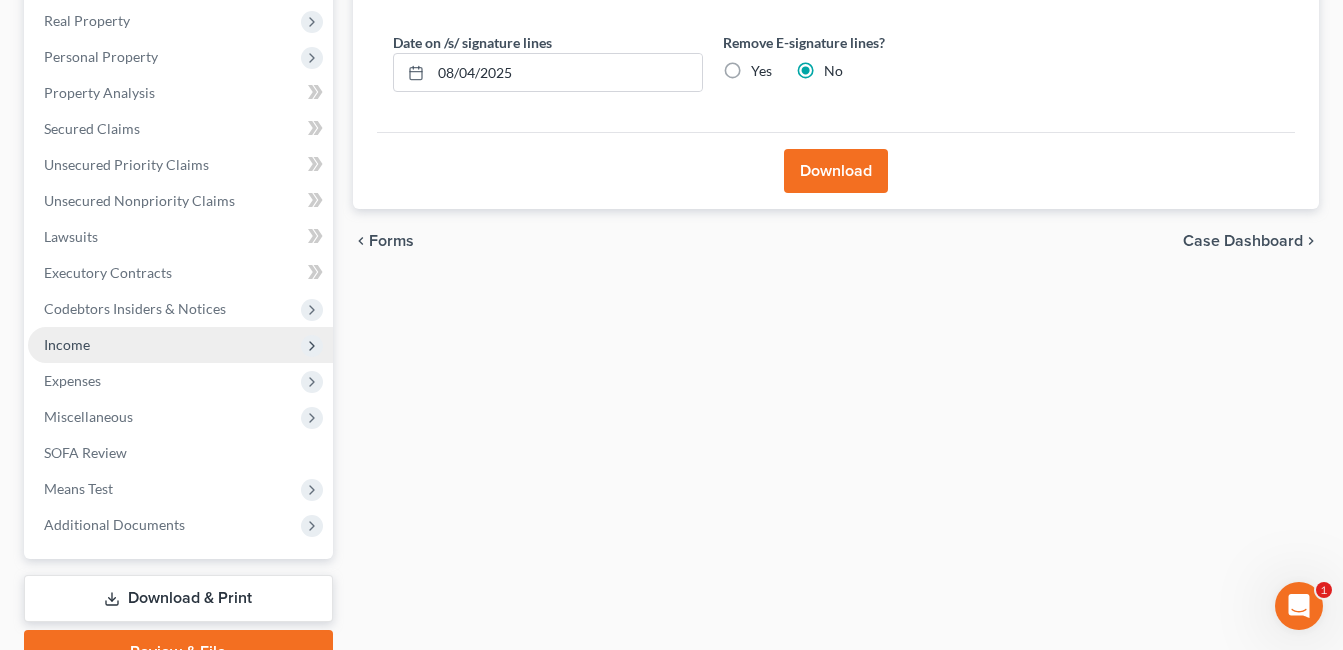 click on "Income" at bounding box center (180, 345) 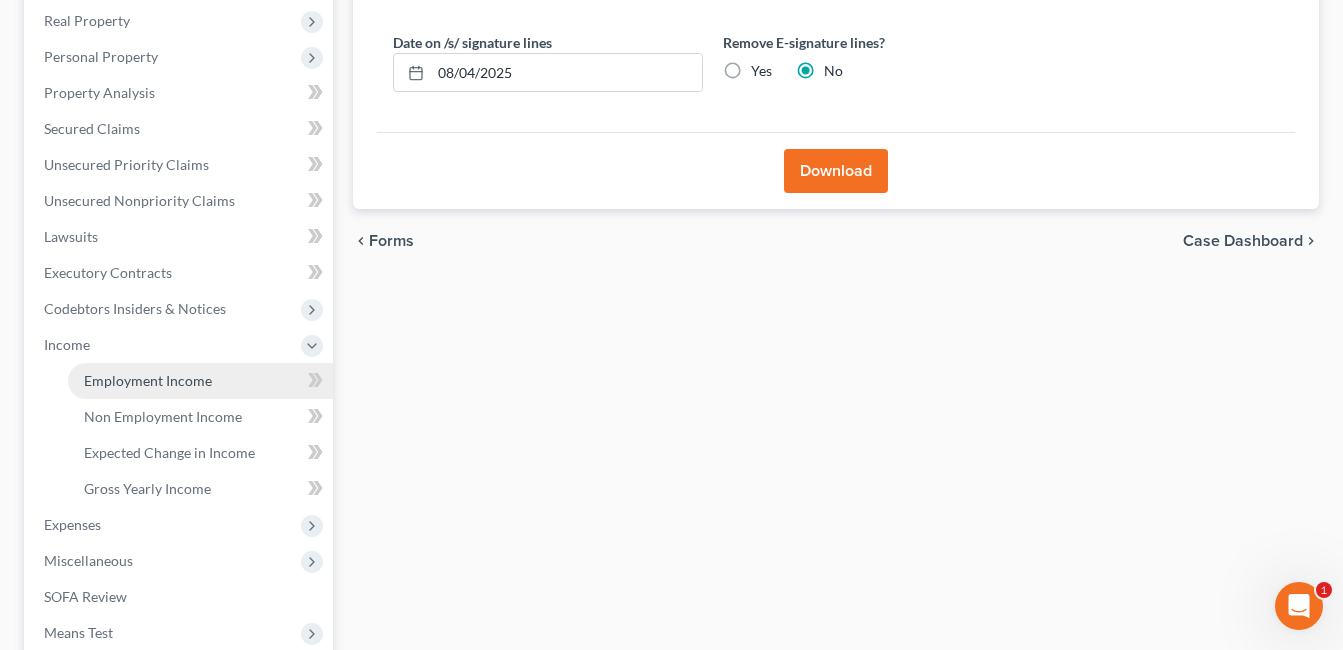 drag, startPoint x: 161, startPoint y: 376, endPoint x: 1032, endPoint y: 374, distance: 871.0023 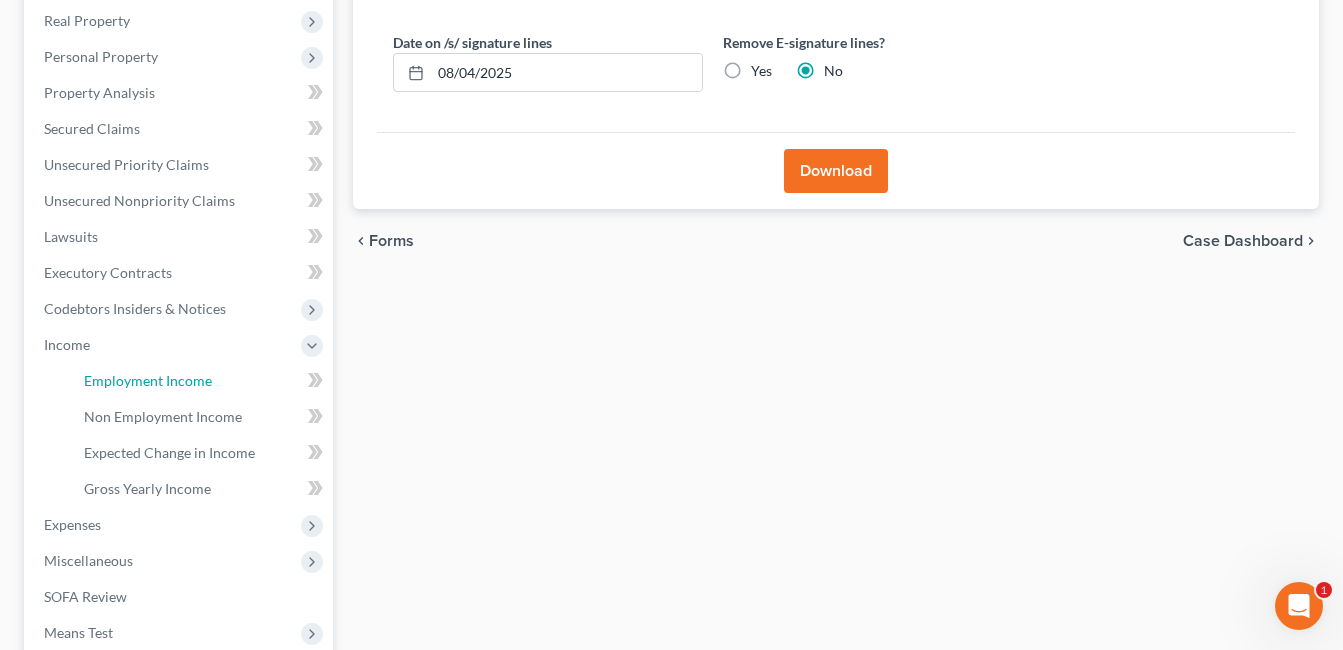 click on "Employment Income" at bounding box center [148, 380] 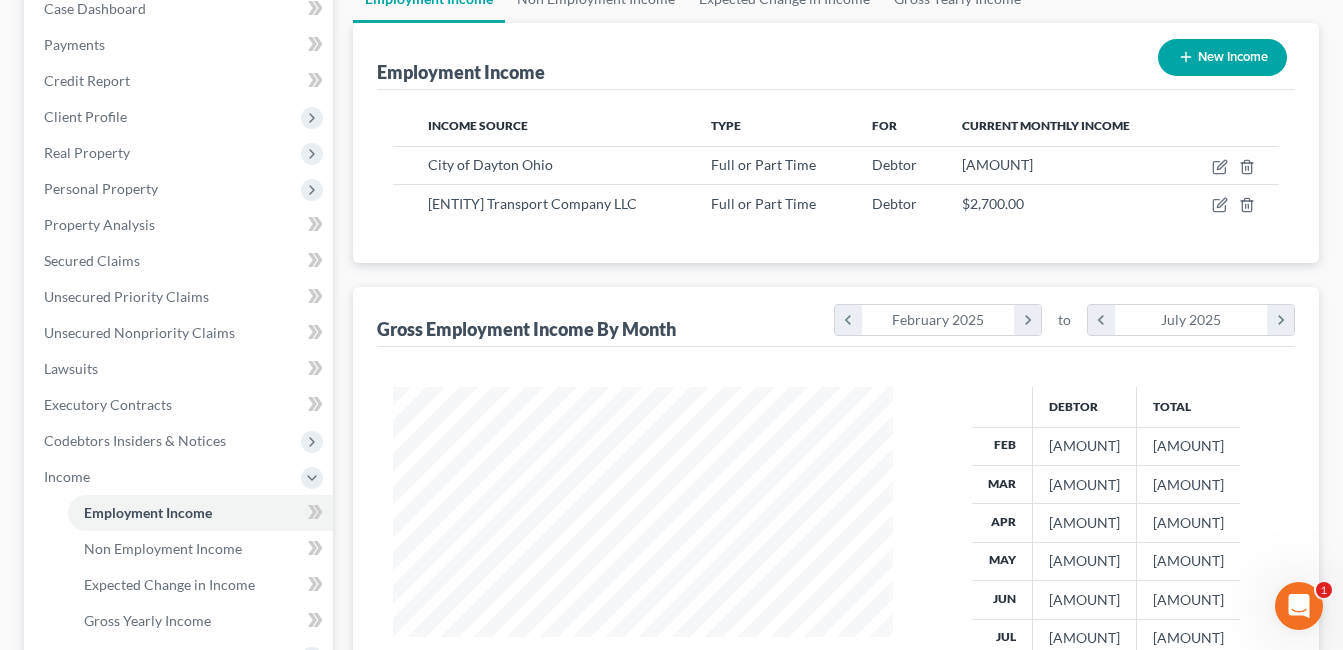 scroll, scrollTop: 0, scrollLeft: 0, axis: both 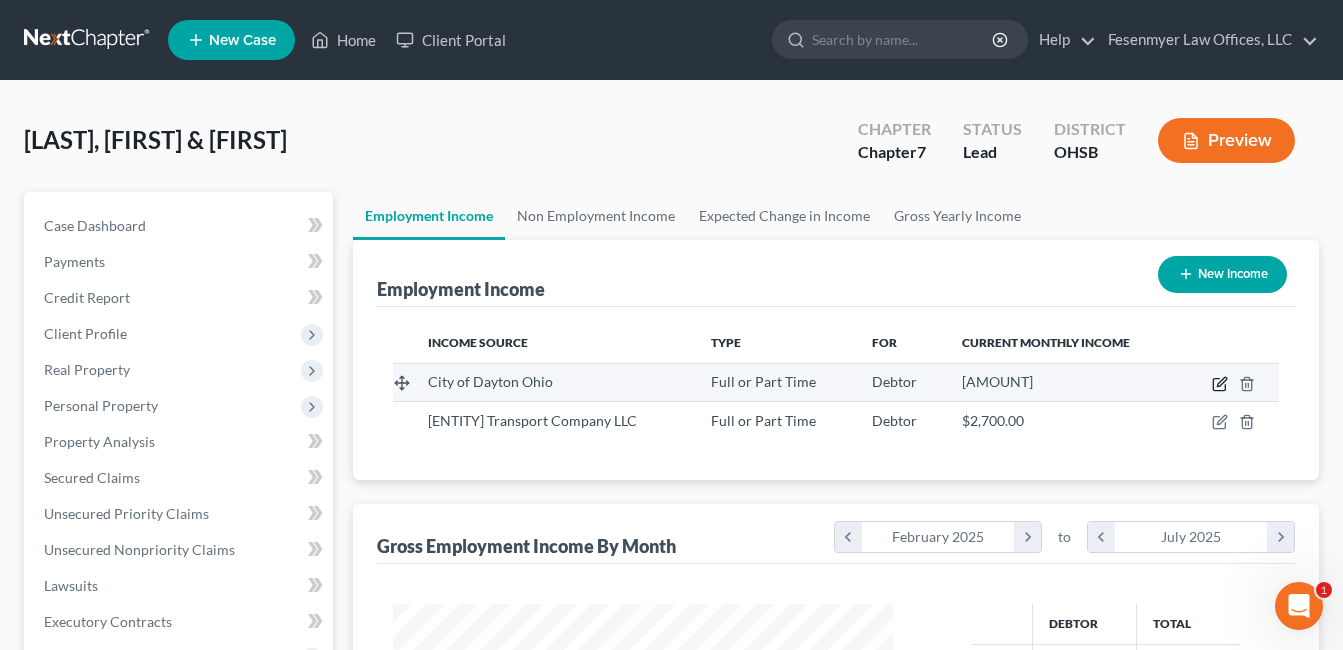 click 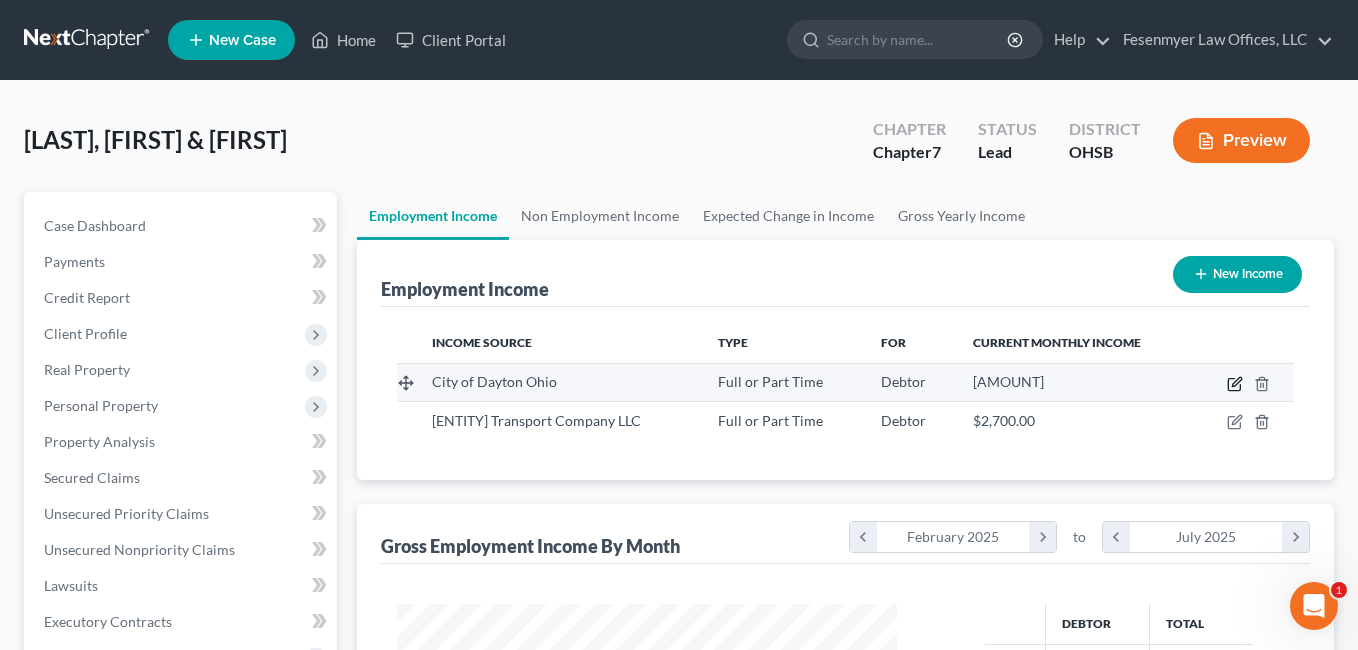 select on "0" 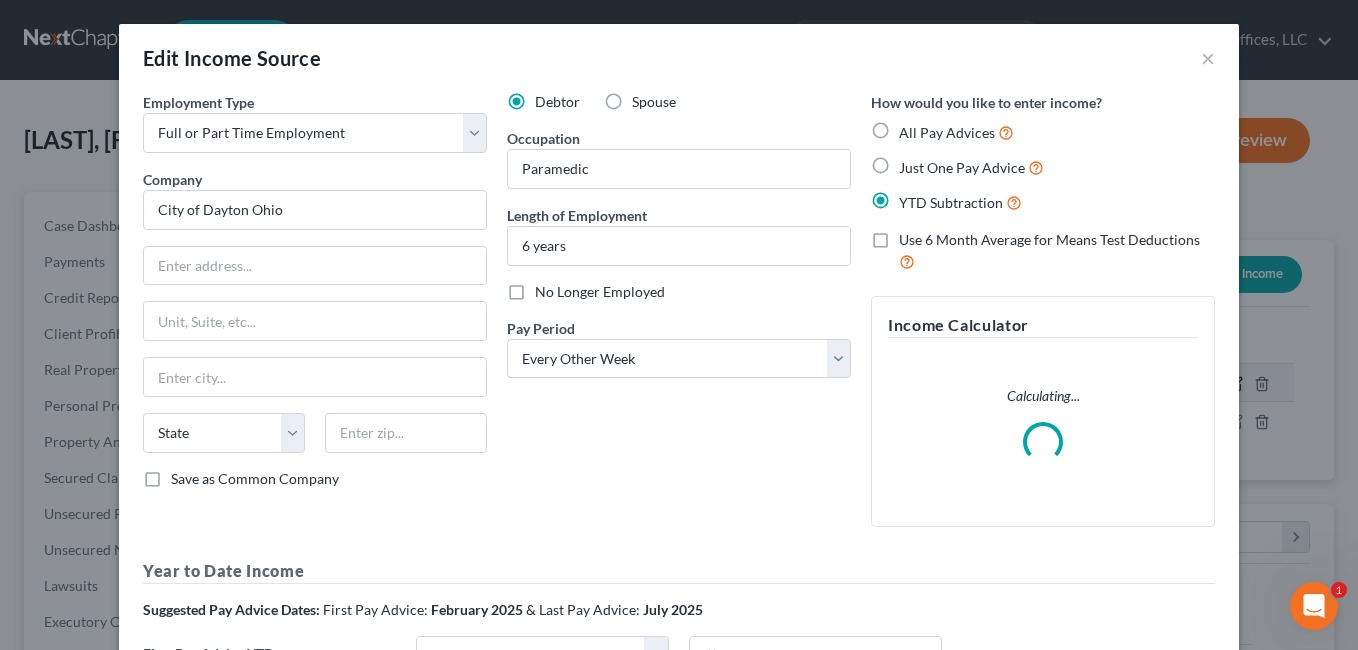 scroll, scrollTop: 999642, scrollLeft: 999453, axis: both 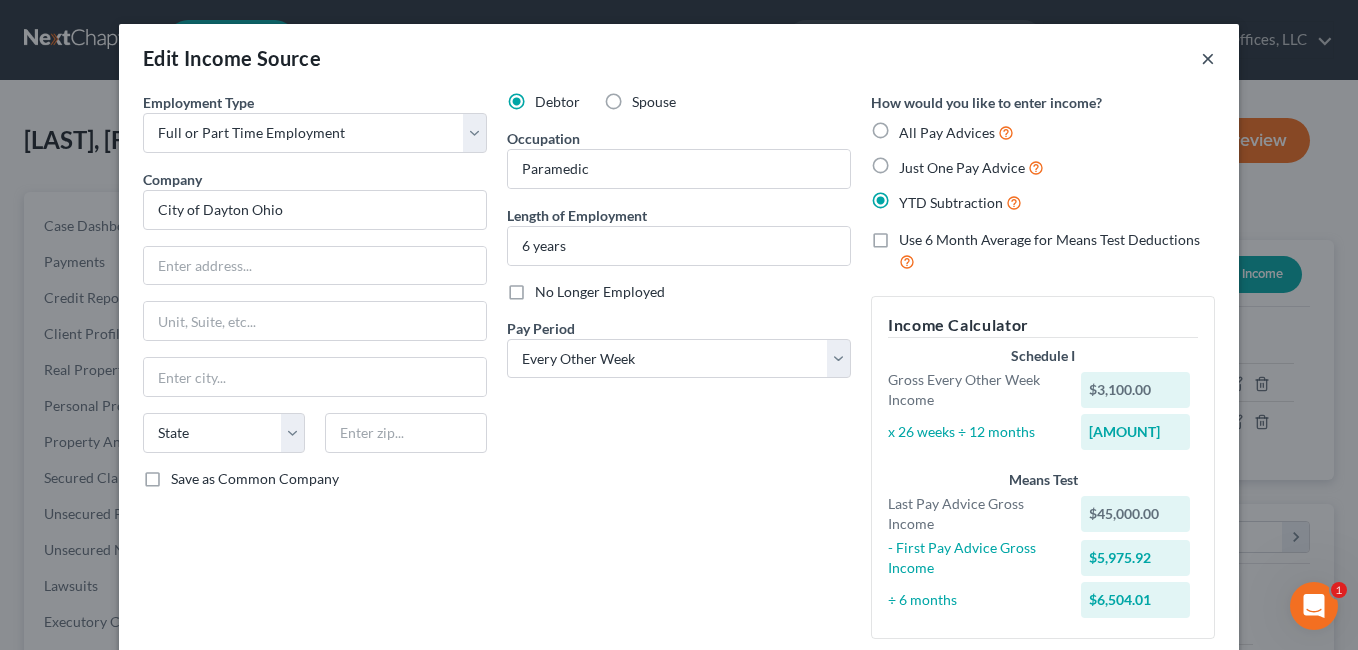 click on "×" at bounding box center (1208, 58) 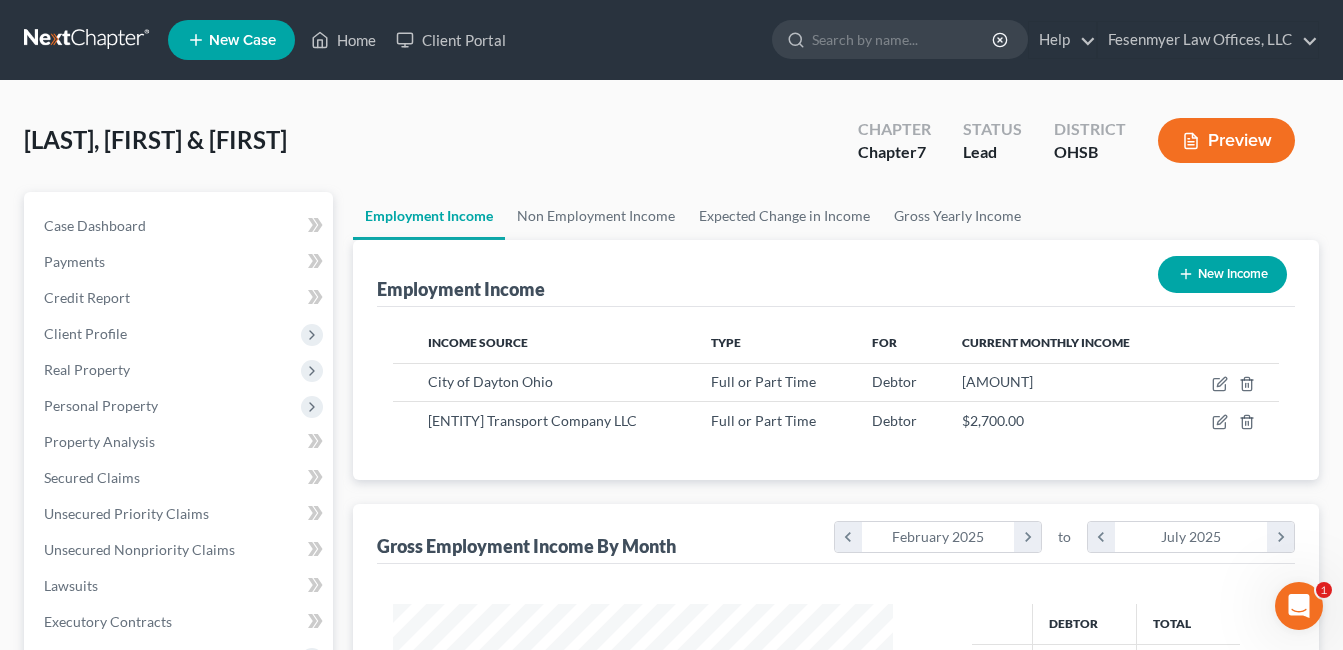 scroll, scrollTop: 359, scrollLeft: 541, axis: both 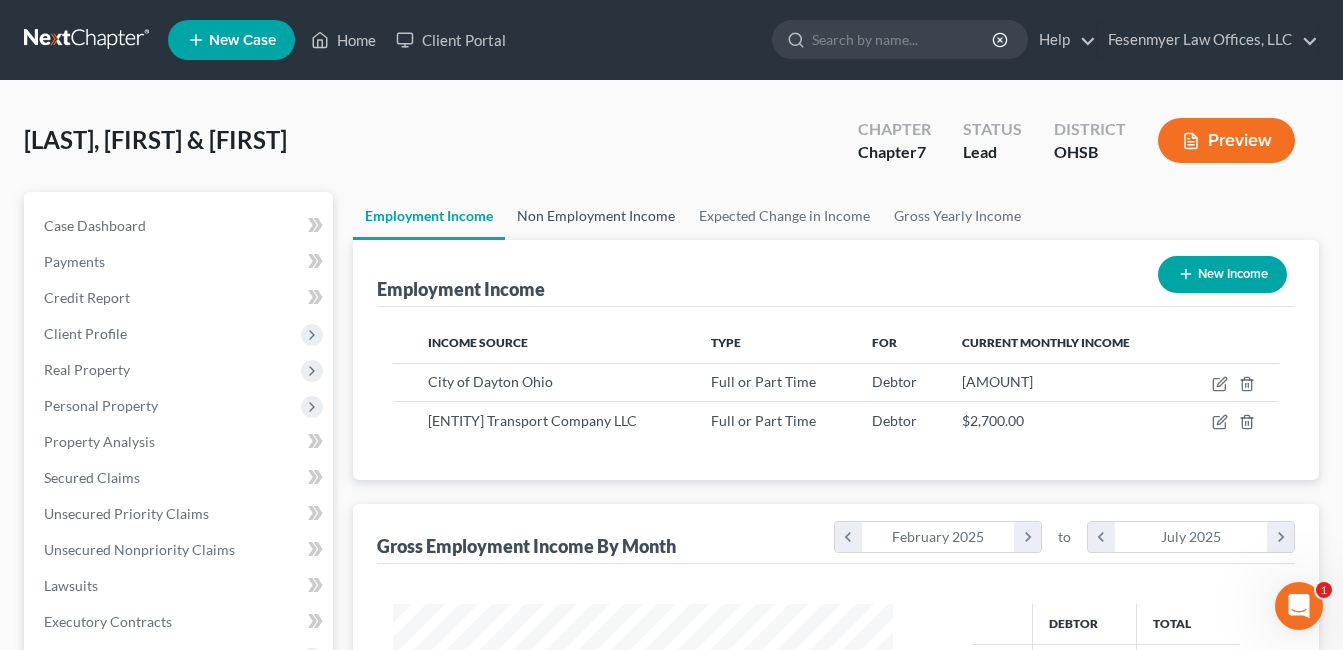 click on "Non Employment Income" at bounding box center (596, 216) 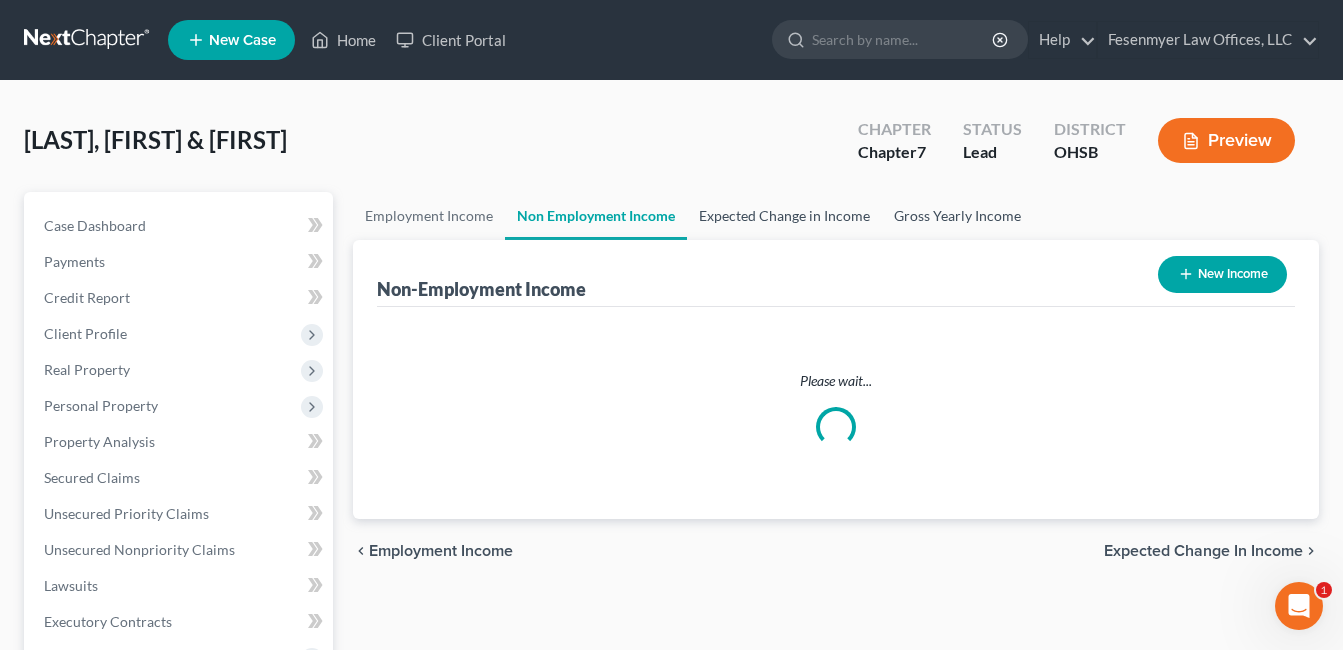drag, startPoint x: 764, startPoint y: 215, endPoint x: 927, endPoint y: 218, distance: 163.0276 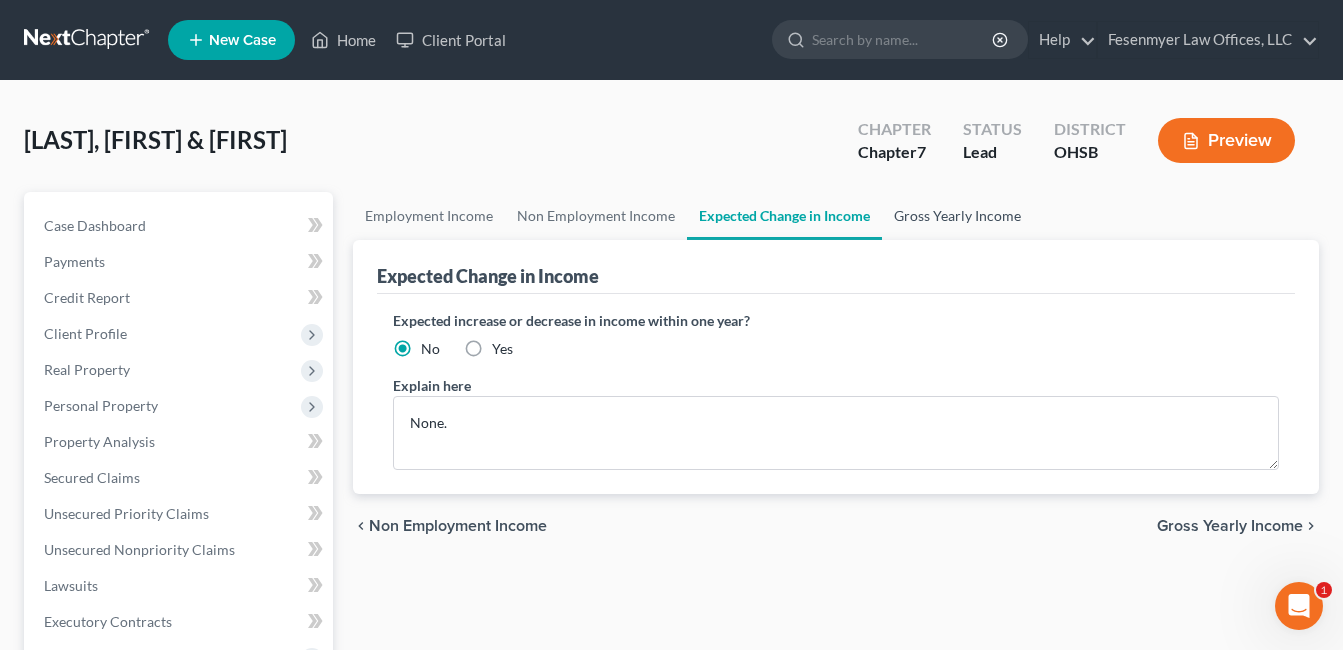 click on "Gross Yearly Income" at bounding box center [957, 216] 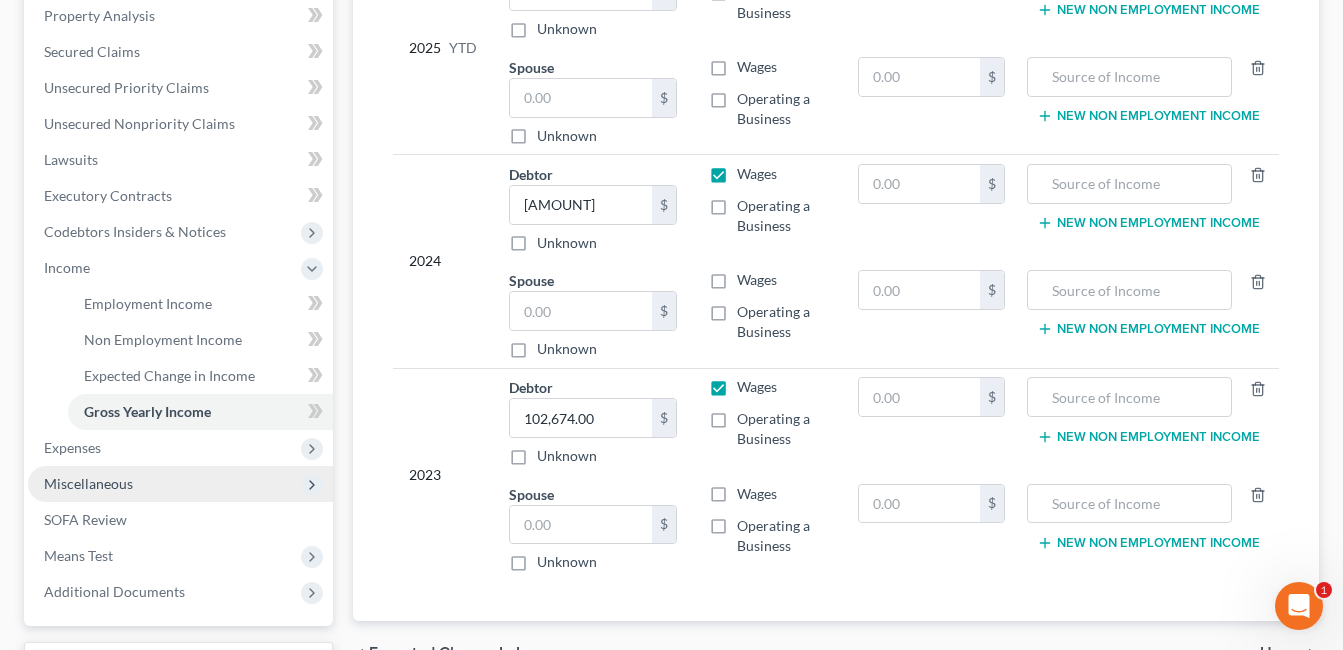 scroll, scrollTop: 500, scrollLeft: 0, axis: vertical 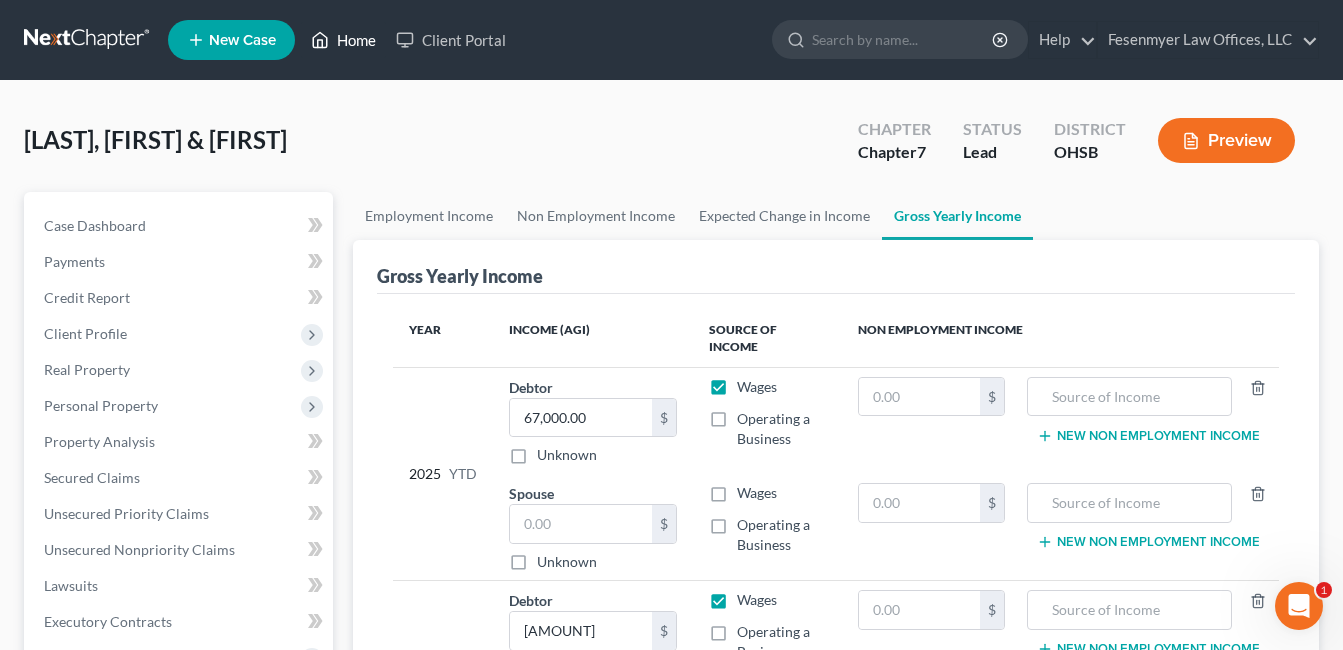 drag, startPoint x: 349, startPoint y: 34, endPoint x: 710, endPoint y: 245, distance: 418.1411 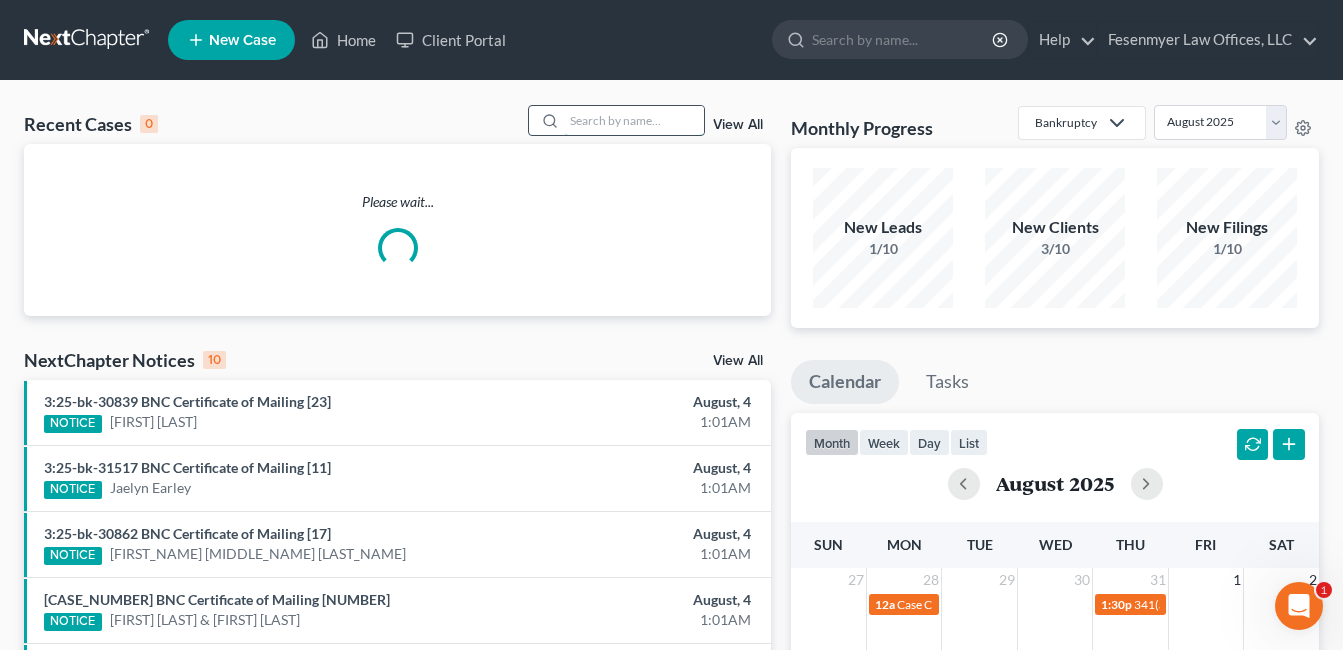 click at bounding box center [634, 120] 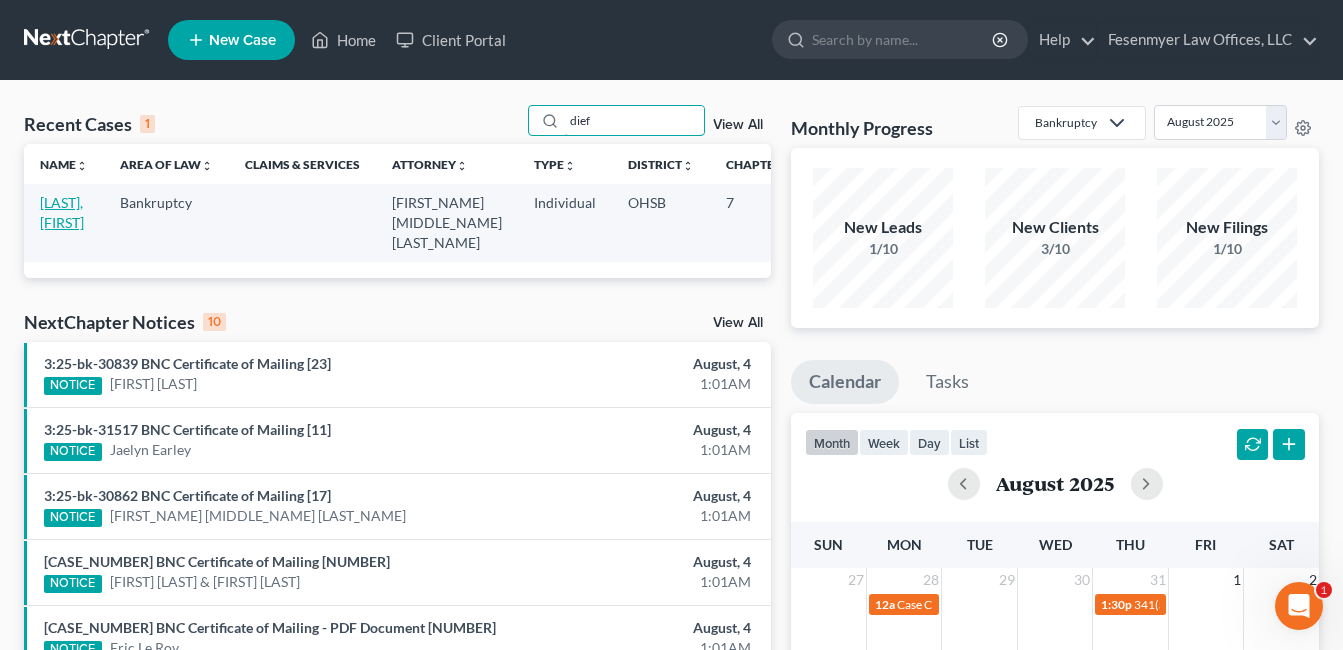 type on "dief" 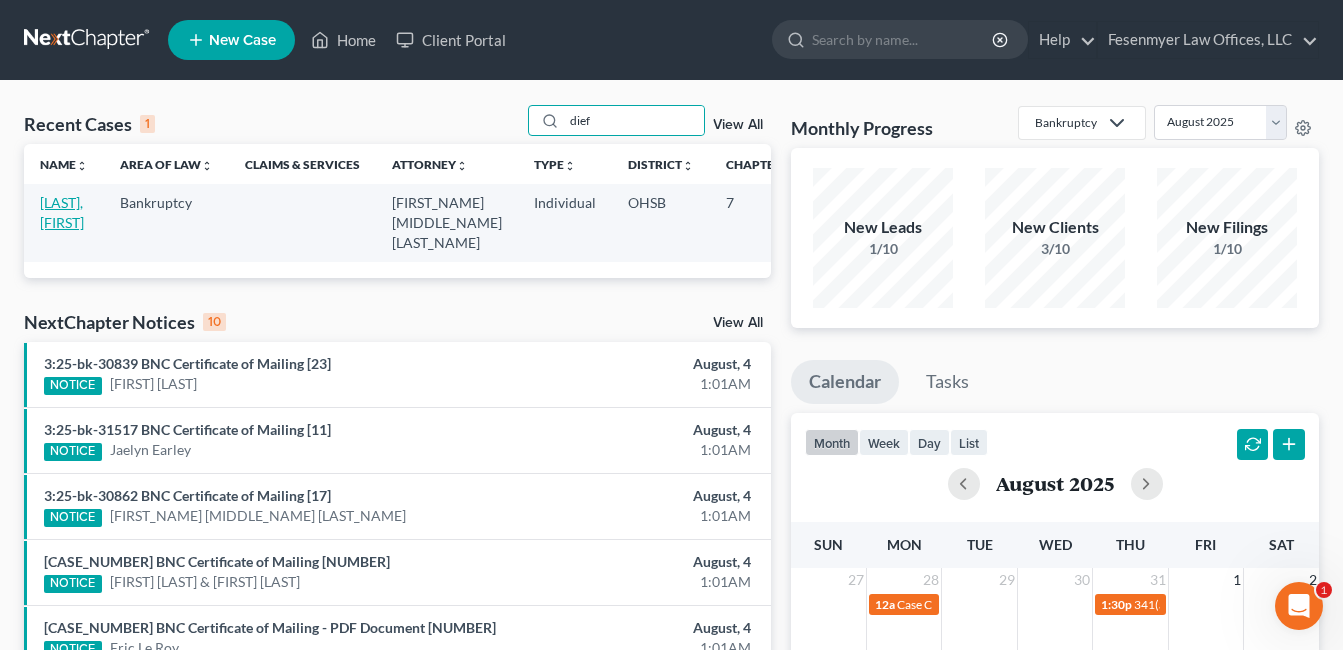 click on "[LAST], [FIRST]" at bounding box center (62, 212) 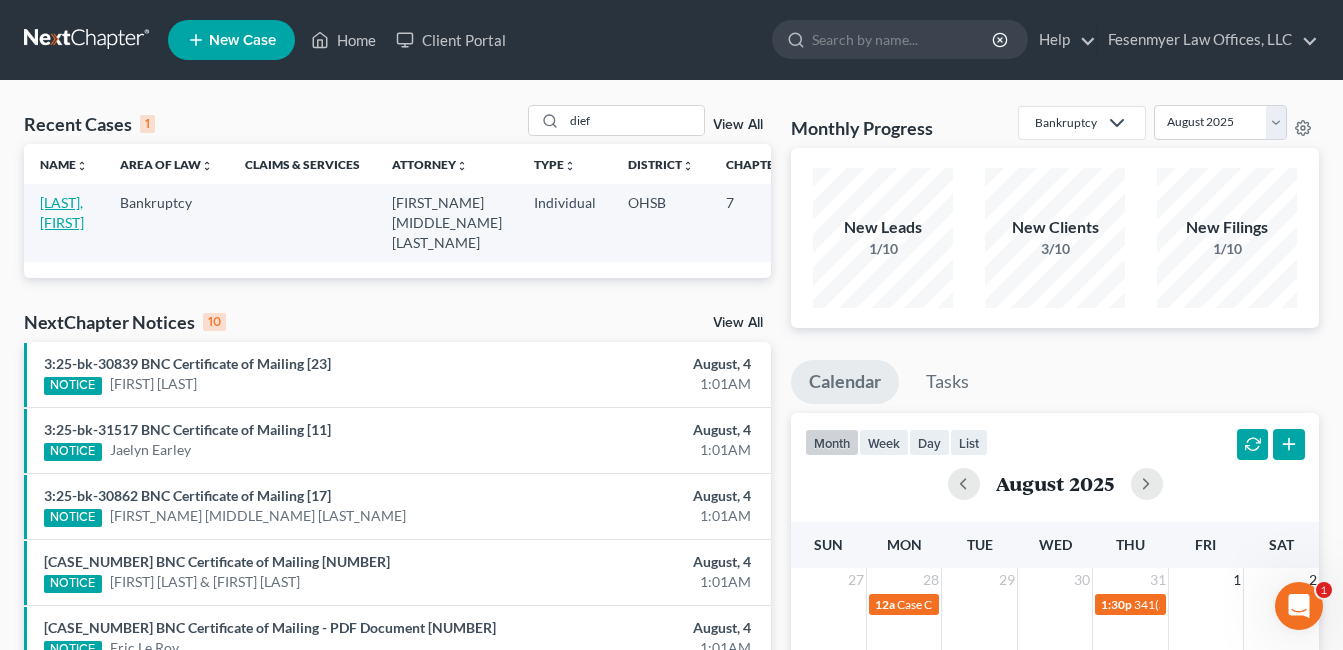 select on "0" 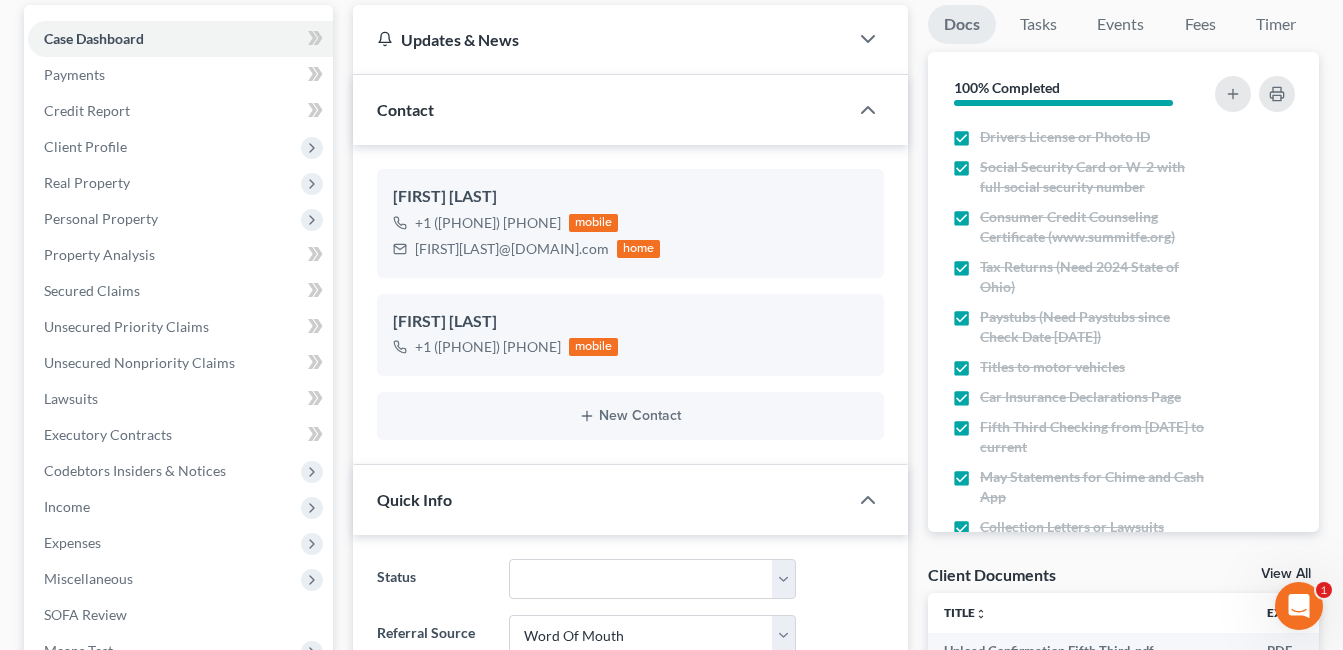 scroll, scrollTop: 200, scrollLeft: 0, axis: vertical 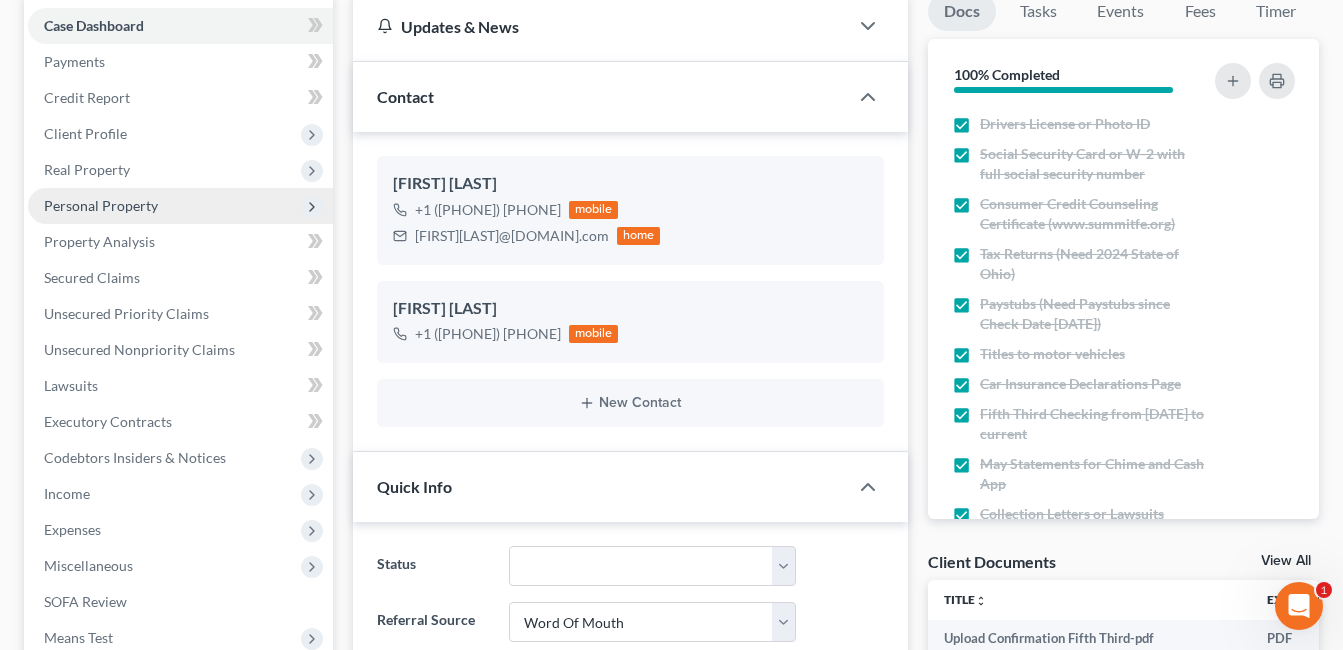 click on "Personal Property" at bounding box center (101, 205) 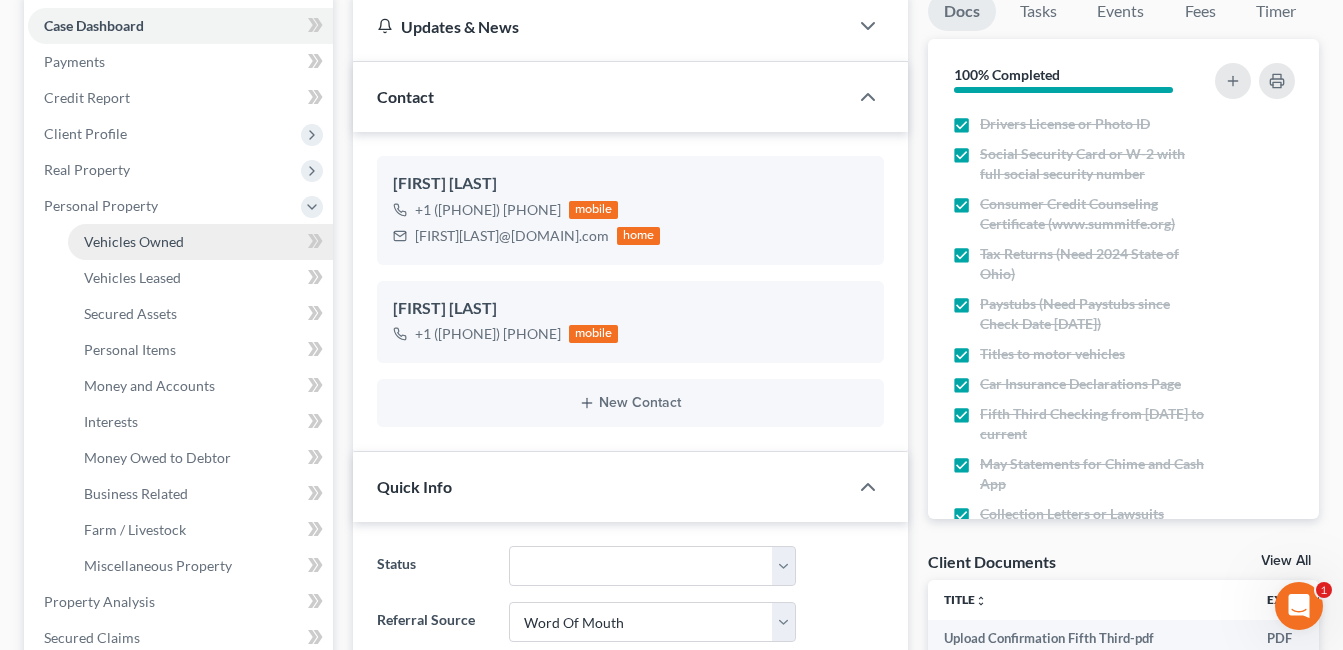 click on "Vehicles Owned" at bounding box center (134, 241) 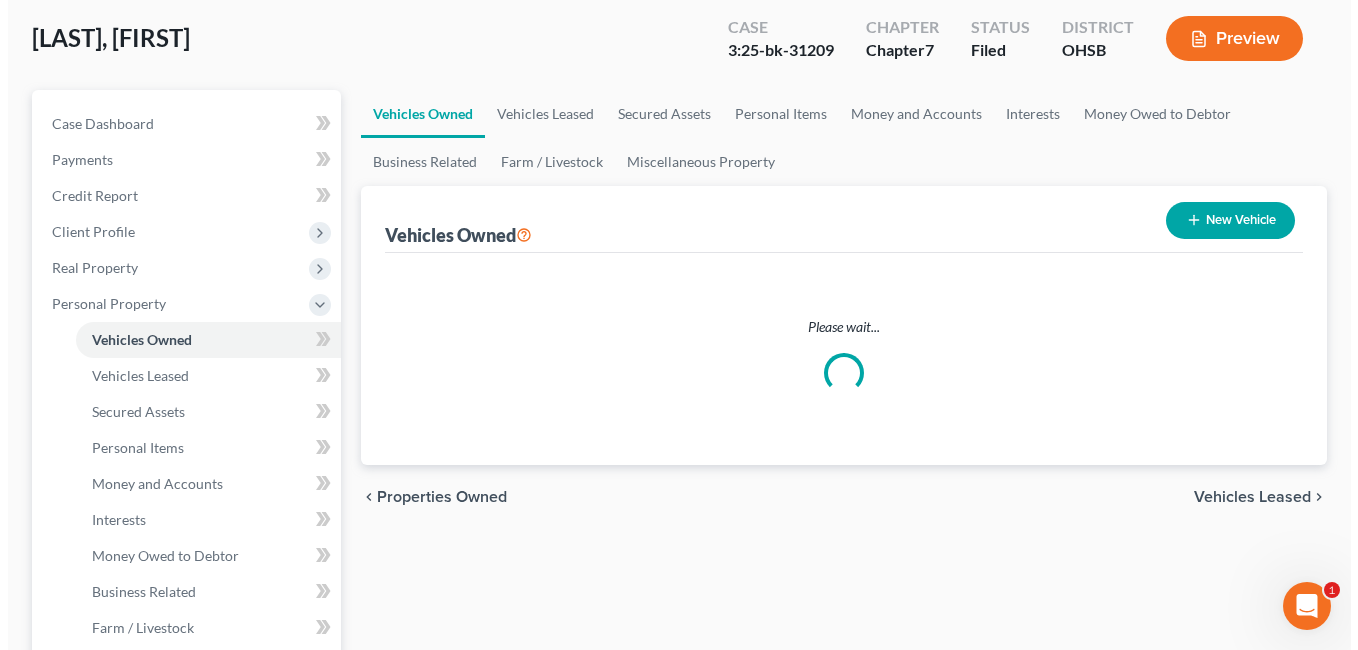 scroll, scrollTop: 0, scrollLeft: 0, axis: both 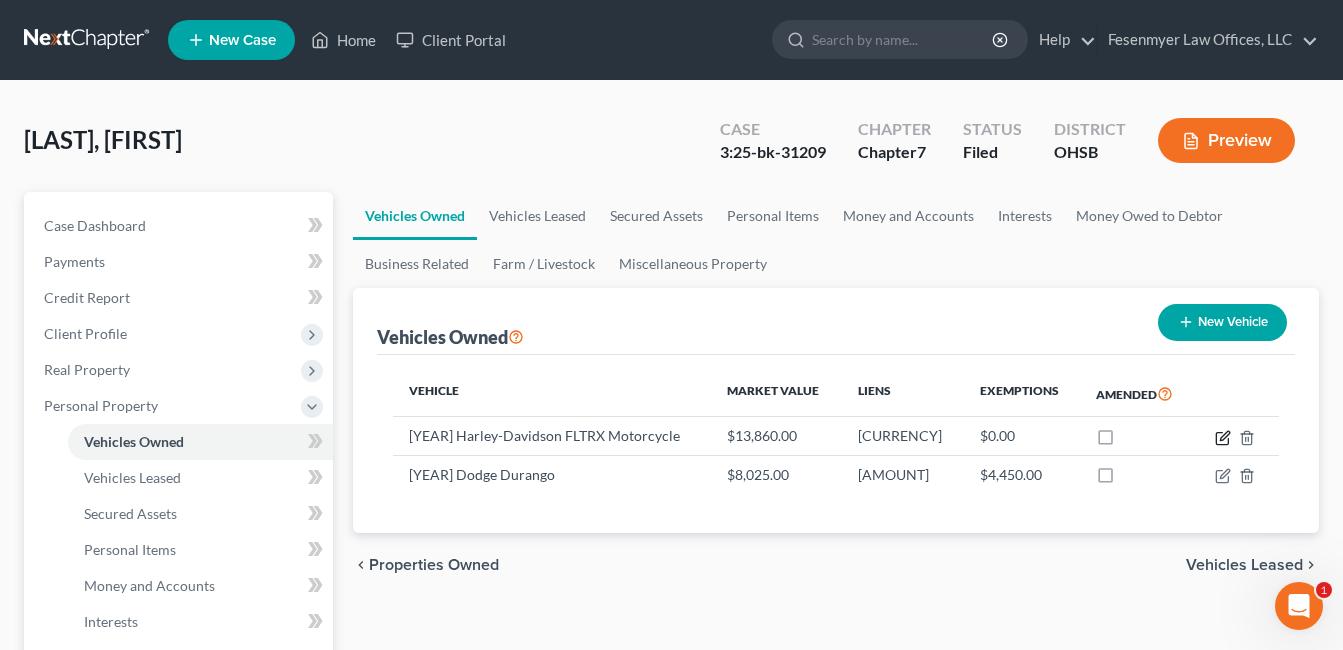 drag, startPoint x: 1226, startPoint y: 435, endPoint x: 912, endPoint y: 318, distance: 335.08954 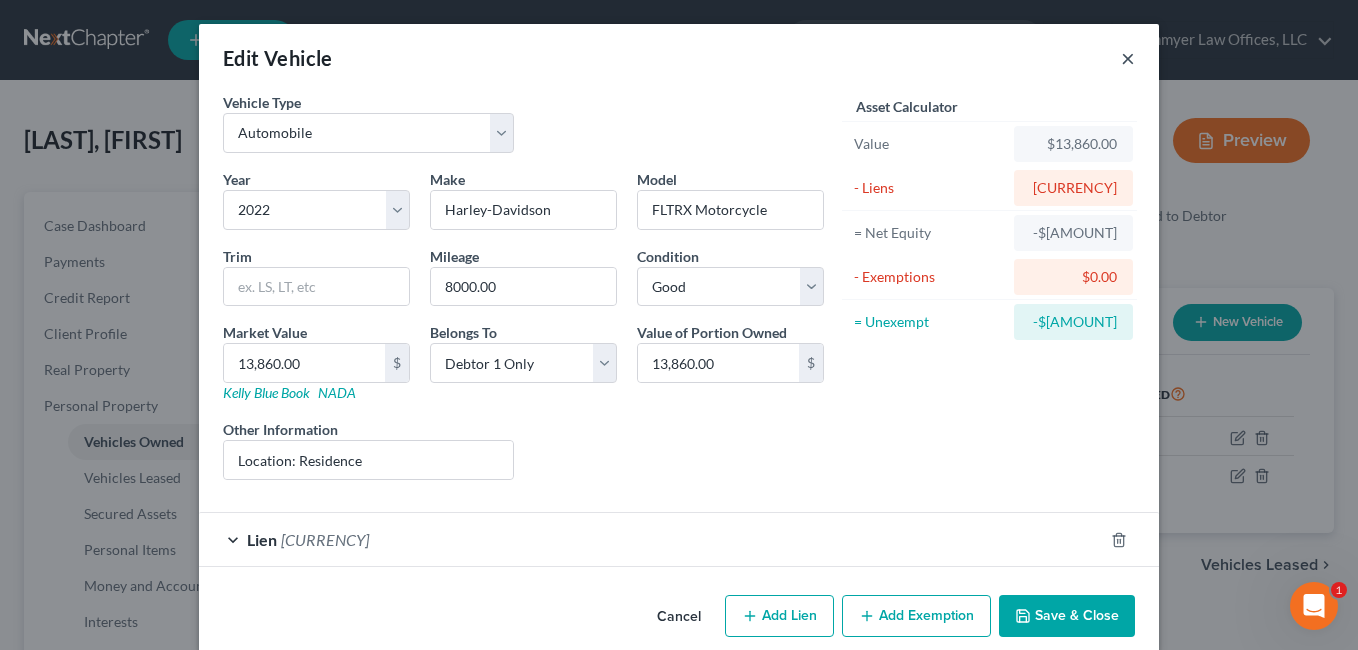 click on "×" at bounding box center [1128, 58] 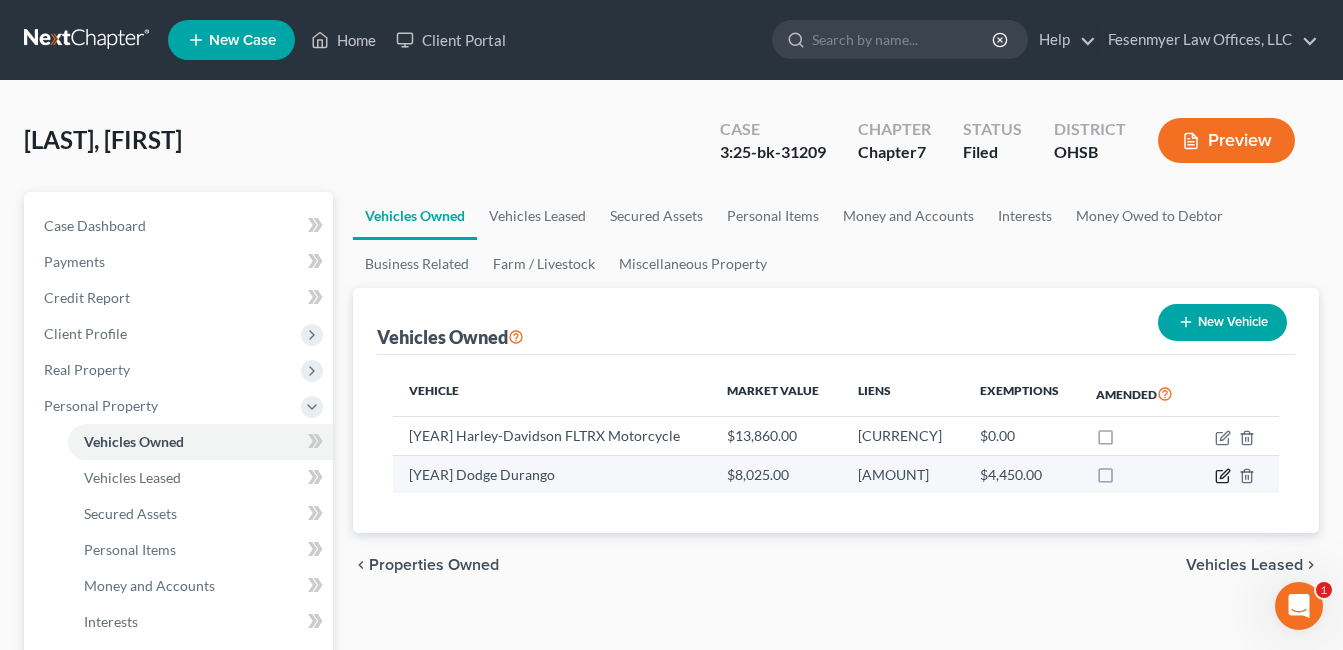 click 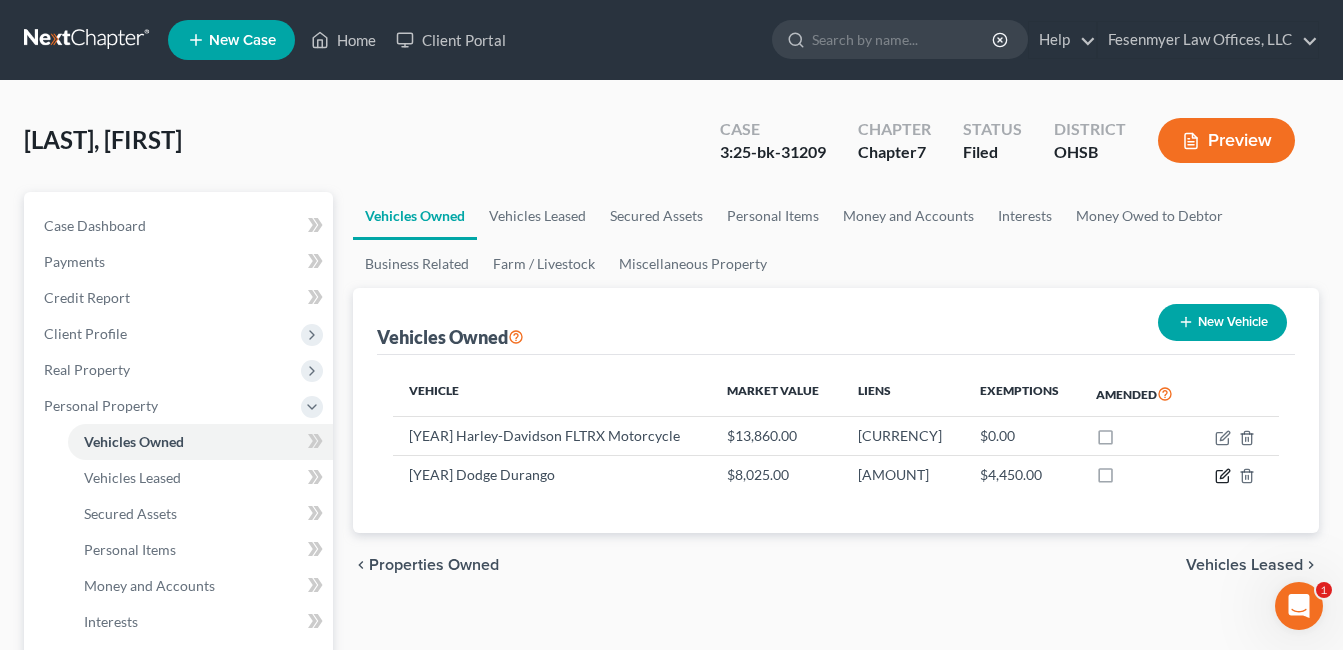select on "0" 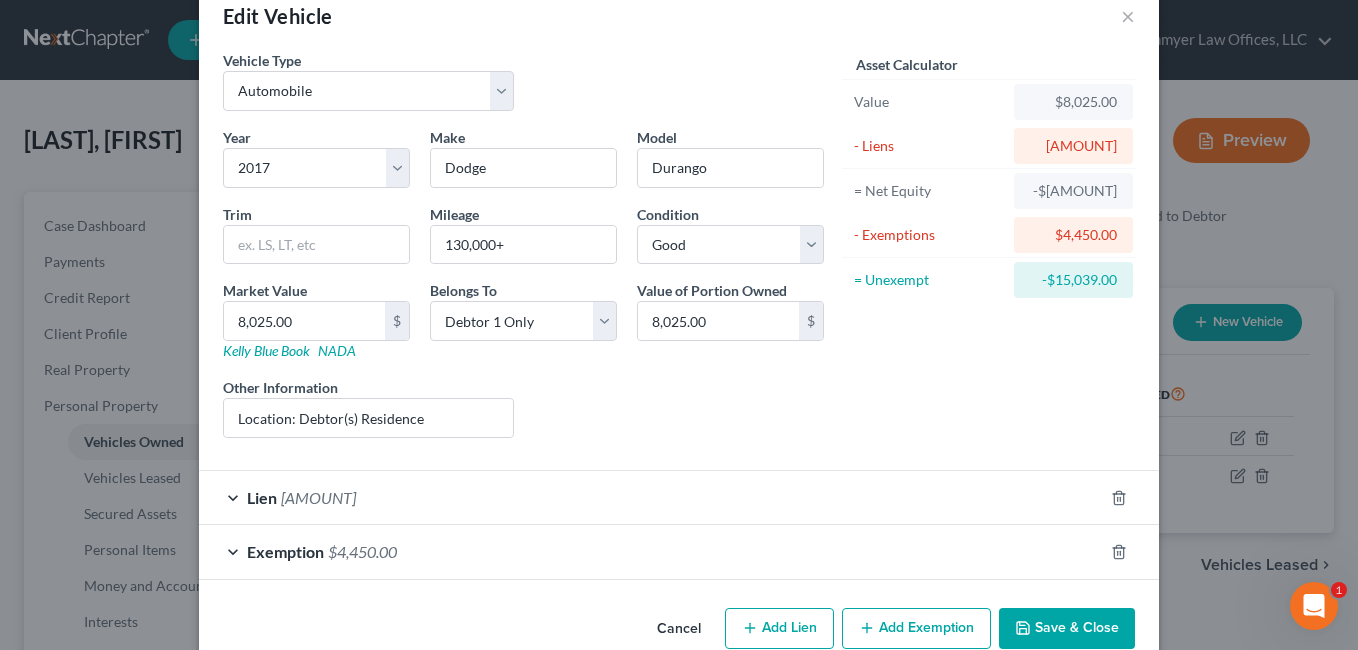 scroll, scrollTop: 81, scrollLeft: 0, axis: vertical 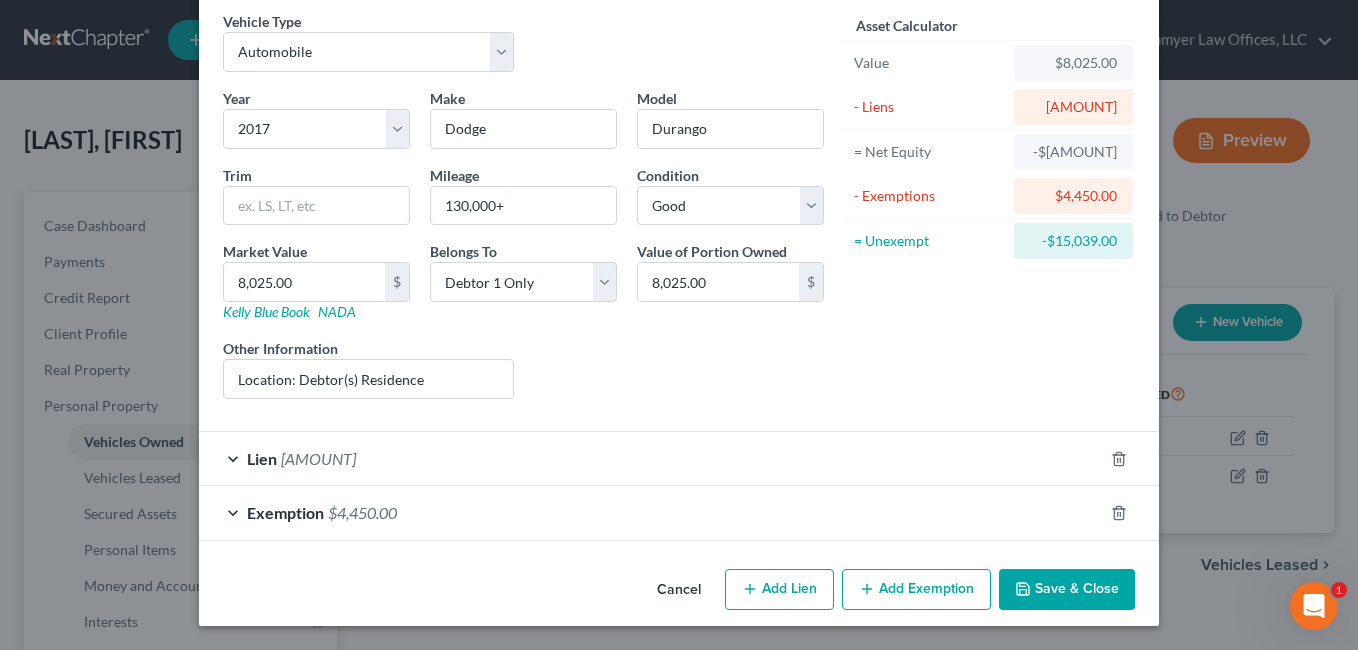 drag, startPoint x: 753, startPoint y: 445, endPoint x: 996, endPoint y: 357, distance: 258.44342 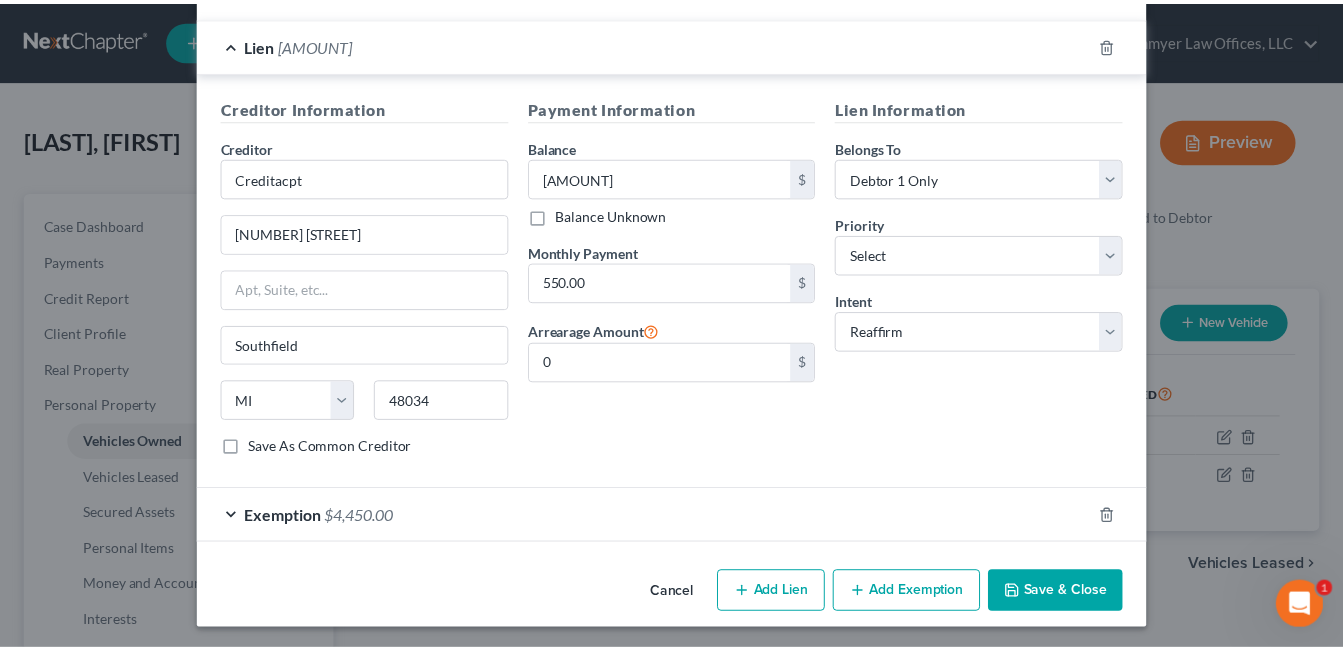 scroll, scrollTop: 499, scrollLeft: 0, axis: vertical 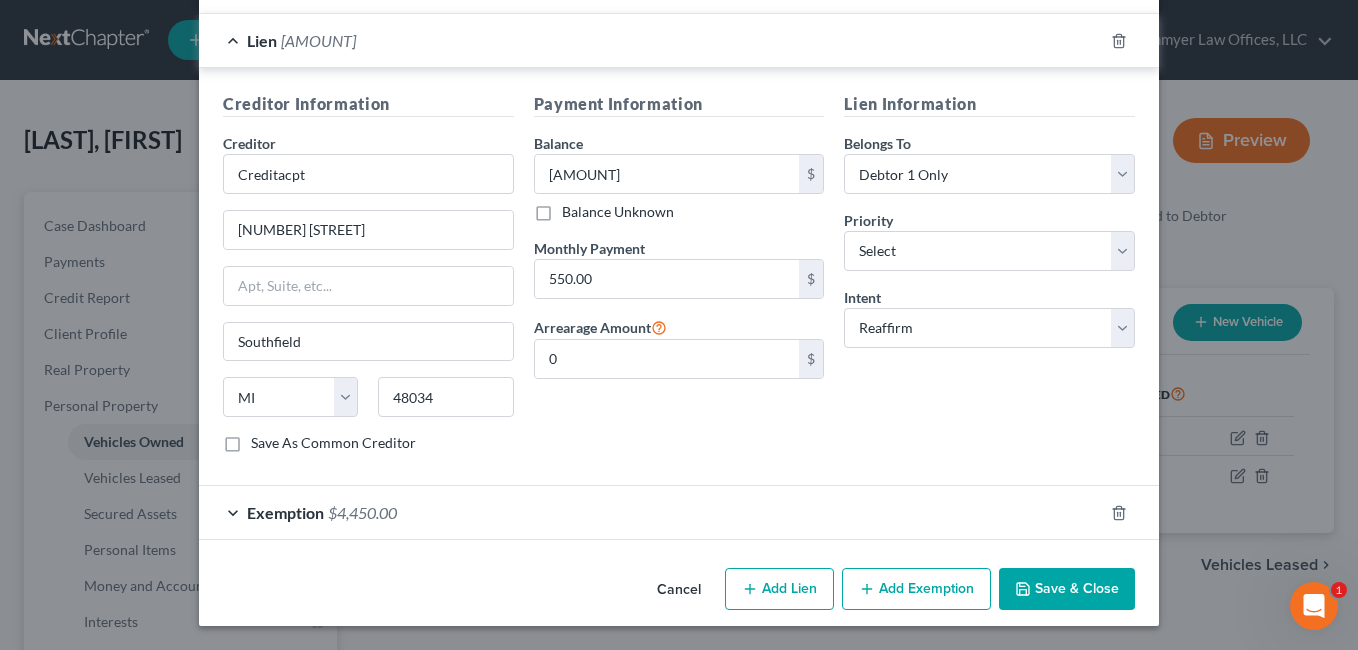 drag, startPoint x: 1061, startPoint y: 584, endPoint x: 822, endPoint y: 386, distance: 310.3627 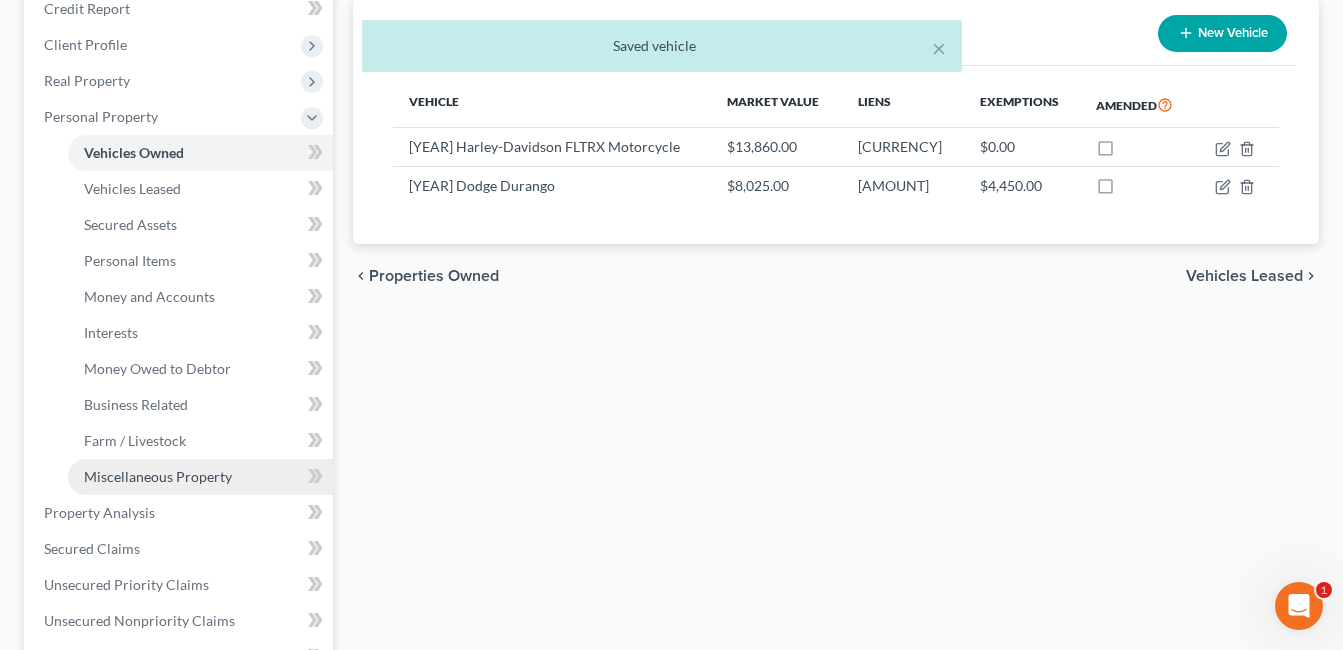 scroll, scrollTop: 300, scrollLeft: 0, axis: vertical 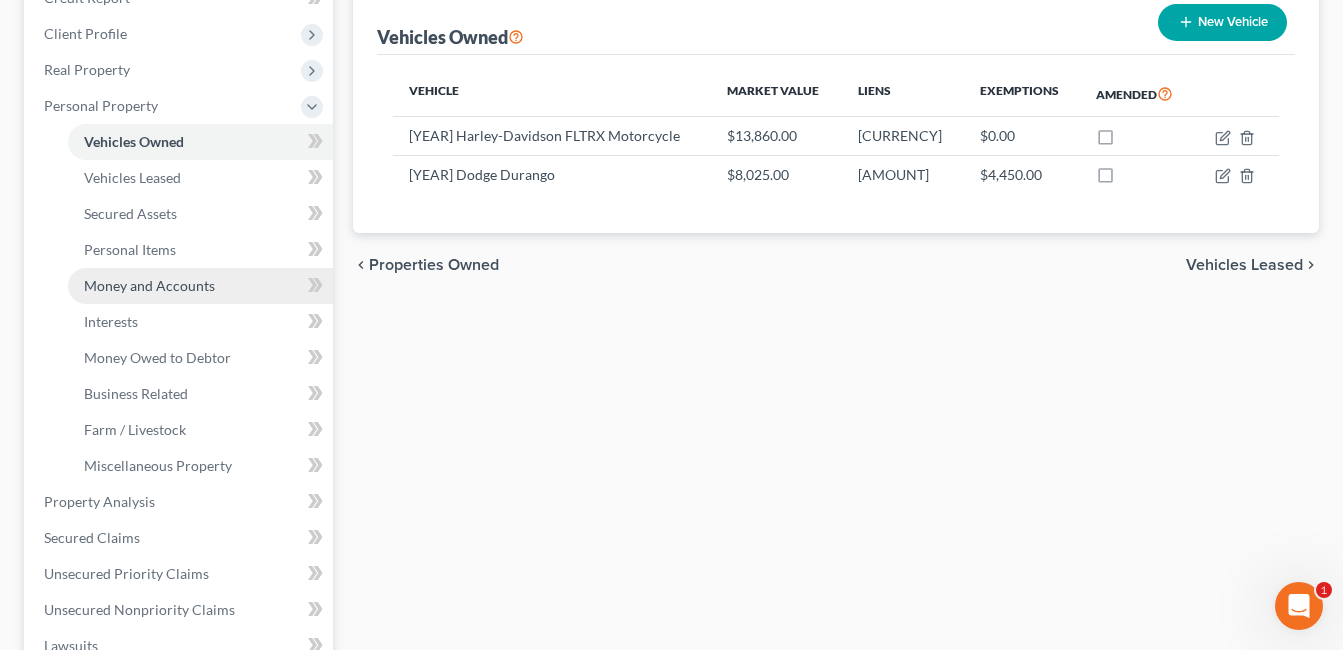click on "Money and Accounts" at bounding box center (149, 285) 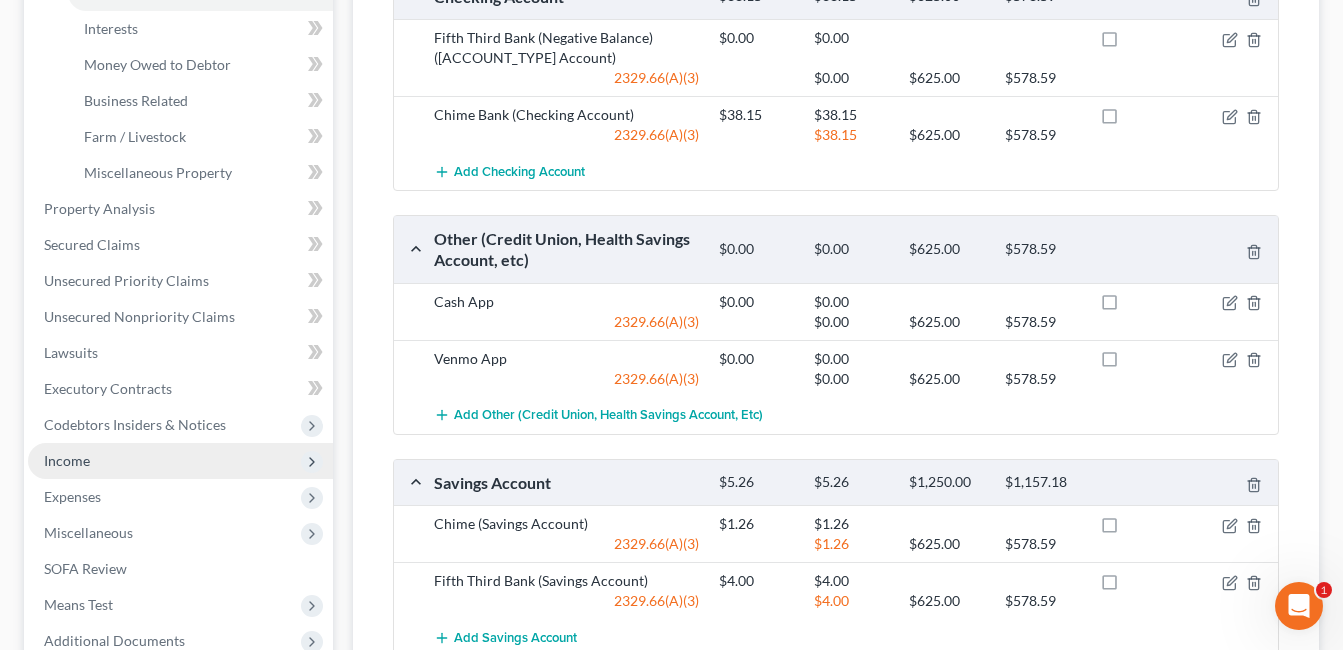 scroll, scrollTop: 600, scrollLeft: 0, axis: vertical 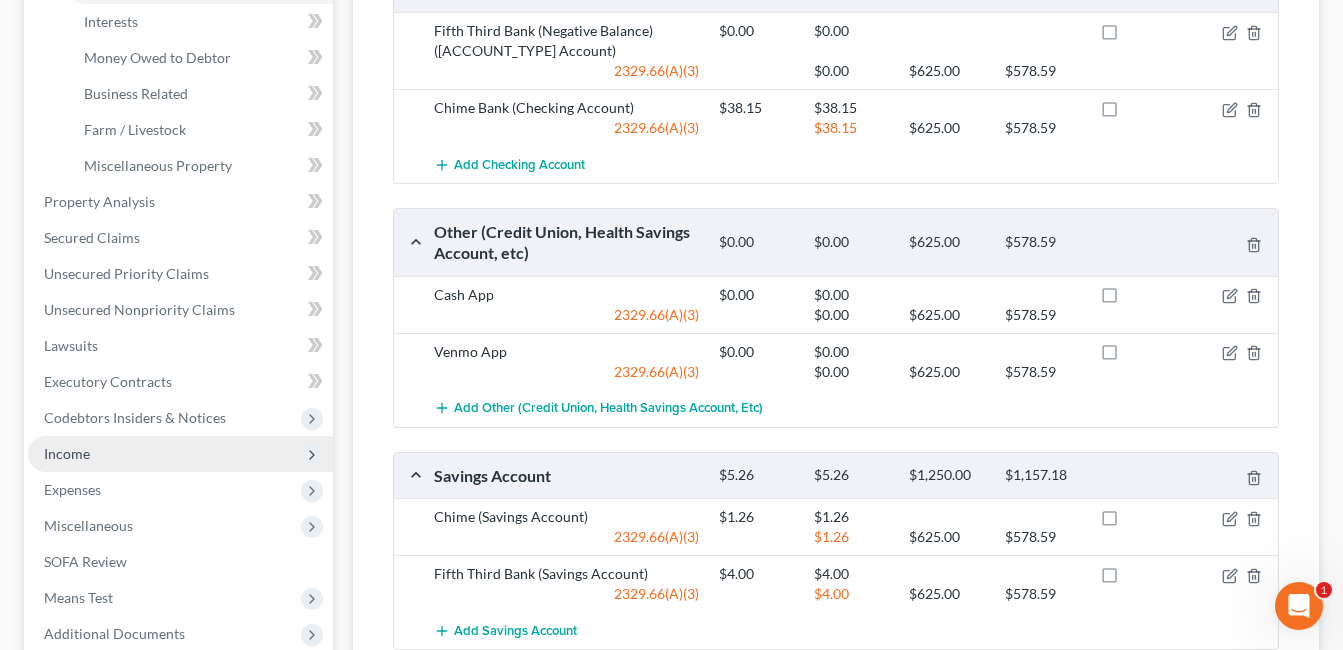 click on "Income" at bounding box center (180, 454) 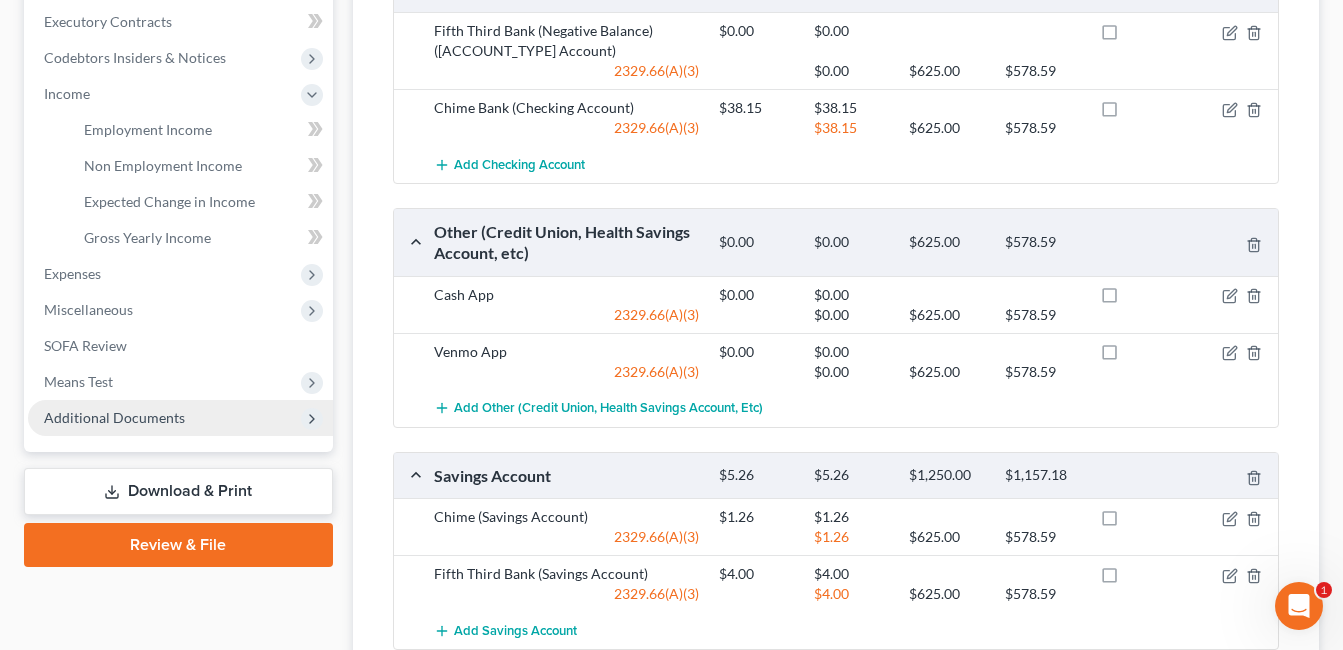click on "Additional Documents" at bounding box center (114, 417) 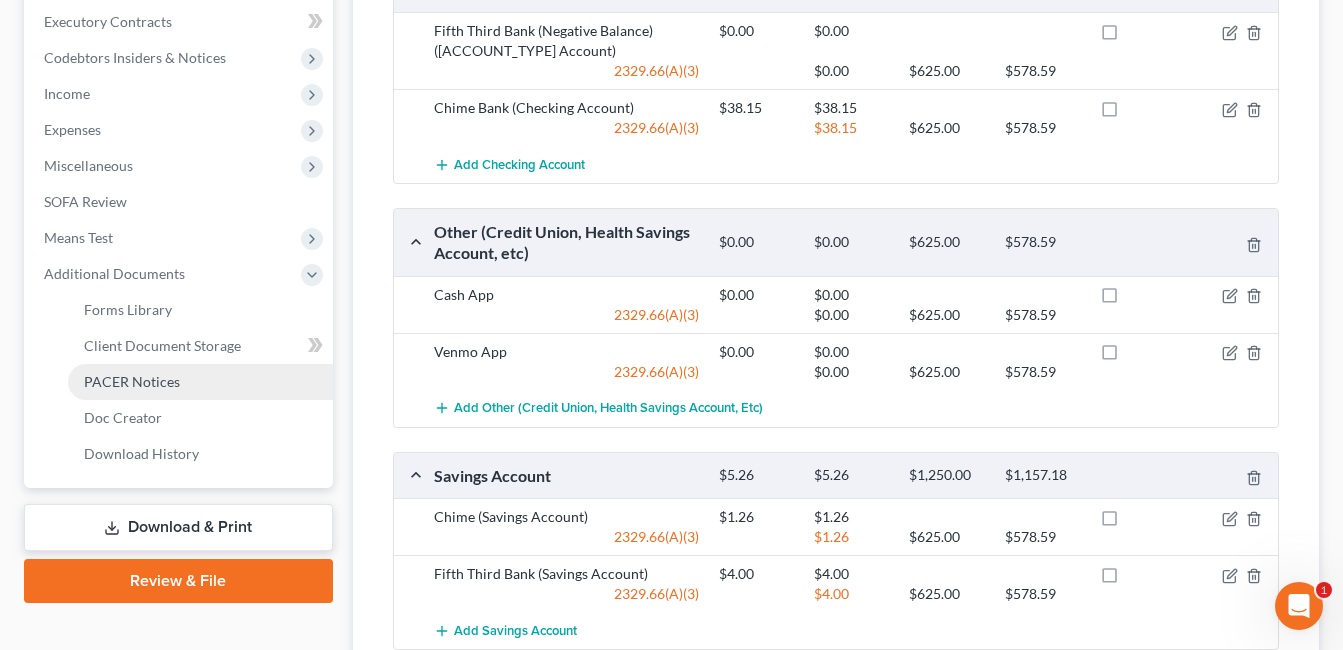 click on "PACER Notices" at bounding box center (132, 381) 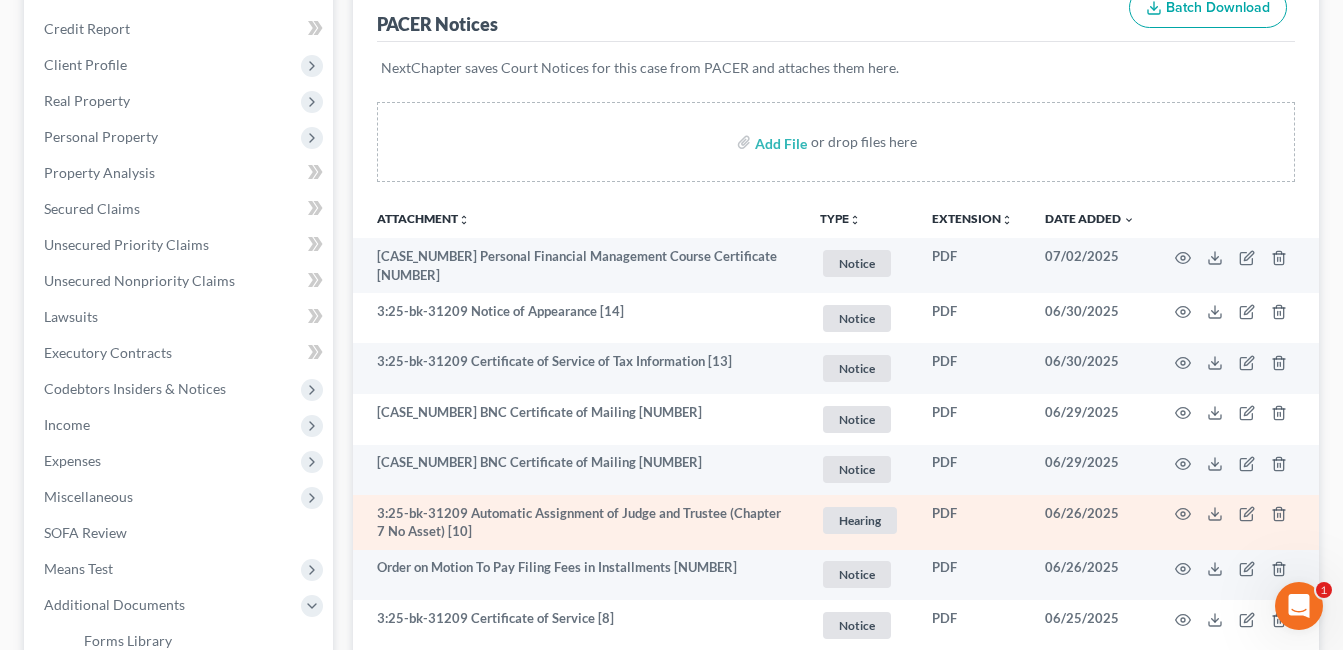 scroll, scrollTop: 261, scrollLeft: 0, axis: vertical 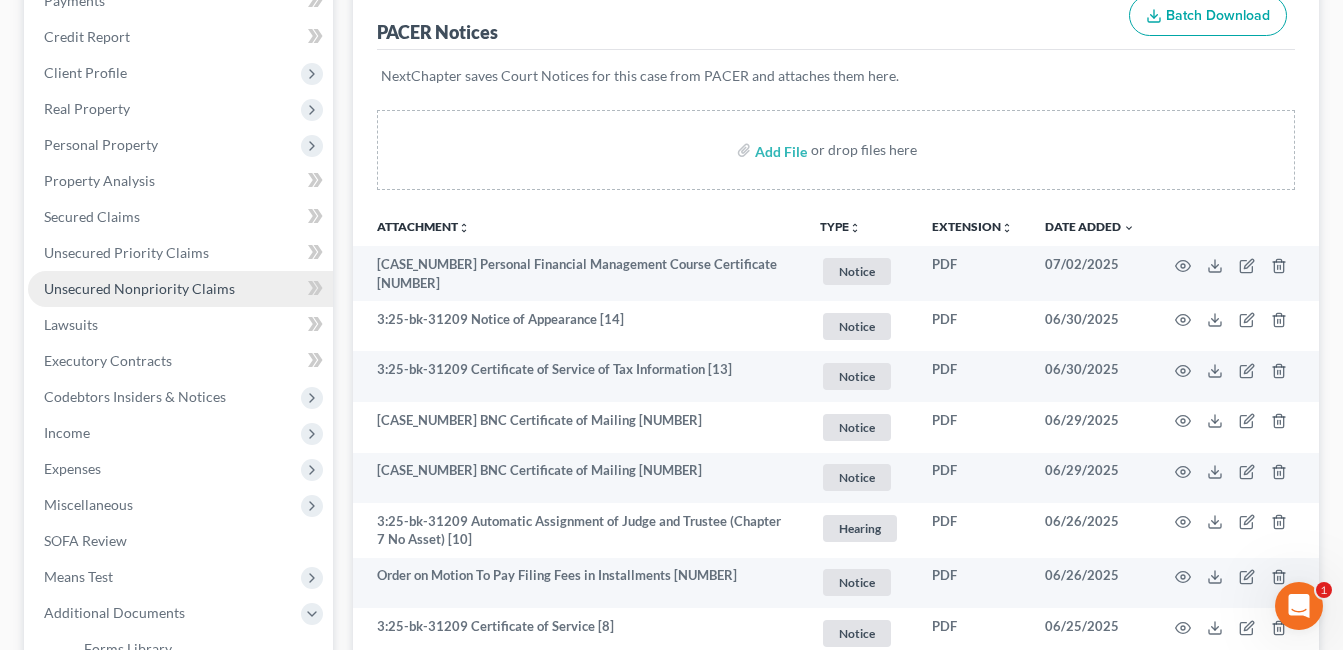 click on "Unsecured Nonpriority Claims" at bounding box center [139, 288] 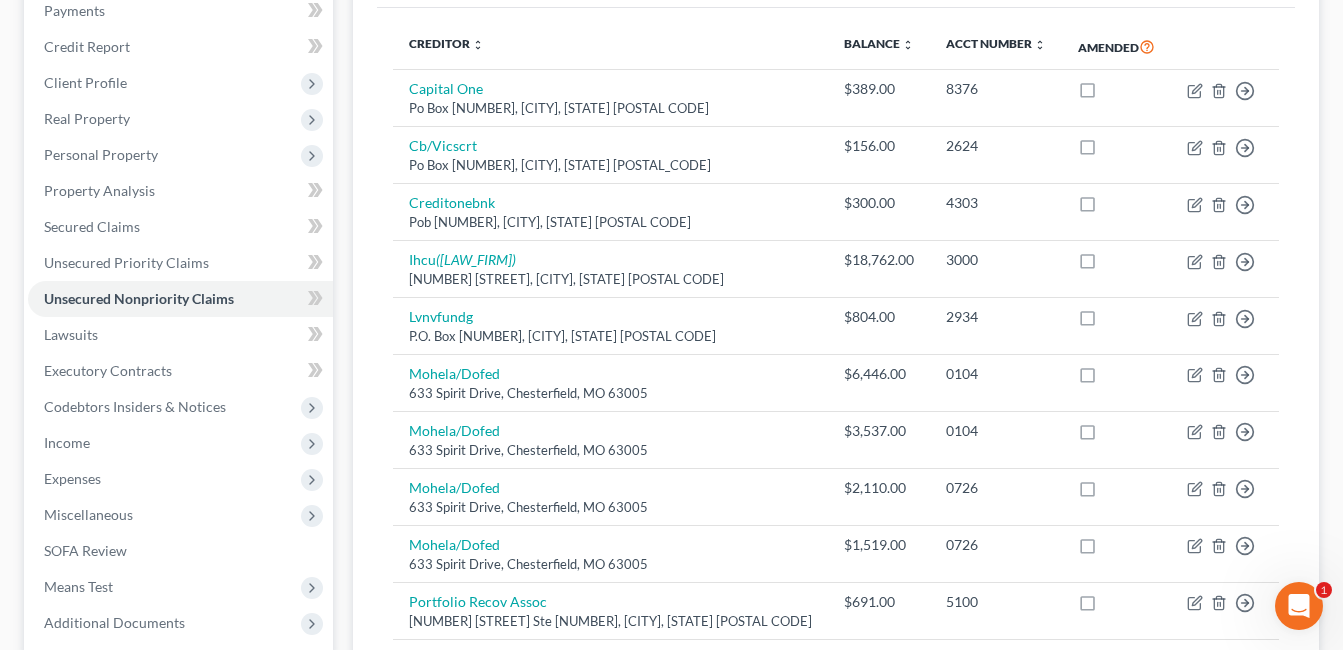 scroll, scrollTop: 300, scrollLeft: 0, axis: vertical 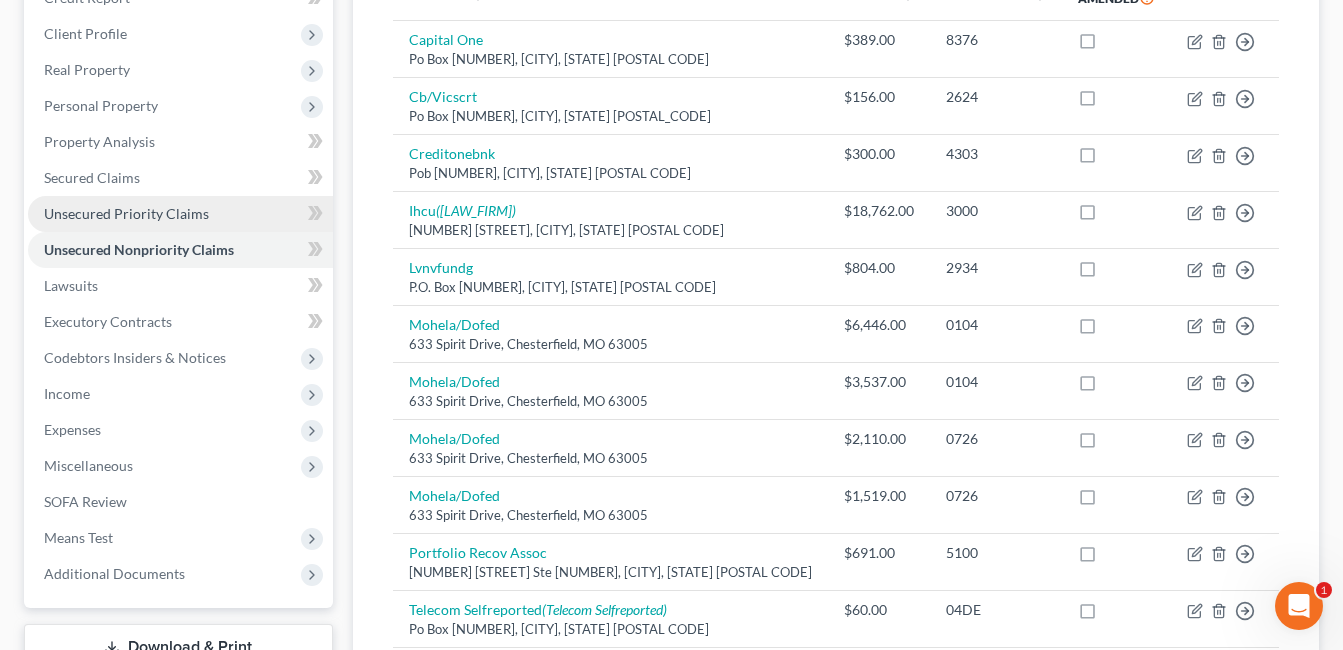 click on "Unsecured Priority Claims" at bounding box center (126, 213) 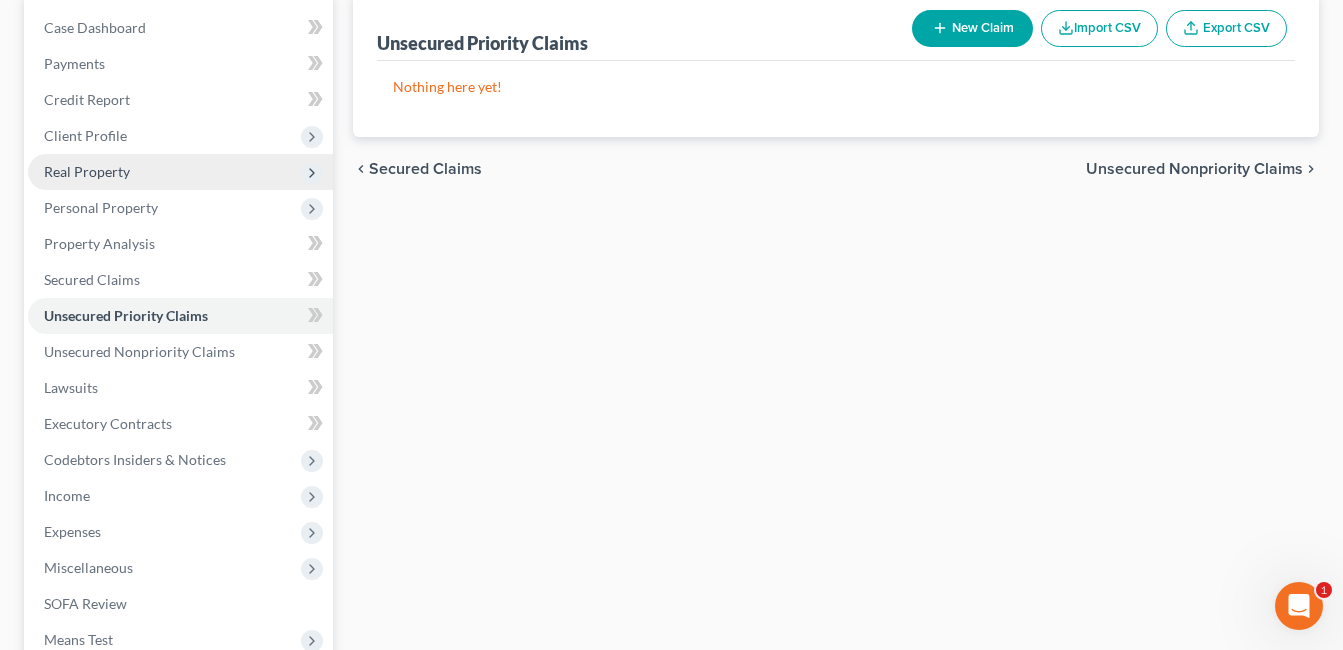scroll, scrollTop: 0, scrollLeft: 0, axis: both 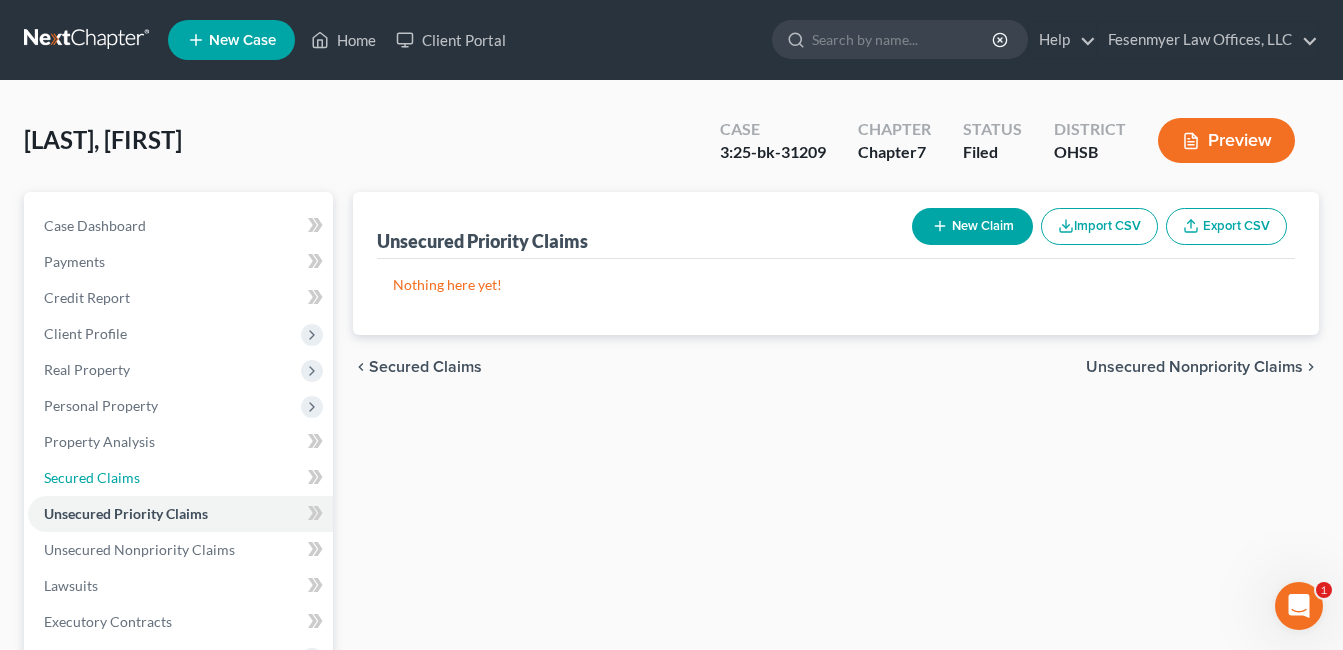 drag, startPoint x: 134, startPoint y: 481, endPoint x: 375, endPoint y: 245, distance: 337.30847 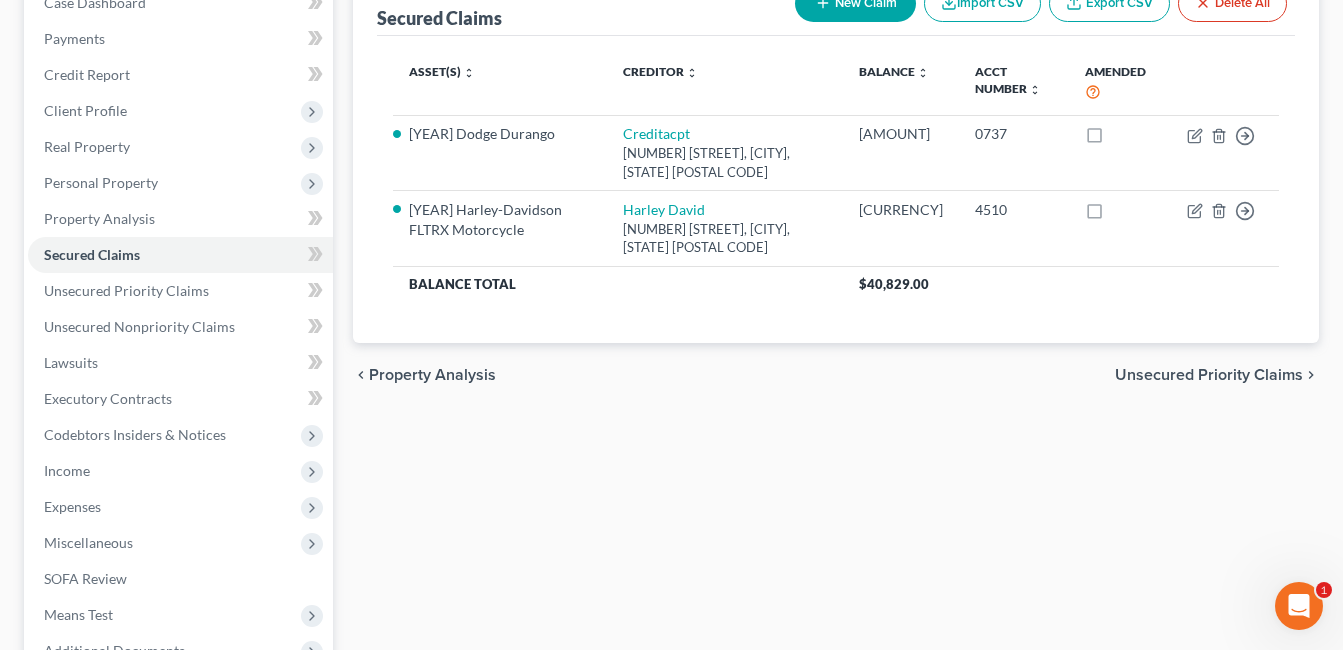 scroll, scrollTop: 300, scrollLeft: 0, axis: vertical 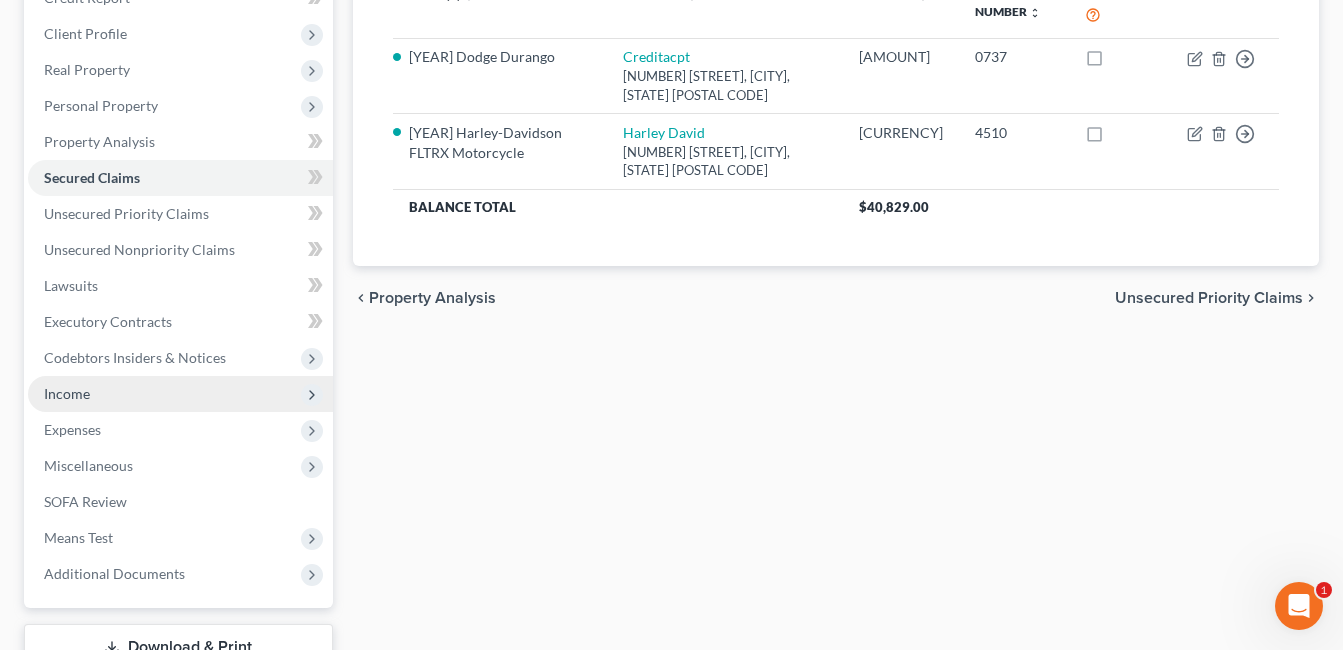 click on "Income" at bounding box center (180, 394) 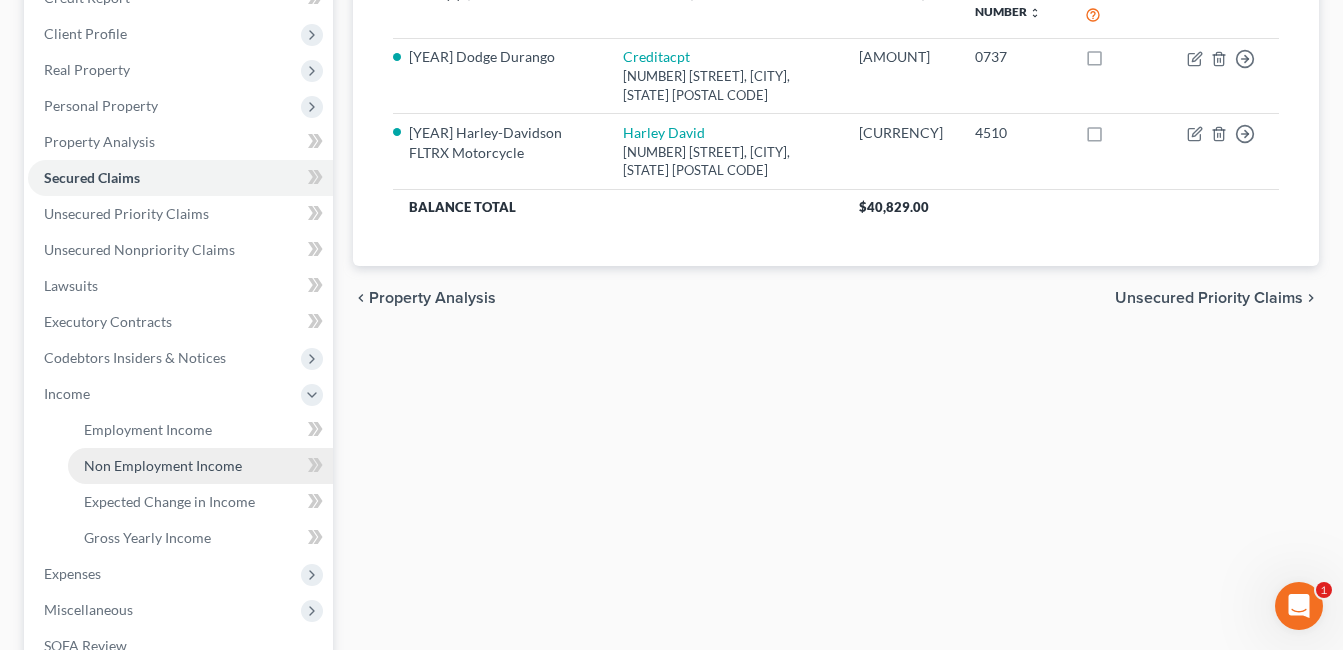drag, startPoint x: 155, startPoint y: 462, endPoint x: 202, endPoint y: 437, distance: 53.235325 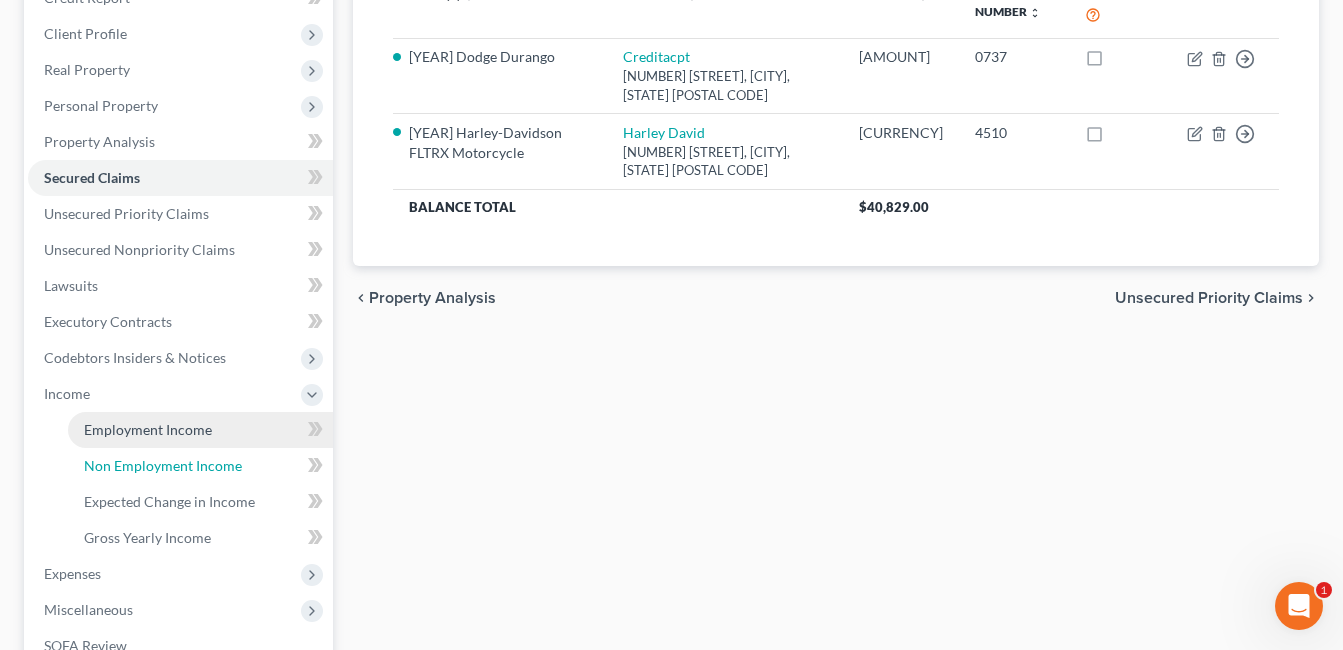 click on "Non Employment Income" at bounding box center [163, 465] 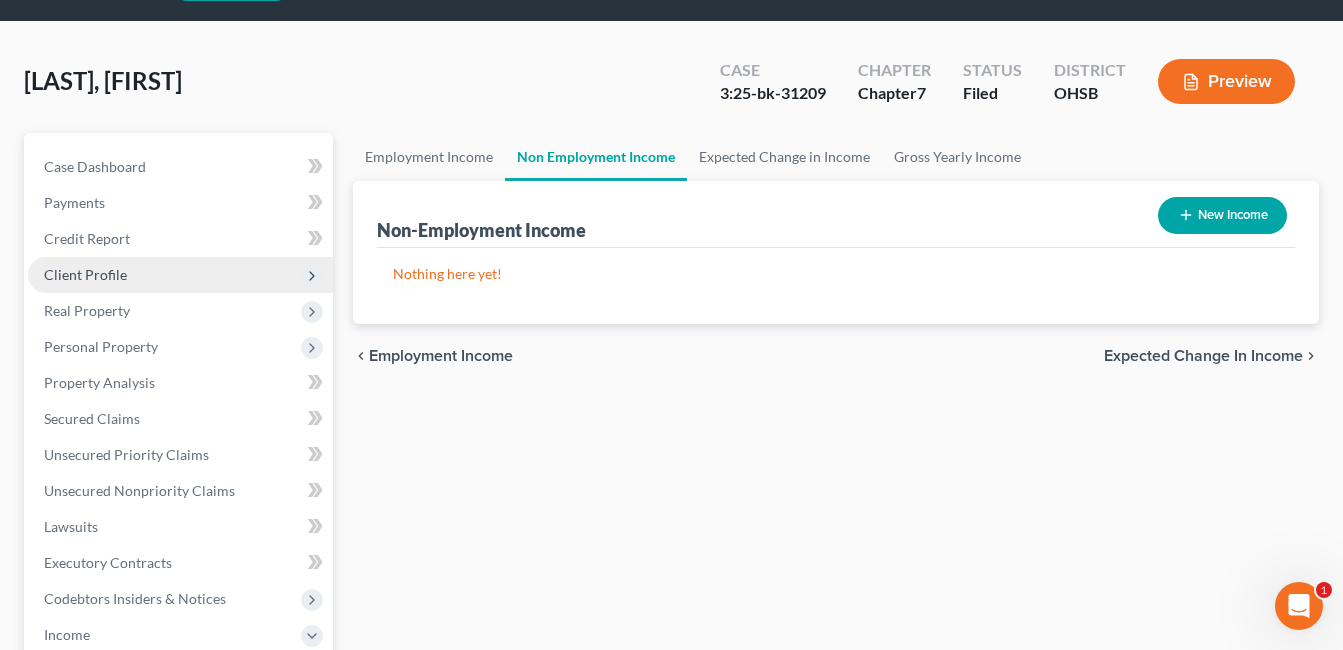 scroll, scrollTop: 0, scrollLeft: 0, axis: both 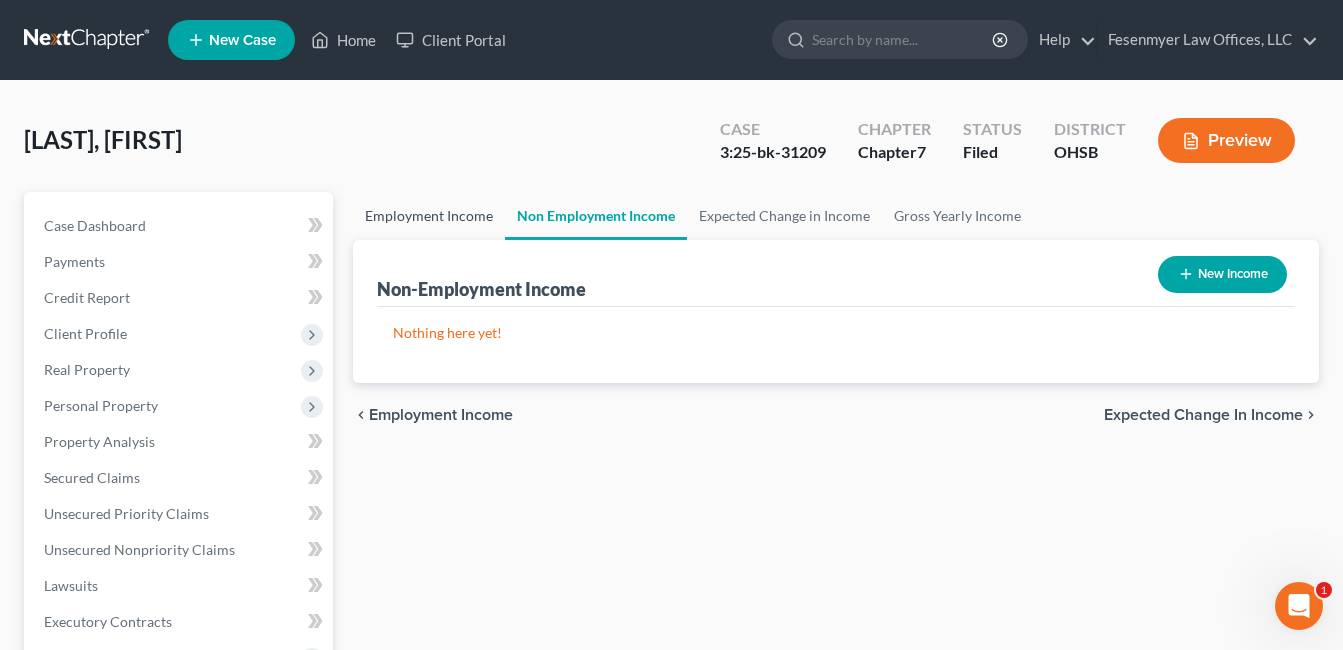 click on "Employment Income" at bounding box center (429, 216) 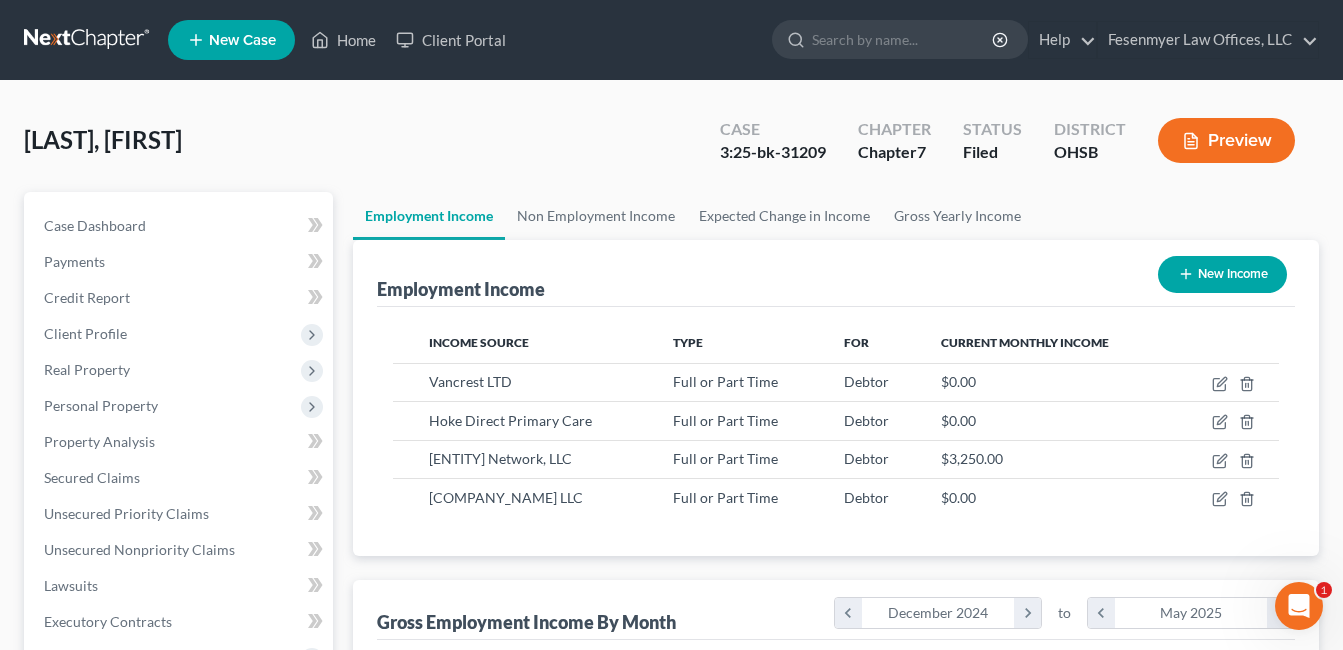 scroll, scrollTop: 999642, scrollLeft: 999460, axis: both 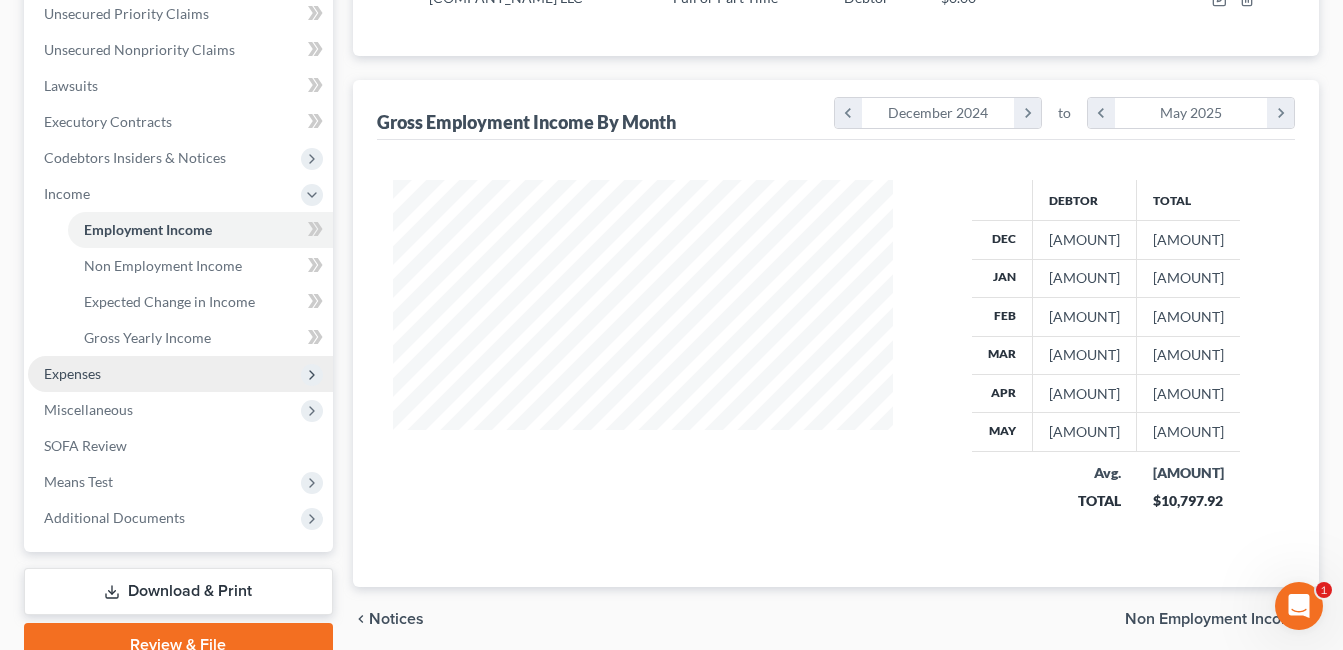 click on "Expenses" at bounding box center (180, 374) 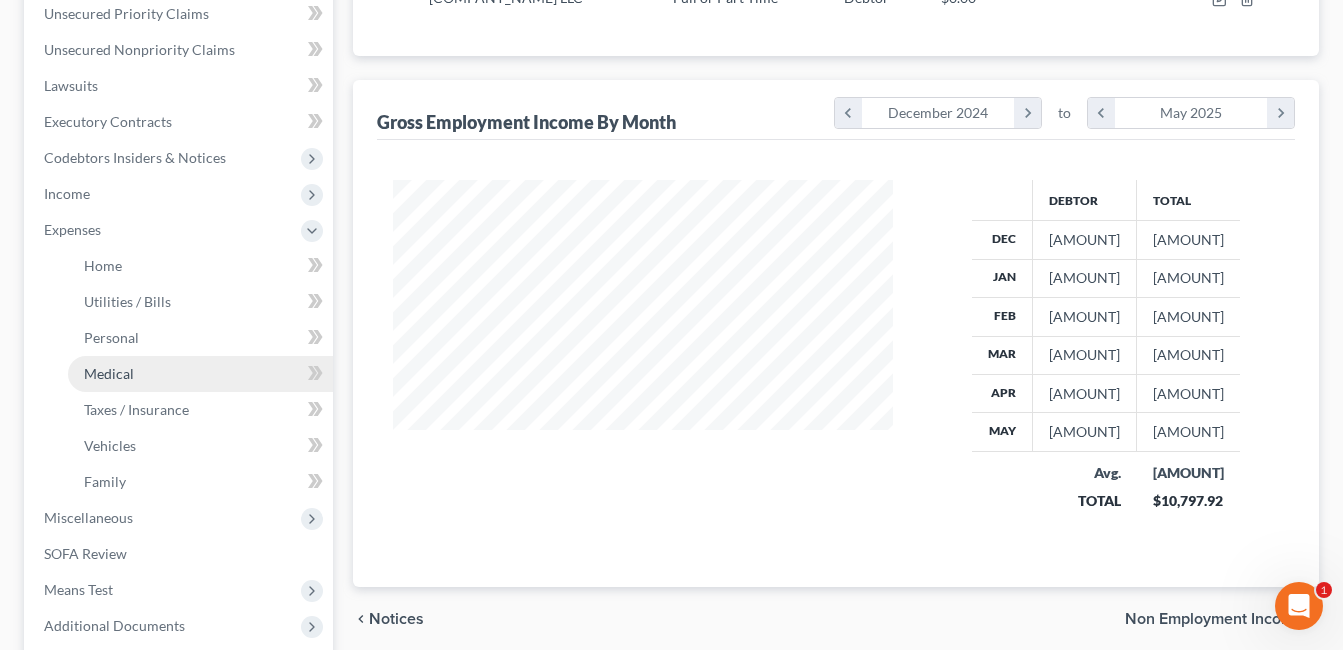 click on "Medical" at bounding box center (200, 374) 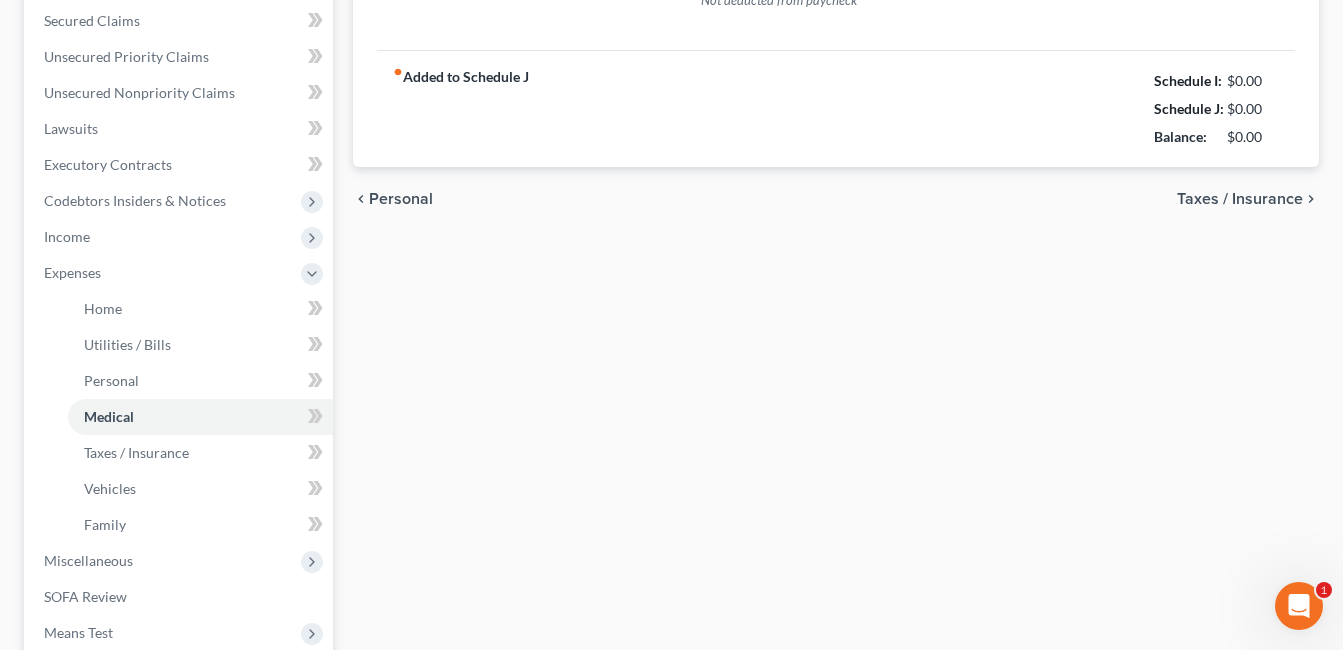 type on "80.00" 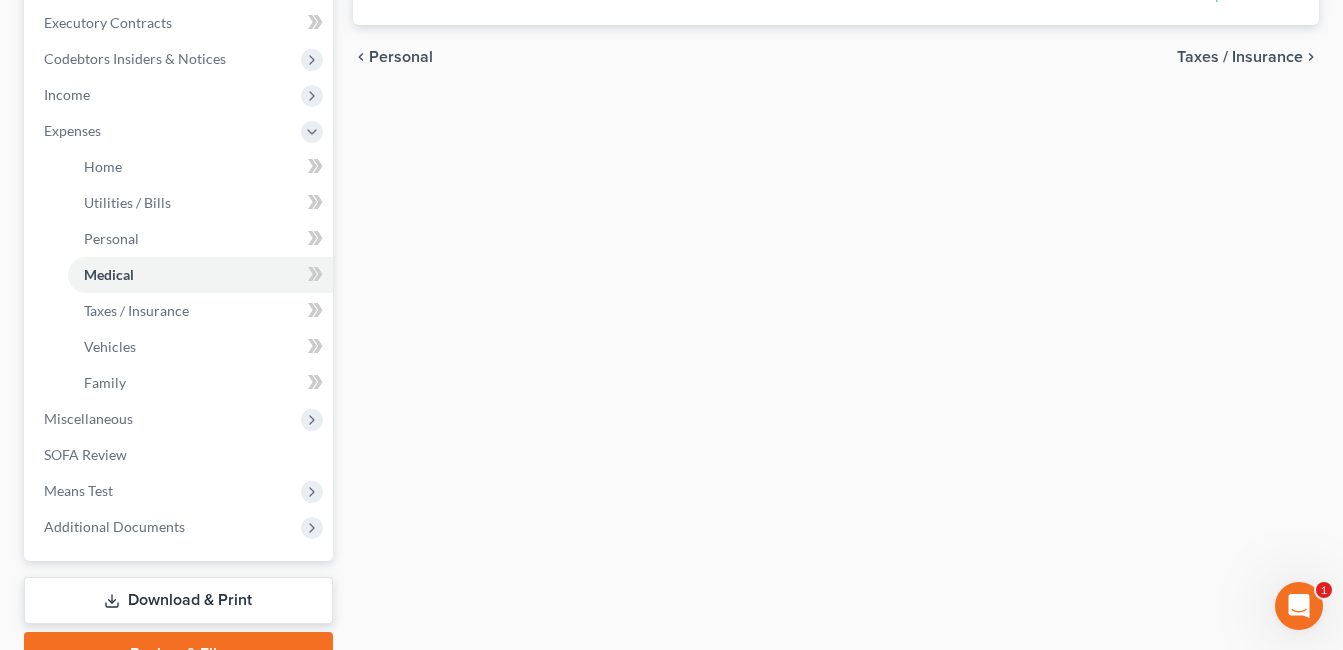 scroll, scrollTop: 600, scrollLeft: 0, axis: vertical 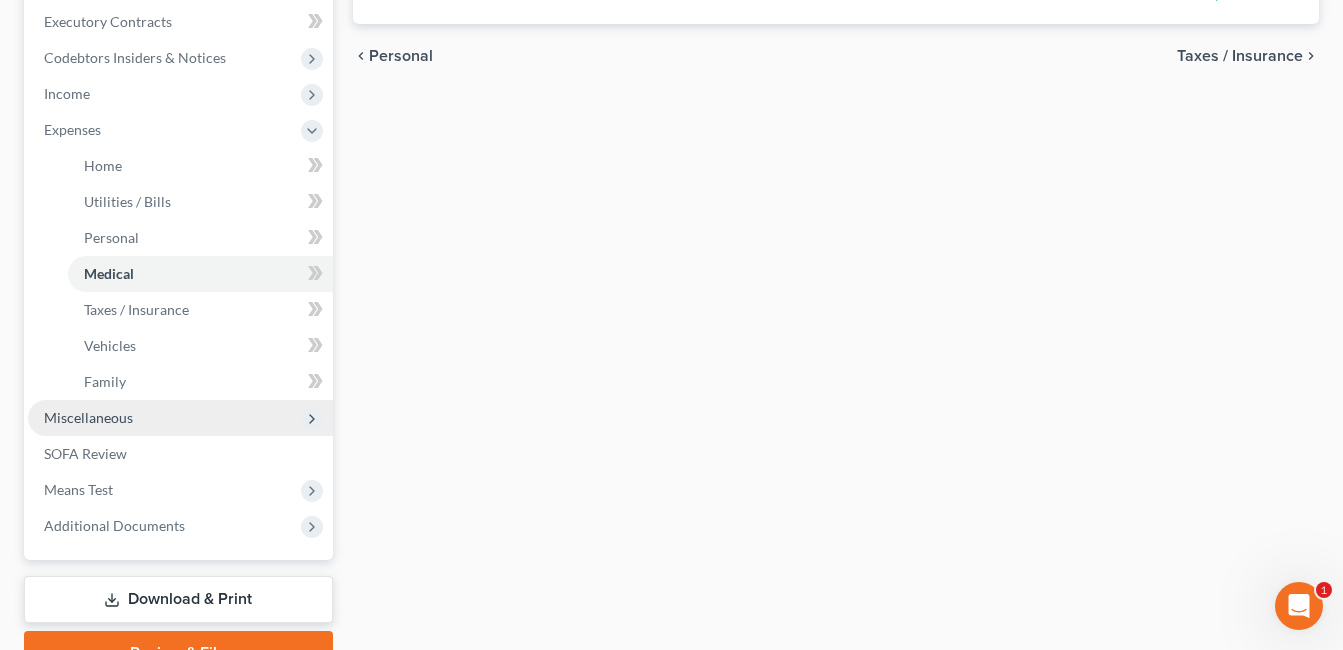 click on "Miscellaneous" at bounding box center (180, 418) 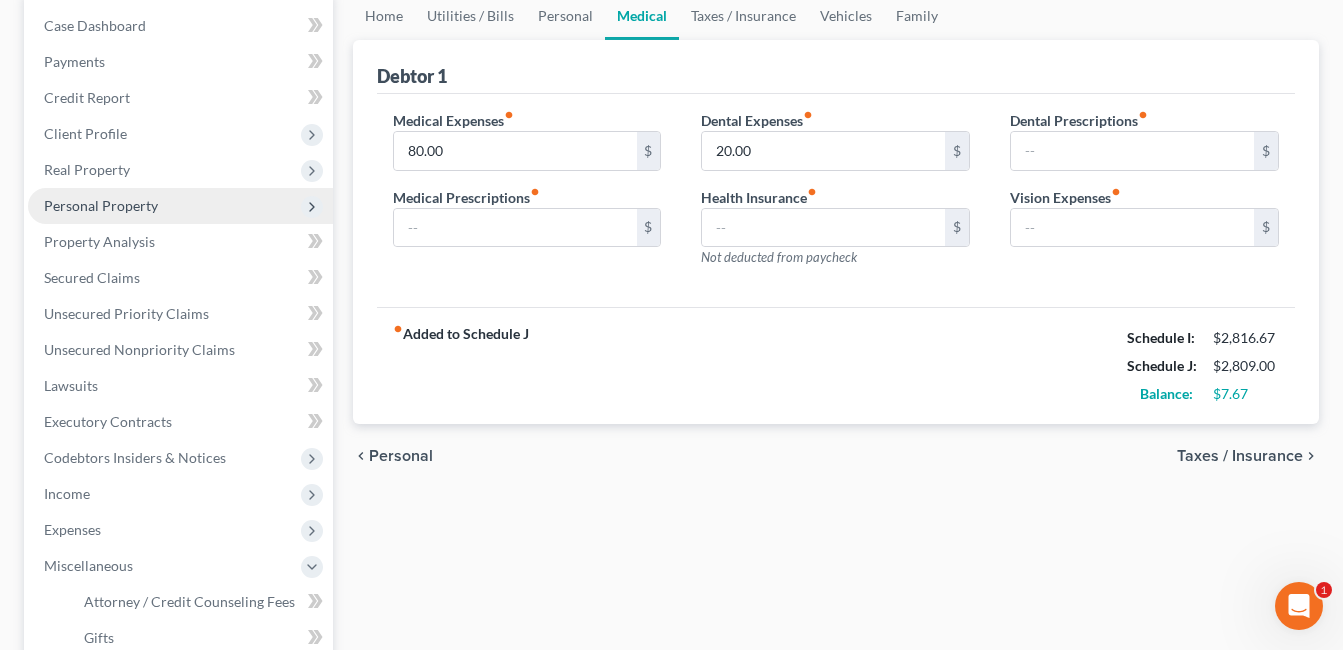 scroll, scrollTop: 0, scrollLeft: 0, axis: both 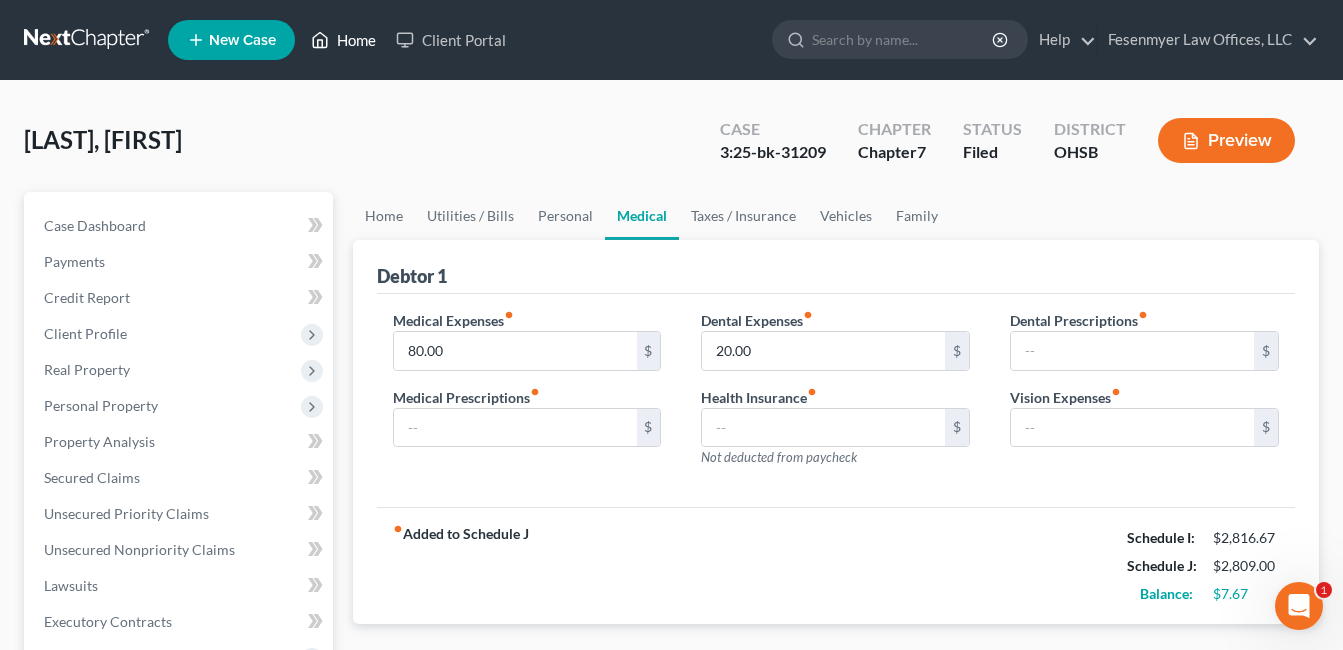 click on "Home" at bounding box center (343, 40) 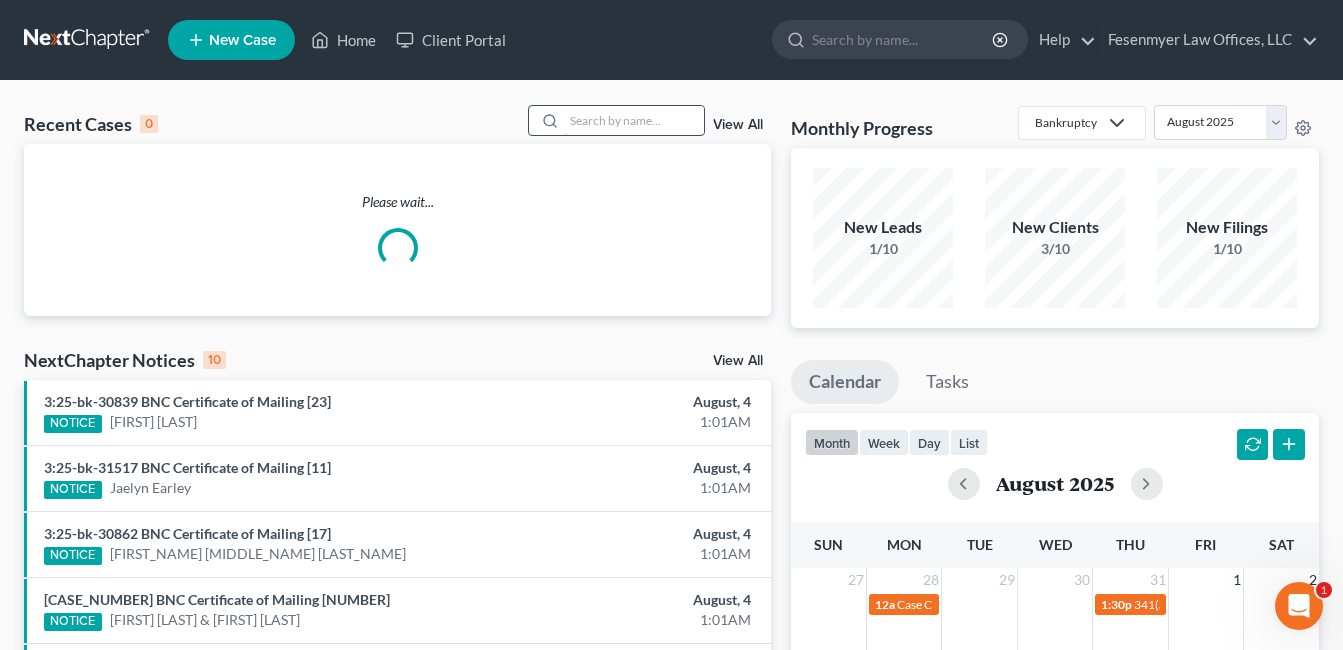 click at bounding box center (634, 120) 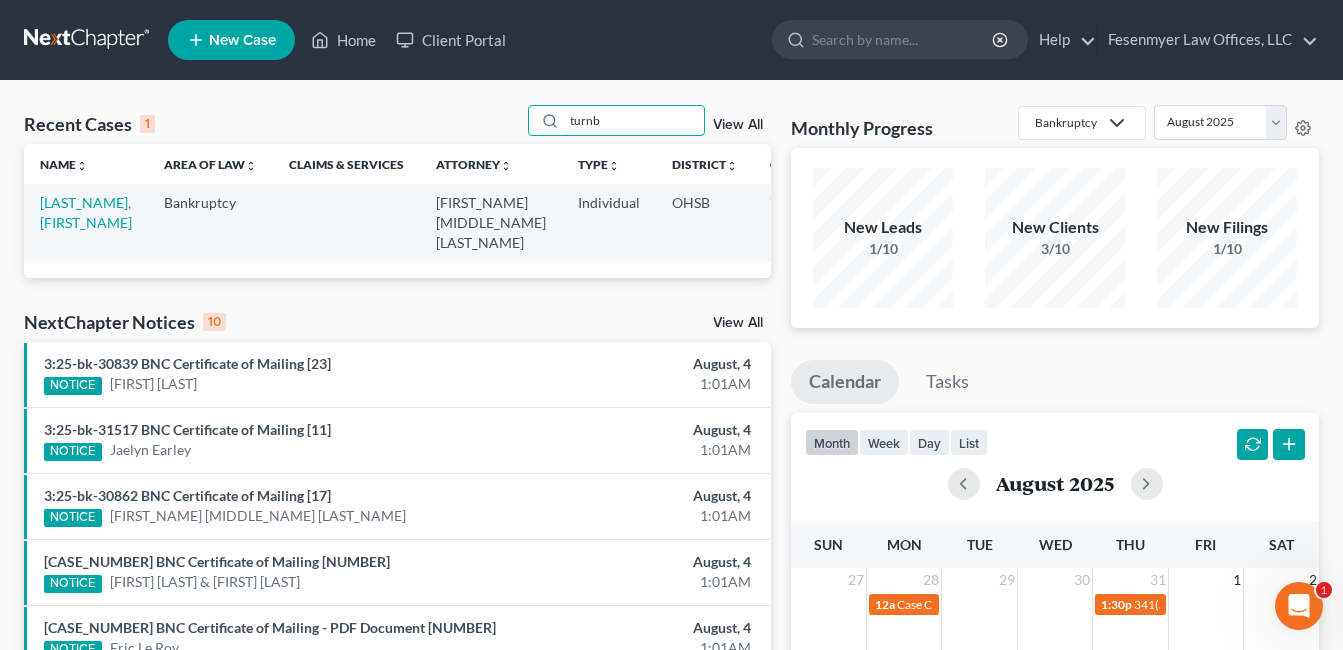 type on "turnb" 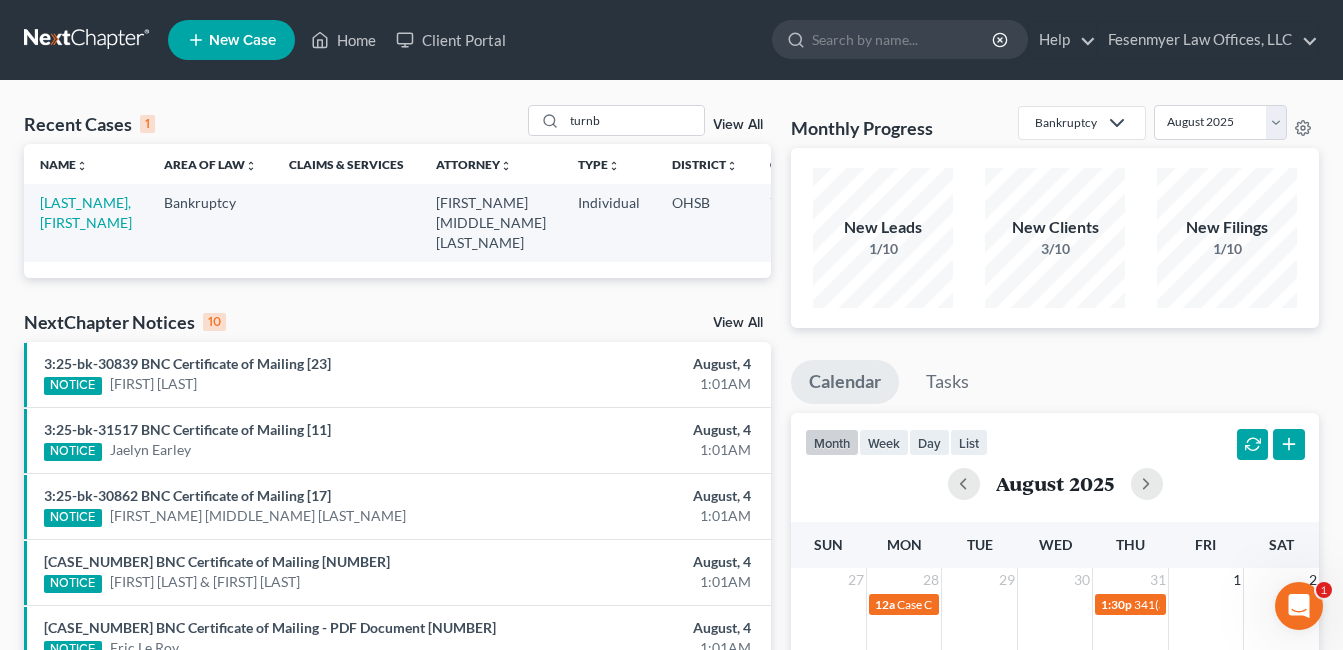 click on "Turnbill, Tammy" at bounding box center (86, 222) 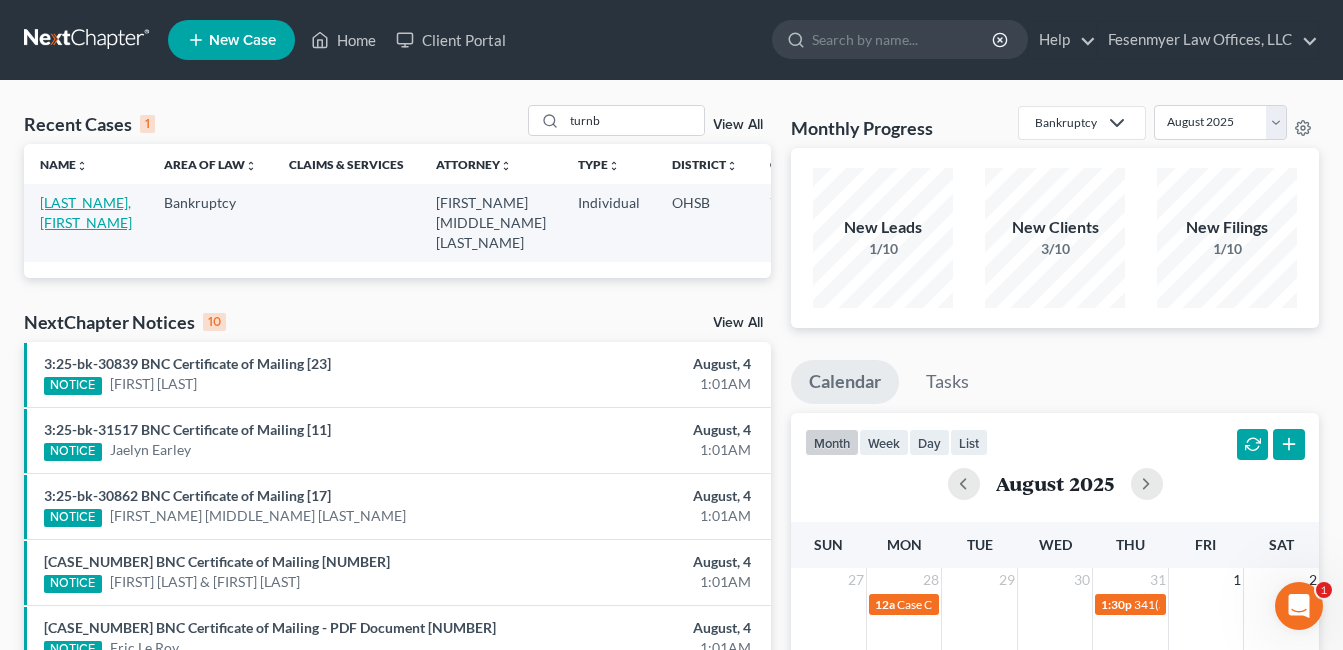click on "Turnbill, Tammy" at bounding box center [86, 212] 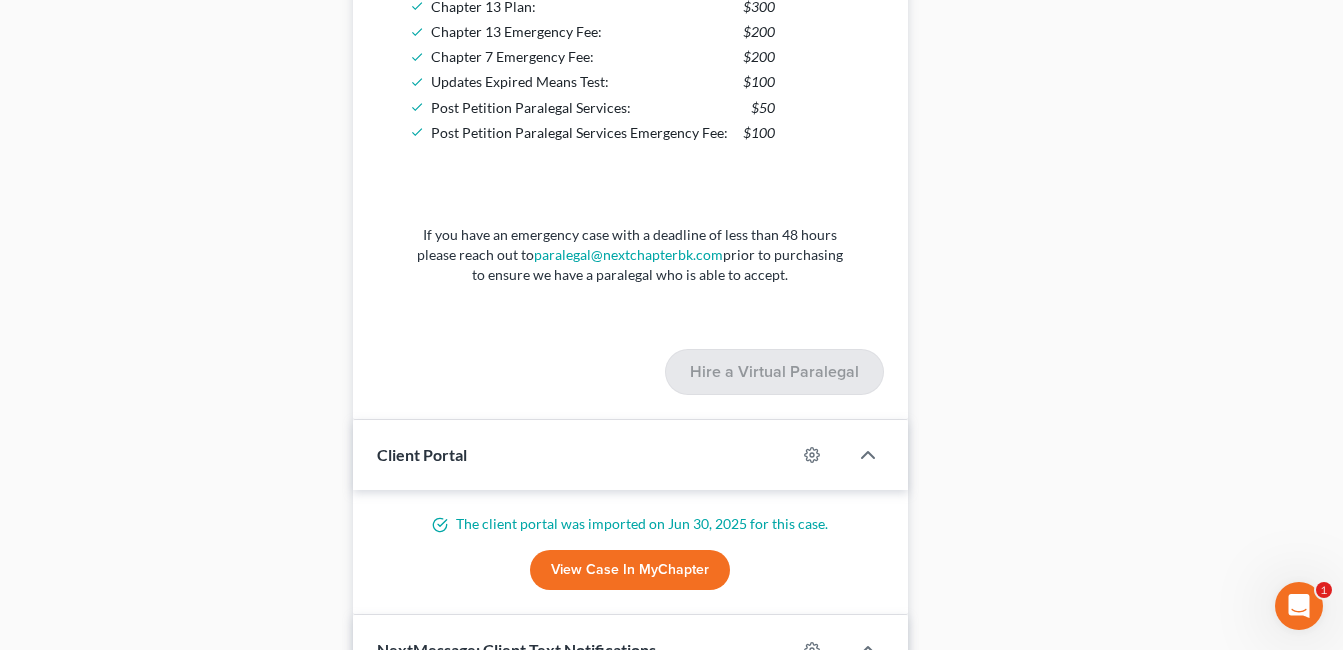 scroll, scrollTop: 1891, scrollLeft: 0, axis: vertical 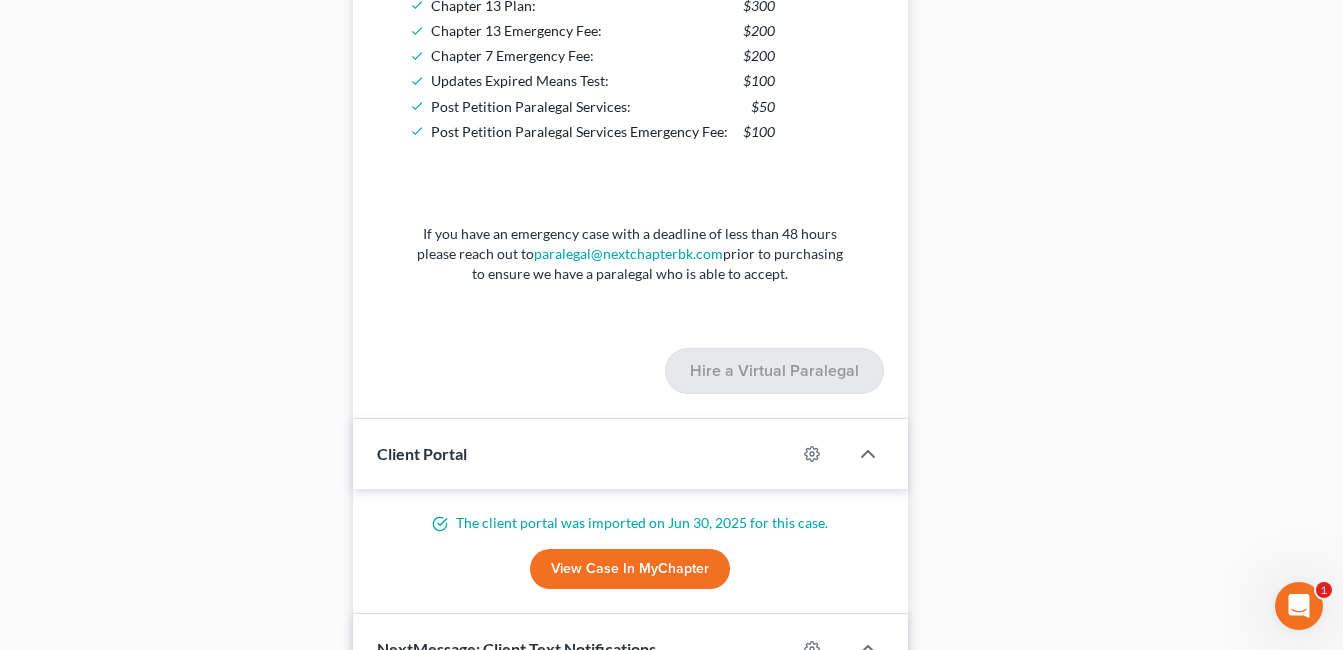 drag, startPoint x: 665, startPoint y: 560, endPoint x: 449, endPoint y: 476, distance: 231.7585 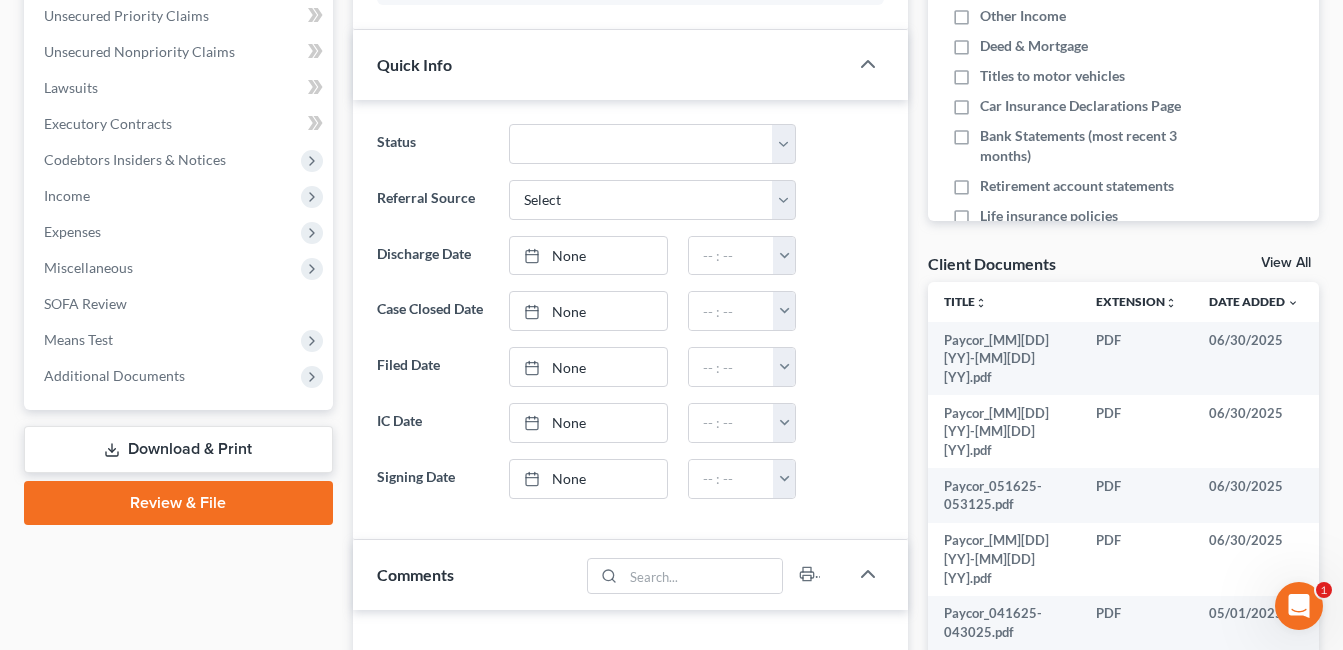scroll, scrollTop: 391, scrollLeft: 0, axis: vertical 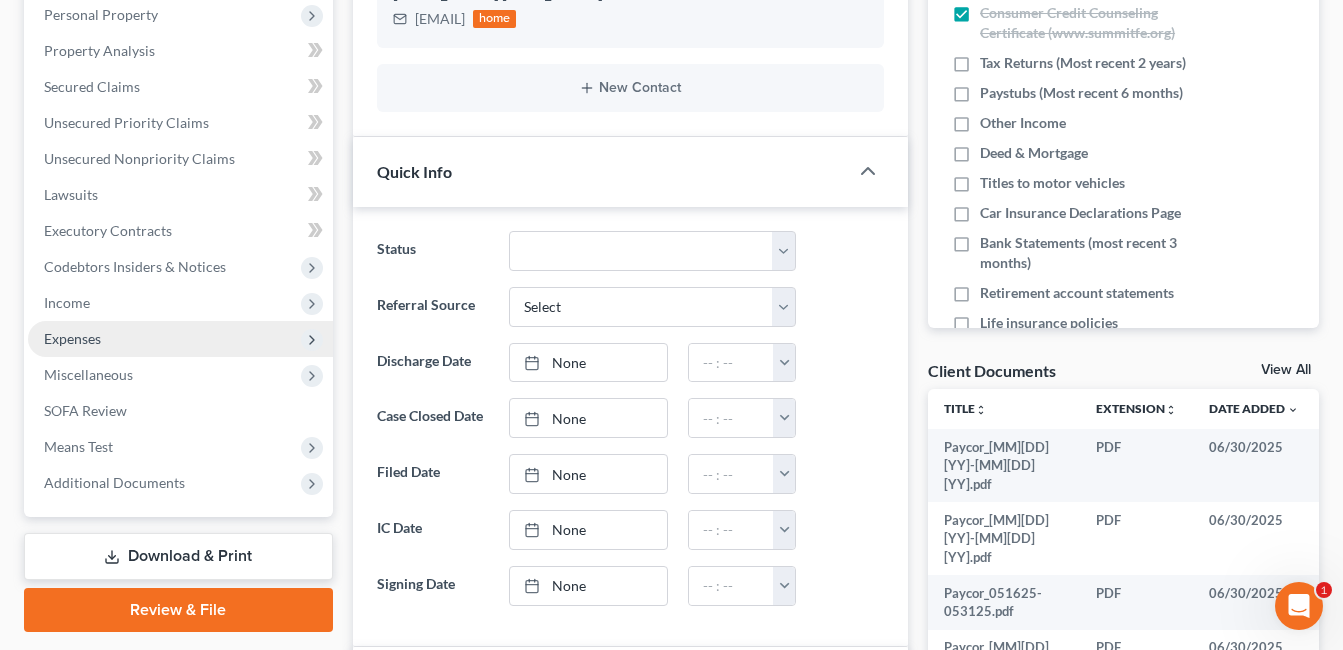 drag, startPoint x: 118, startPoint y: 334, endPoint x: 126, endPoint y: 346, distance: 14.422205 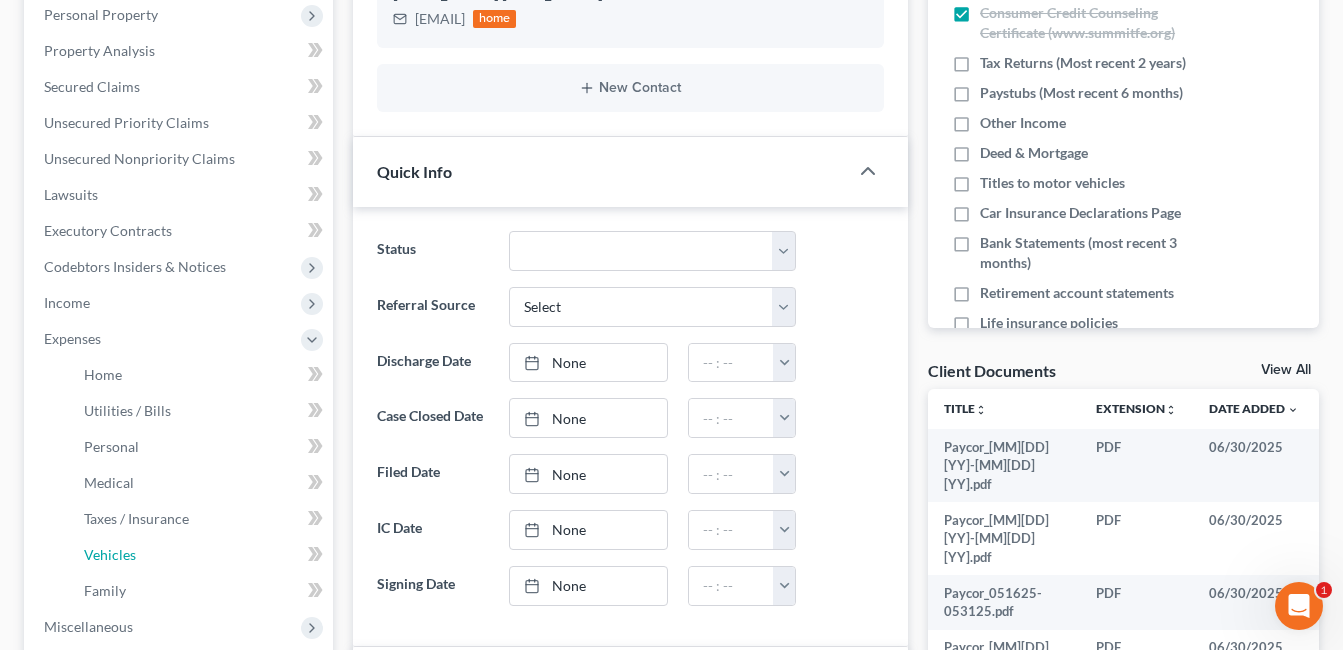 drag, startPoint x: 134, startPoint y: 549, endPoint x: 384, endPoint y: 279, distance: 367.96738 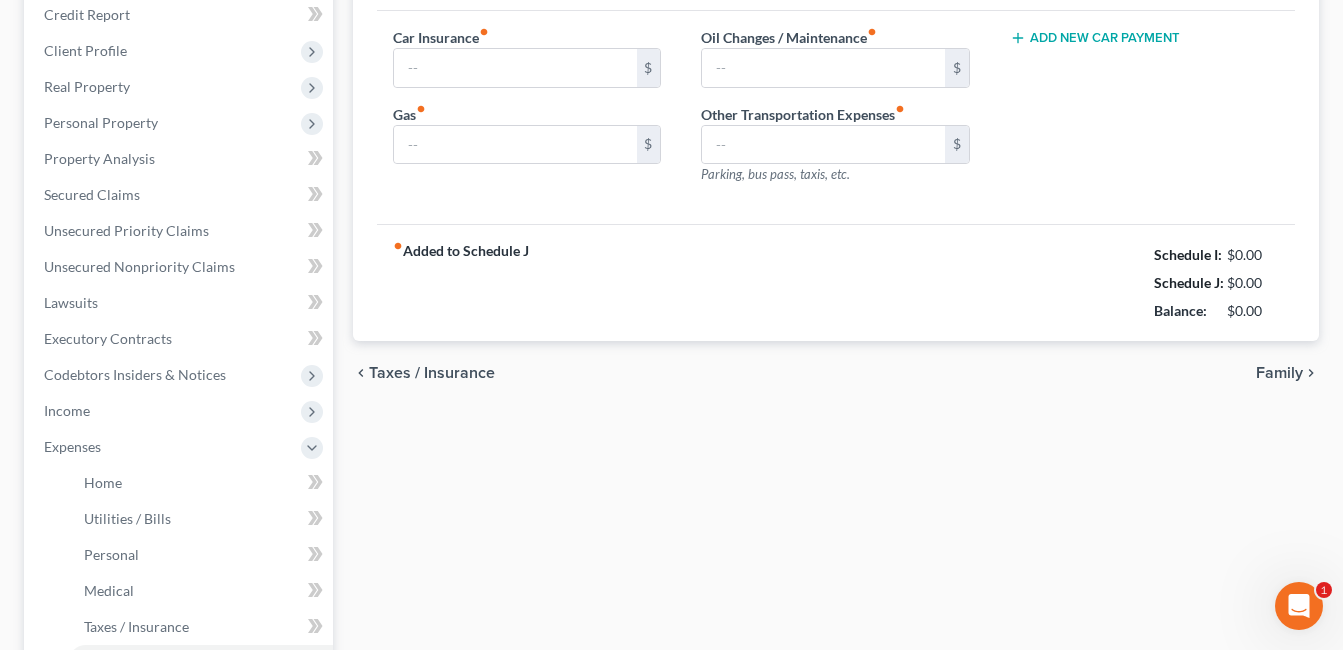 type on "150.00" 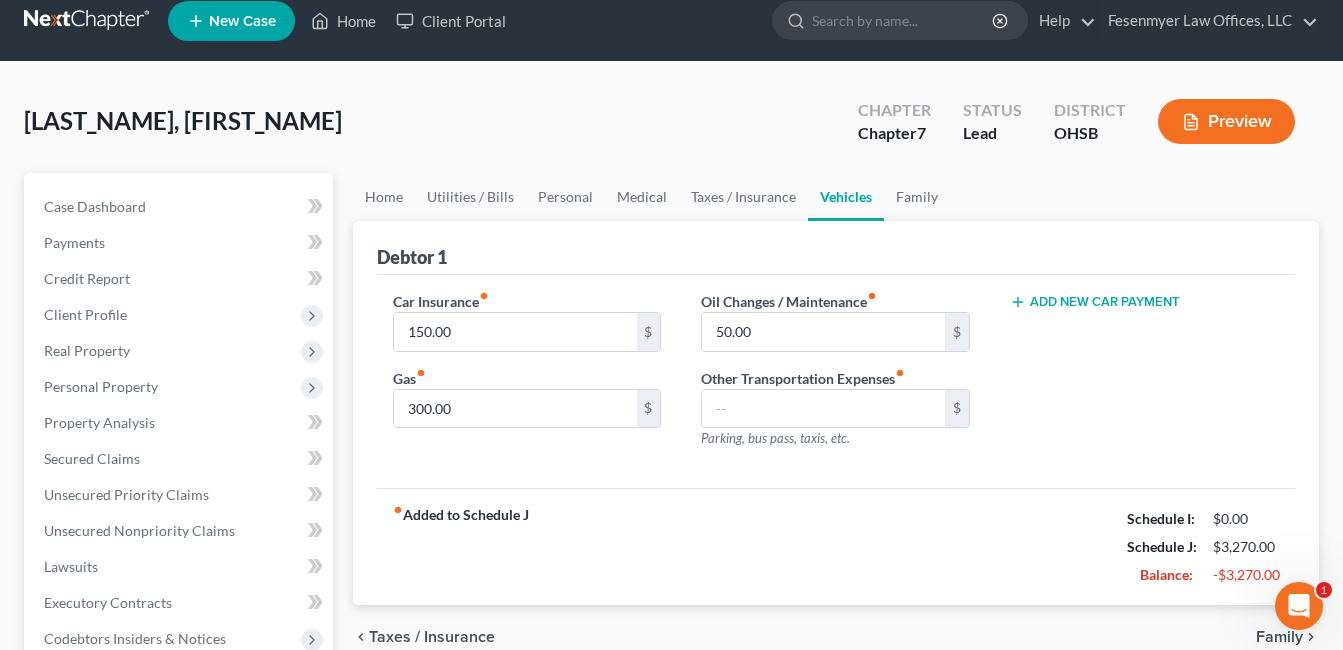 scroll, scrollTop: 0, scrollLeft: 0, axis: both 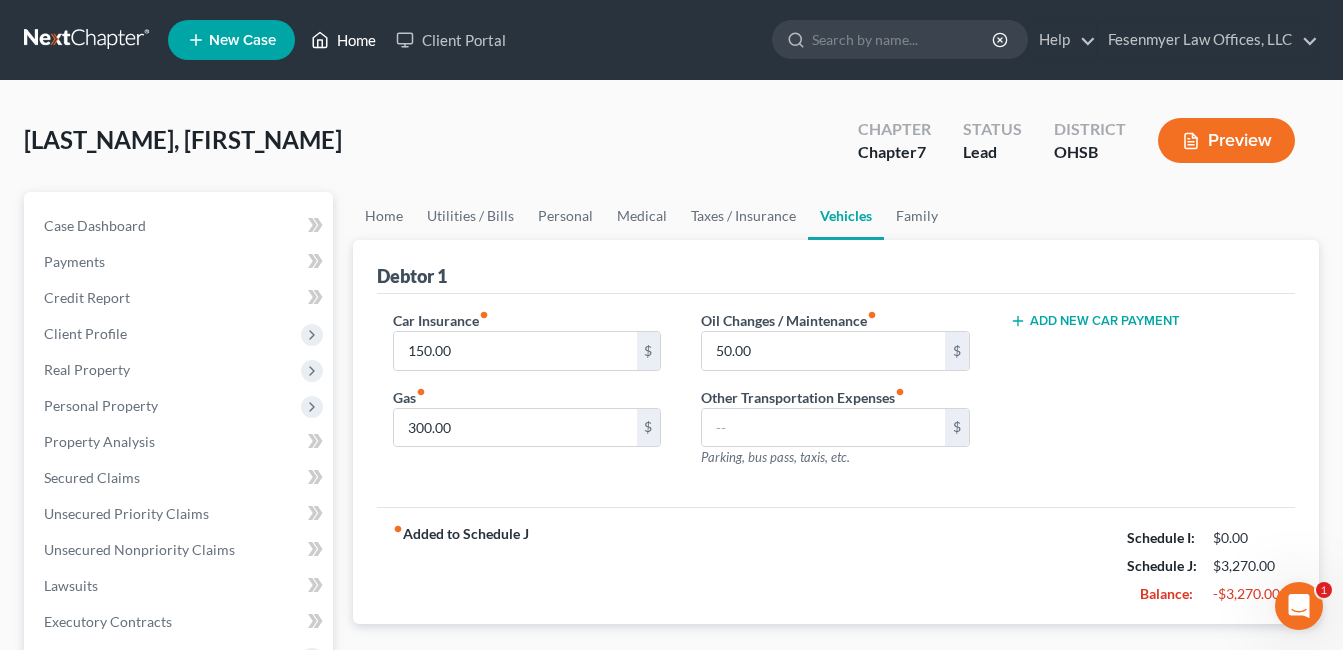 click on "Home" at bounding box center [343, 40] 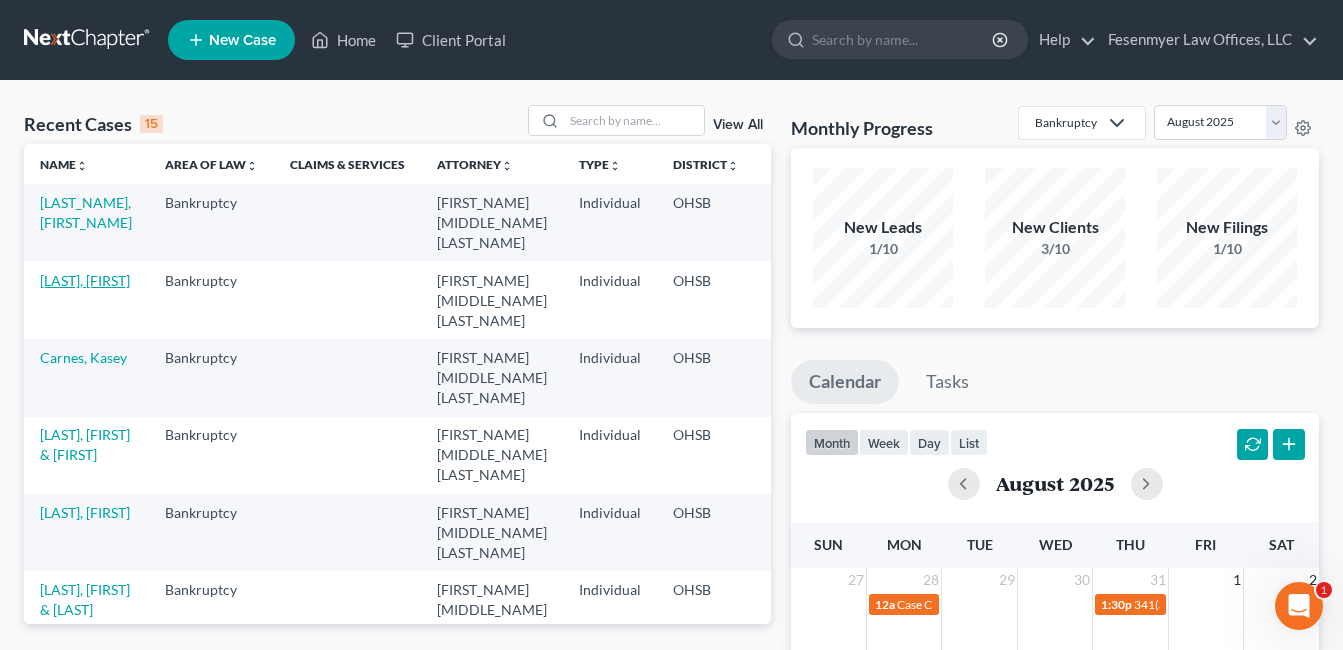 click on "Diefenbacher, Nyah" at bounding box center [85, 280] 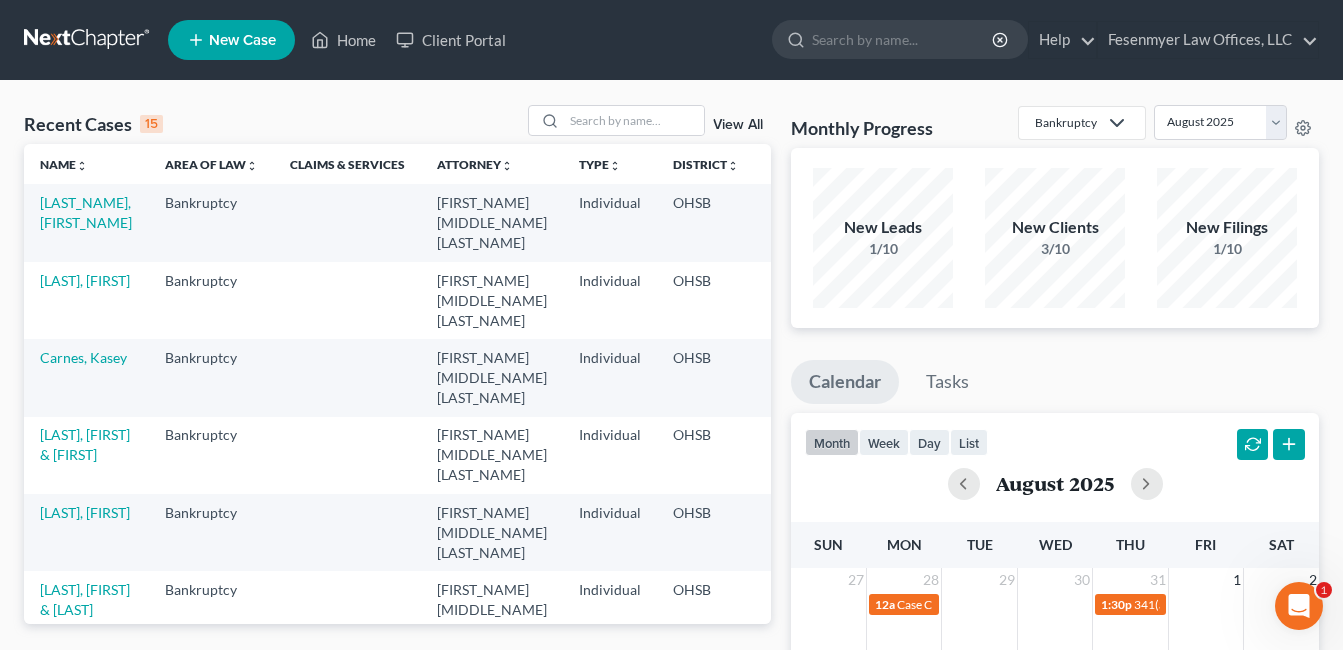 select on "0" 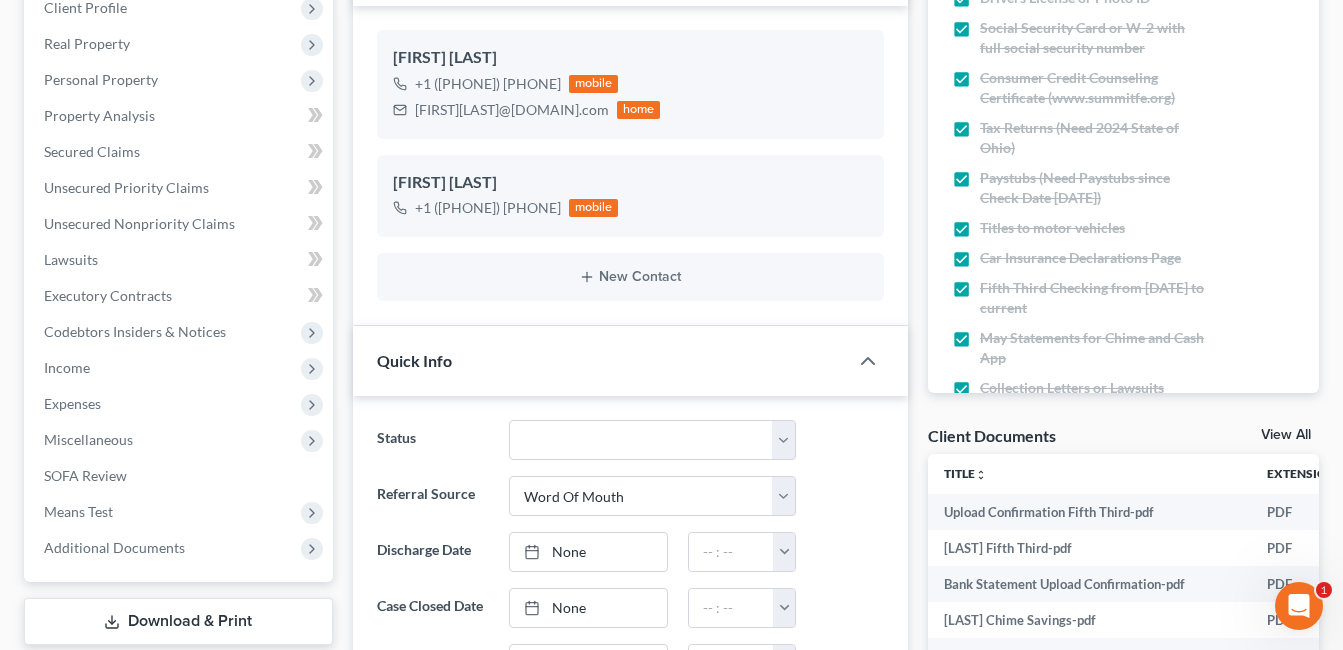 scroll, scrollTop: 500, scrollLeft: 0, axis: vertical 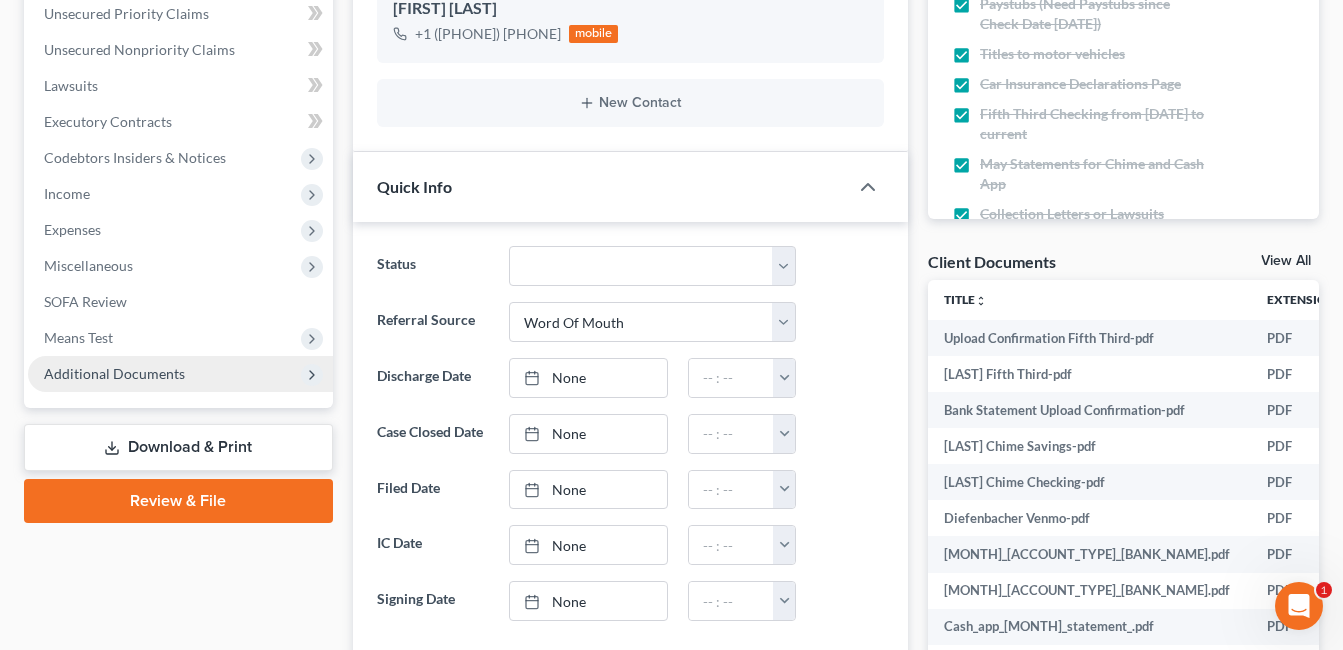 click on "Additional Documents" at bounding box center (114, 373) 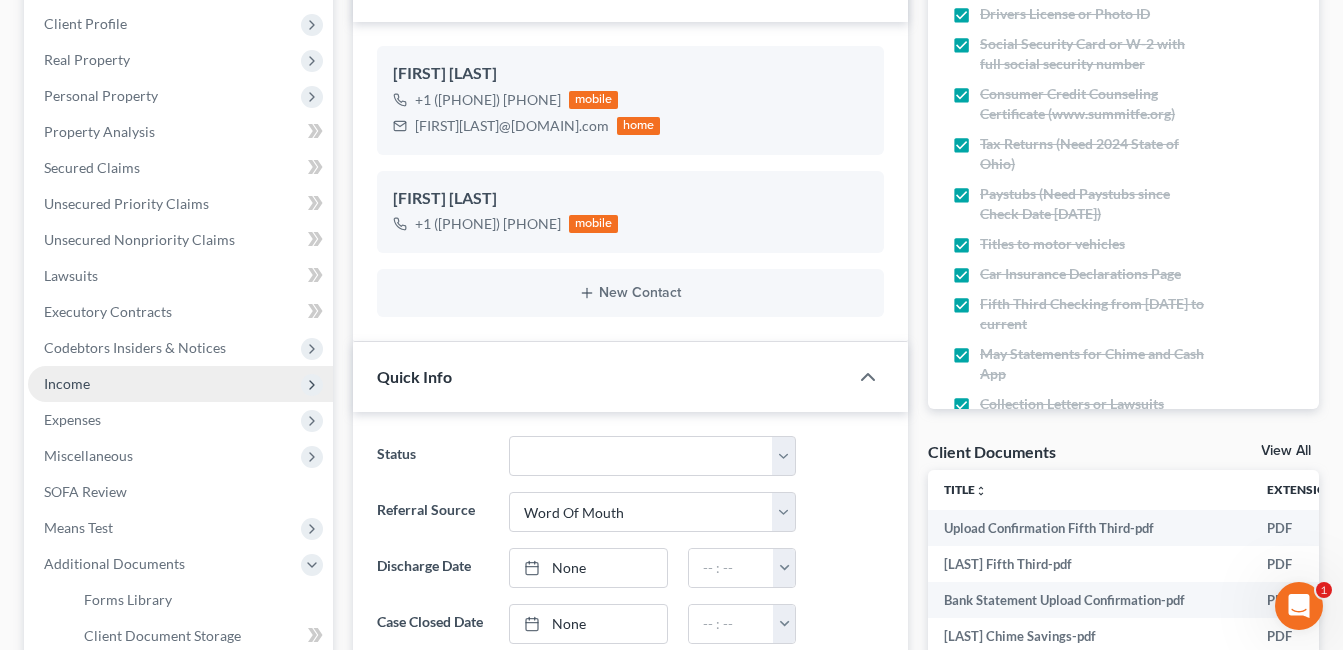 scroll, scrollTop: 300, scrollLeft: 0, axis: vertical 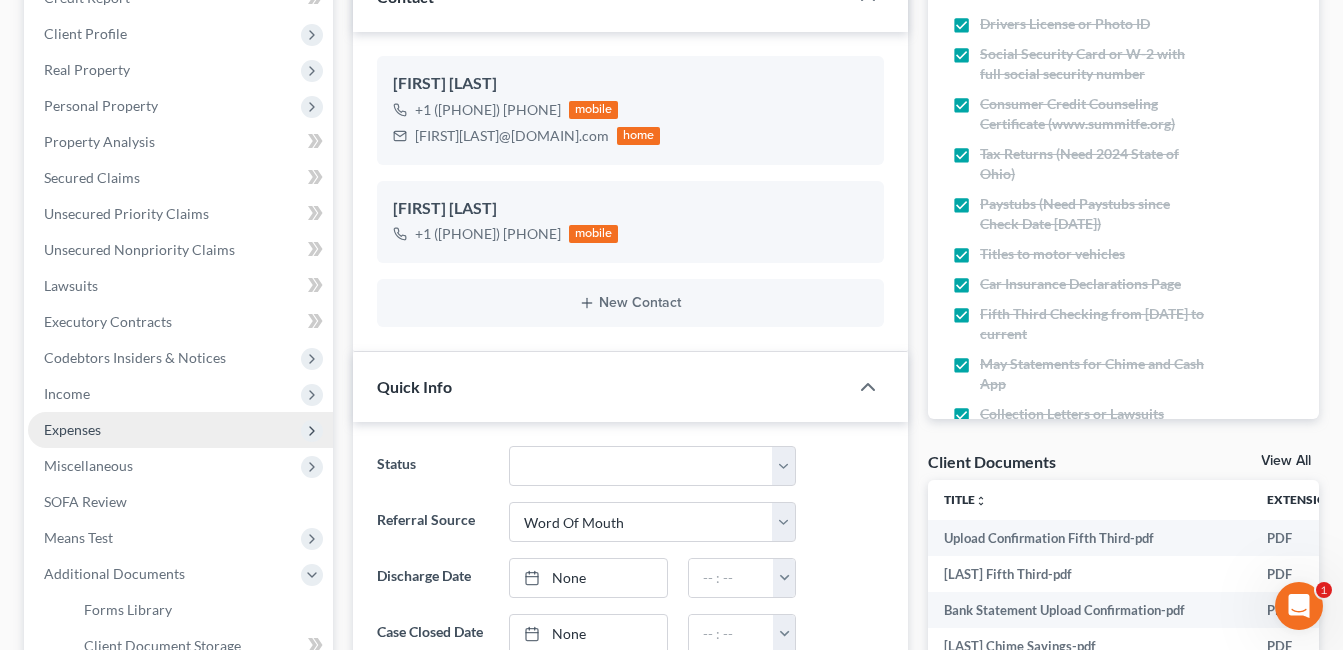 click on "Expenses" at bounding box center [180, 430] 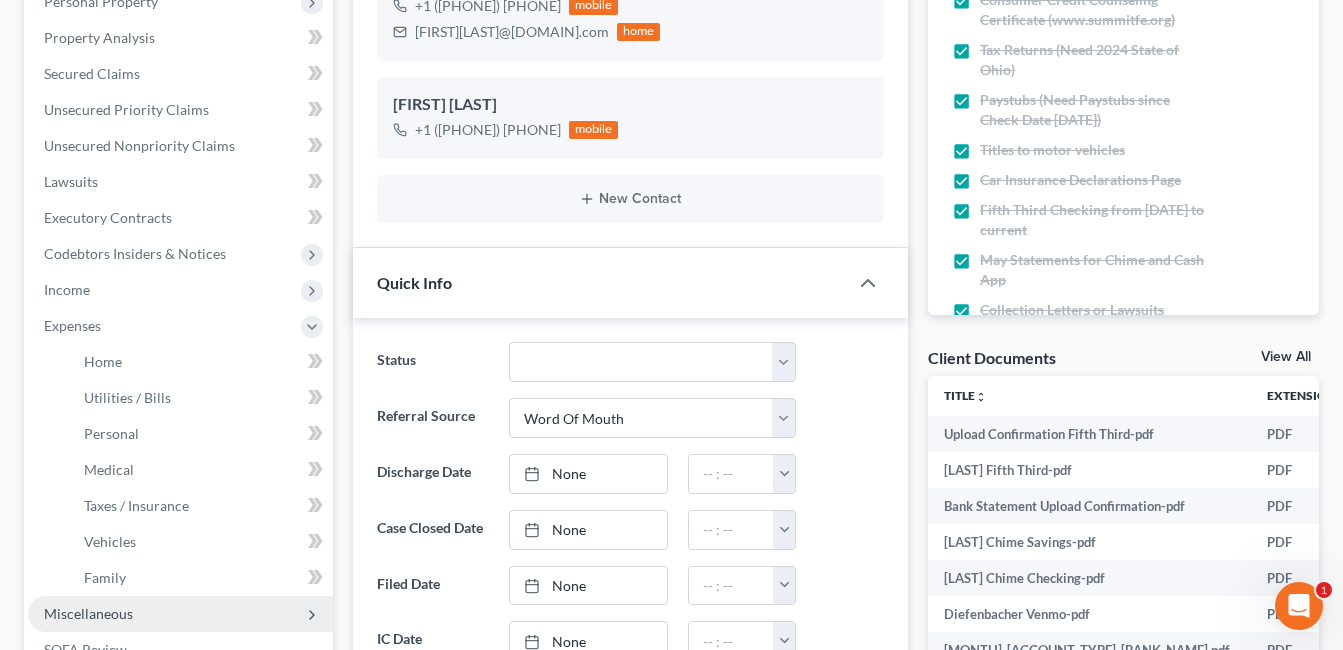 scroll, scrollTop: 500, scrollLeft: 0, axis: vertical 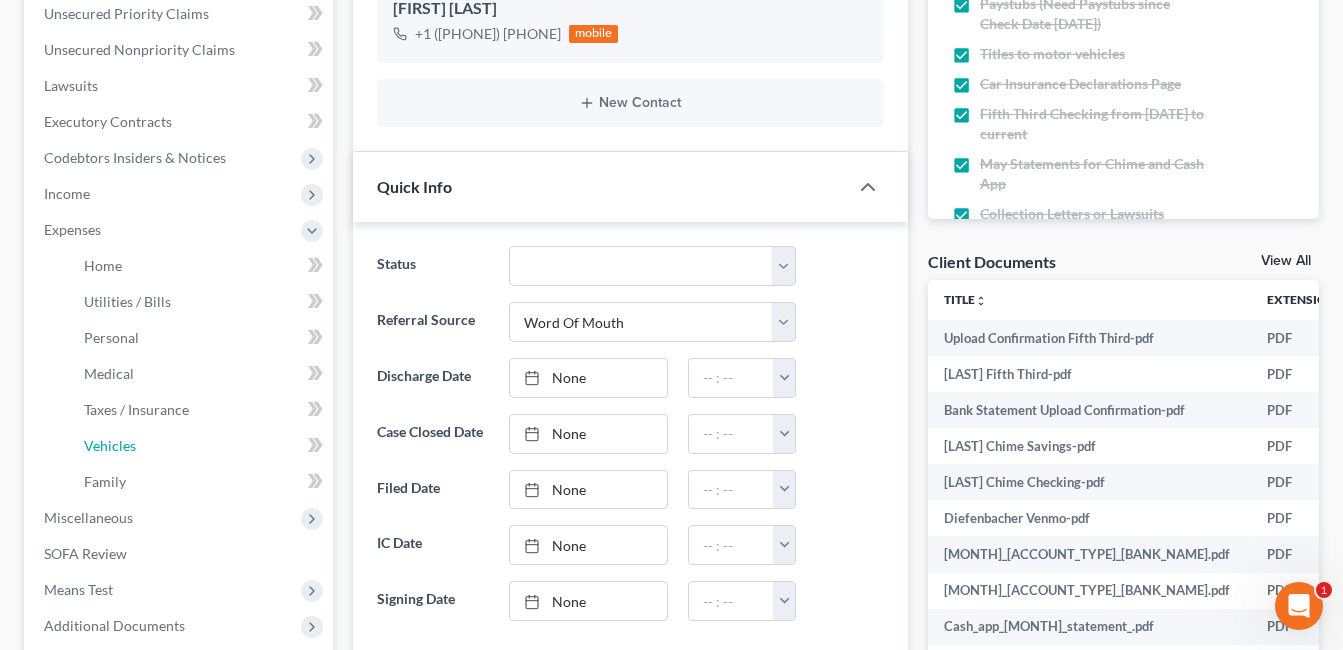 click on "Vehicles" at bounding box center [200, 446] 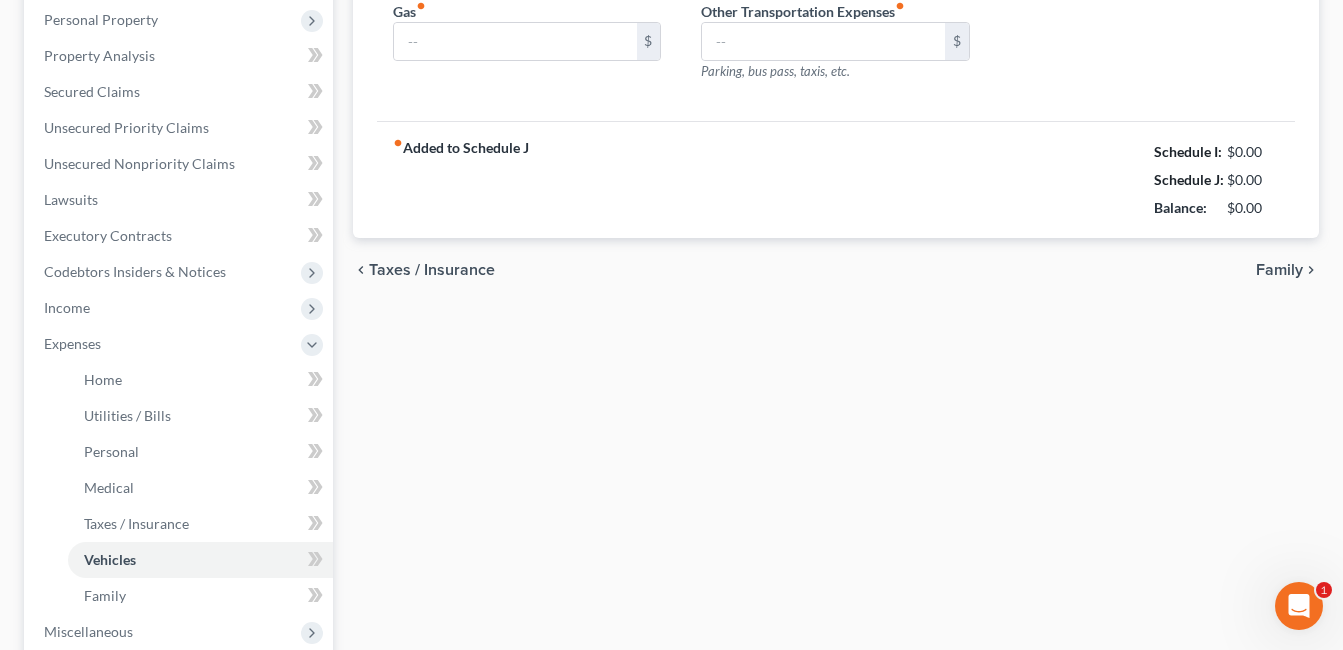 type on "247.00" 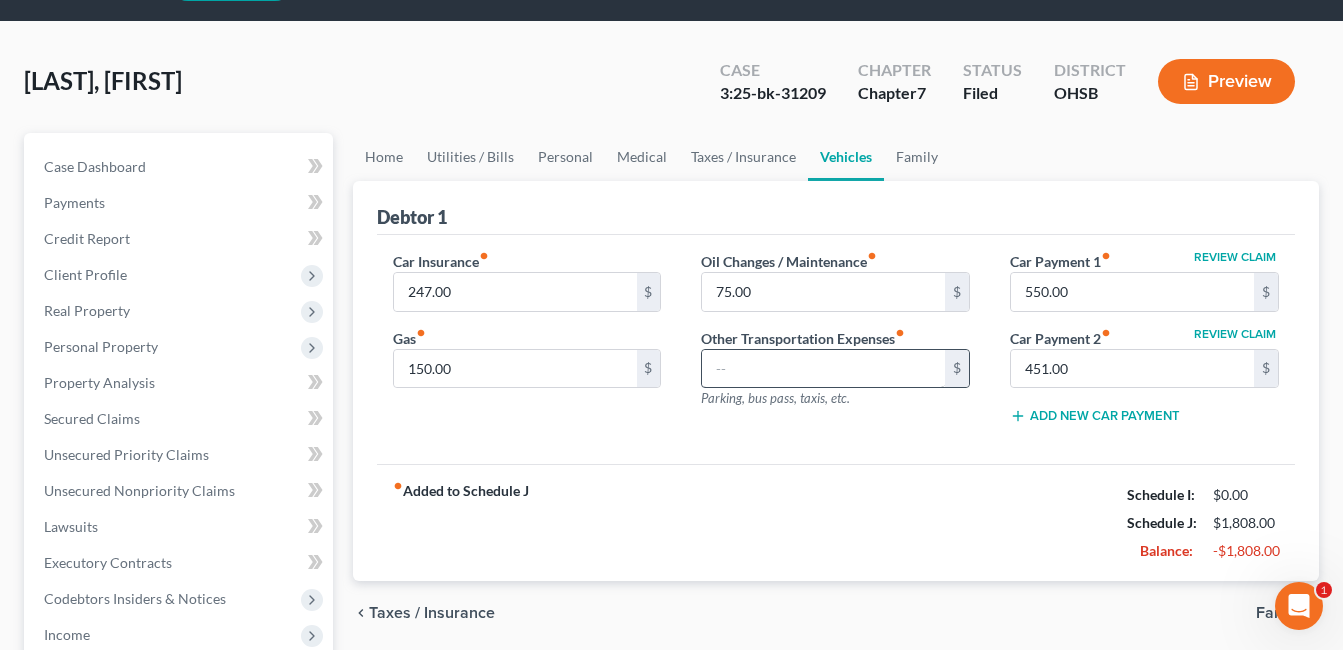 scroll, scrollTop: 0, scrollLeft: 0, axis: both 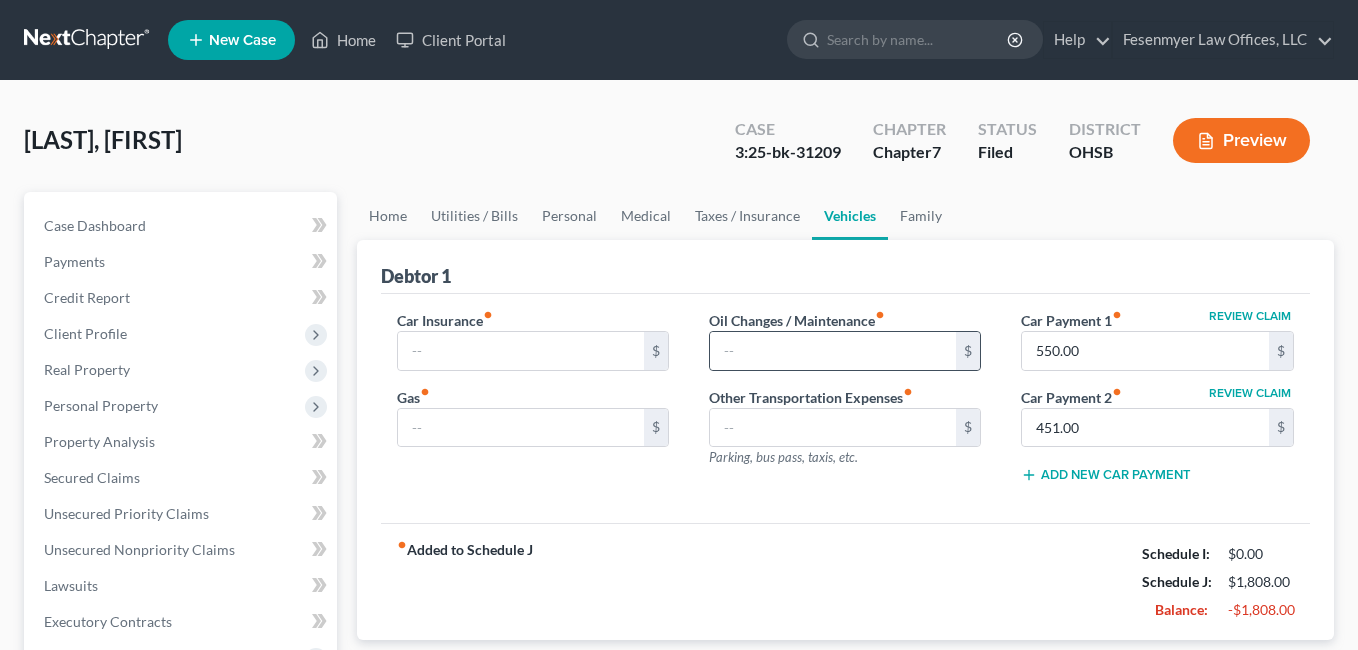 type on "247.00" 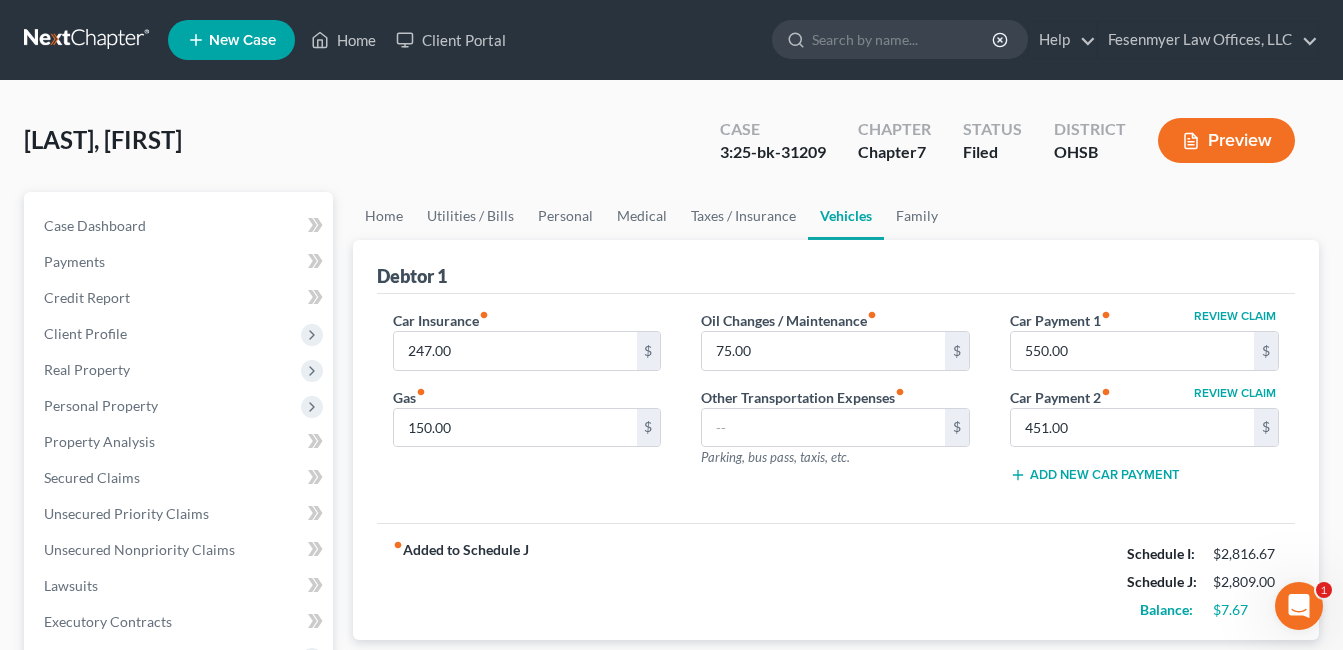 scroll, scrollTop: 0, scrollLeft: 0, axis: both 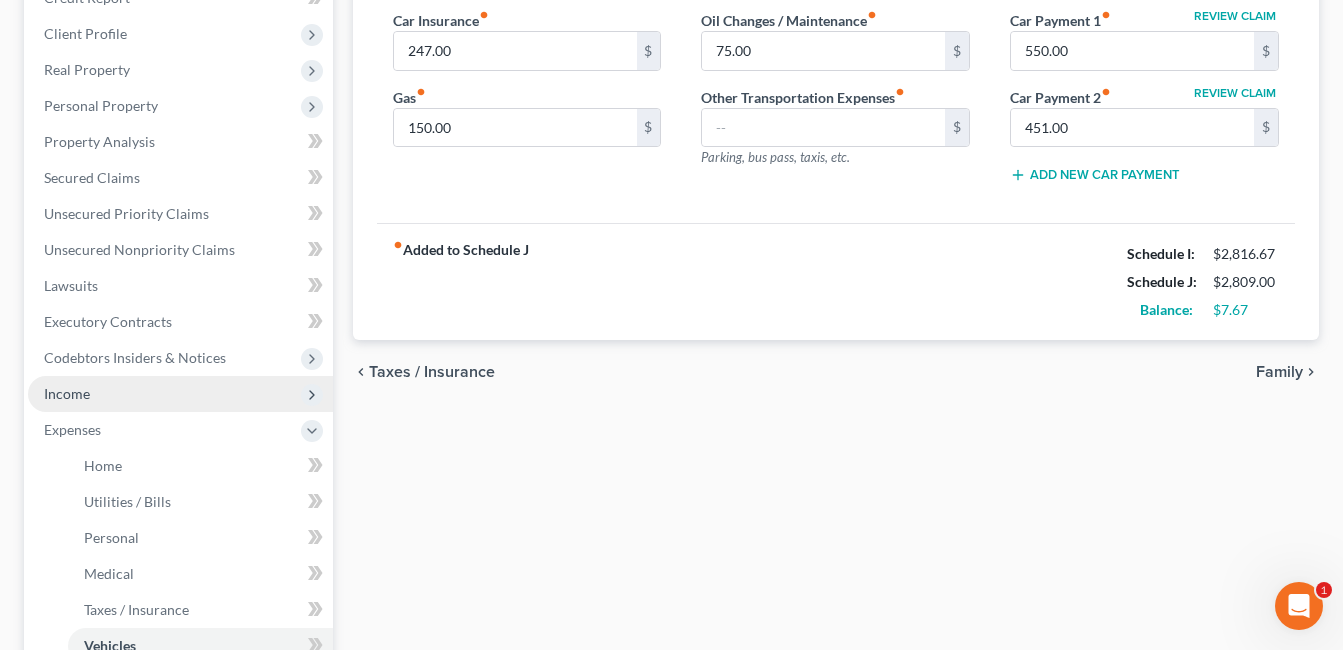 click on "Income" at bounding box center (180, 394) 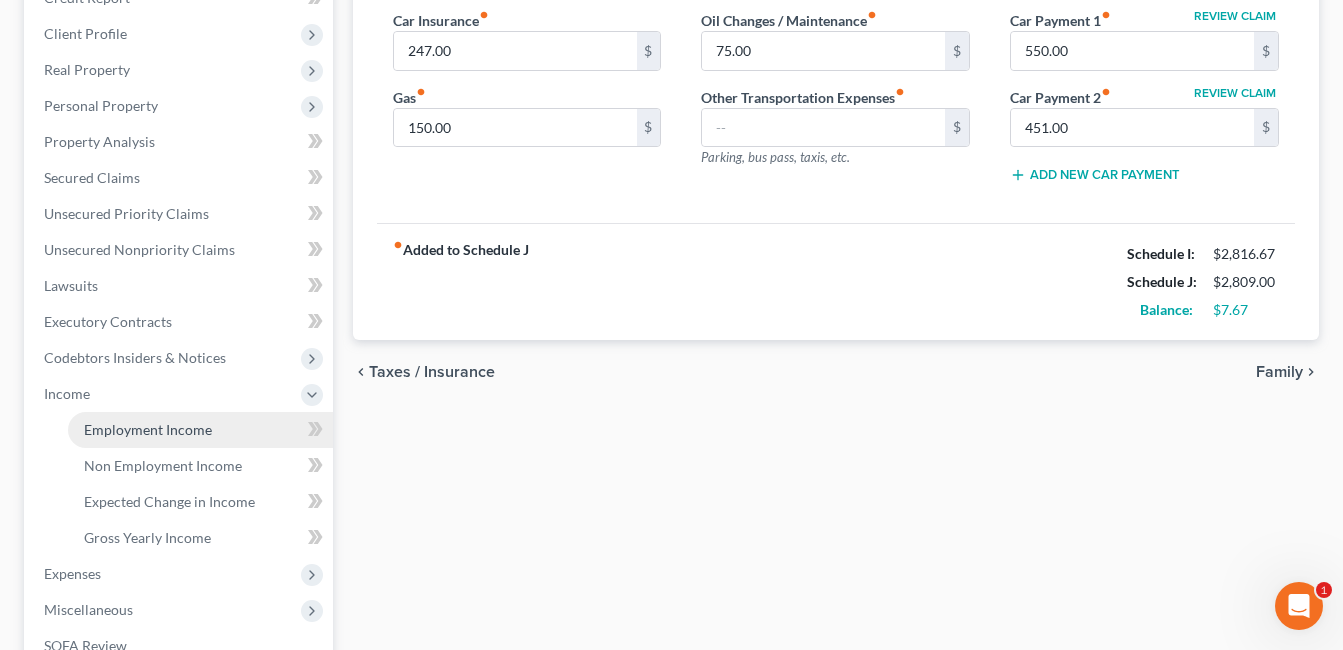 click on "Employment Income" at bounding box center [148, 429] 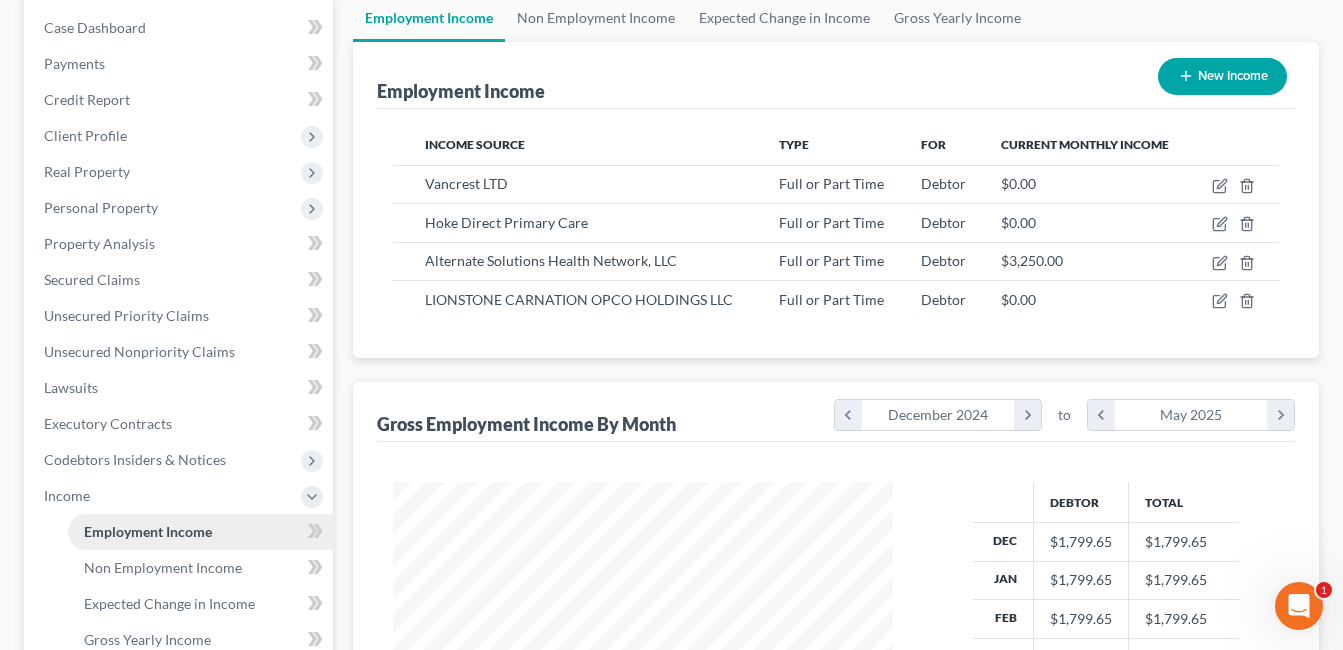 scroll, scrollTop: 0, scrollLeft: 0, axis: both 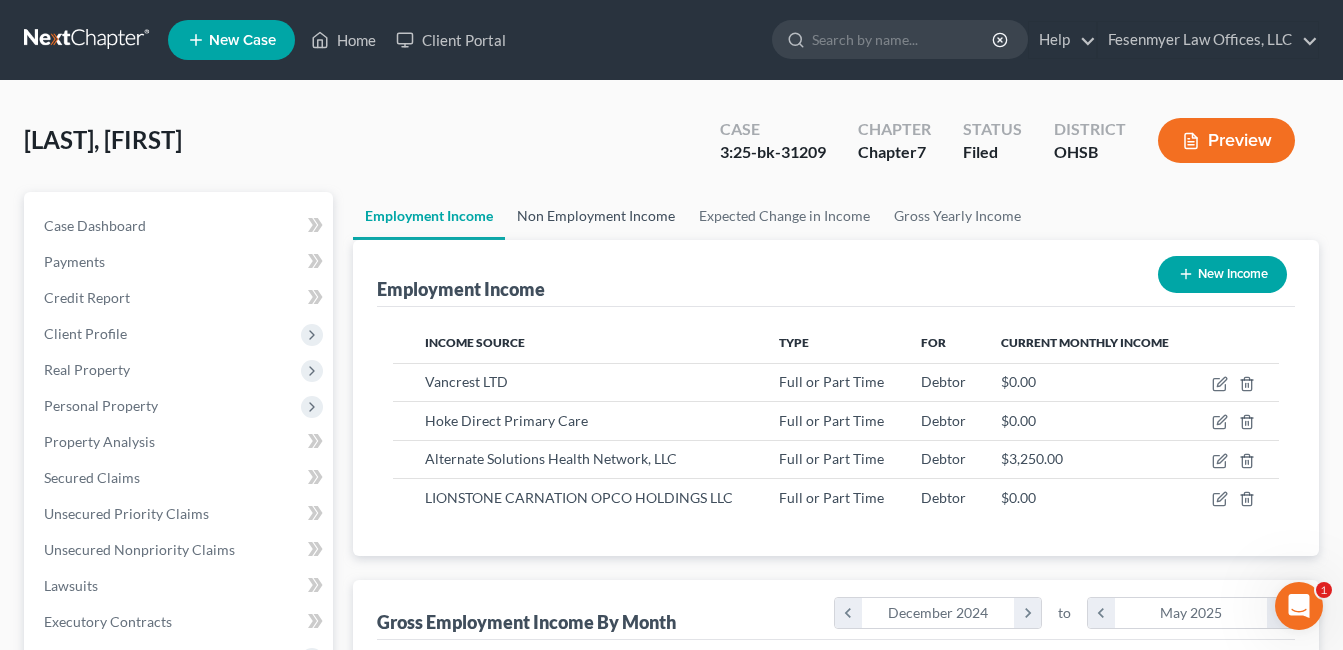 click on "Non Employment Income" at bounding box center [596, 216] 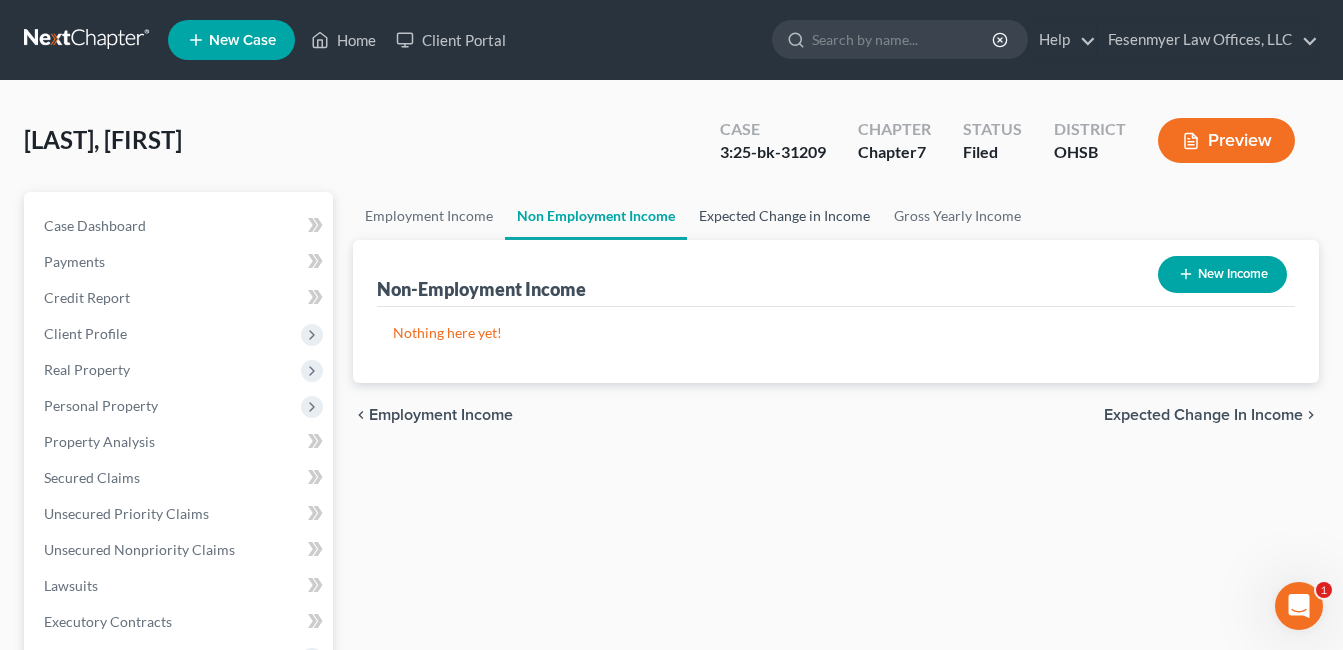 click on "Expected Change in Income" at bounding box center (784, 216) 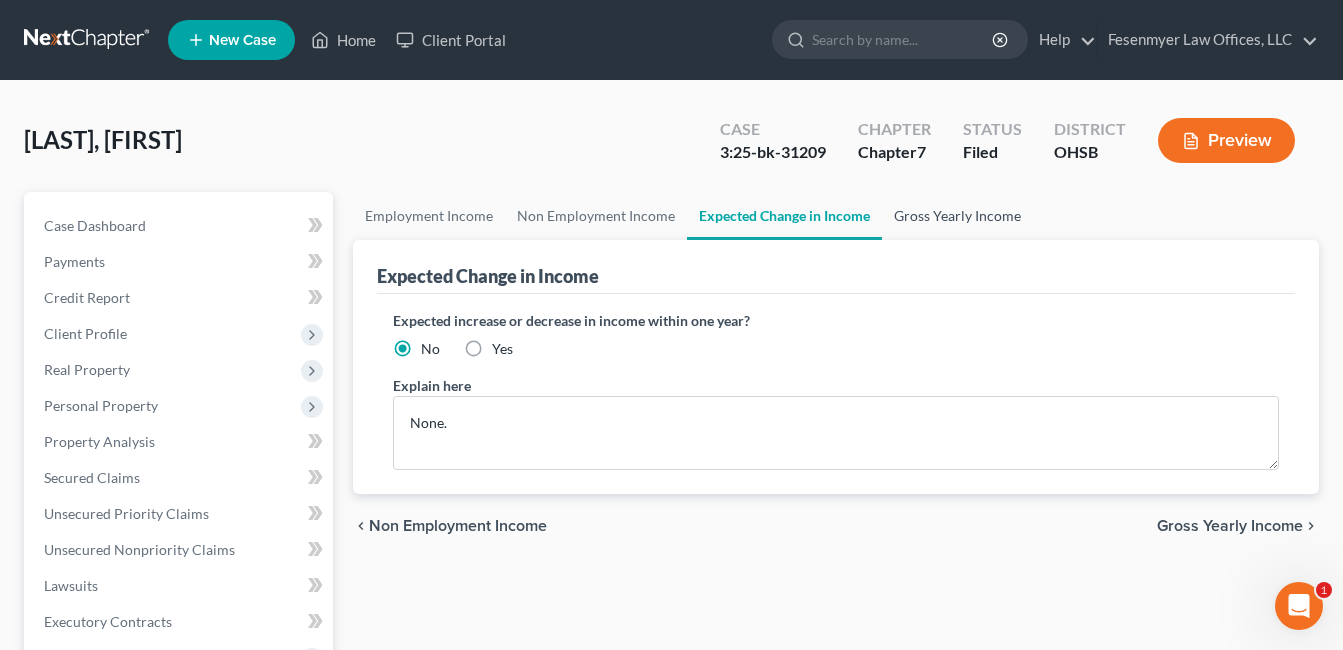 click on "Gross Yearly Income" at bounding box center (957, 216) 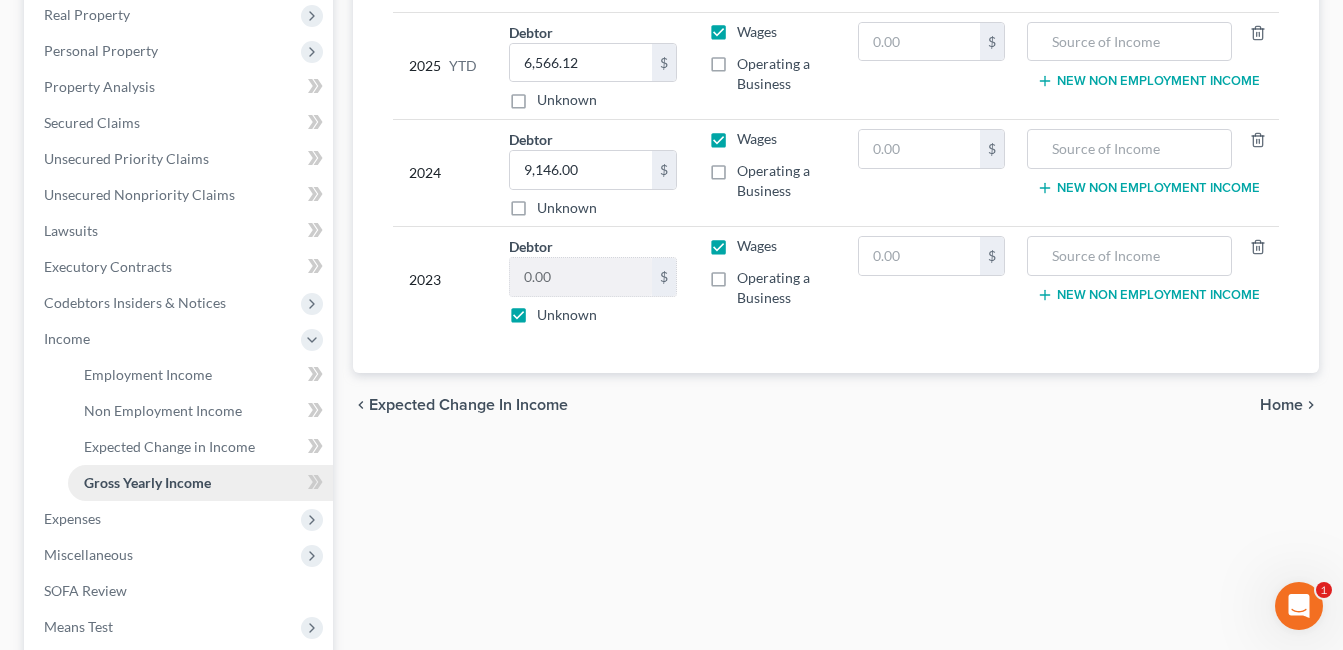 scroll, scrollTop: 400, scrollLeft: 0, axis: vertical 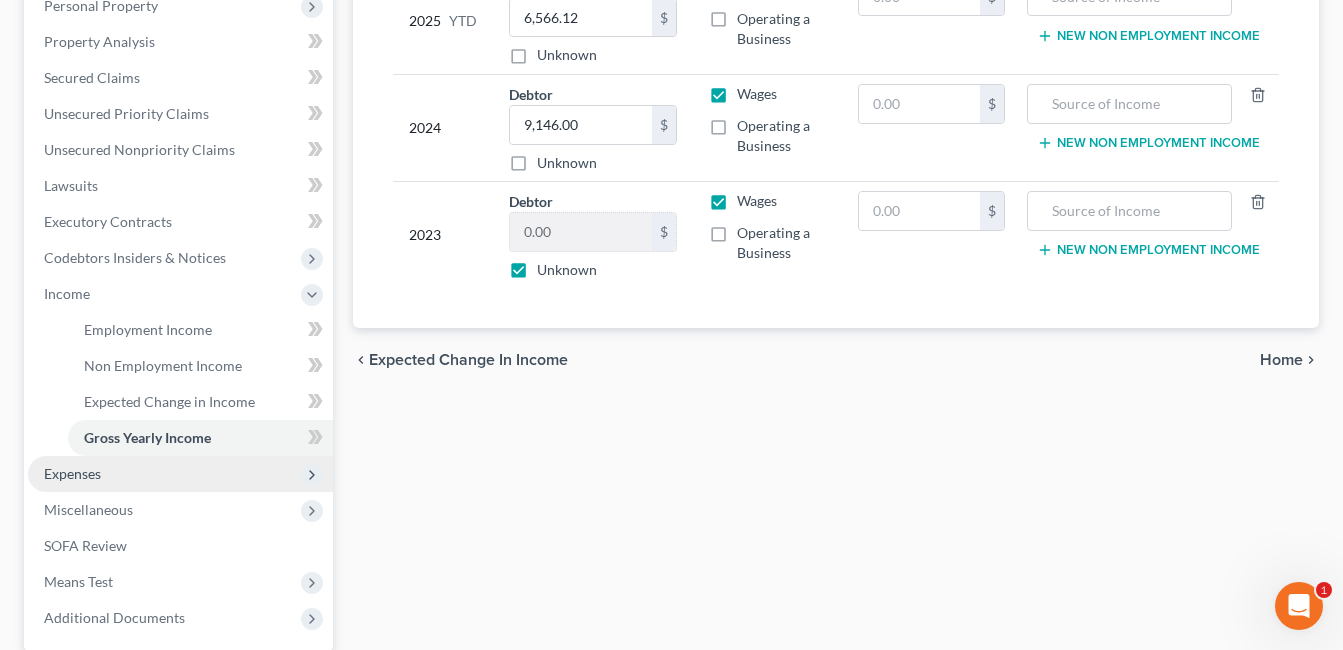 click on "Expenses" at bounding box center [180, 474] 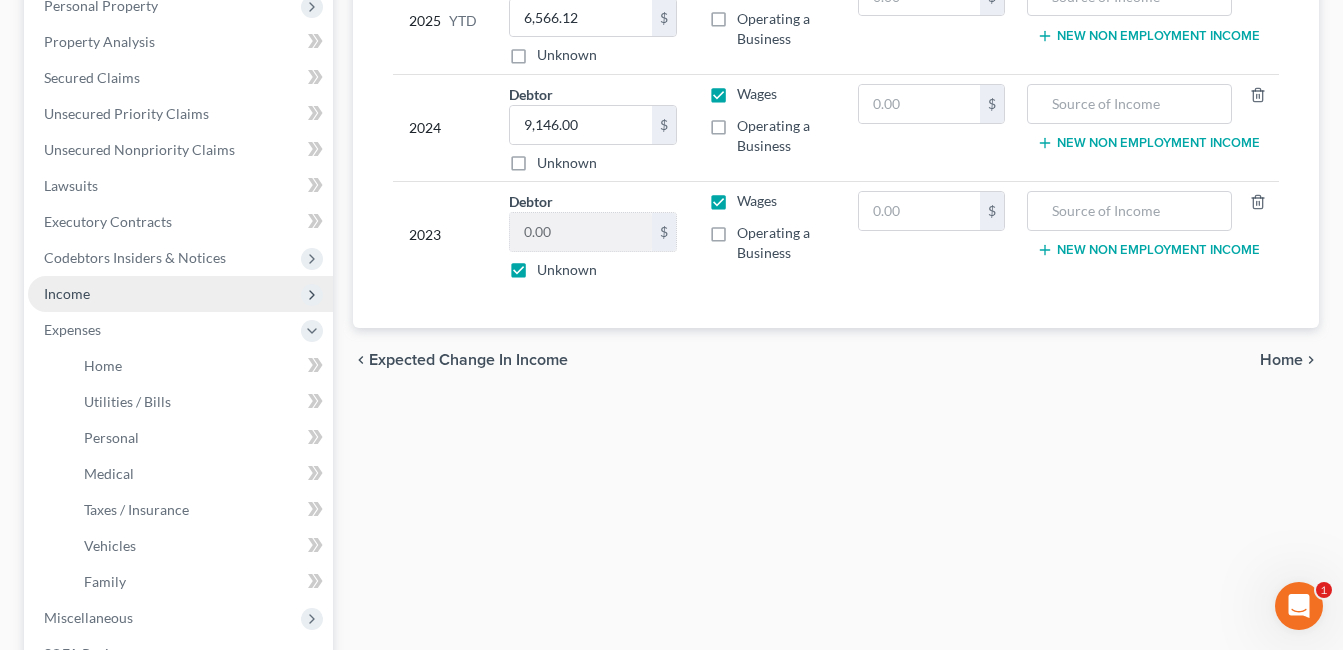 click on "Income" at bounding box center (180, 294) 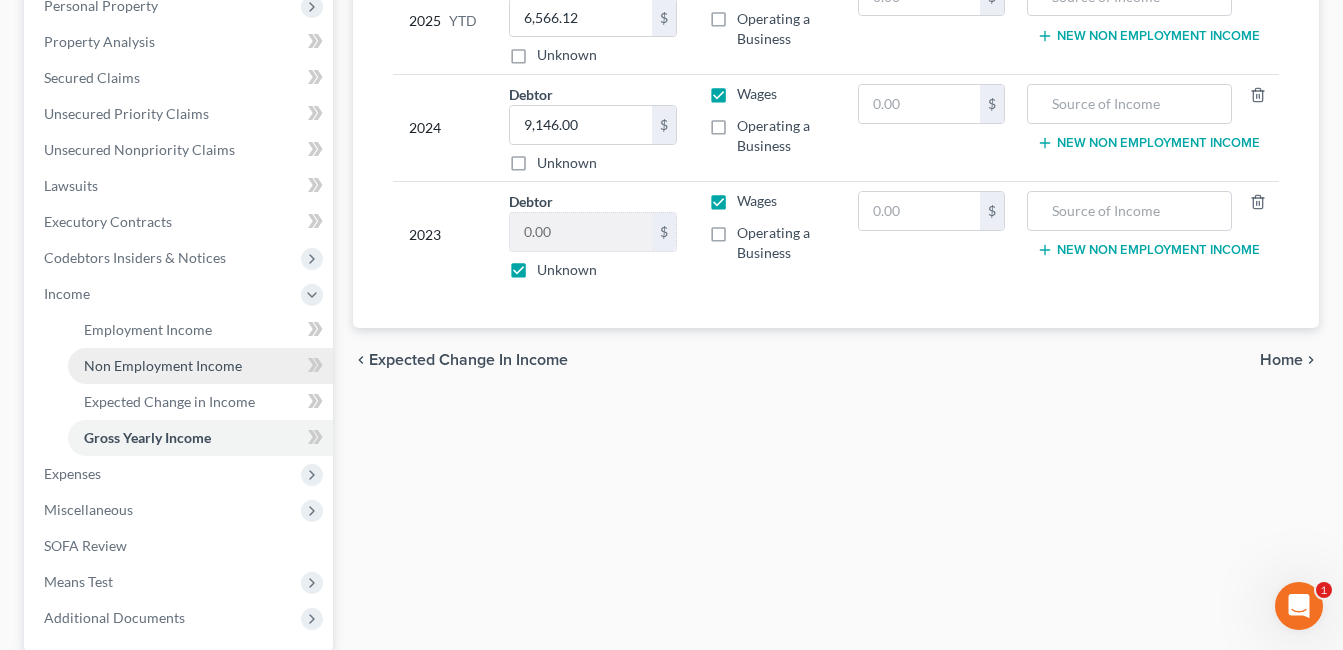 click on "Non Employment Income" at bounding box center (163, 365) 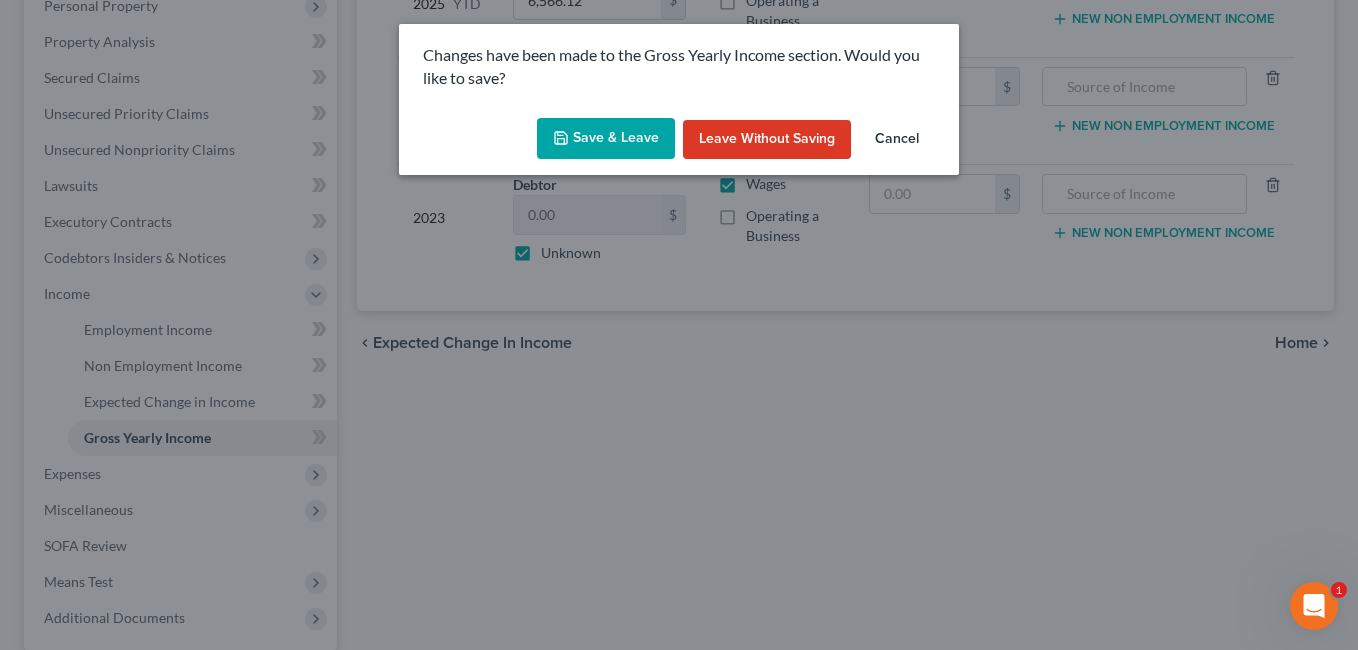click on "Save & Leave" at bounding box center [606, 139] 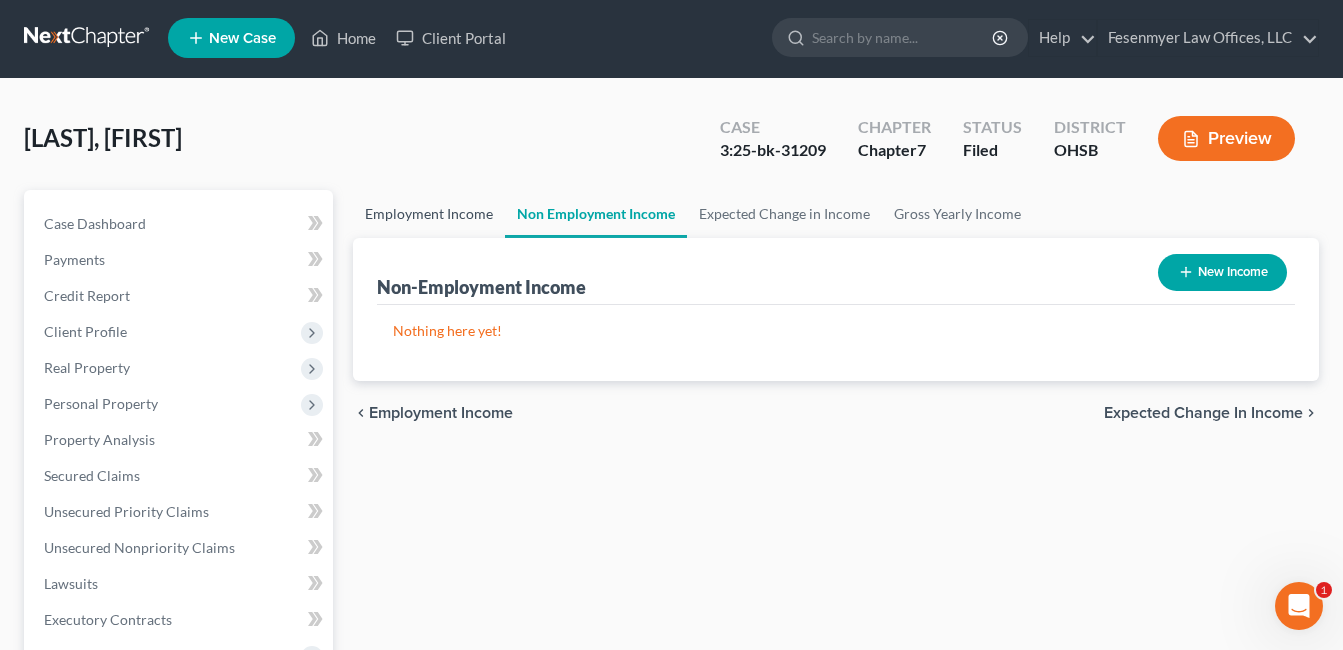 scroll, scrollTop: 0, scrollLeft: 0, axis: both 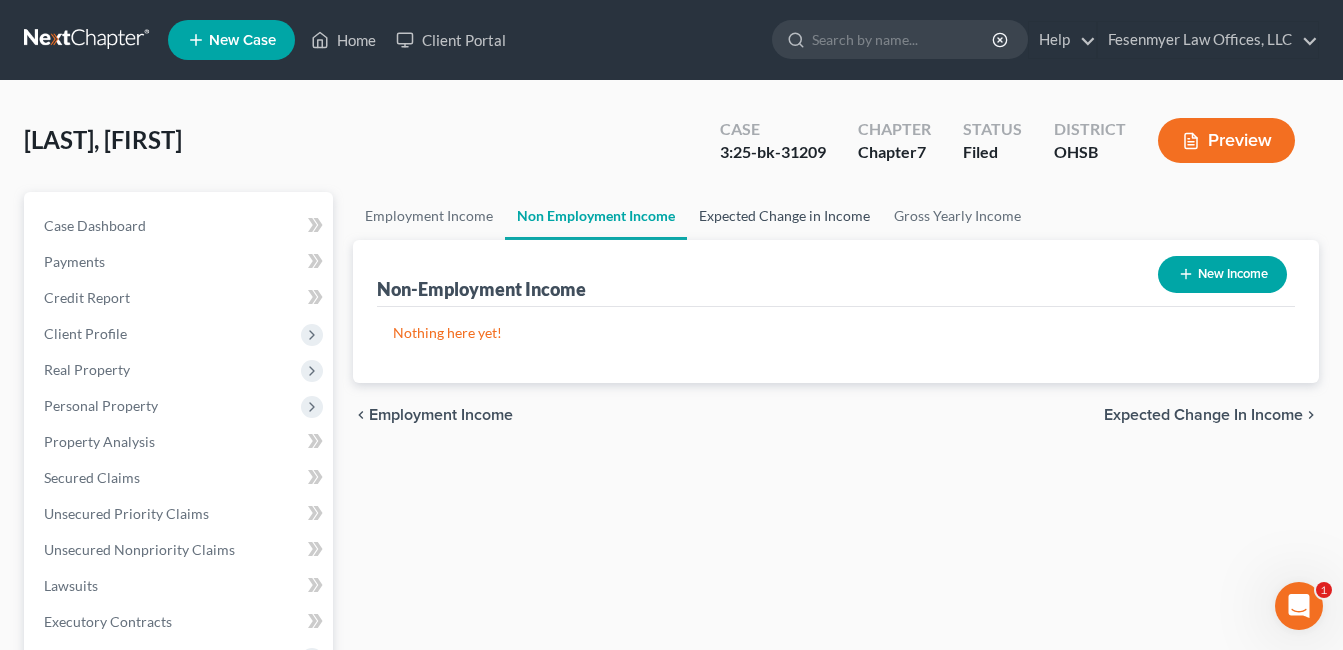 click on "Expected Change in Income" at bounding box center [784, 216] 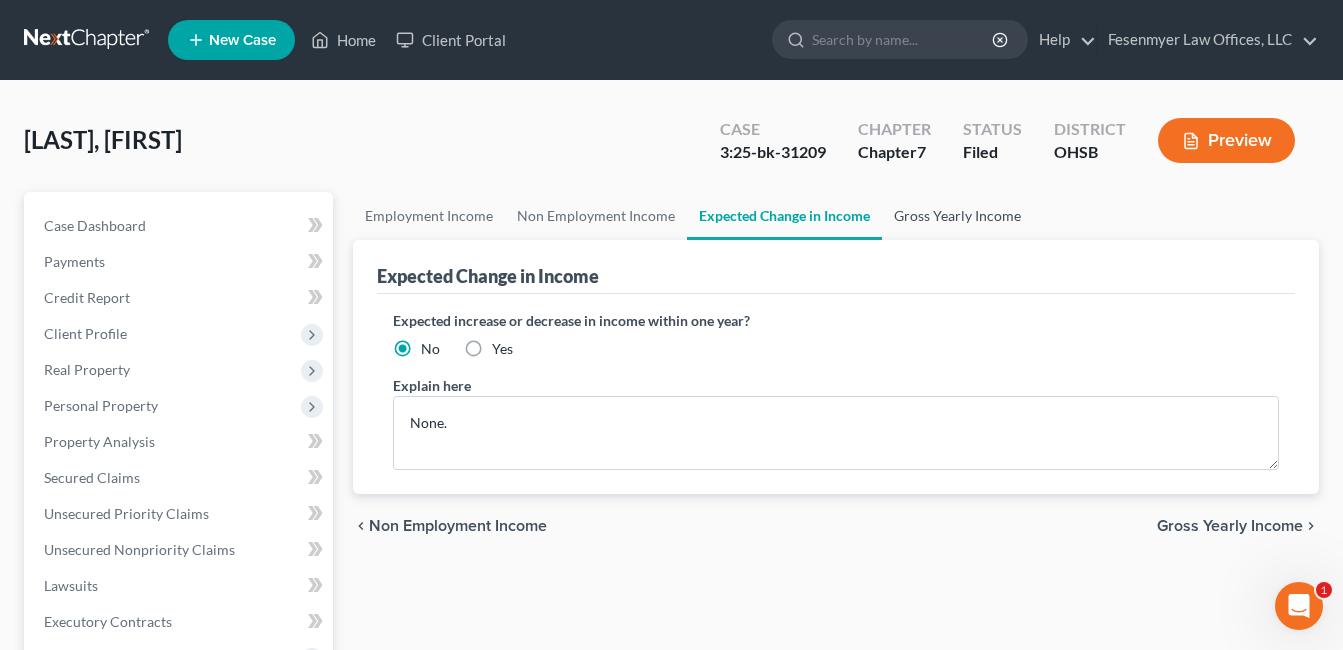 click on "Gross Yearly Income" at bounding box center (957, 216) 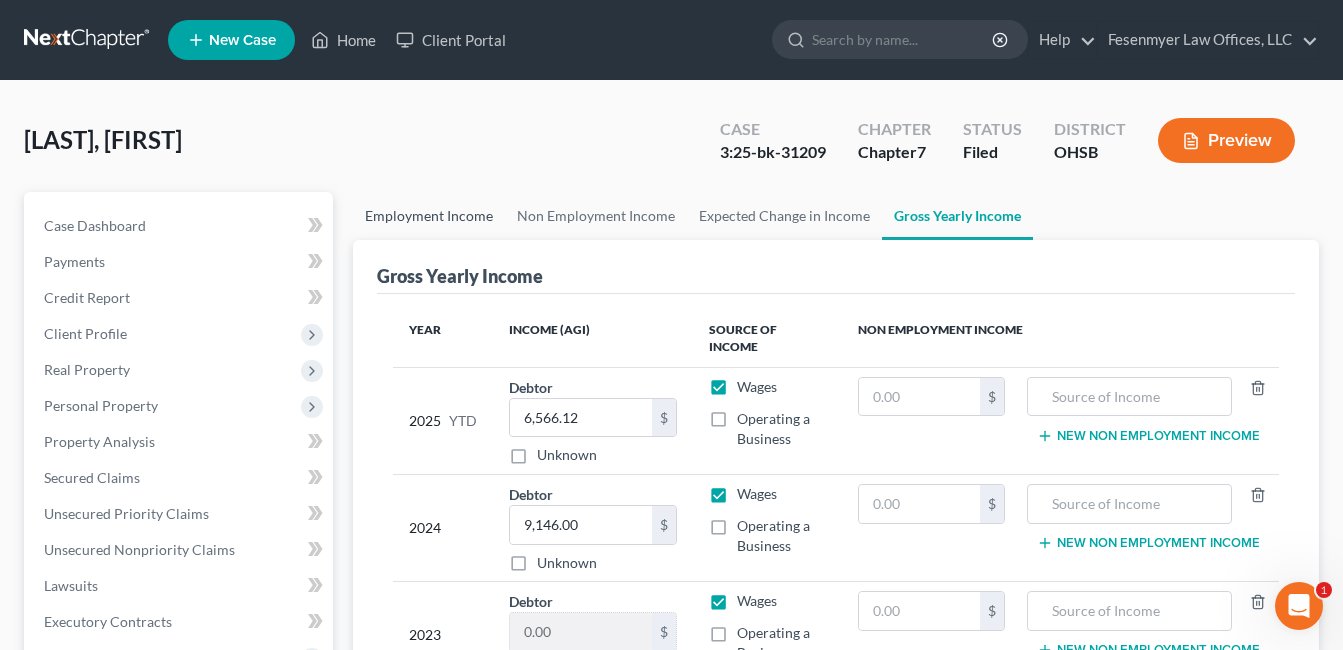 click on "Employment Income" at bounding box center (429, 216) 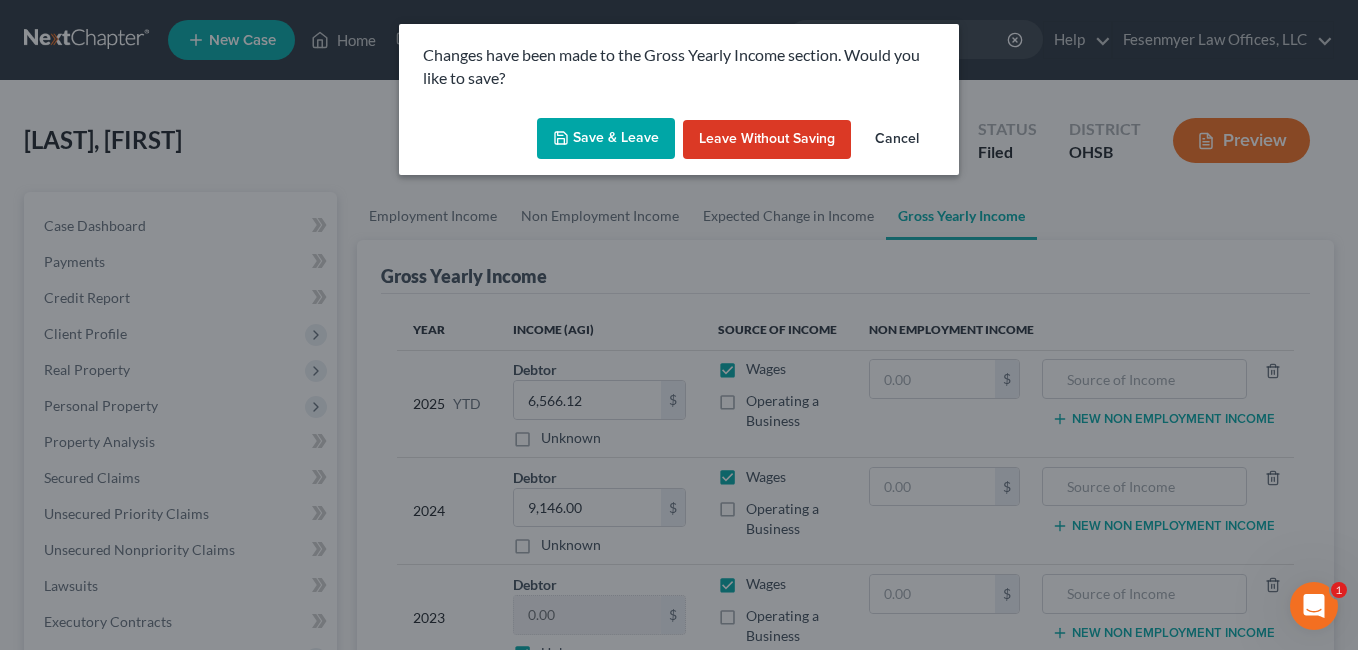 click on "Save & Leave" at bounding box center (606, 139) 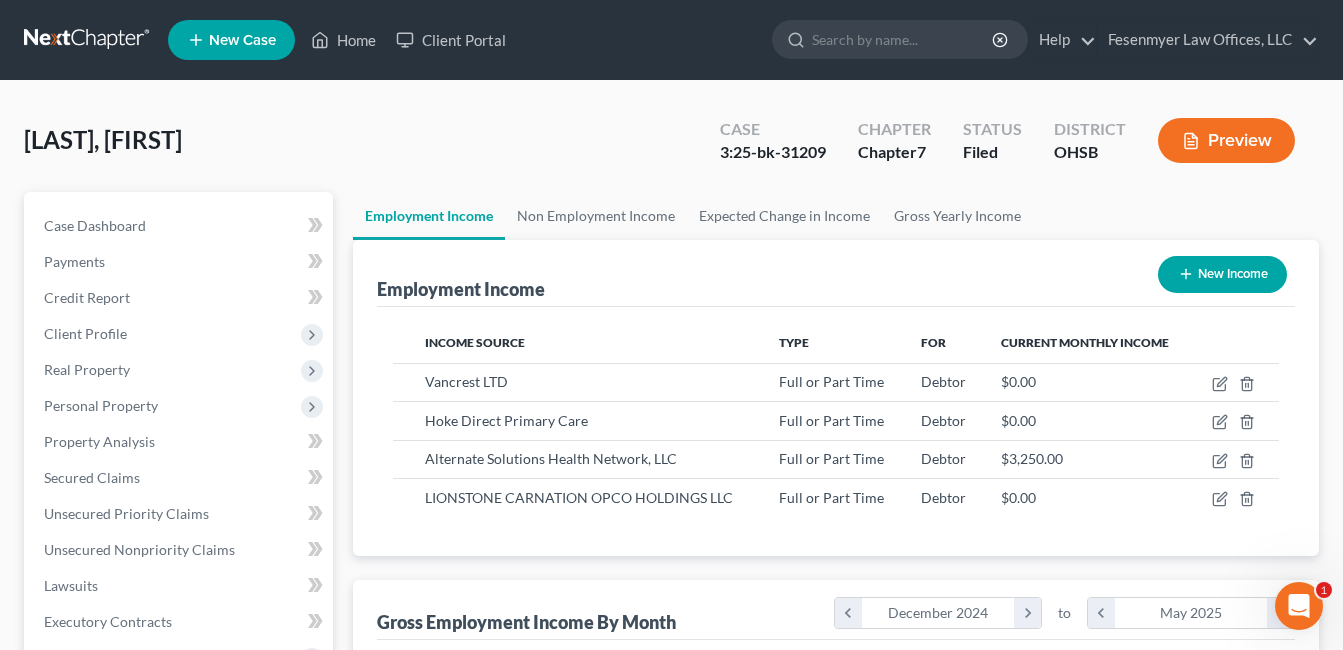 scroll, scrollTop: 999642, scrollLeft: 999460, axis: both 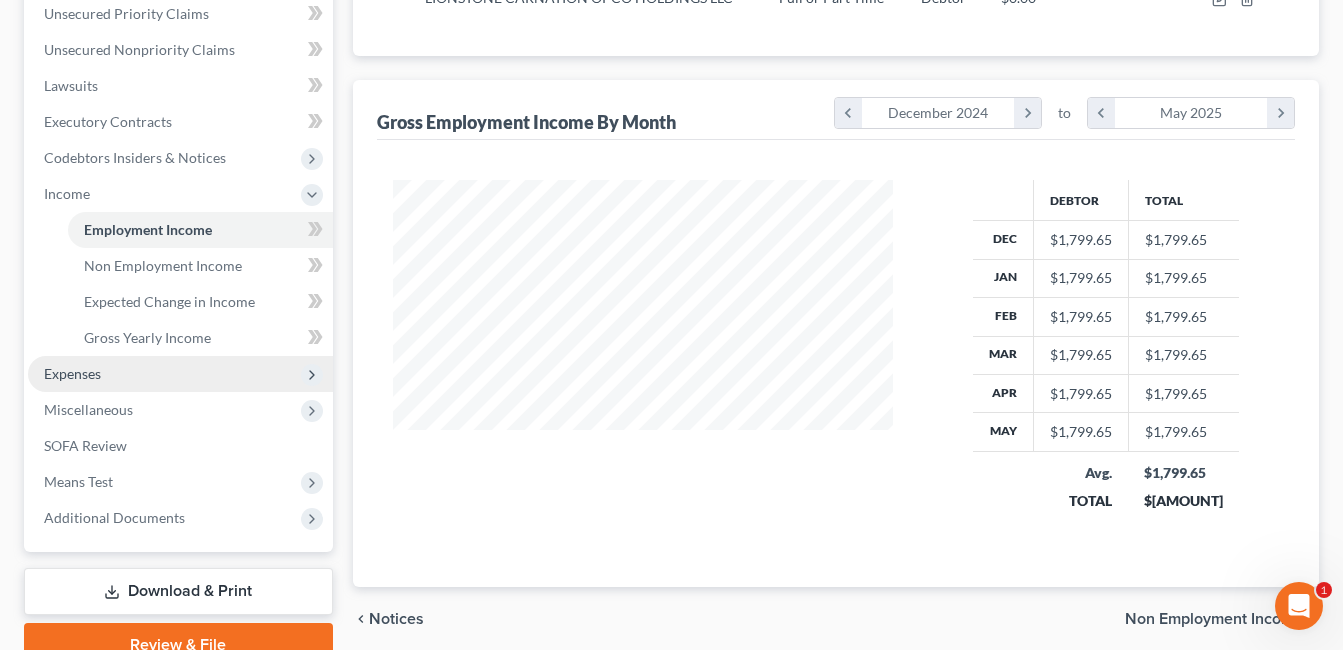 click on "Expenses" at bounding box center [180, 374] 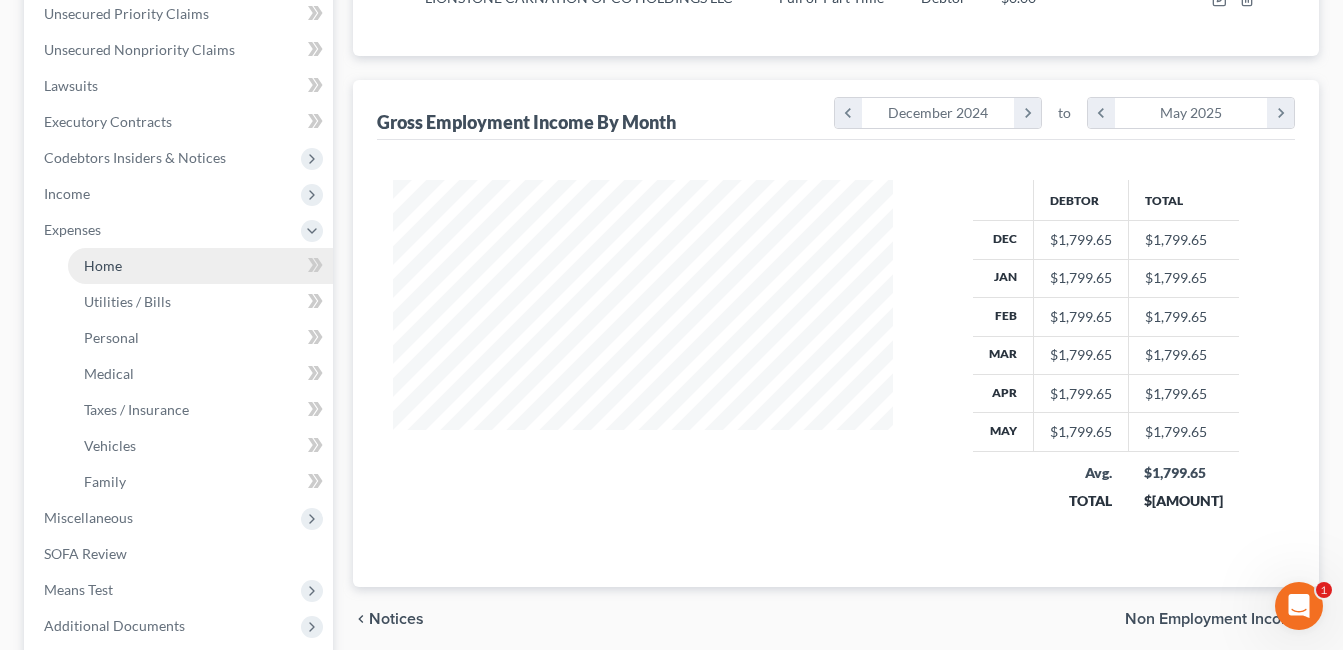 click on "Home" at bounding box center (200, 266) 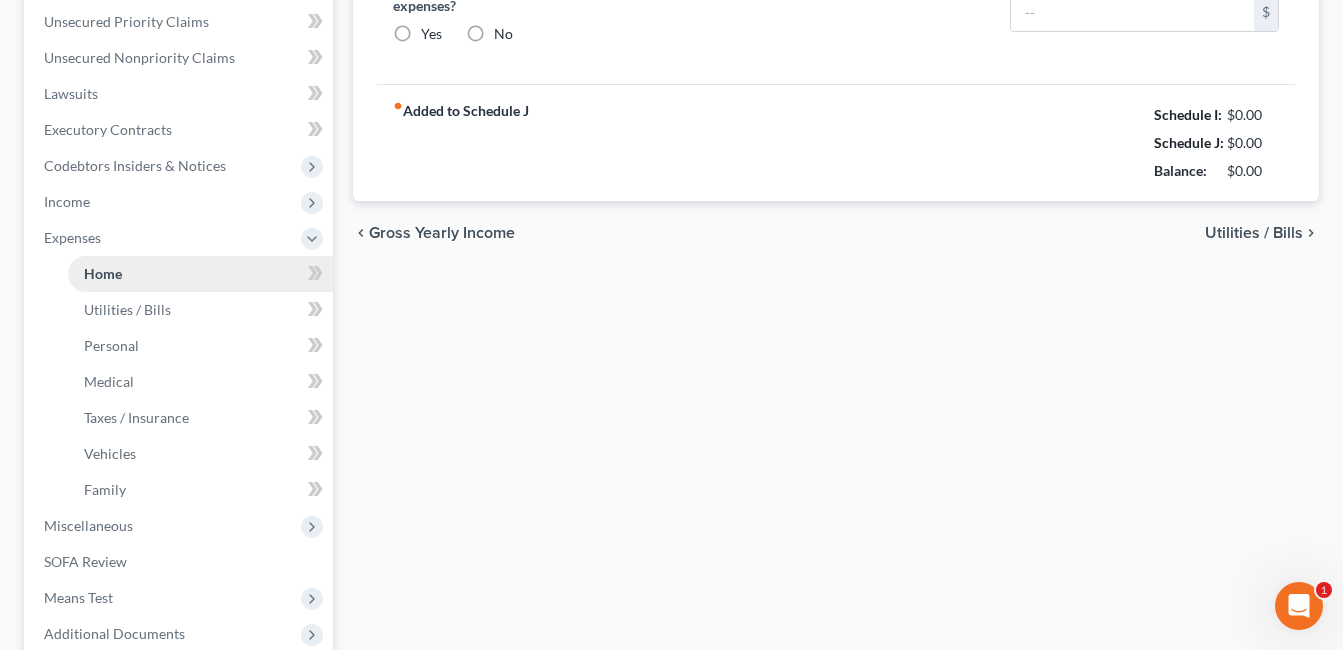 radio on "true" 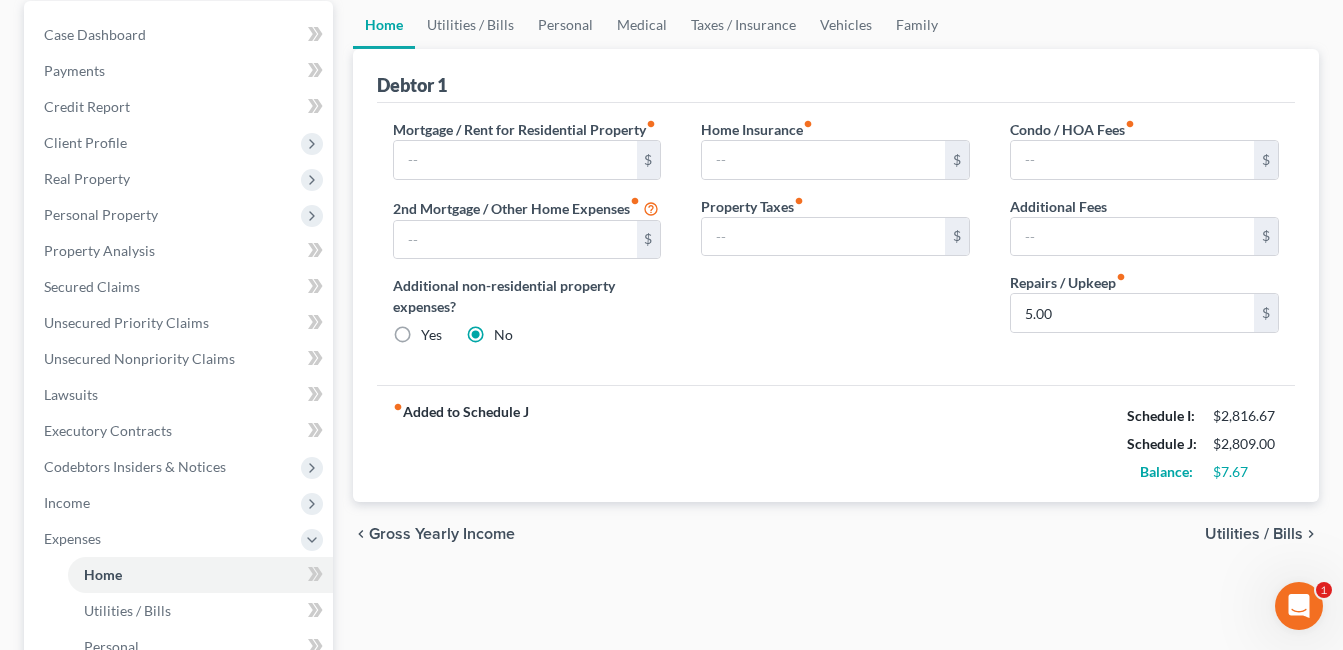 scroll, scrollTop: 200, scrollLeft: 0, axis: vertical 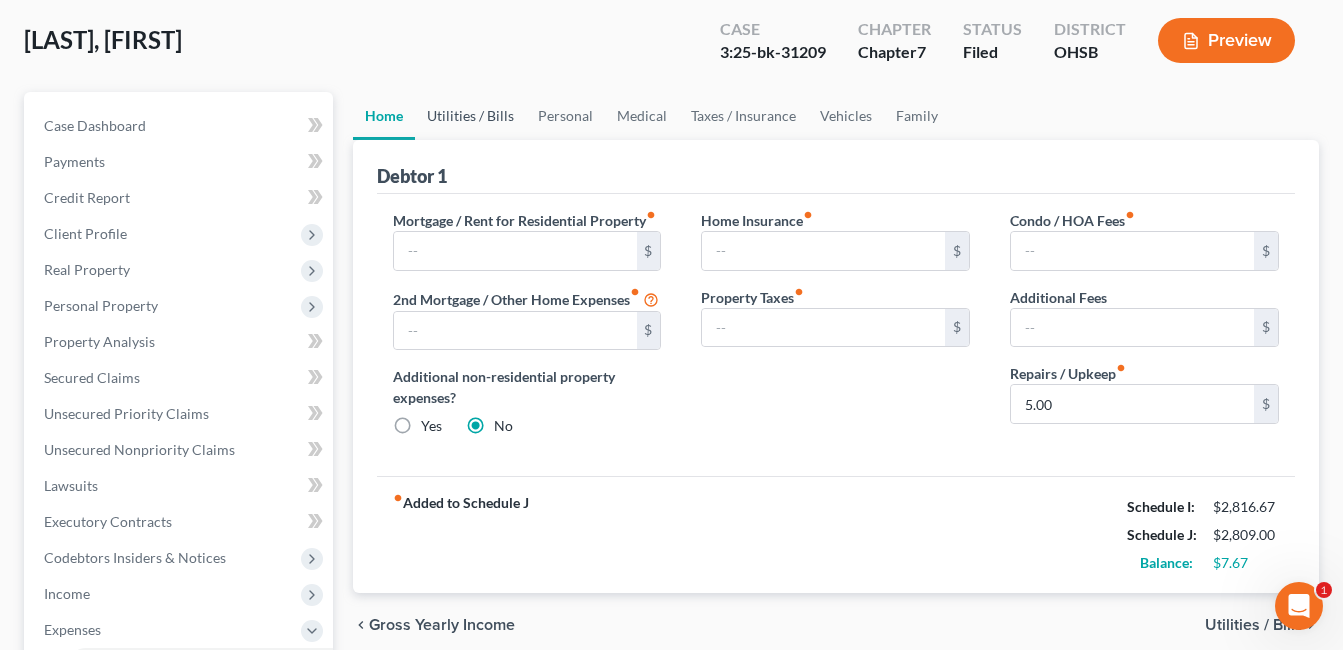 click on "Utilities / Bills" at bounding box center (470, 116) 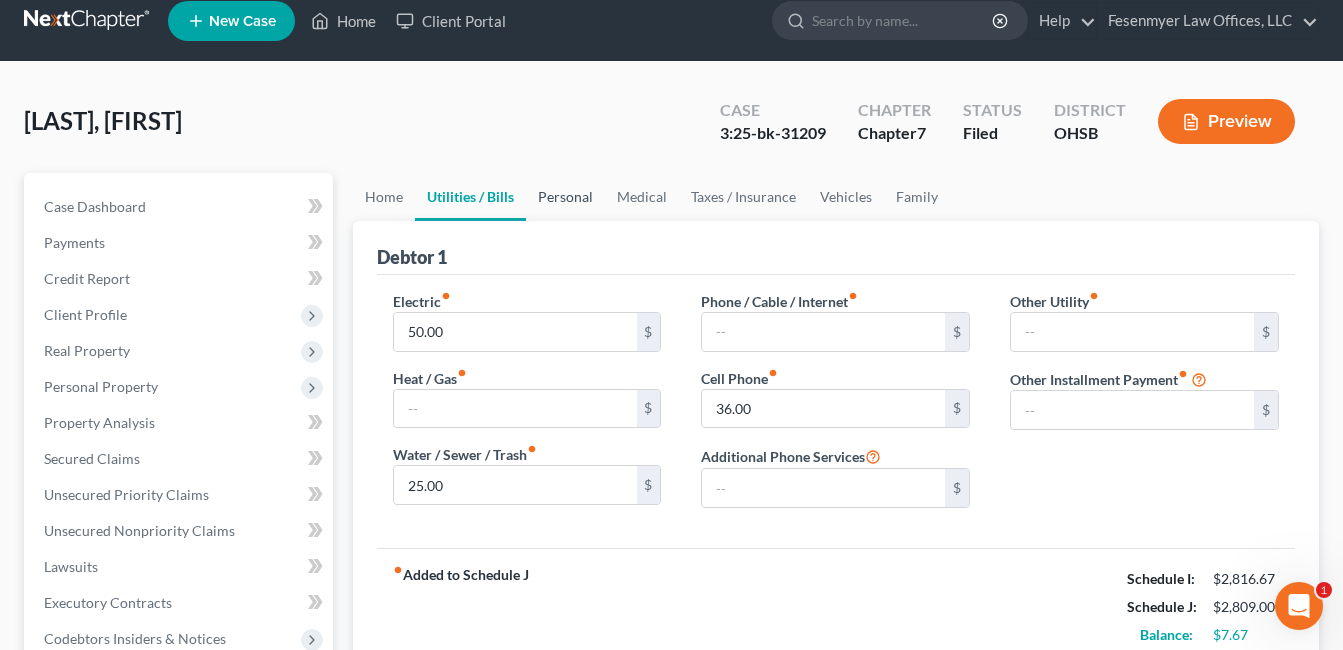 scroll, scrollTop: 0, scrollLeft: 0, axis: both 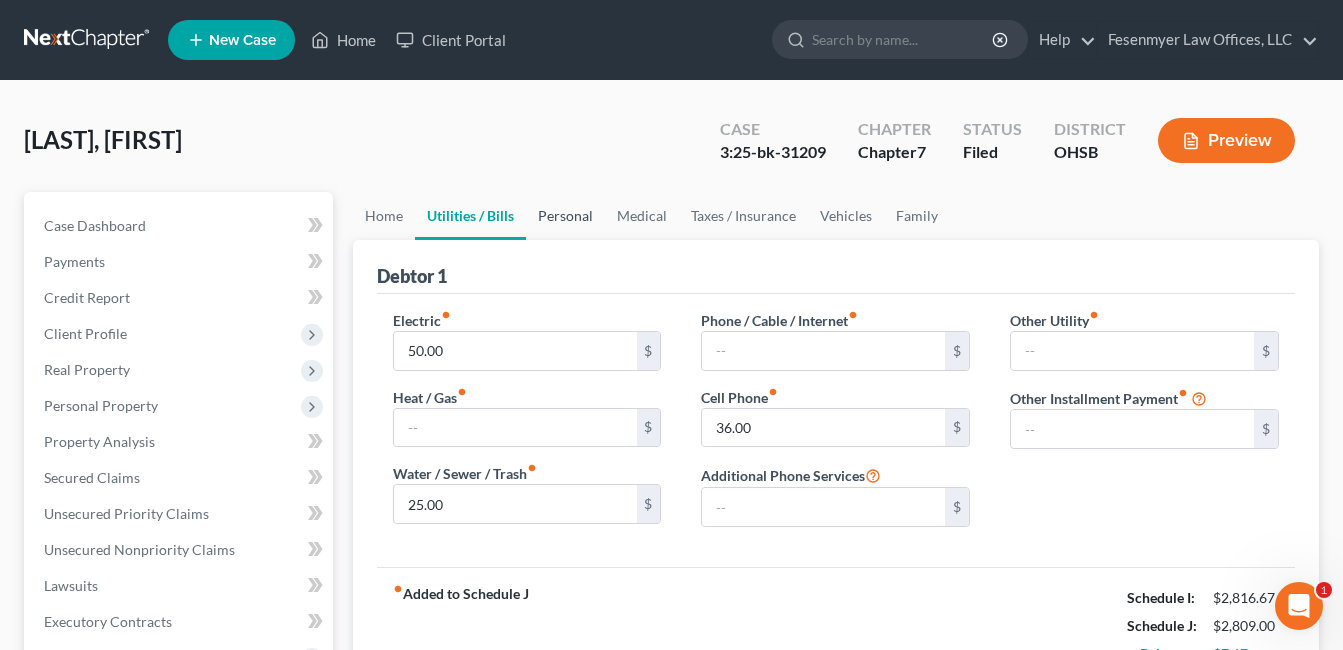 click on "Personal" at bounding box center (565, 216) 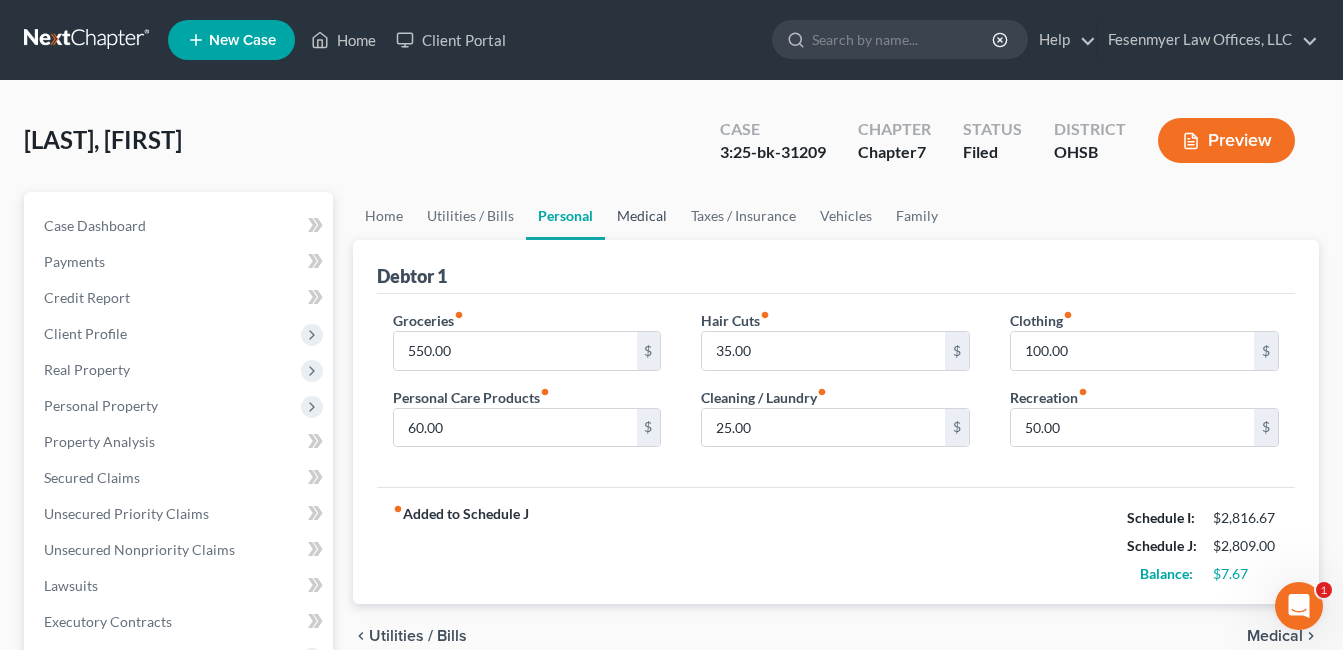 click on "Medical" at bounding box center (642, 216) 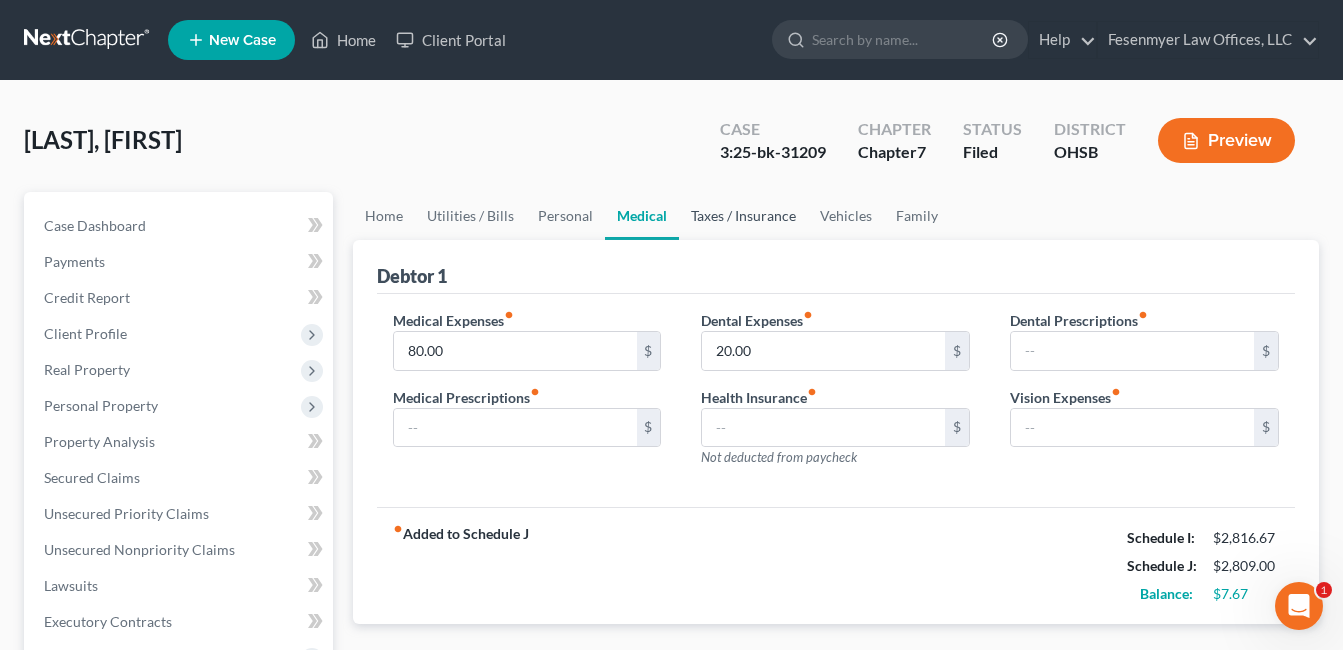 click on "Taxes / Insurance" at bounding box center [743, 216] 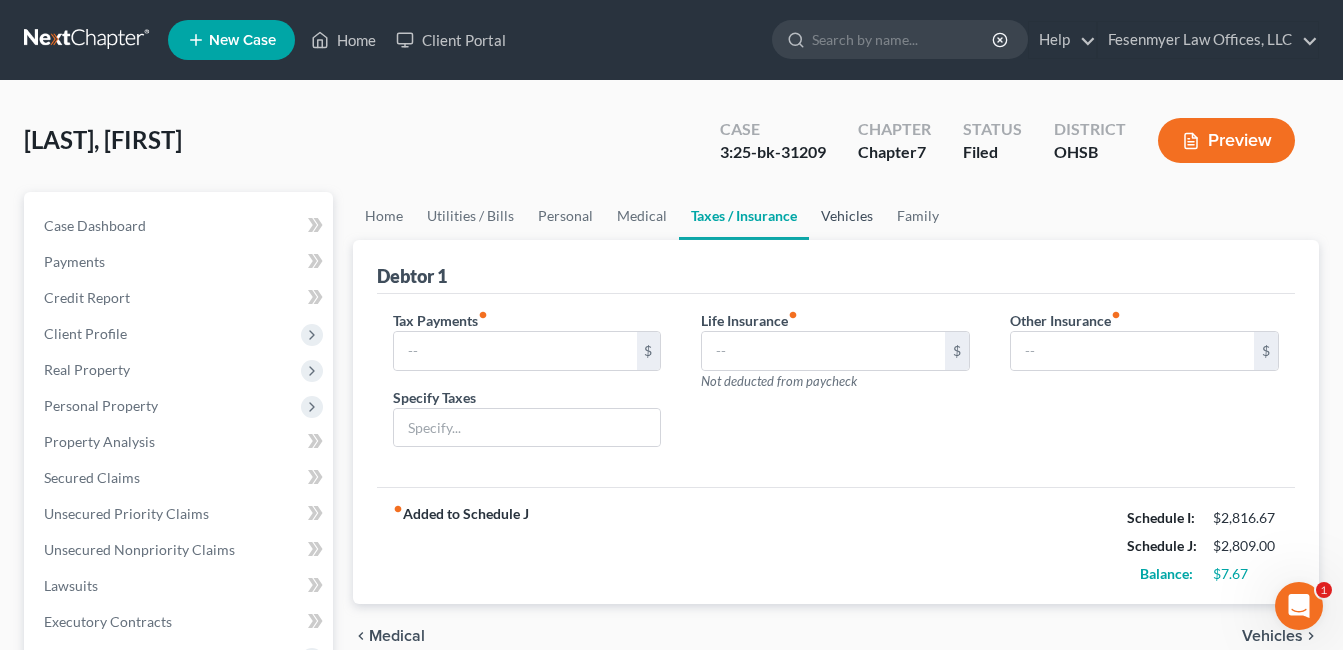 click on "Vehicles" at bounding box center (847, 216) 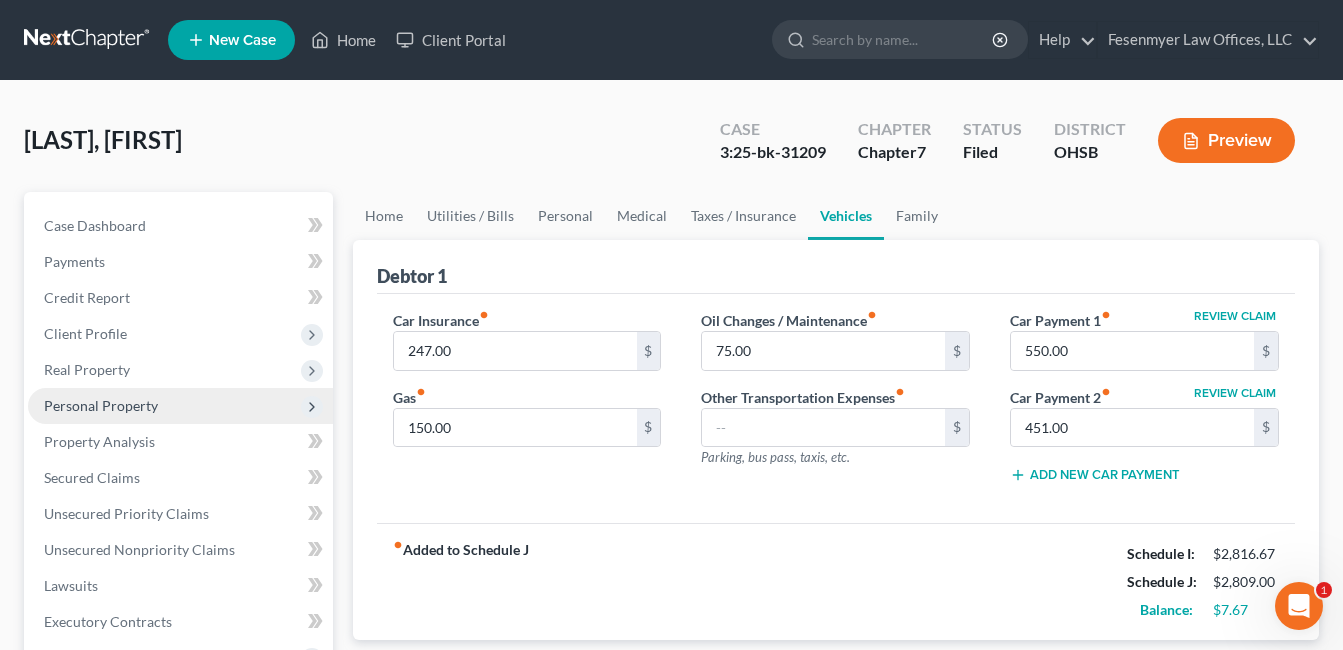 click on "Personal Property" at bounding box center [101, 405] 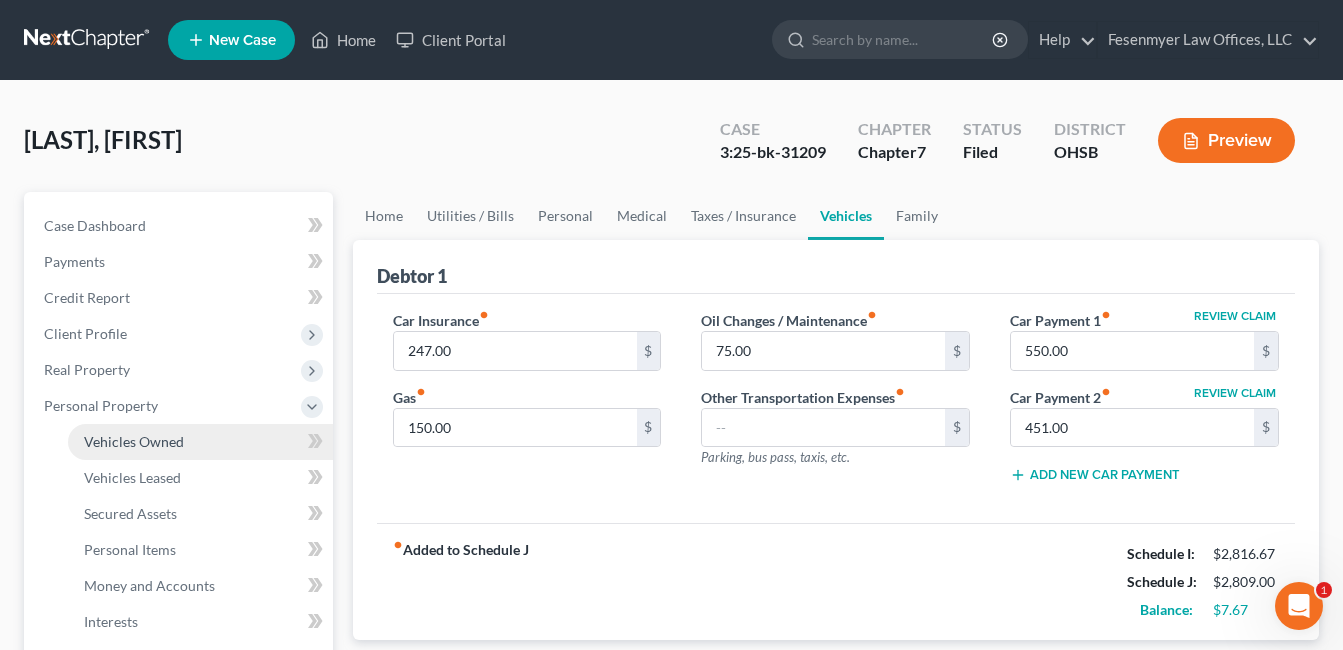 click on "Vehicles Owned" at bounding box center (134, 441) 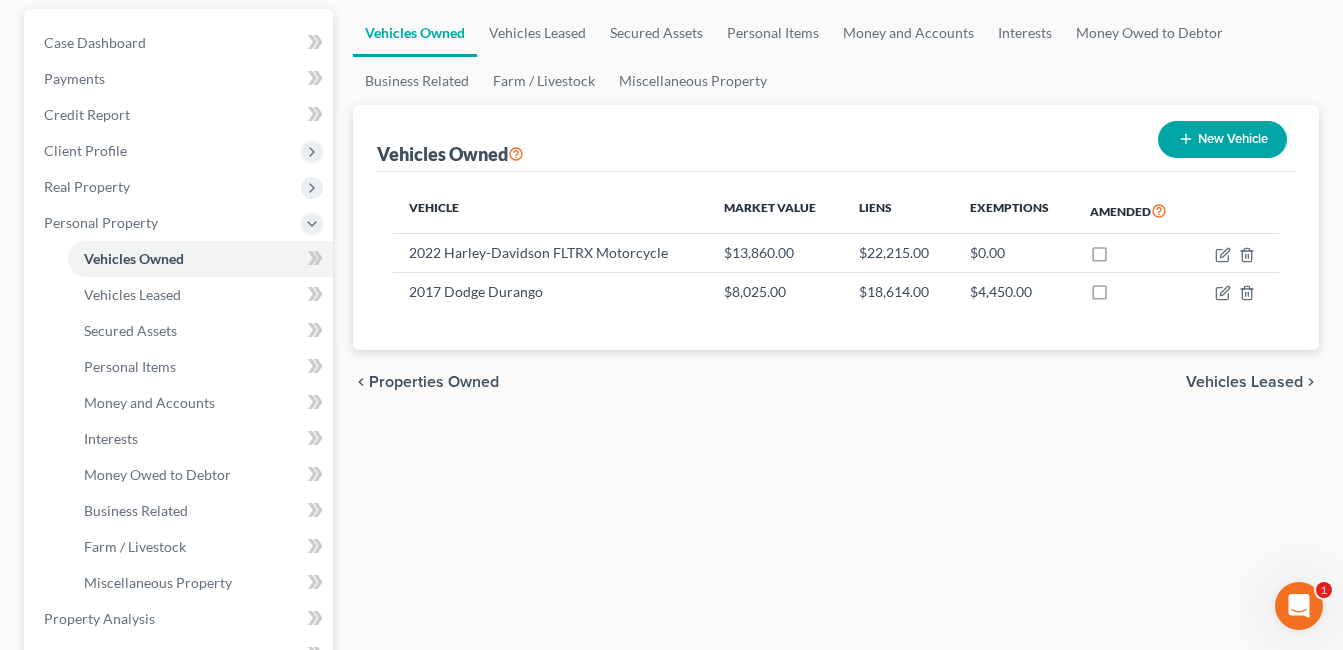 scroll, scrollTop: 200, scrollLeft: 0, axis: vertical 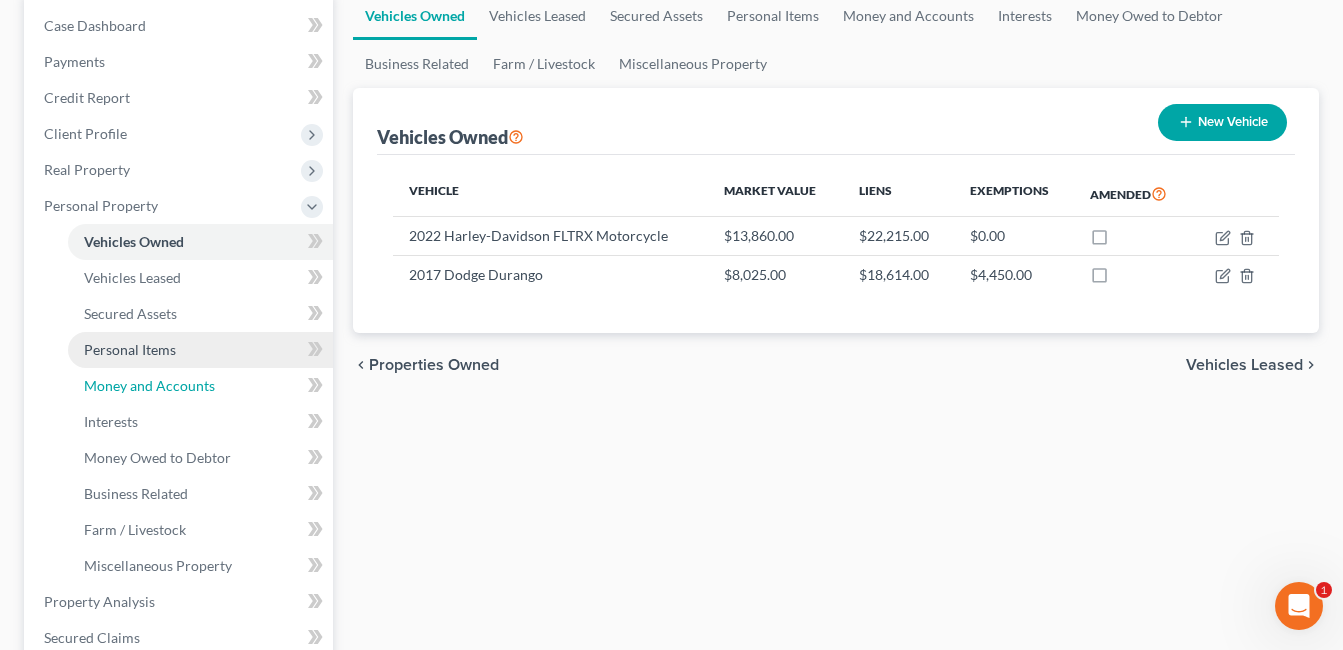 drag, startPoint x: 185, startPoint y: 379, endPoint x: 251, endPoint y: 362, distance: 68.154236 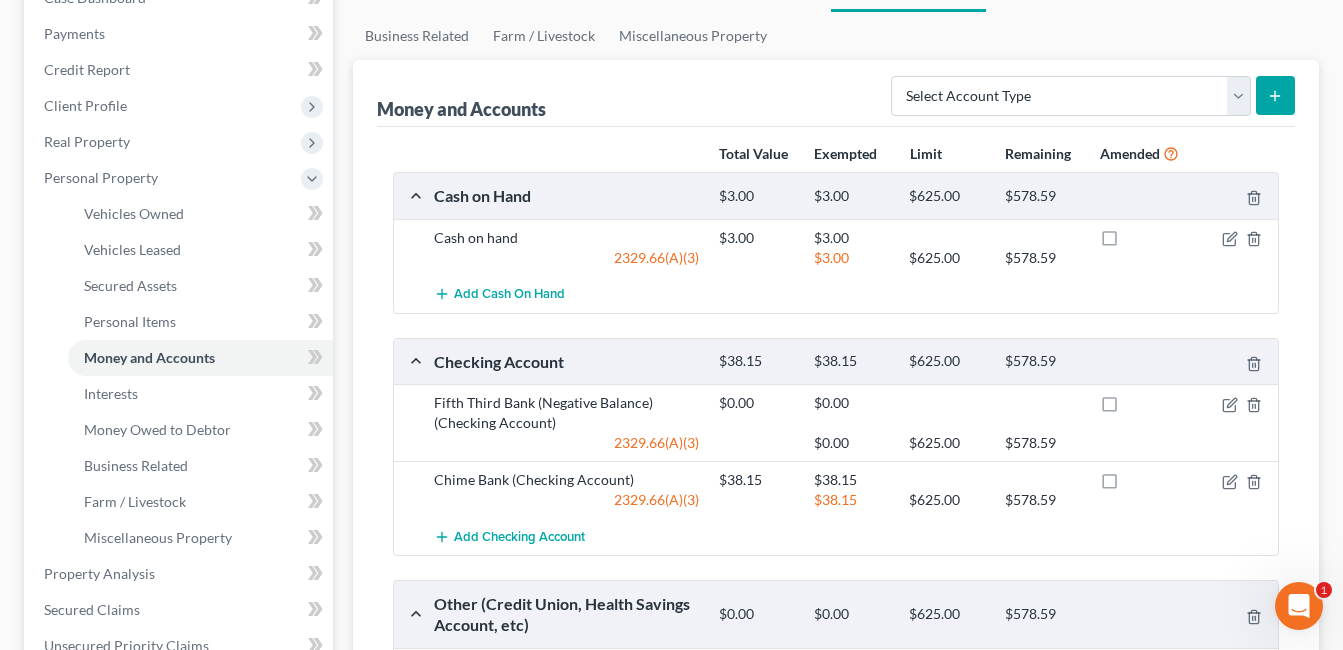 scroll, scrollTop: 209, scrollLeft: 0, axis: vertical 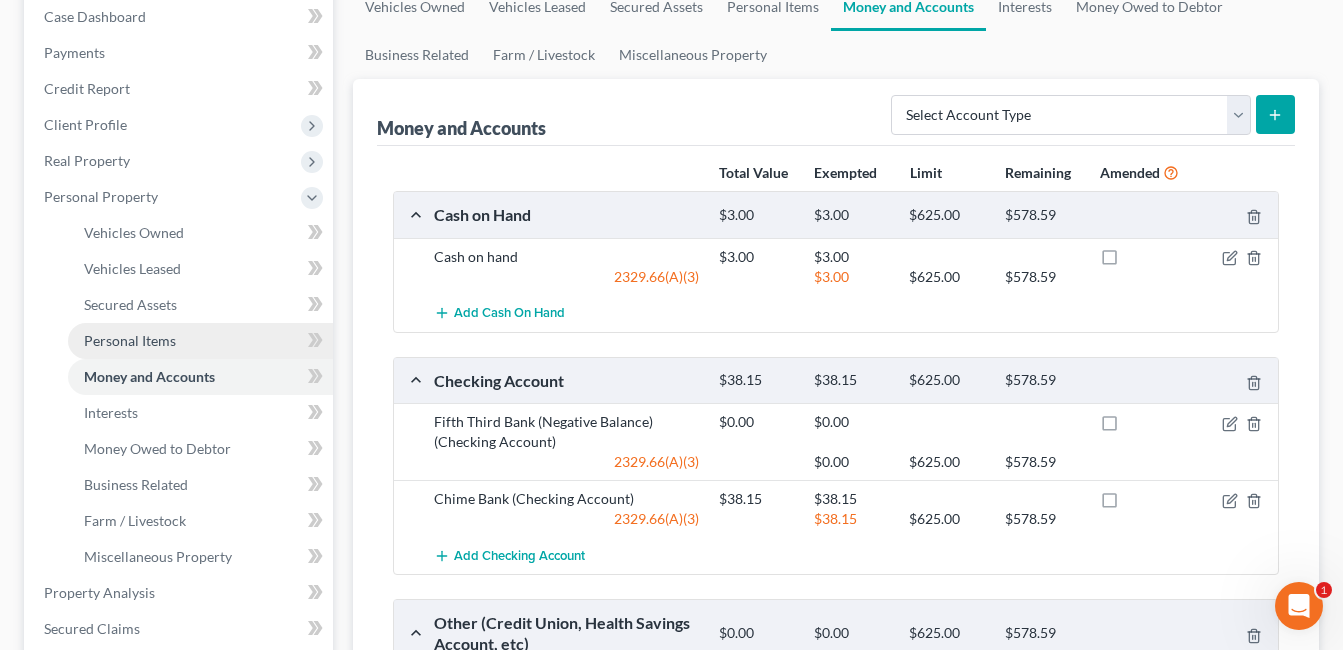 click on "Personal Items" at bounding box center [200, 341] 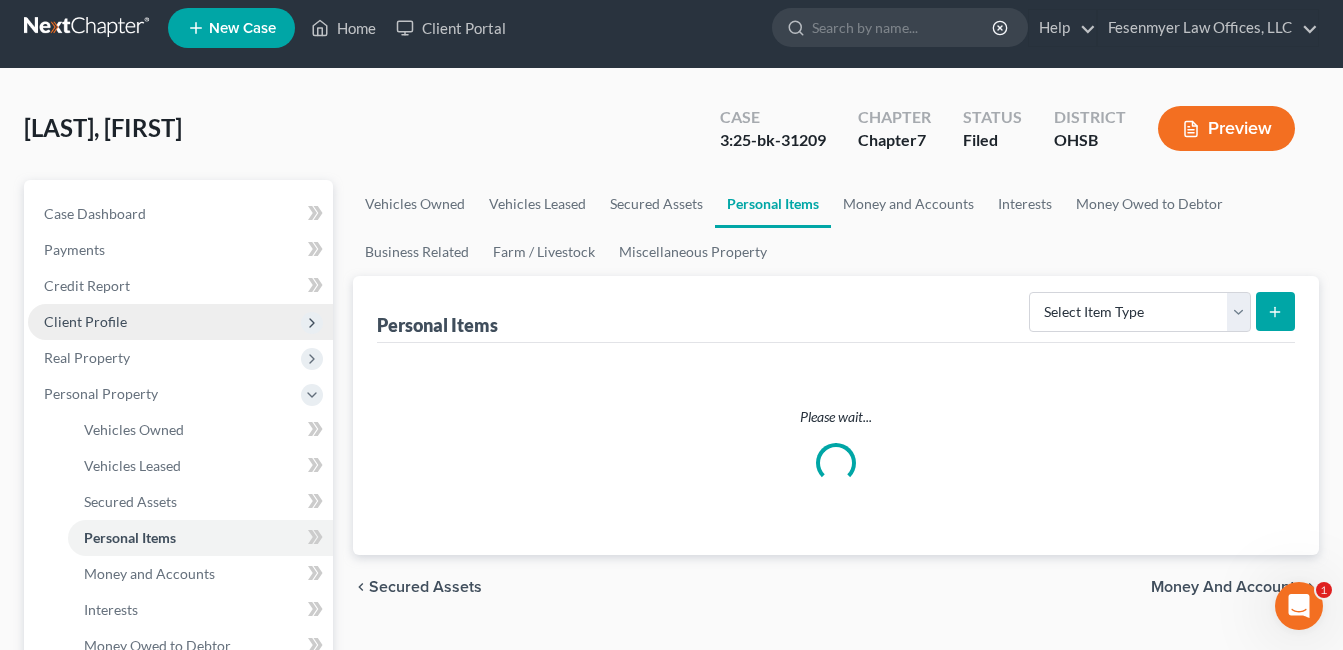 scroll, scrollTop: 0, scrollLeft: 0, axis: both 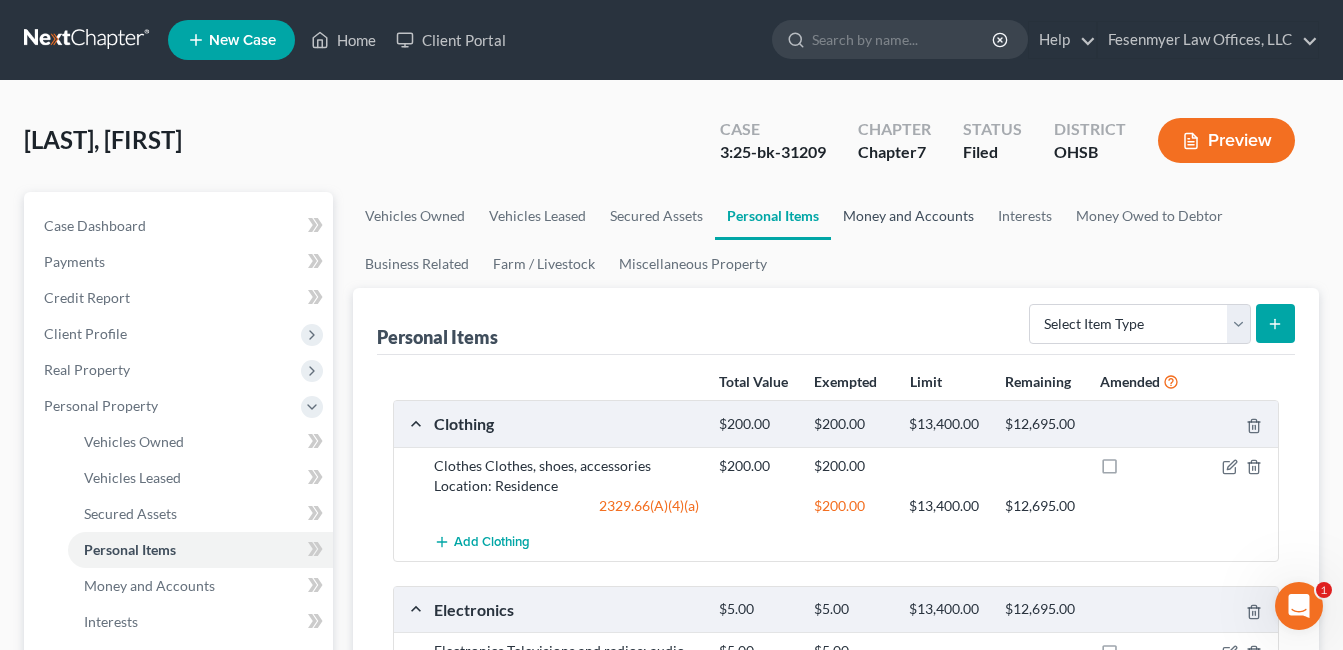 click on "Money and Accounts" at bounding box center [908, 216] 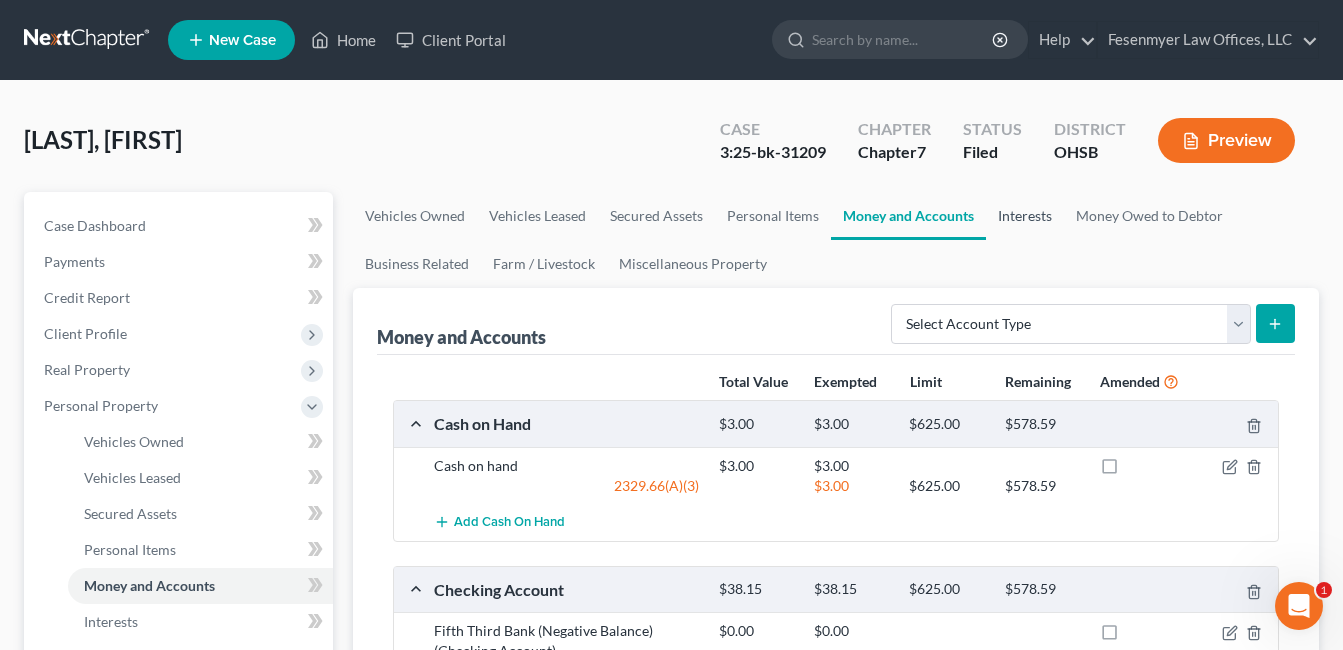 click on "Interests" at bounding box center (1025, 216) 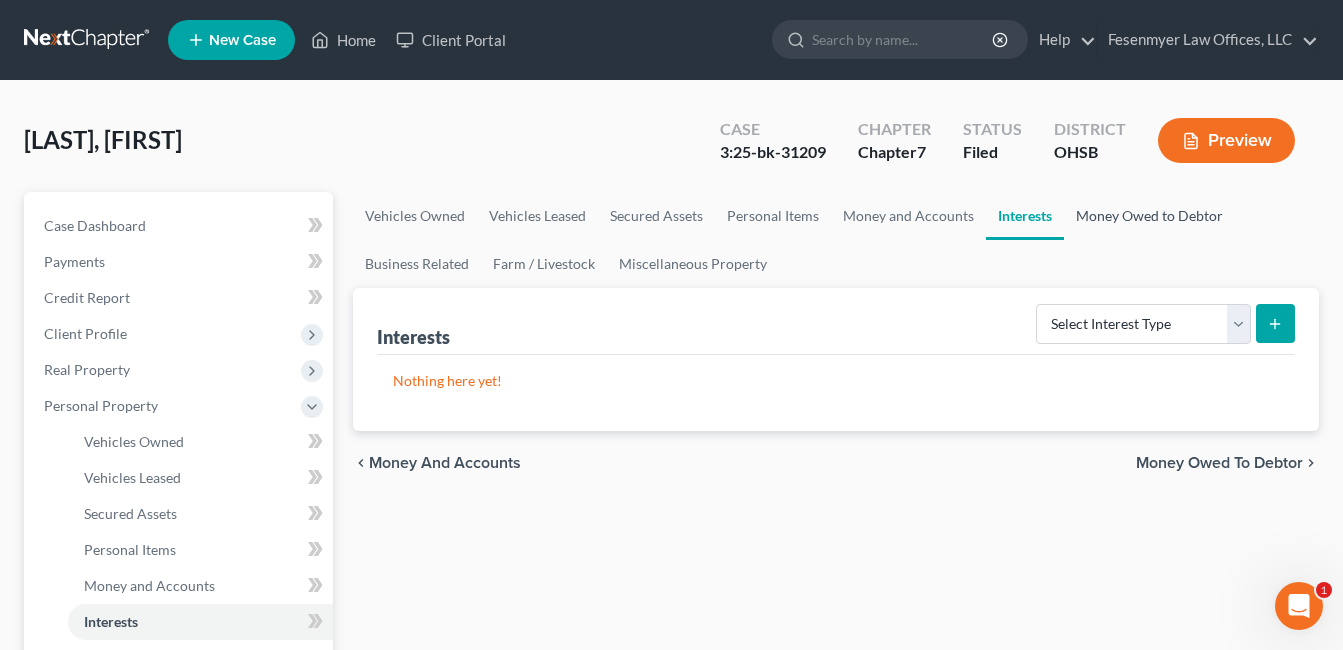 click on "Money Owed to Debtor" at bounding box center (1149, 216) 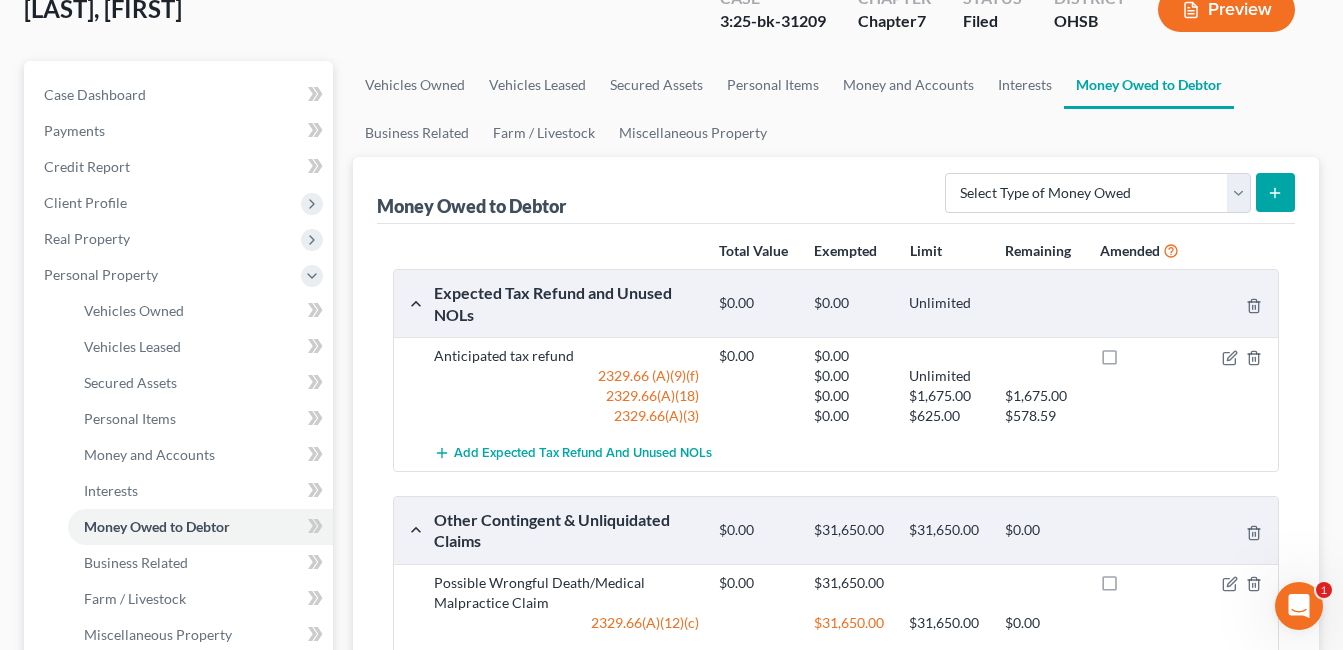 scroll, scrollTop: 100, scrollLeft: 0, axis: vertical 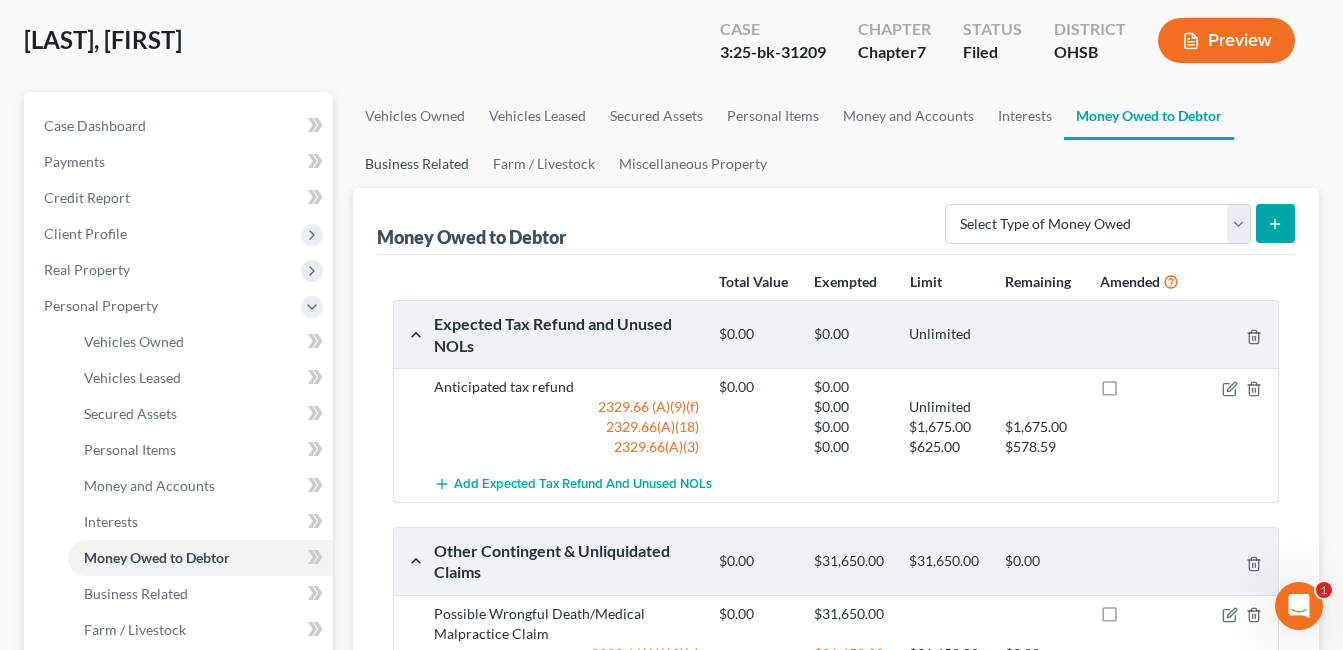 click on "Business Related" at bounding box center [417, 164] 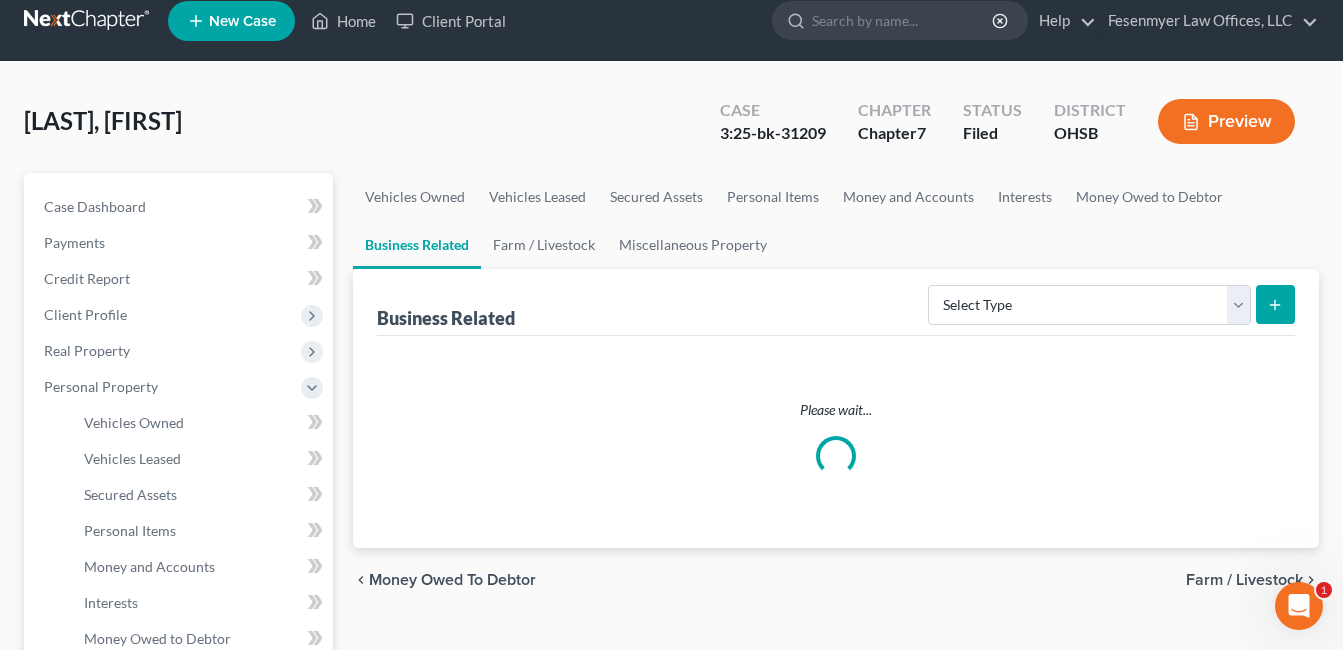 scroll, scrollTop: 0, scrollLeft: 0, axis: both 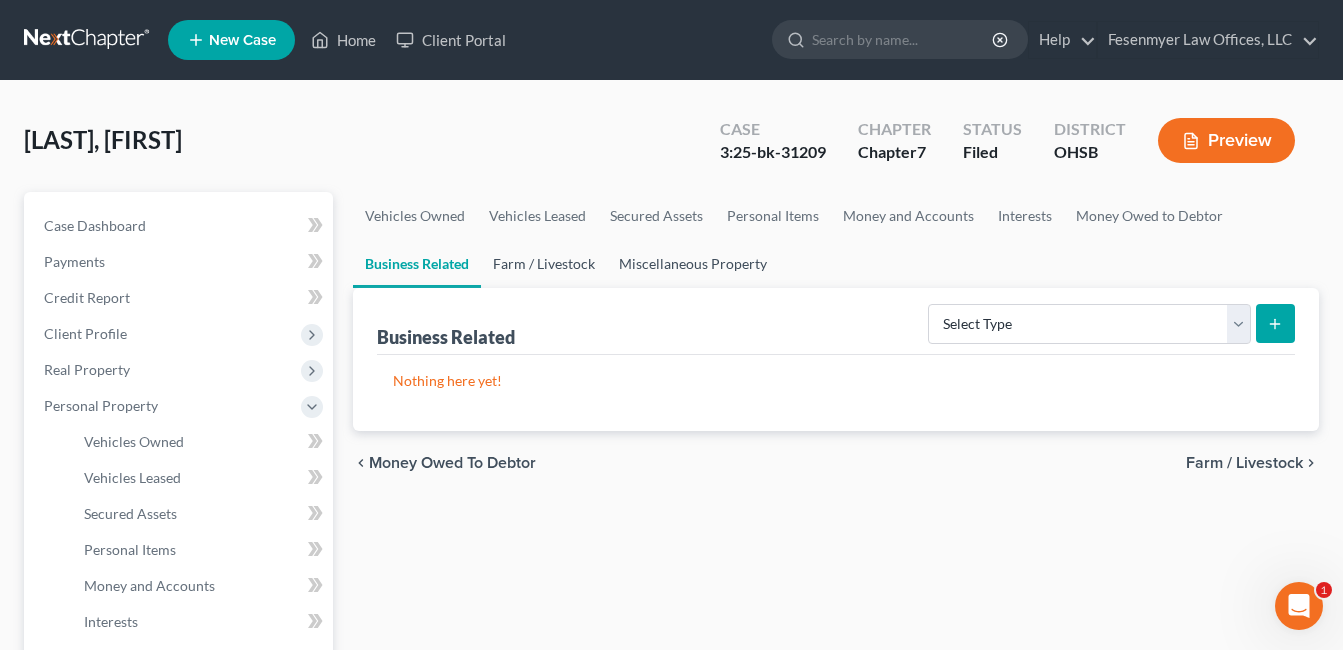 drag, startPoint x: 560, startPoint y: 264, endPoint x: 623, endPoint y: 264, distance: 63 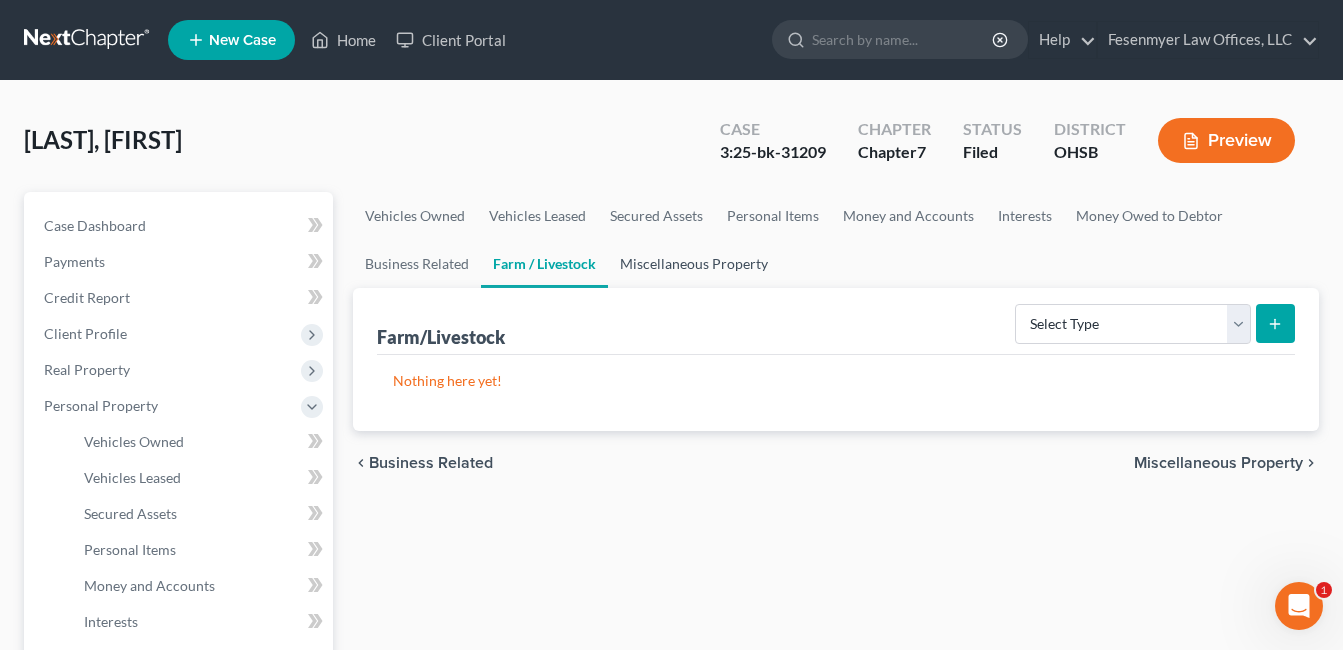 click on "Miscellaneous Property" at bounding box center [694, 264] 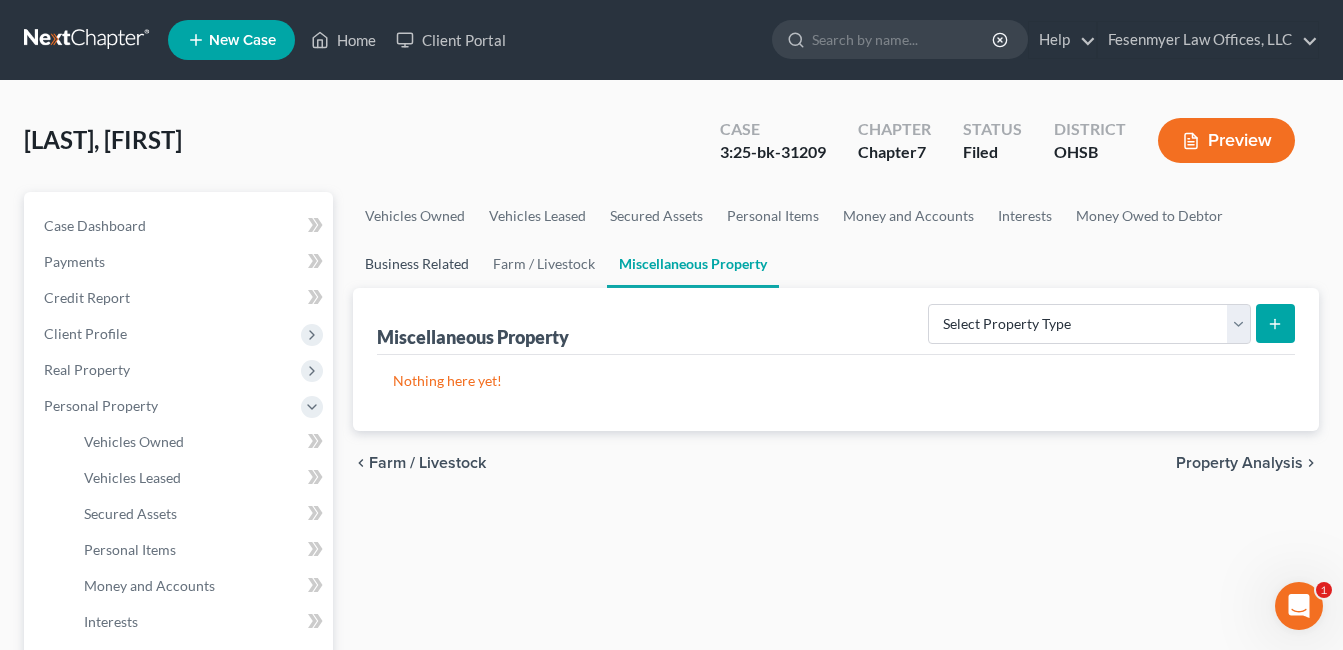 click on "Business Related" at bounding box center [417, 264] 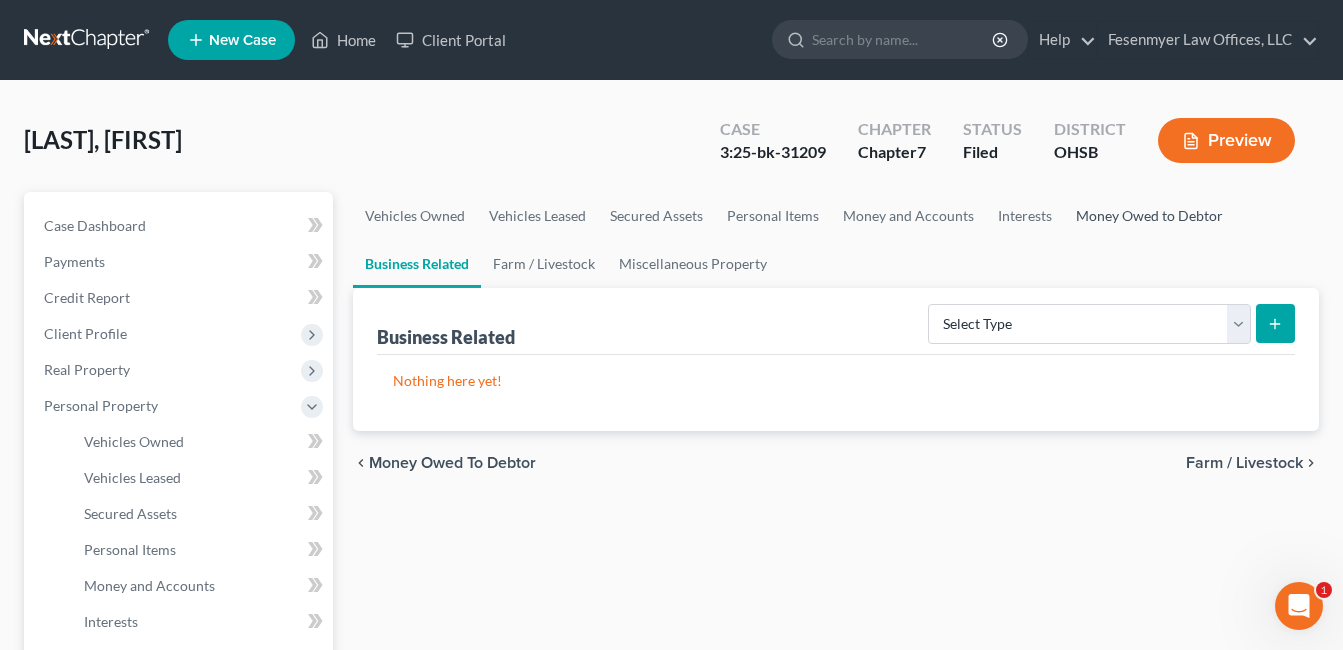 click on "Money Owed to Debtor" at bounding box center [1149, 216] 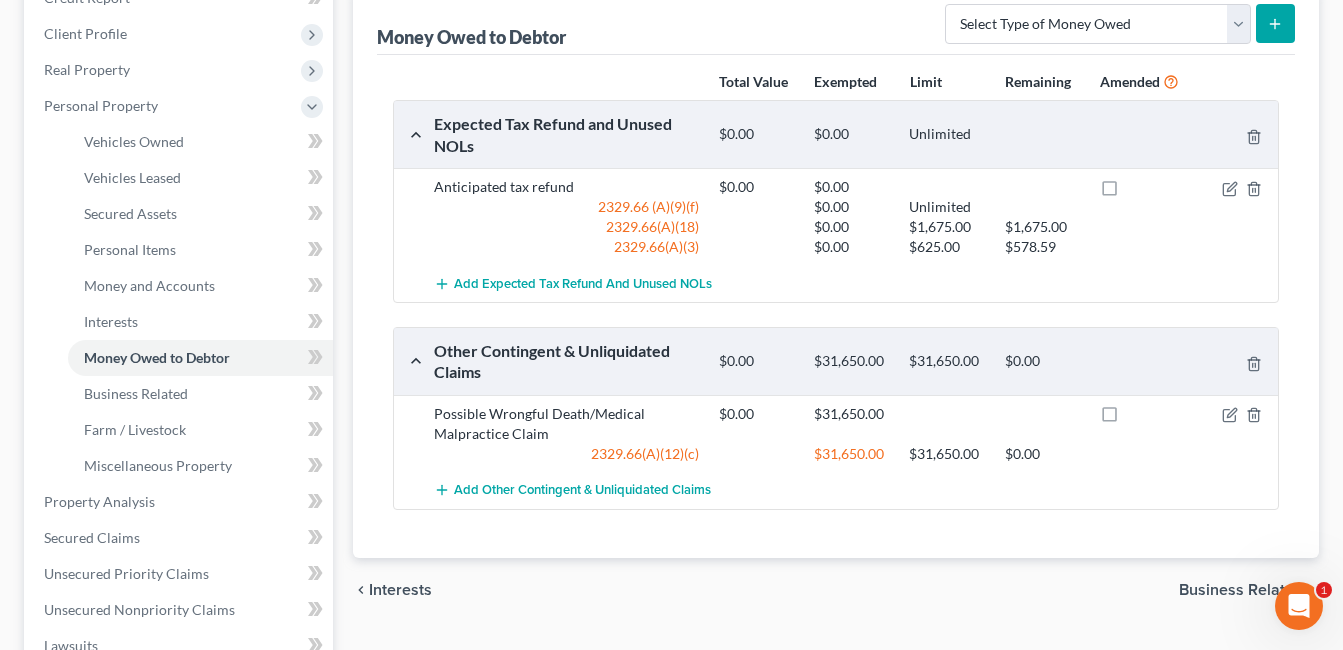 scroll, scrollTop: 200, scrollLeft: 0, axis: vertical 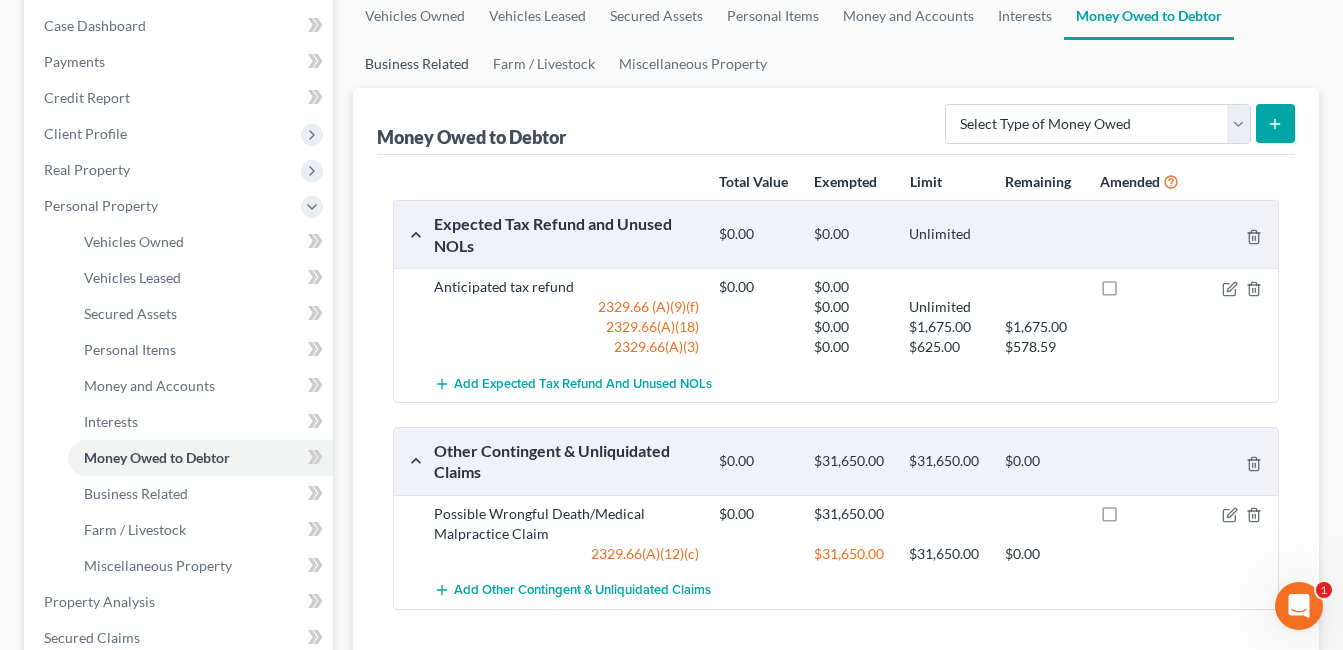 click on "Business Related" at bounding box center (417, 64) 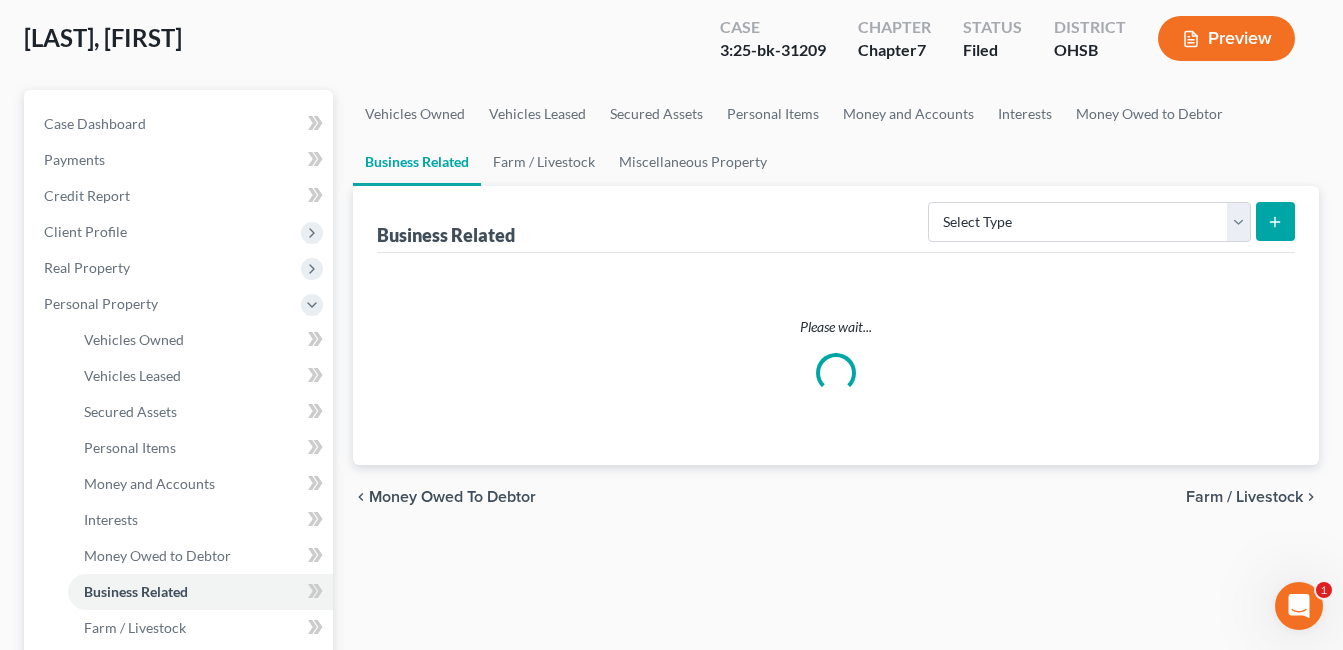 scroll, scrollTop: 0, scrollLeft: 0, axis: both 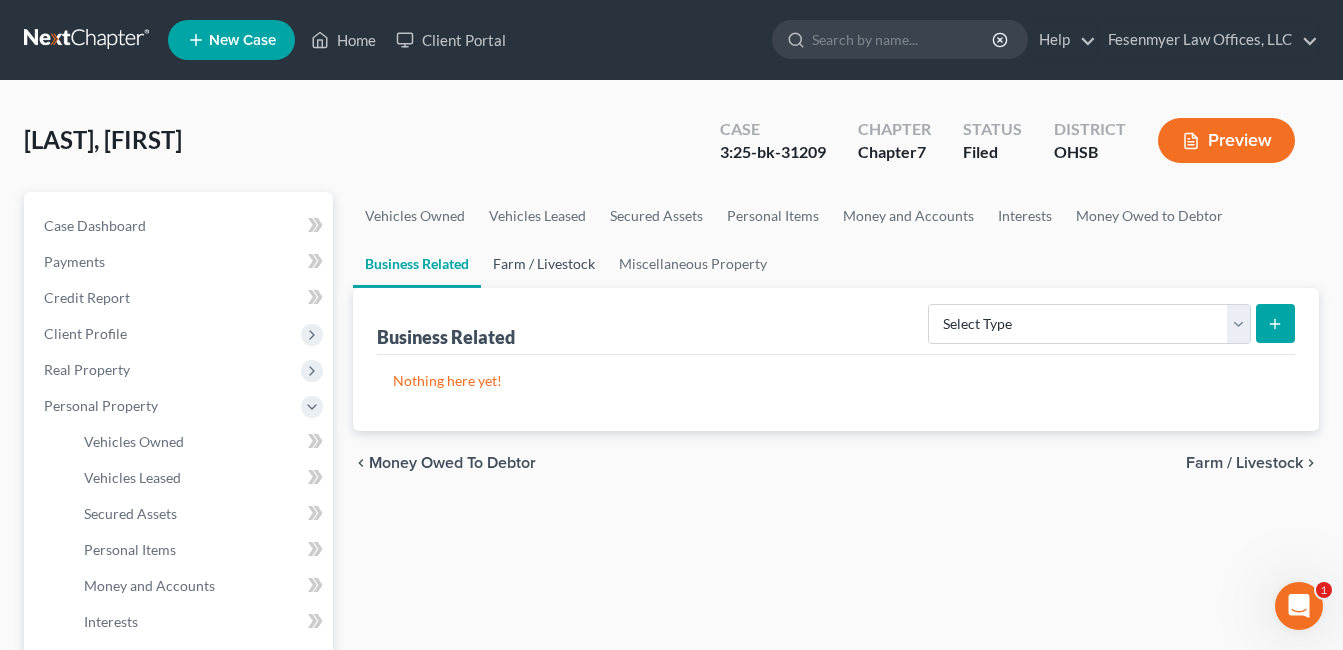 click on "Farm / Livestock" at bounding box center [544, 264] 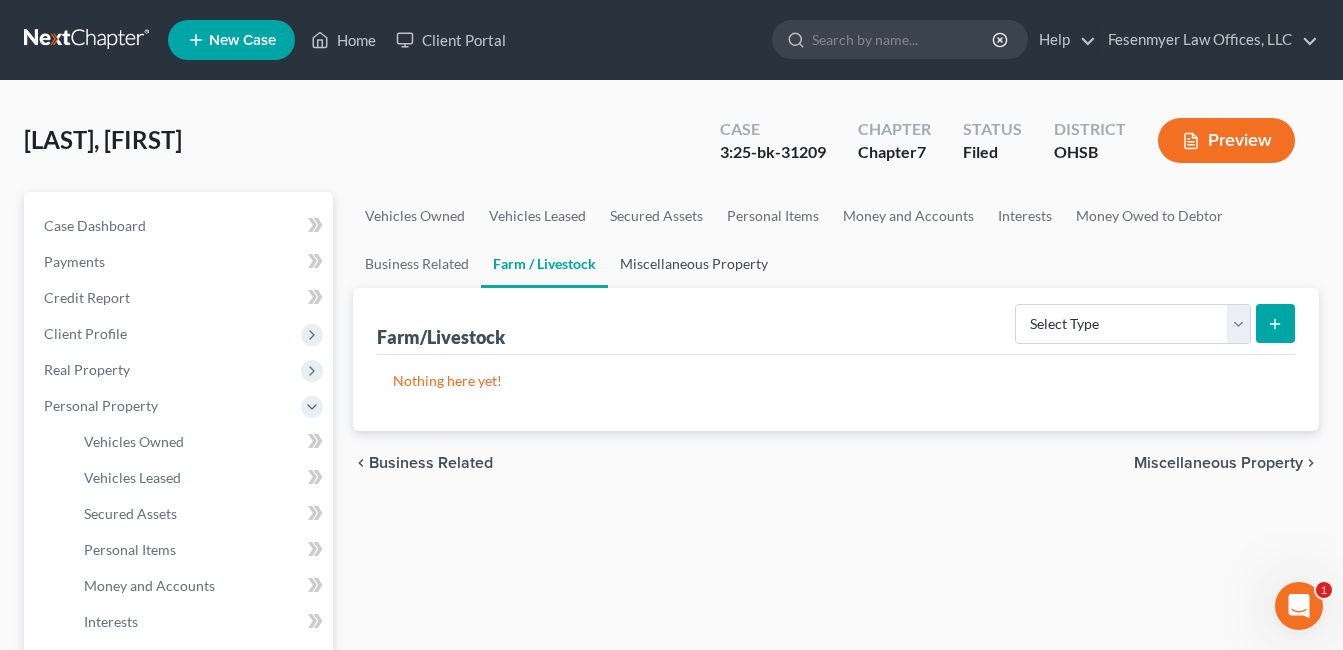 click on "Miscellaneous Property" at bounding box center [694, 264] 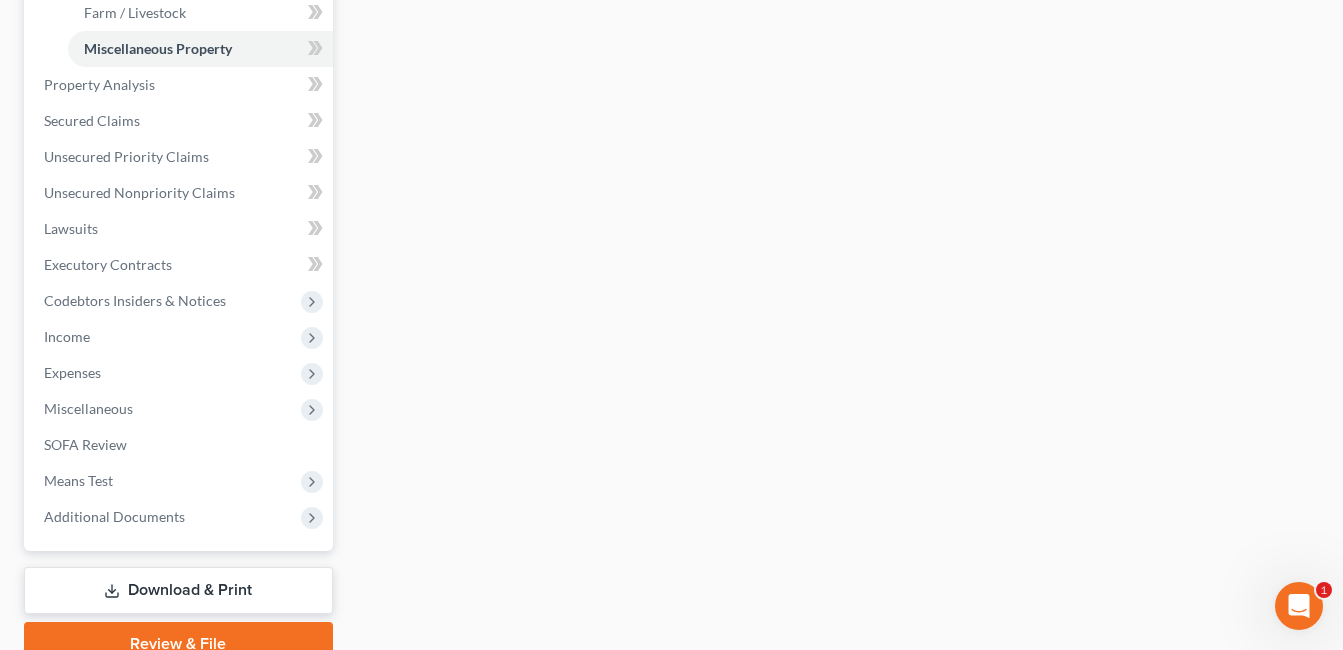 scroll, scrollTop: 800, scrollLeft: 0, axis: vertical 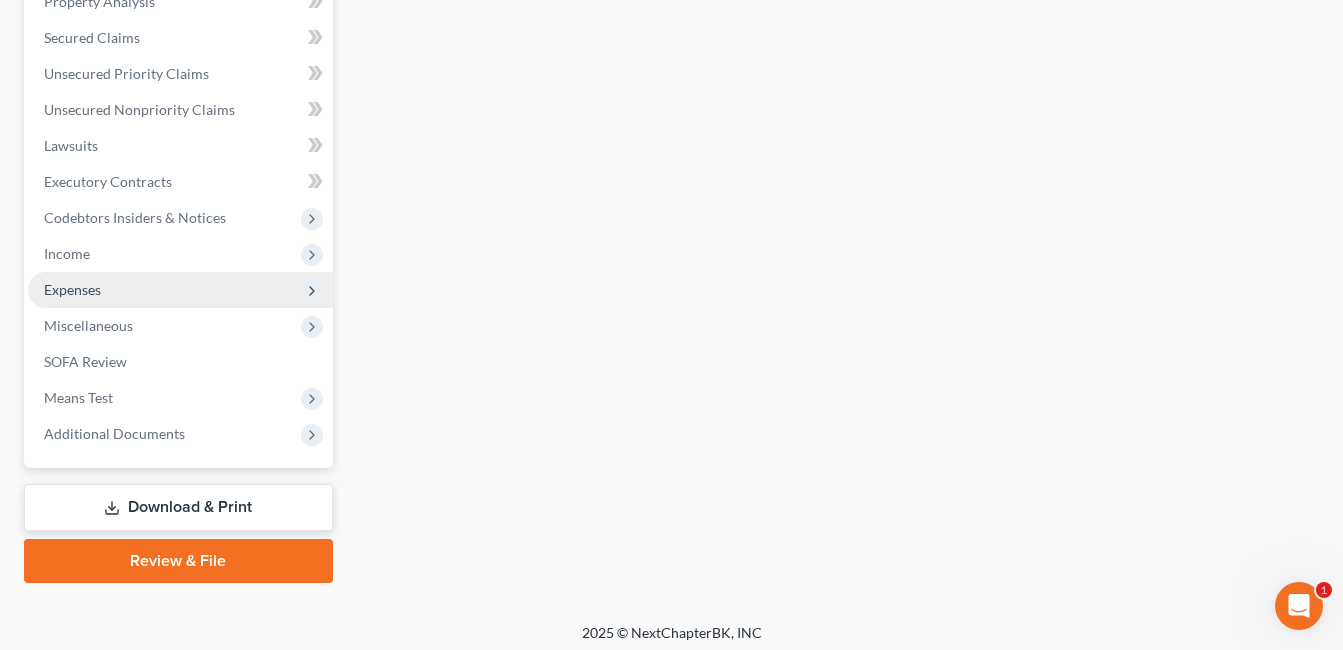 click on "Expenses" at bounding box center (72, 289) 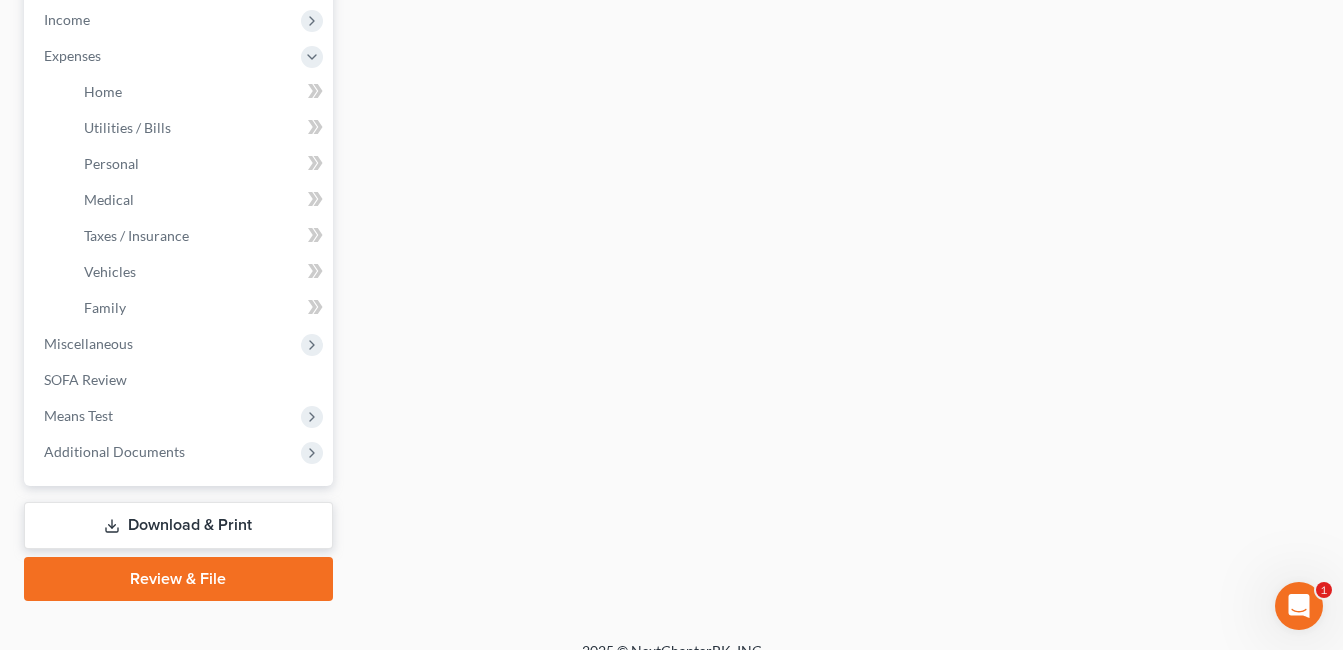 scroll, scrollTop: 701, scrollLeft: 0, axis: vertical 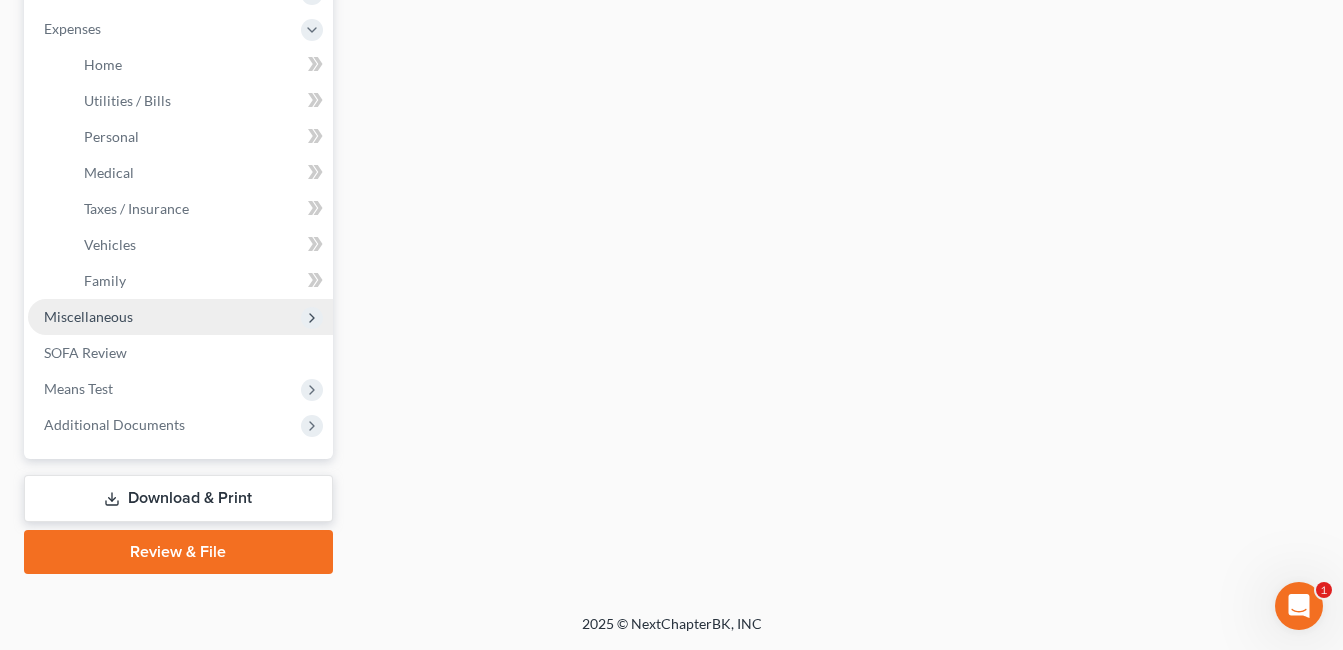 click on "Miscellaneous" at bounding box center [88, 316] 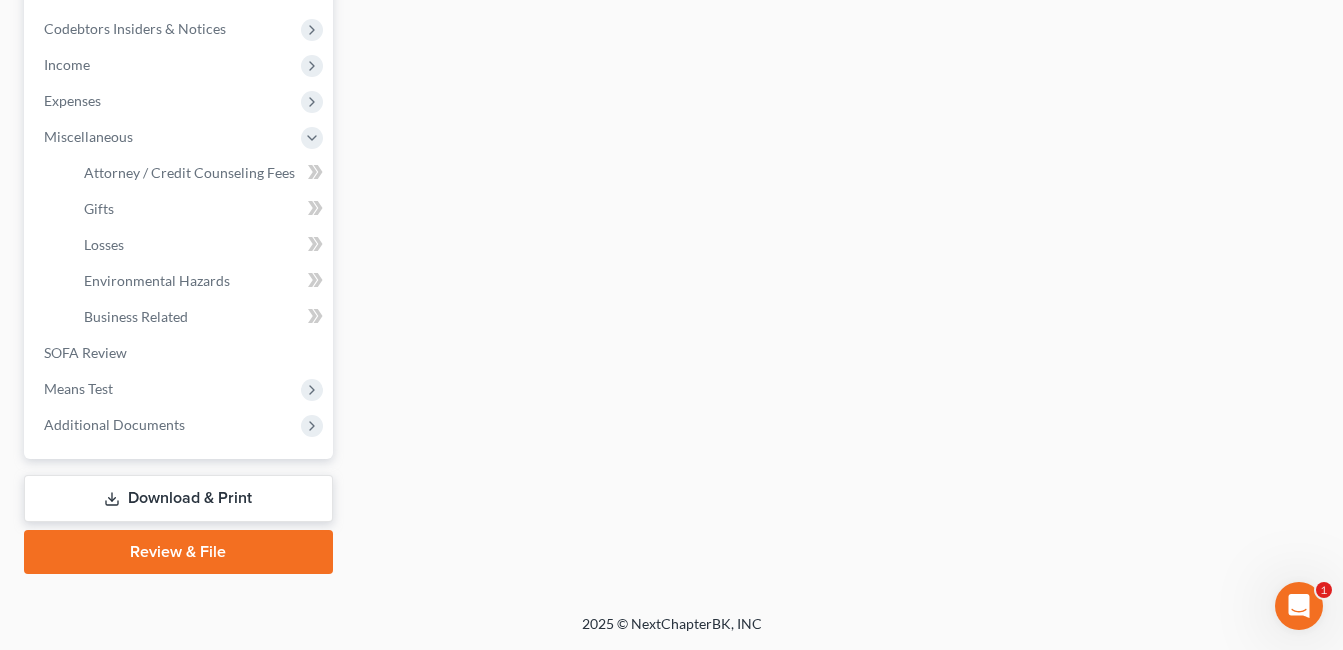 scroll, scrollTop: 629, scrollLeft: 0, axis: vertical 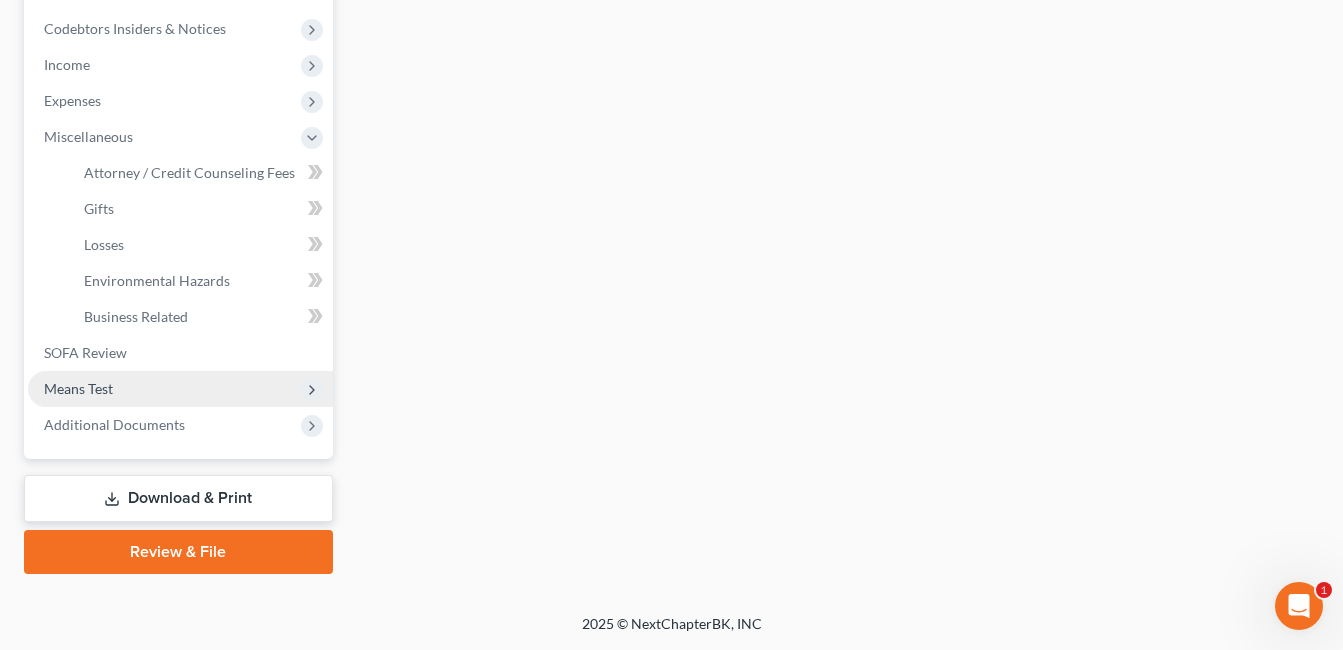 click on "Means Test" at bounding box center [78, 388] 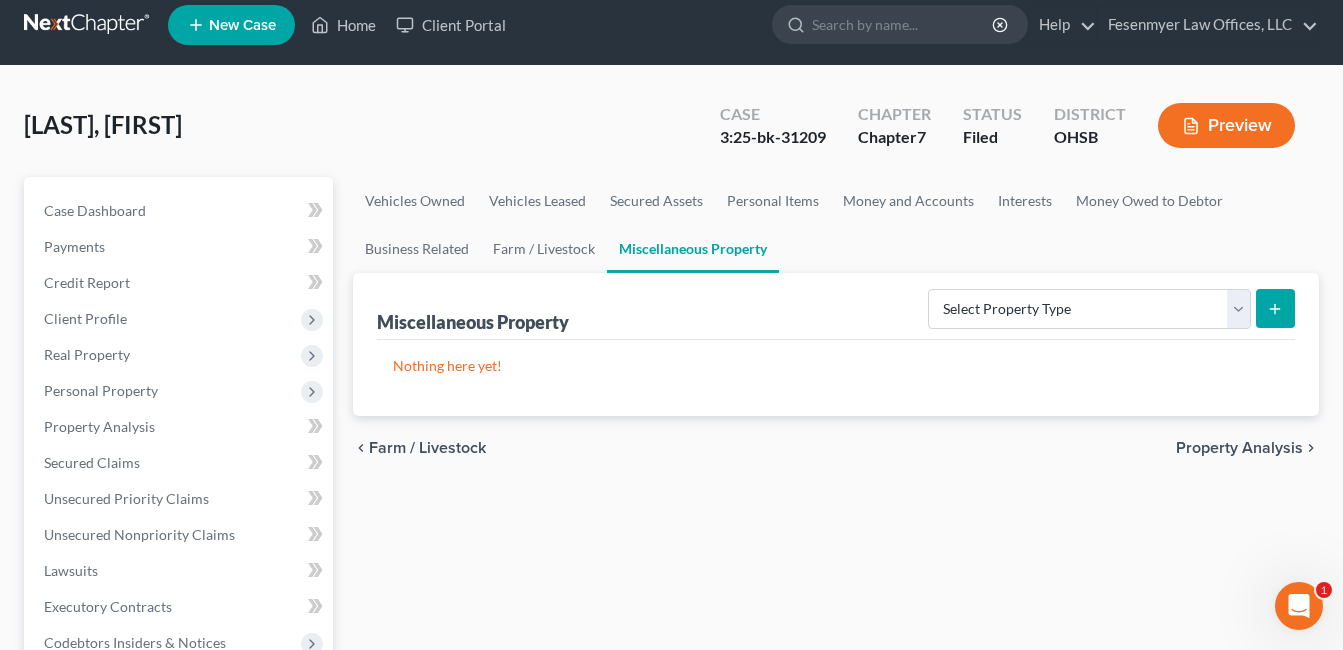 scroll, scrollTop: 0, scrollLeft: 0, axis: both 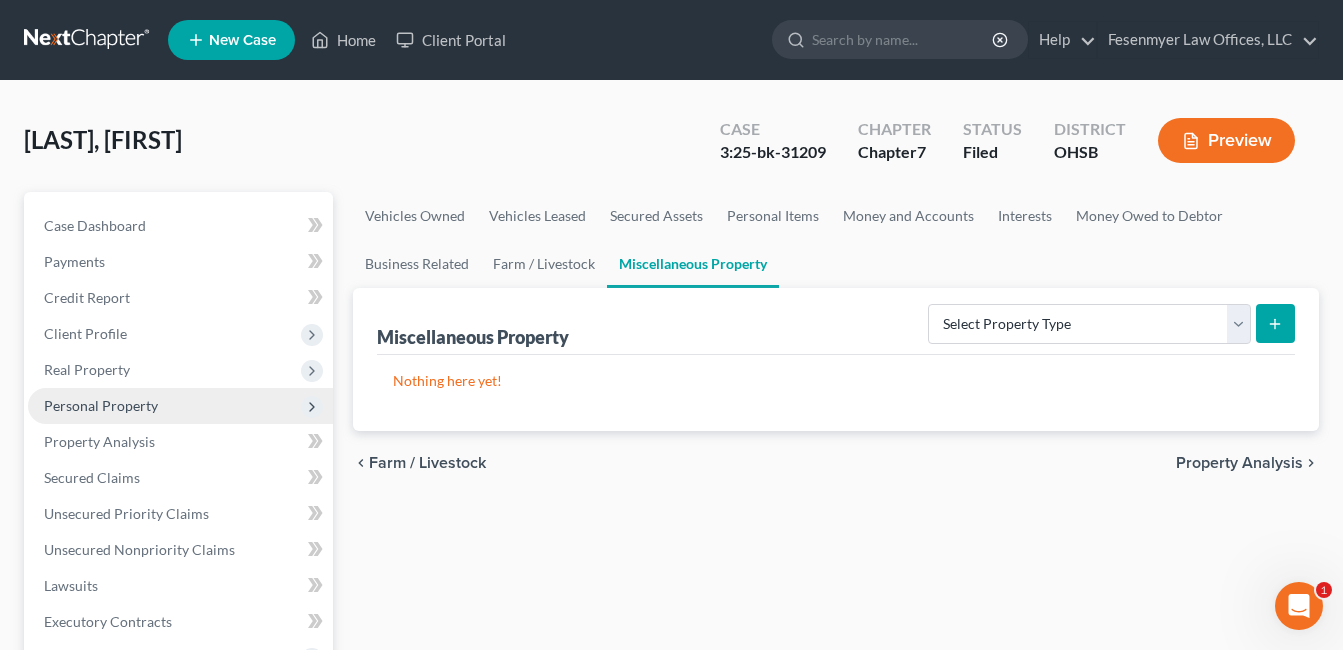 click on "Personal Property" at bounding box center (101, 405) 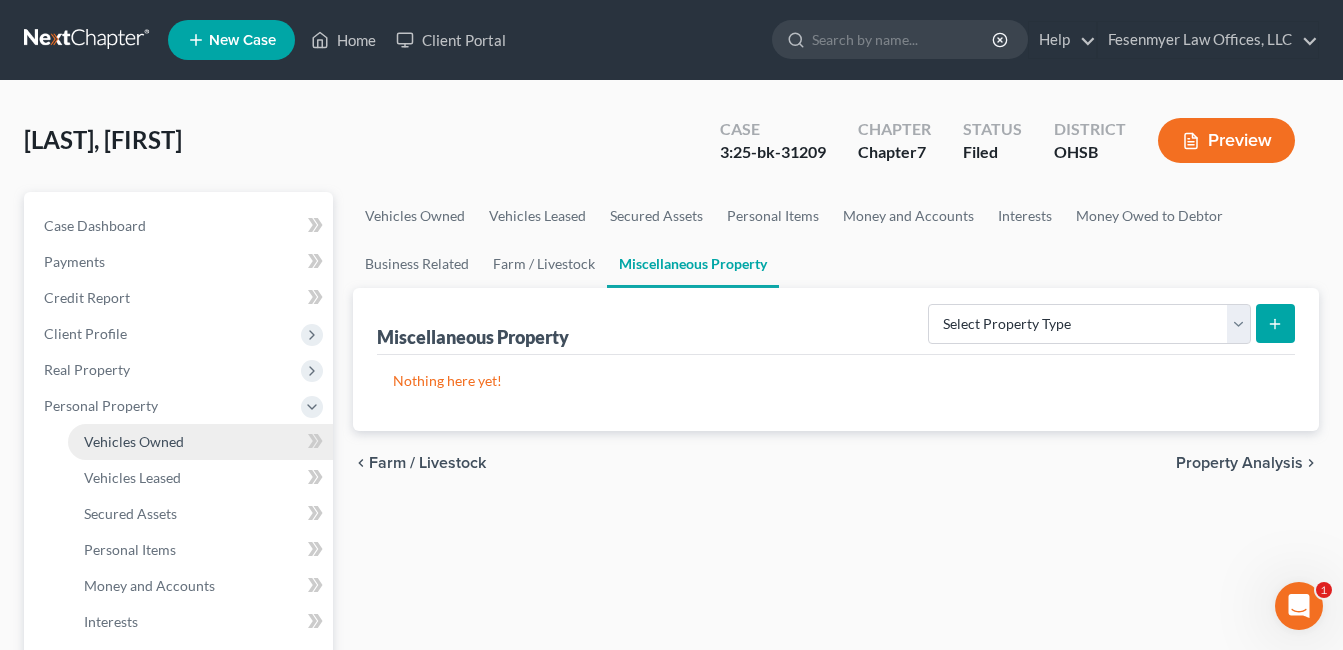 click on "Vehicles Owned" at bounding box center [134, 441] 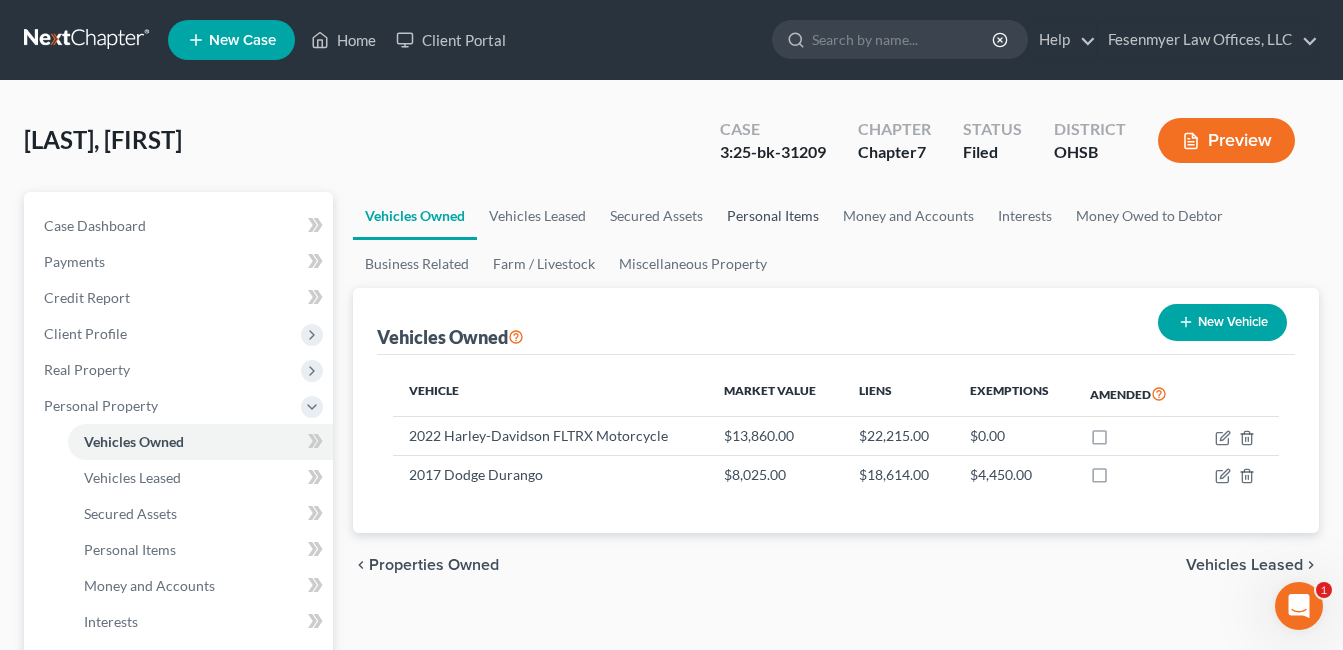 drag, startPoint x: 754, startPoint y: 207, endPoint x: 817, endPoint y: 214, distance: 63.387695 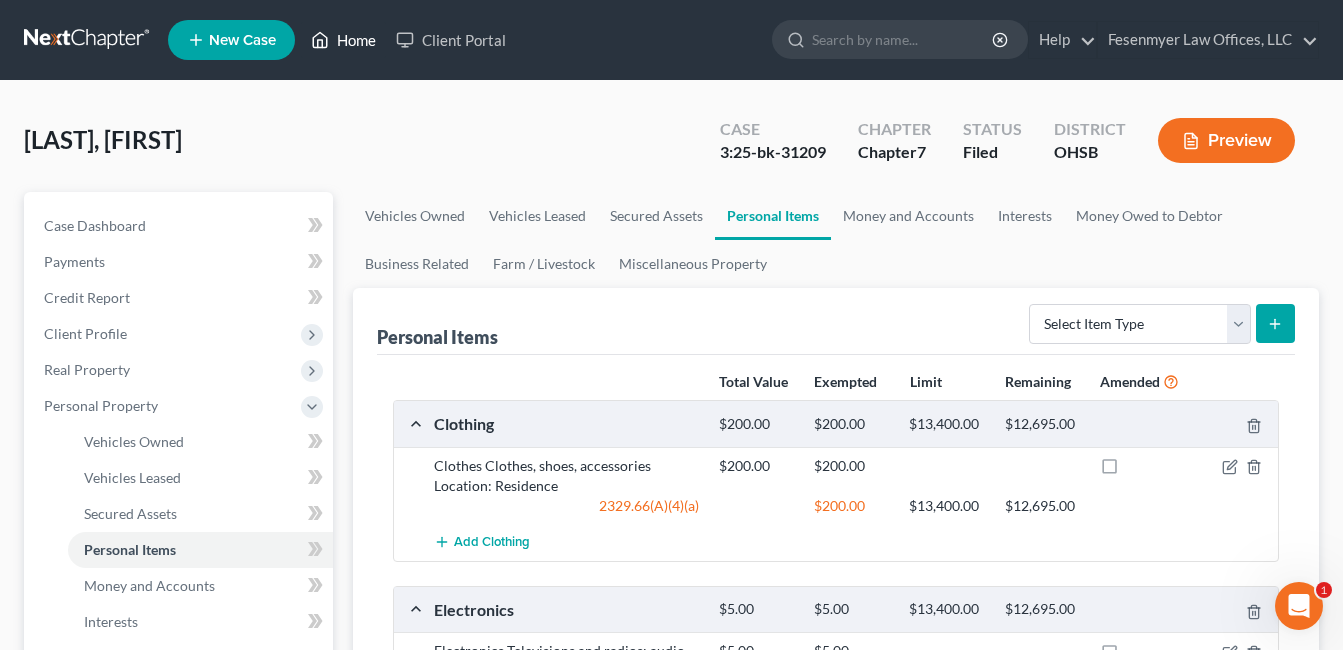 click on "Home" at bounding box center [343, 40] 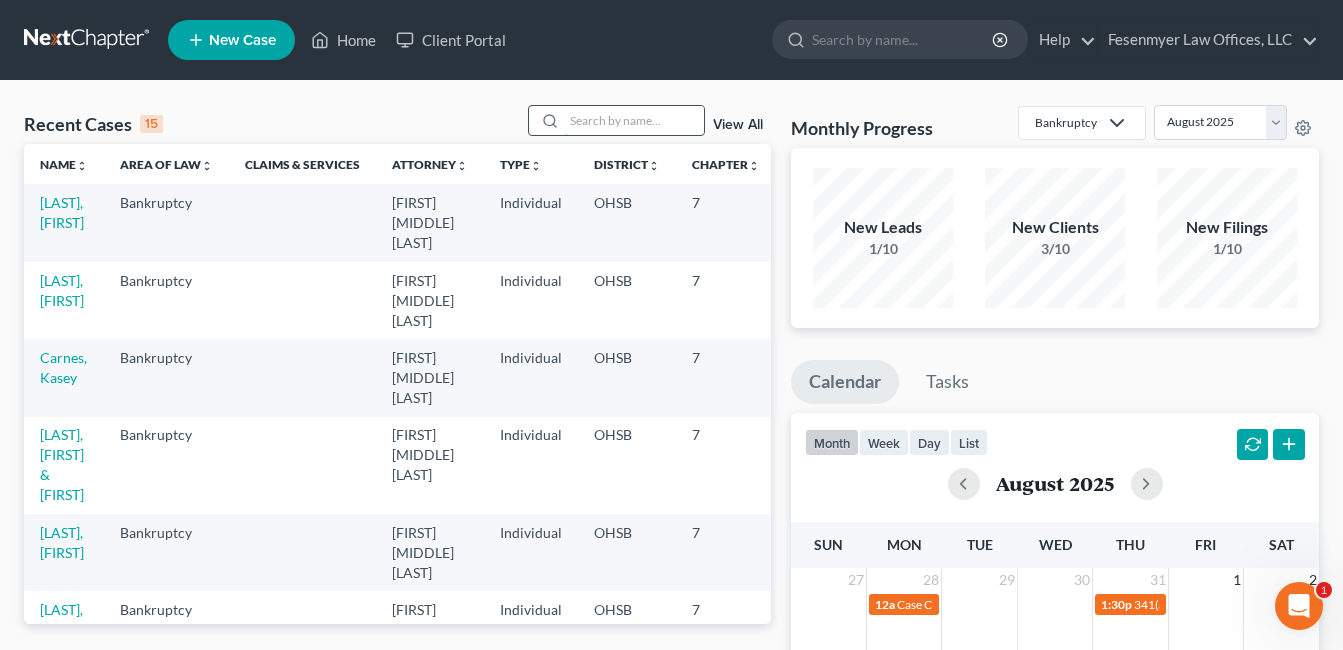 click at bounding box center (634, 120) 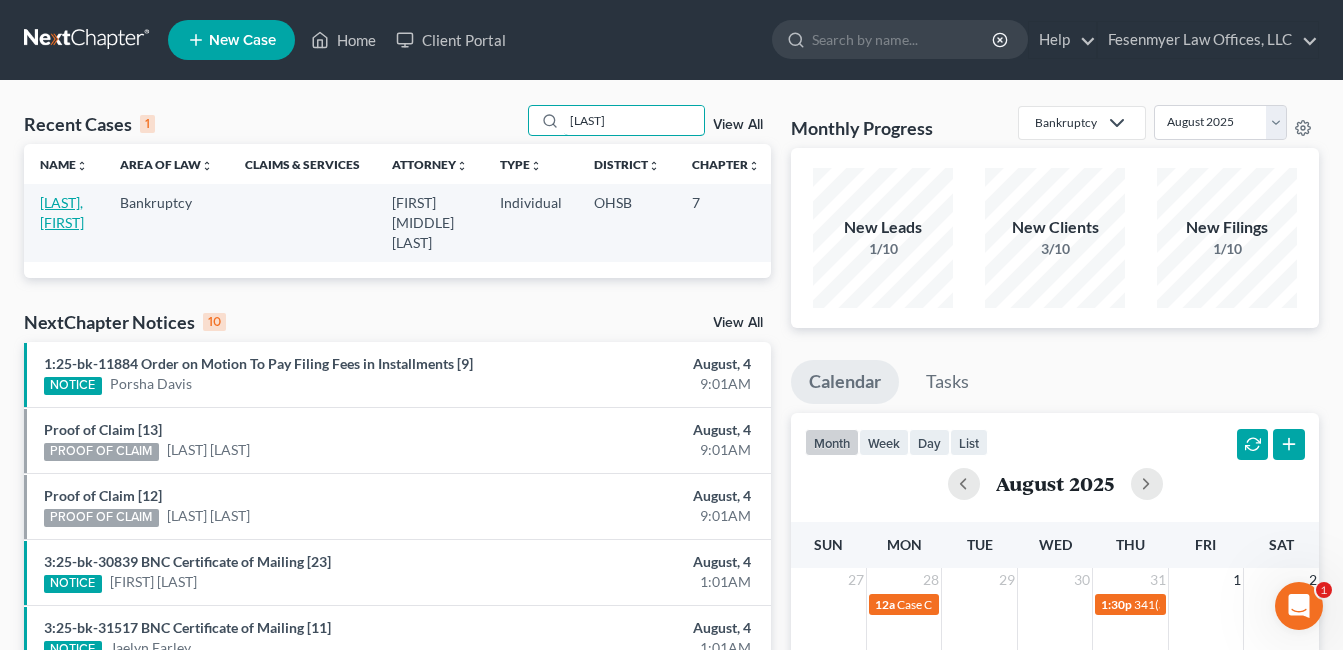 type on "turnbi" 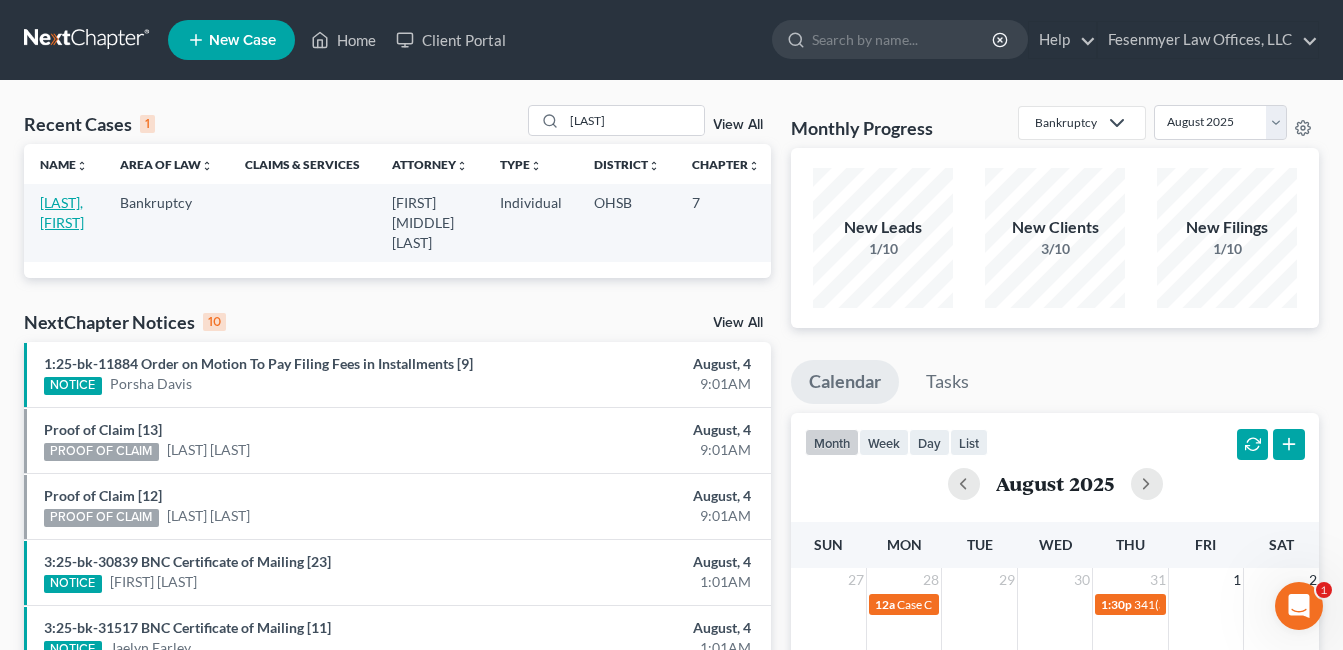 click on "[LAST], [FIRST]" at bounding box center [62, 212] 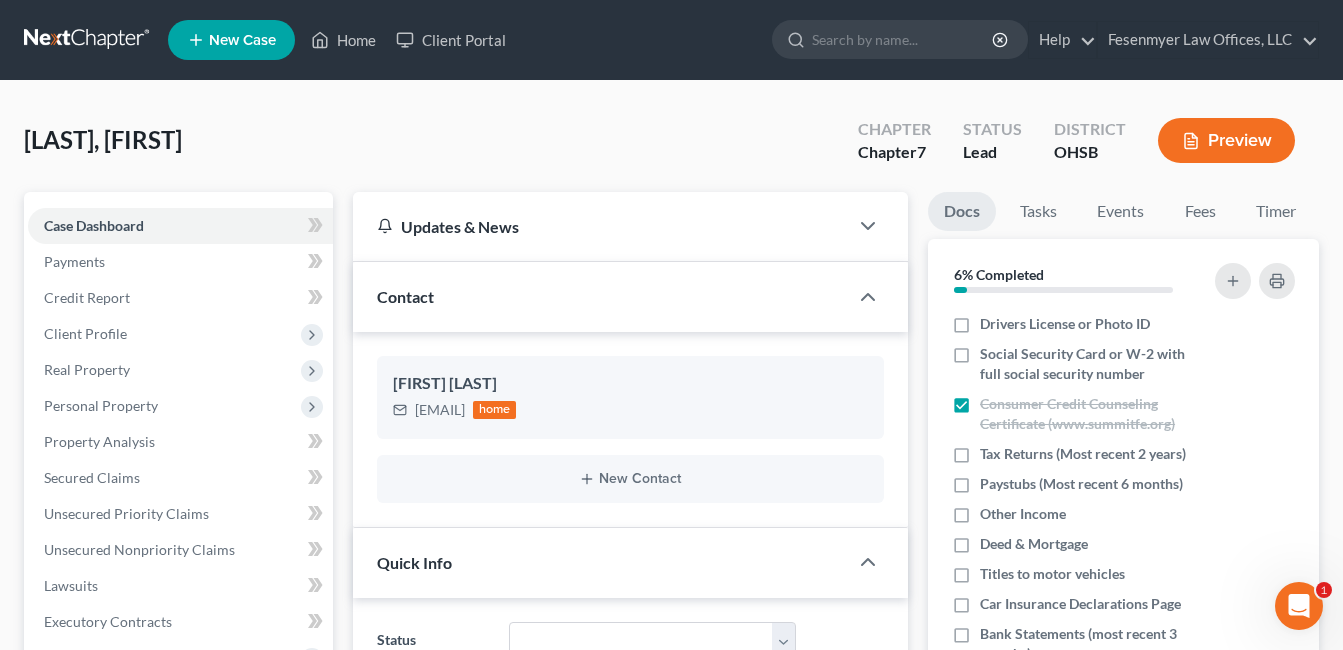 scroll, scrollTop: 500, scrollLeft: 0, axis: vertical 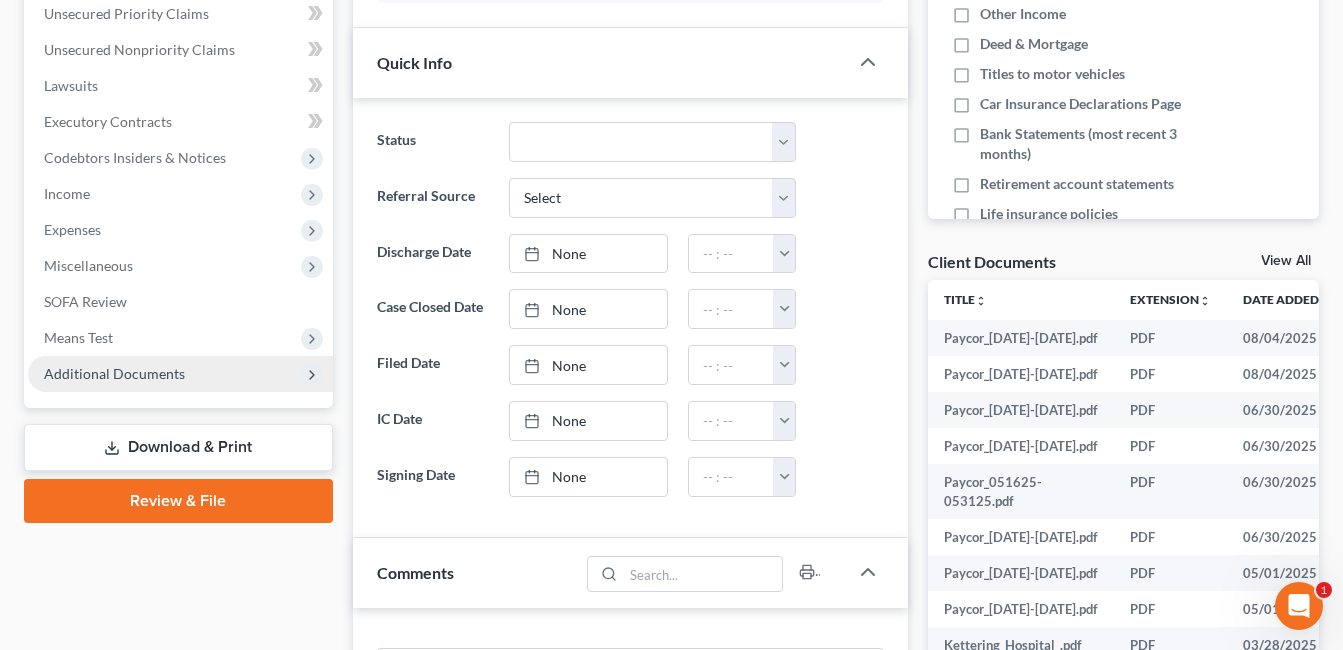 click on "Additional Documents" at bounding box center (114, 373) 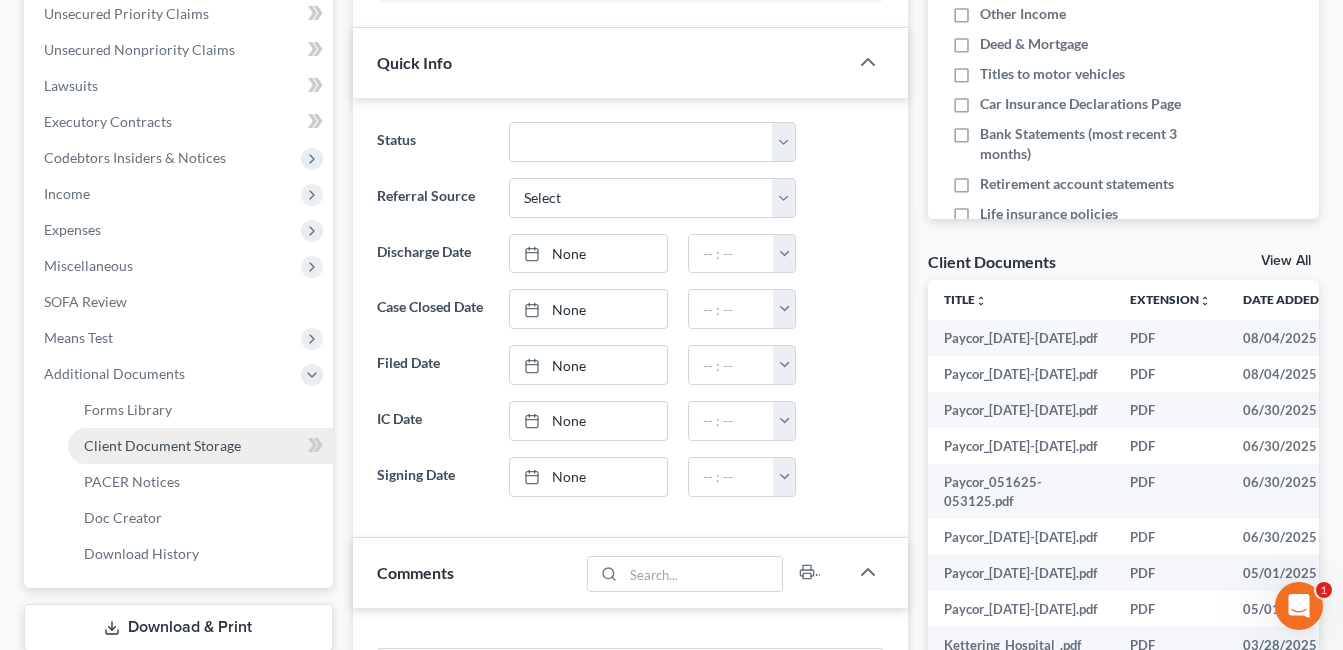 click on "Client Document Storage" at bounding box center (162, 445) 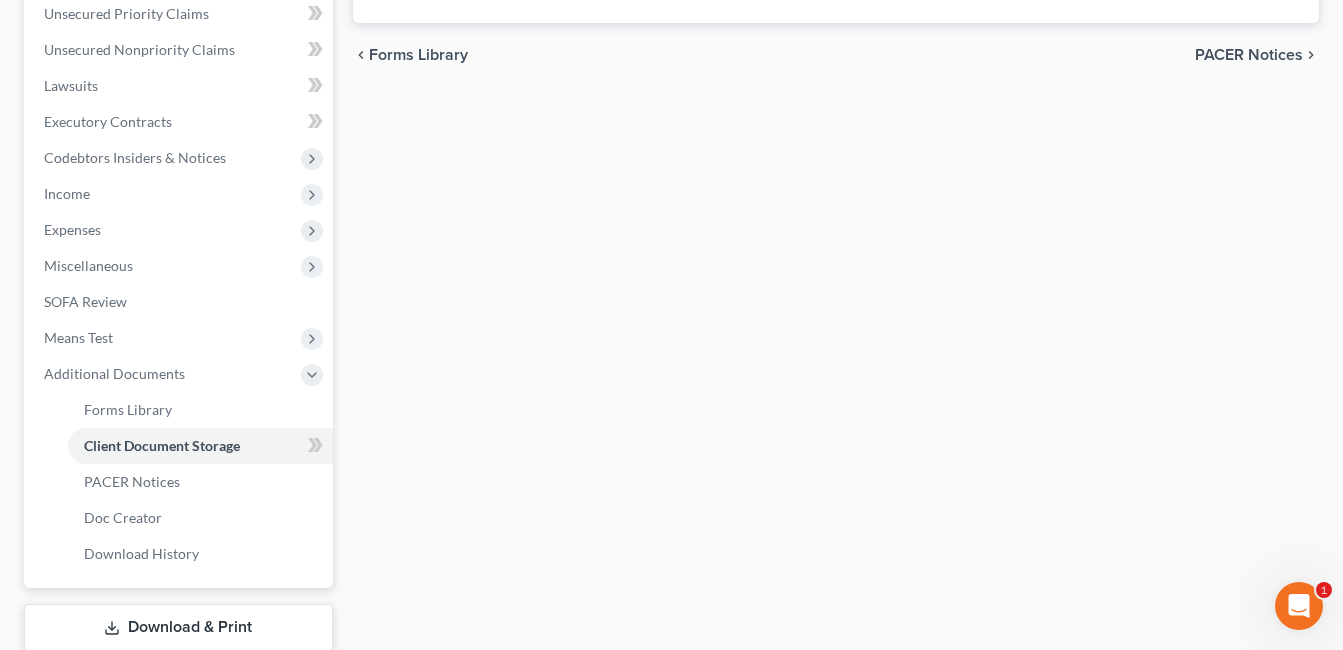 scroll, scrollTop: 498, scrollLeft: 0, axis: vertical 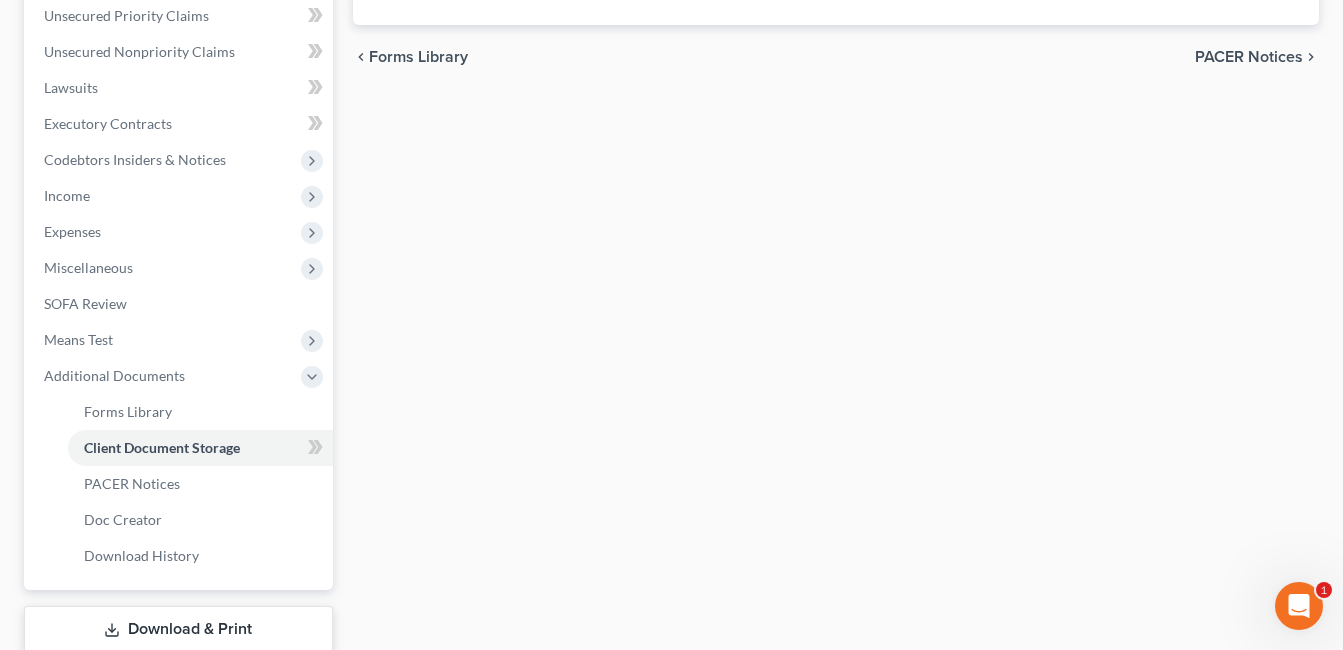 select on "7" 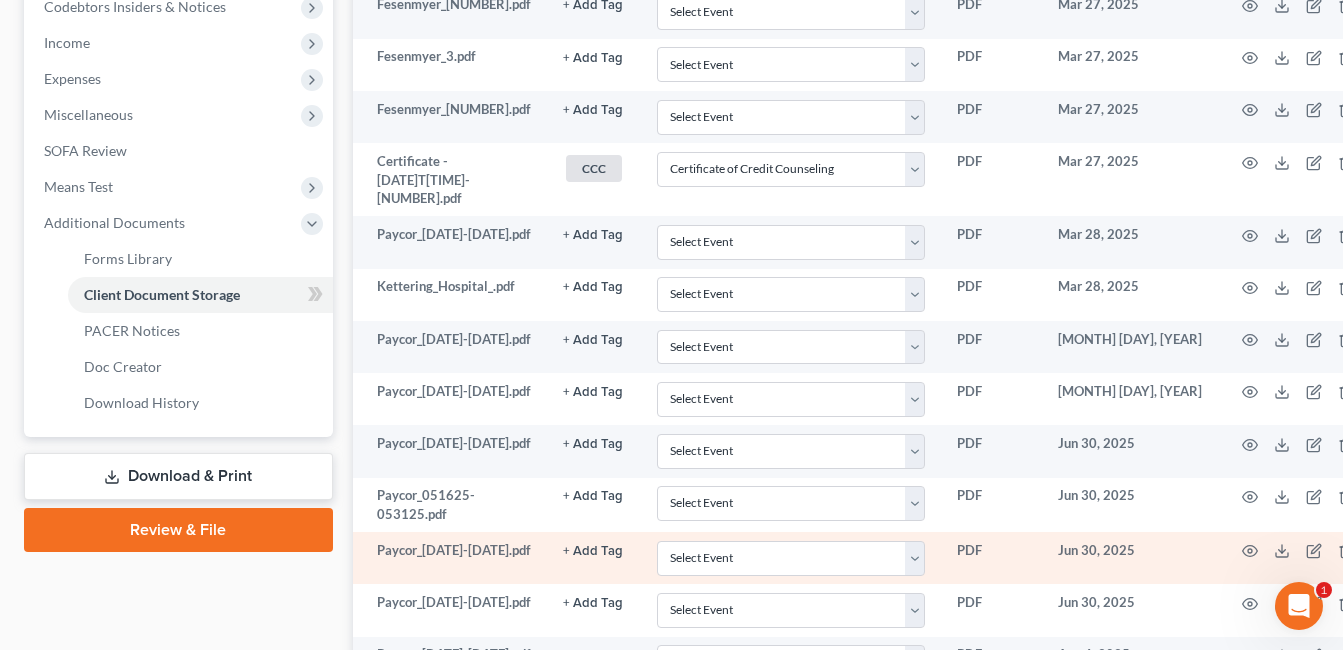 scroll, scrollTop: 898, scrollLeft: 0, axis: vertical 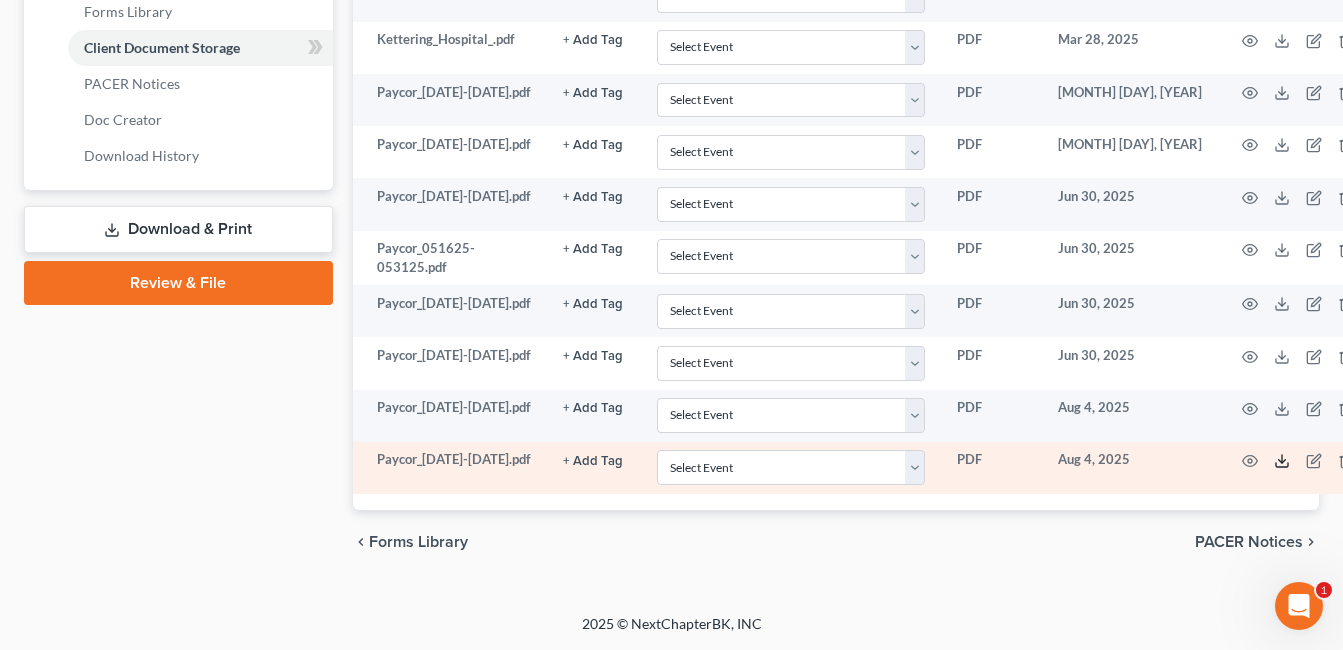 click 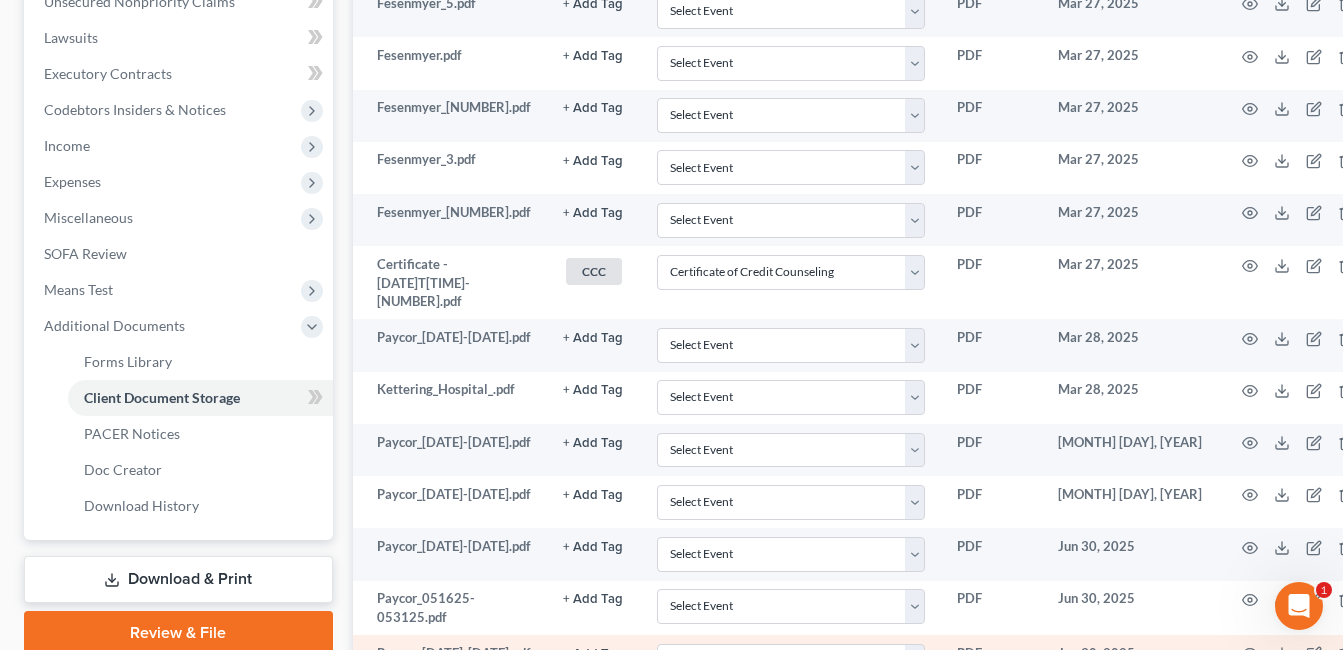 scroll, scrollTop: 498, scrollLeft: 0, axis: vertical 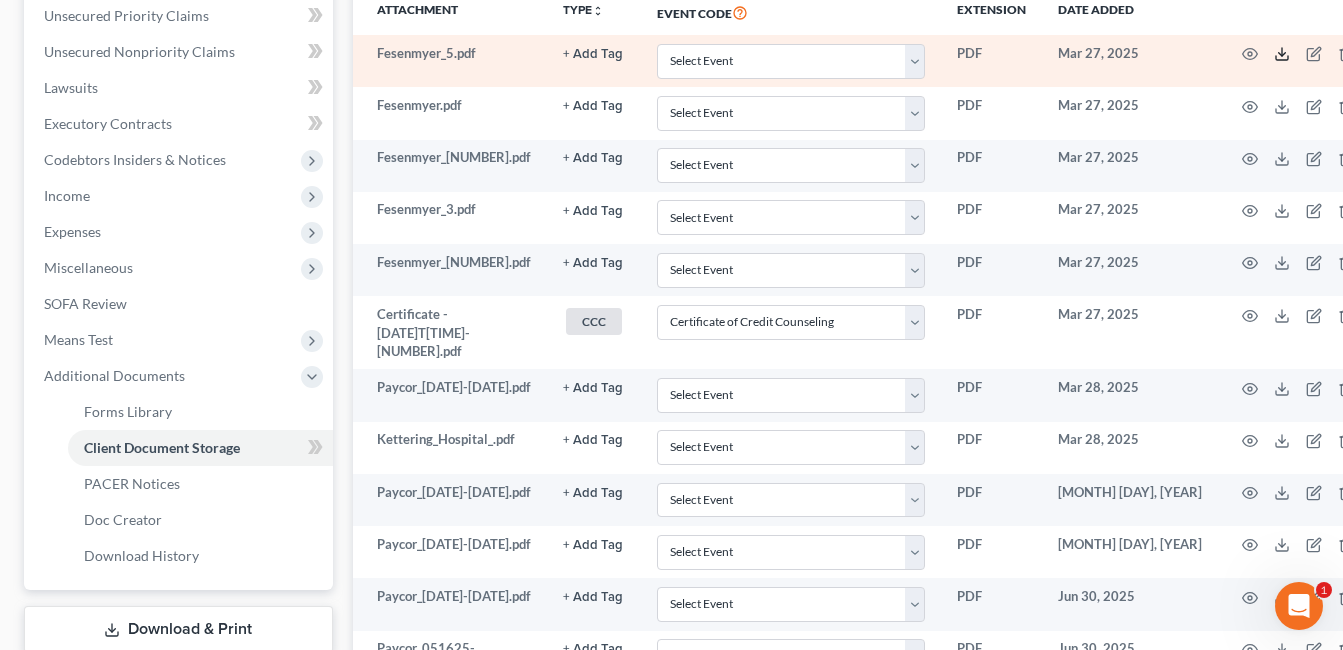 click 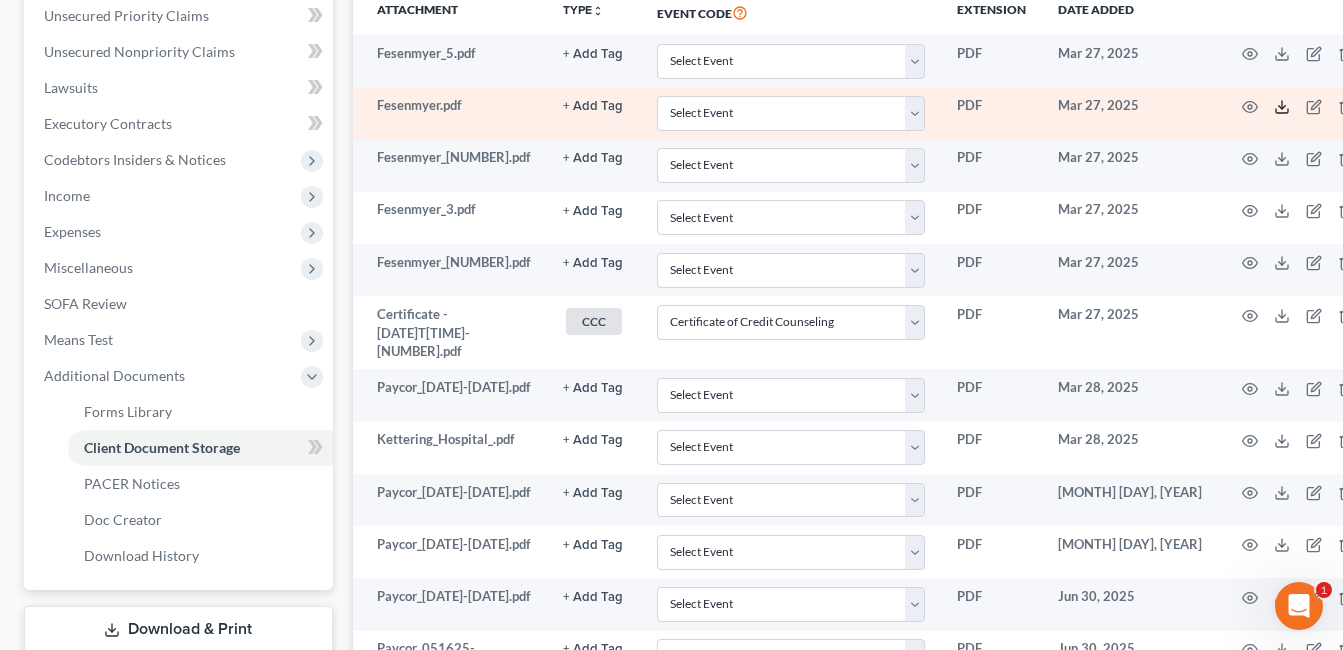 click 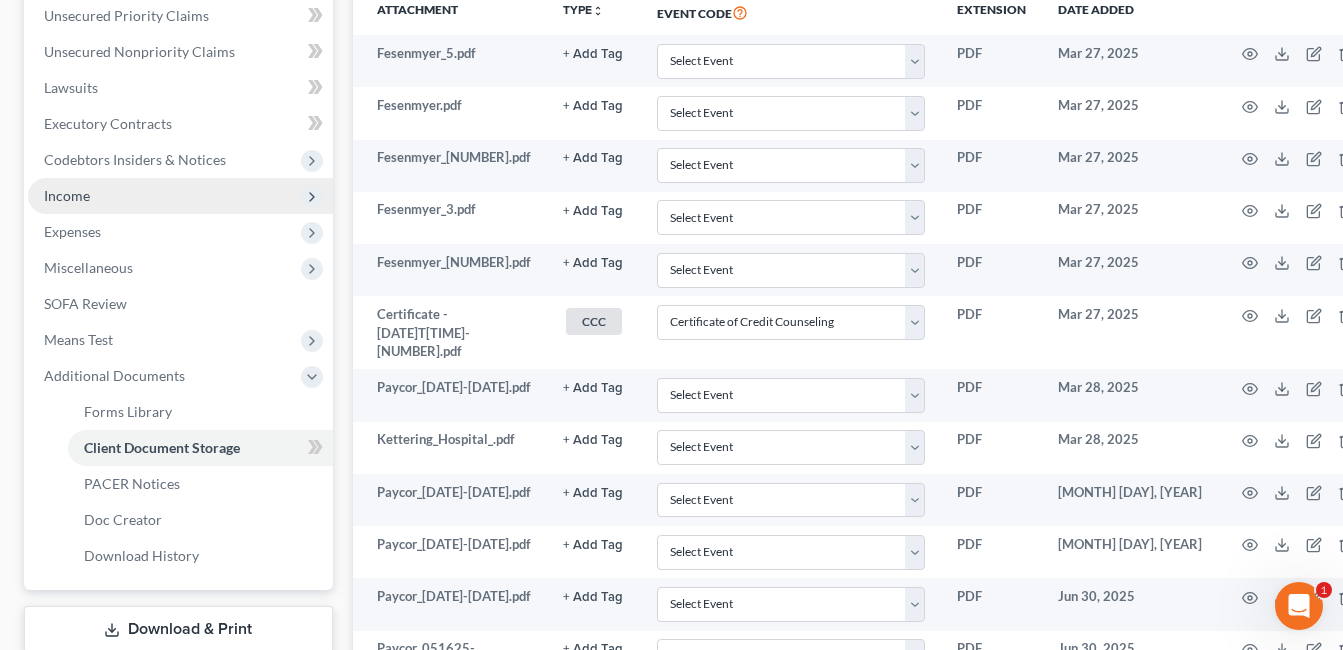 click on "Income" at bounding box center [180, 196] 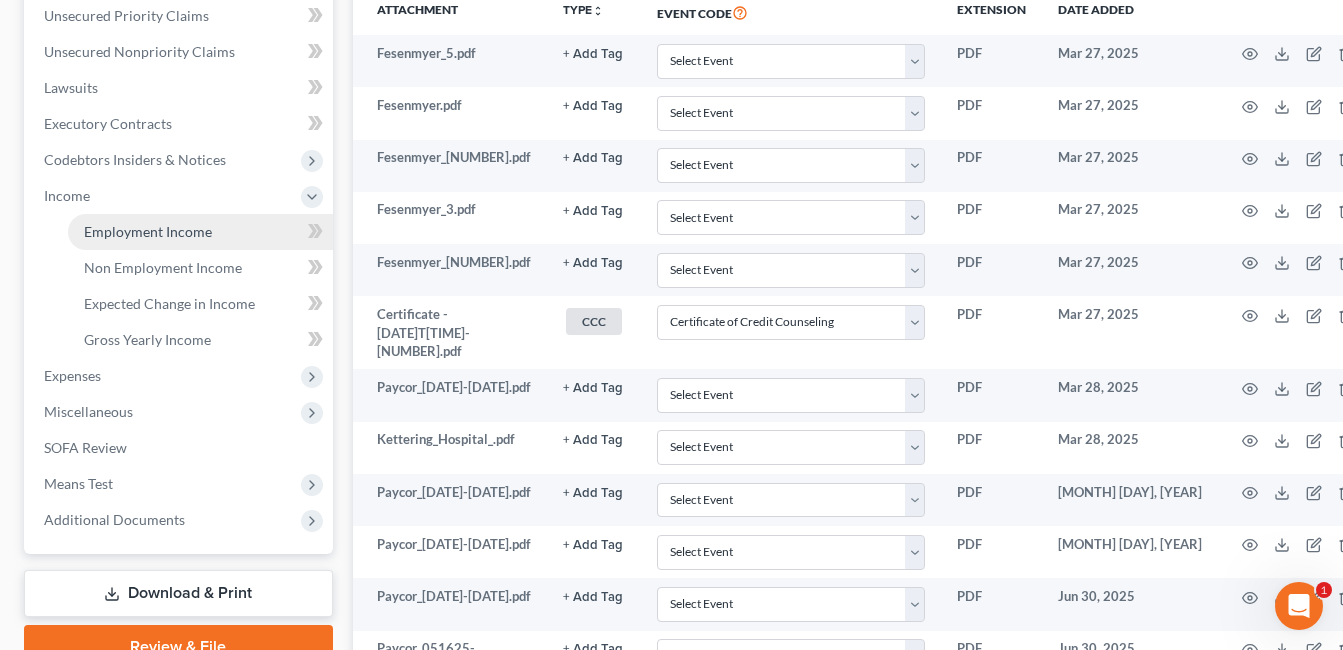 click on "Employment Income" at bounding box center (148, 231) 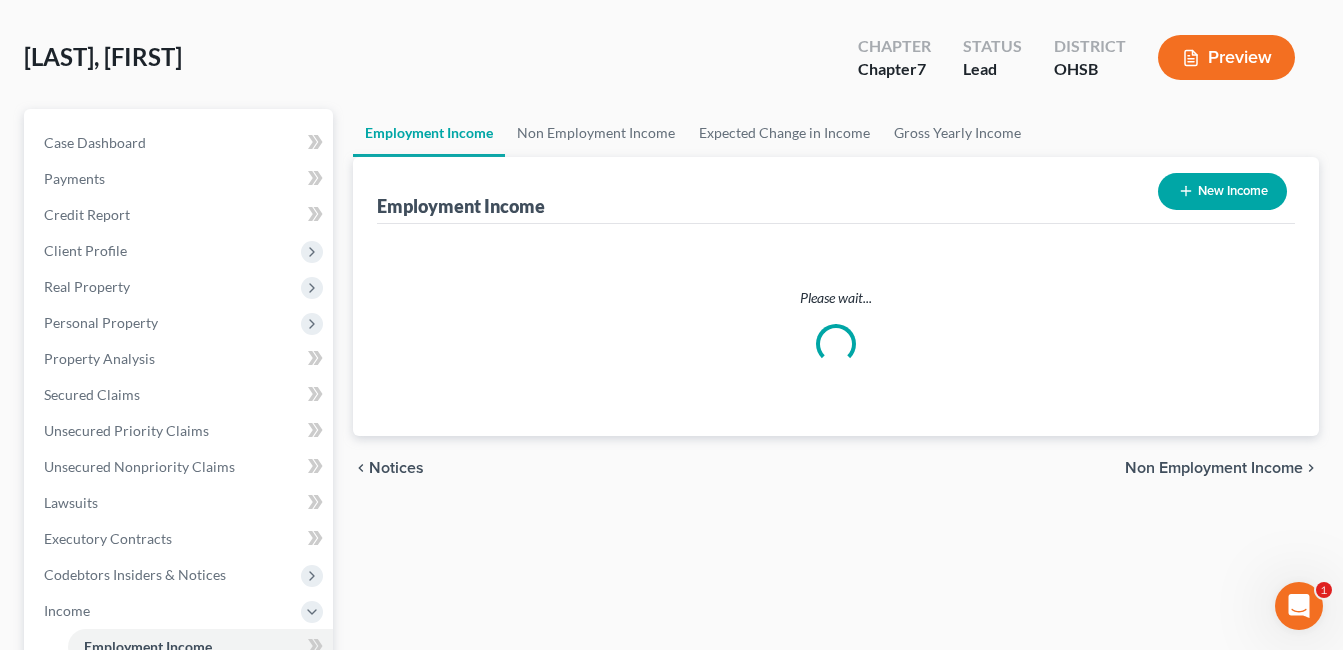 scroll, scrollTop: 0, scrollLeft: 0, axis: both 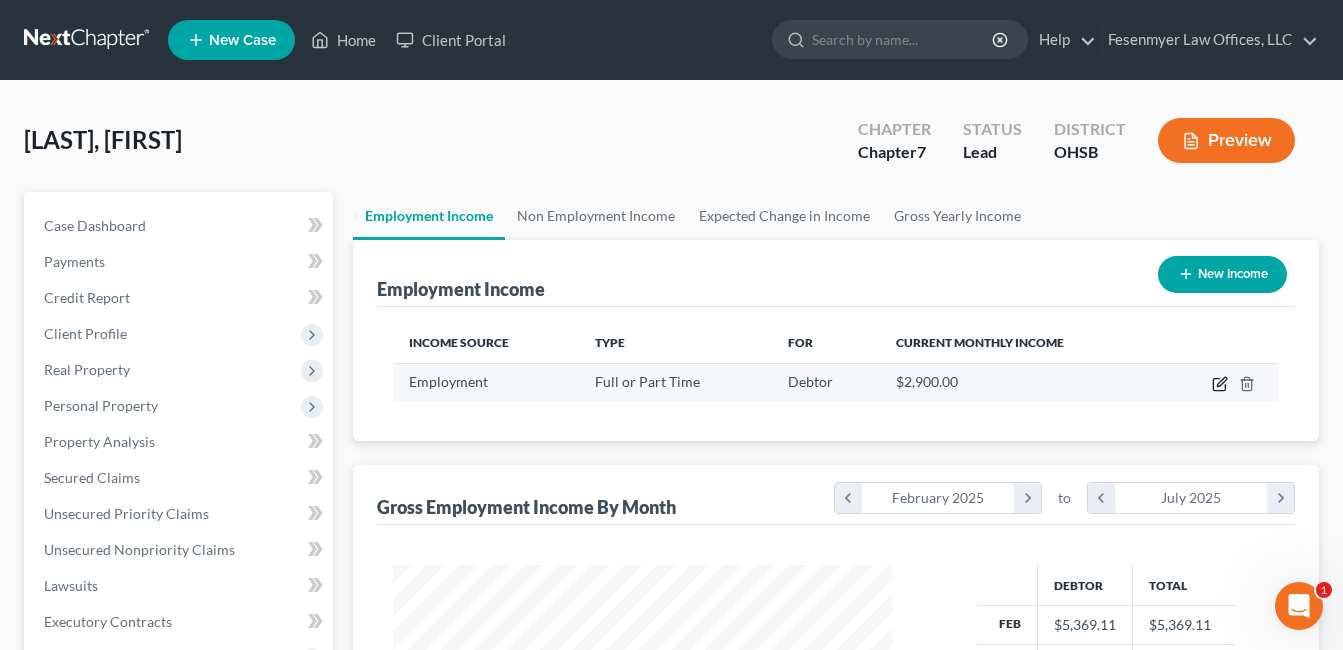 click 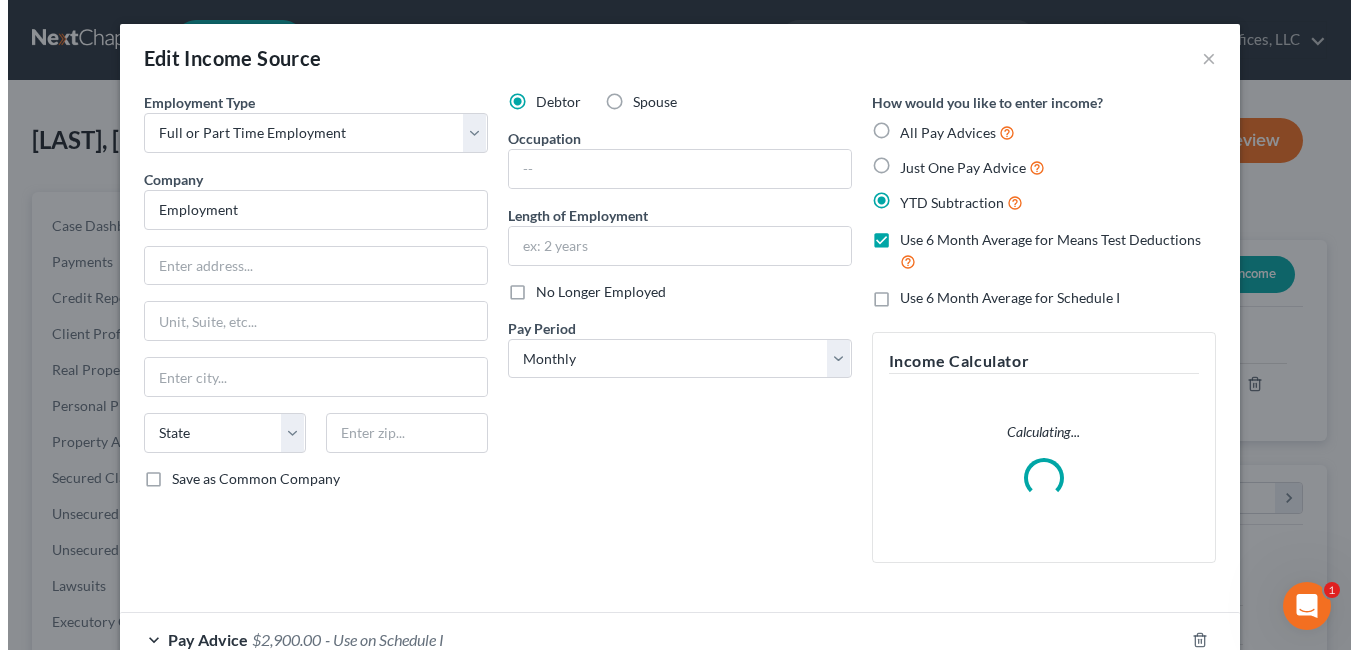 scroll, scrollTop: 999642, scrollLeft: 999453, axis: both 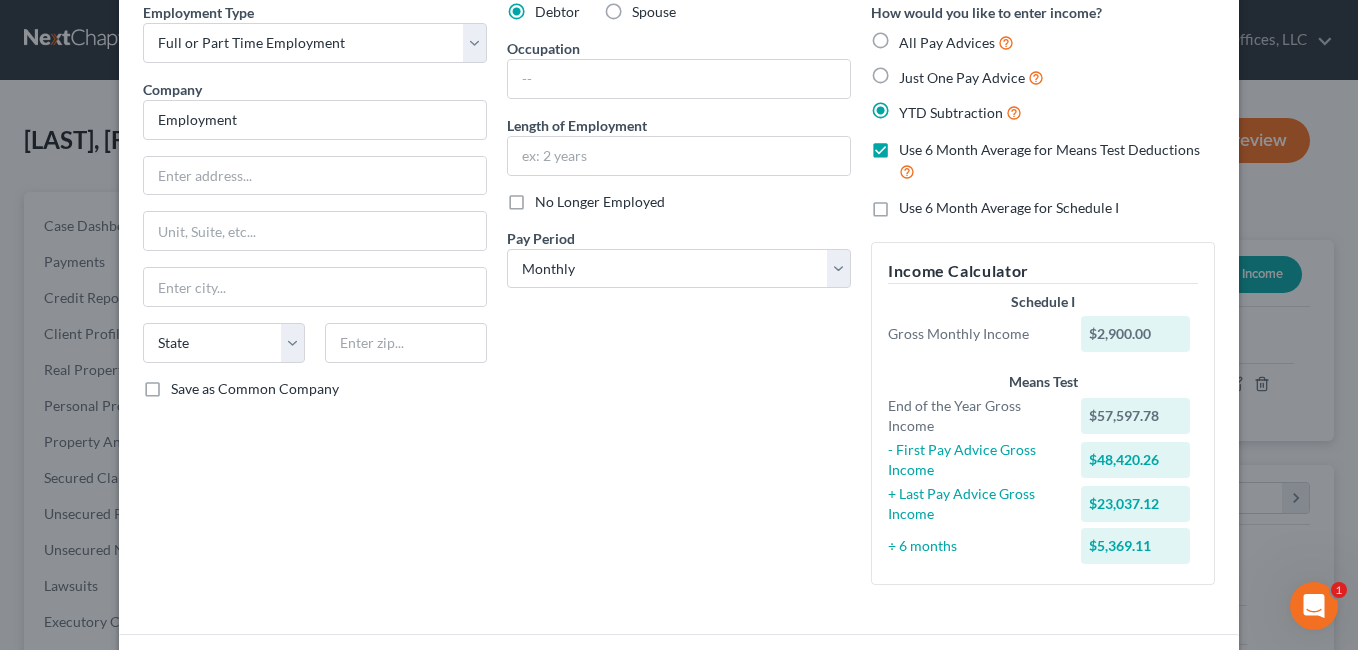 click on "Use 6 Month Average for Means Test Deductions" at bounding box center (1057, 161) 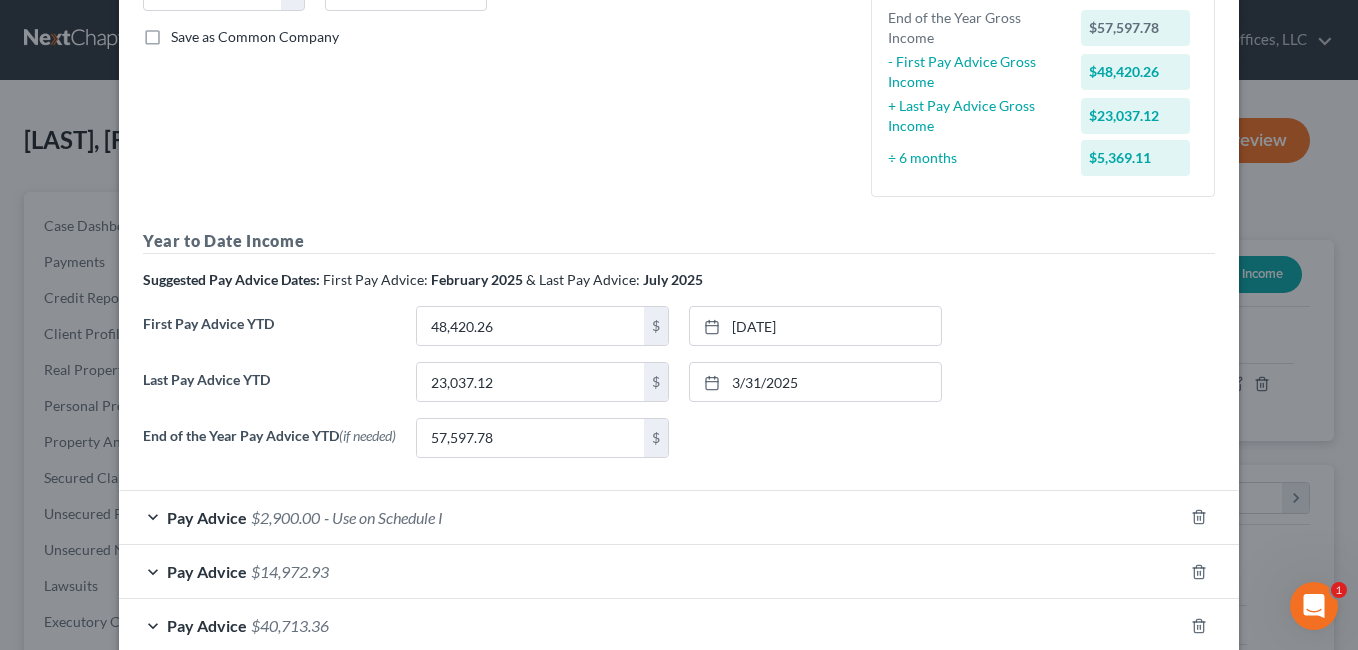 scroll, scrollTop: 490, scrollLeft: 0, axis: vertical 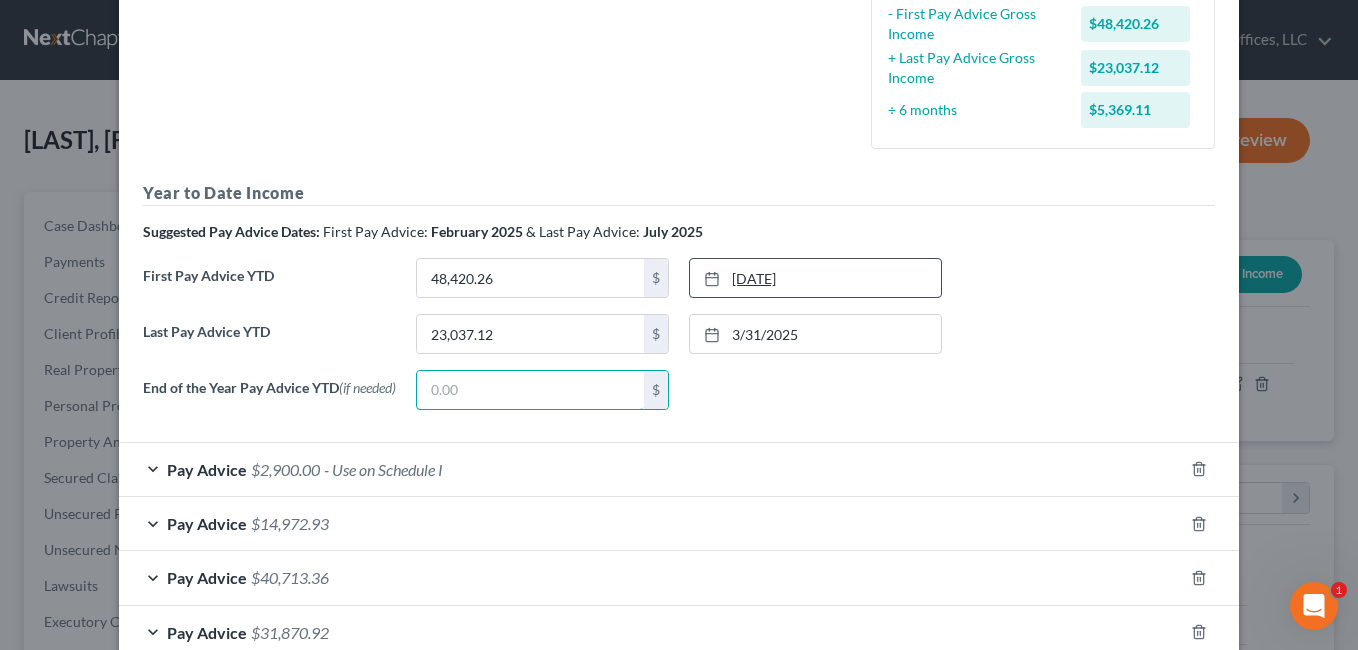 type 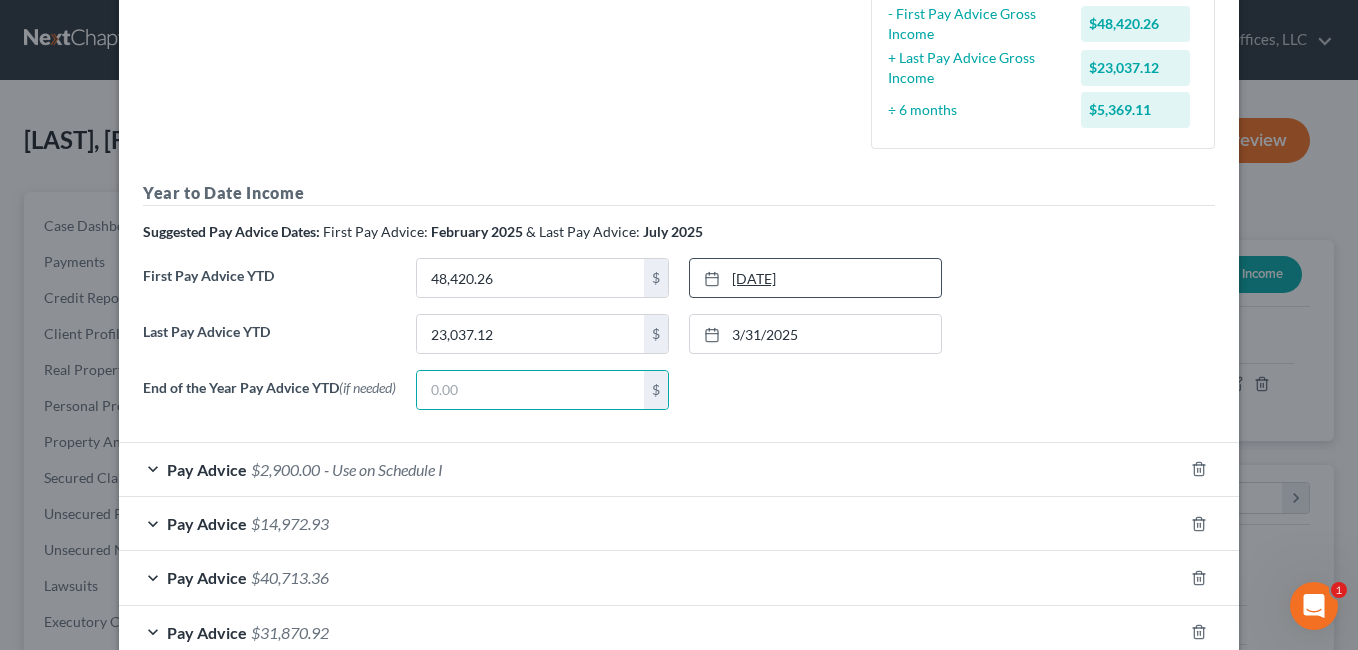 click on "10/1/2024" at bounding box center (815, 278) 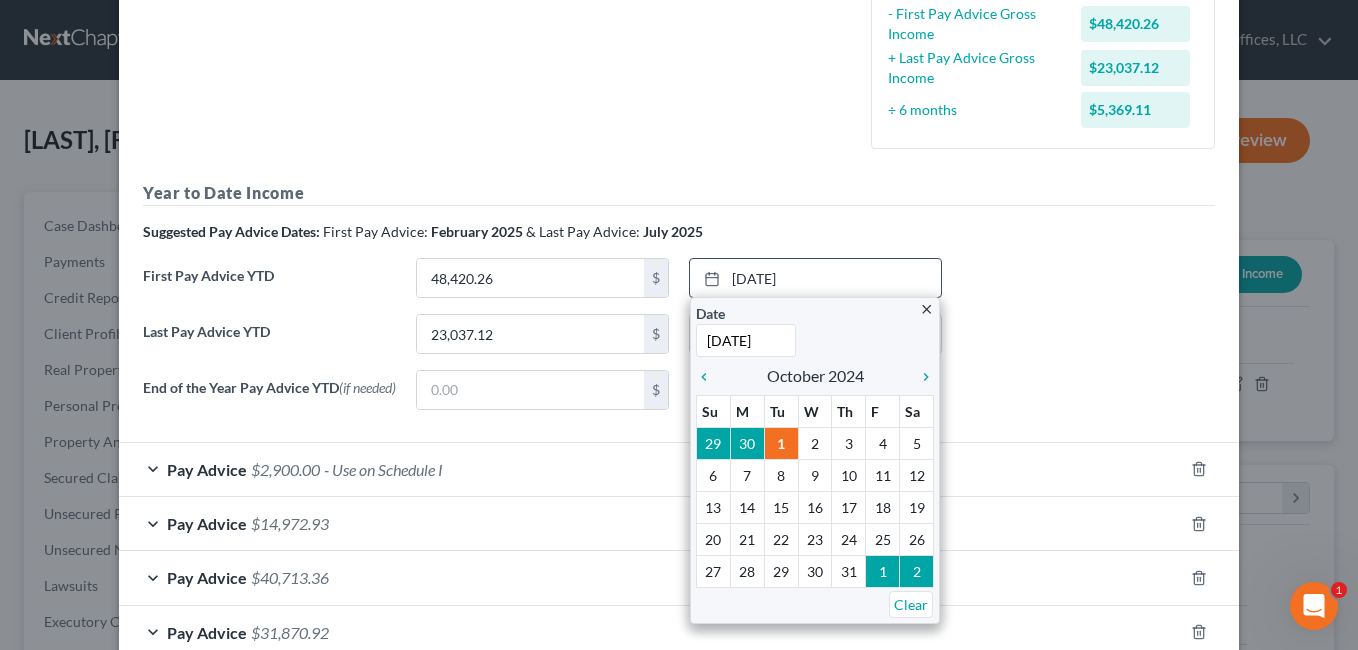 click on "close
Date
10/1/2024
Time
12:00 AM
chevron_left
October 2024
chevron_right
Su M Tu W Th F Sa
29 30 1 2 3 4 5
6 7 8 9 10 11 12
13 14 15 16 17 18 19
20 21 22 23 24 25 26
27 28 29 30 31 1 2
Clear" at bounding box center [815, 460] 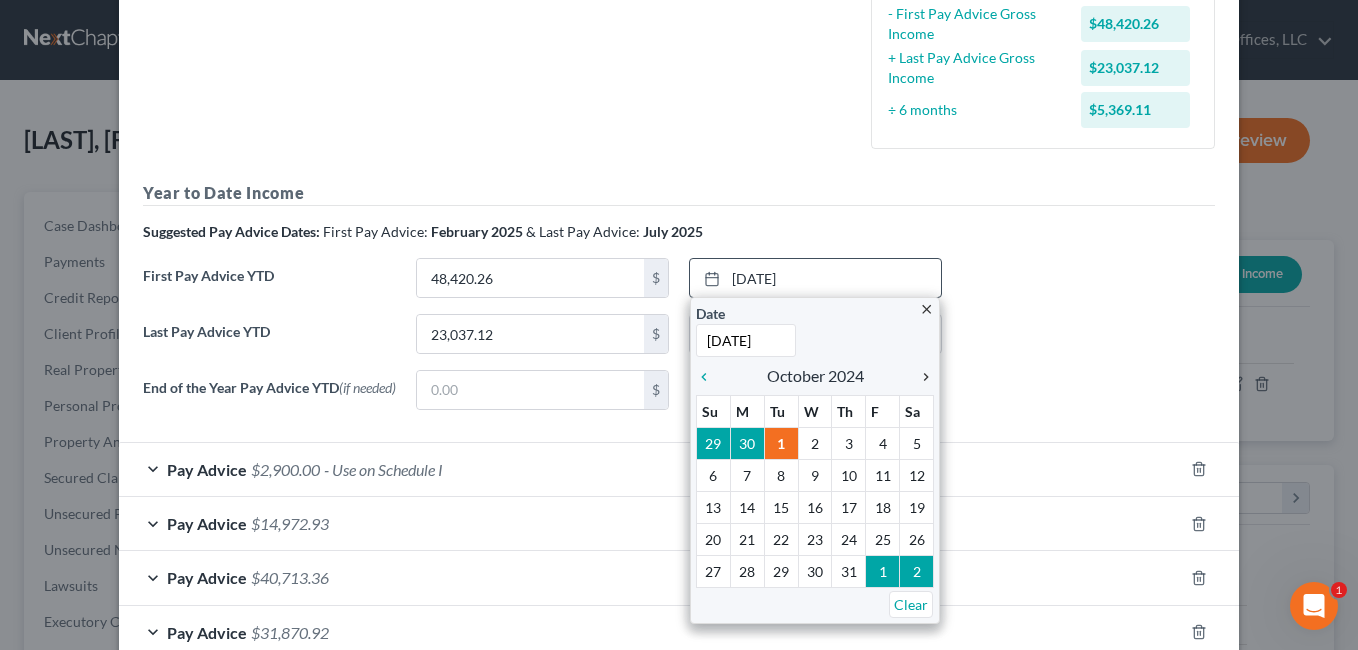 click on "chevron_right" at bounding box center [921, 377] 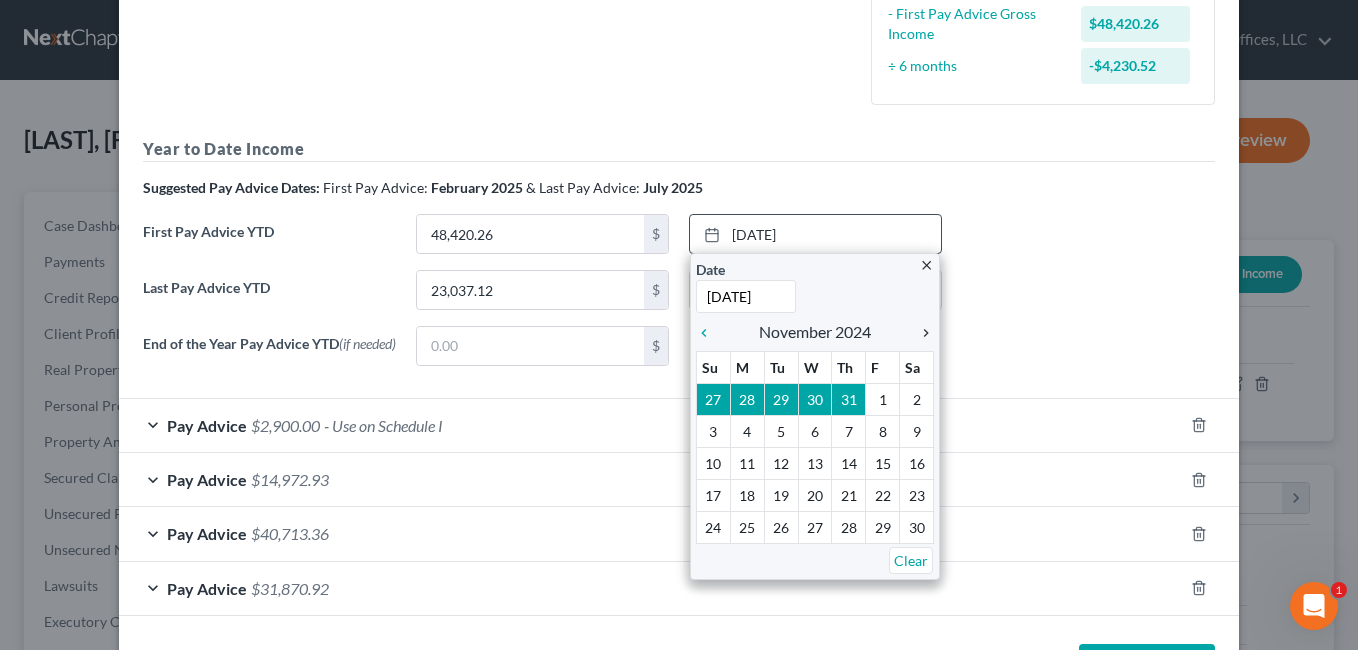 click on "Sa" at bounding box center [917, 368] 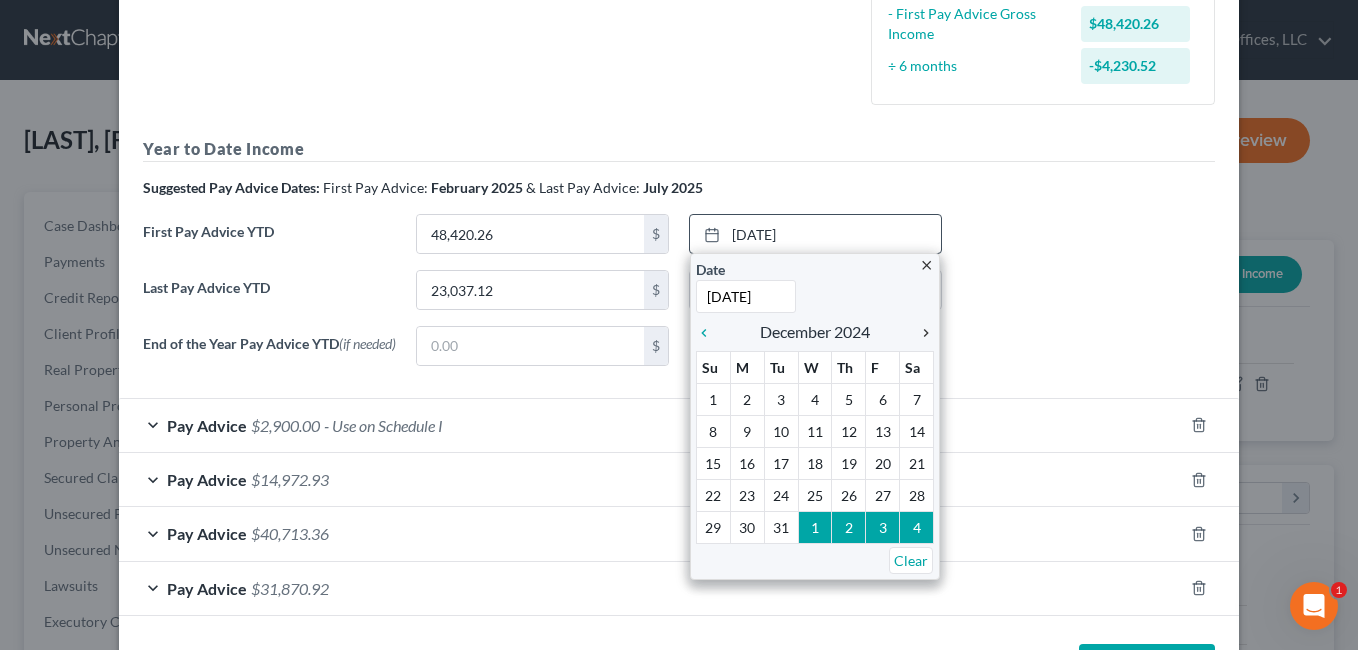 click on "chevron_right" at bounding box center [921, 333] 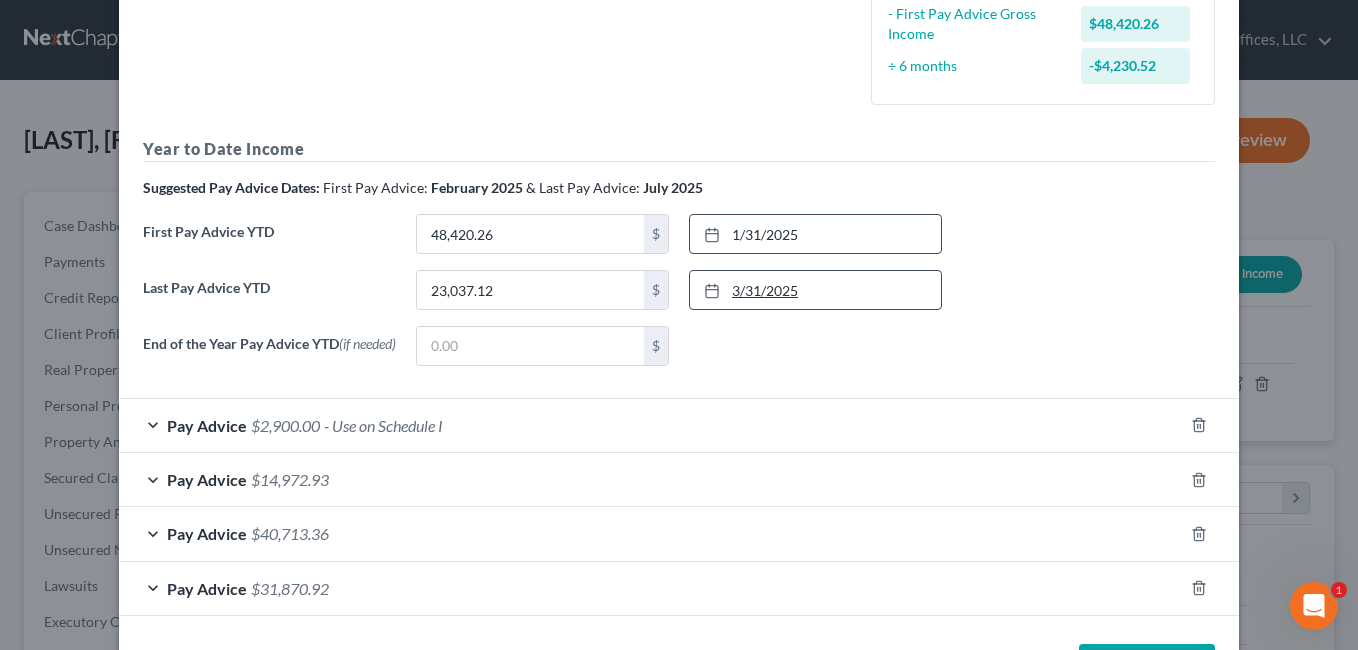 click on "3/31/2025" at bounding box center (815, 290) 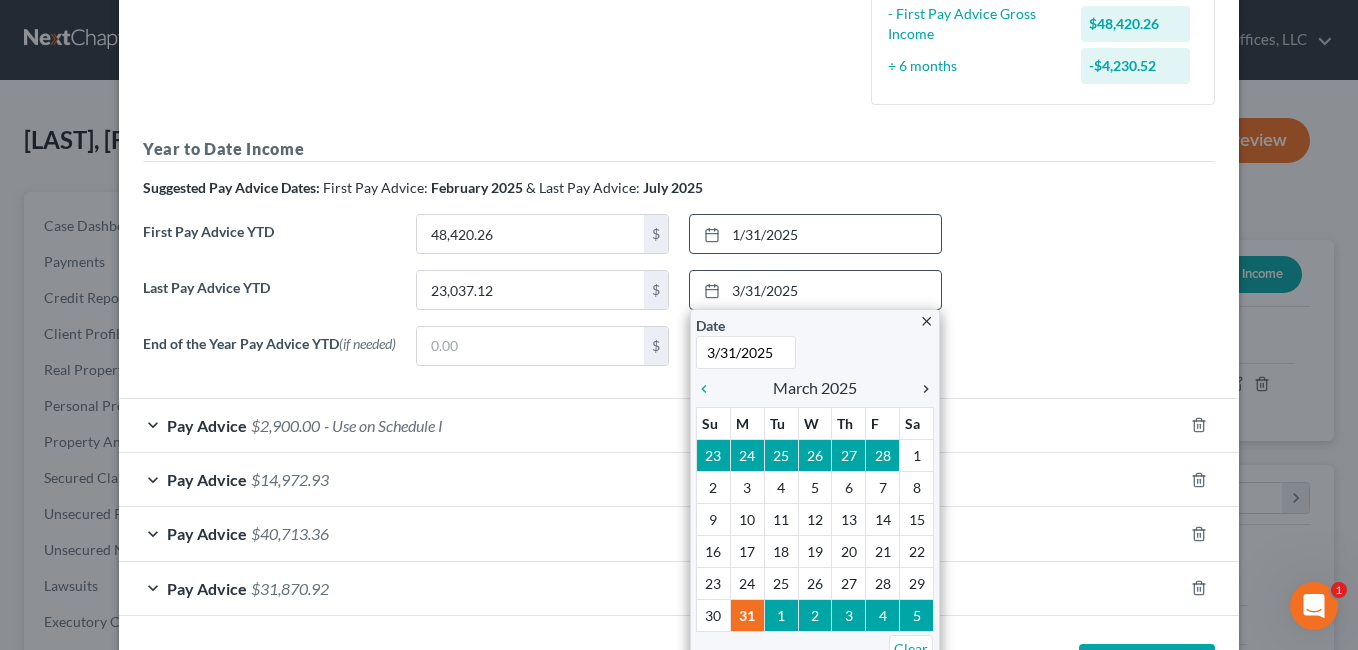 click on "chevron_right" at bounding box center [921, 389] 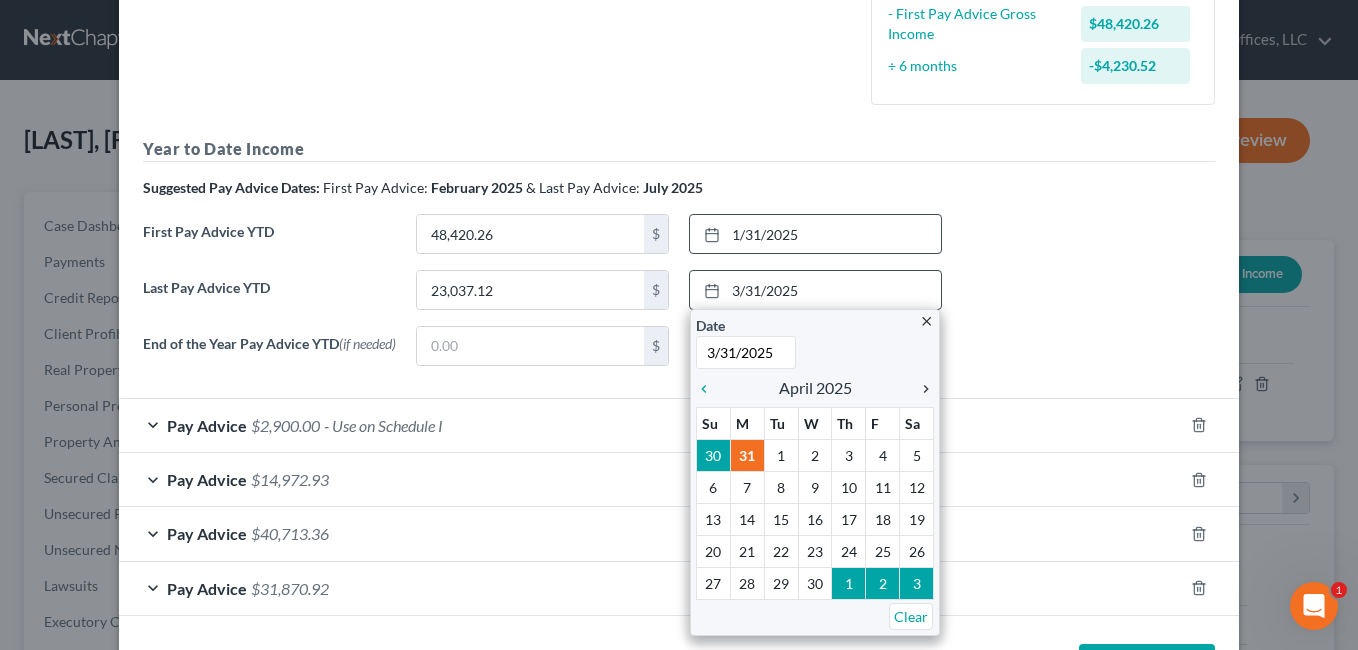 click on "chevron_right" at bounding box center [921, 389] 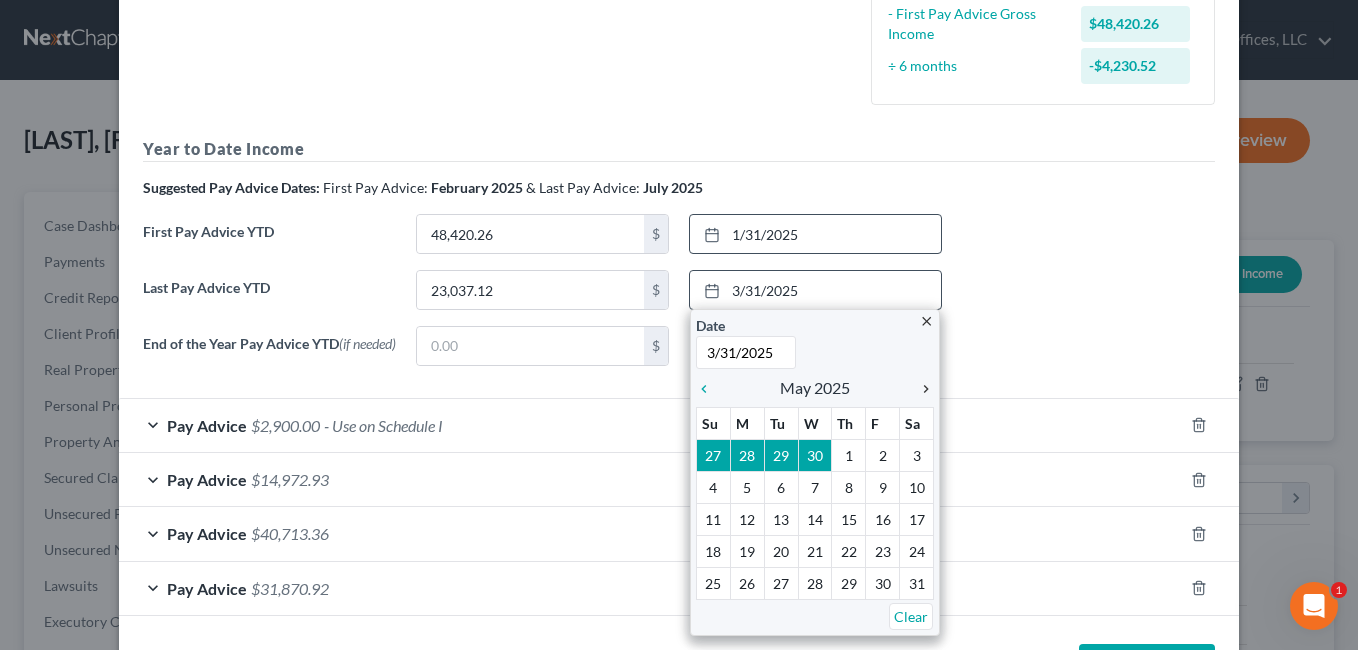 click on "chevron_right" at bounding box center (921, 389) 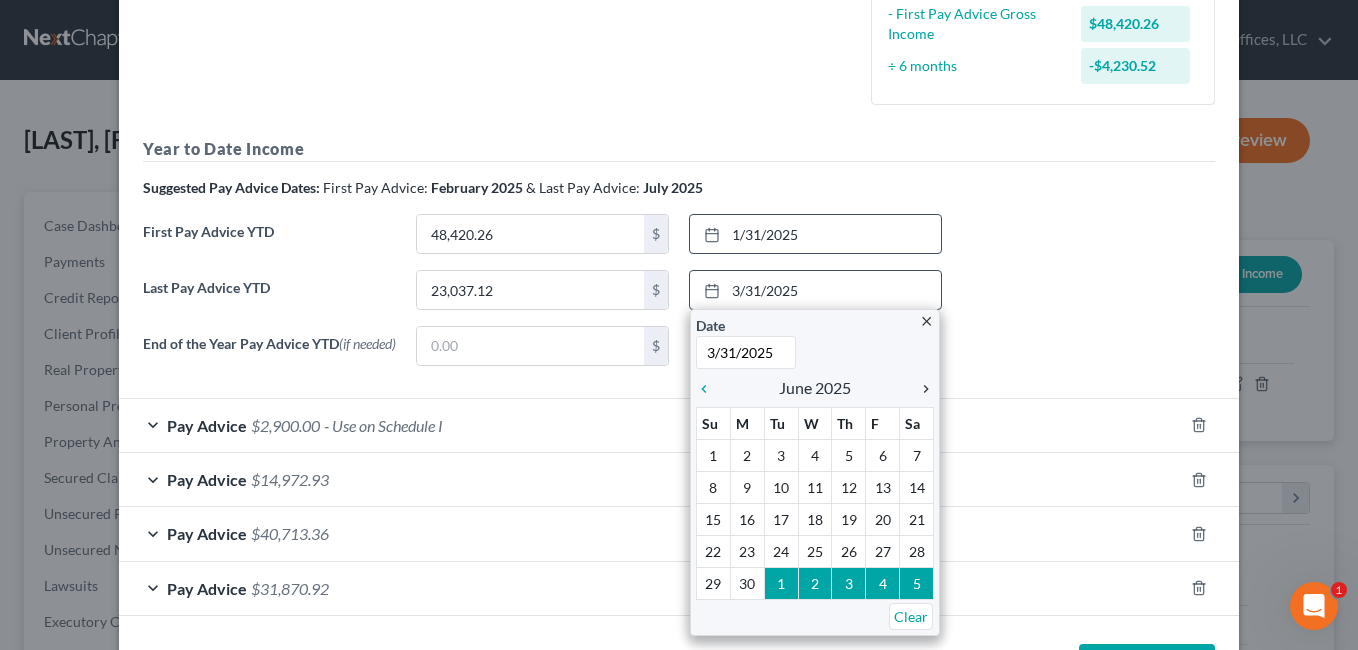 click on "chevron_right" at bounding box center (921, 389) 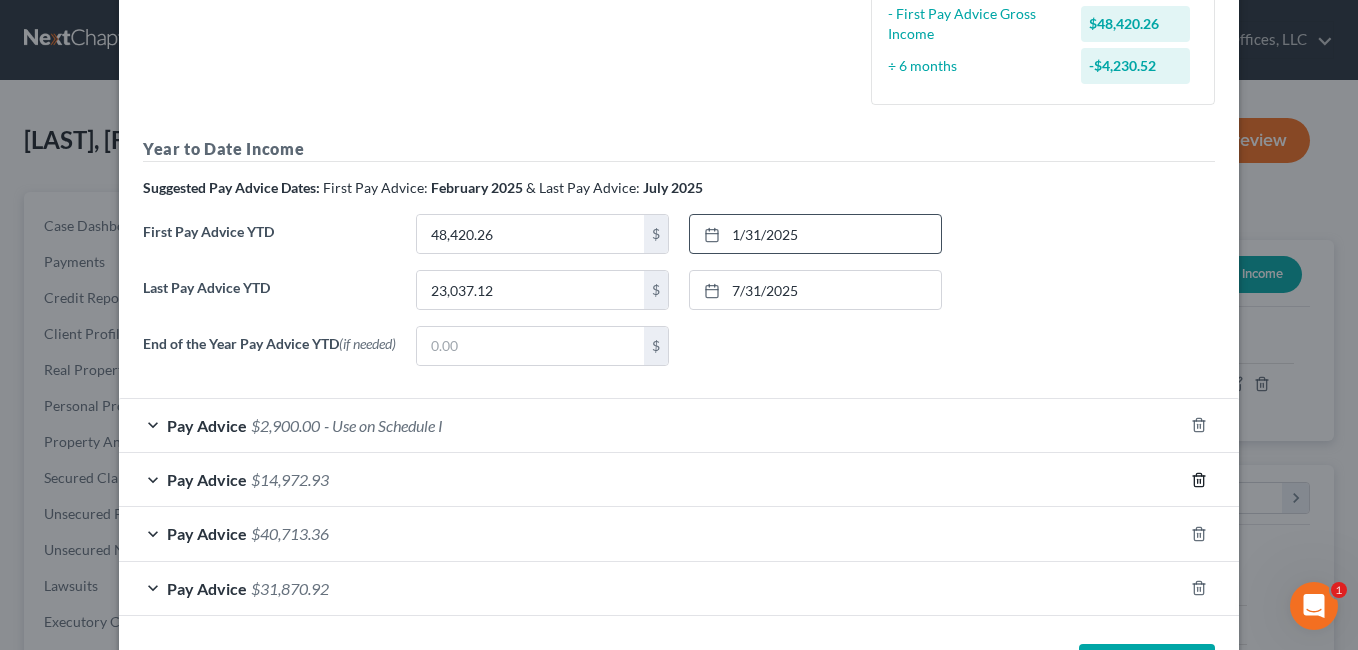 click 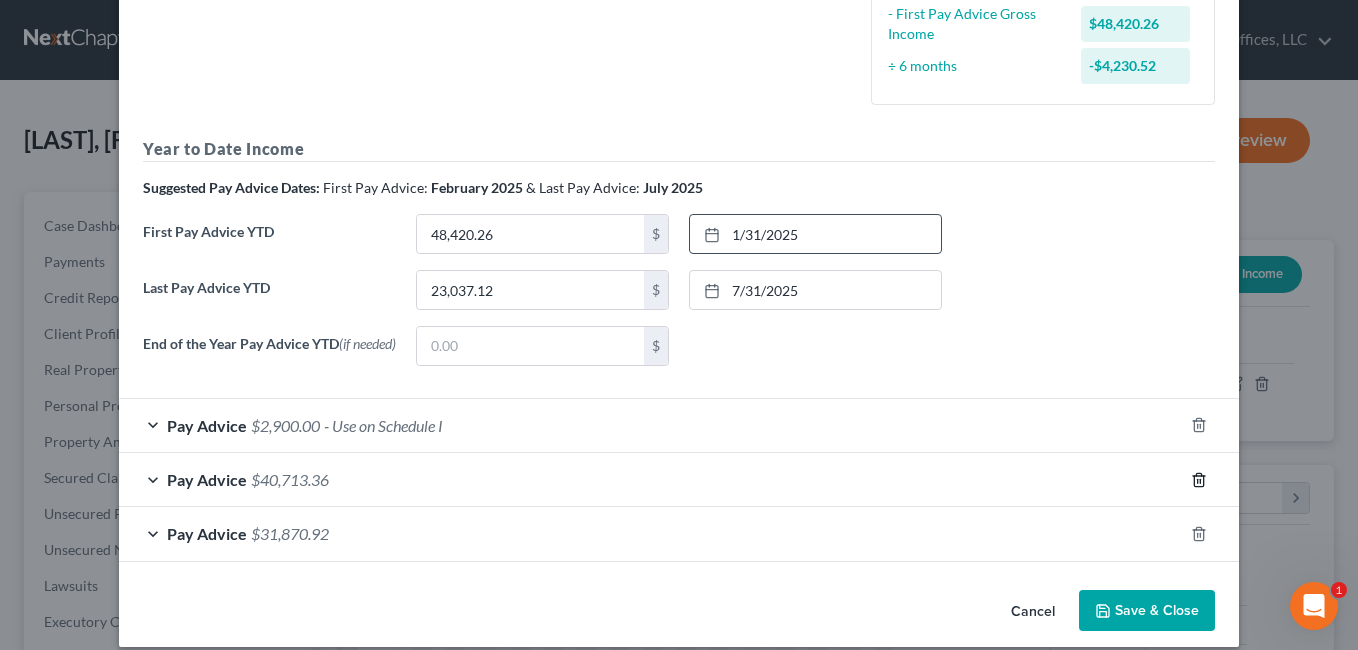 click 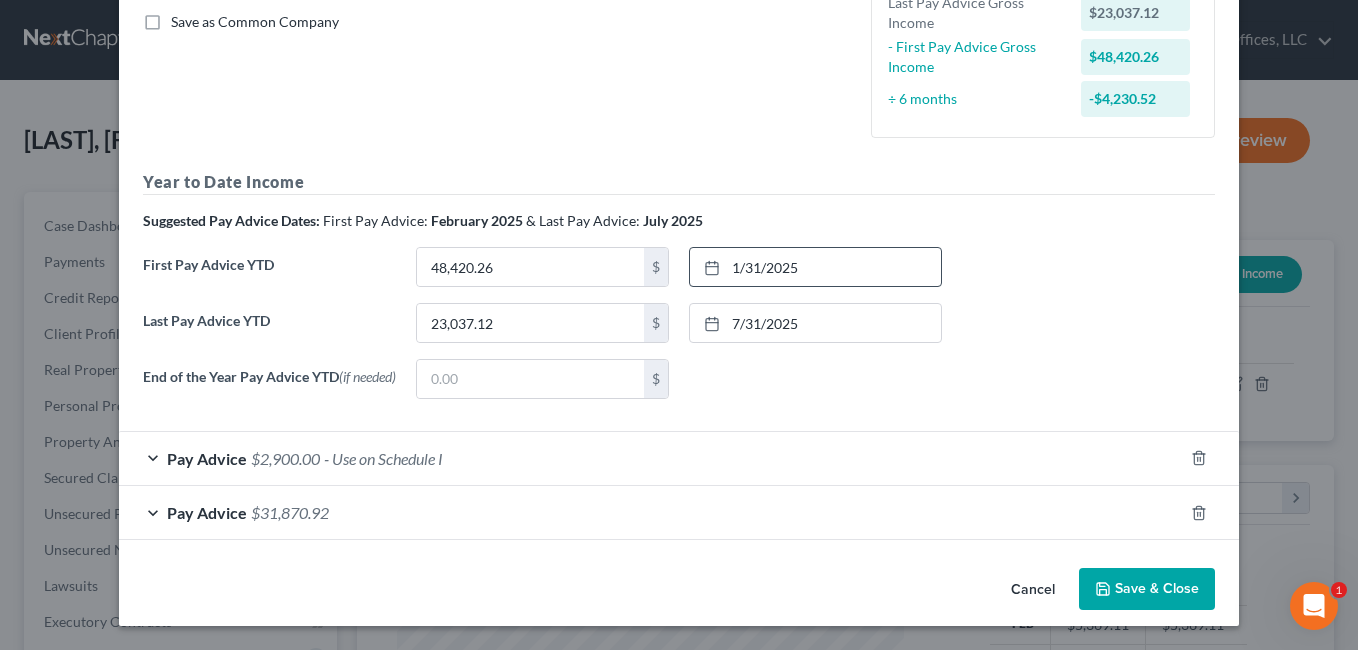 scroll, scrollTop: 461, scrollLeft: 0, axis: vertical 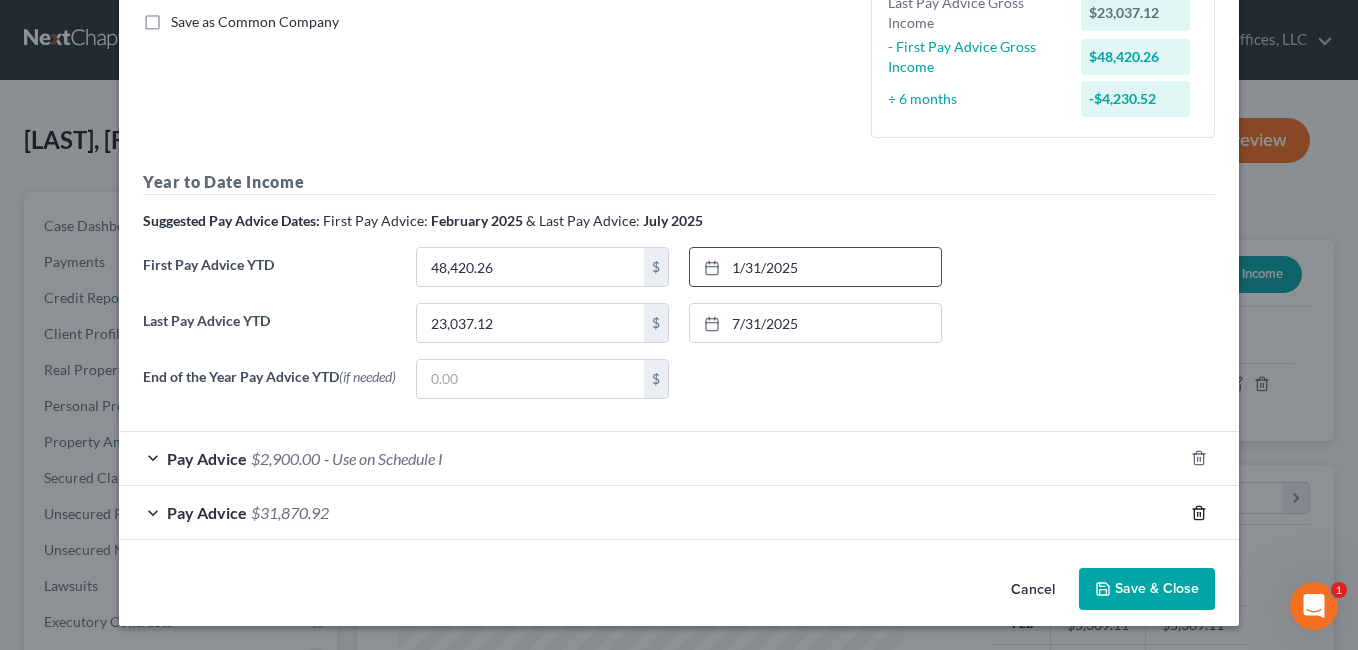 click 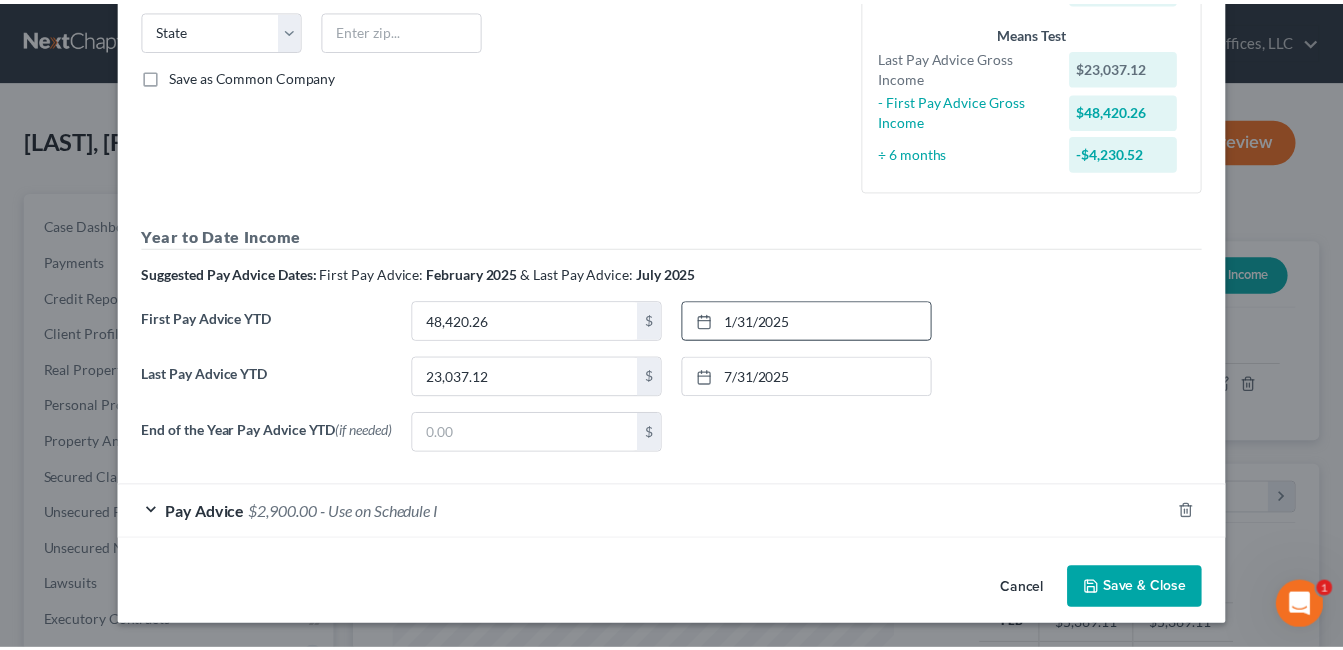 scroll, scrollTop: 407, scrollLeft: 0, axis: vertical 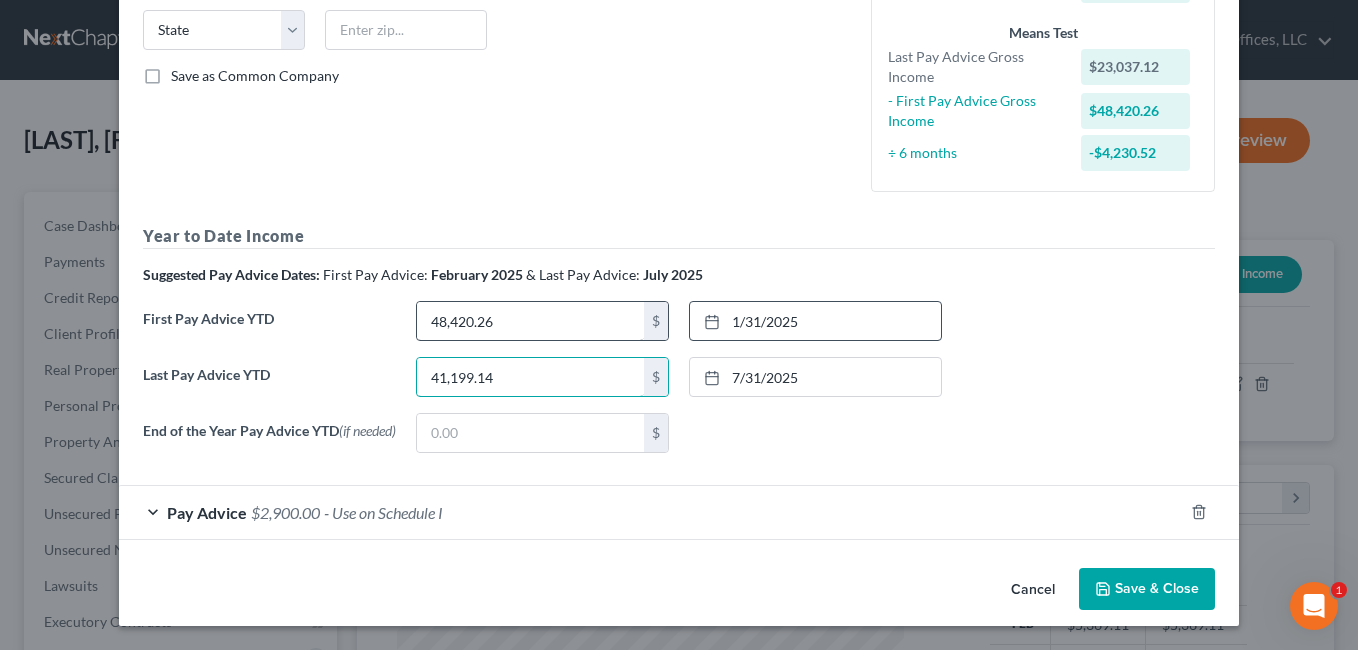 type on "41,199.14" 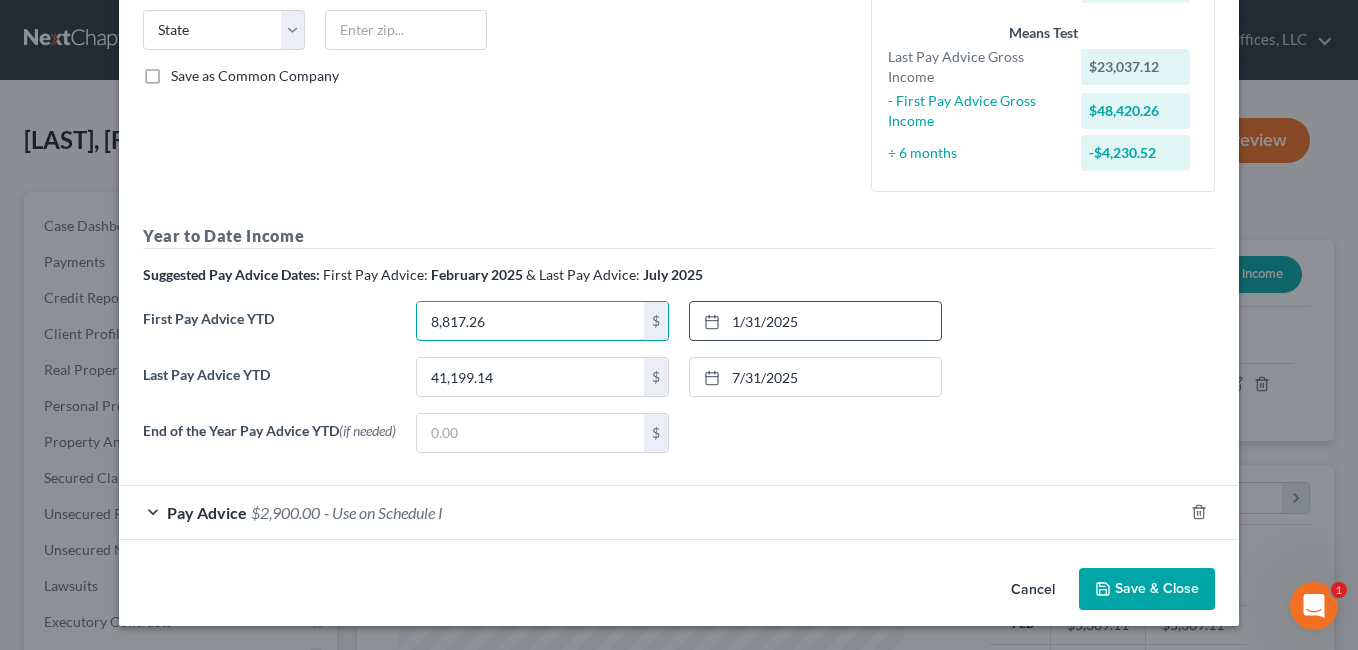 type on "8,817.26" 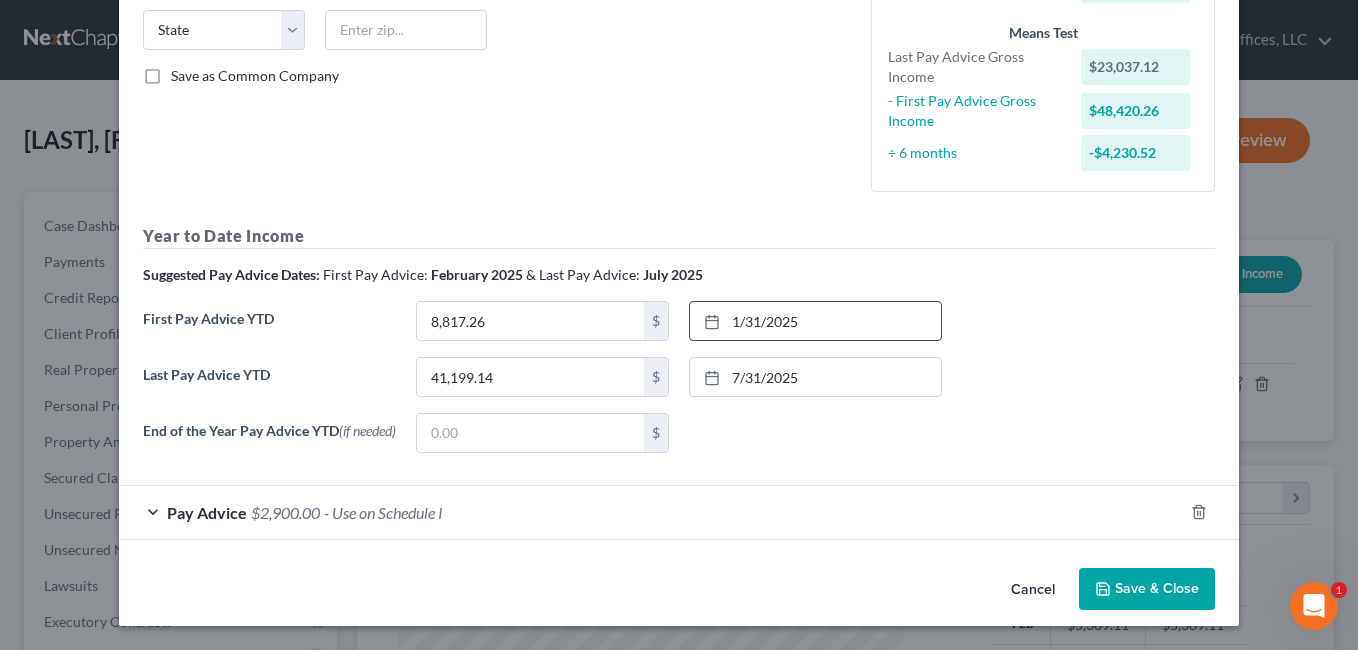 click on "Save & Close" at bounding box center (1147, 589) 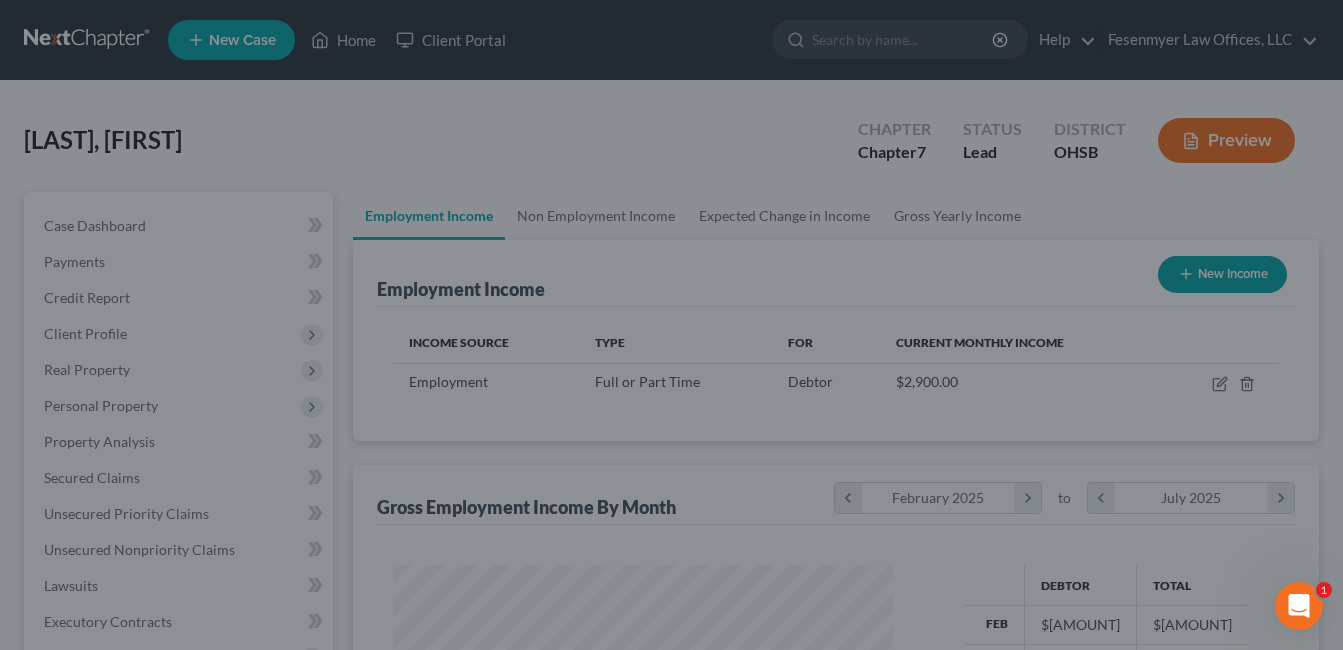 scroll, scrollTop: 359, scrollLeft: 541, axis: both 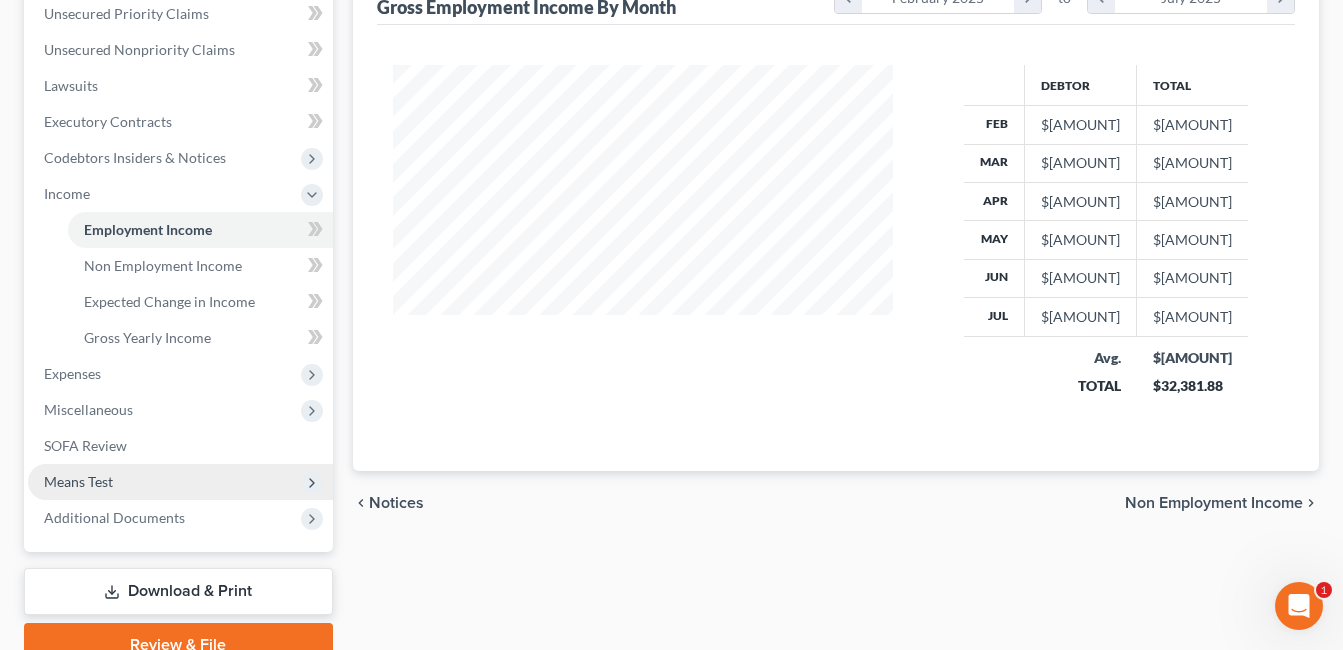 click on "Means Test" at bounding box center [78, 481] 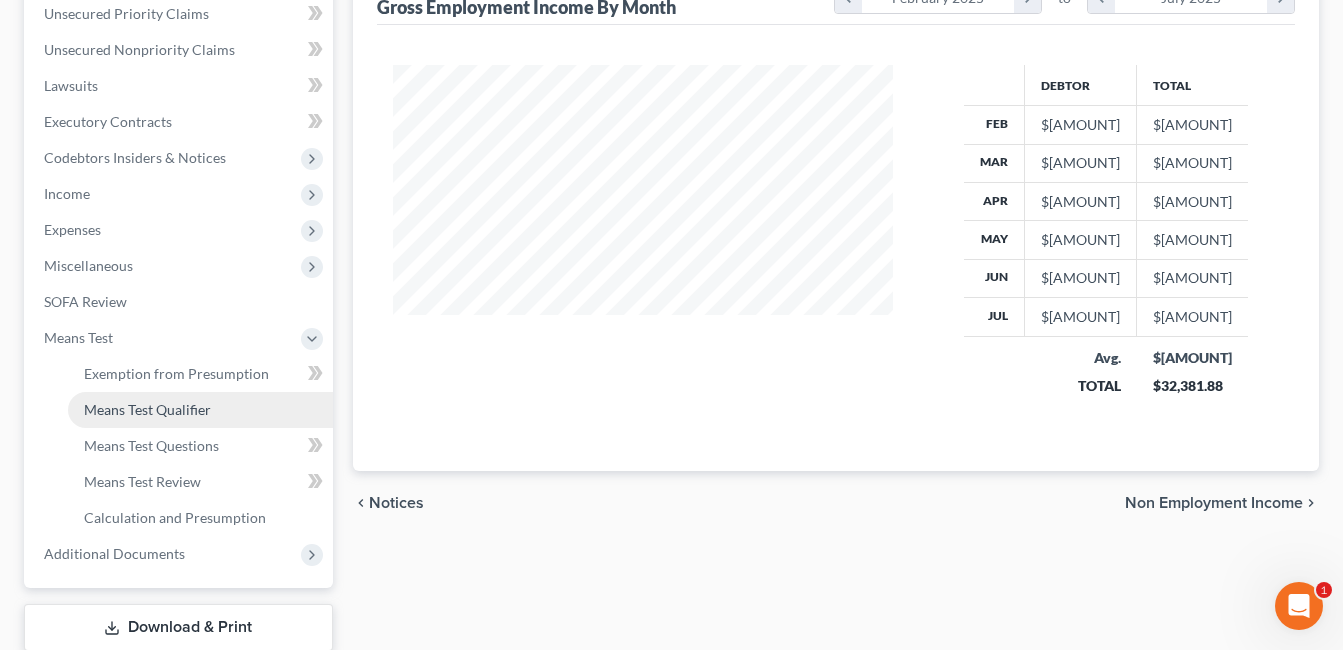 click on "Means Test Qualifier" at bounding box center (147, 409) 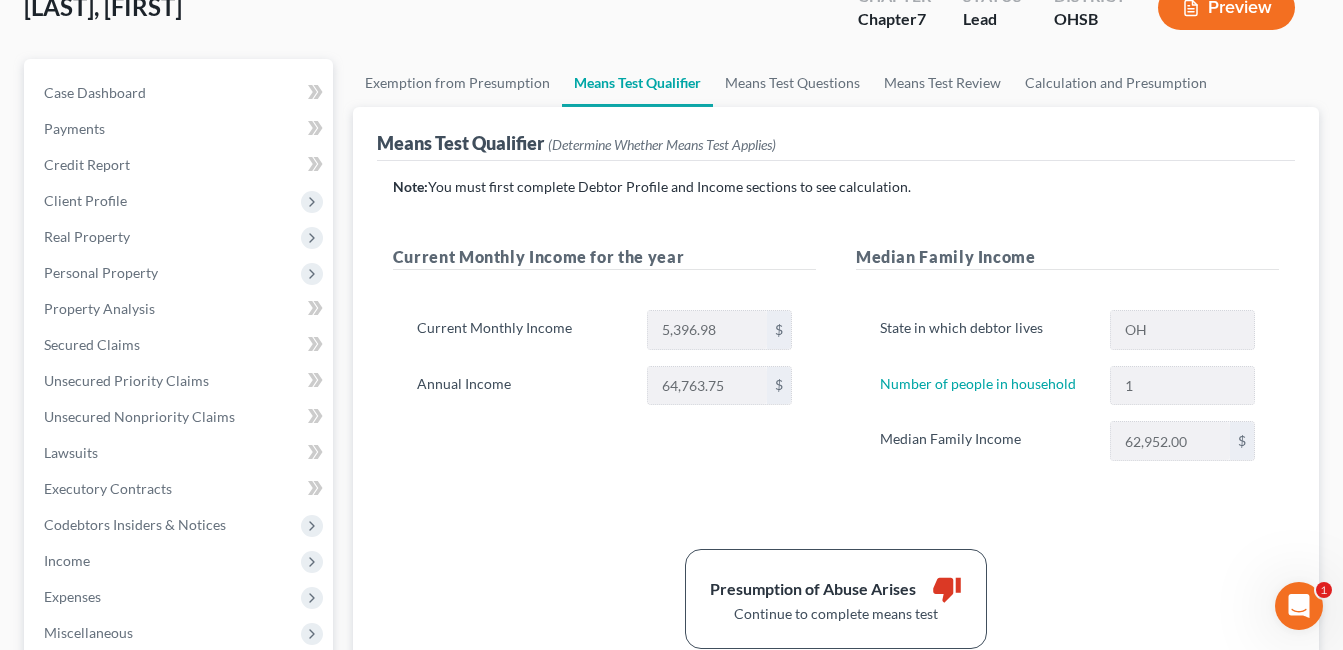 scroll, scrollTop: 0, scrollLeft: 0, axis: both 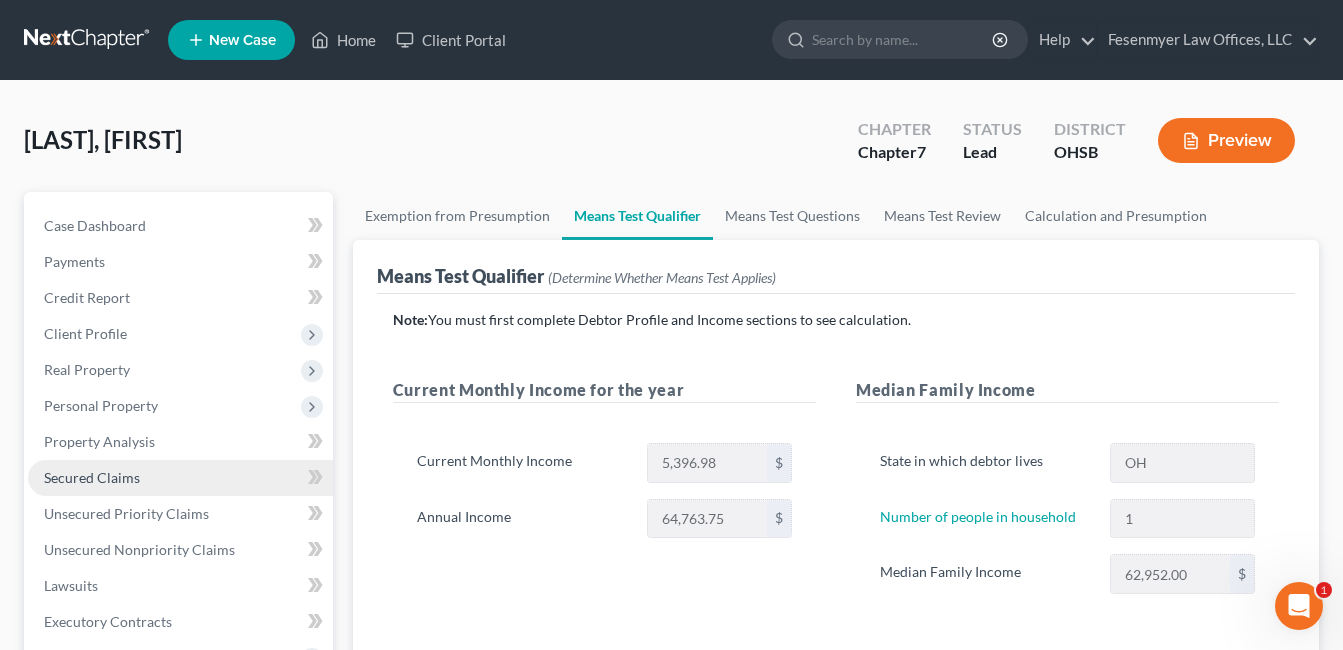 click on "Secured Claims" at bounding box center [92, 477] 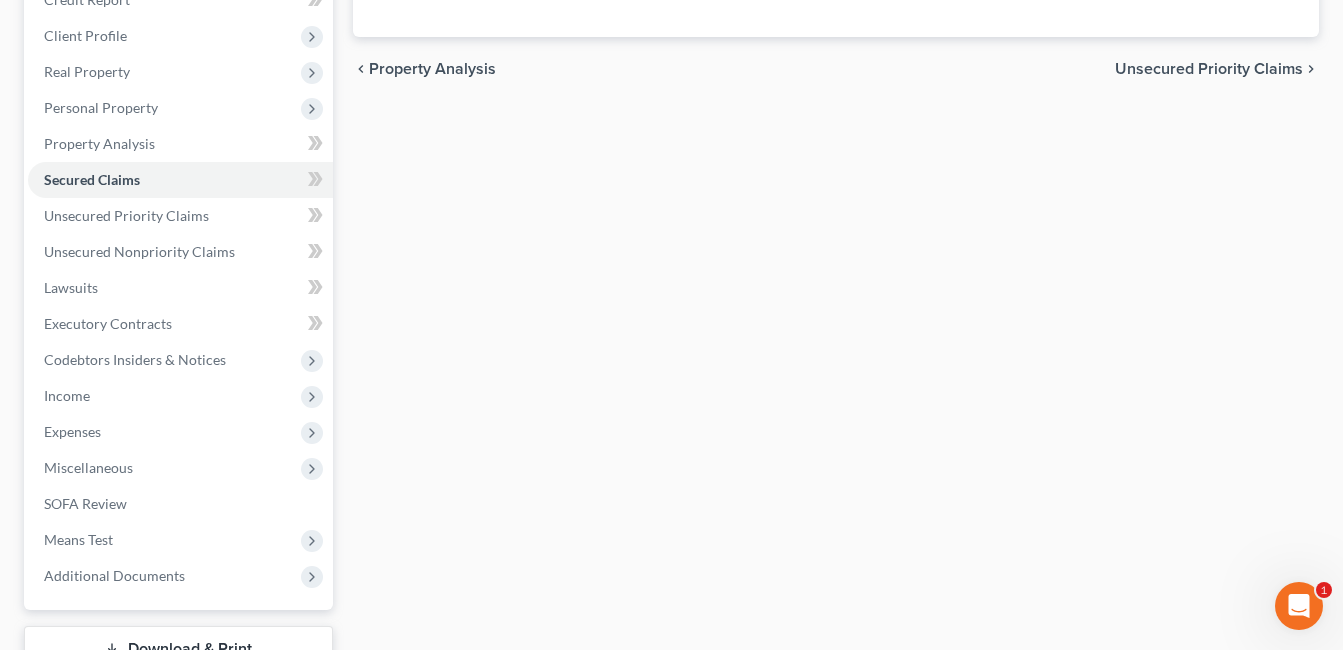 scroll, scrollTop: 300, scrollLeft: 0, axis: vertical 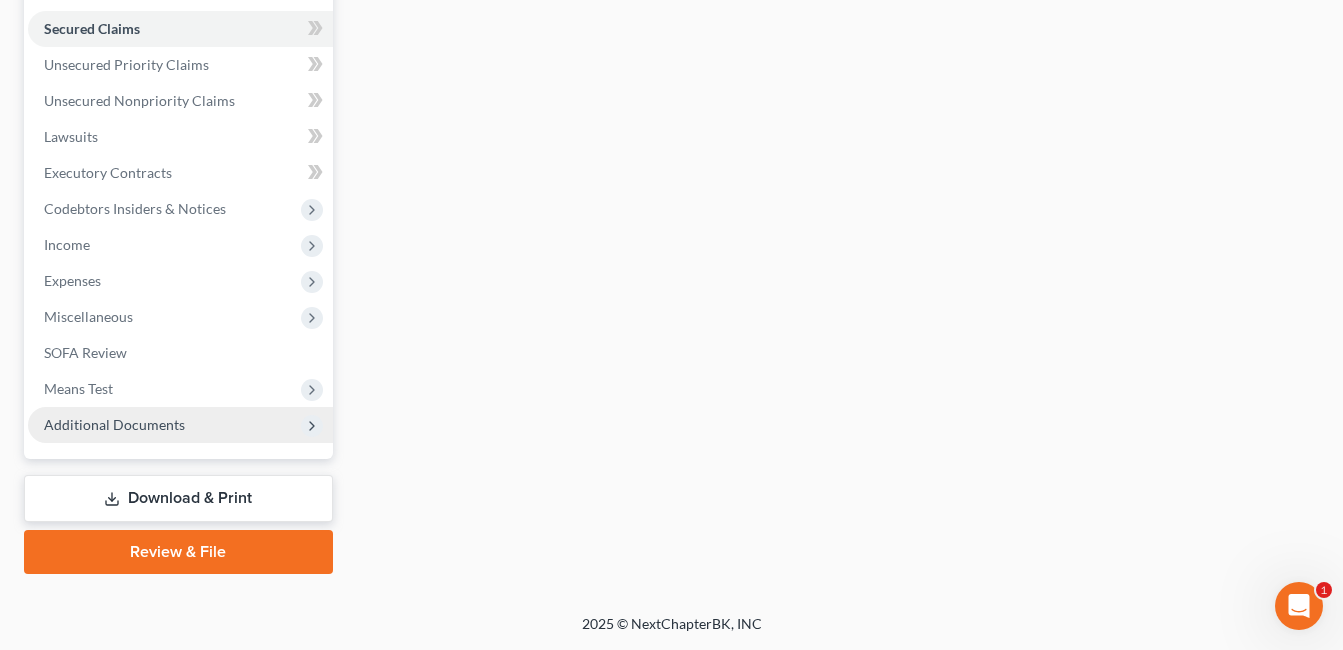 click on "Additional Documents" at bounding box center (180, 425) 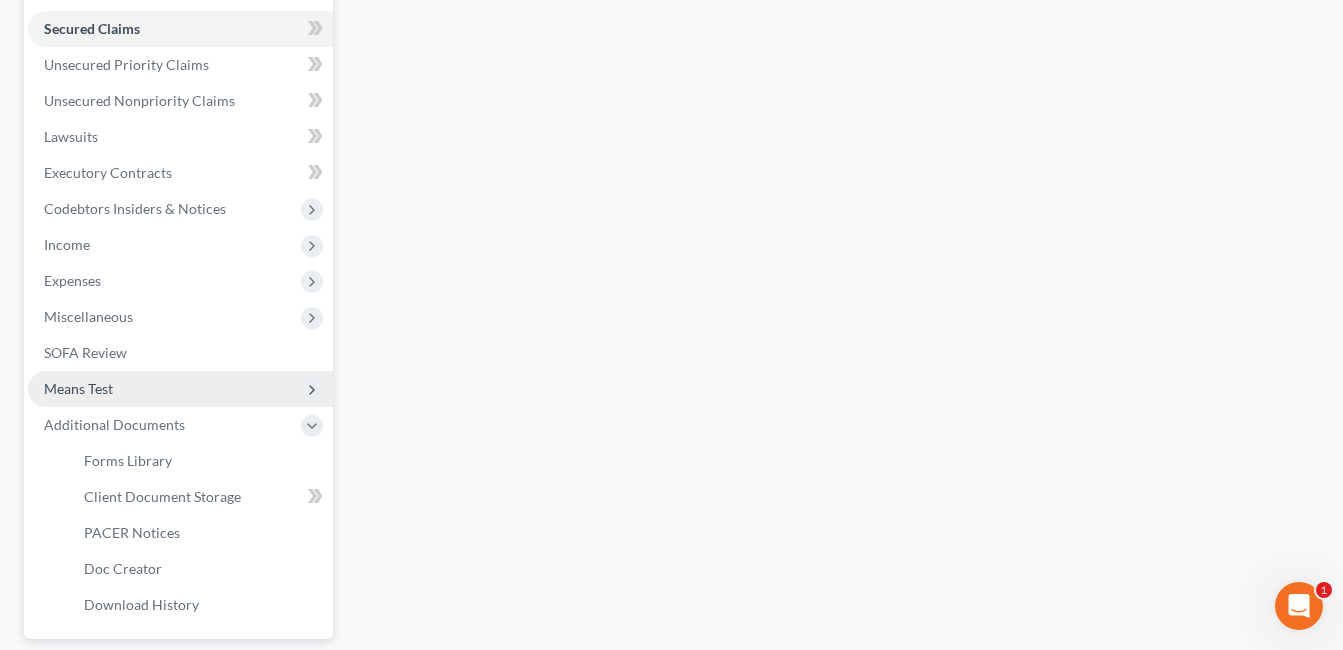 click on "Means Test" at bounding box center [180, 389] 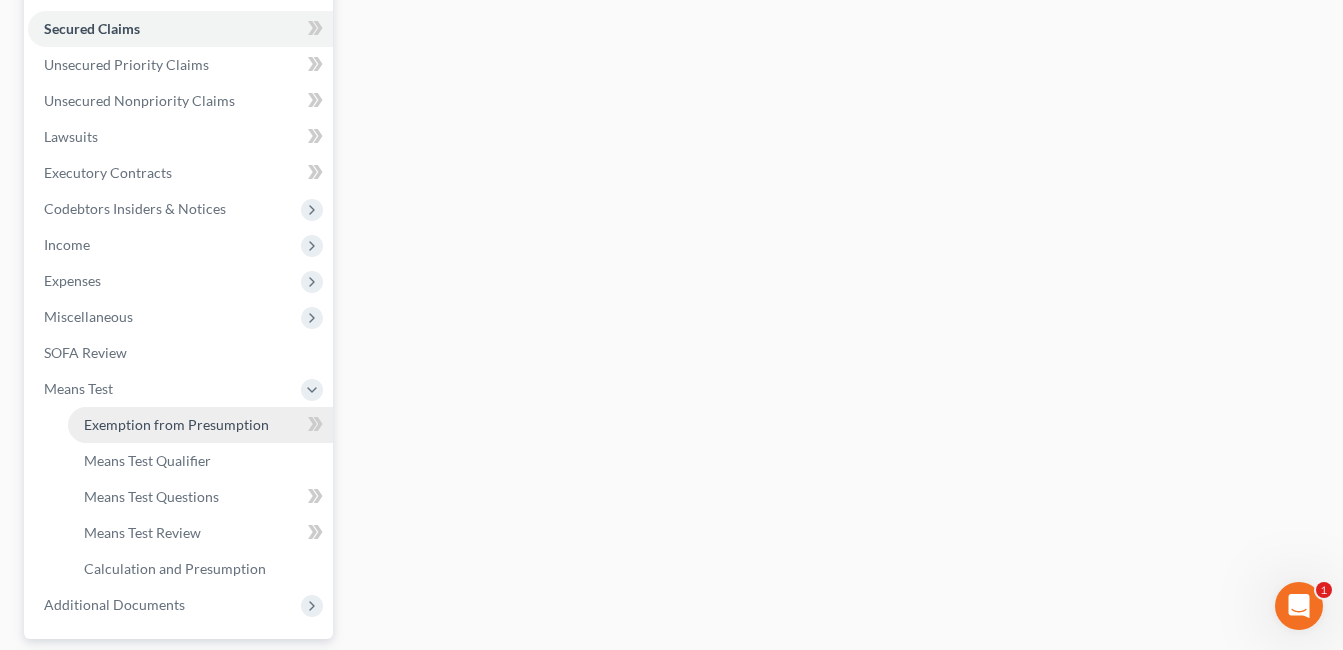 click on "Exemption from Presumption" at bounding box center [176, 424] 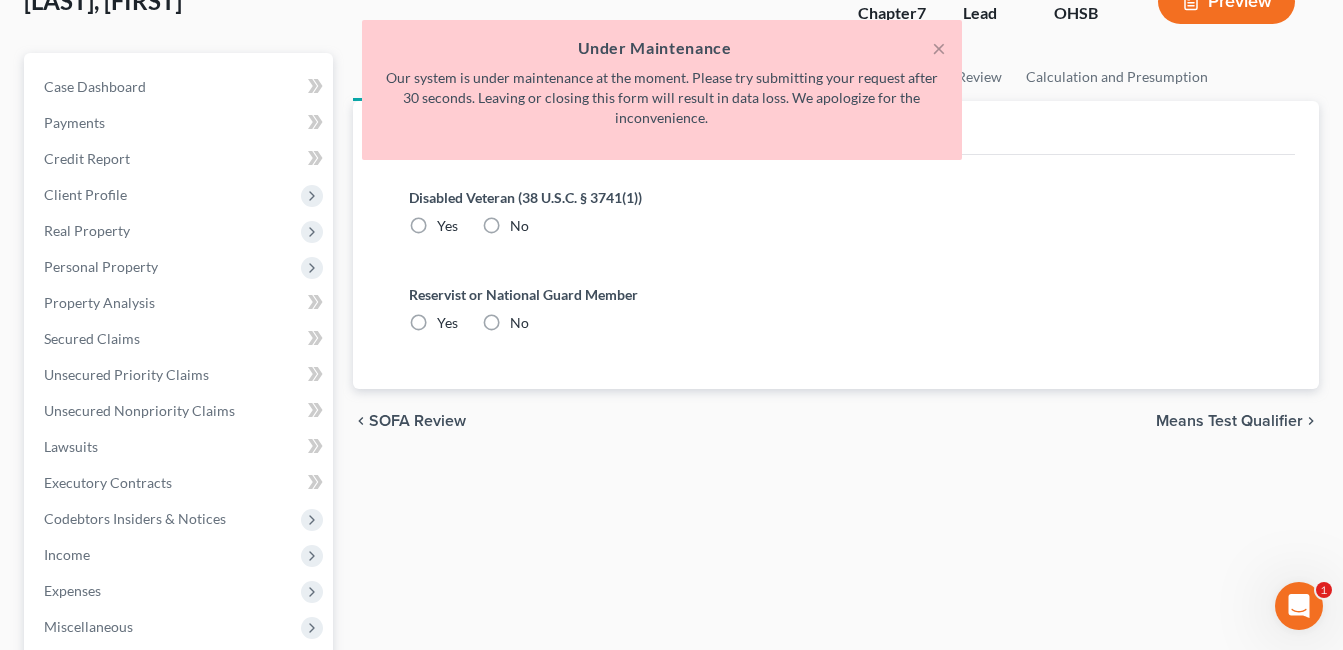 scroll, scrollTop: 0, scrollLeft: 0, axis: both 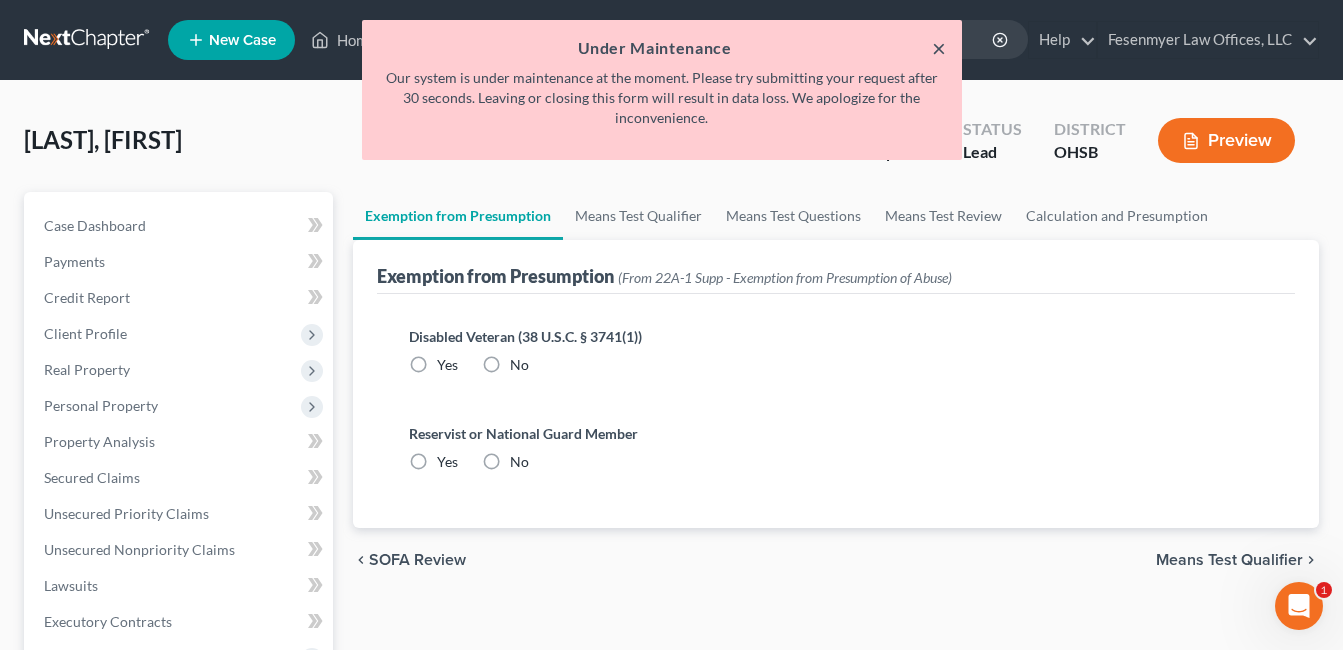 click on "×" at bounding box center [939, 48] 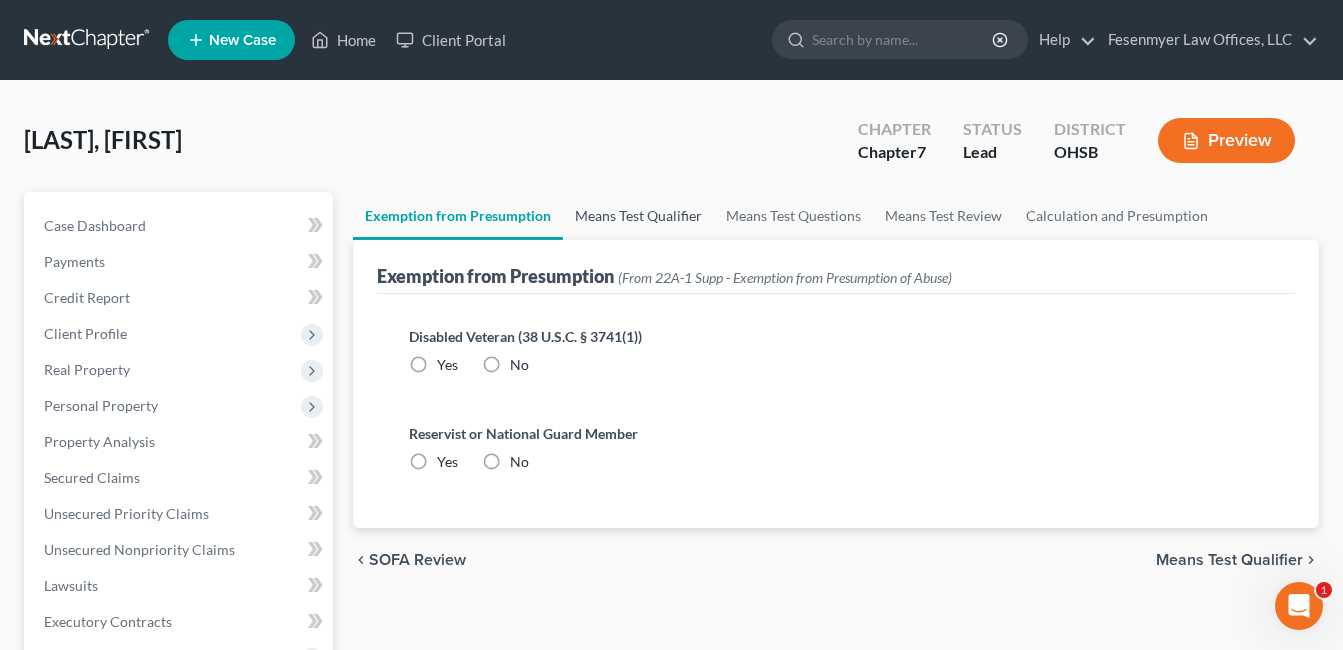 click on "Means Test Qualifier" at bounding box center [638, 216] 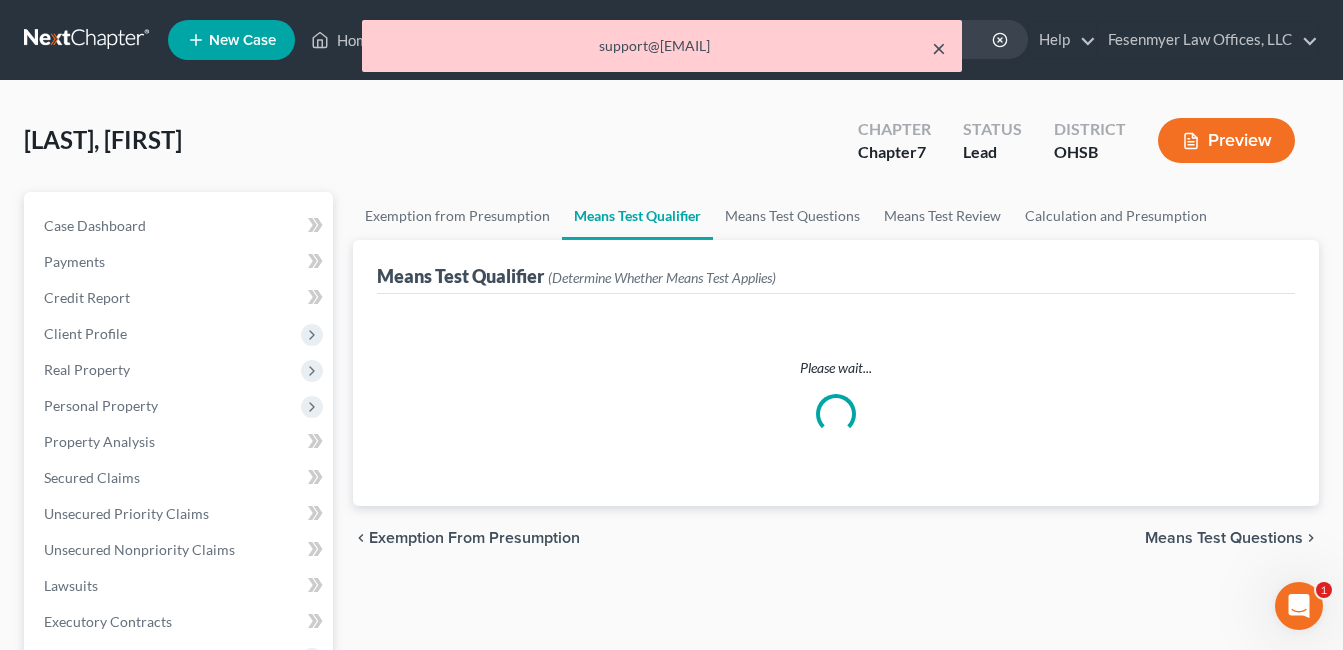 click on "×" at bounding box center [939, 48] 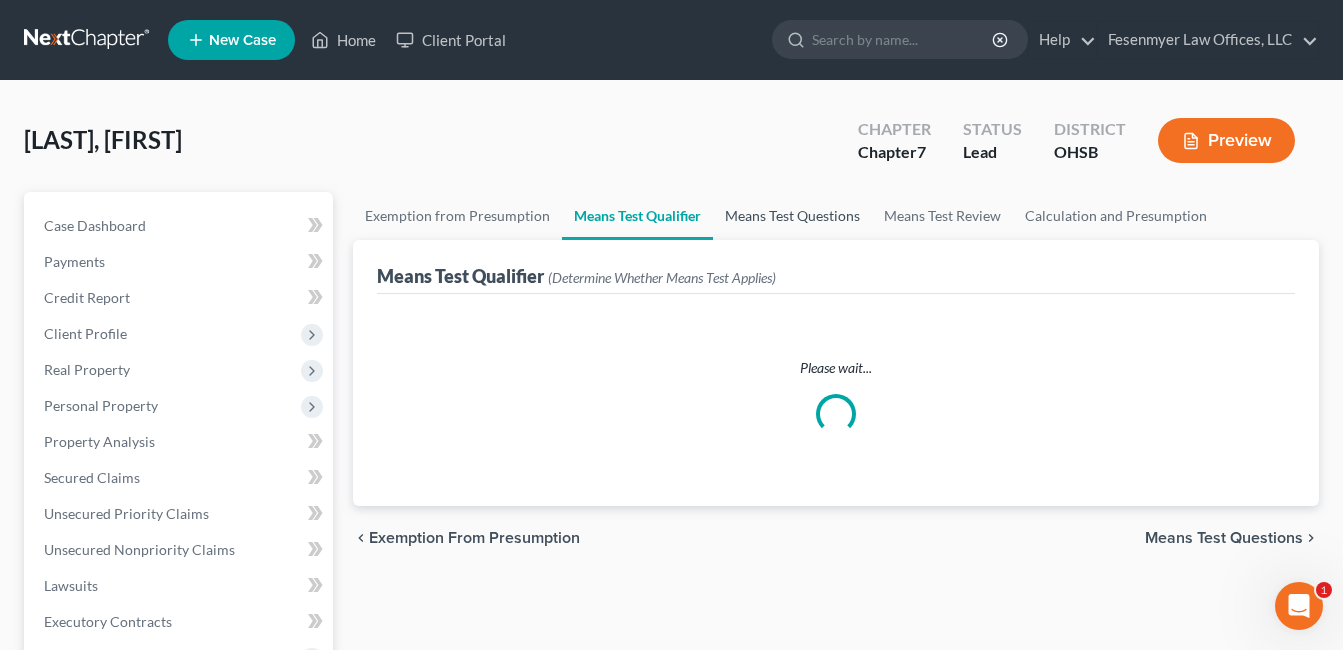 click on "Means Test Questions" at bounding box center [792, 216] 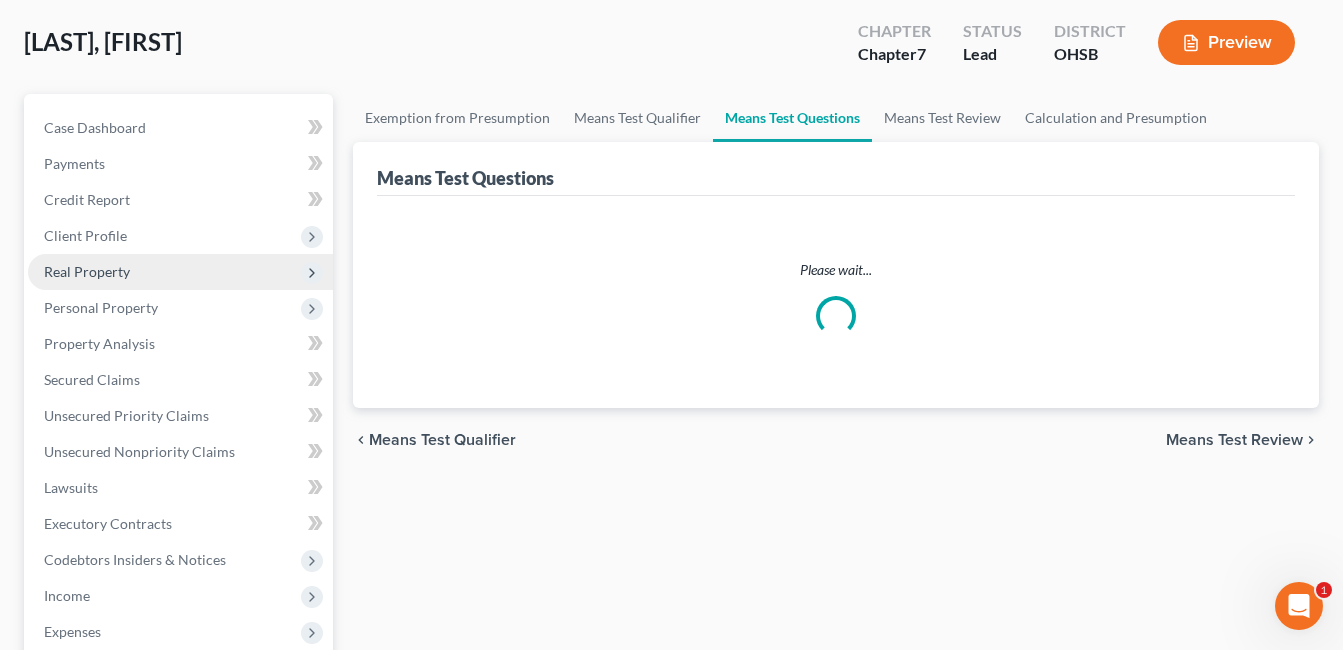 scroll, scrollTop: 0, scrollLeft: 0, axis: both 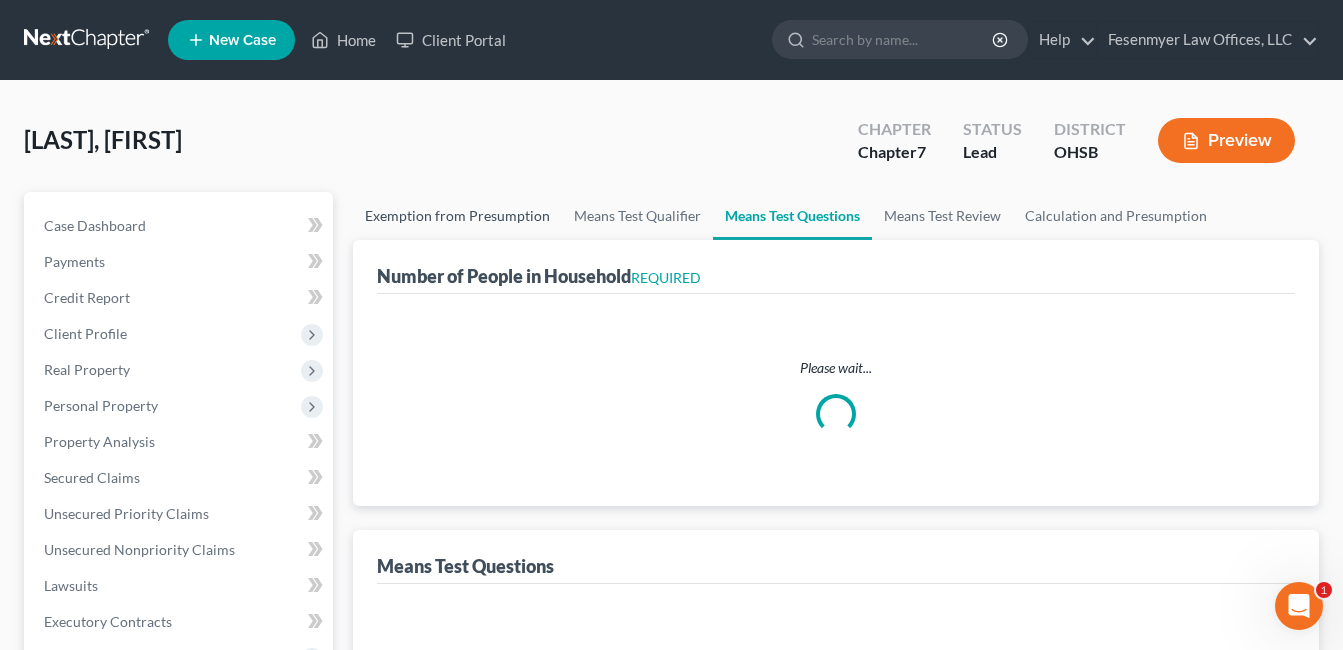 select on "1" 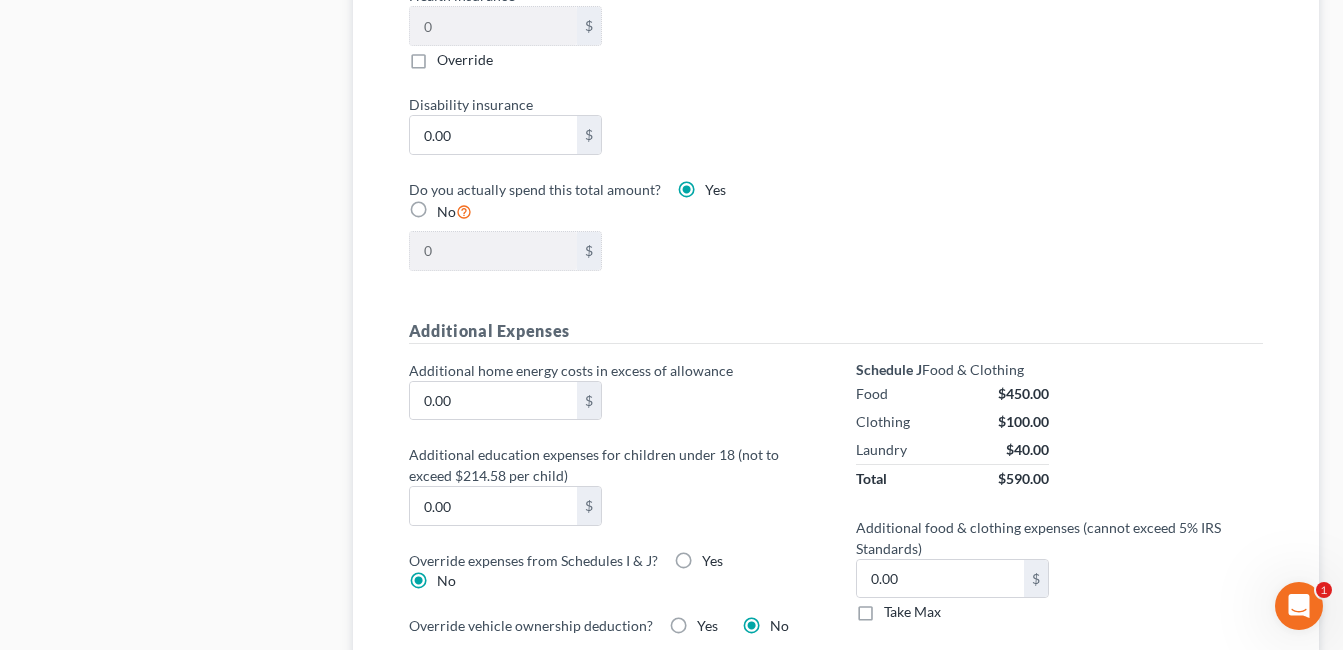 scroll, scrollTop: 619, scrollLeft: 0, axis: vertical 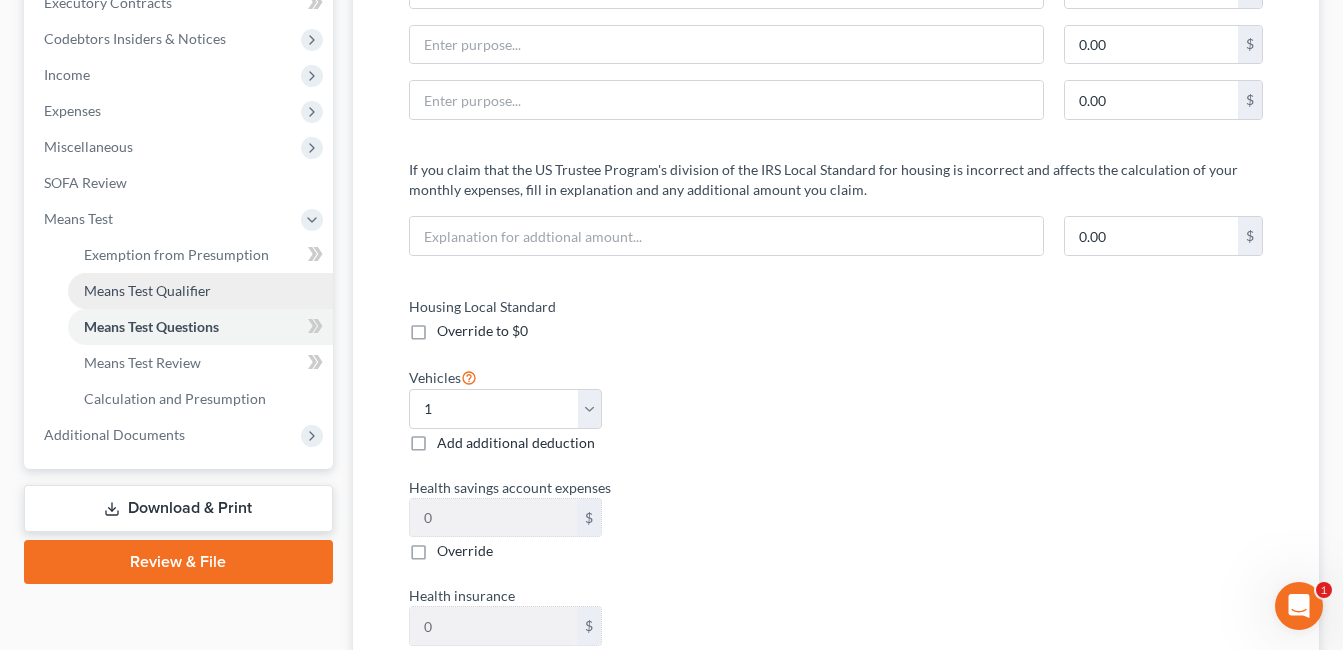 click on "Means Test Qualifier" at bounding box center [147, 290] 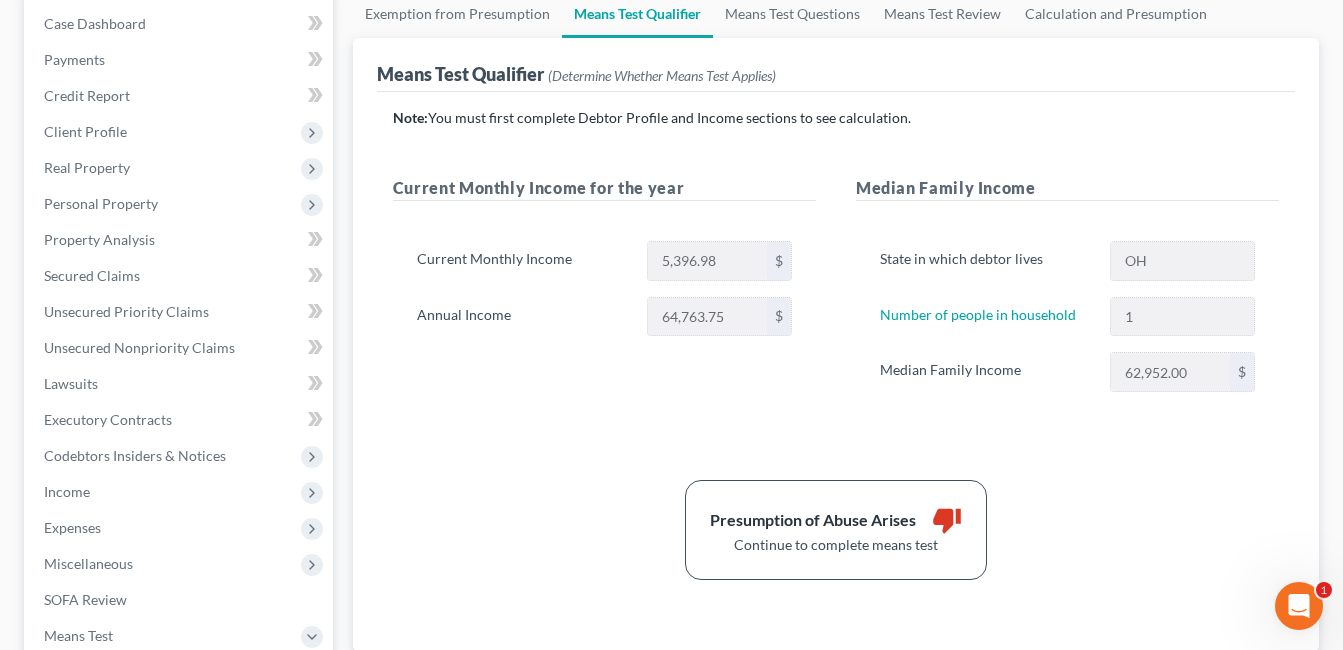 scroll, scrollTop: 0, scrollLeft: 0, axis: both 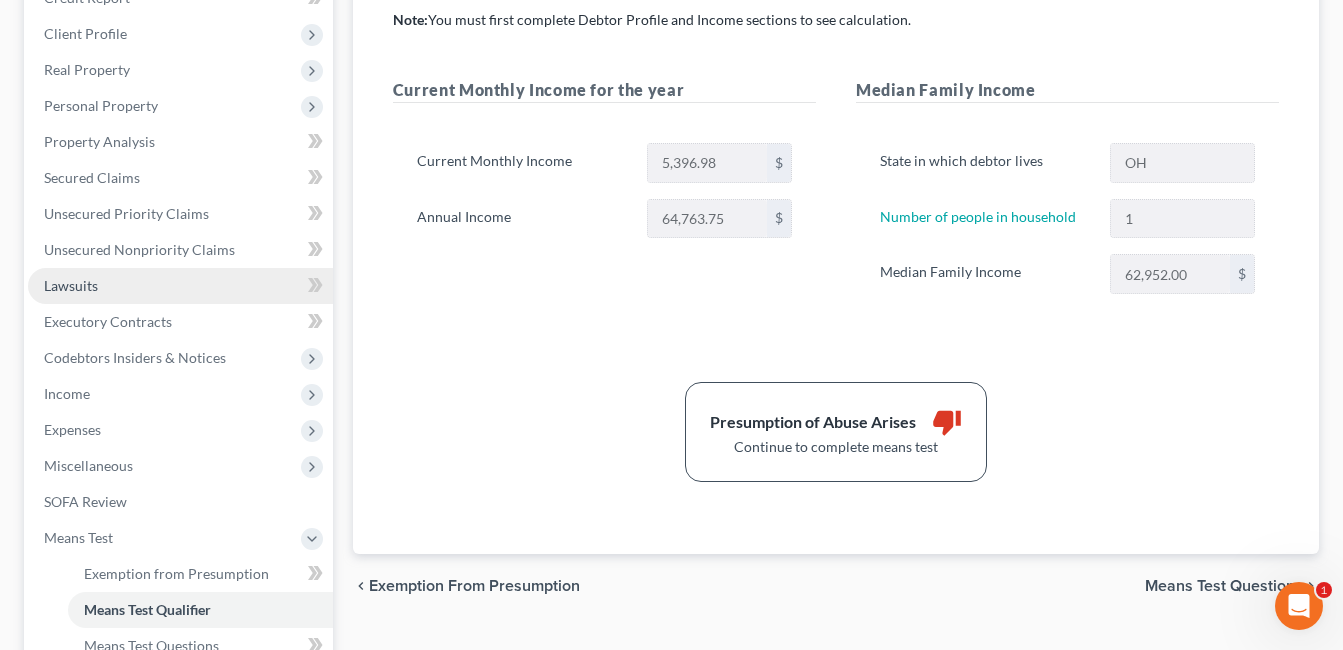 click on "Lawsuits" at bounding box center [71, 285] 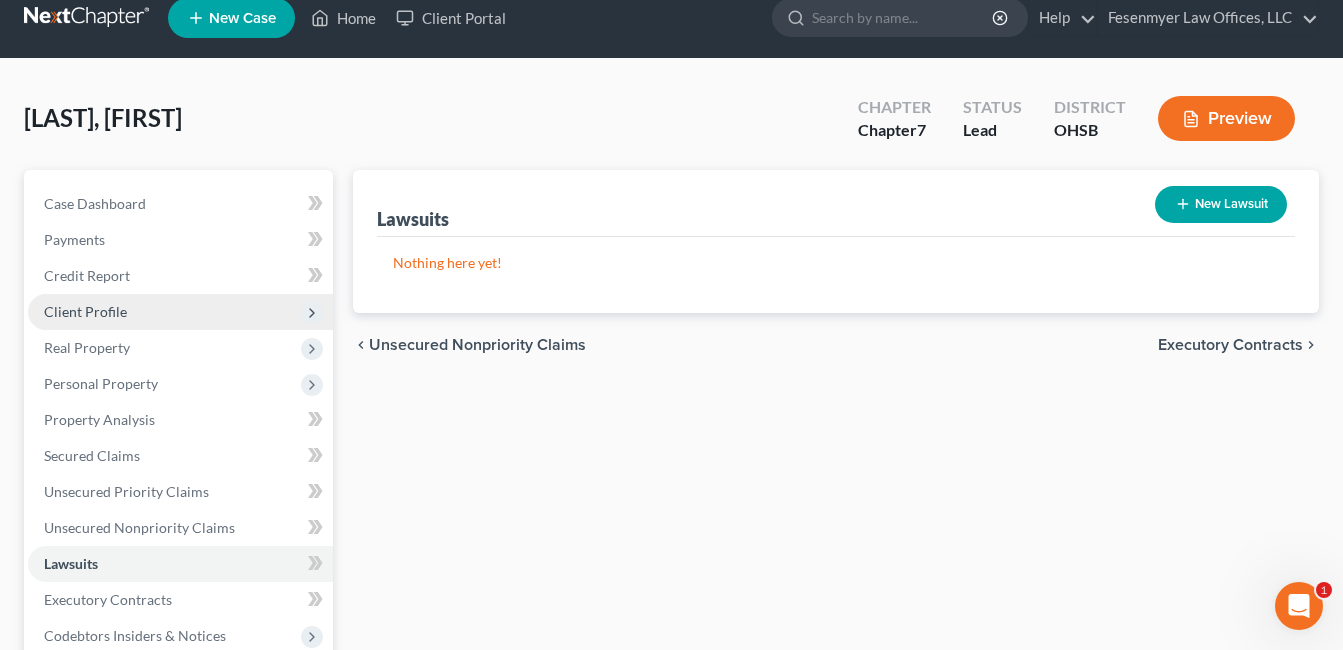 scroll, scrollTop: 0, scrollLeft: 0, axis: both 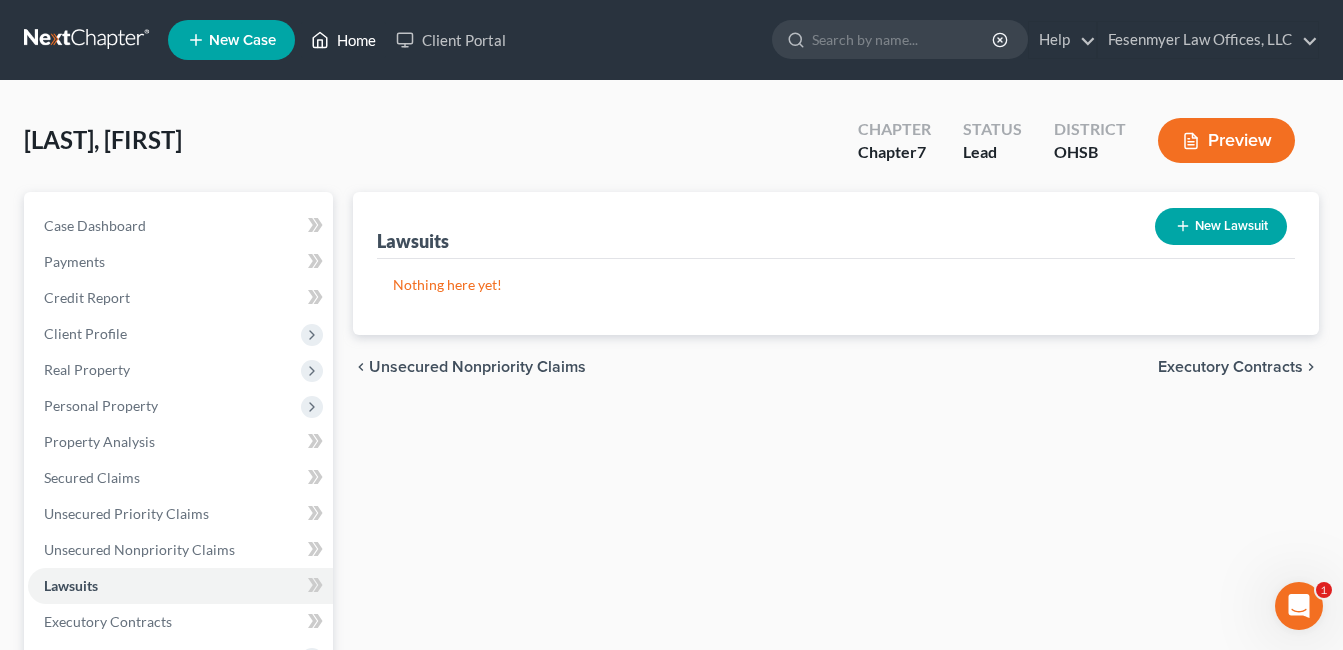click on "Home" at bounding box center (343, 40) 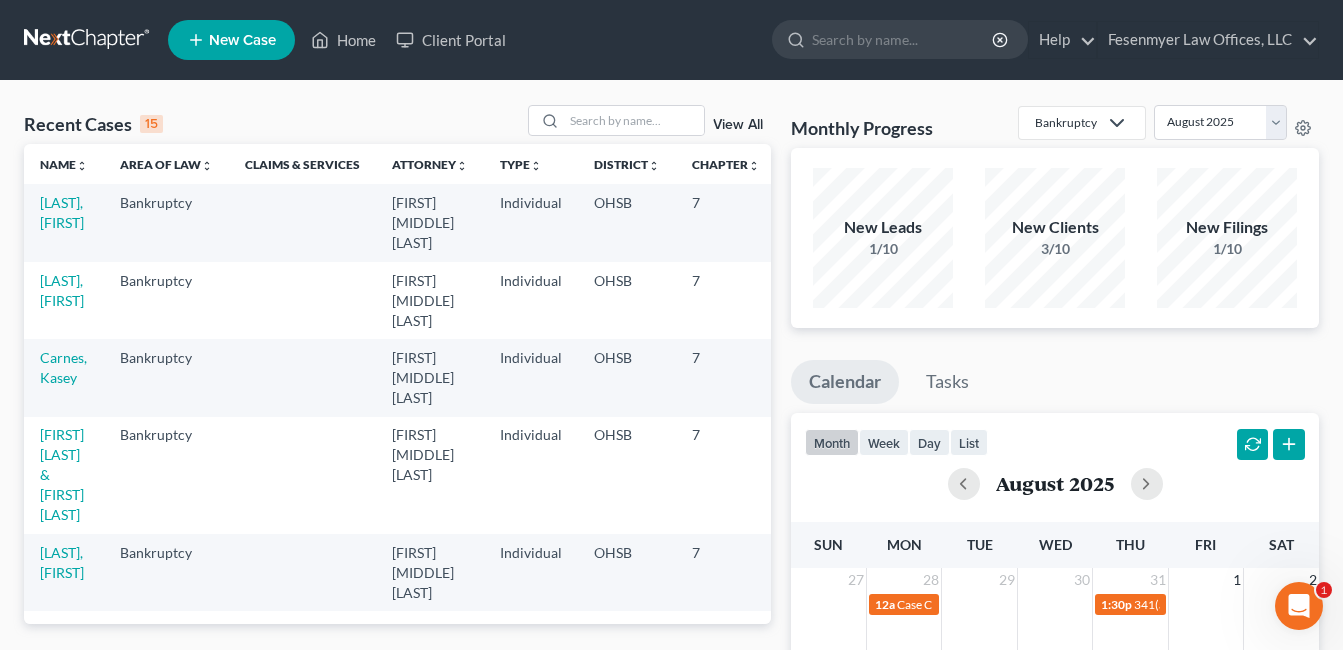click on "[LAST]-[FIRST]. [FIRST]" at bounding box center [63, 649] 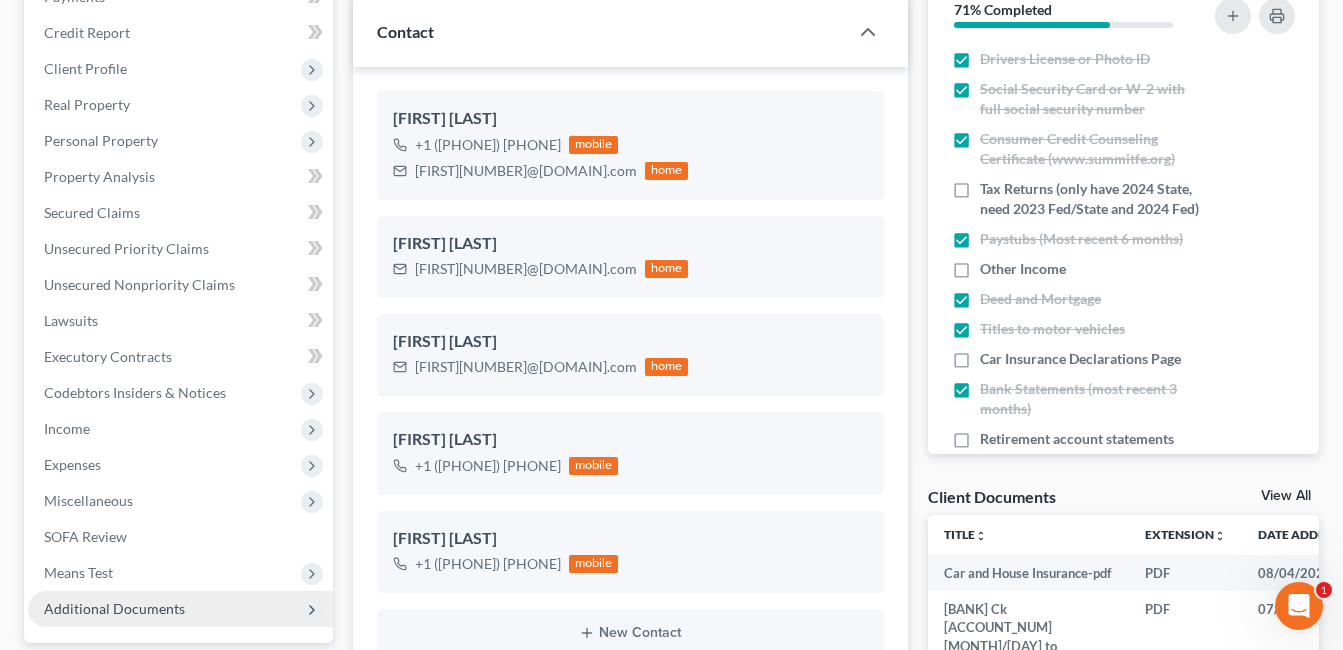 scroll, scrollTop: 300, scrollLeft: 0, axis: vertical 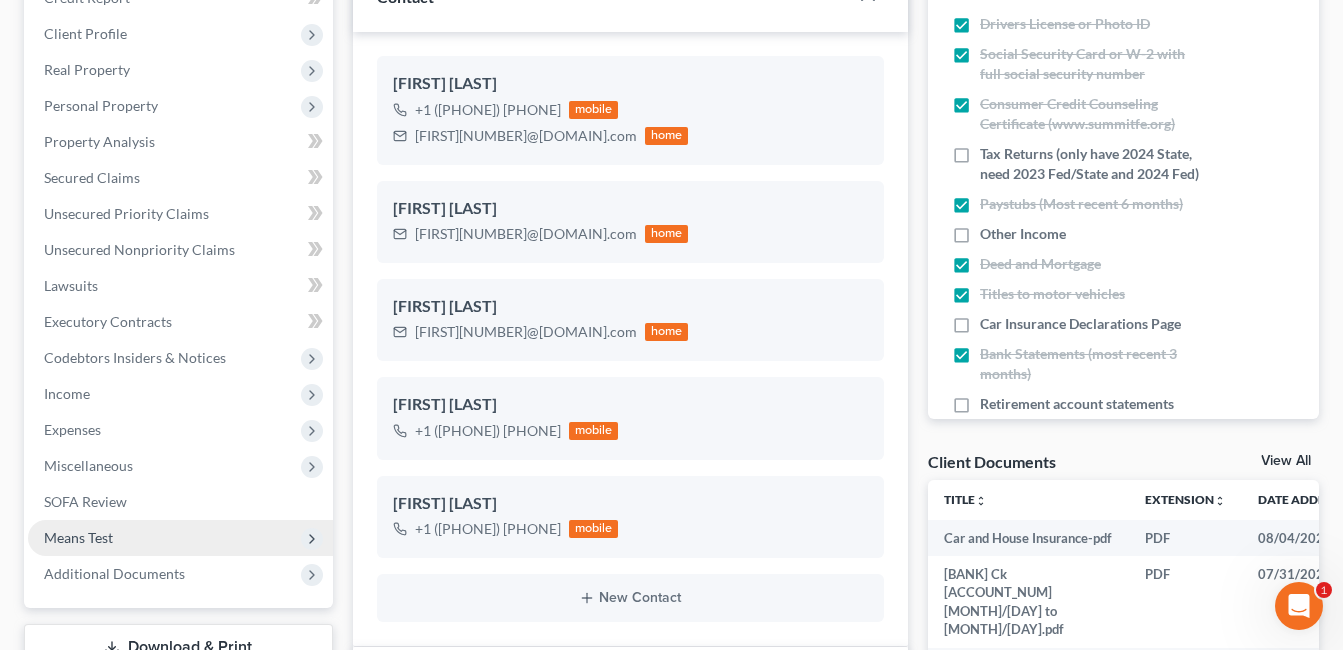 click on "Means Test" at bounding box center [180, 538] 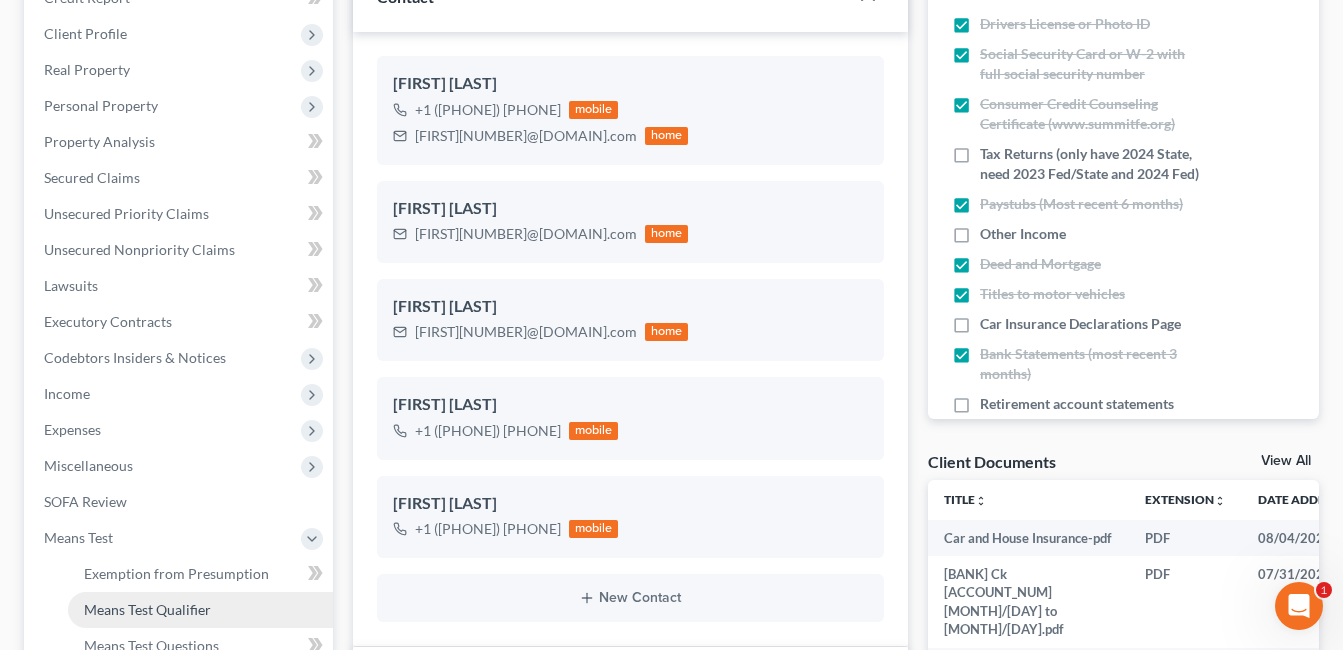 click on "Means Test Qualifier" at bounding box center [147, 609] 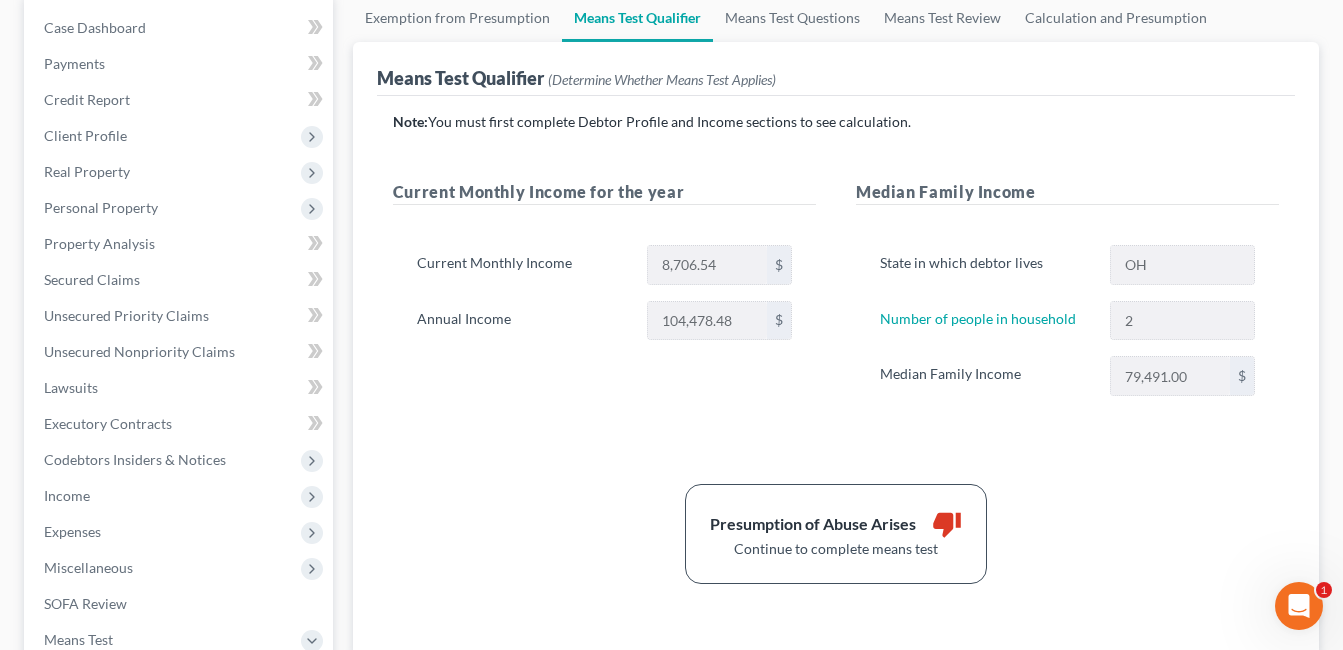 scroll, scrollTop: 200, scrollLeft: 0, axis: vertical 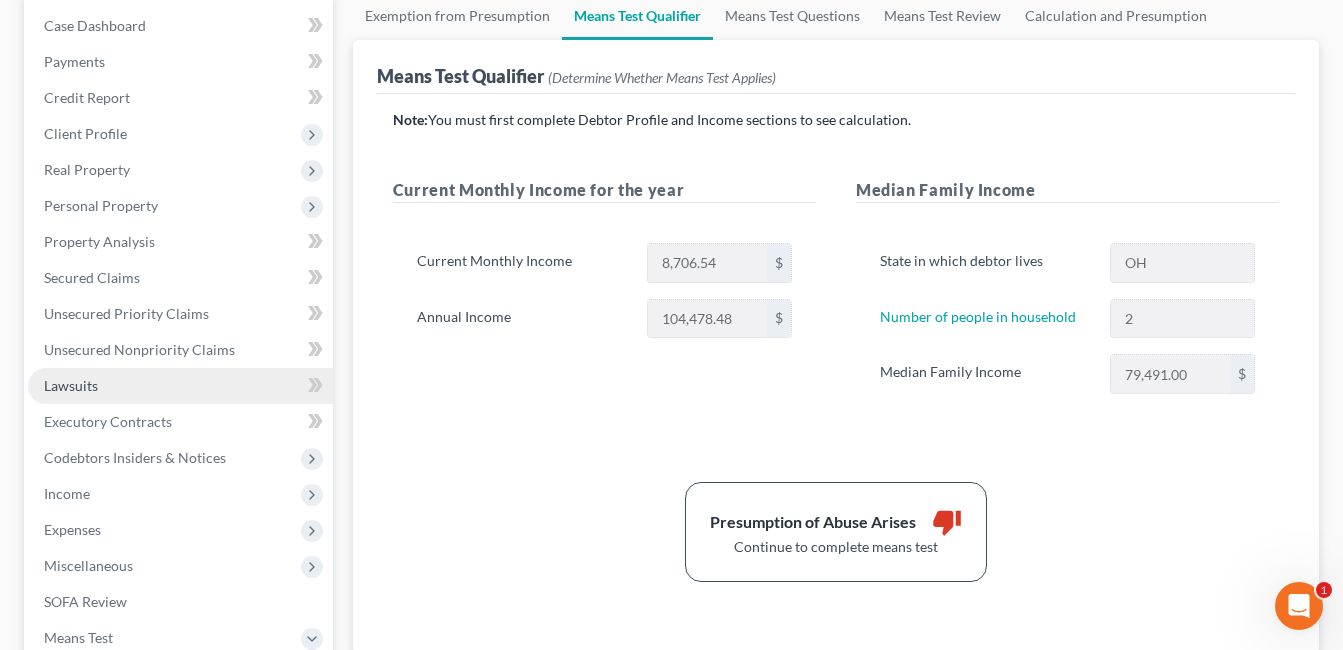 click on "Lawsuits" at bounding box center (71, 385) 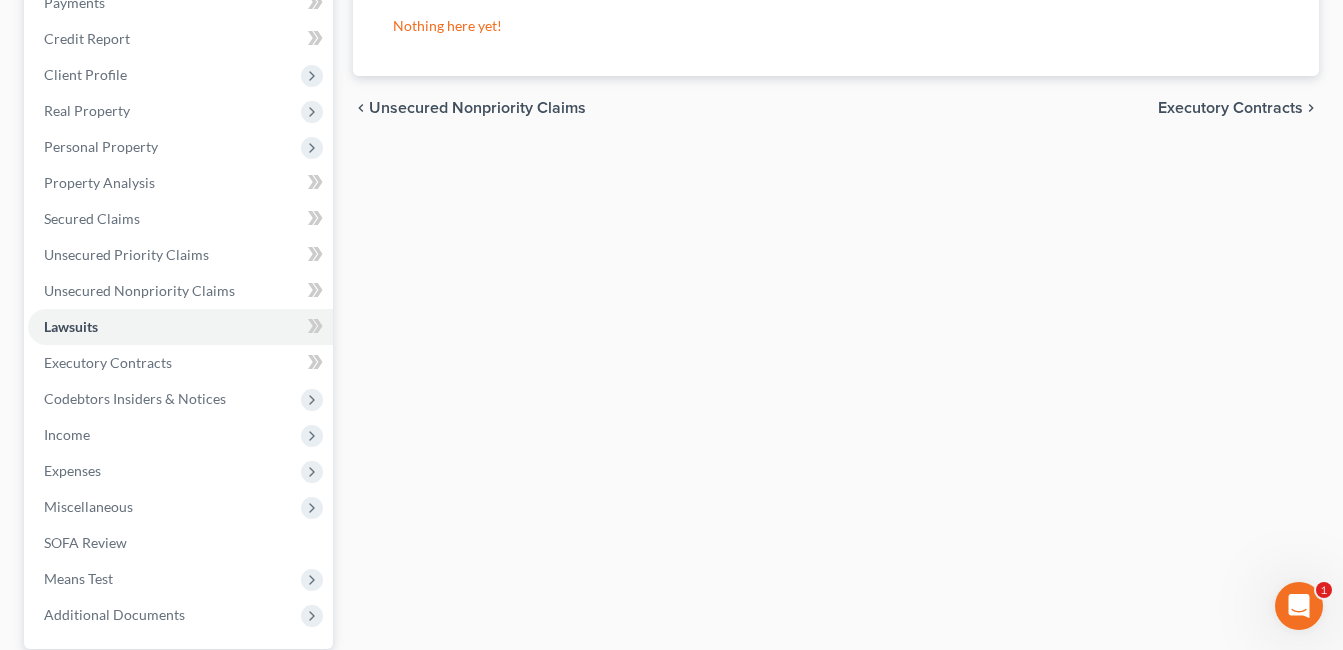 scroll, scrollTop: 300, scrollLeft: 0, axis: vertical 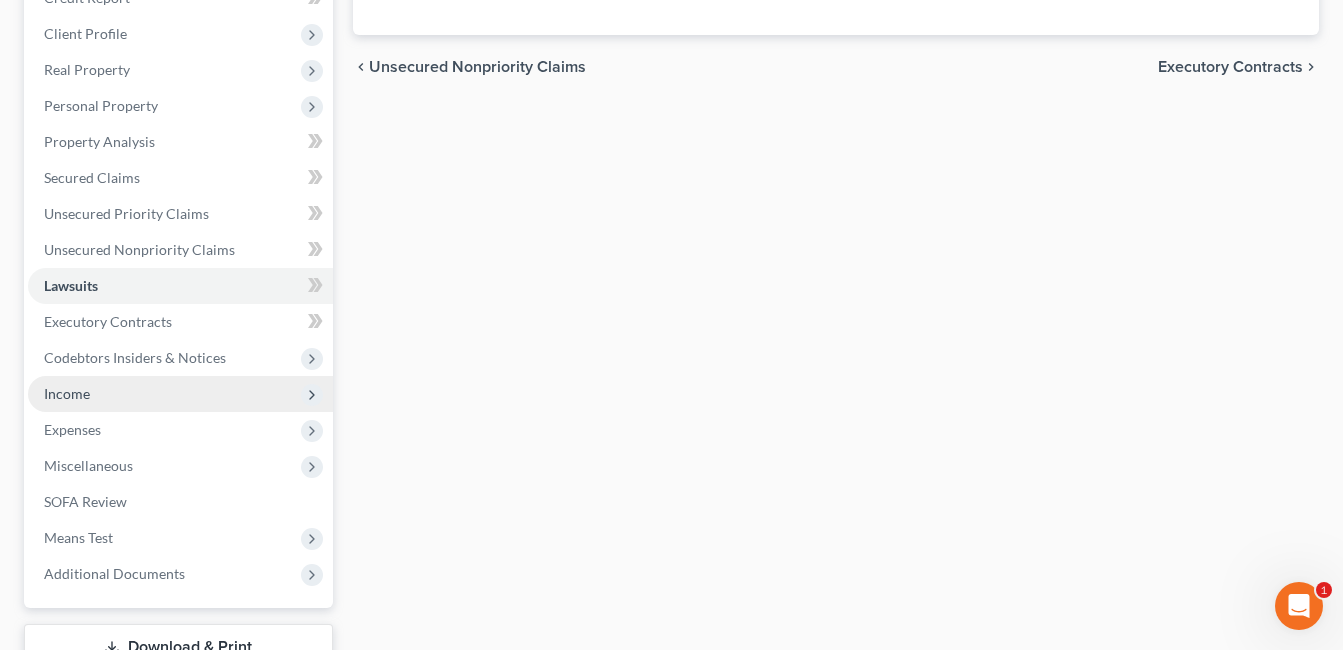 click on "Income" at bounding box center [180, 394] 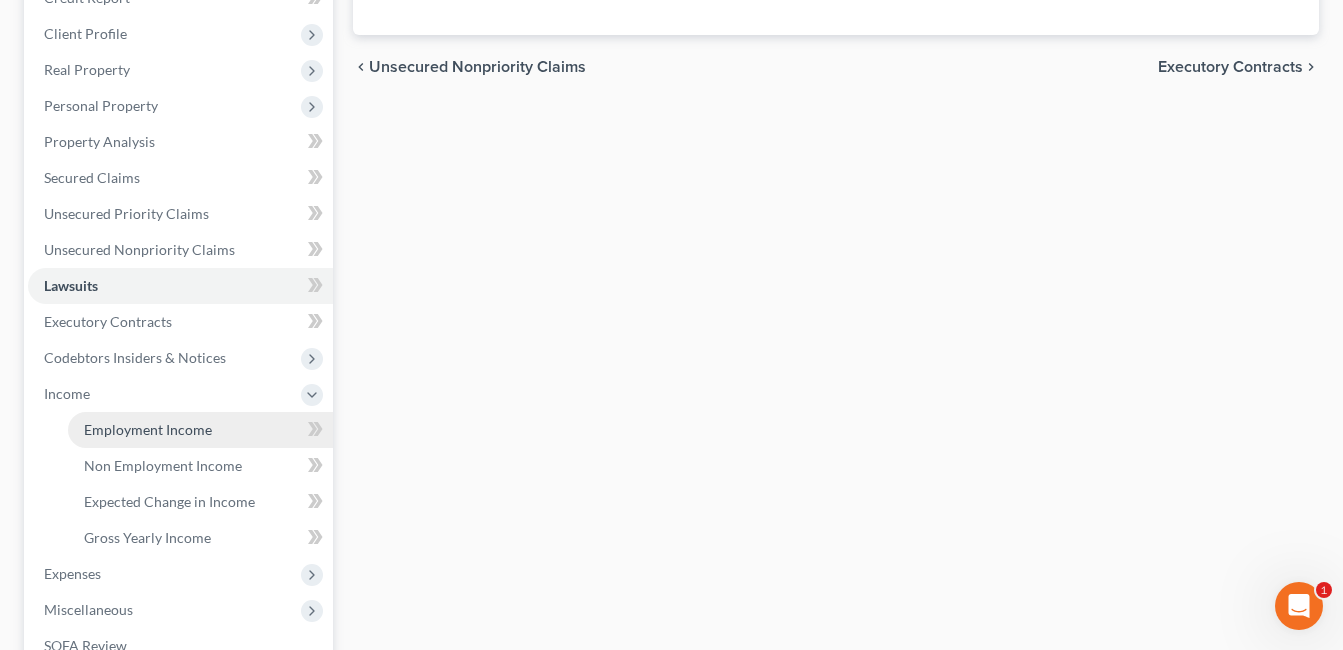 click on "Employment Income" at bounding box center [148, 429] 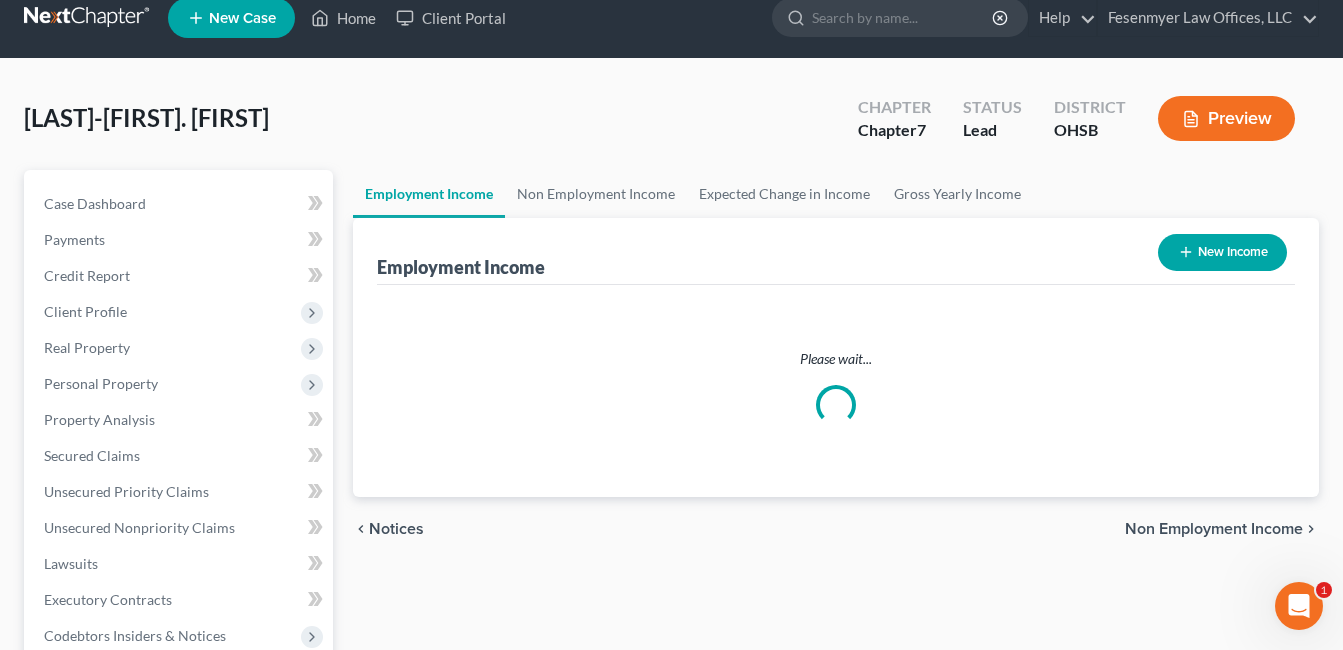 scroll, scrollTop: 0, scrollLeft: 0, axis: both 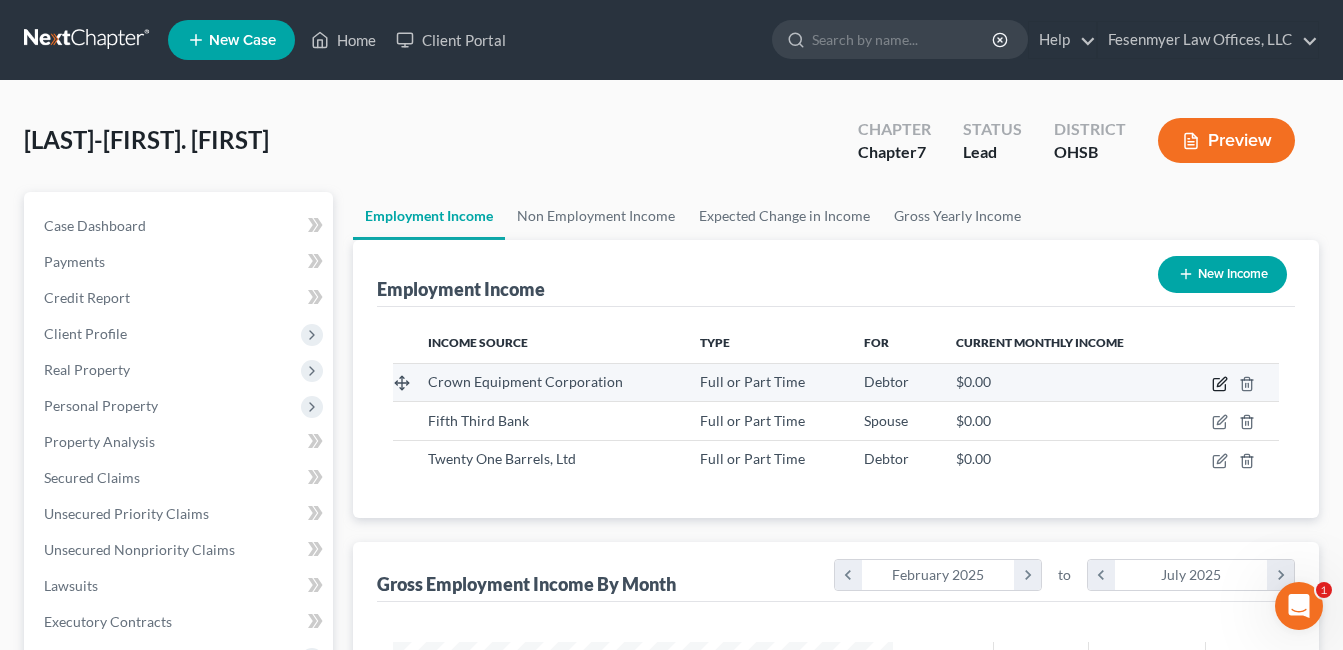click 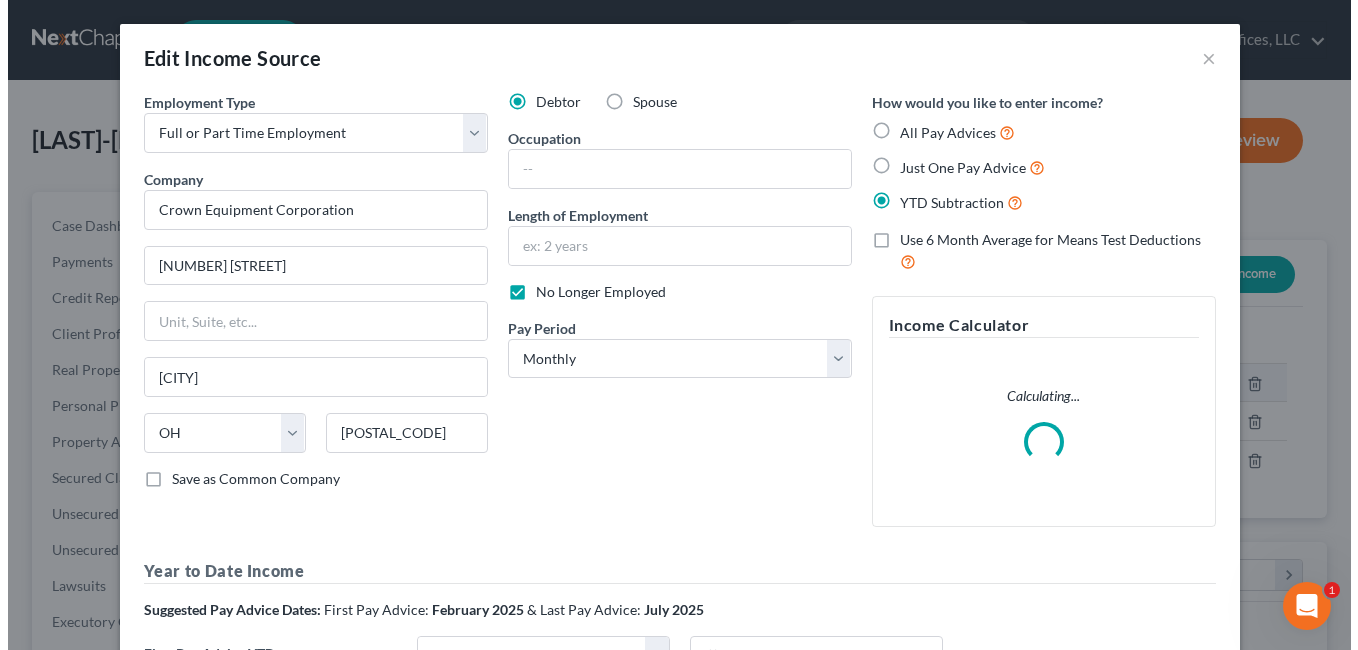 scroll, scrollTop: 999642, scrollLeft: 999453, axis: both 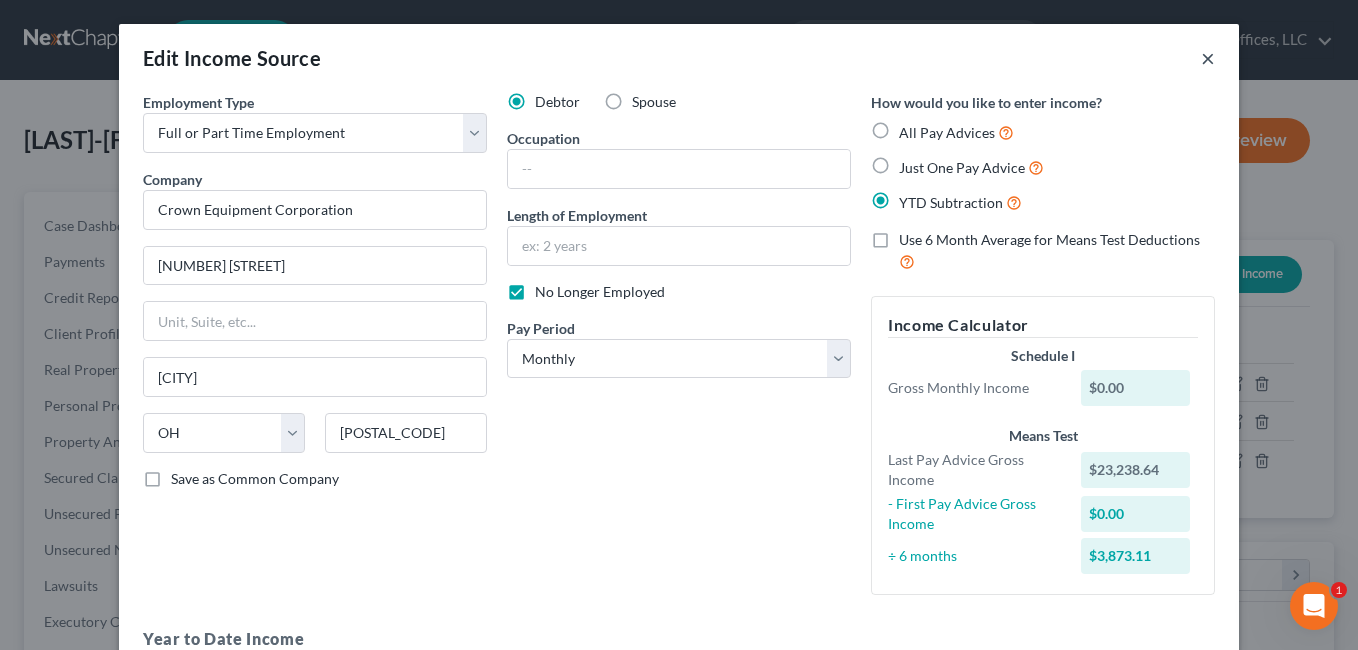 click on "×" at bounding box center [1208, 58] 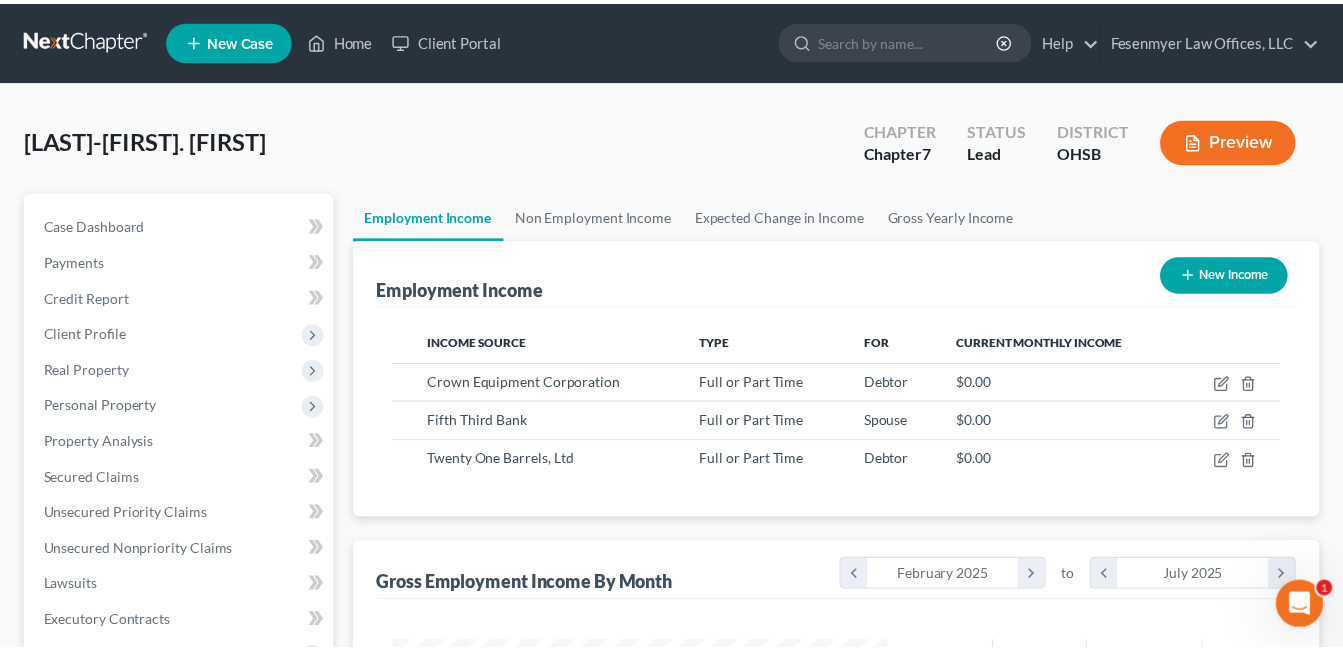scroll, scrollTop: 359, scrollLeft: 541, axis: both 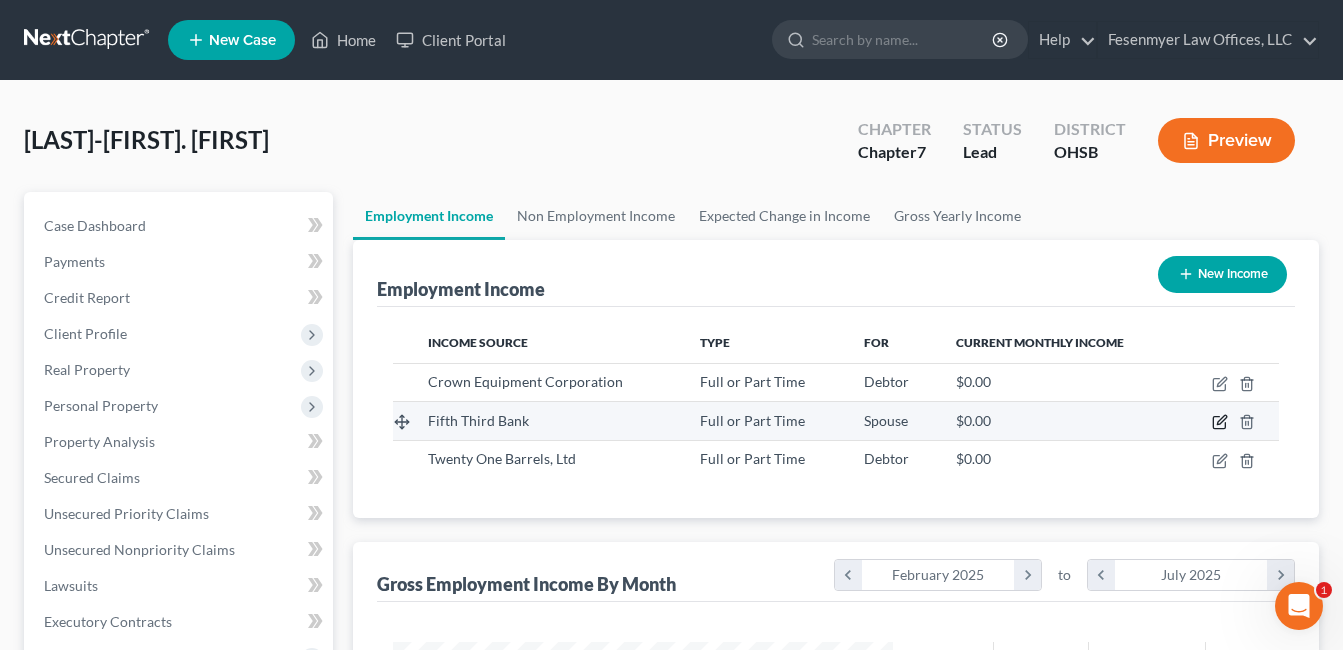 click 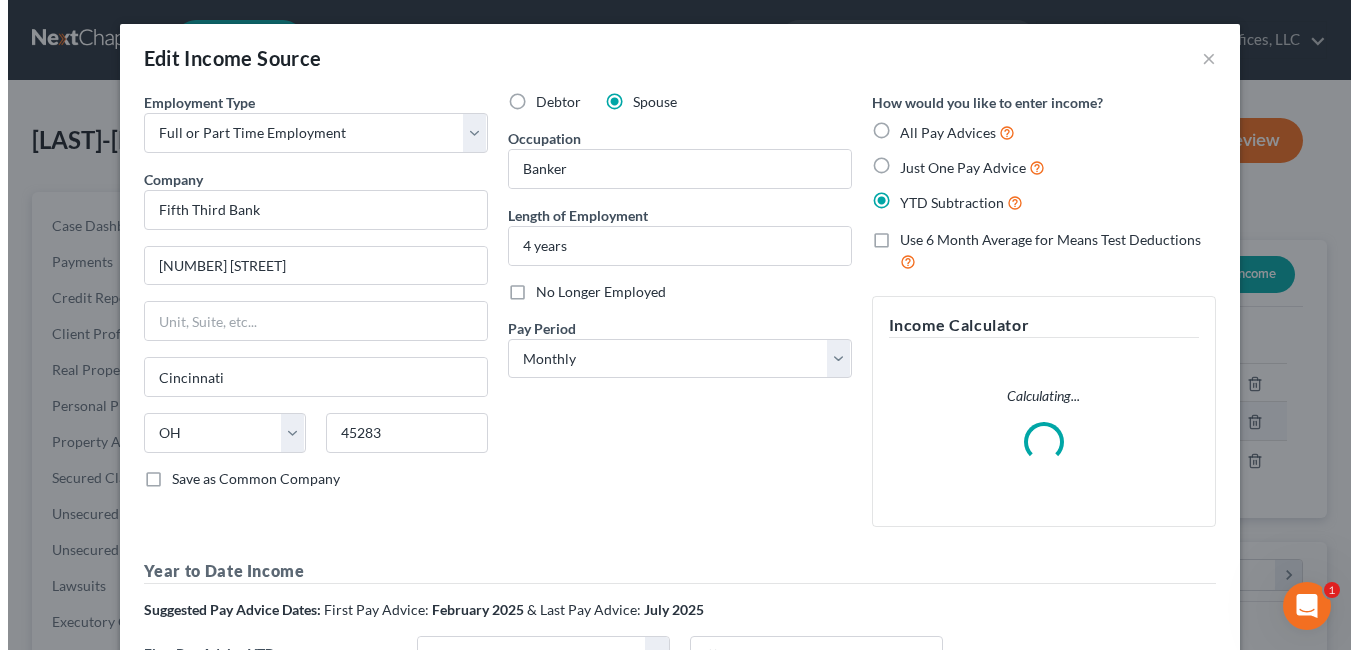 scroll, scrollTop: 999642, scrollLeft: 999453, axis: both 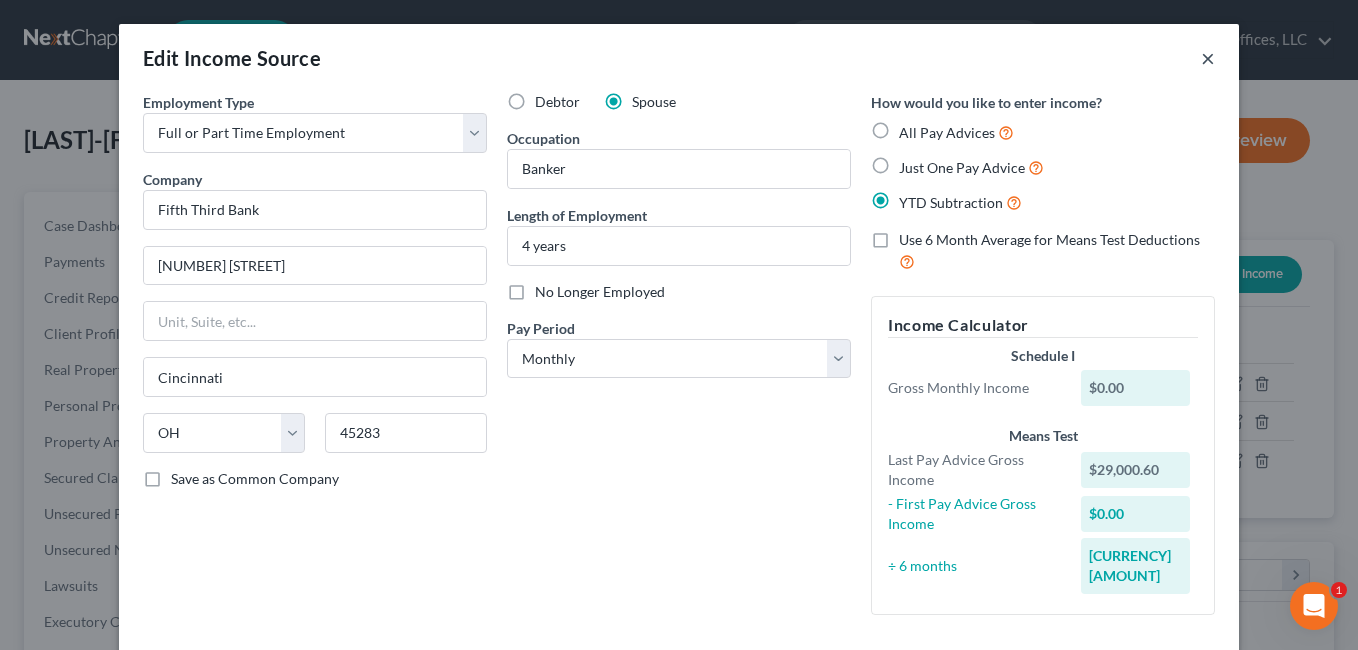 click on "×" at bounding box center (1208, 58) 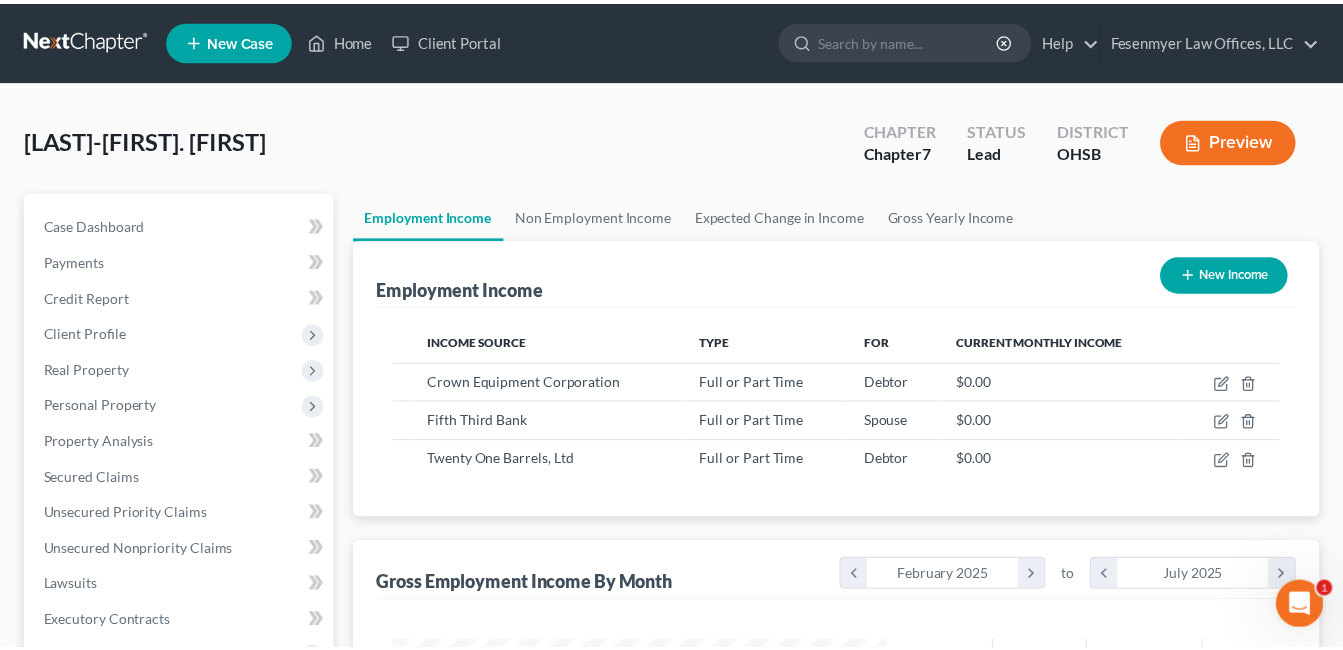 scroll, scrollTop: 359, scrollLeft: 541, axis: both 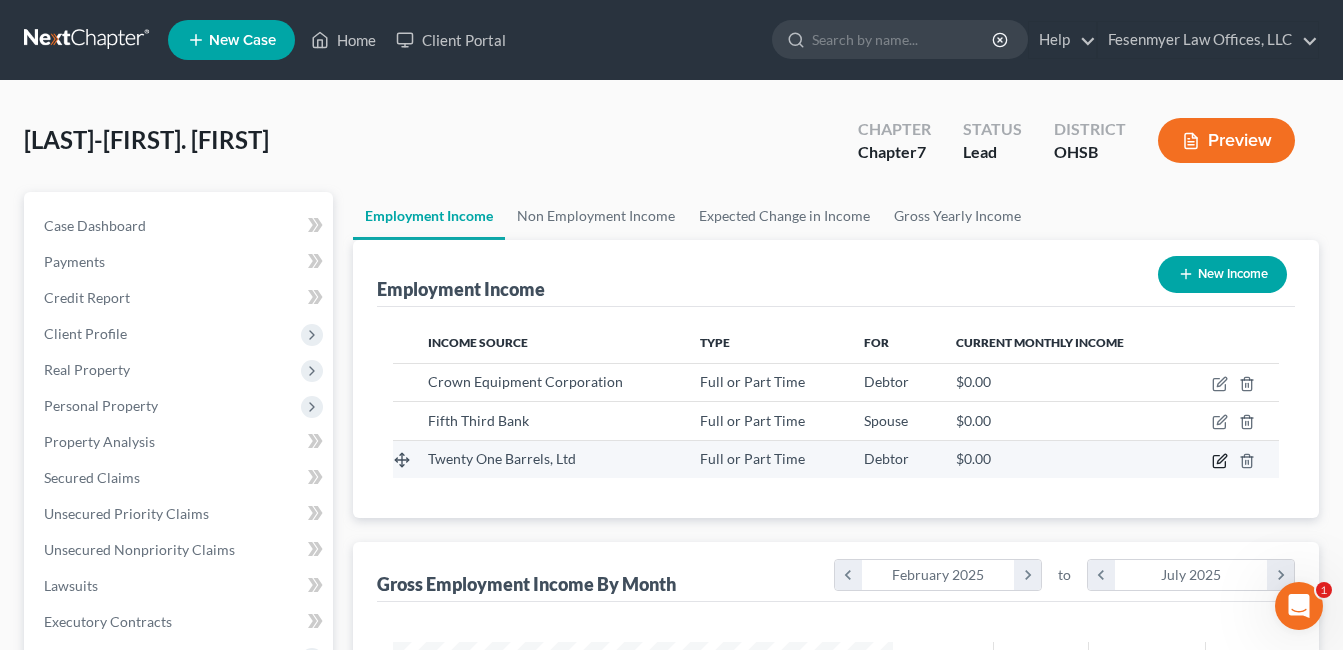 click 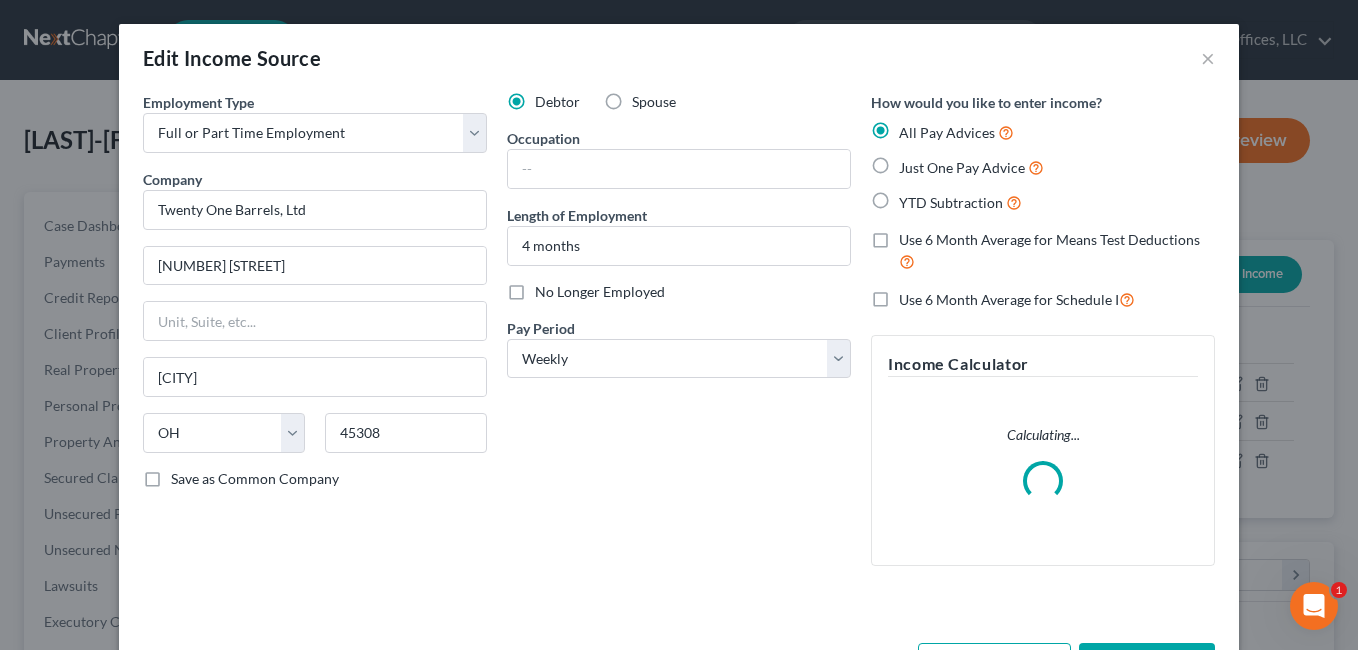 scroll, scrollTop: 999642, scrollLeft: 999453, axis: both 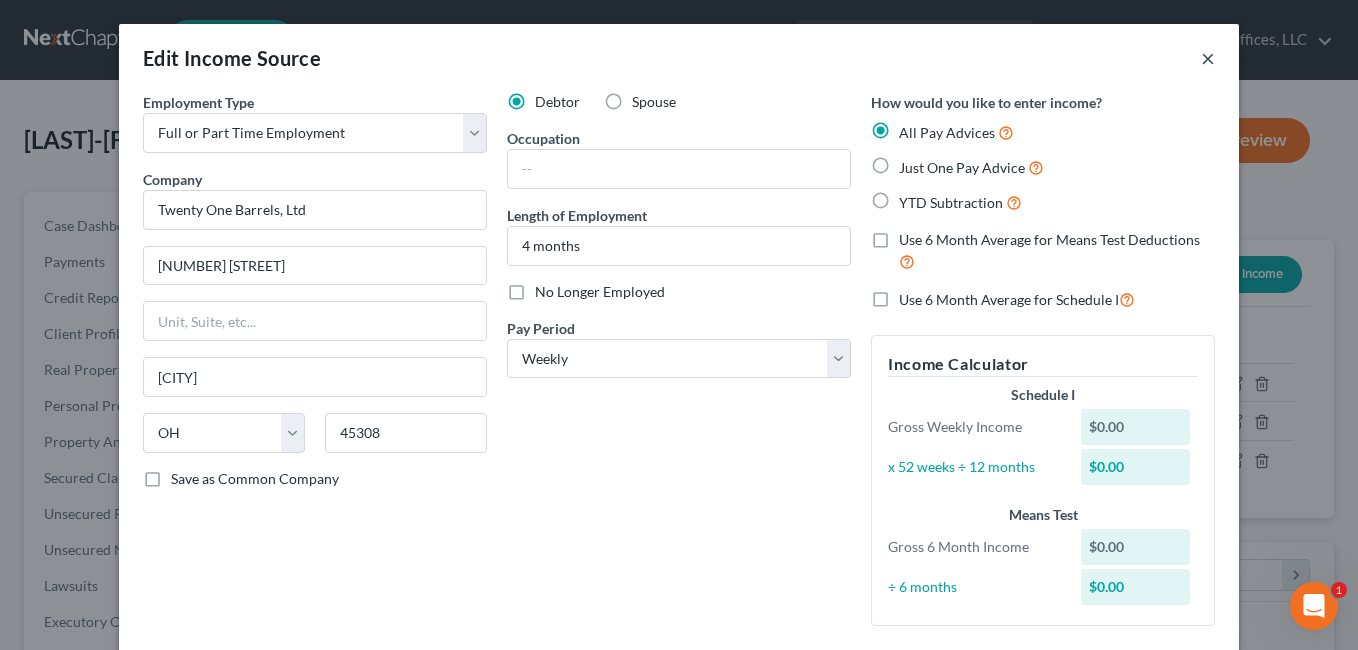 click on "×" at bounding box center (1208, 58) 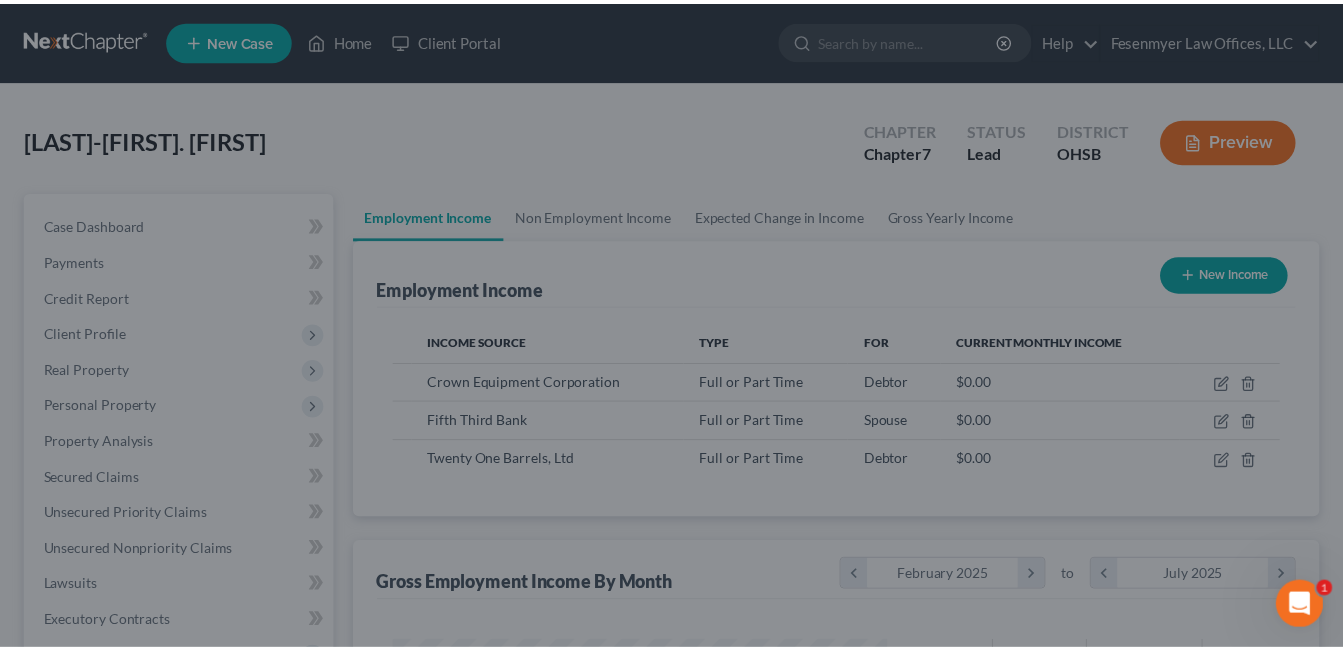 scroll, scrollTop: 359, scrollLeft: 541, axis: both 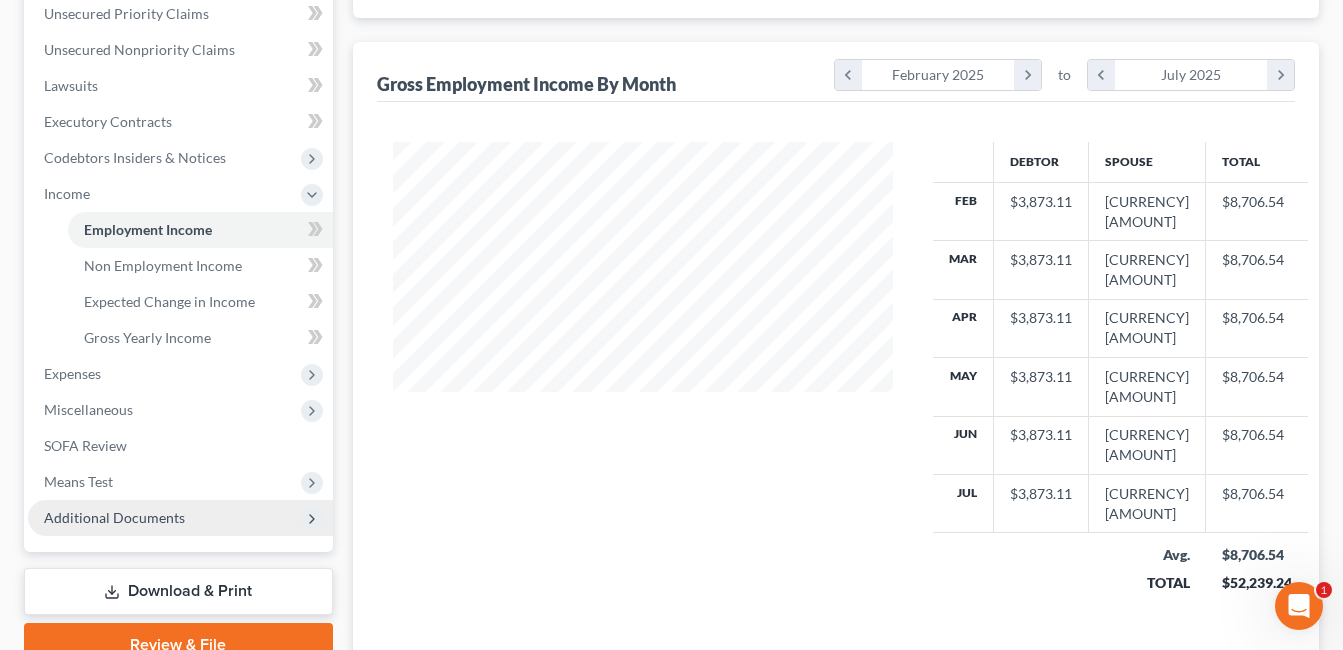 click on "Additional Documents" at bounding box center (114, 517) 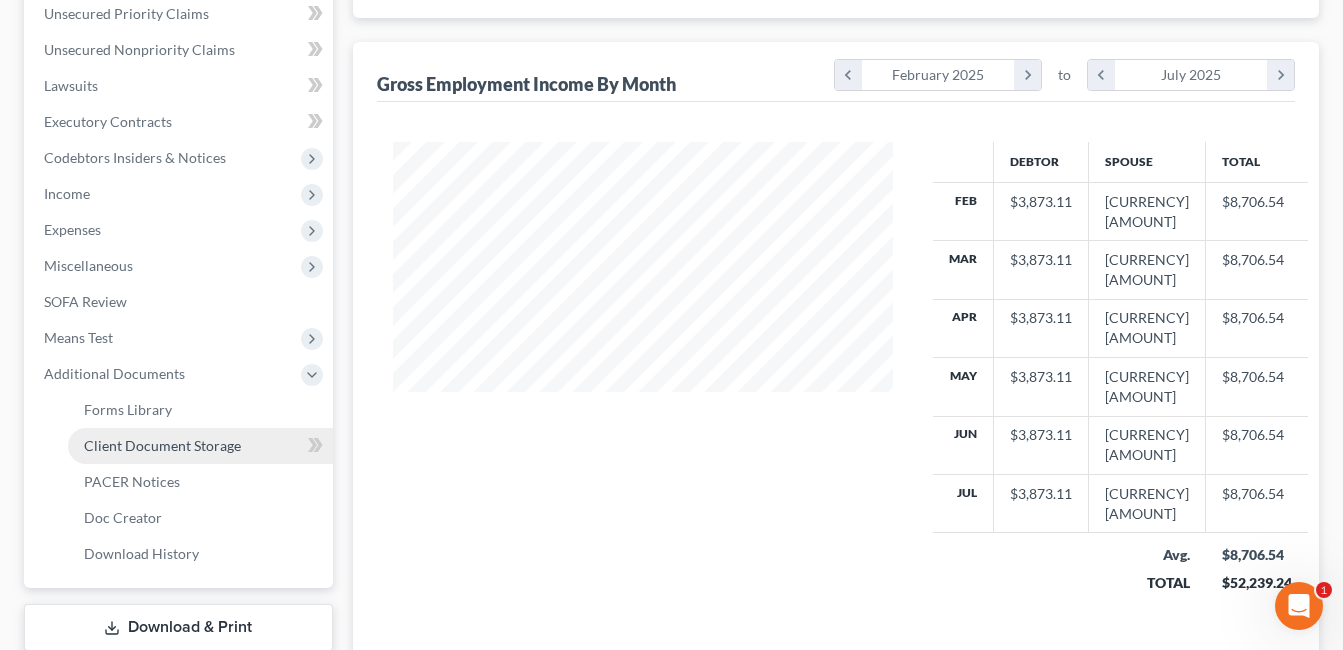 click on "Client Document Storage" at bounding box center [162, 445] 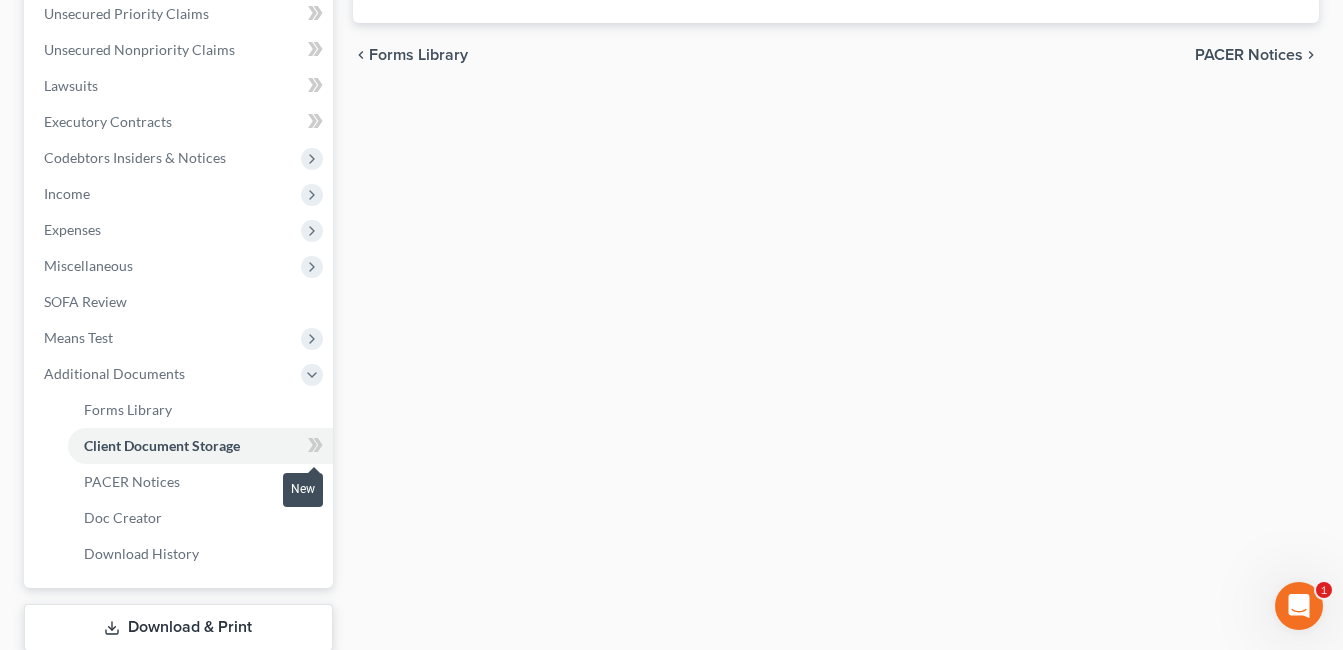 scroll, scrollTop: 468, scrollLeft: 0, axis: vertical 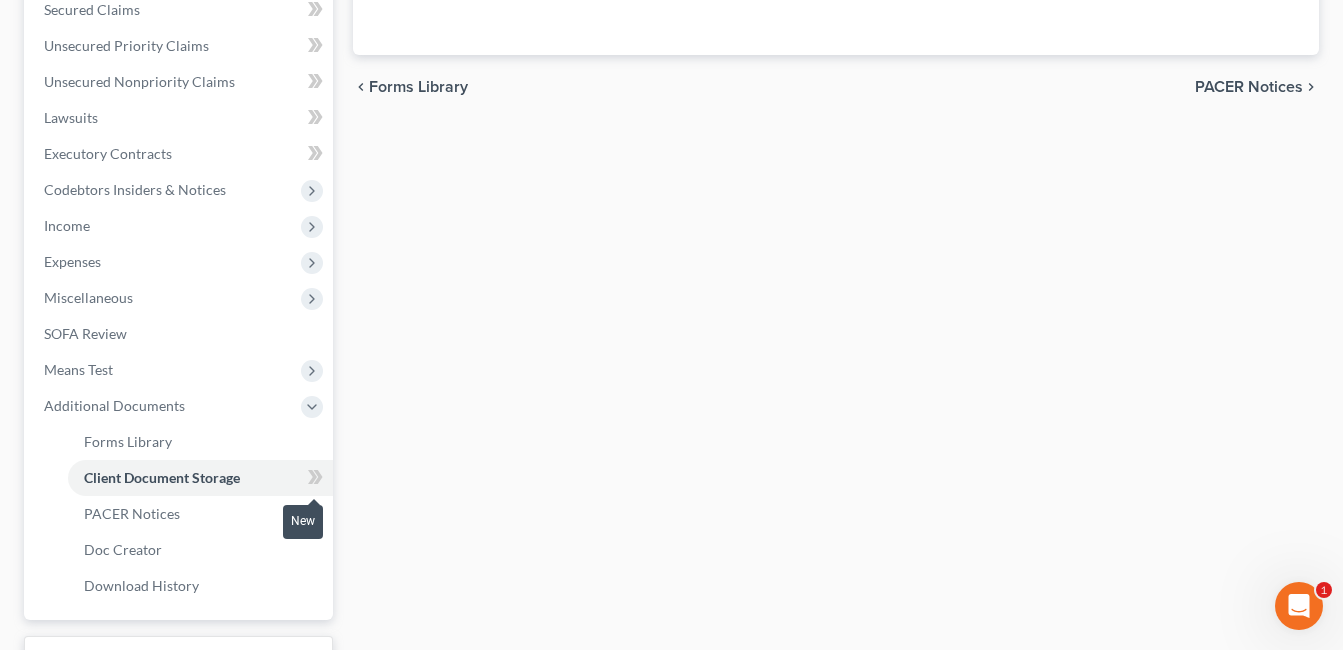 select on "7" 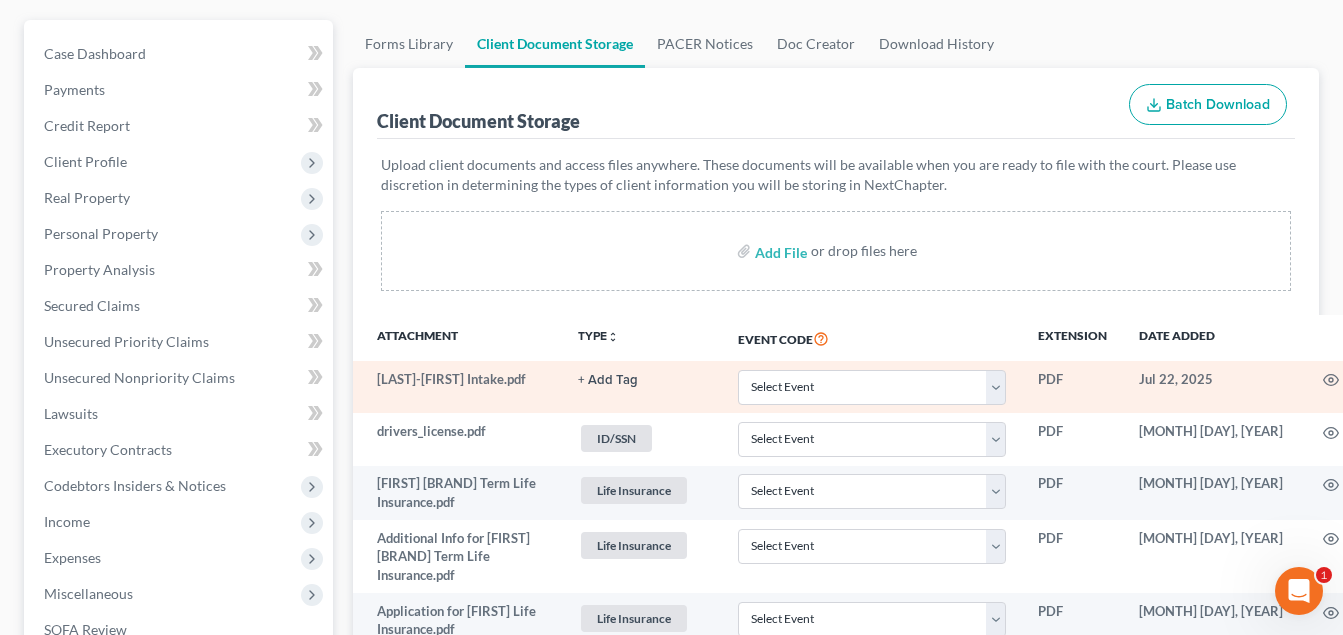 scroll, scrollTop: 200, scrollLeft: 0, axis: vertical 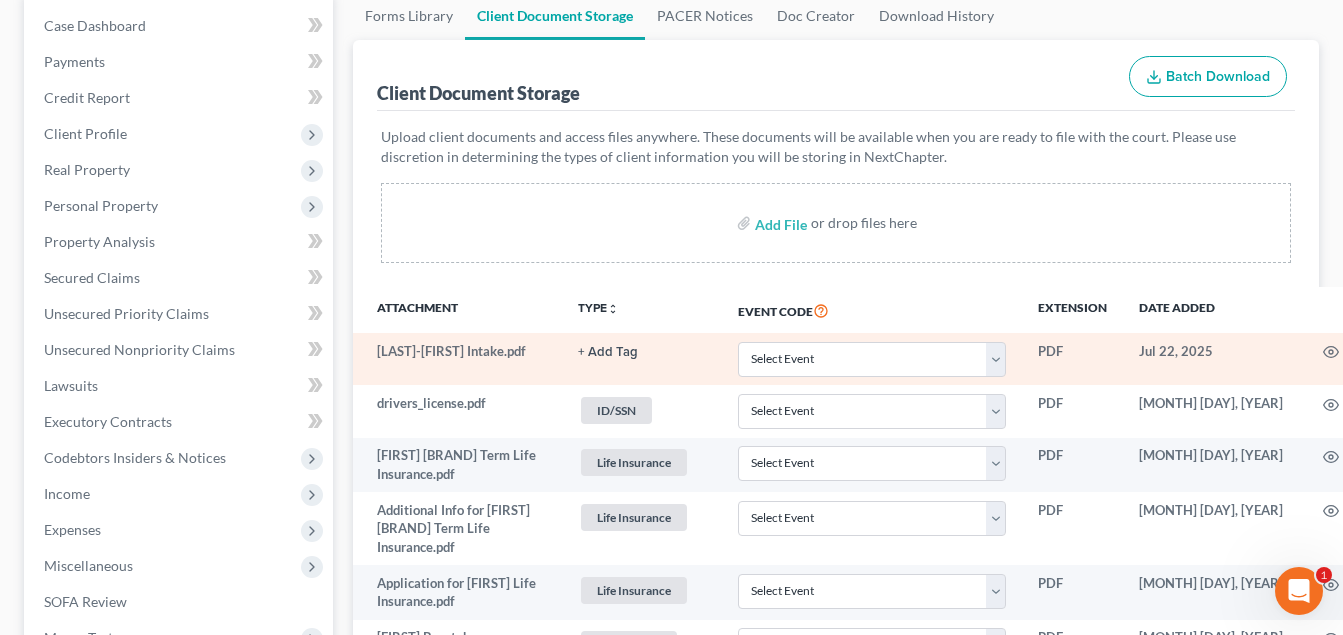 click 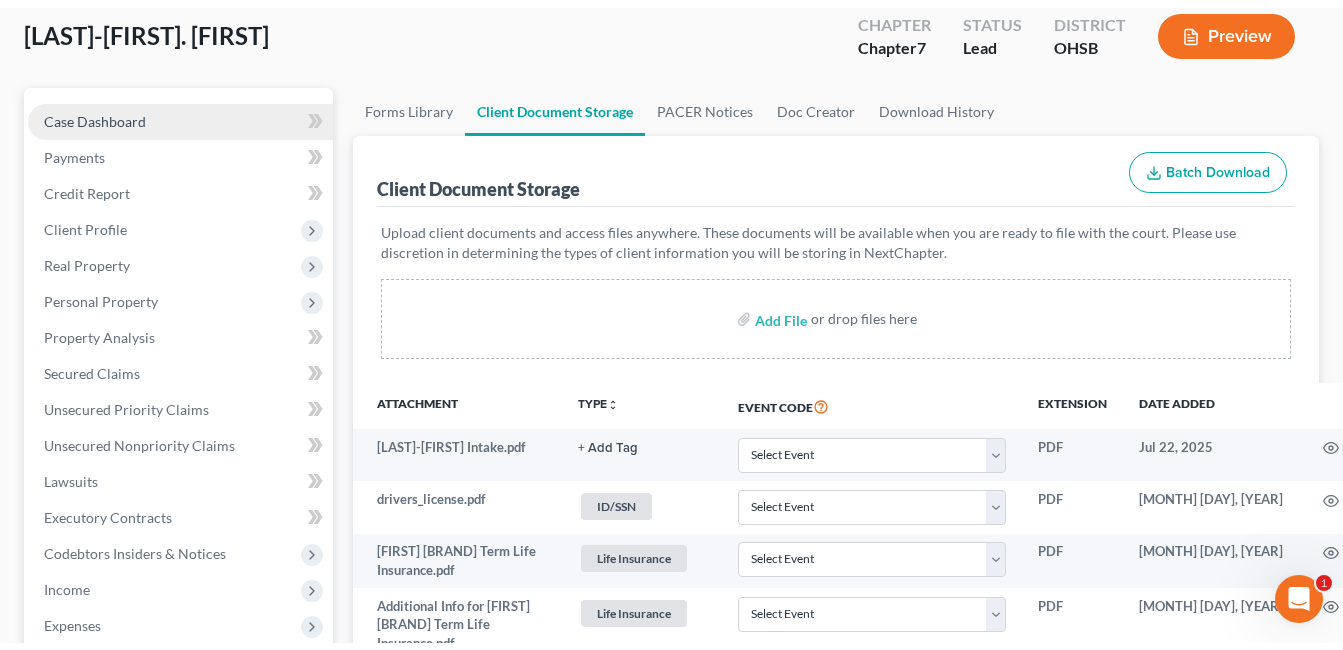 scroll, scrollTop: 0, scrollLeft: 0, axis: both 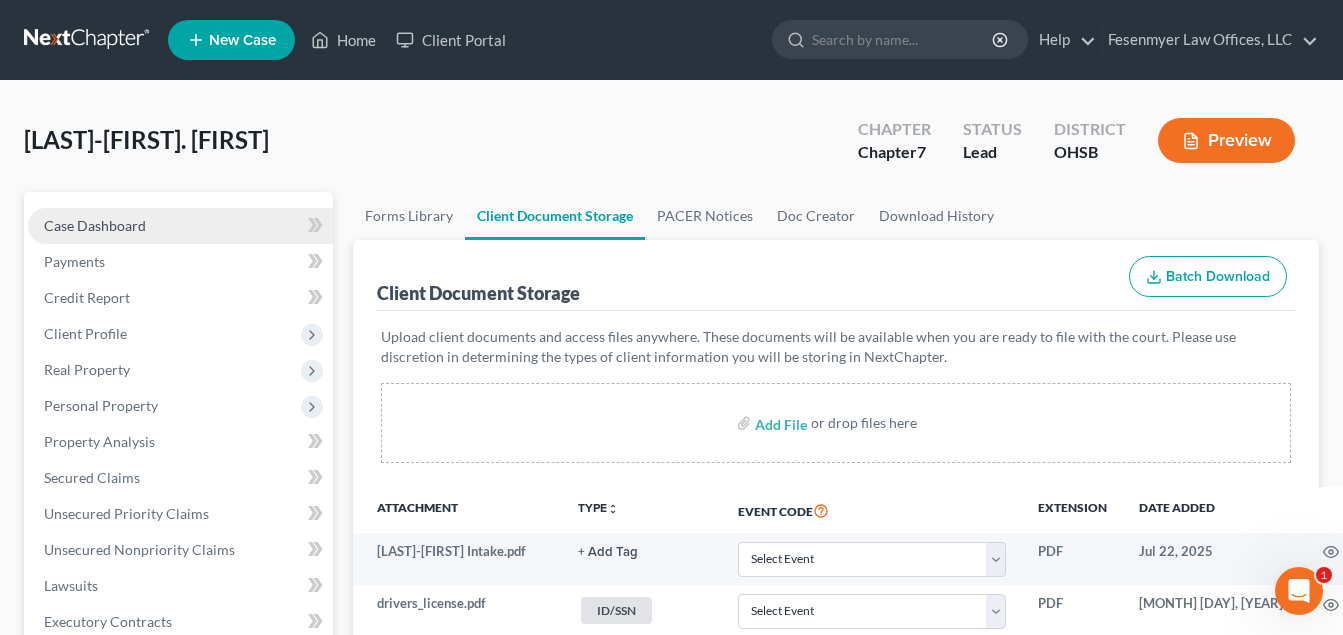 click on "Case Dashboard" at bounding box center [95, 225] 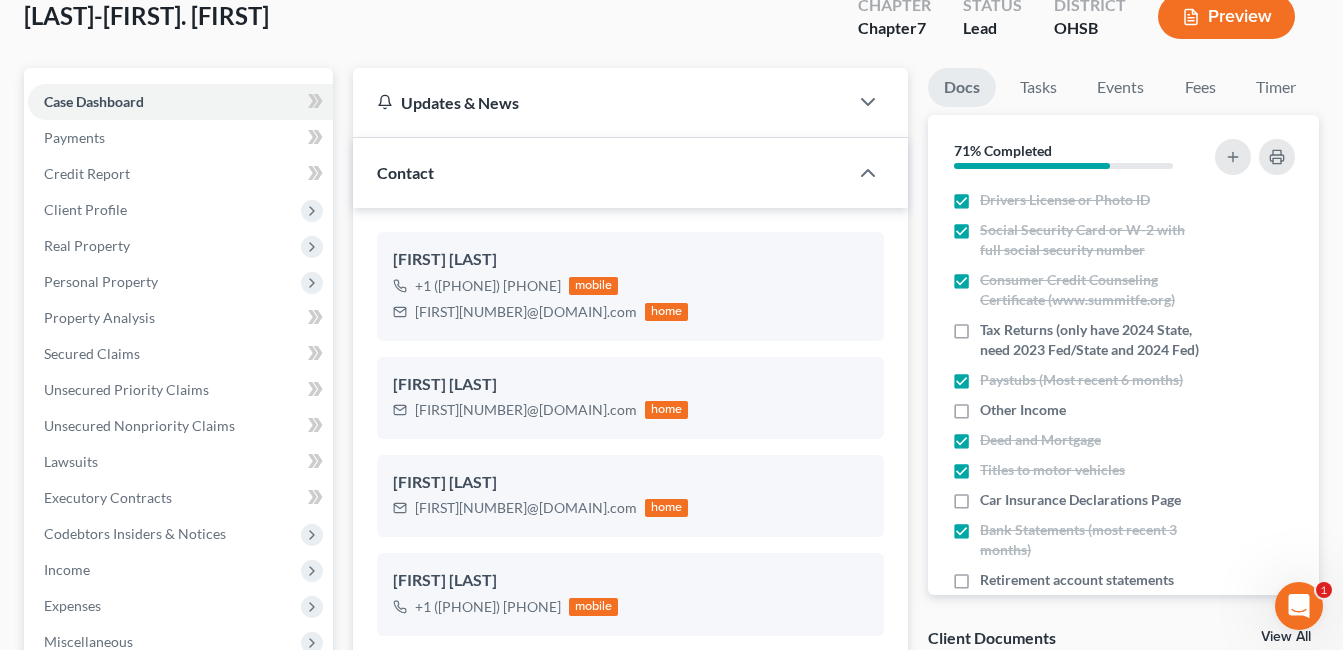 scroll, scrollTop: 400, scrollLeft: 0, axis: vertical 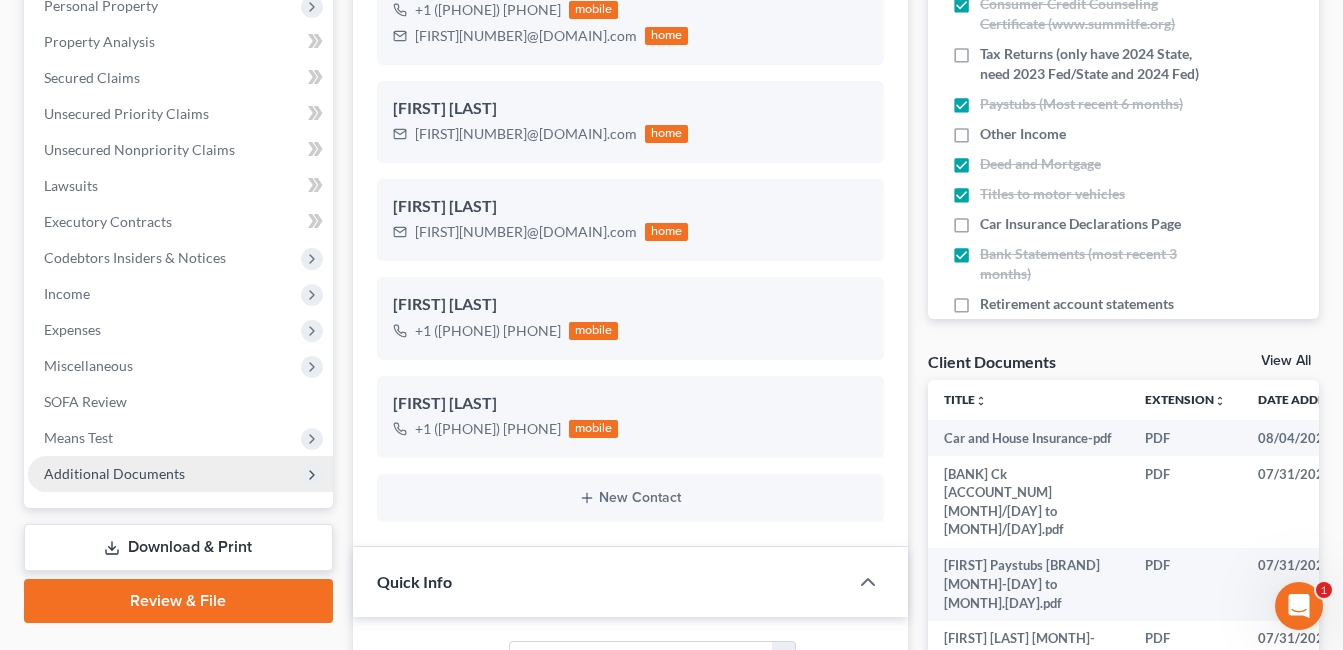 click on "Additional Documents" at bounding box center [114, 473] 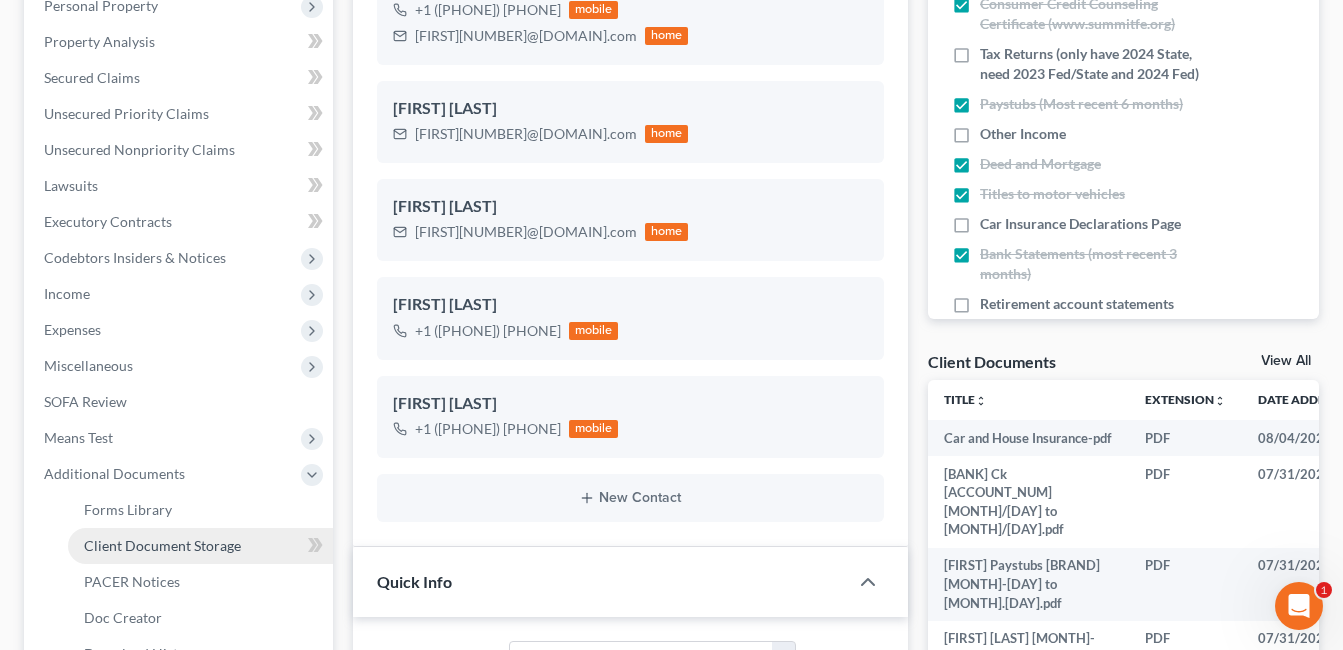 click on "Client Document Storage" at bounding box center [162, 545] 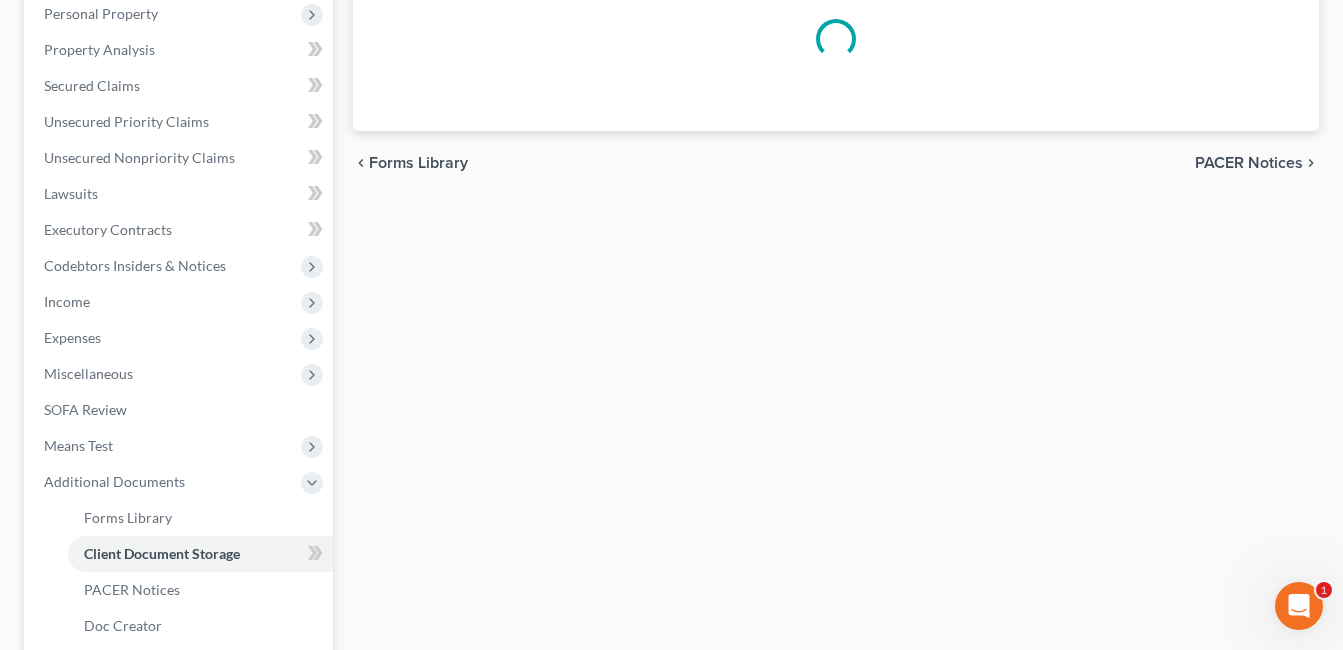 scroll, scrollTop: 234, scrollLeft: 0, axis: vertical 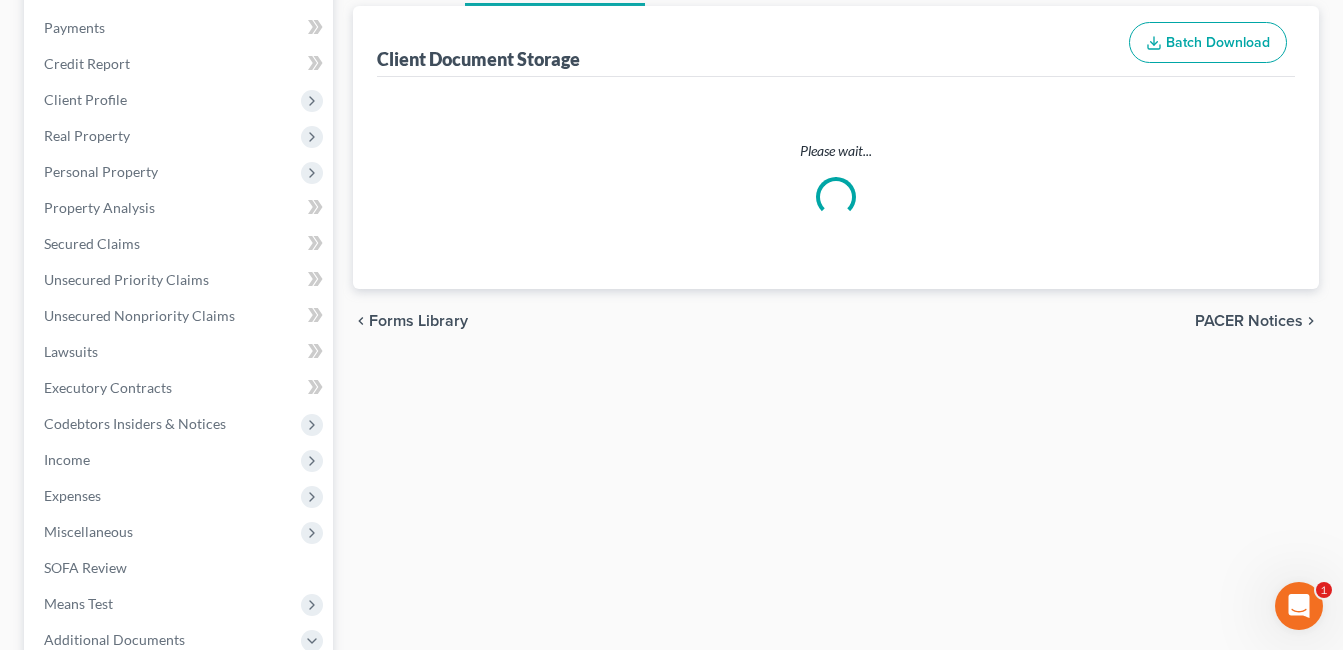select on "7" 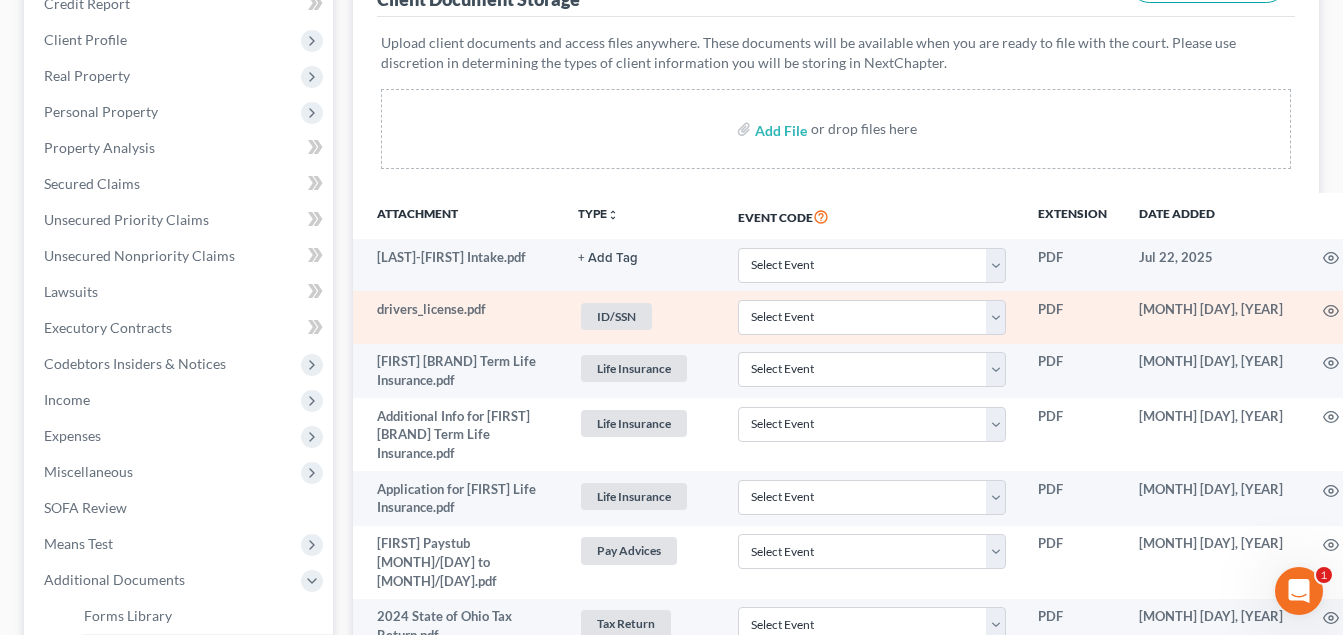 scroll, scrollTop: 300, scrollLeft: 0, axis: vertical 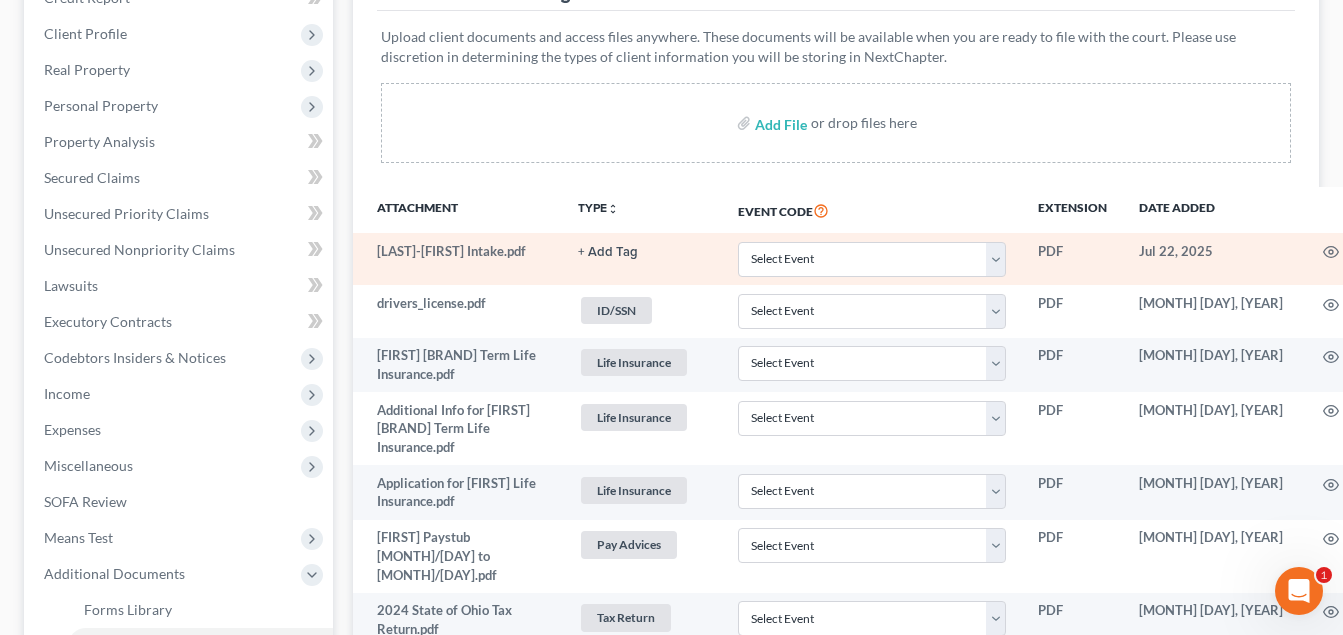 click 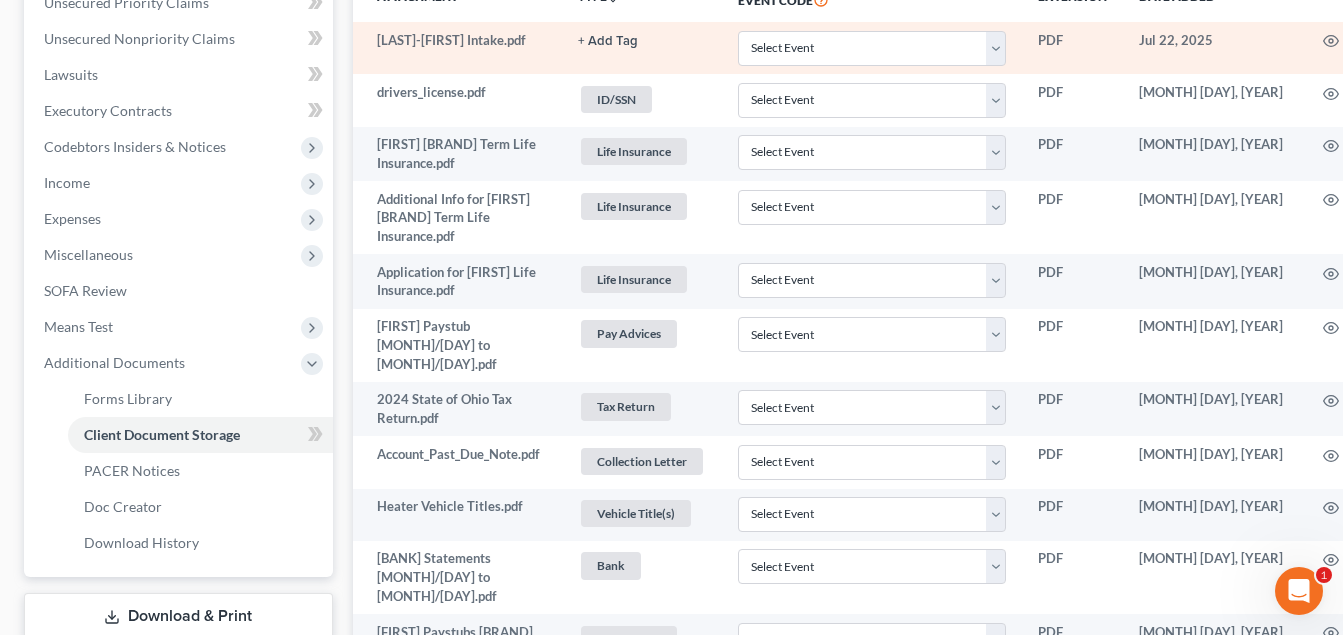 scroll, scrollTop: 600, scrollLeft: 0, axis: vertical 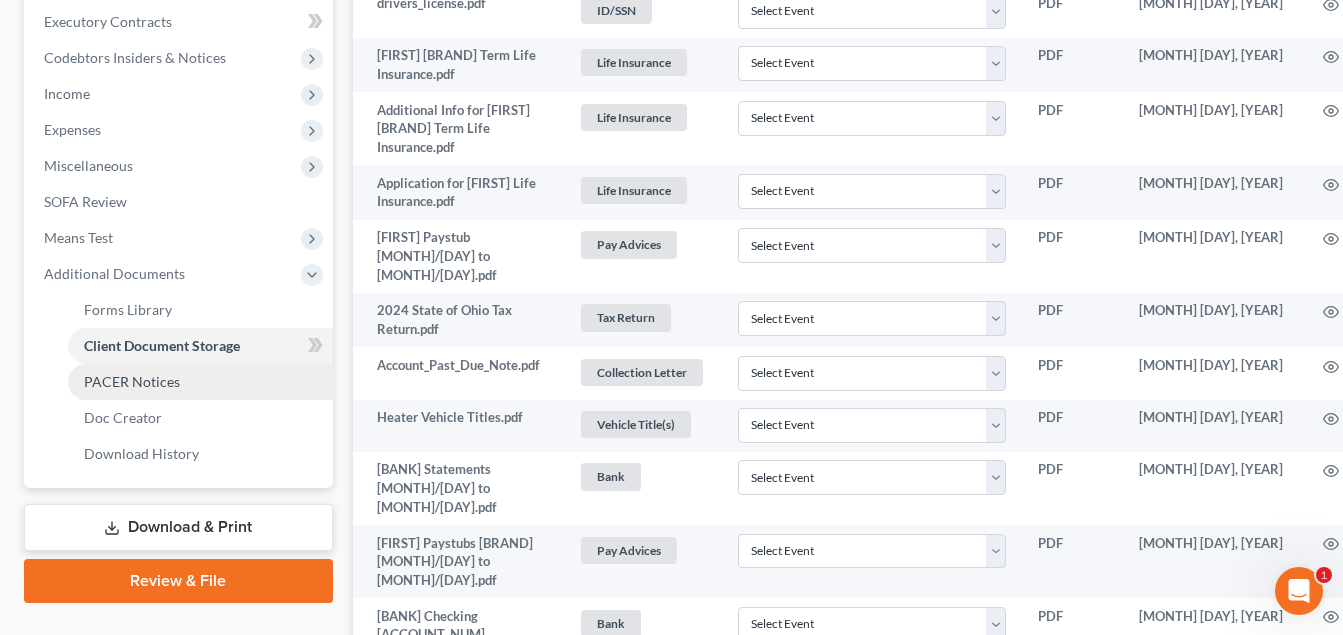 drag, startPoint x: 169, startPoint y: 389, endPoint x: 231, endPoint y: 380, distance: 62.649822 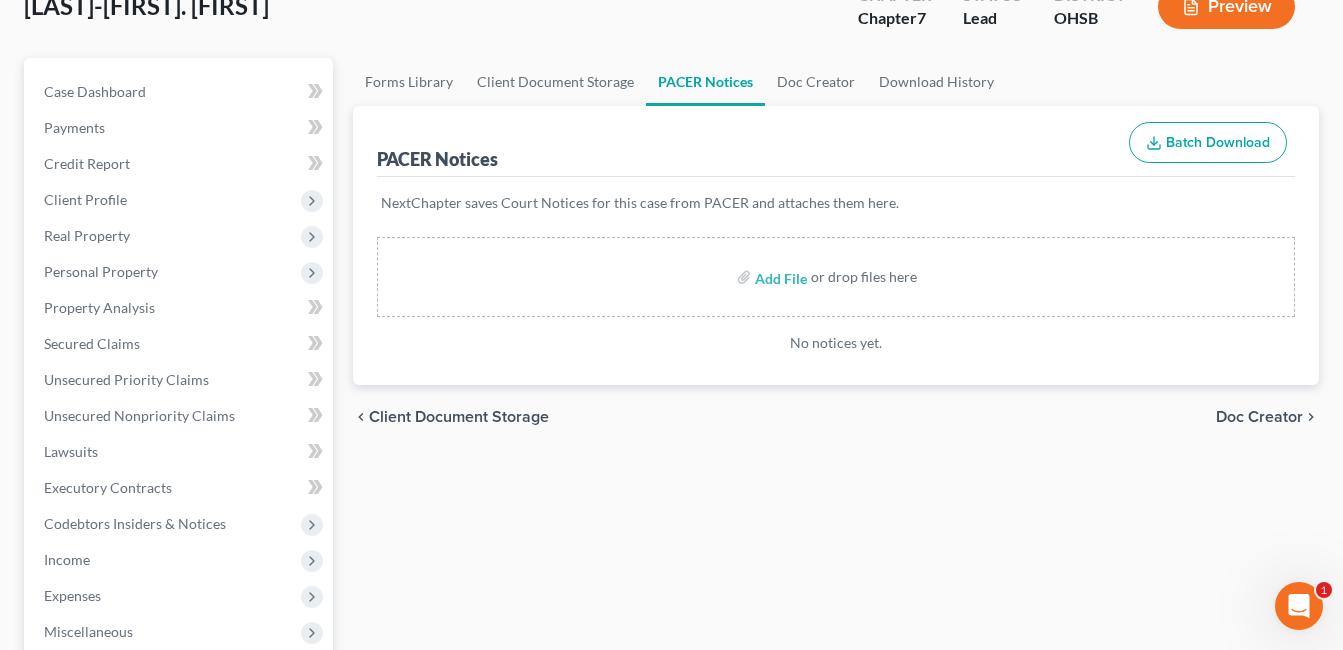 scroll, scrollTop: 500, scrollLeft: 0, axis: vertical 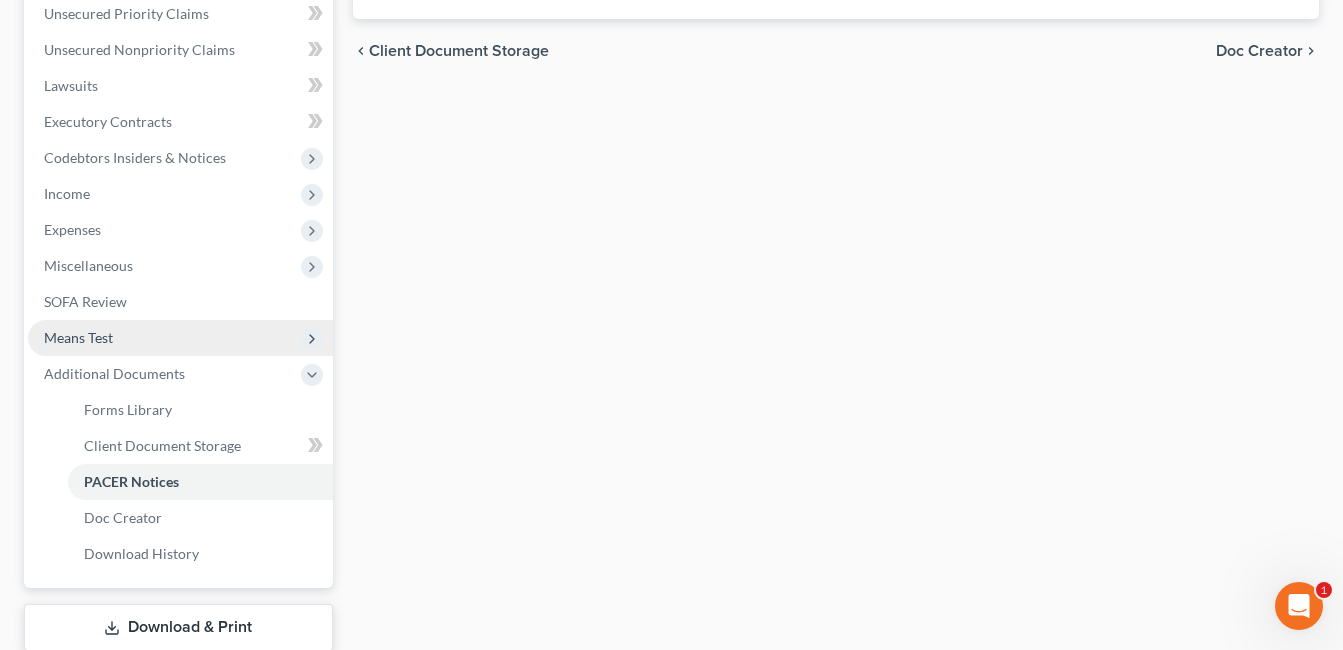 click on "Means Test" at bounding box center [78, 337] 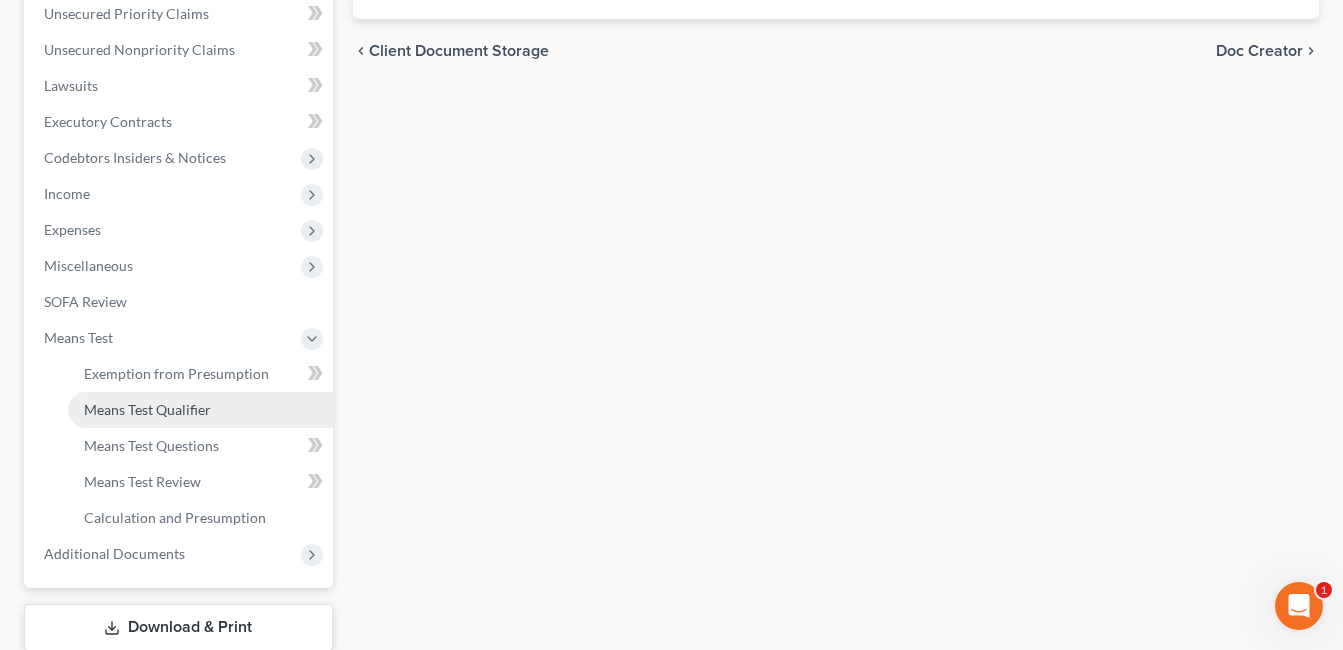 click on "Means Test Qualifier" at bounding box center (147, 409) 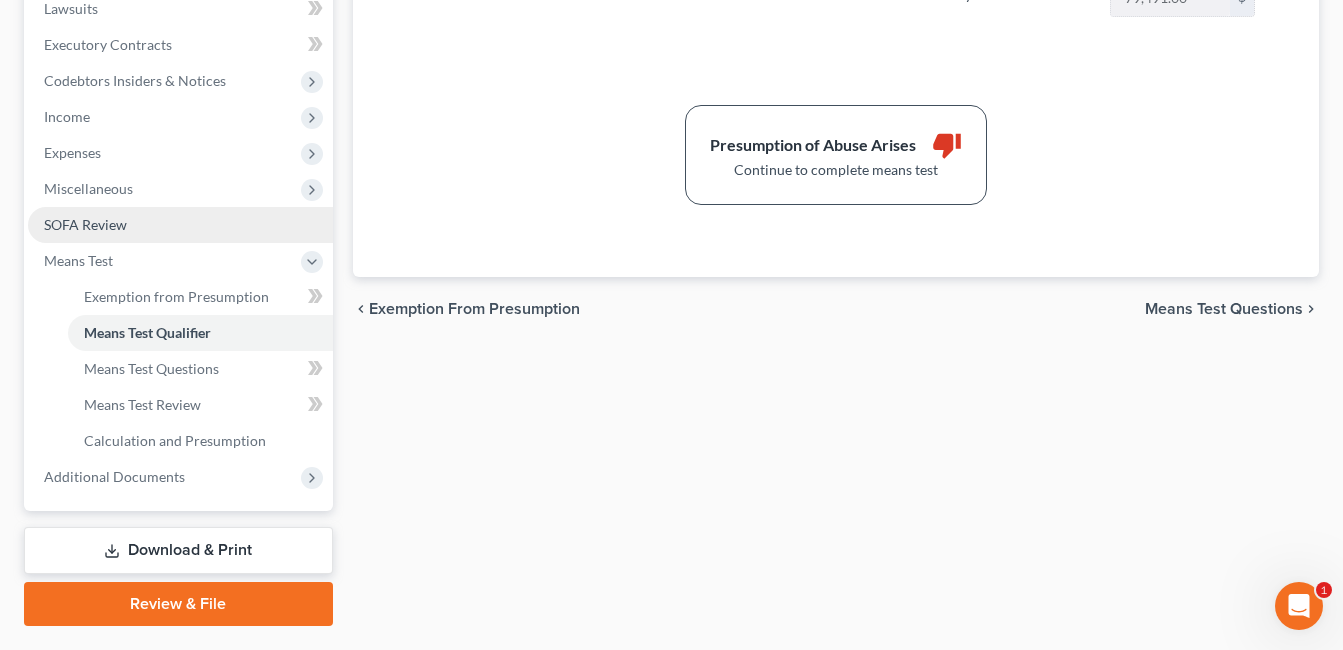 scroll, scrollTop: 600, scrollLeft: 0, axis: vertical 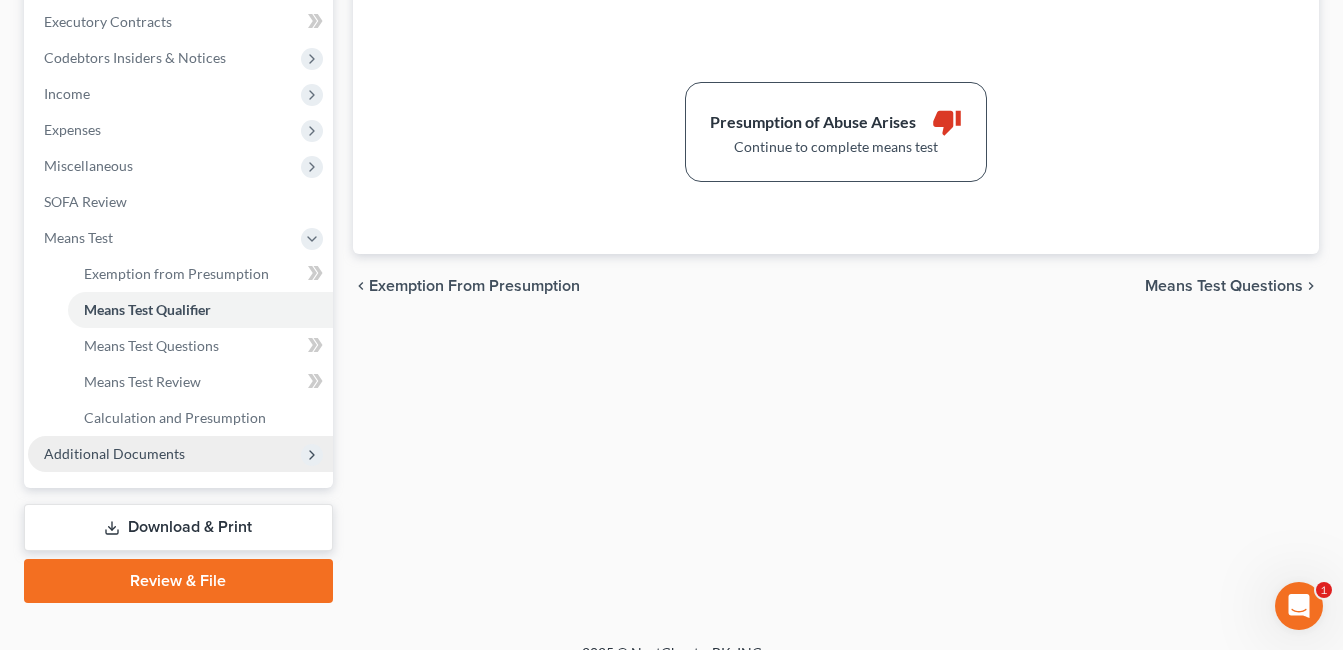 click on "Additional Documents" at bounding box center (180, 454) 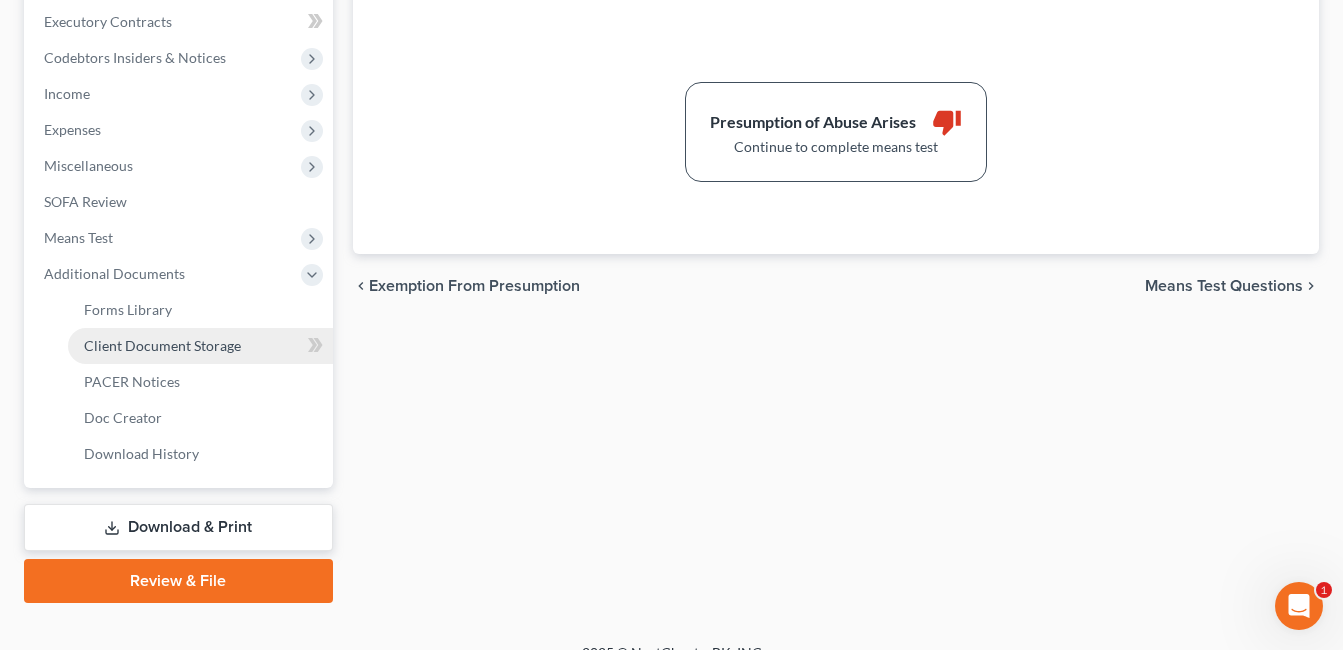 click on "Client Document Storage" at bounding box center [200, 346] 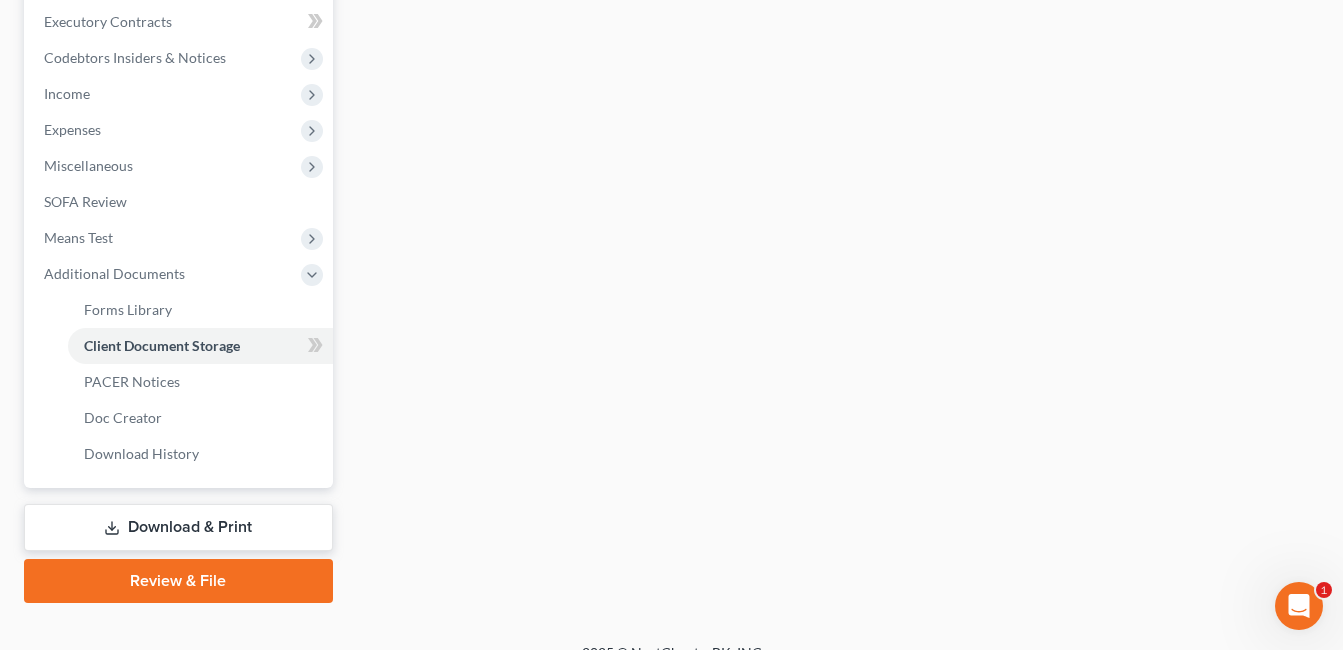 scroll, scrollTop: 498, scrollLeft: 0, axis: vertical 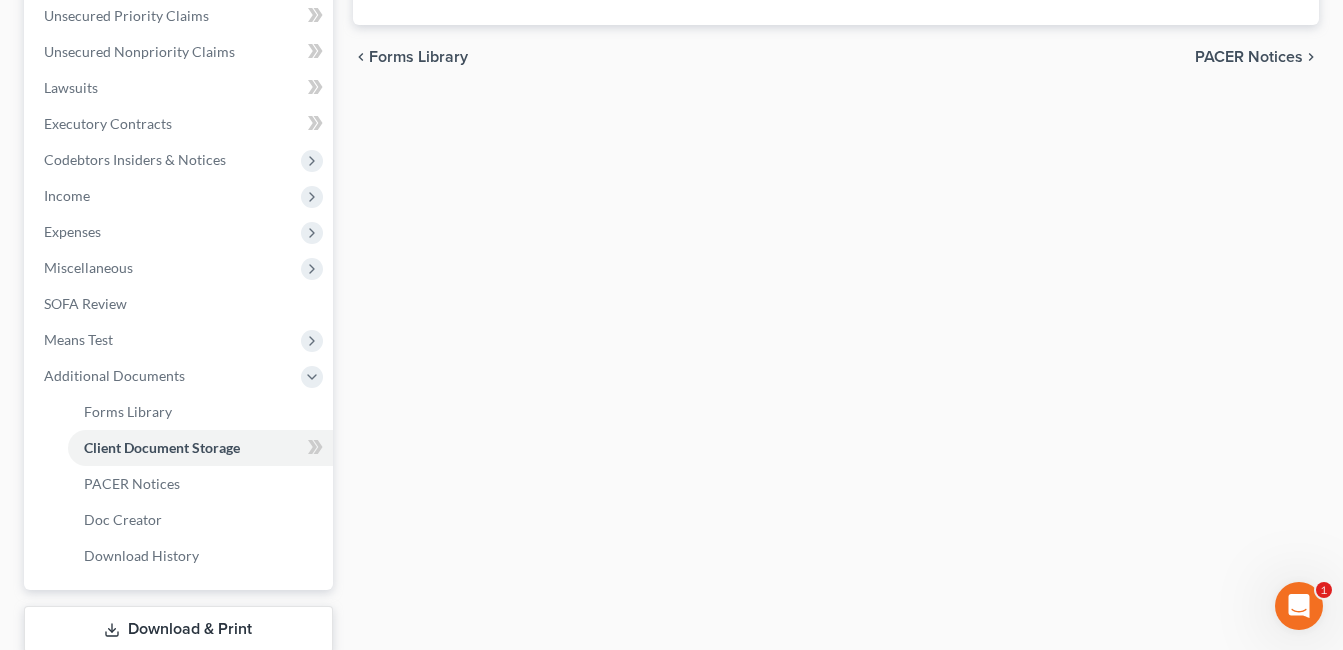 select on "7" 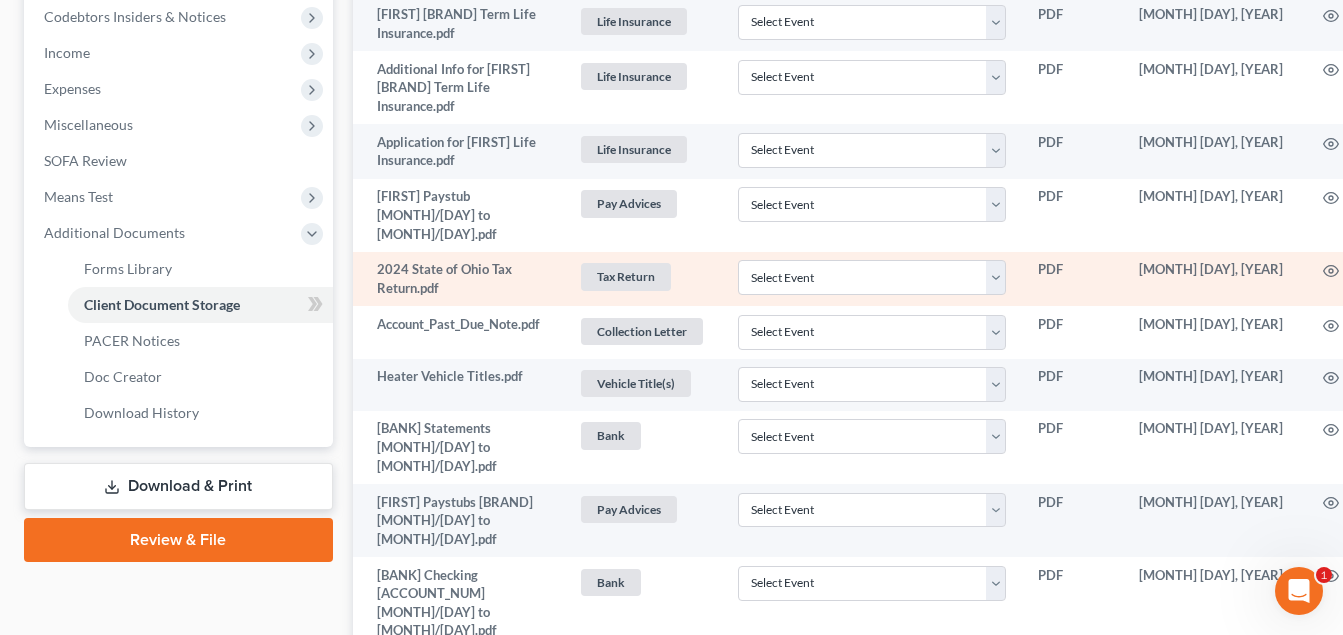 scroll, scrollTop: 676, scrollLeft: 0, axis: vertical 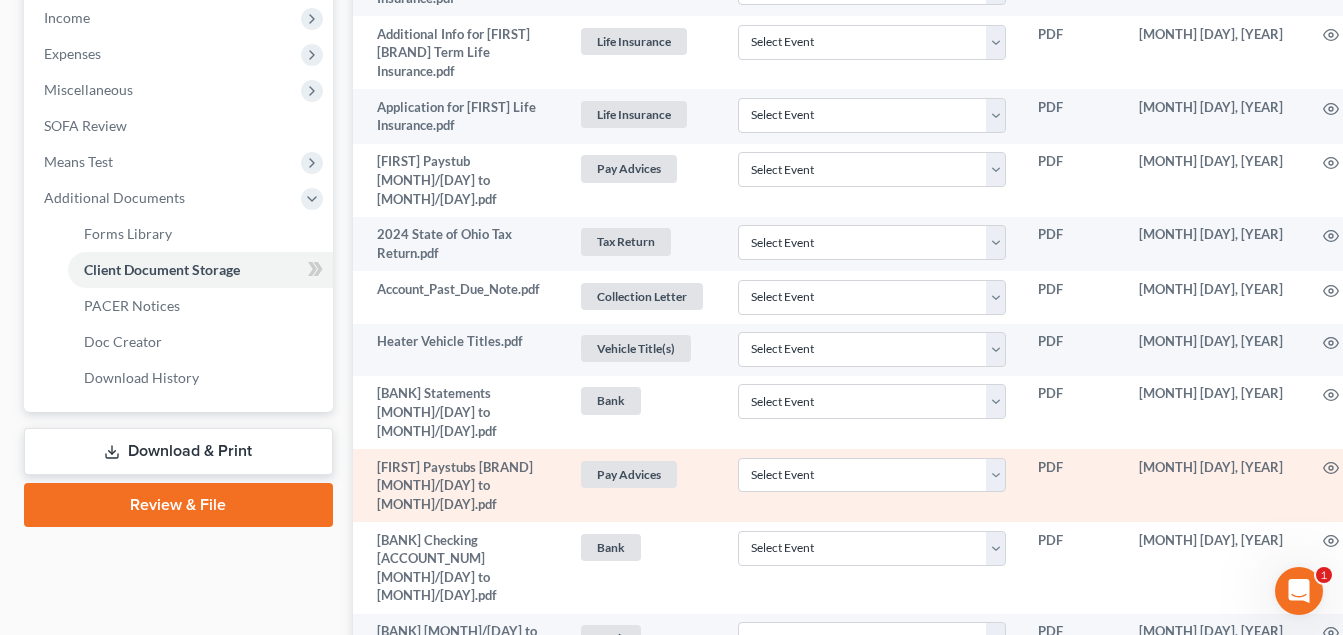click 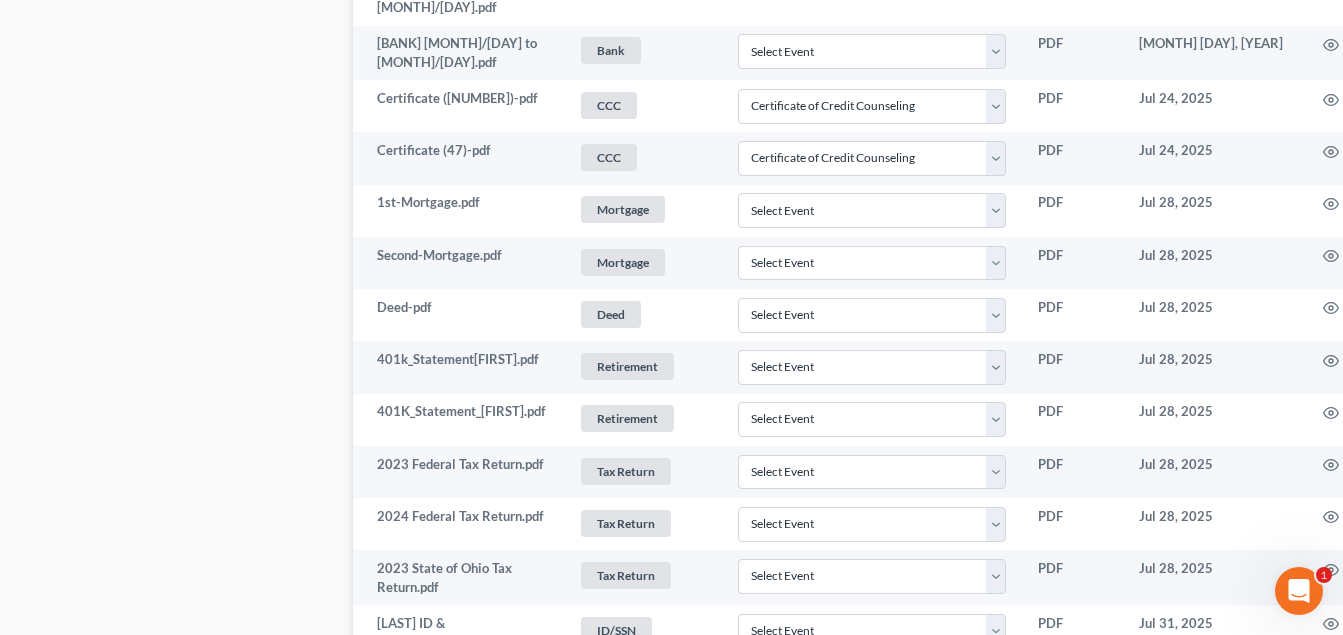 scroll, scrollTop: 1276, scrollLeft: 0, axis: vertical 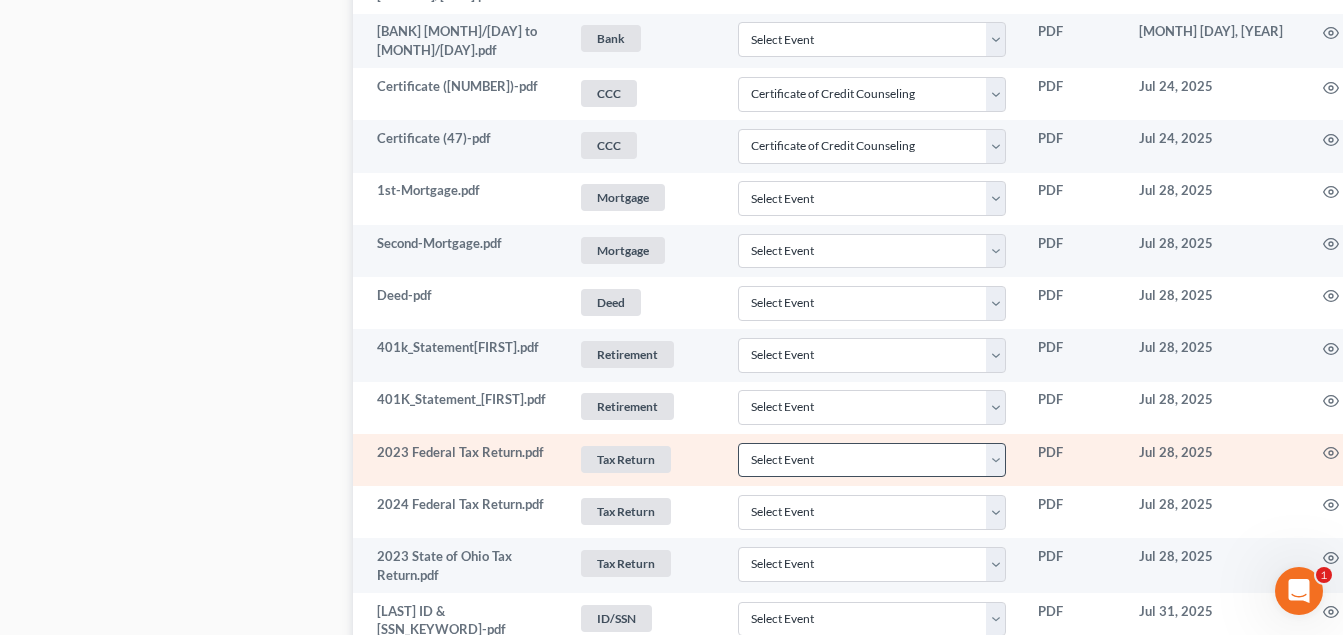 drag, startPoint x: 1288, startPoint y: 417, endPoint x: 1001, endPoint y: 359, distance: 292.80197 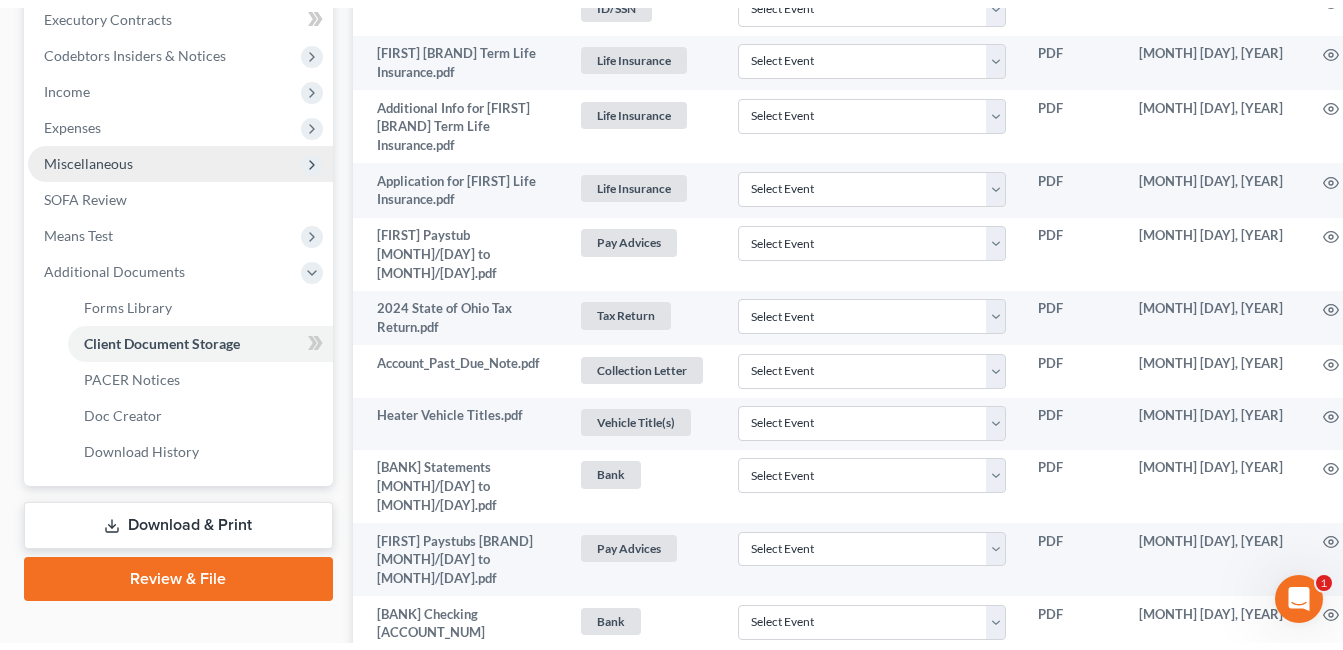 scroll, scrollTop: 576, scrollLeft: 0, axis: vertical 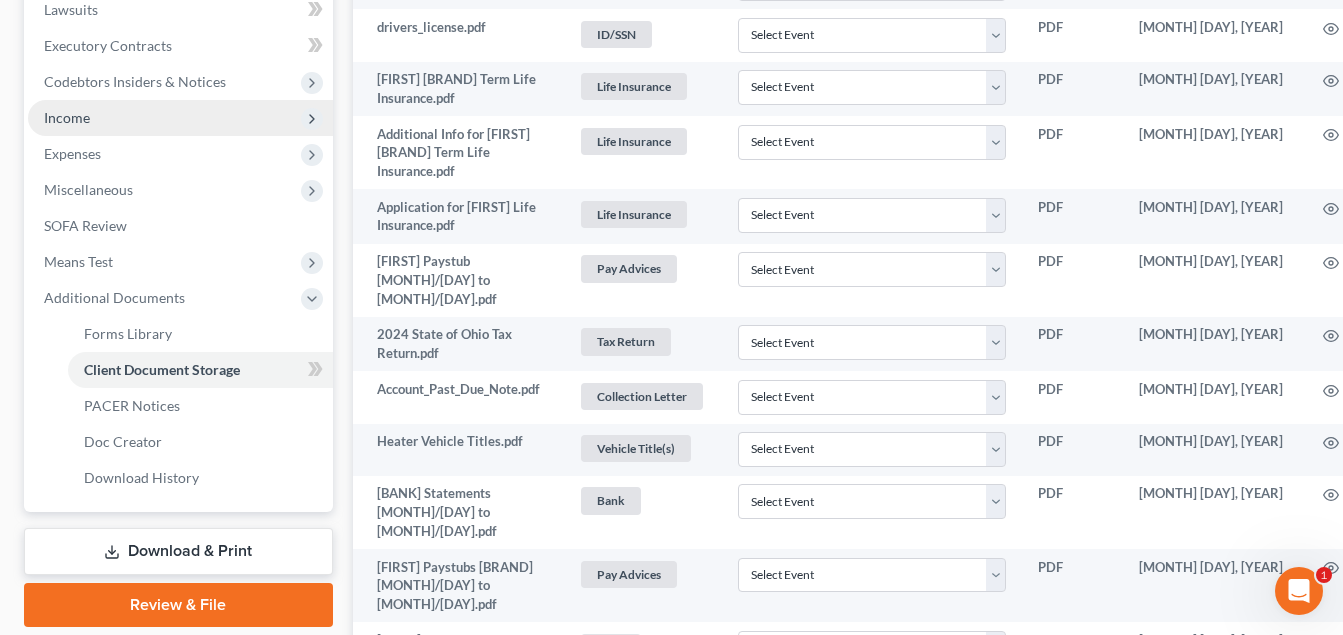 click on "Income" at bounding box center (180, 118) 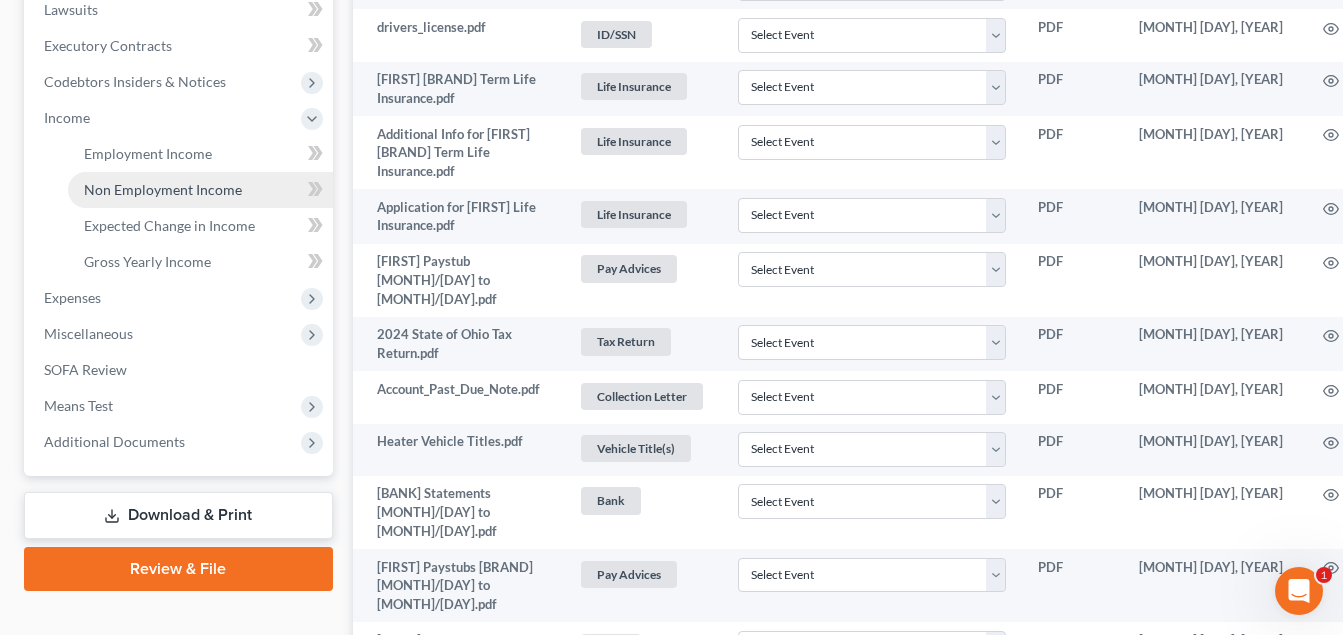 click on "Non Employment Income" at bounding box center (163, 189) 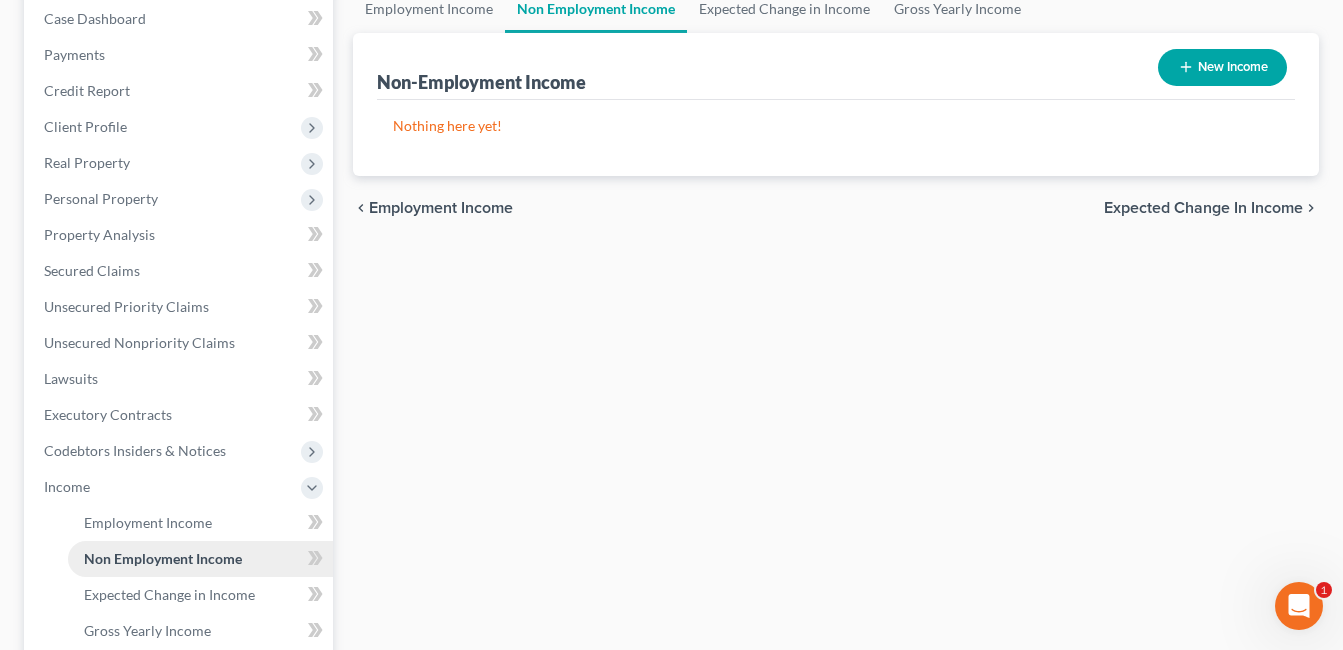 scroll, scrollTop: 0, scrollLeft: 0, axis: both 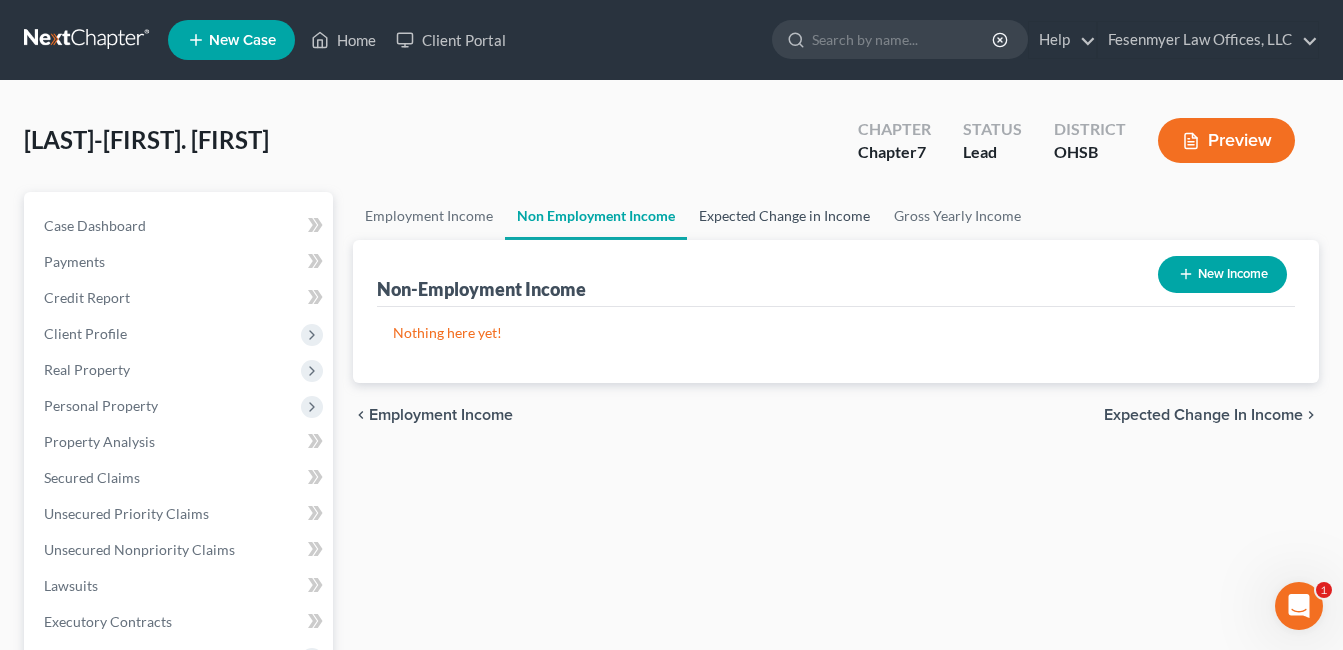 click on "Expected Change in Income" at bounding box center [784, 216] 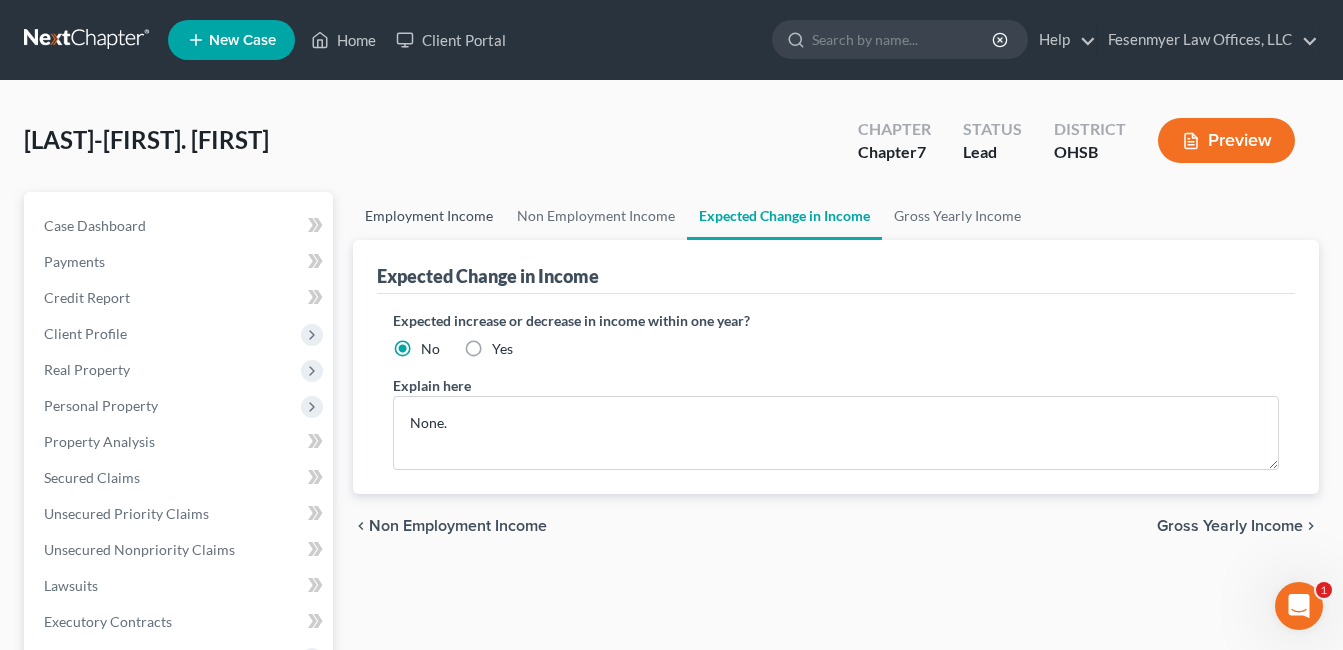 click on "Employment Income" at bounding box center (429, 216) 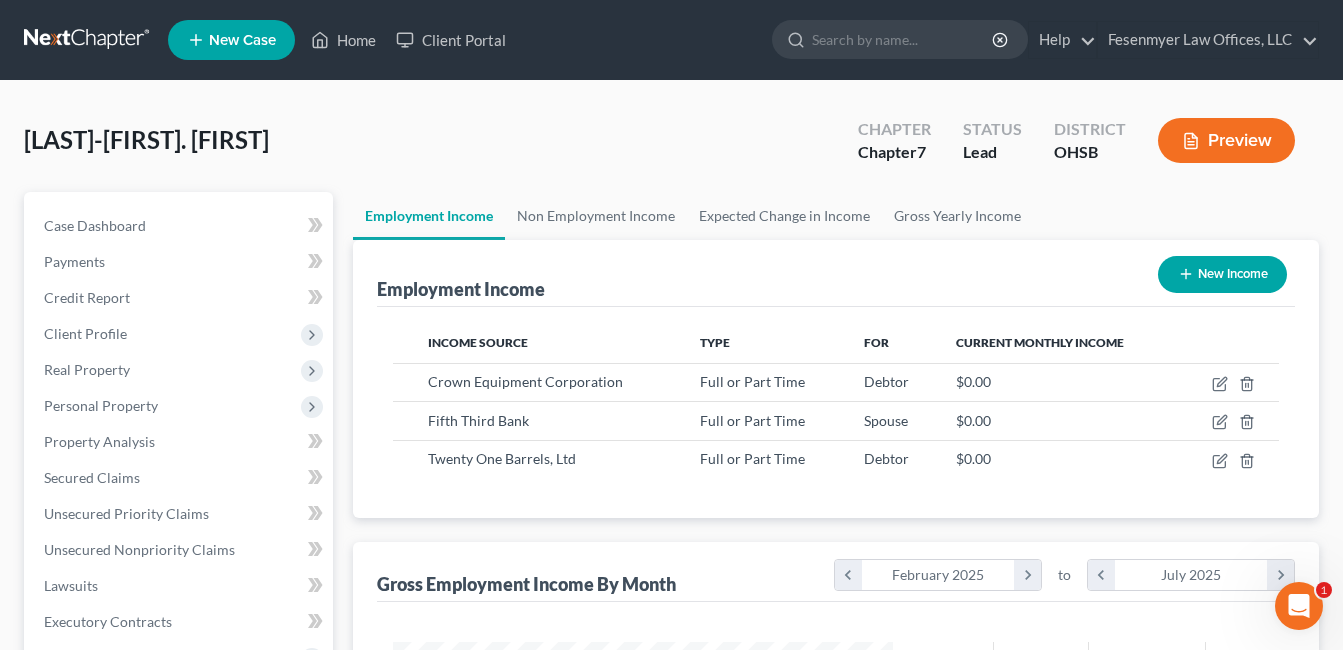 scroll, scrollTop: 999642, scrollLeft: 999460, axis: both 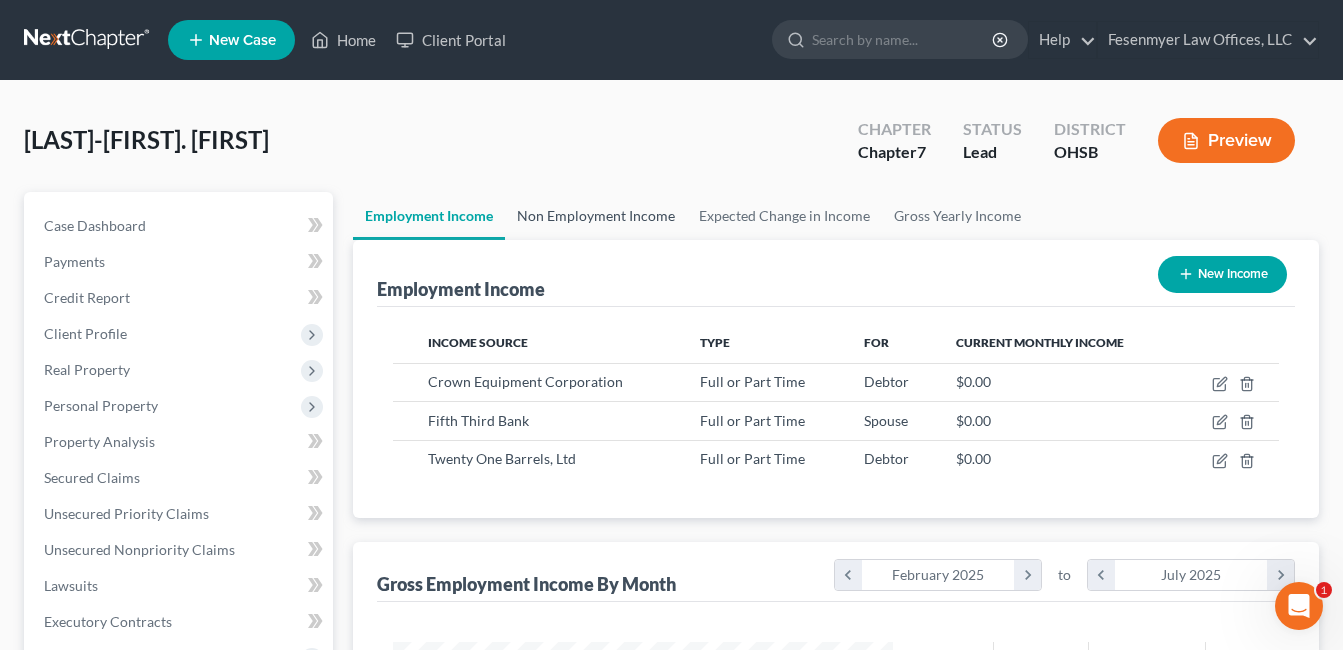 click on "Non Employment Income" at bounding box center [596, 216] 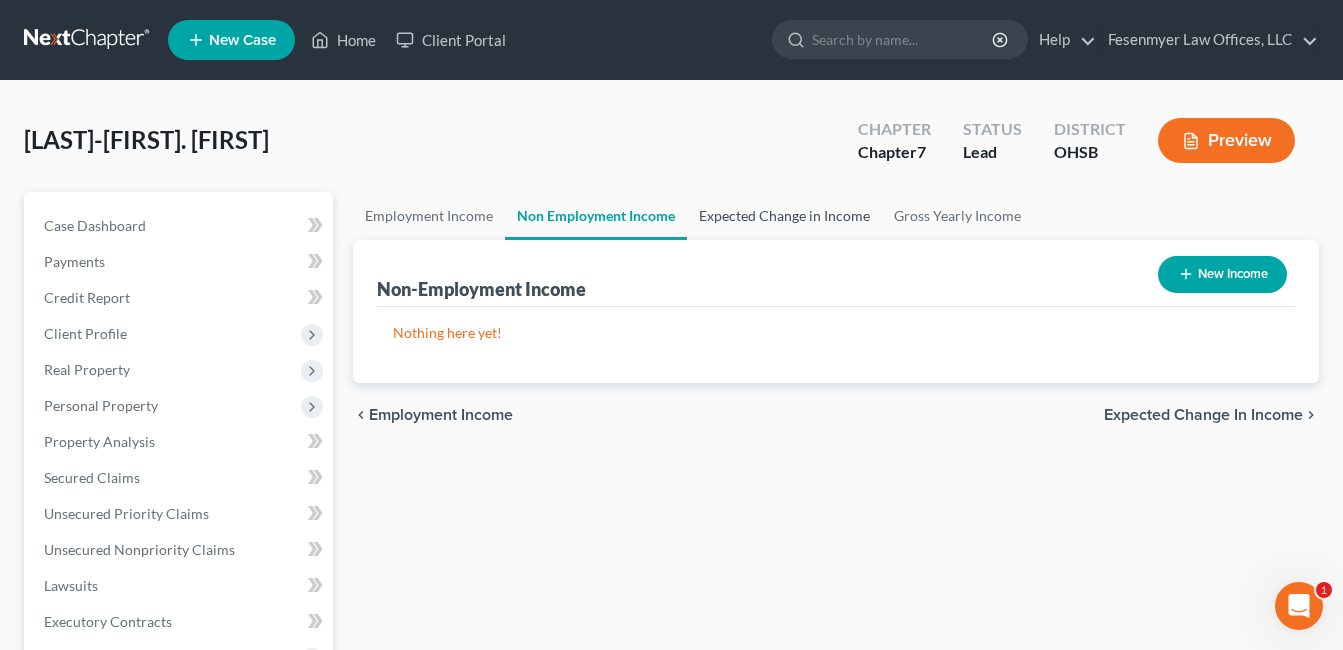 drag, startPoint x: 748, startPoint y: 213, endPoint x: 760, endPoint y: 213, distance: 12 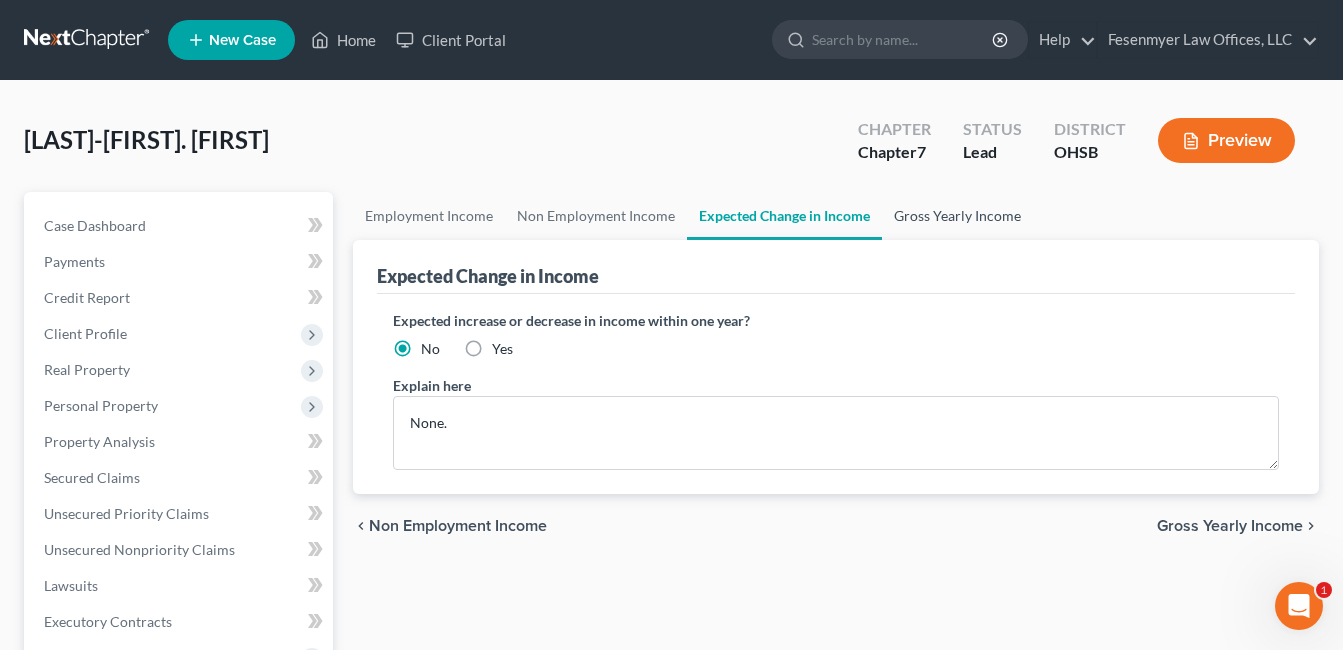 click on "Gross Yearly Income" at bounding box center (957, 216) 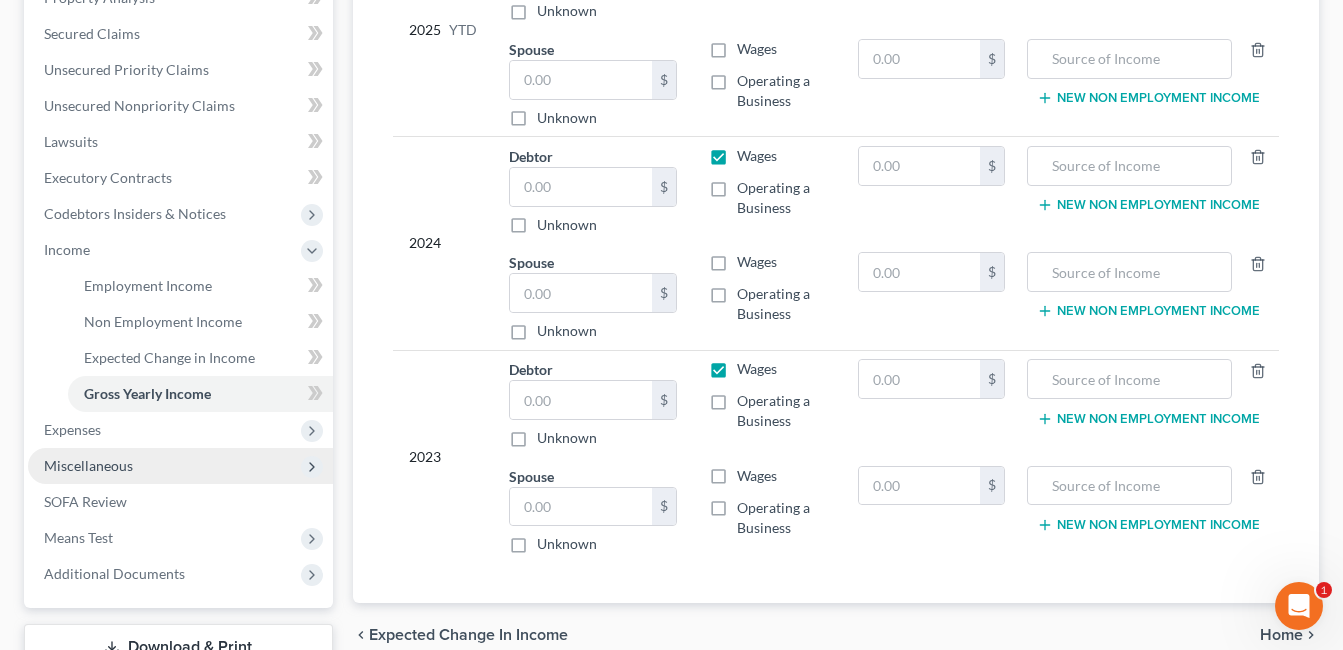 scroll, scrollTop: 500, scrollLeft: 0, axis: vertical 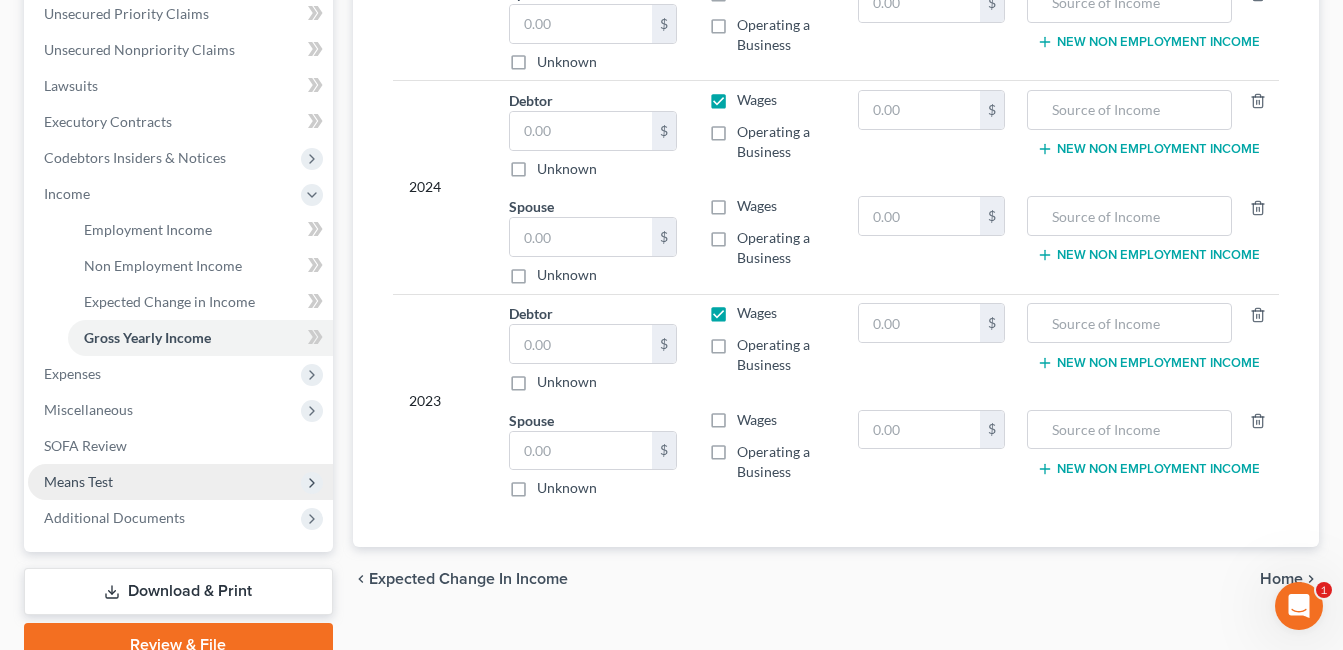 click on "Means Test" at bounding box center [180, 482] 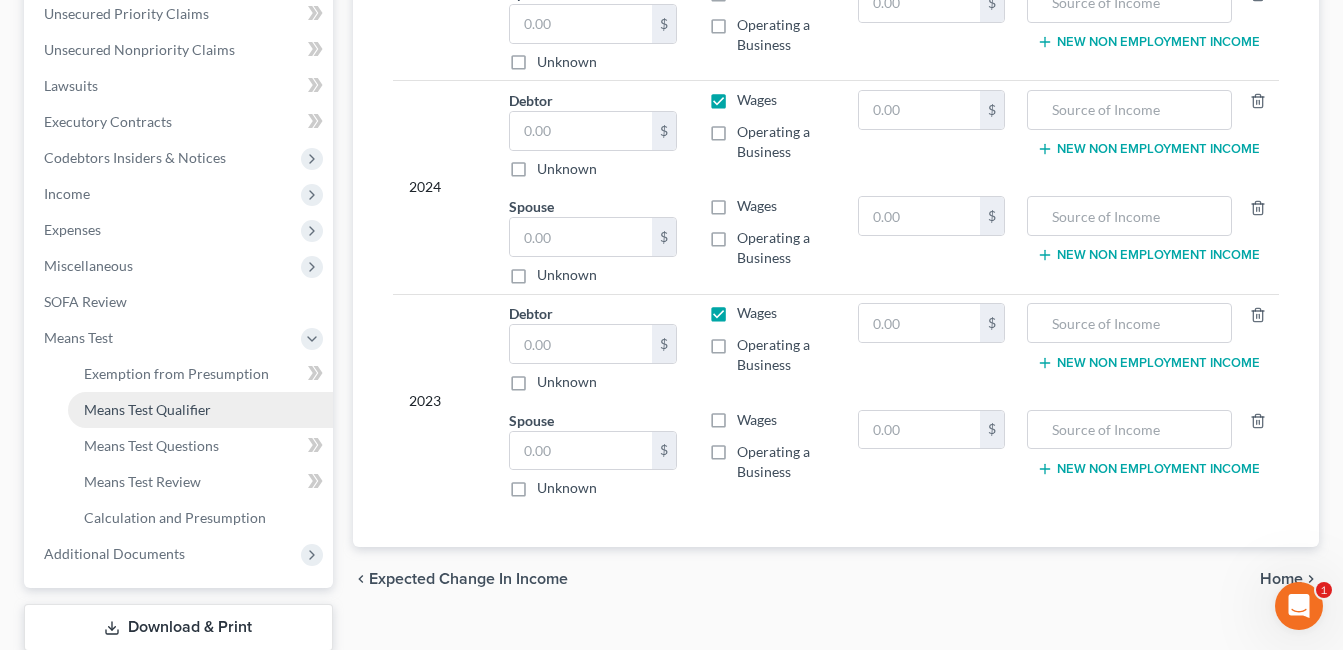 click on "Means Test Qualifier" at bounding box center (147, 409) 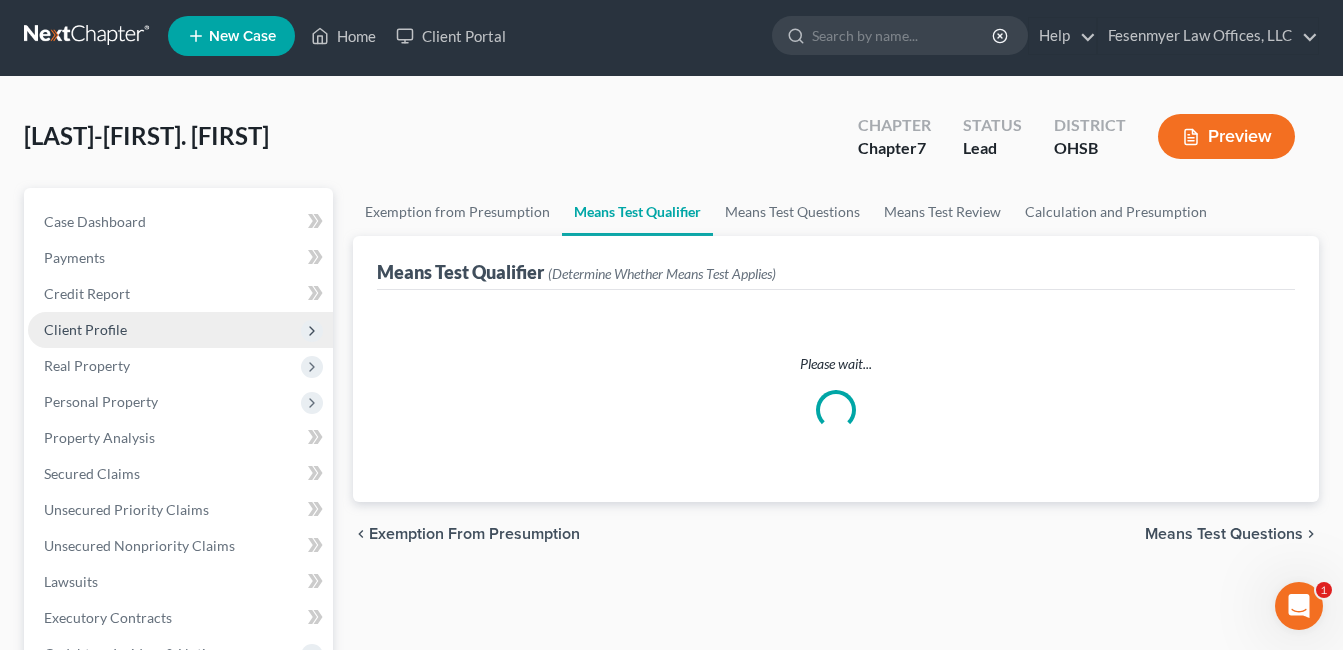 scroll, scrollTop: 0, scrollLeft: 0, axis: both 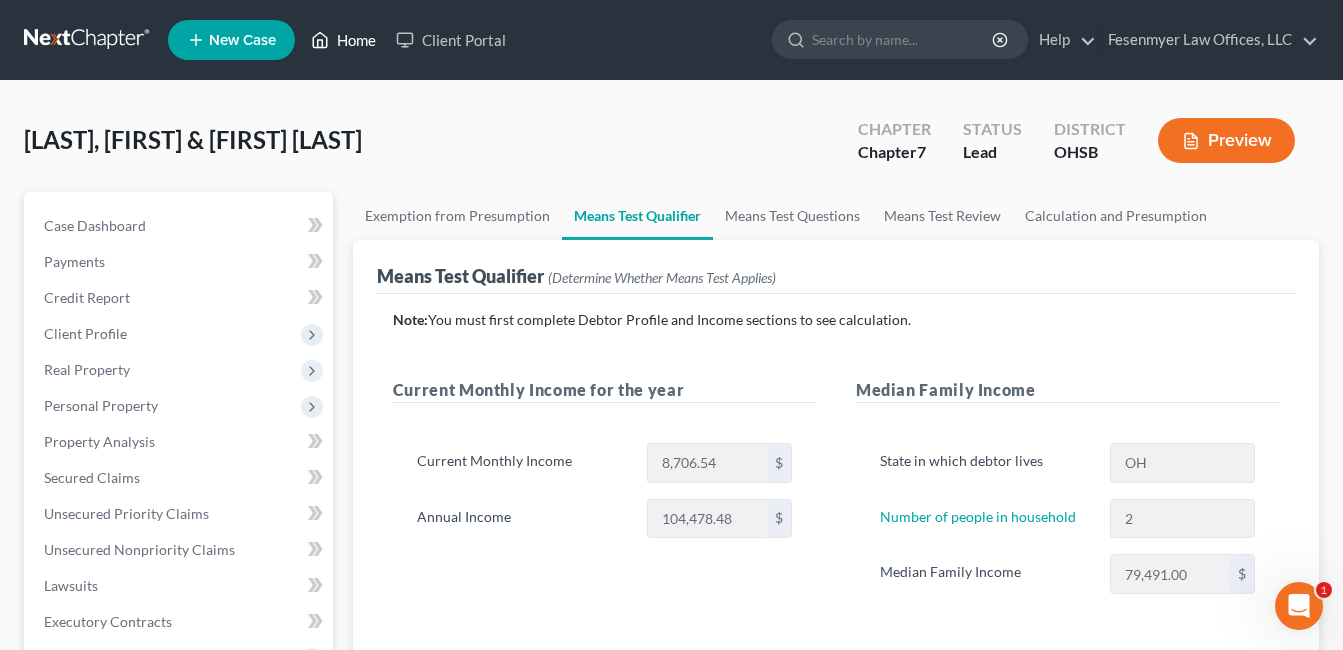 click on "Home" at bounding box center [343, 40] 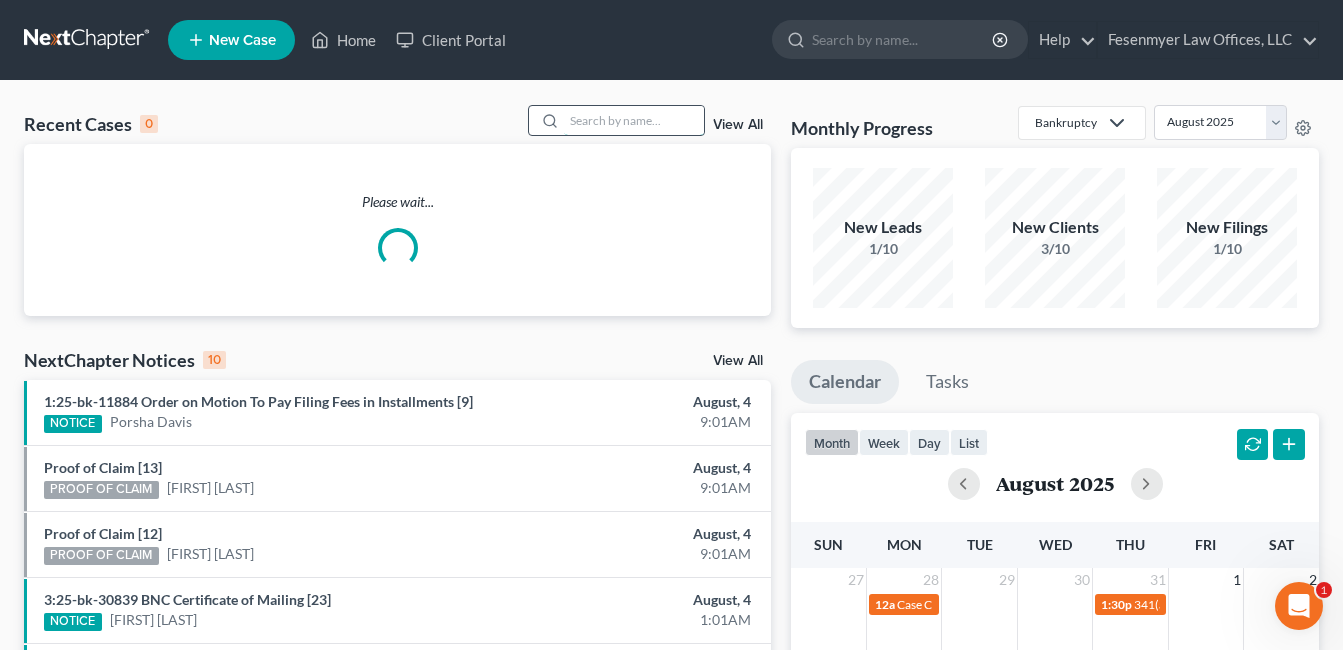 click at bounding box center [634, 120] 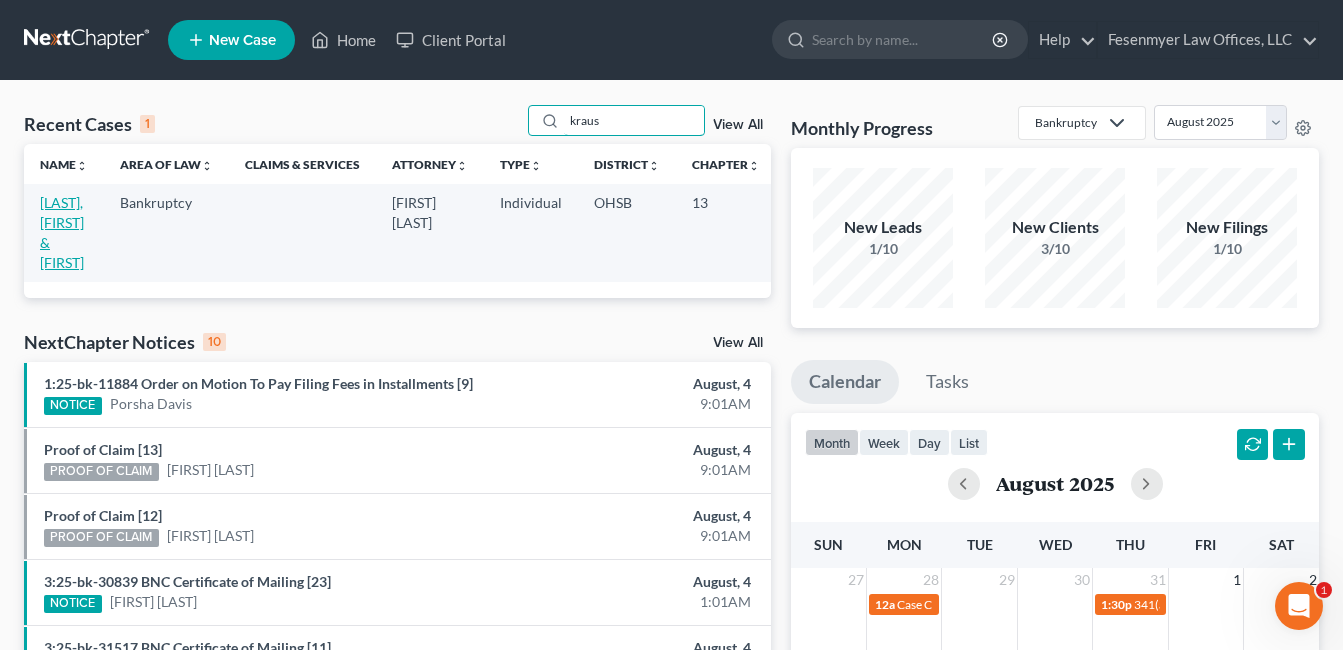 type on "kraus" 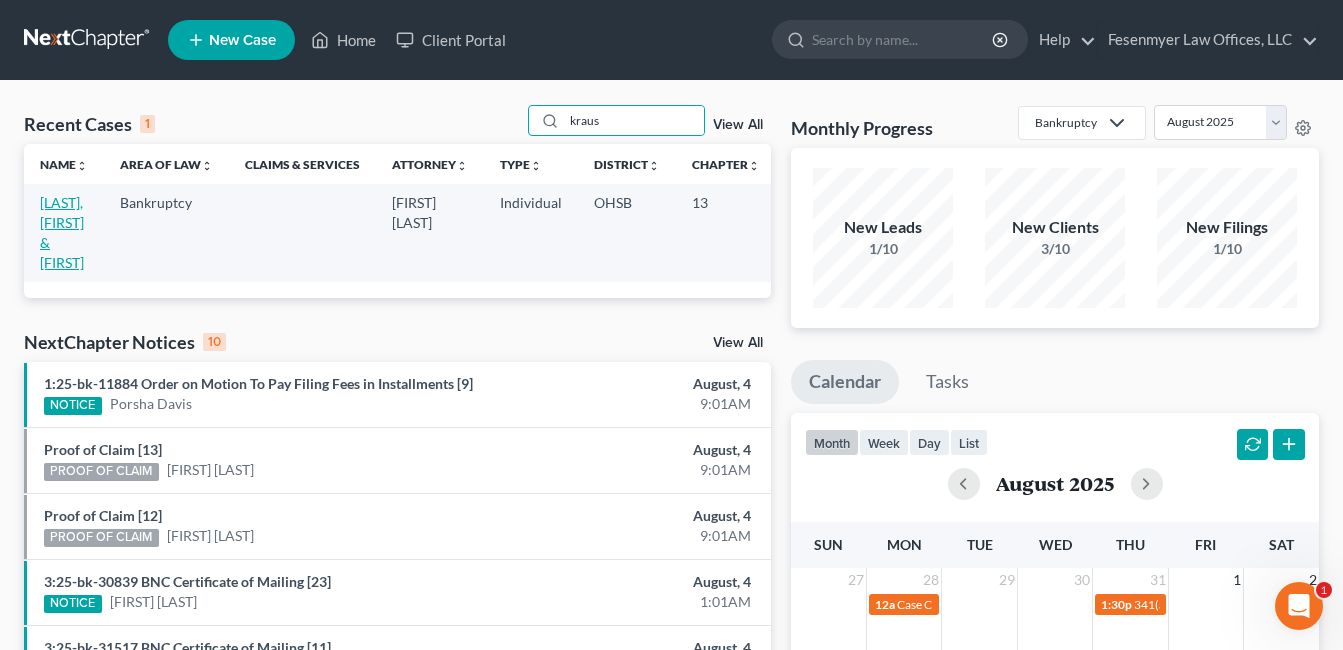 click on "Kraus, Mark & Joanne" at bounding box center [62, 232] 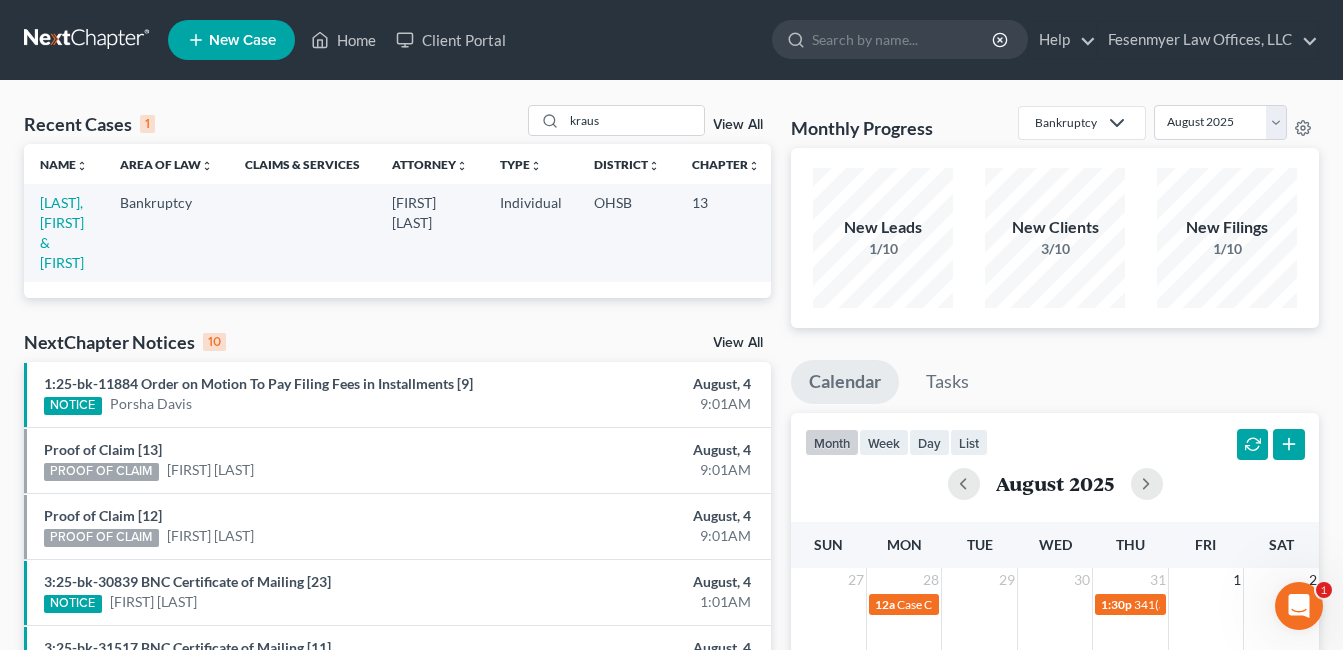 select on "4" 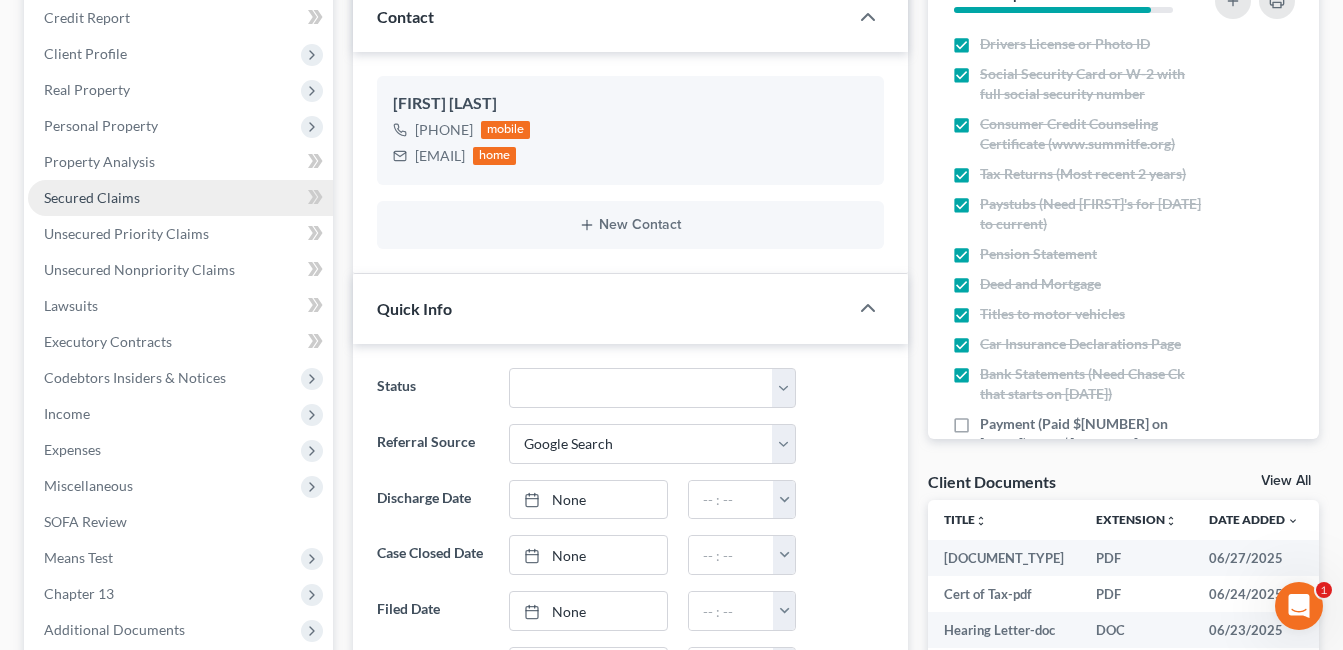 scroll, scrollTop: 400, scrollLeft: 0, axis: vertical 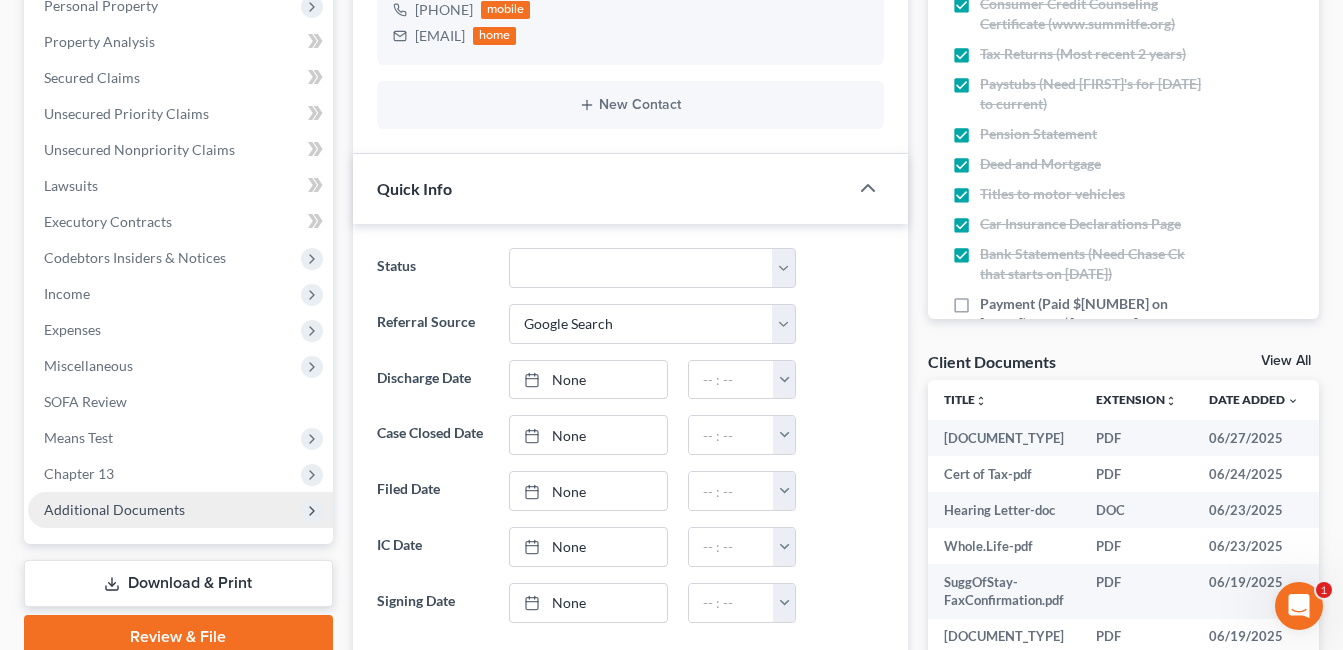 click on "Additional Documents" at bounding box center (114, 509) 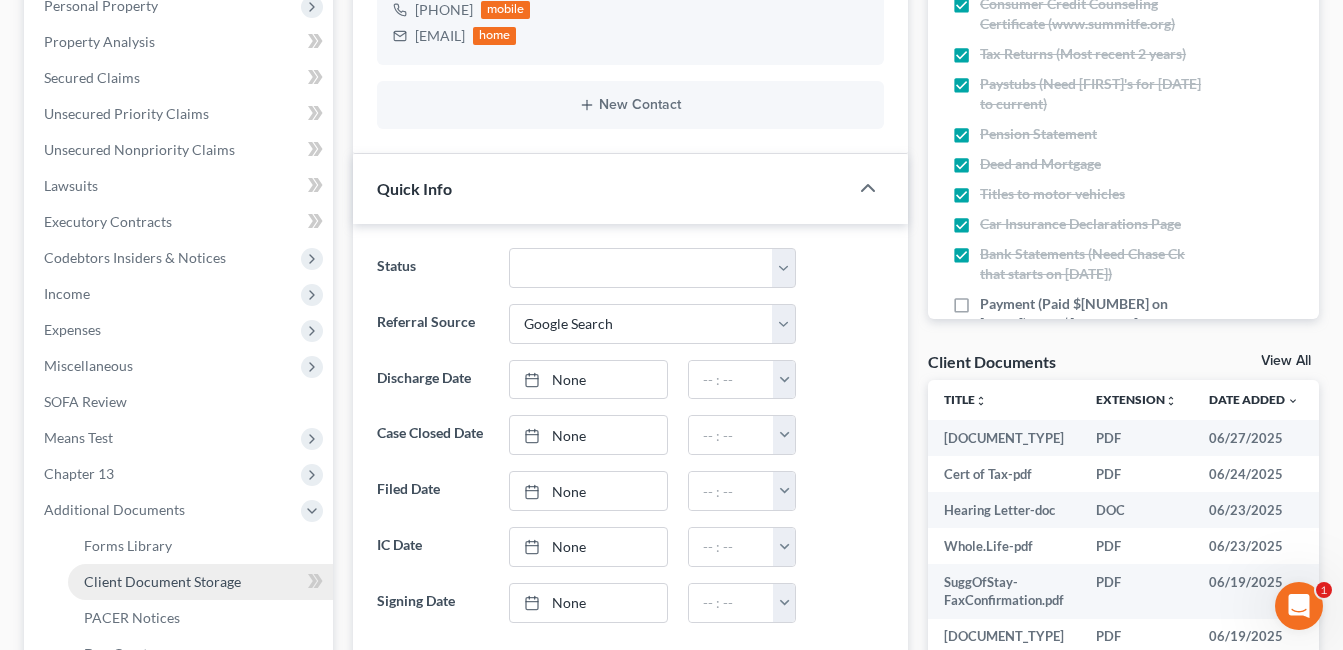 click on "Client Document Storage" at bounding box center (162, 581) 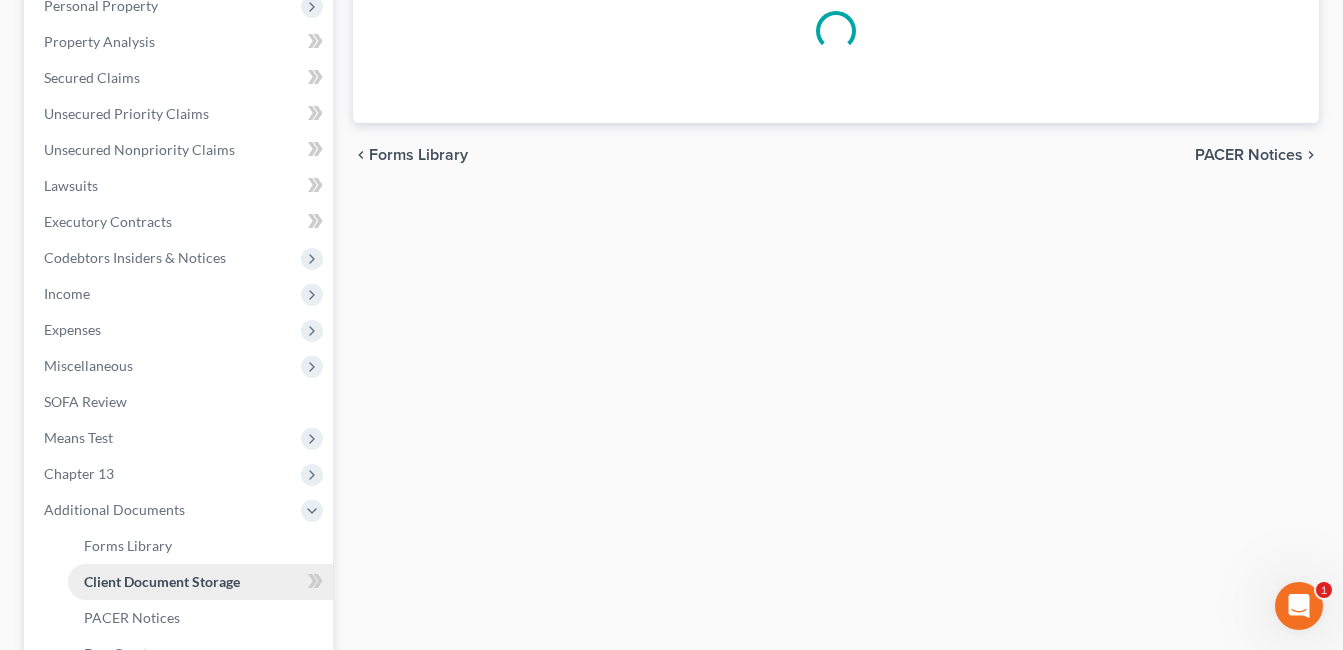 scroll, scrollTop: 398, scrollLeft: 0, axis: vertical 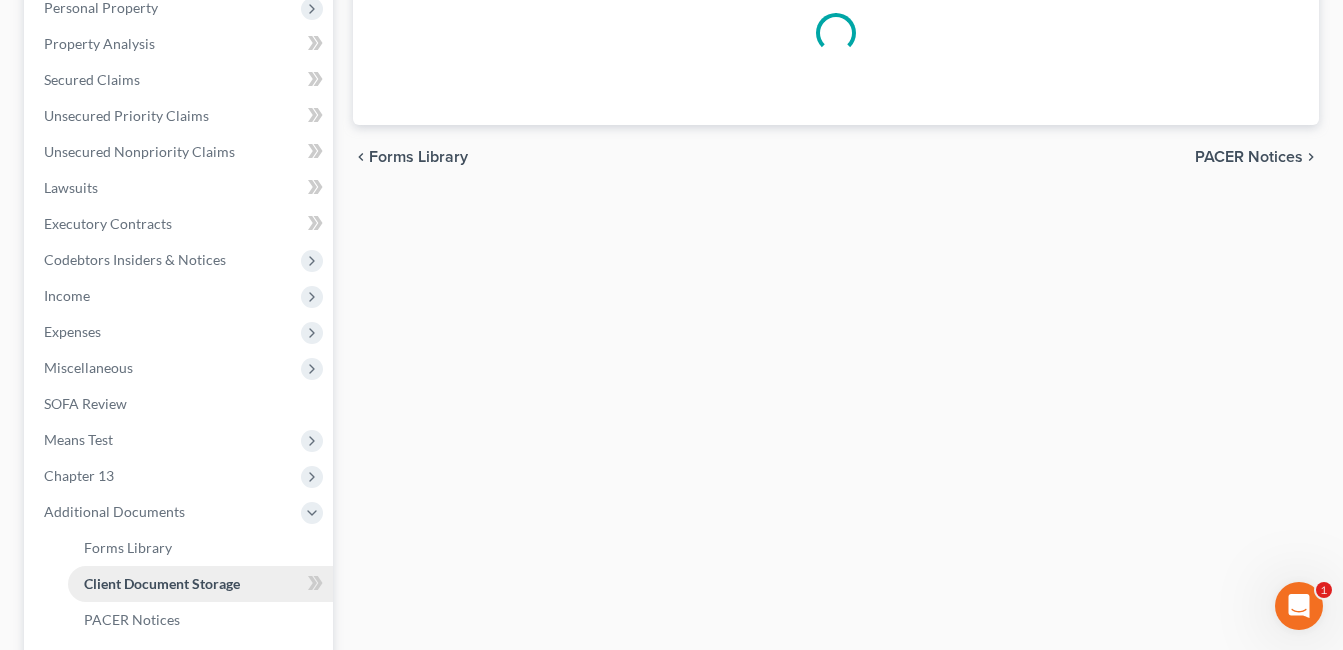 select on "7" 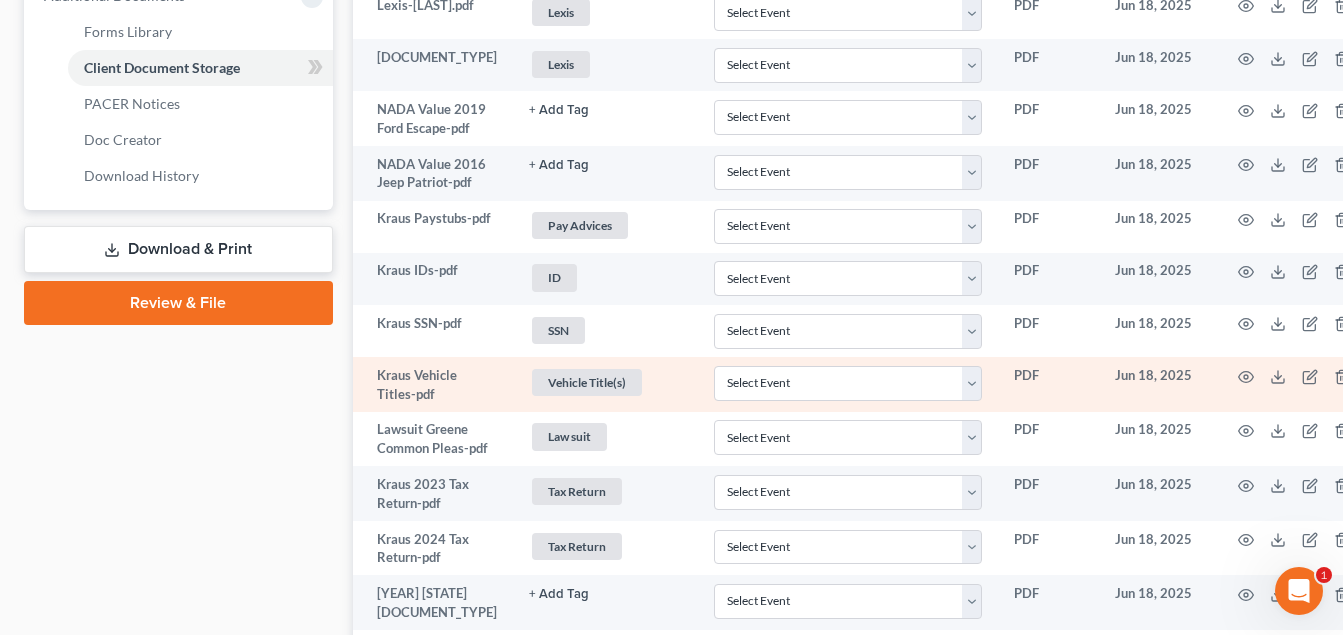 scroll, scrollTop: 915, scrollLeft: 0, axis: vertical 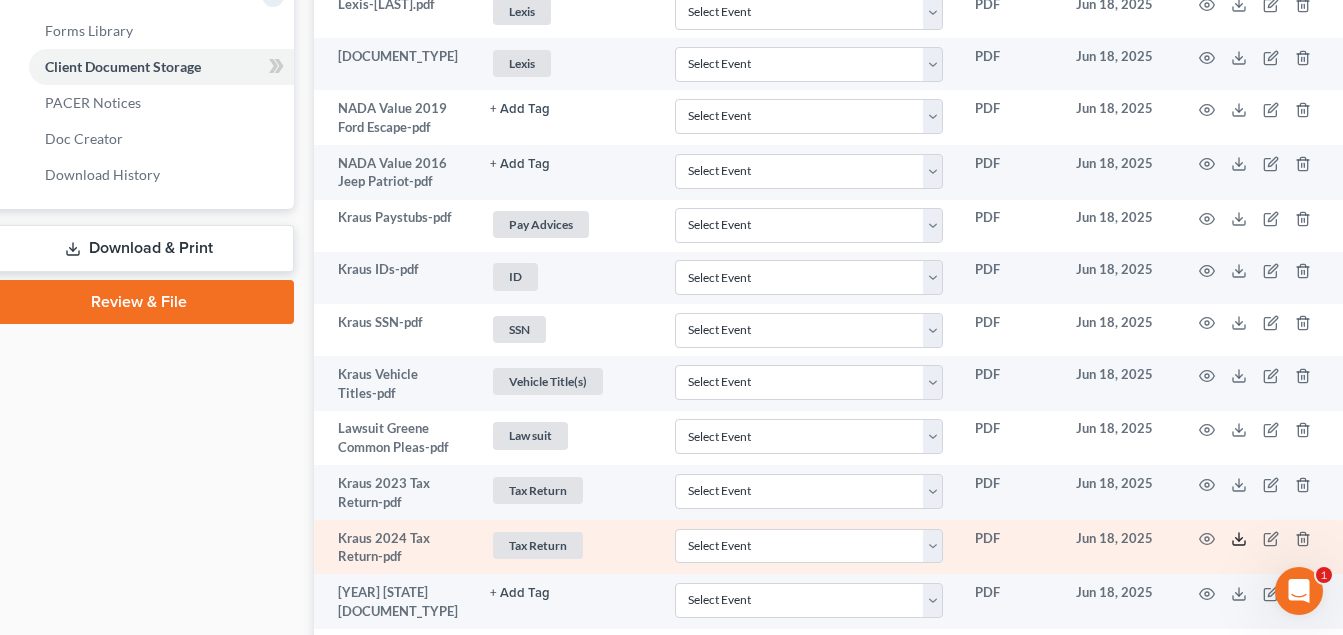 click 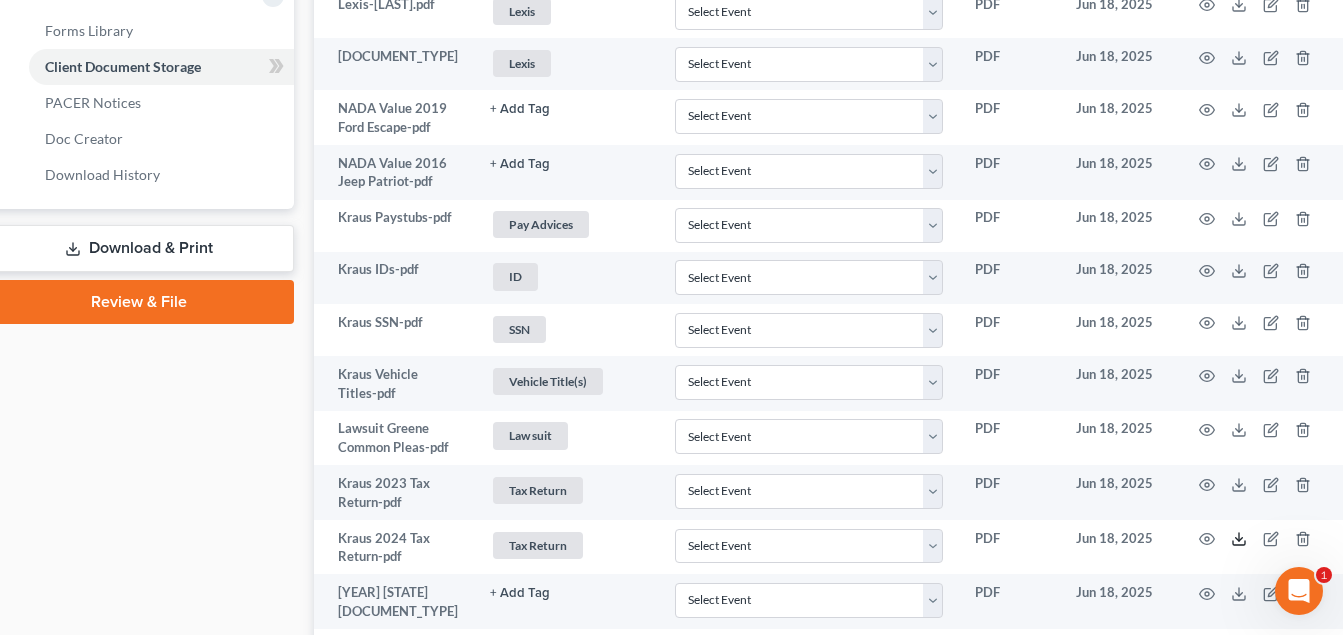 scroll, scrollTop: 0, scrollLeft: 65, axis: horizontal 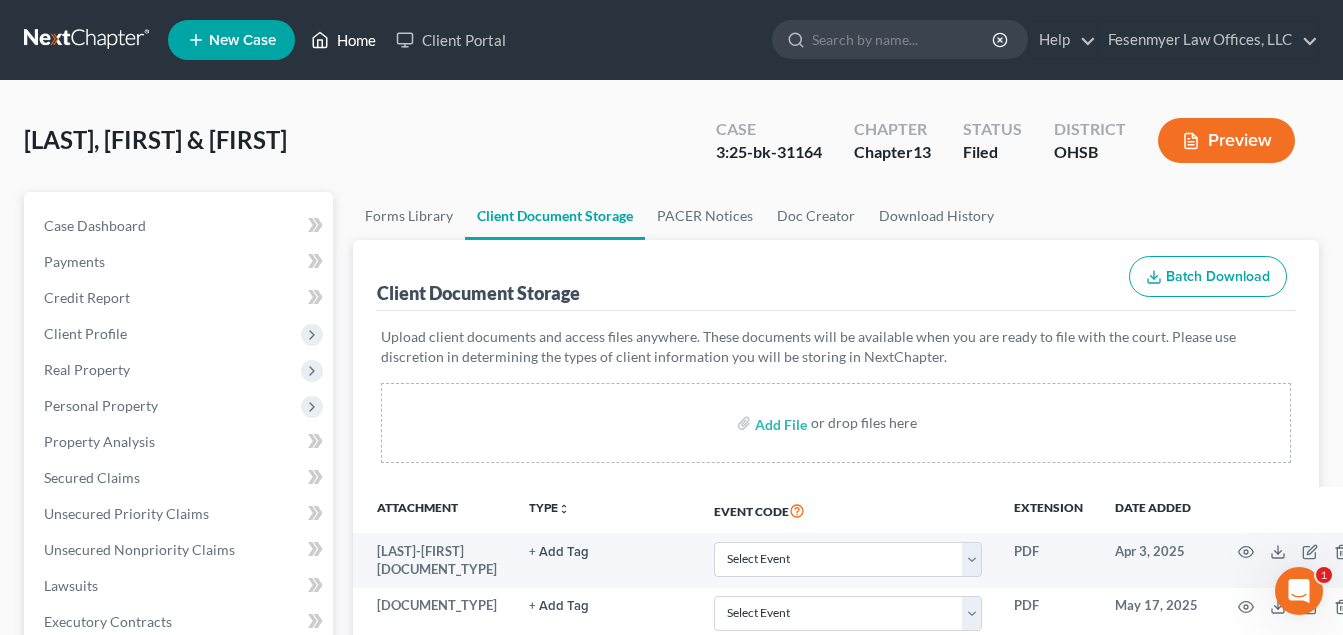 click on "Home" at bounding box center (343, 40) 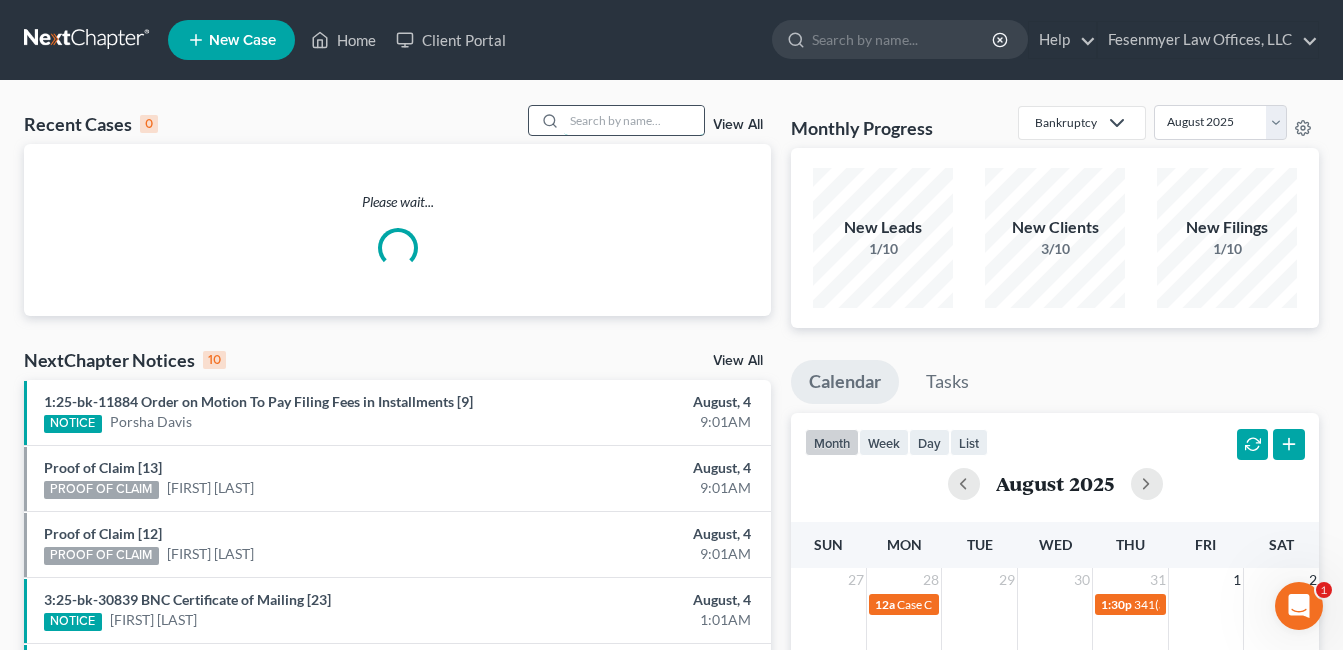 click at bounding box center [634, 120] 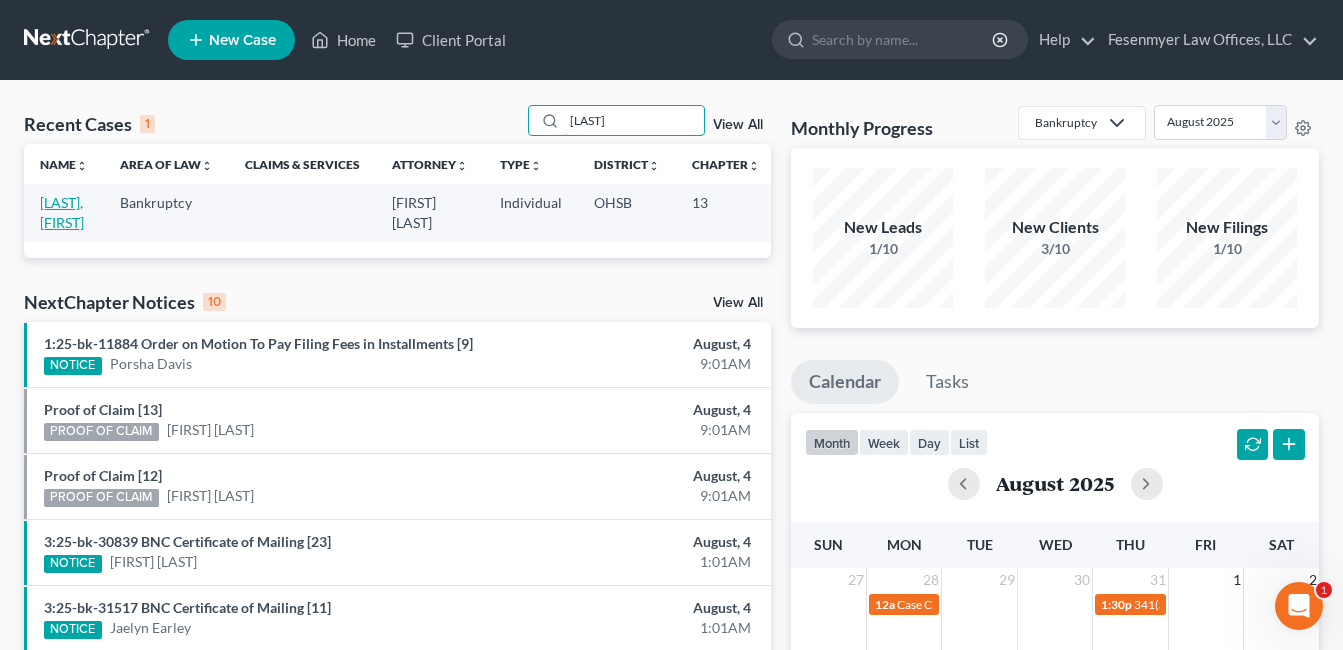 type on "elliott" 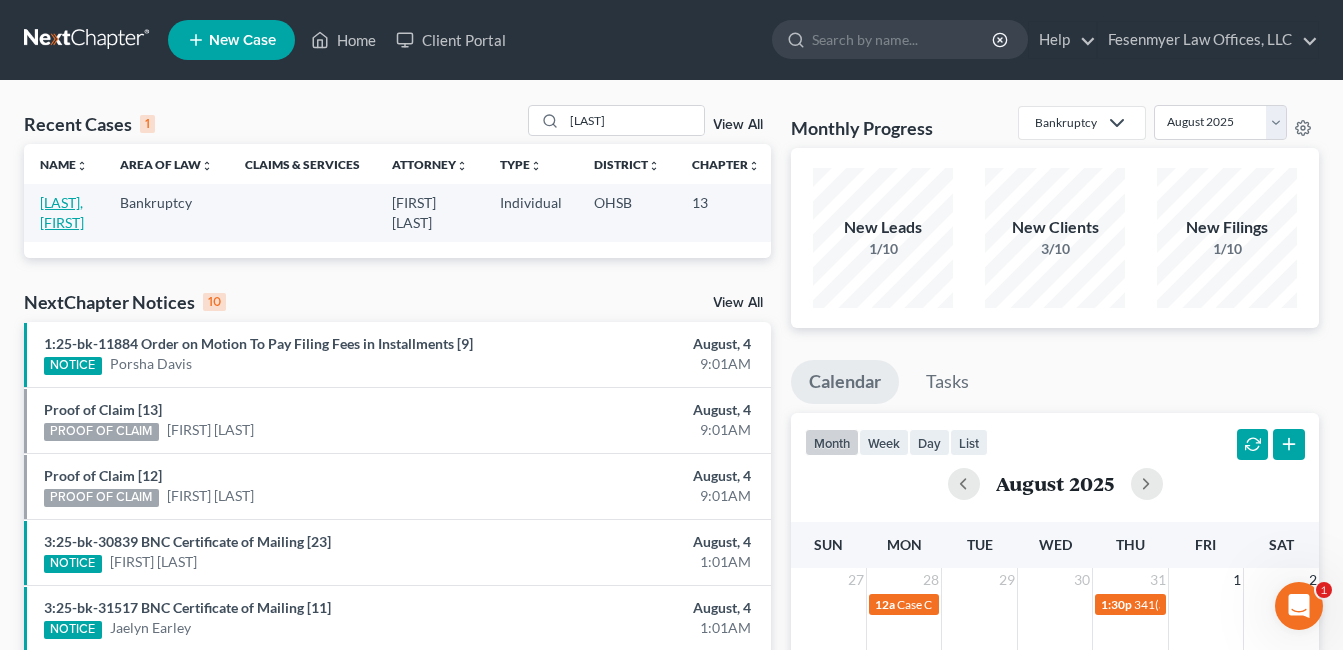 click on "Elliott, Latricia" at bounding box center [62, 212] 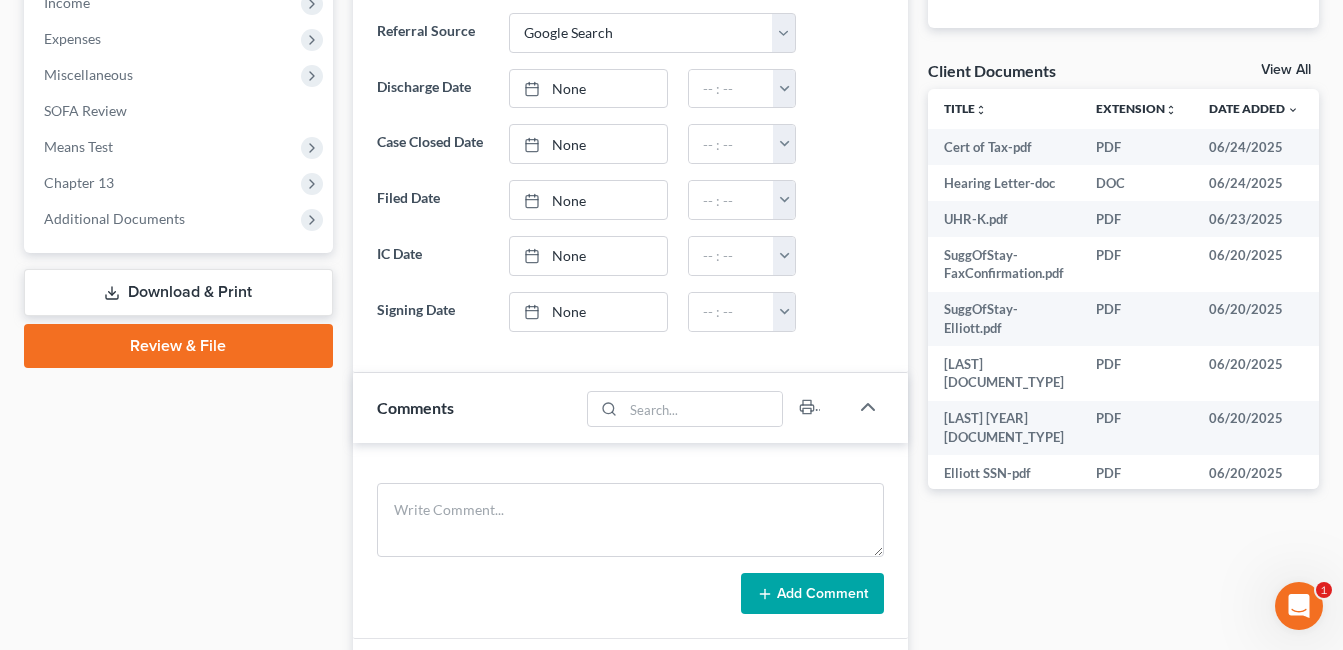 scroll, scrollTop: 800, scrollLeft: 0, axis: vertical 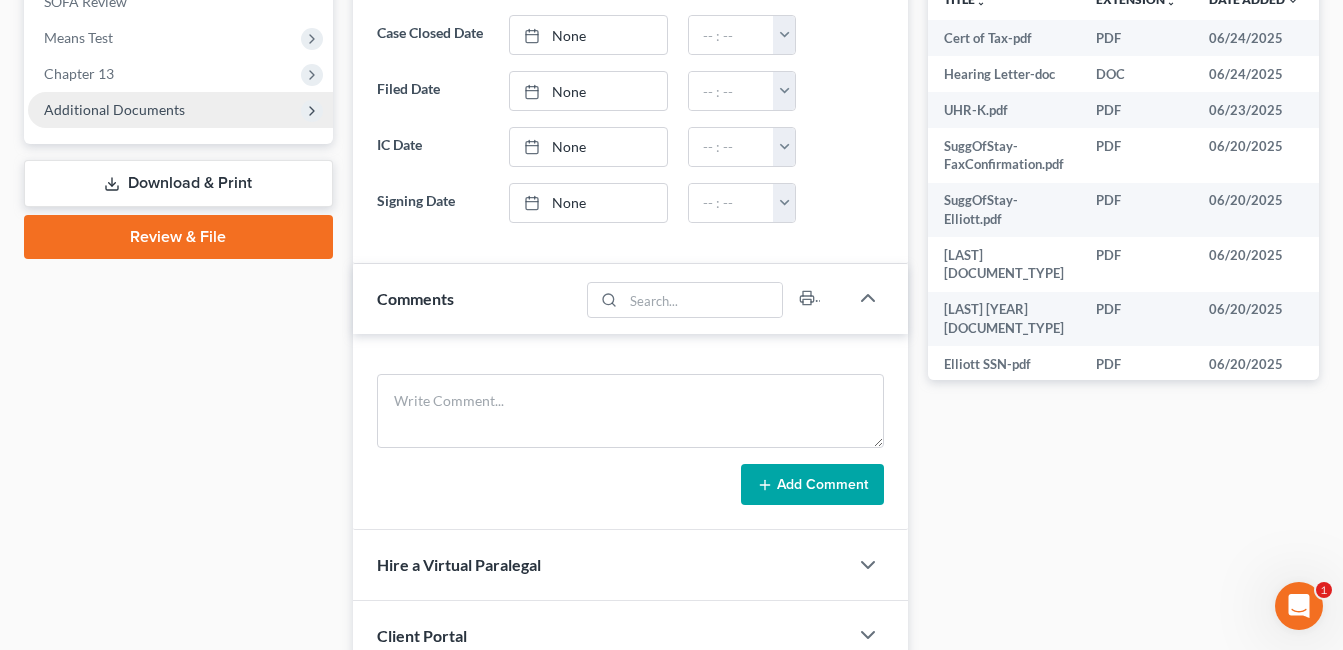 click on "Additional Documents" at bounding box center [114, 109] 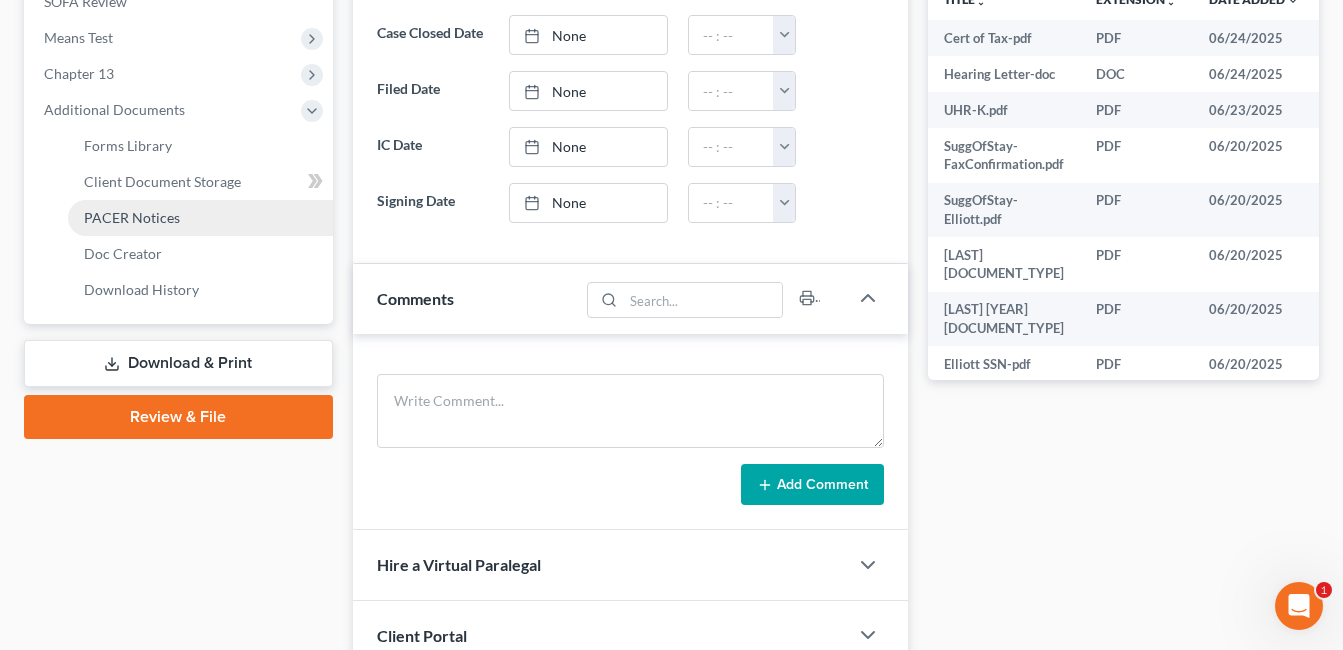 click on "PACER Notices" at bounding box center (132, 217) 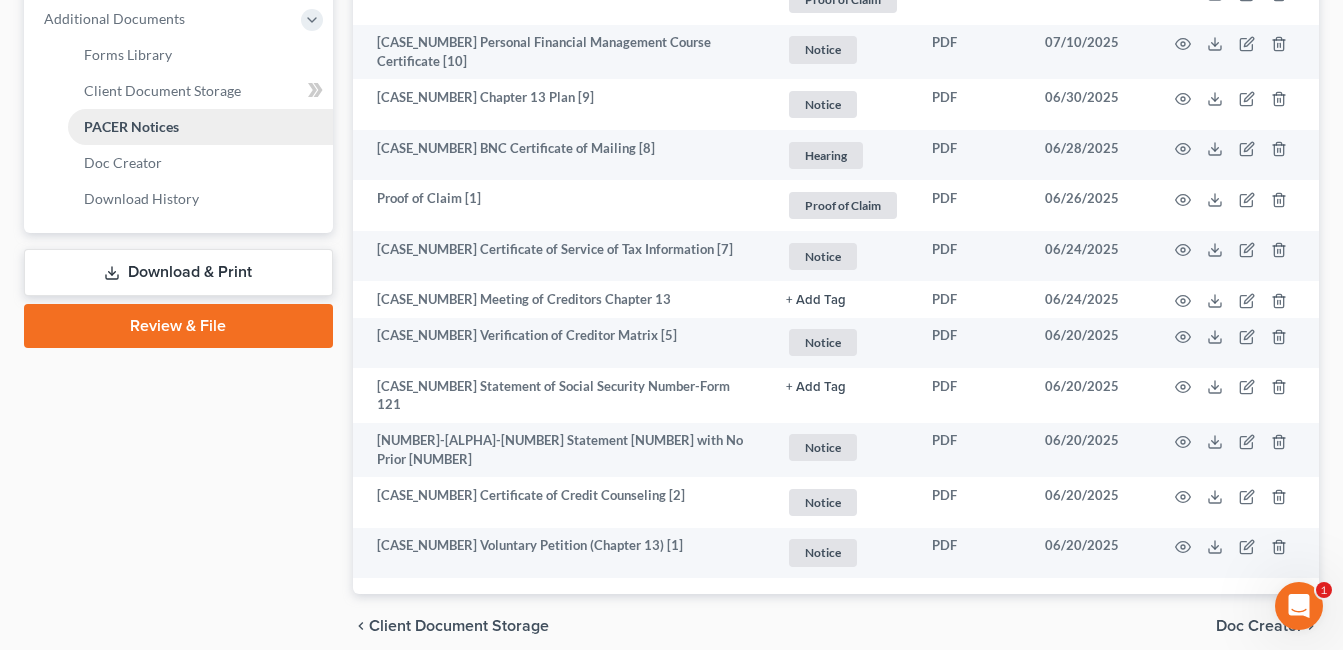 scroll, scrollTop: 900, scrollLeft: 0, axis: vertical 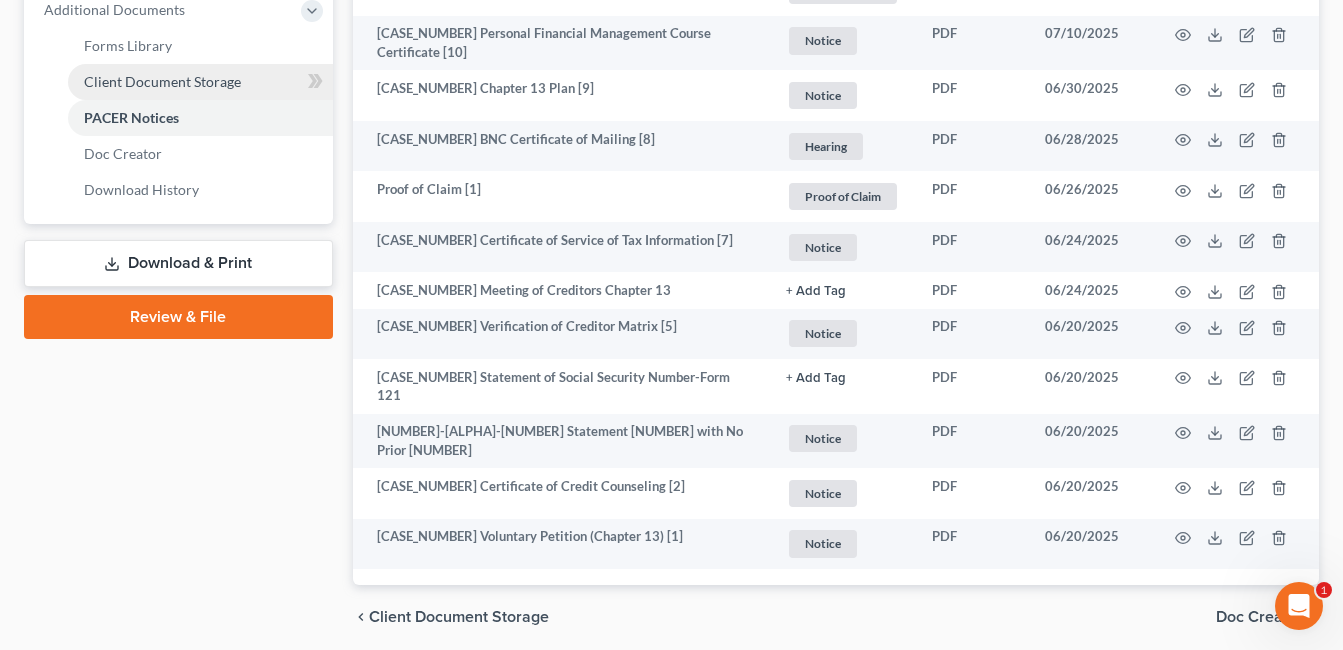 click on "Client Document Storage" at bounding box center (162, 81) 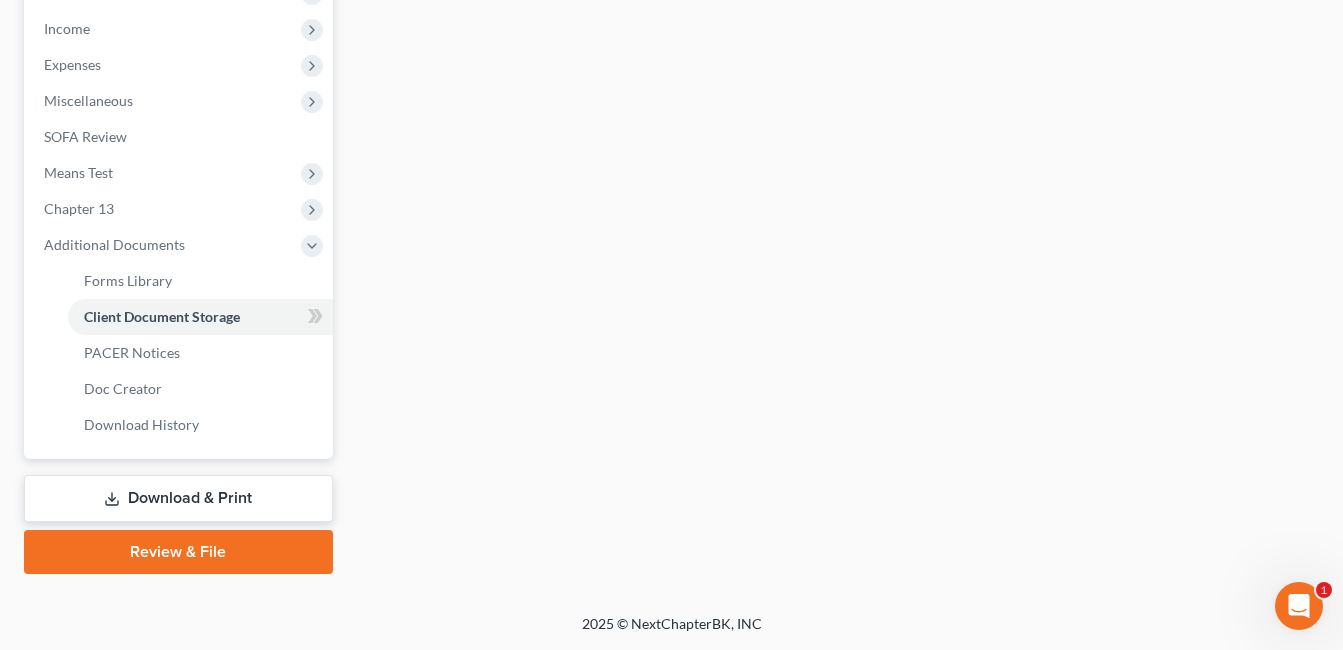 scroll, scrollTop: 591, scrollLeft: 0, axis: vertical 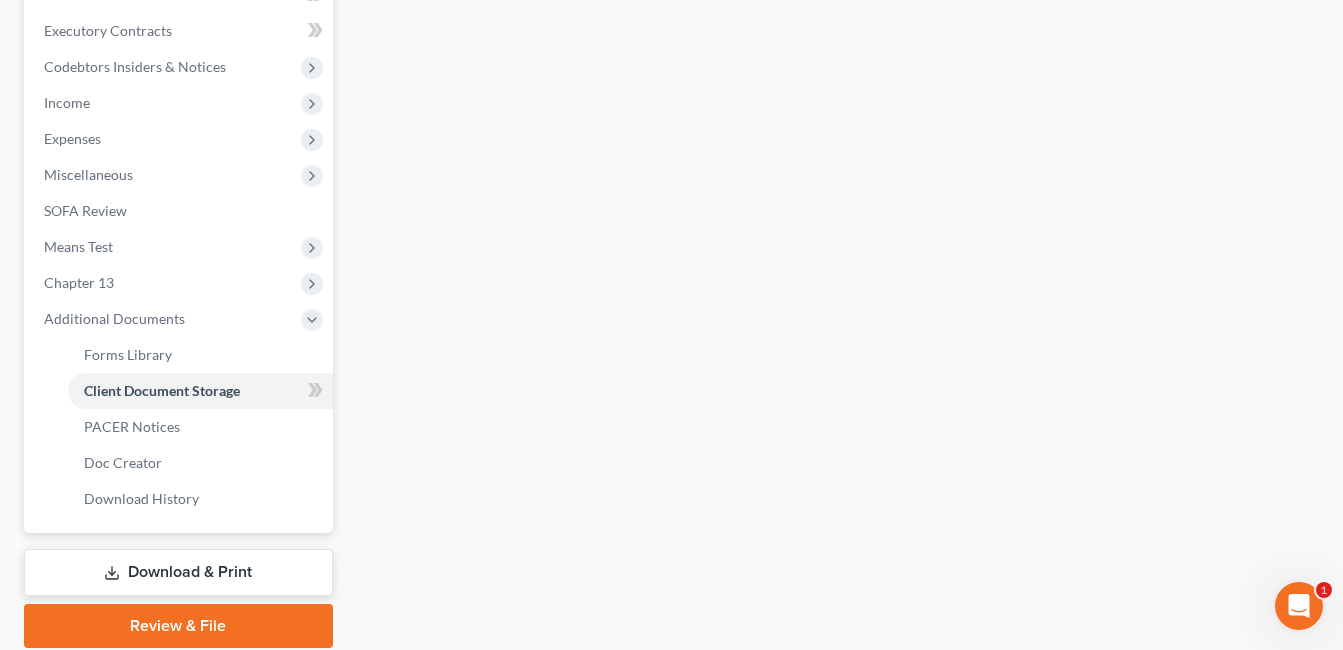 select on "7" 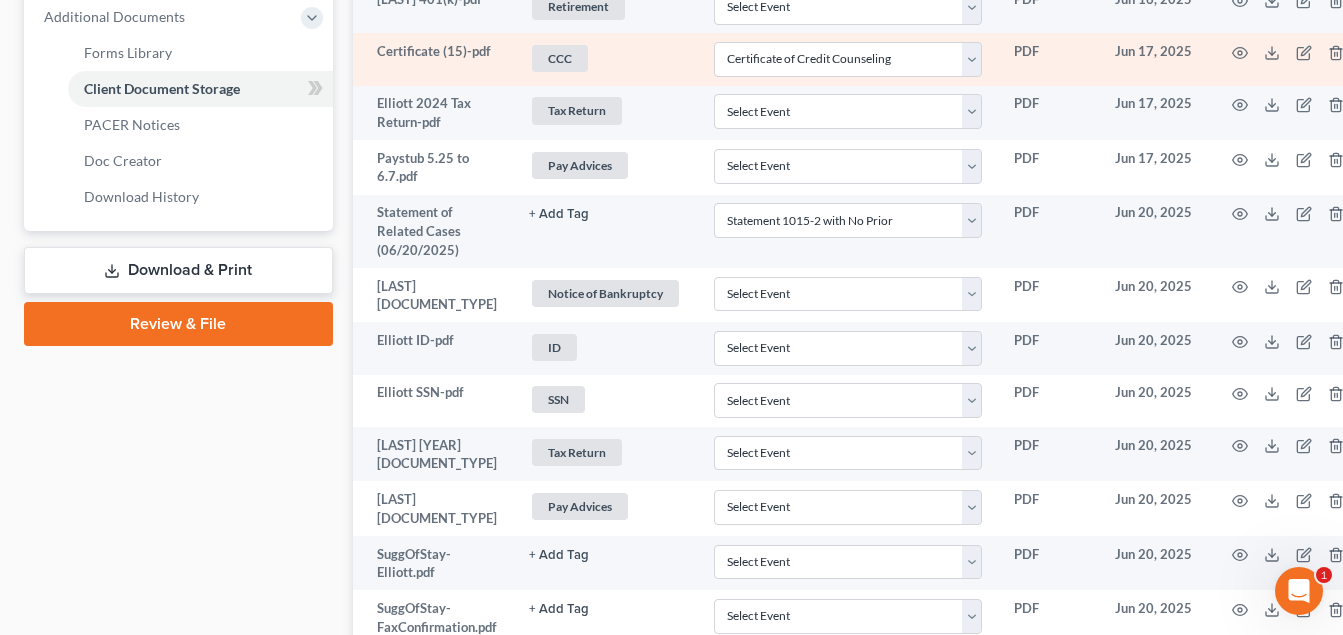 scroll, scrollTop: 800, scrollLeft: 0, axis: vertical 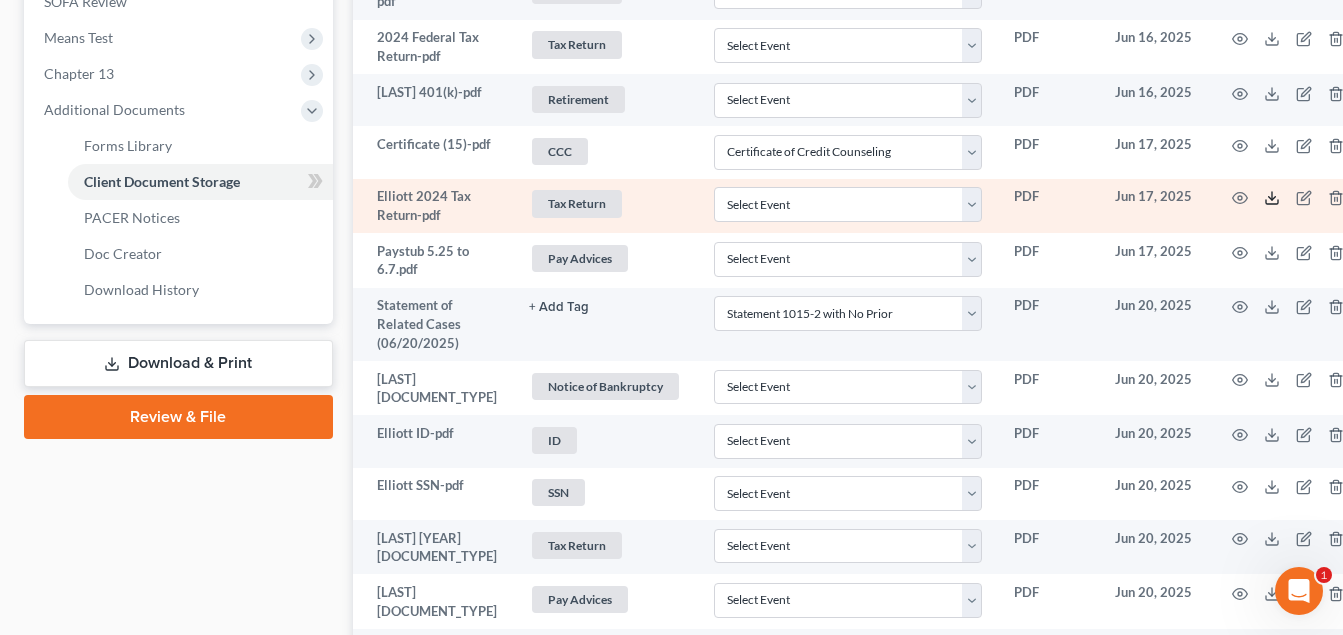click 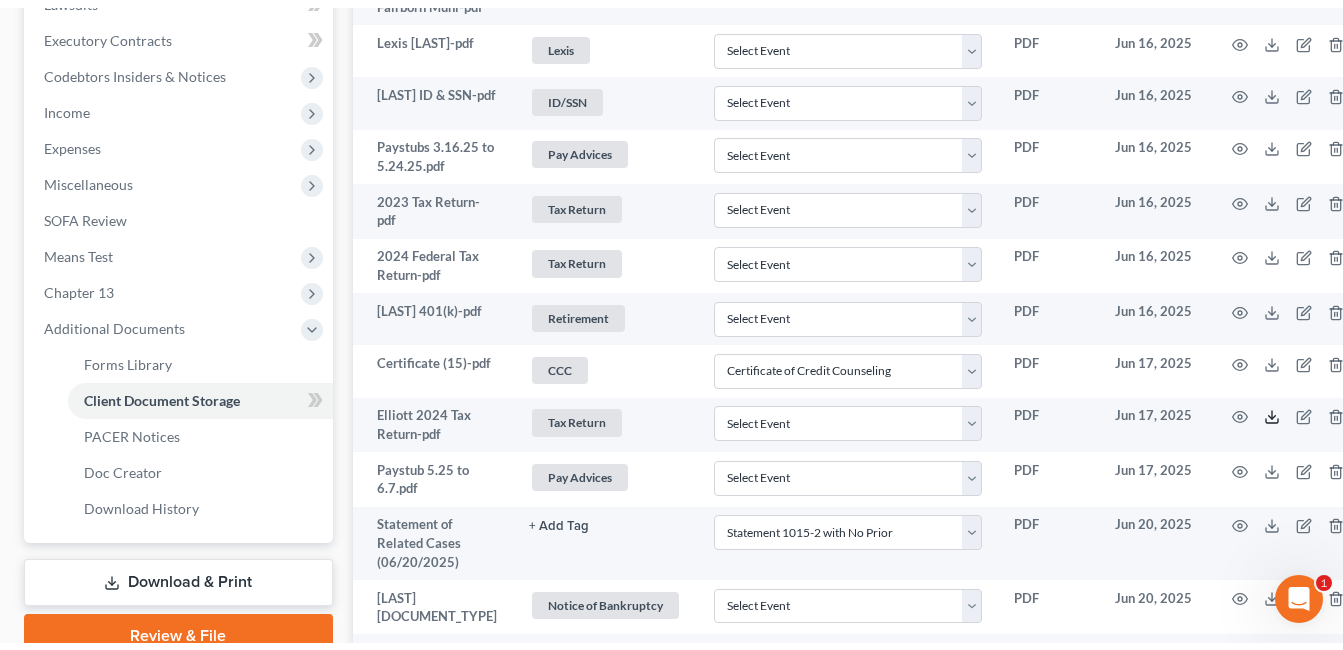 scroll, scrollTop: 0, scrollLeft: 0, axis: both 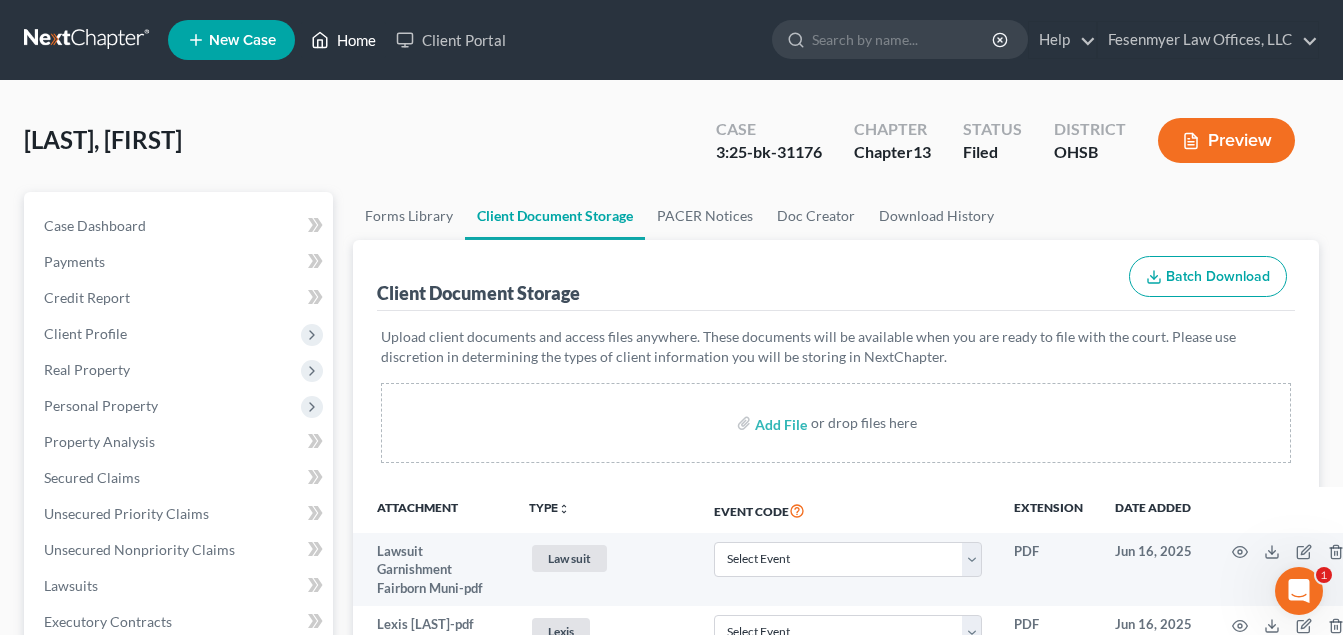 drag, startPoint x: 374, startPoint y: 33, endPoint x: 430, endPoint y: 78, distance: 71.8401 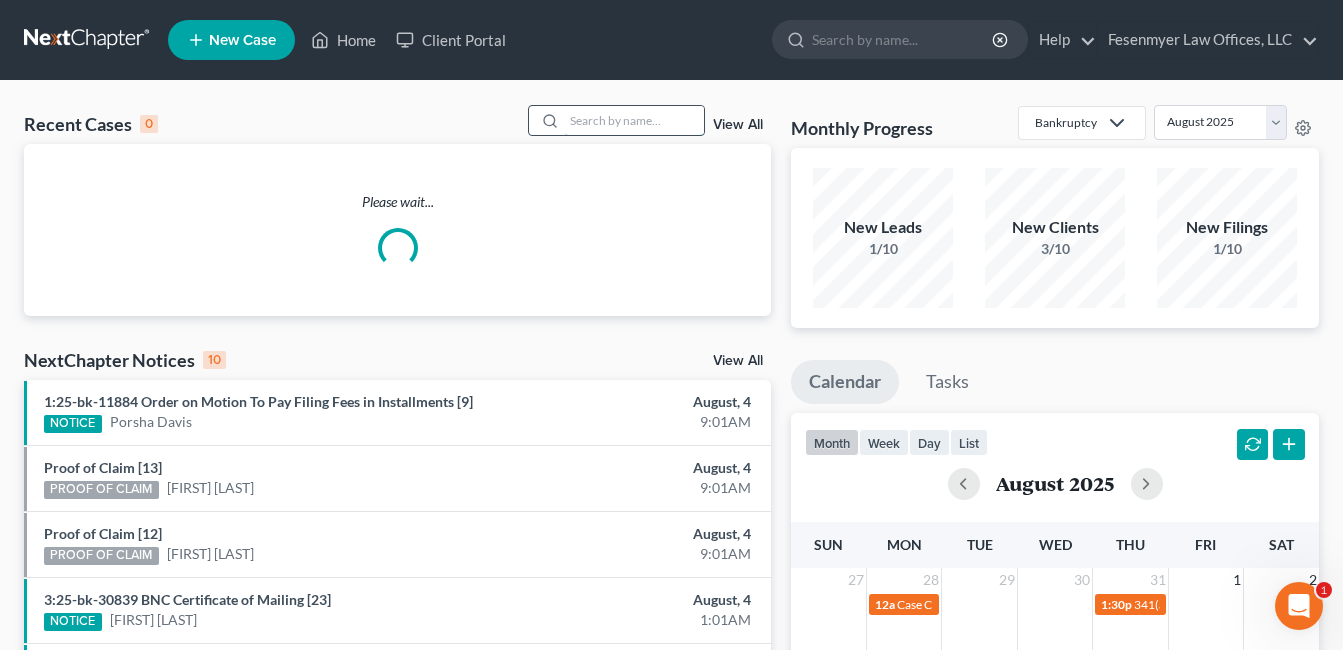 click at bounding box center (634, 120) 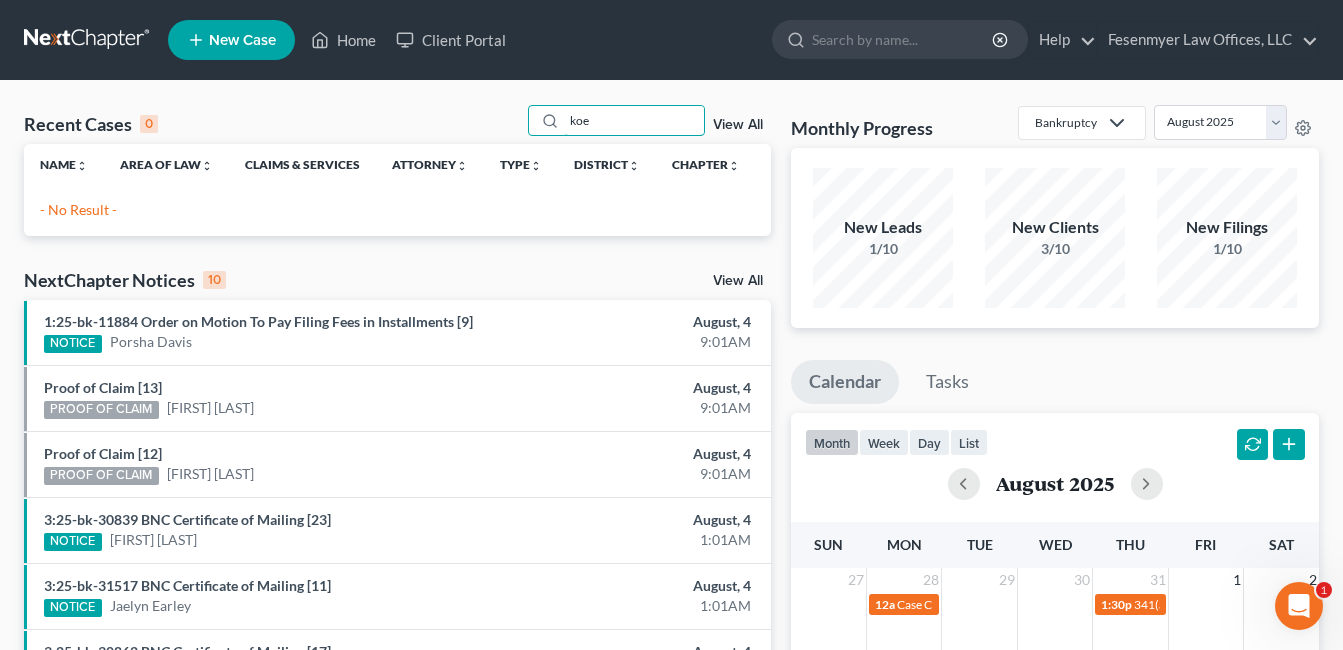 type on "koe" 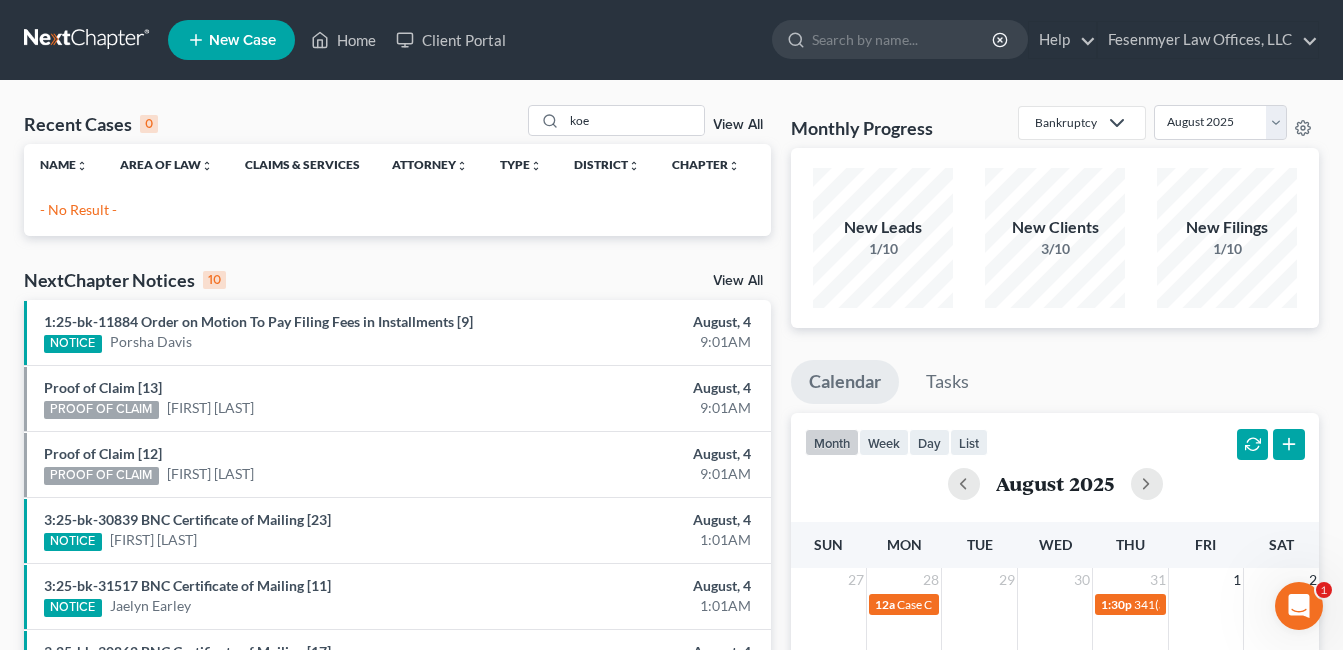 click on "View All" at bounding box center (738, 125) 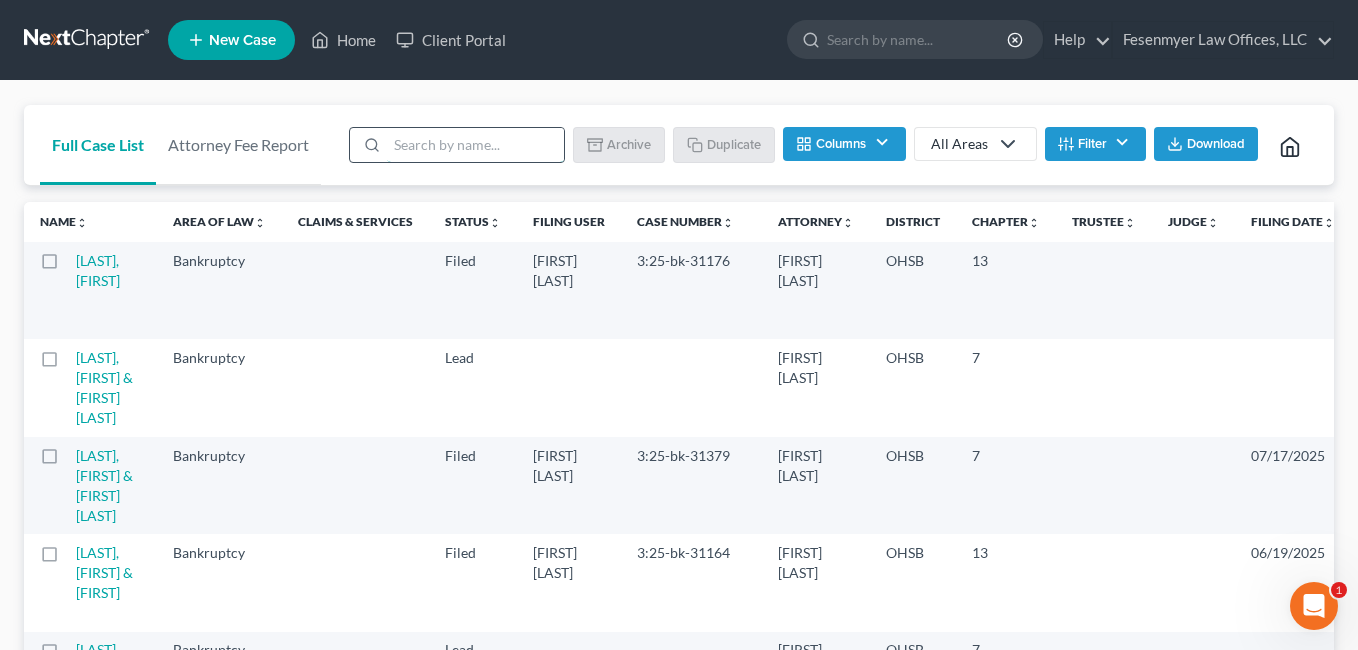 click at bounding box center (475, 145) 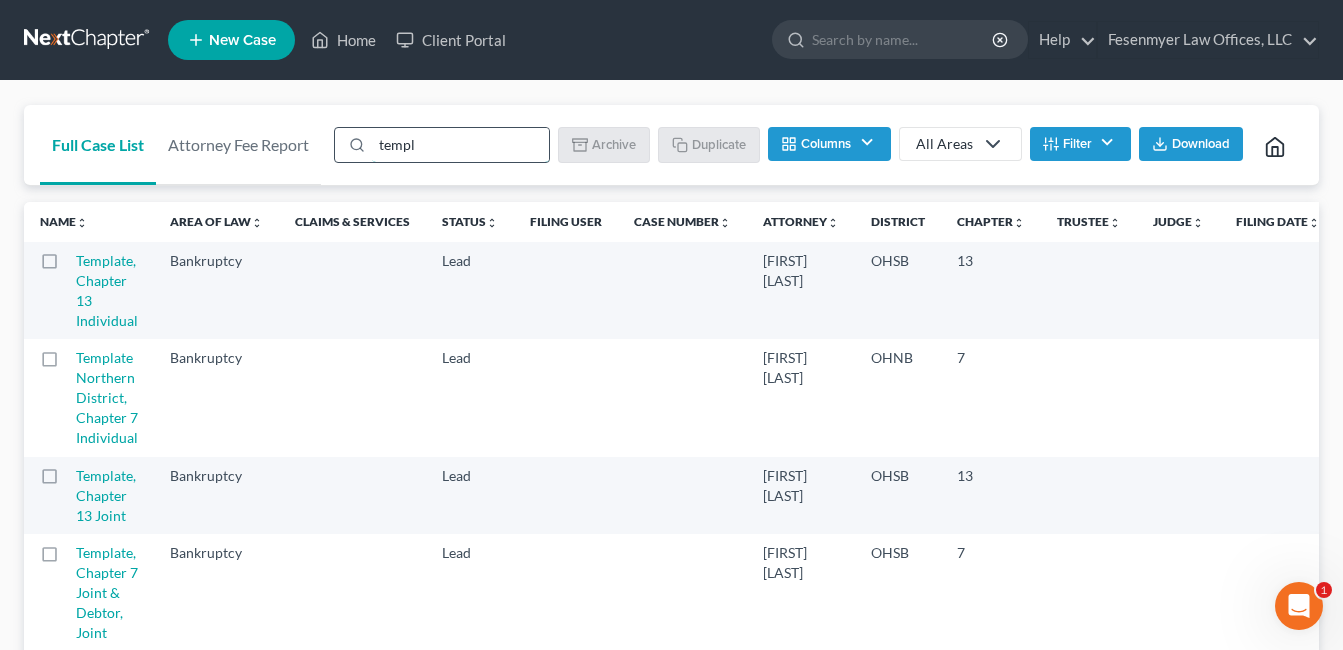type on "template" 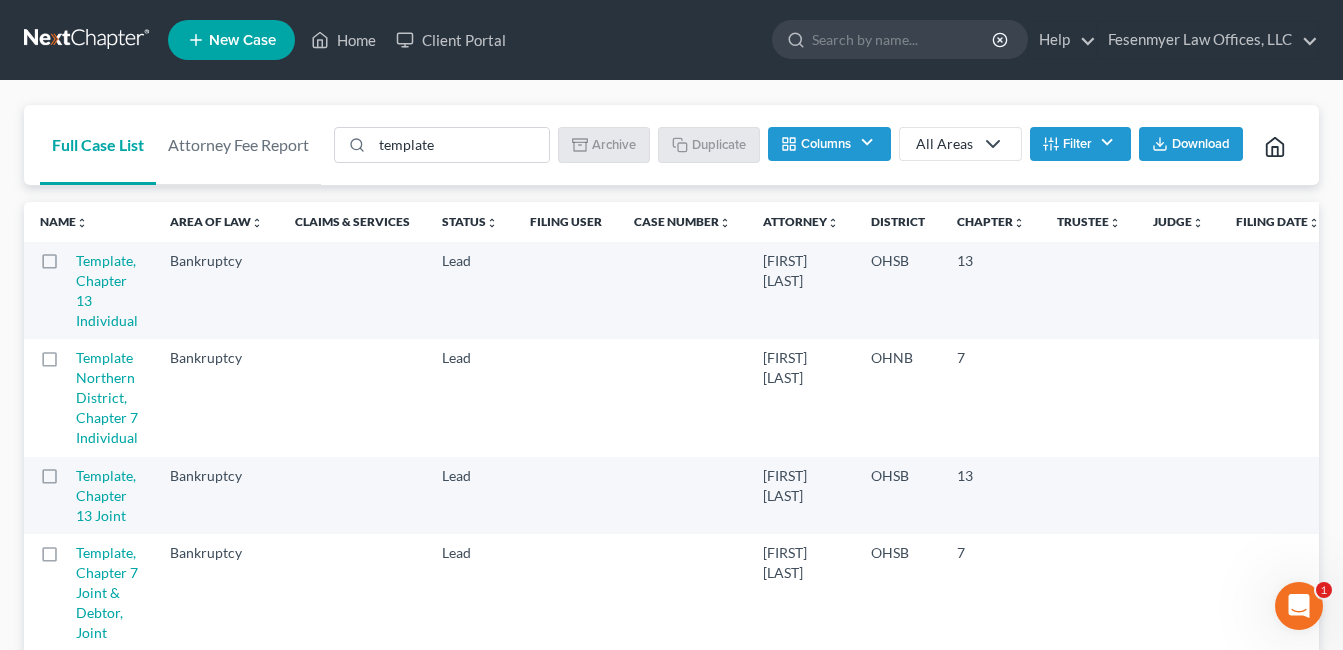 click on "Full Case List Attorney Fee Report         template Batch Download Archive Un-archive Duplicate Columns Attorney Case Number Area Of Law Chapter Client Address District Email Confirmation Date Discharge Date Case Closed Date Filed Date IC Date Signing Date Filing Date Filing User Judge Phone Referral Source Claims & Services Spouse Address Status Trustee Last Update
All Areas
All Areas
Bankruptcy
Other
Filter Status Filter... Closed Discharged Dismissed Filed In Progress Lead Ready to File To Review Attorney Filter... Thomas M. Fesenmyer District Filter... Filter... Alabama - Middle Alabama - Northern Alabama - Southern Alaska Arizona Arkansas - Eastern Arkansas - Western California - Central California - Eastern California - Northern California - Southern Colorado Connecticut Delaware District of Columbia Florida - Middle Florida - Northern Florida - Southern Georgia - Middle 7" at bounding box center [671, 489] 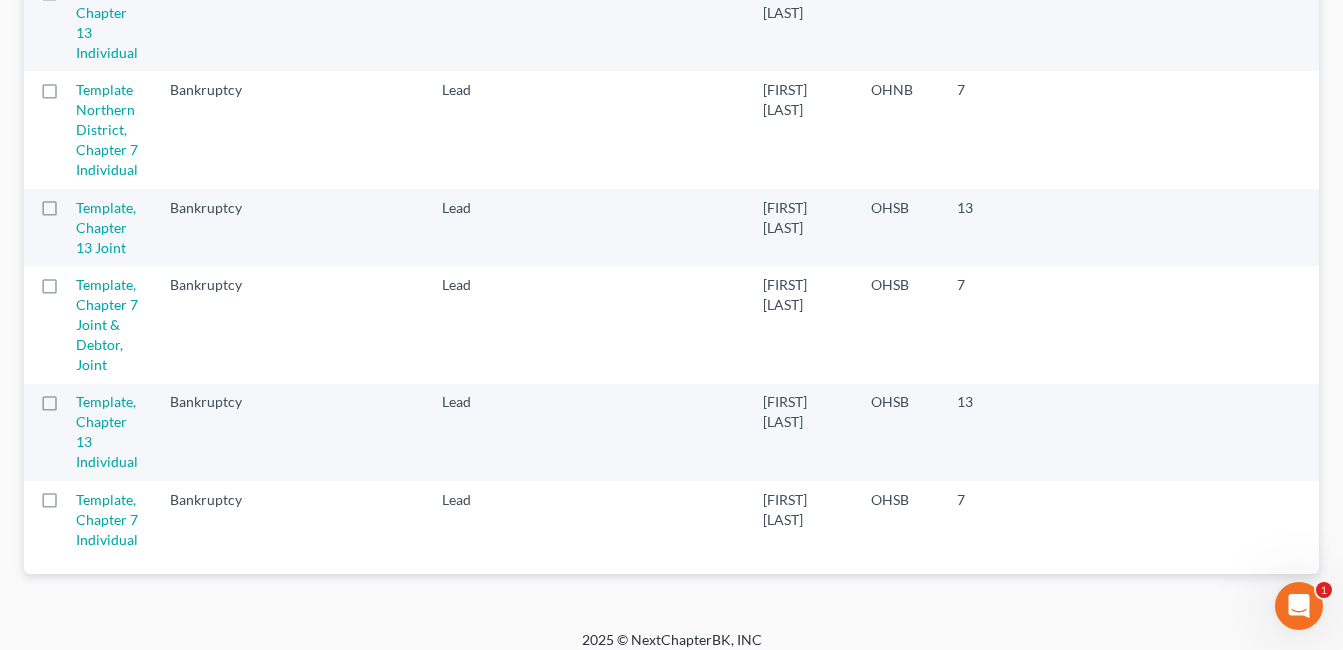 scroll, scrollTop: 300, scrollLeft: 0, axis: vertical 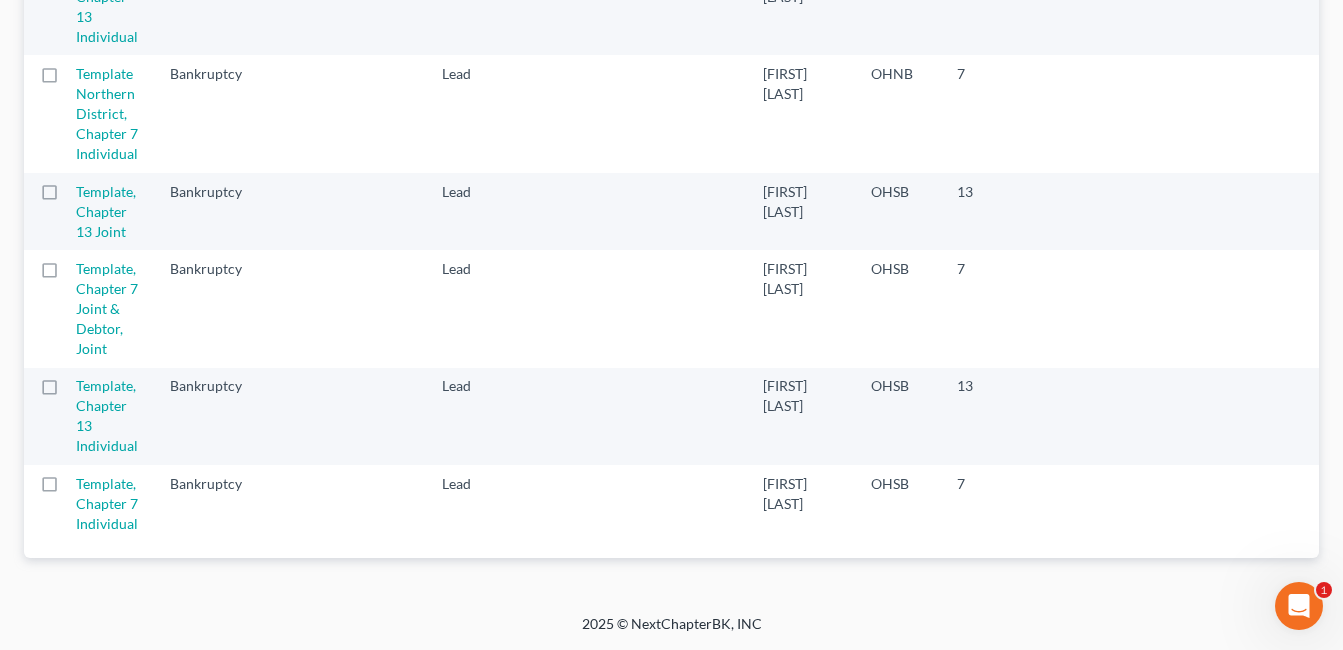 click at bounding box center (68, 489) 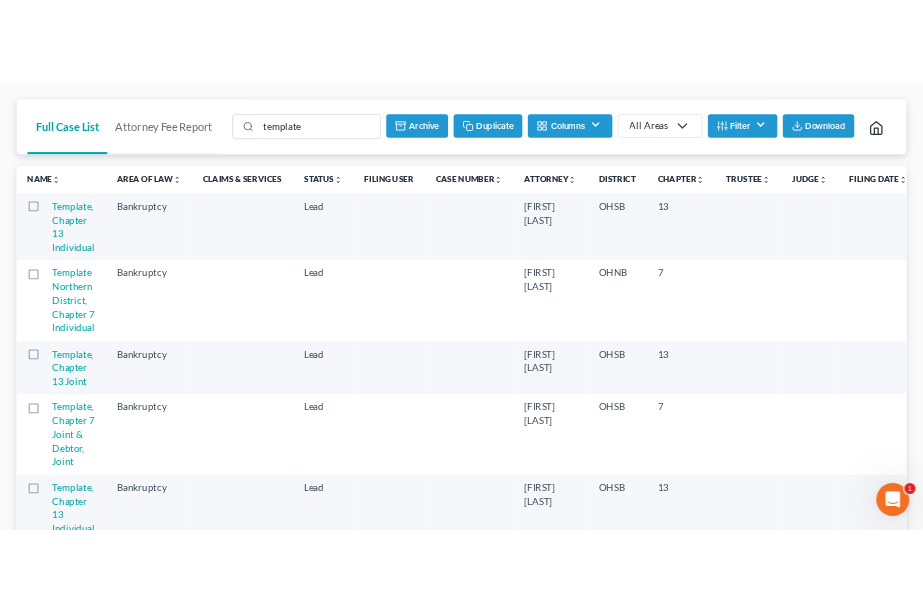 scroll, scrollTop: 0, scrollLeft: 0, axis: both 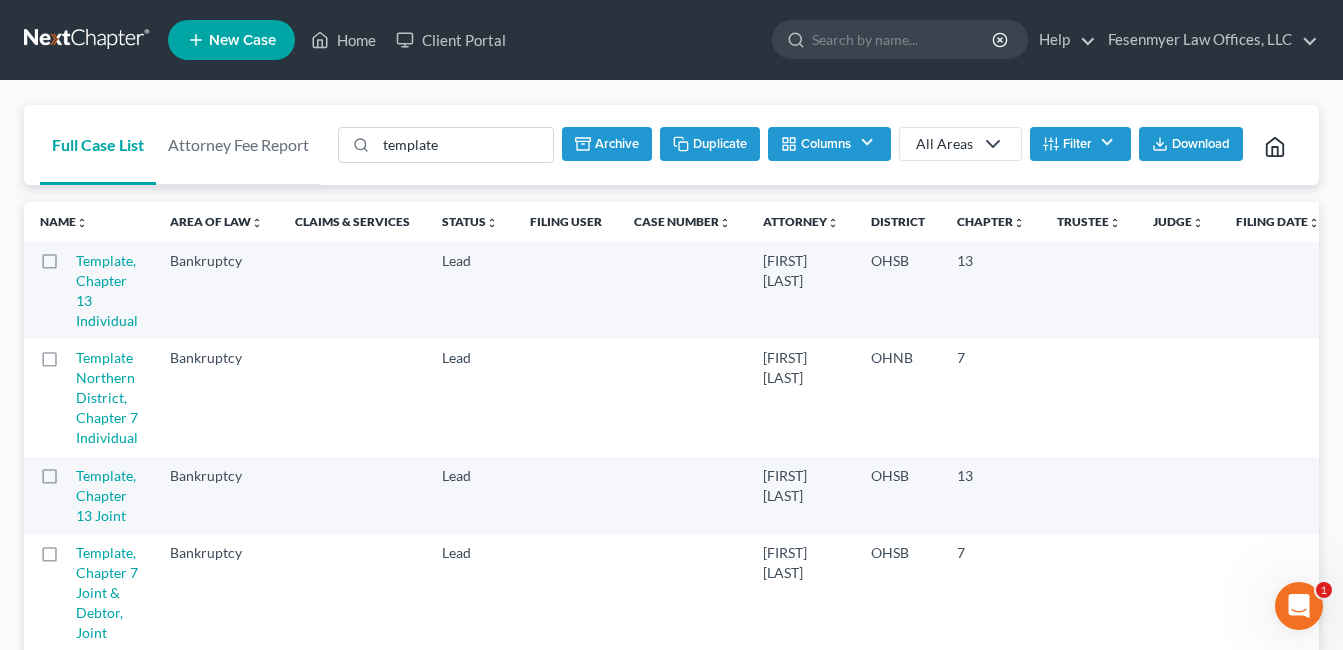 click on "Duplicate" at bounding box center (710, 144) 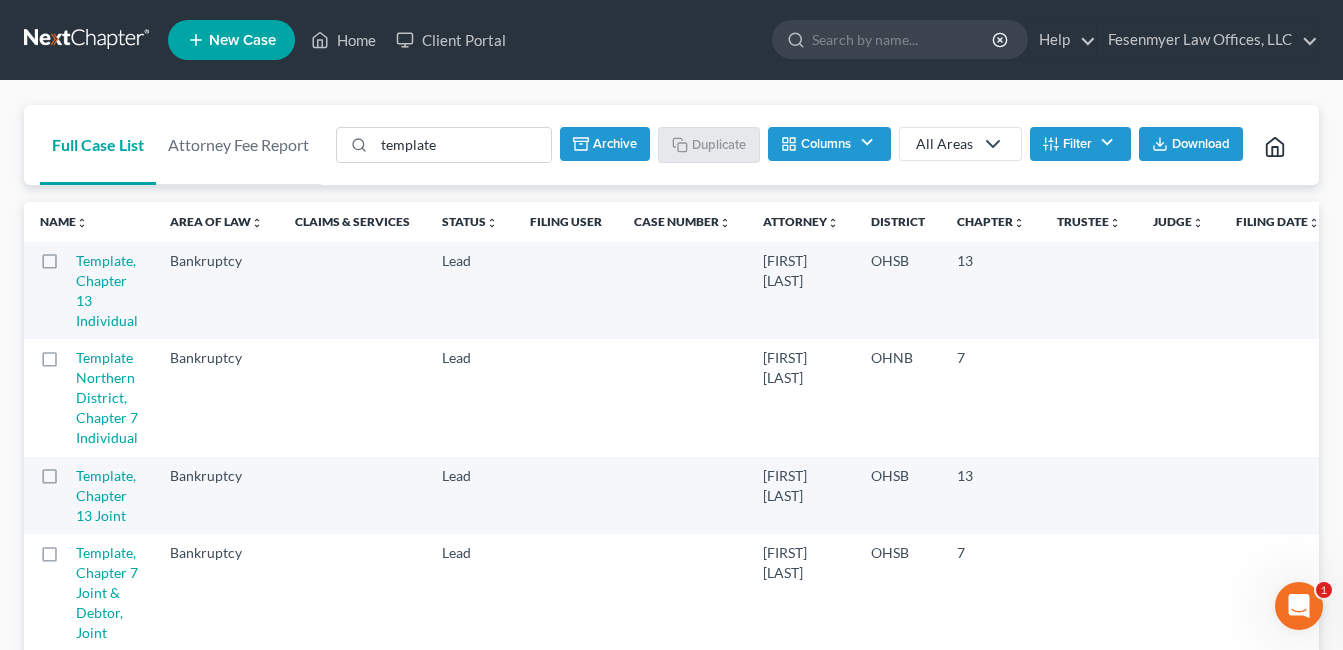 checkbox on "false" 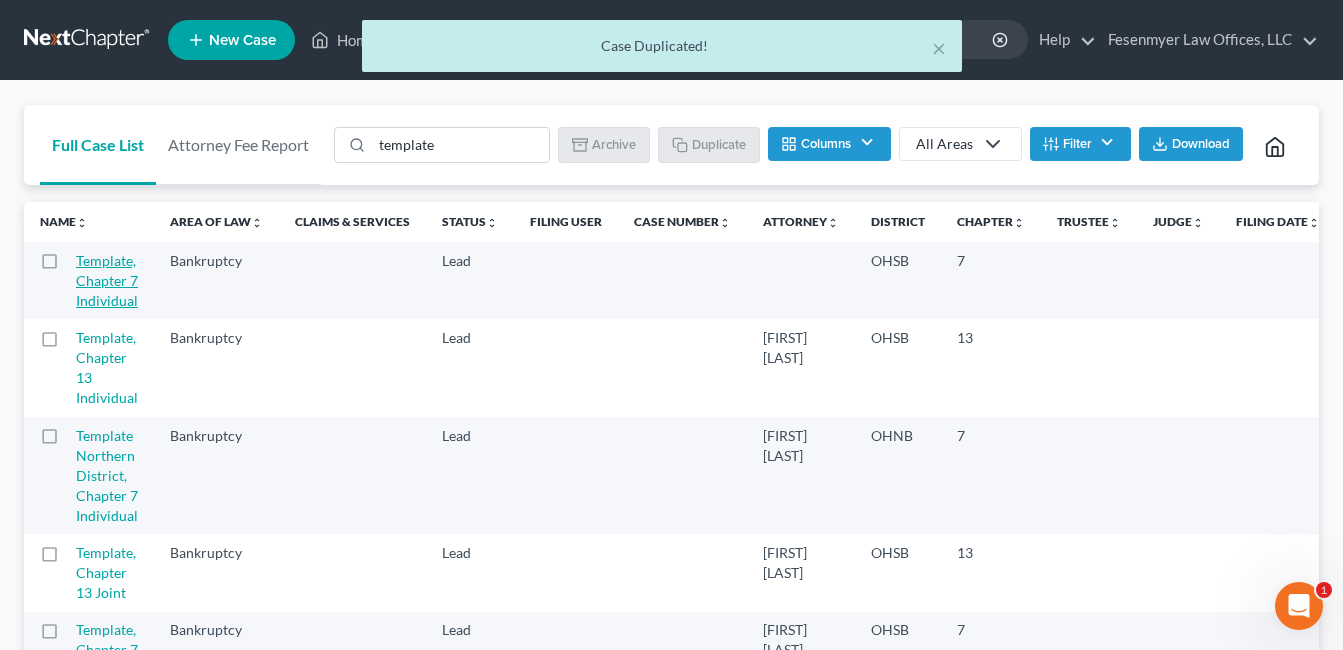 click on "Template, Chapter 7 Individual" at bounding box center [107, 280] 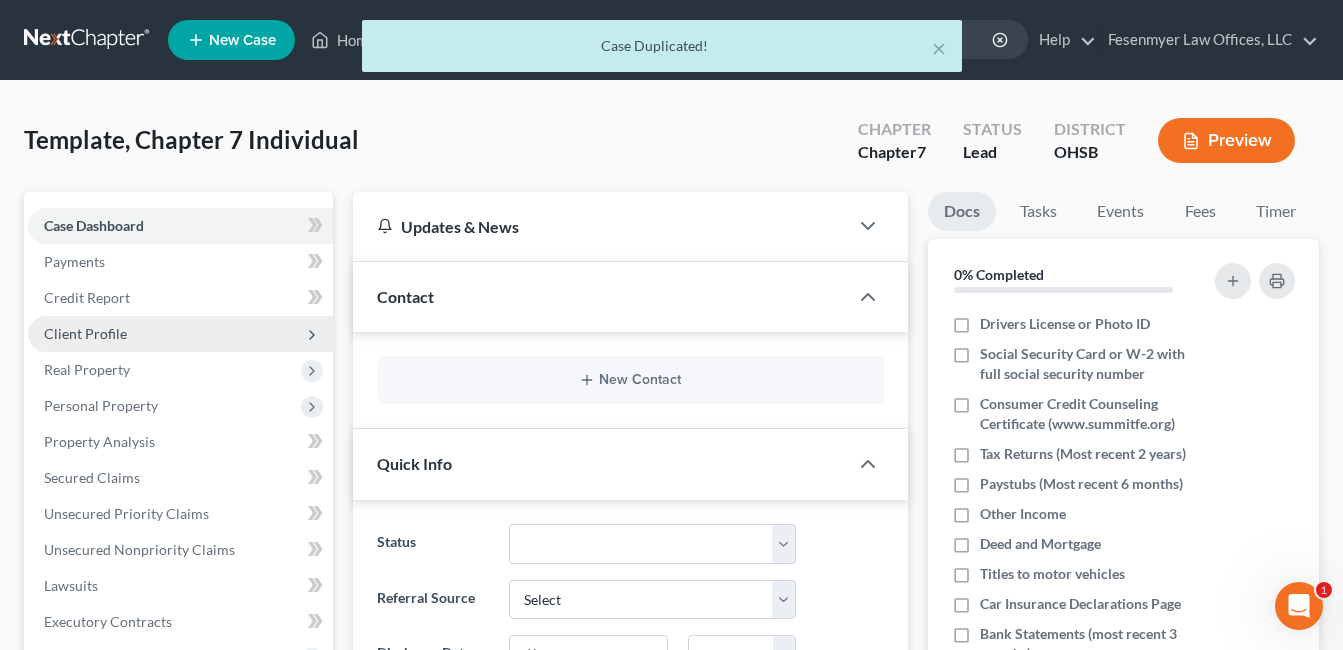 click on "Client Profile" at bounding box center [85, 333] 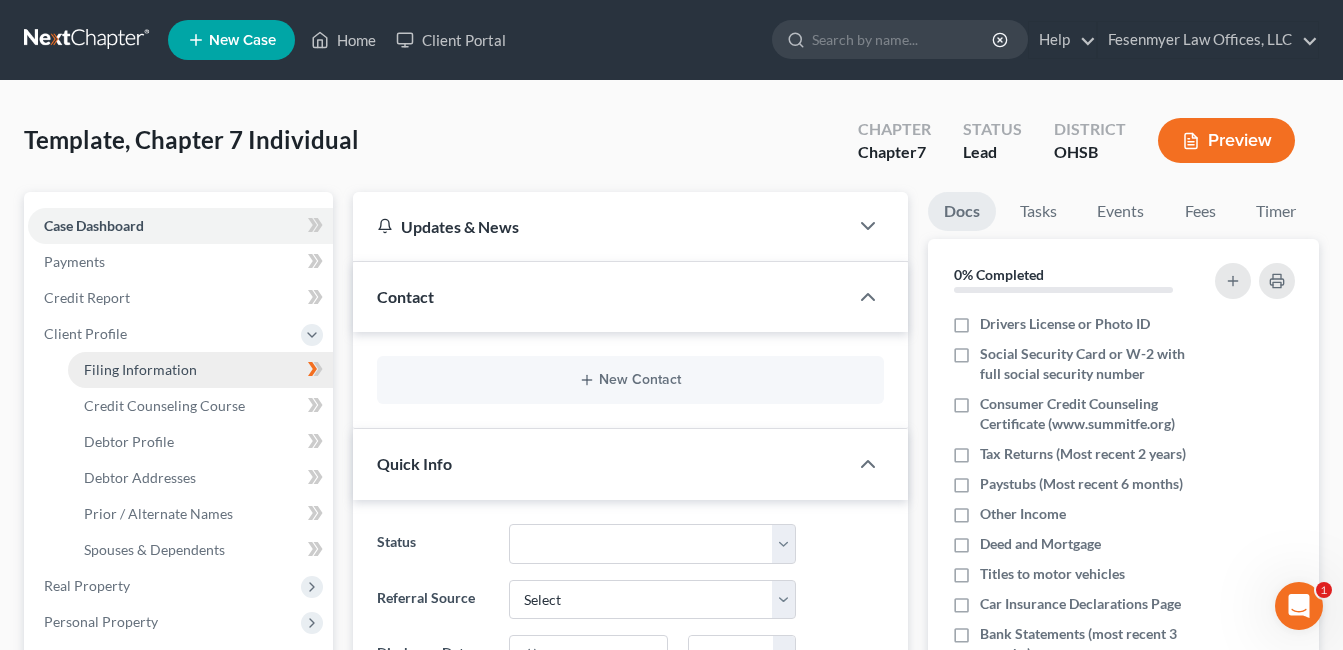 click on "Filing Information" at bounding box center (200, 370) 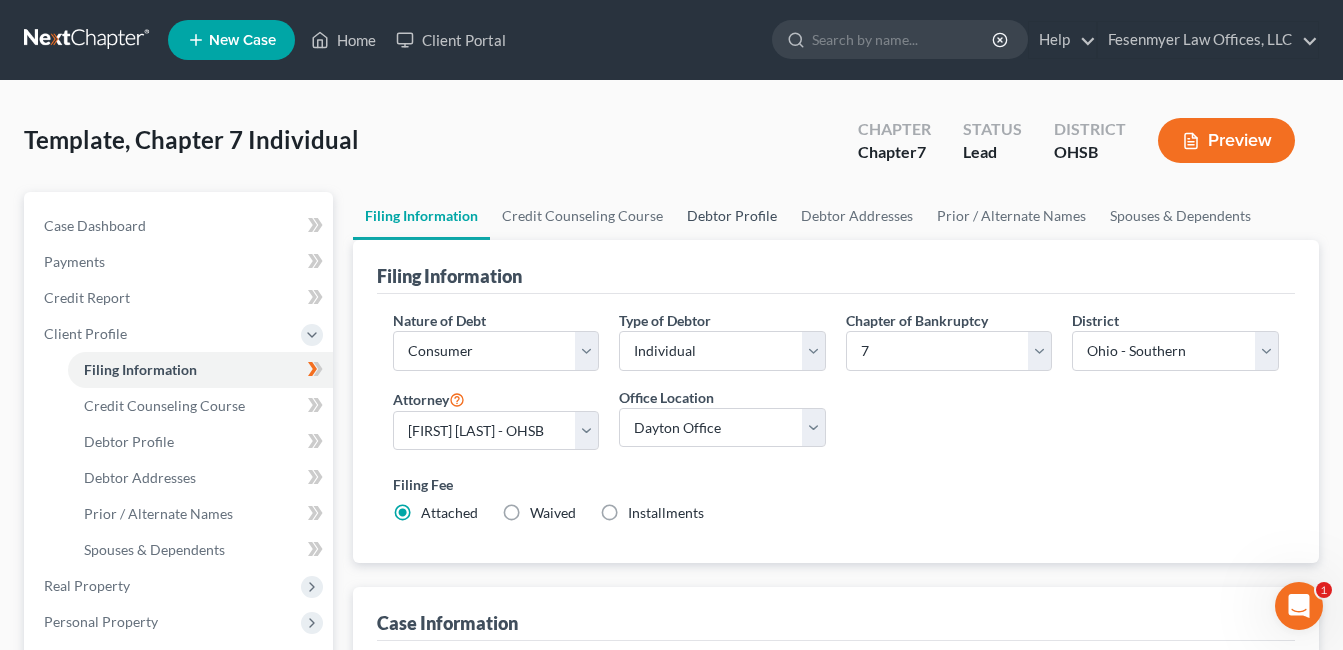 click on "Debtor Profile" at bounding box center (732, 216) 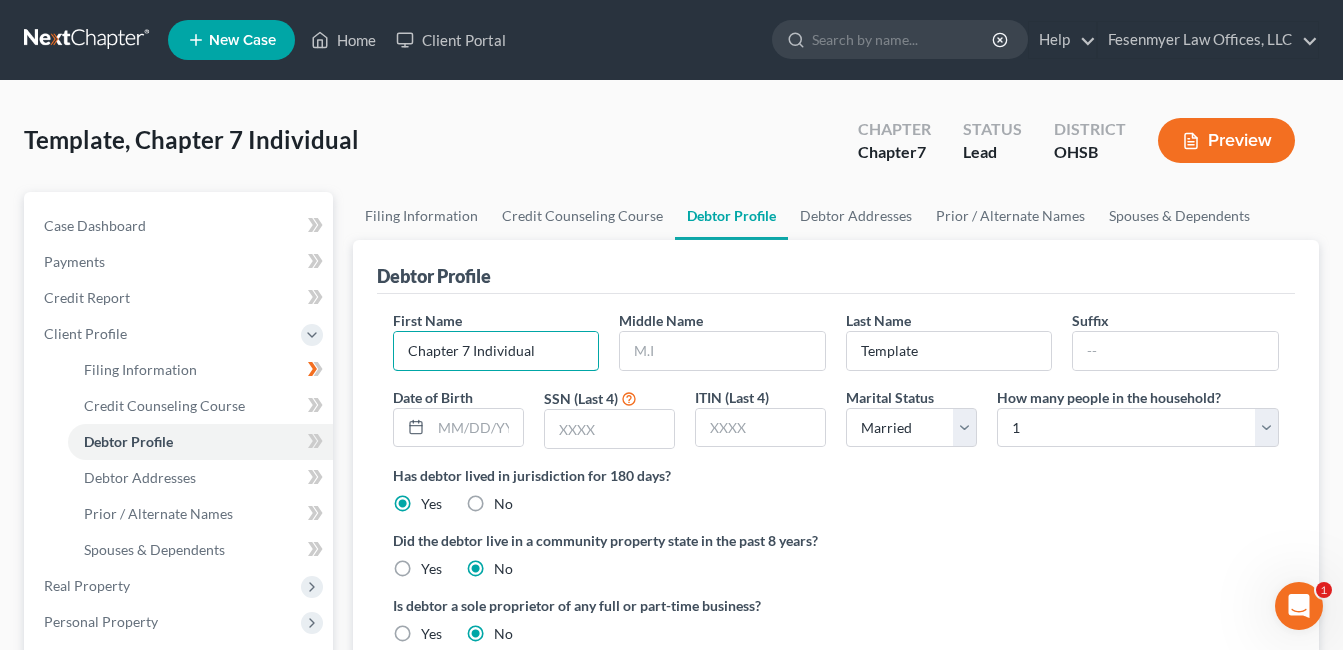drag, startPoint x: 546, startPoint y: 352, endPoint x: 359, endPoint y: 372, distance: 188.06648 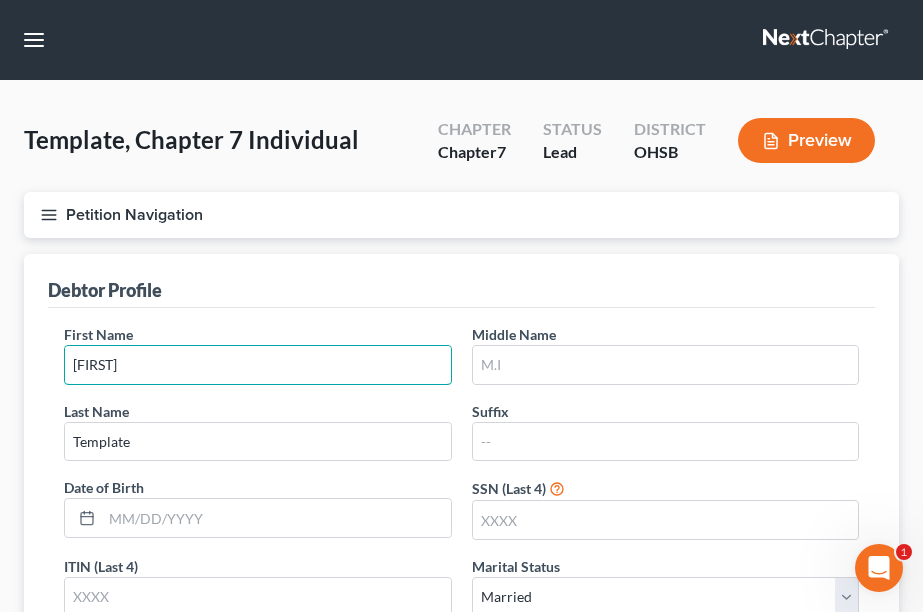 type on "Deborah" 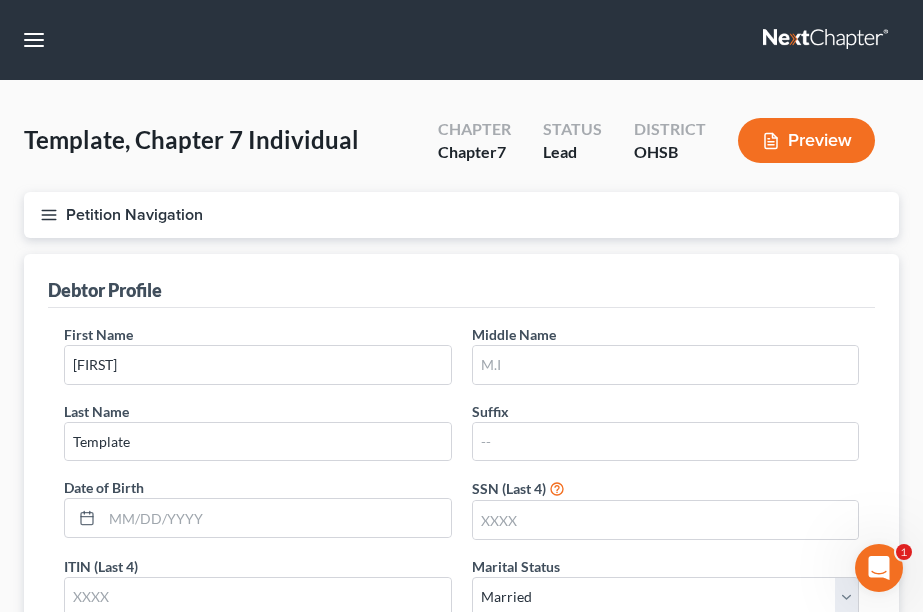 click on "Debtor Profile" at bounding box center (461, 281) 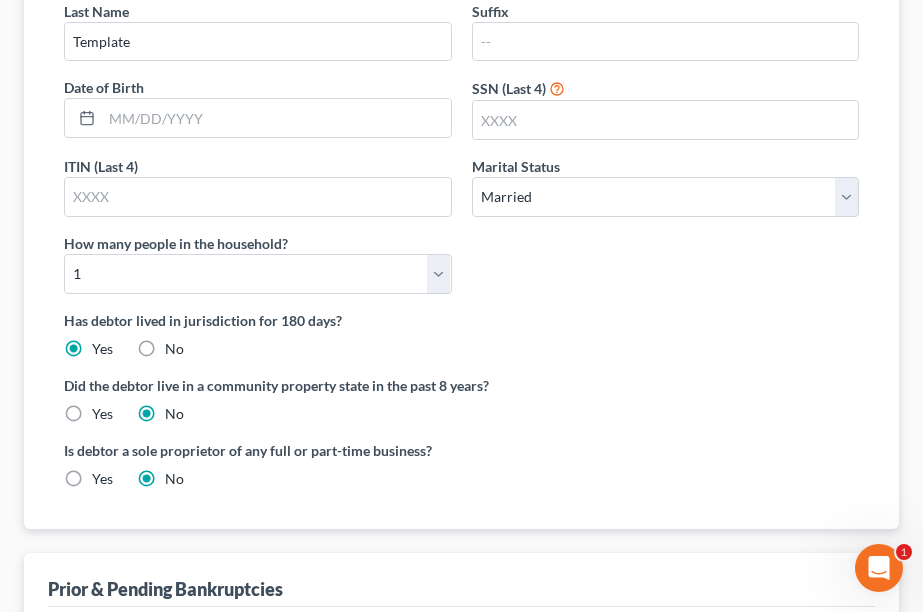 scroll, scrollTop: 300, scrollLeft: 0, axis: vertical 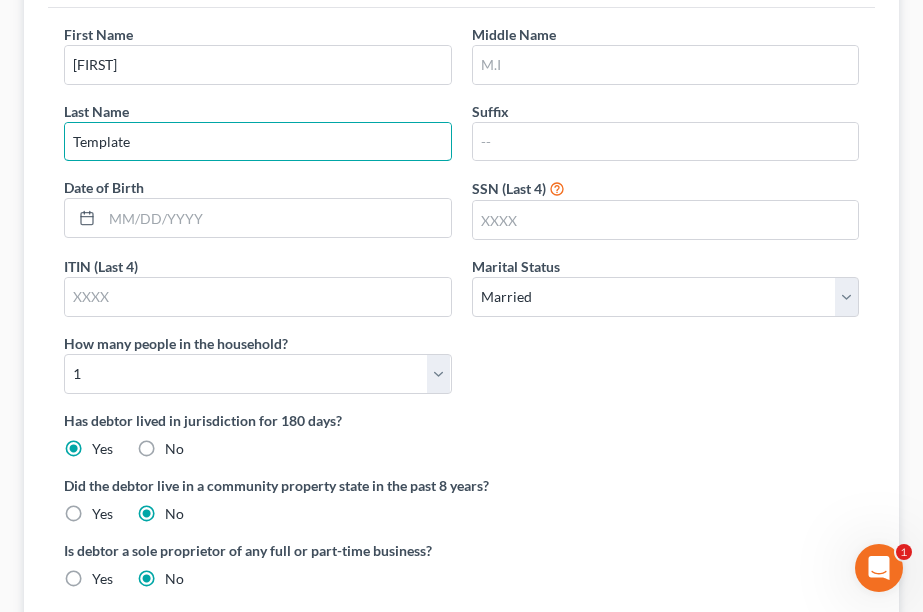 drag, startPoint x: 144, startPoint y: 133, endPoint x: 36, endPoint y: 136, distance: 108.04166 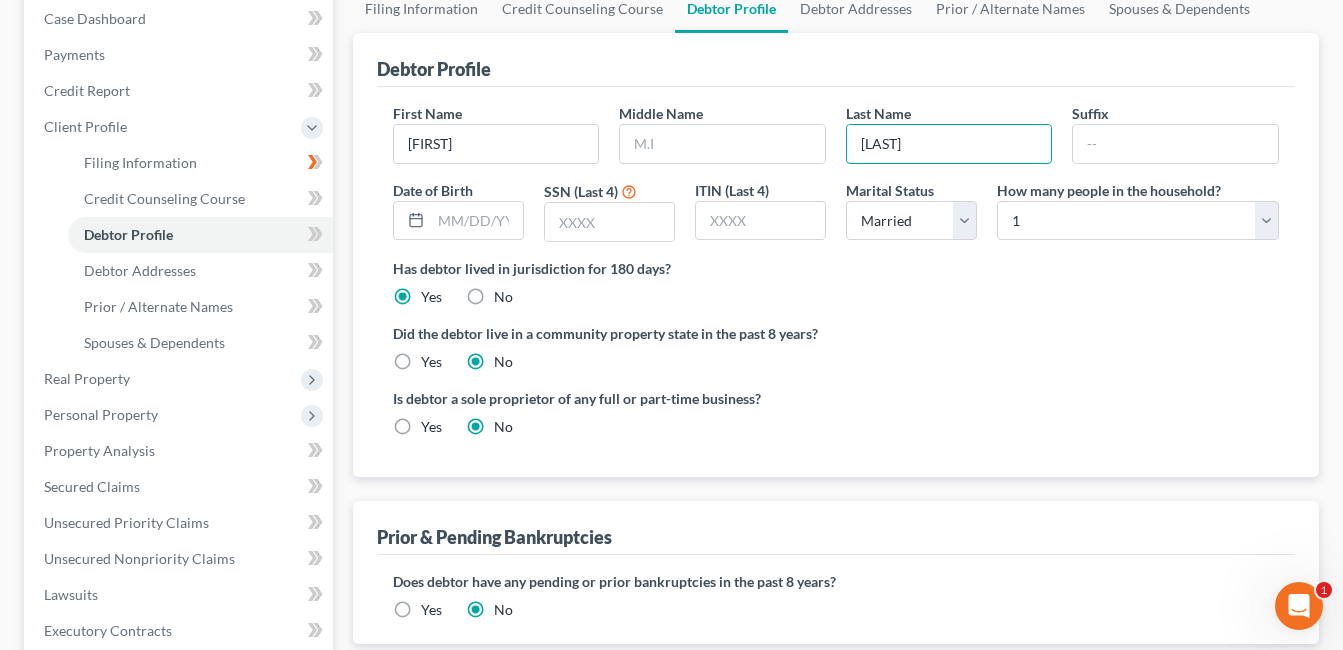 scroll, scrollTop: 0, scrollLeft: 0, axis: both 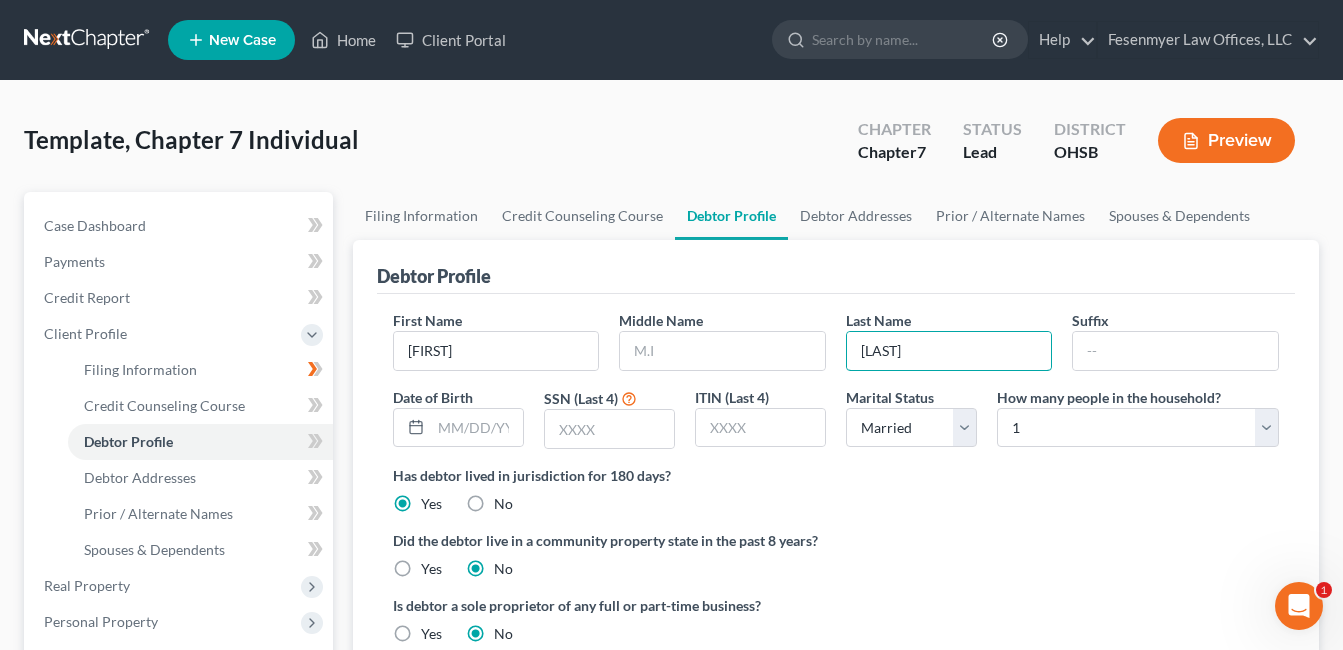 type on "Koepnick" 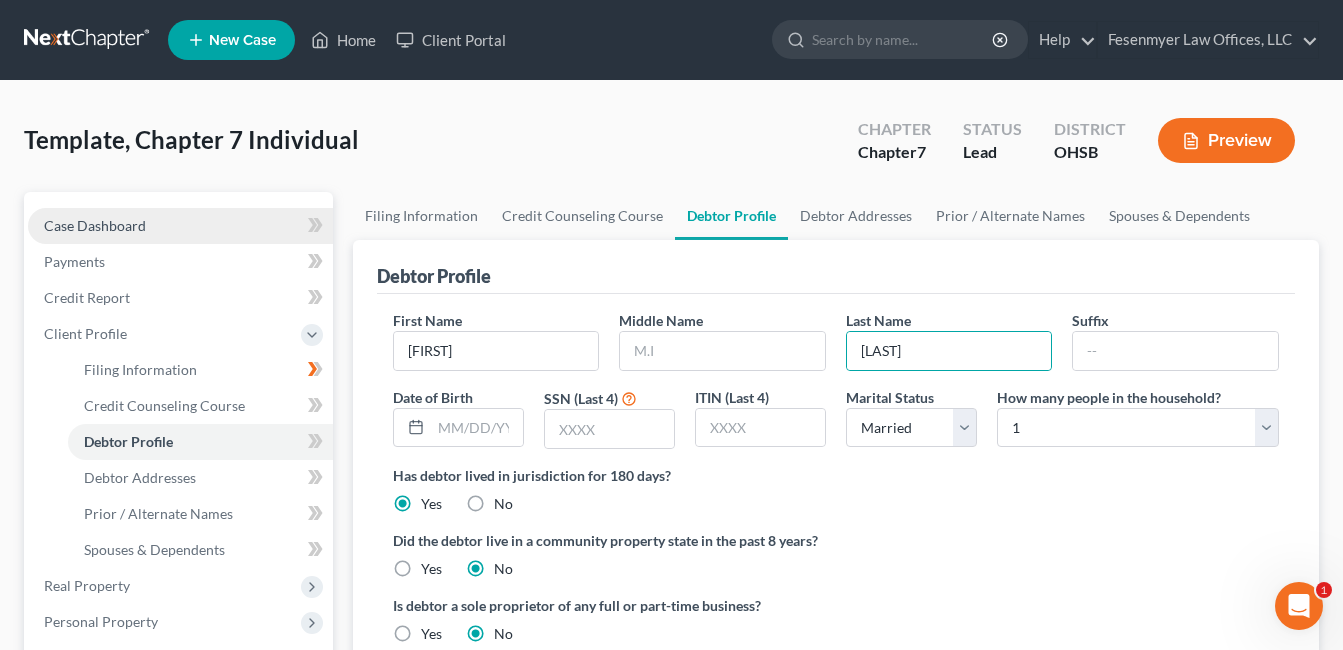 click on "Case Dashboard" at bounding box center (95, 225) 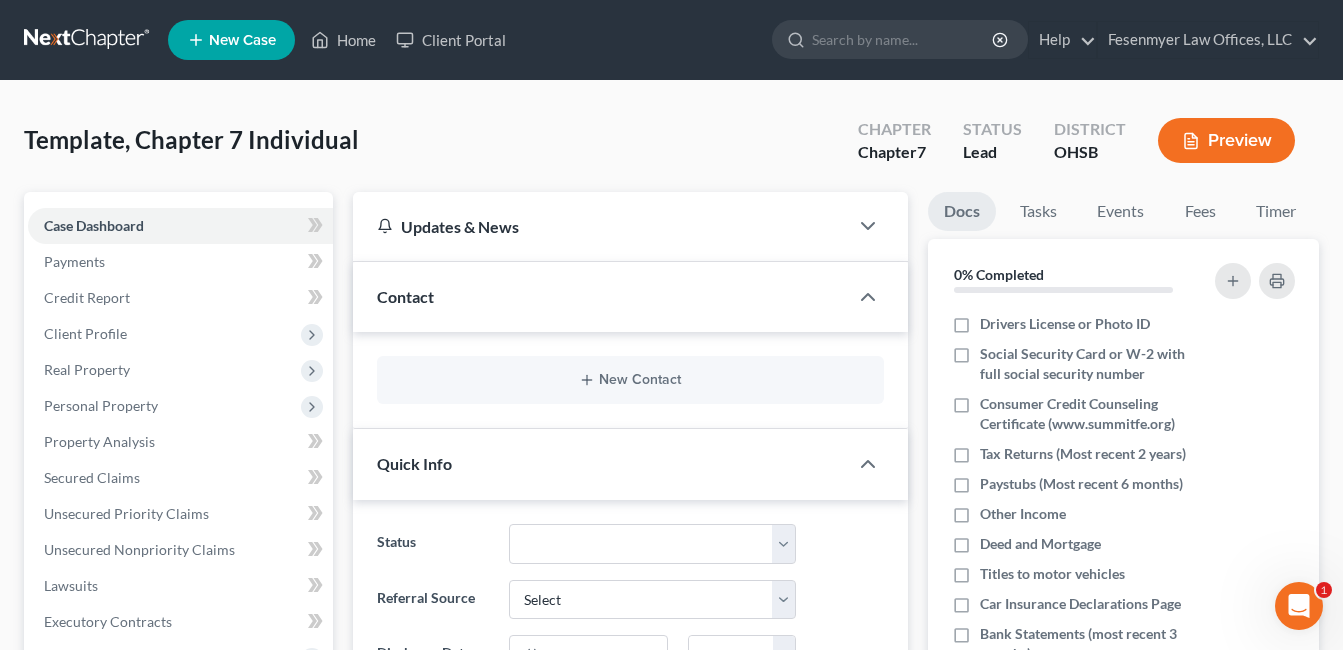 drag, startPoint x: 652, startPoint y: 293, endPoint x: 639, endPoint y: 299, distance: 14.3178215 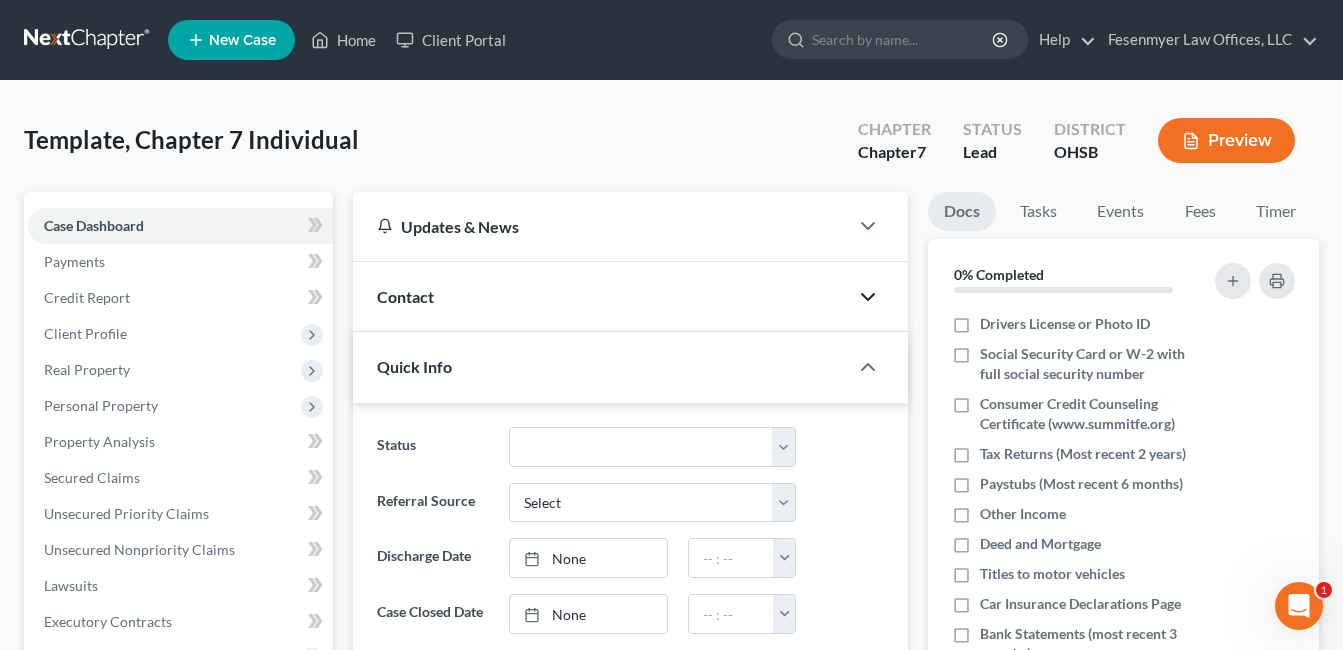 click 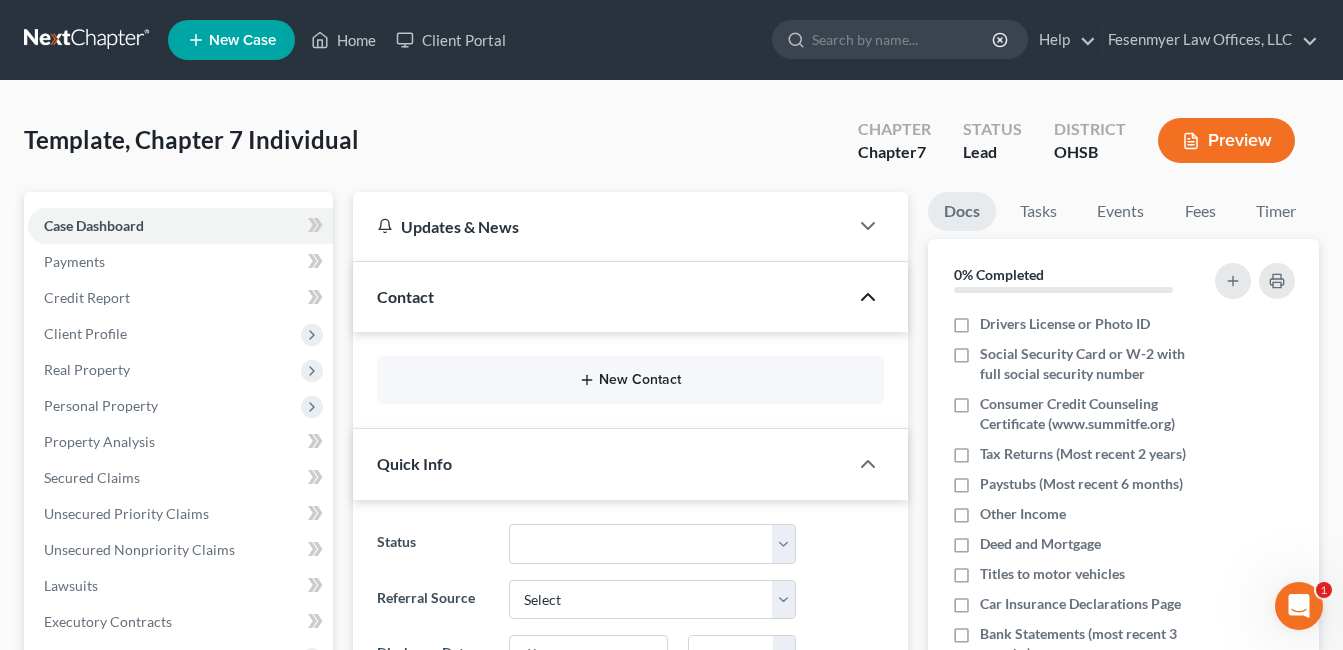 click on "New Contact" at bounding box center [630, 380] 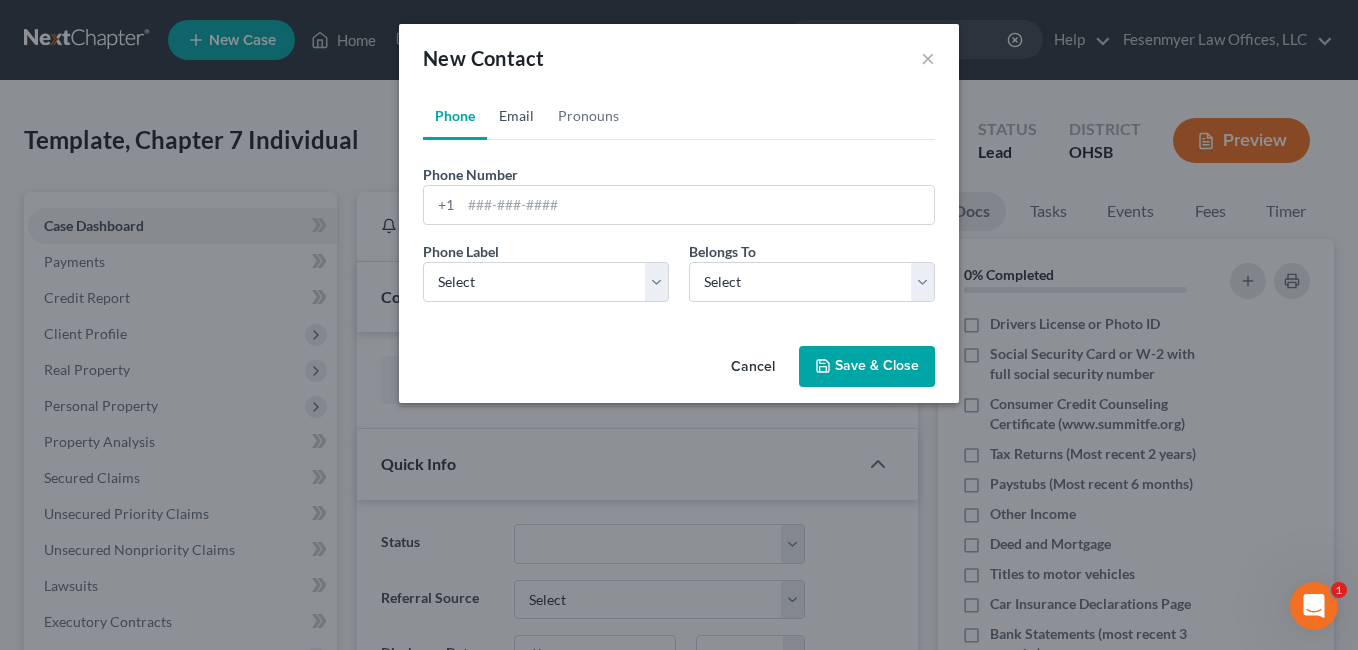 click on "Email" at bounding box center (516, 116) 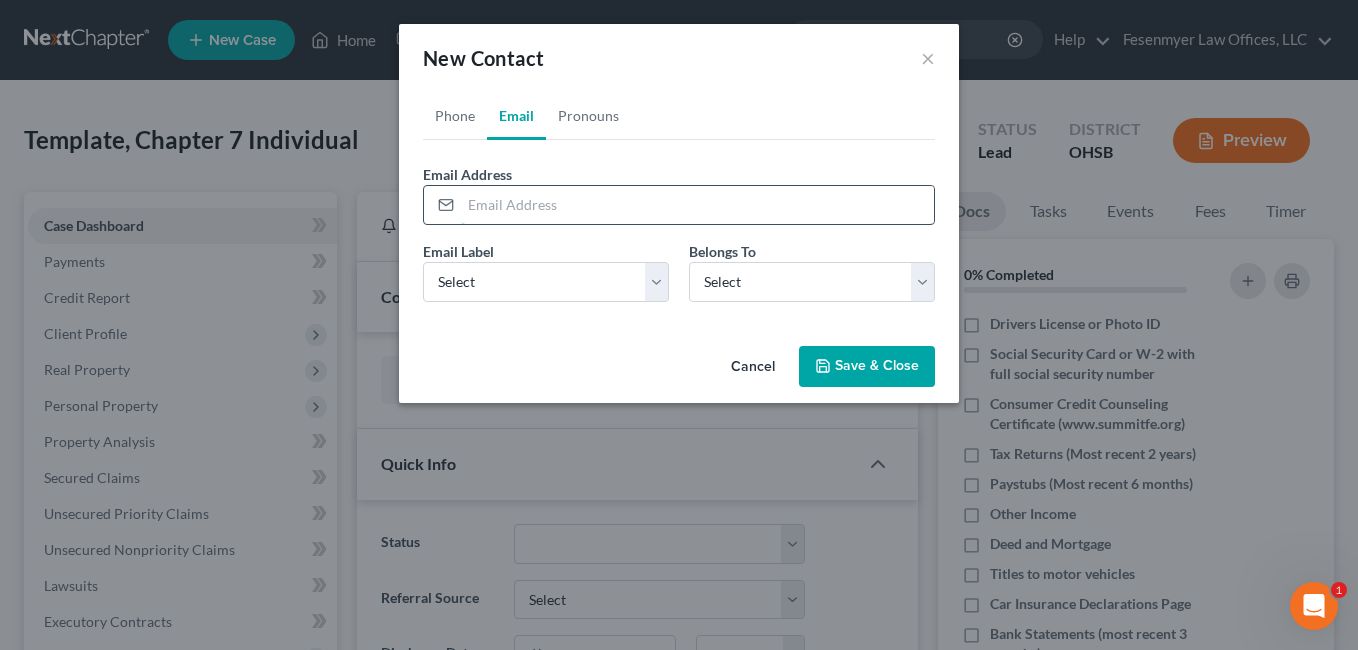 click at bounding box center (697, 205) 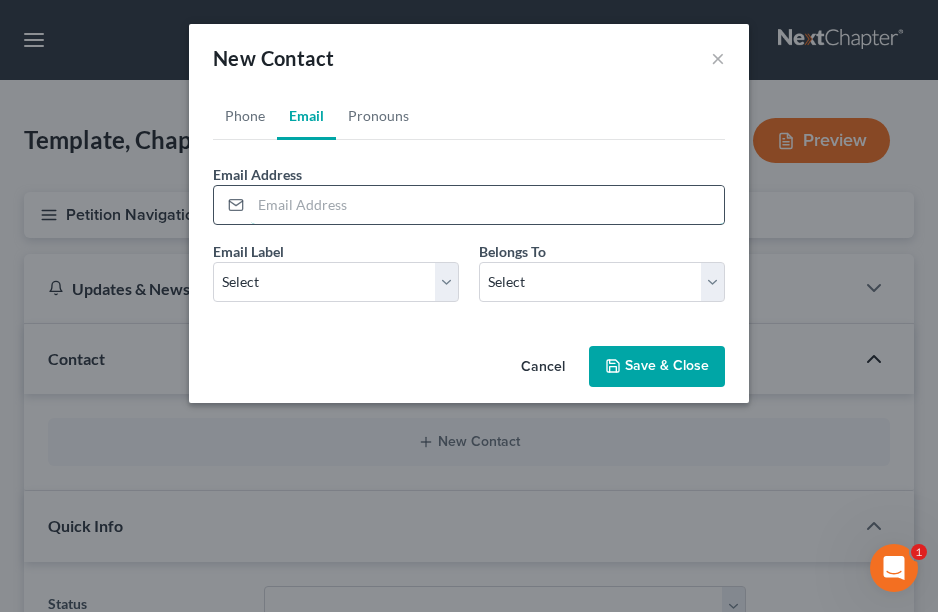 paste on "[EMAIL]" 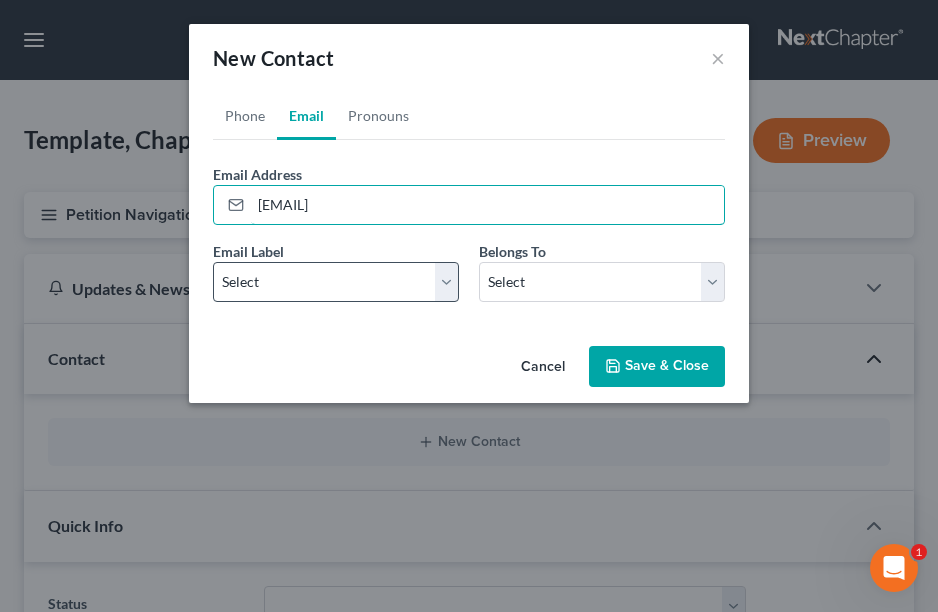 type on "[EMAIL]" 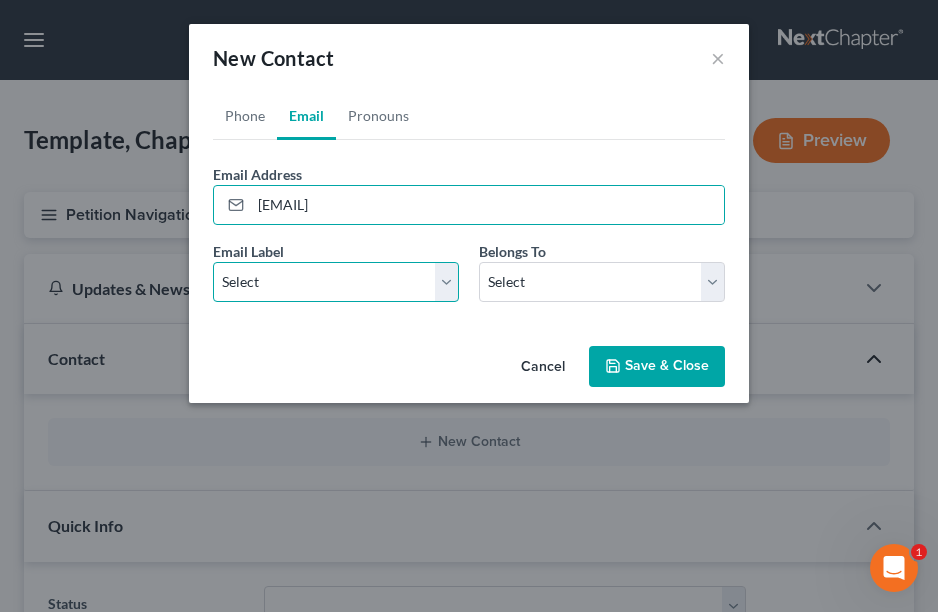 click on "Select Home Work Other" at bounding box center (336, 282) 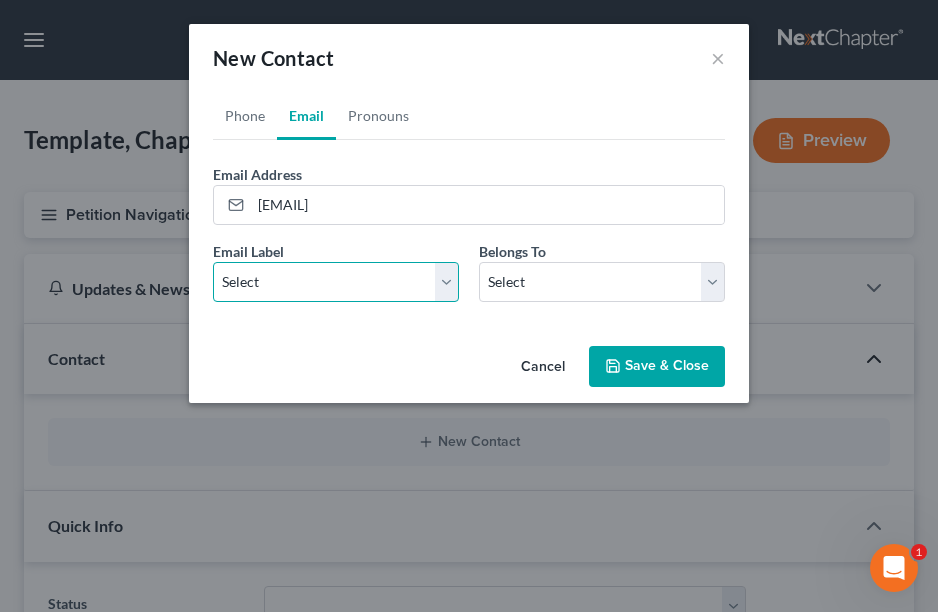 select on "0" 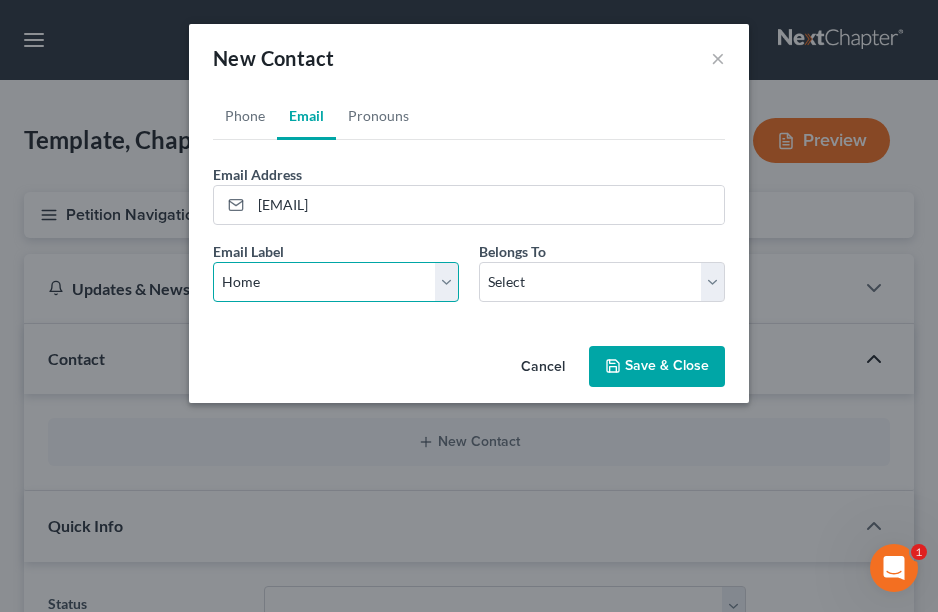 click on "Select Home Work Other" at bounding box center [336, 282] 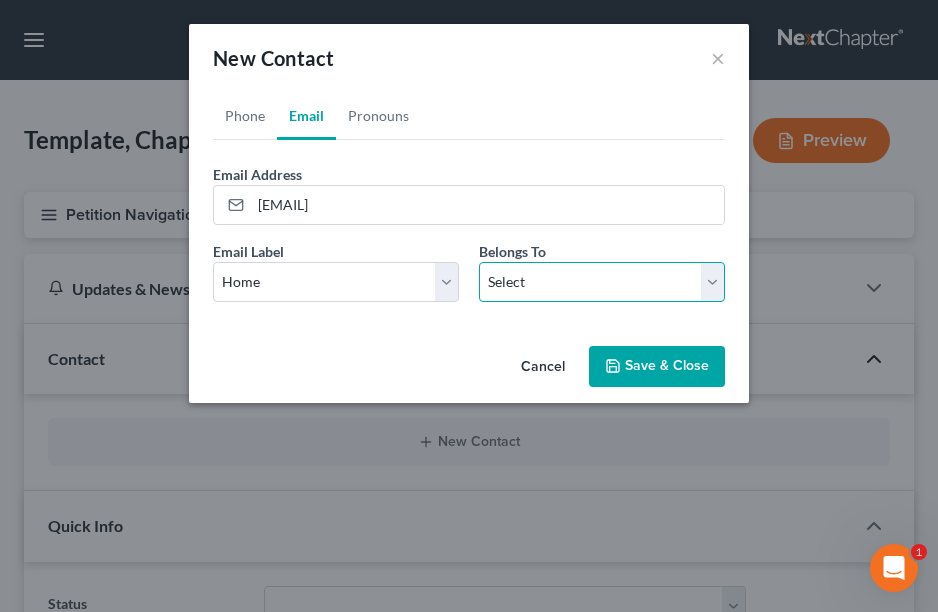 click on "Select Client Other" at bounding box center [602, 282] 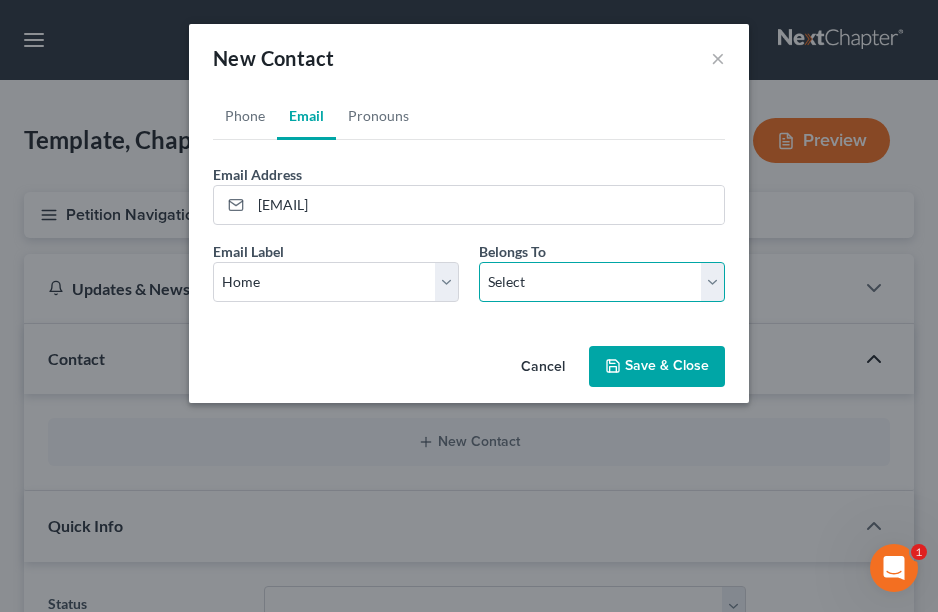 select on "0" 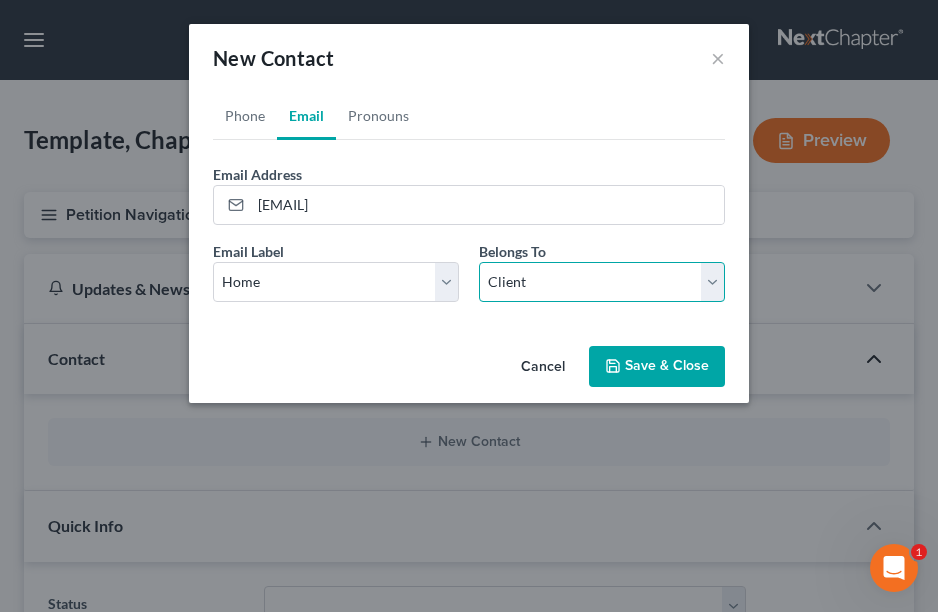 click on "Select Client Other" at bounding box center [602, 282] 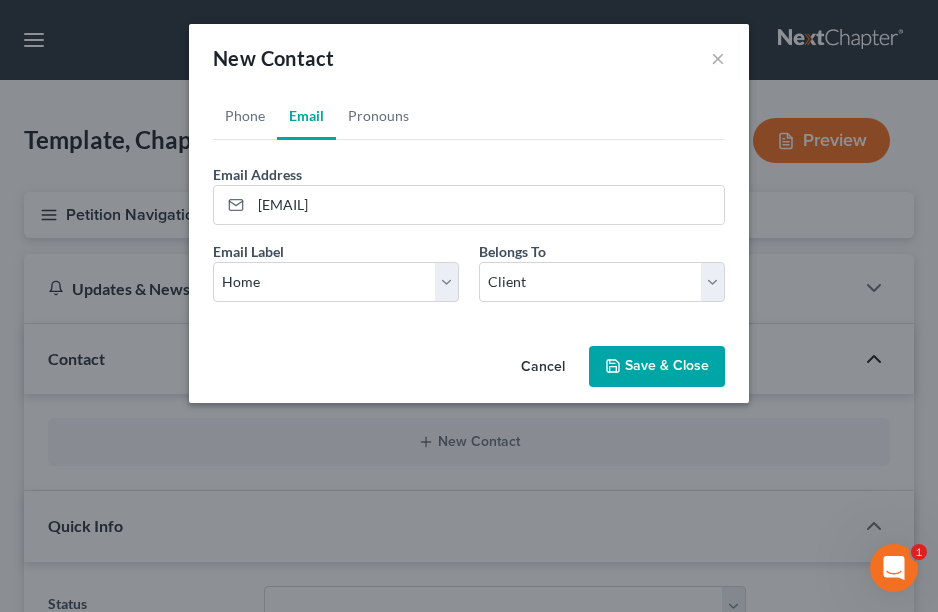 click on "Save & Close" at bounding box center [657, 367] 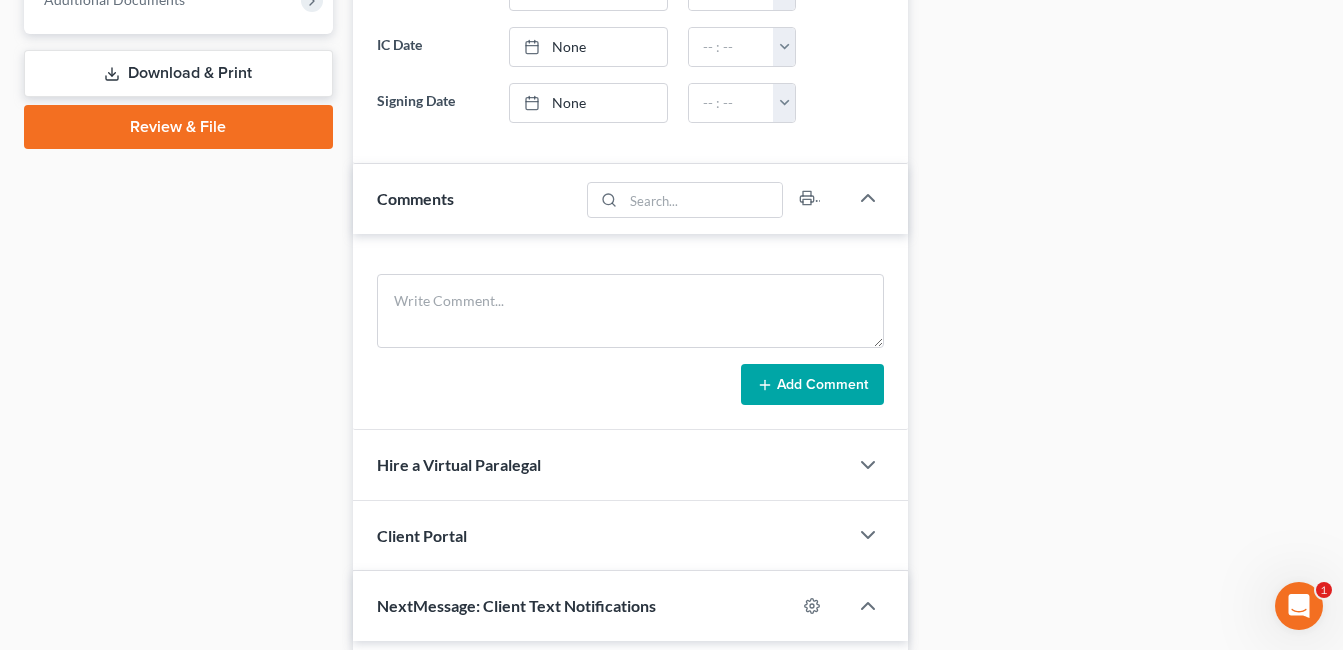 scroll, scrollTop: 1132, scrollLeft: 0, axis: vertical 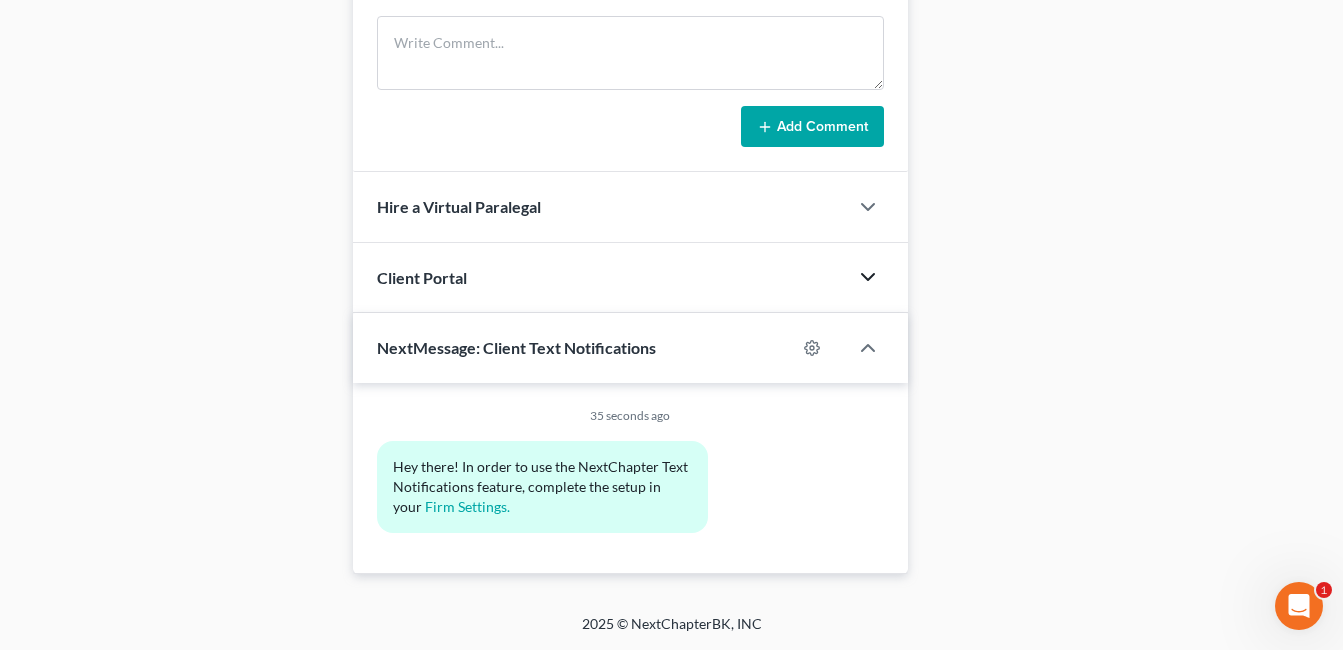 click 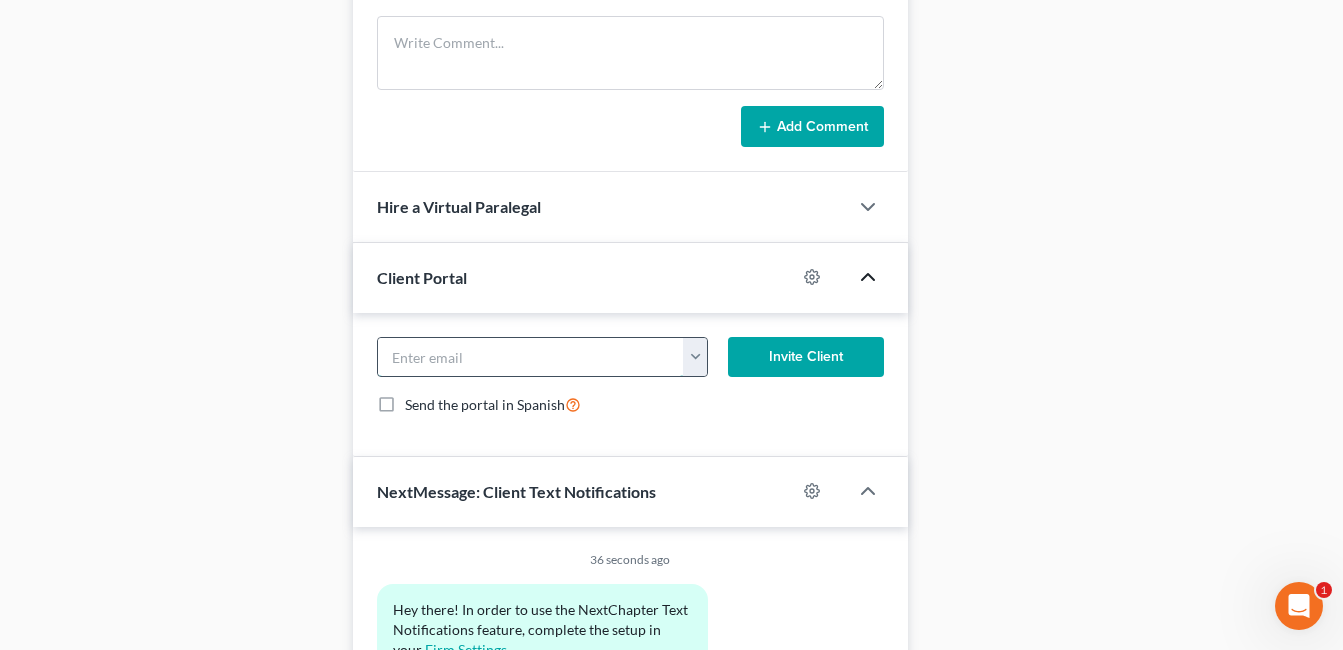 click at bounding box center (531, 357) 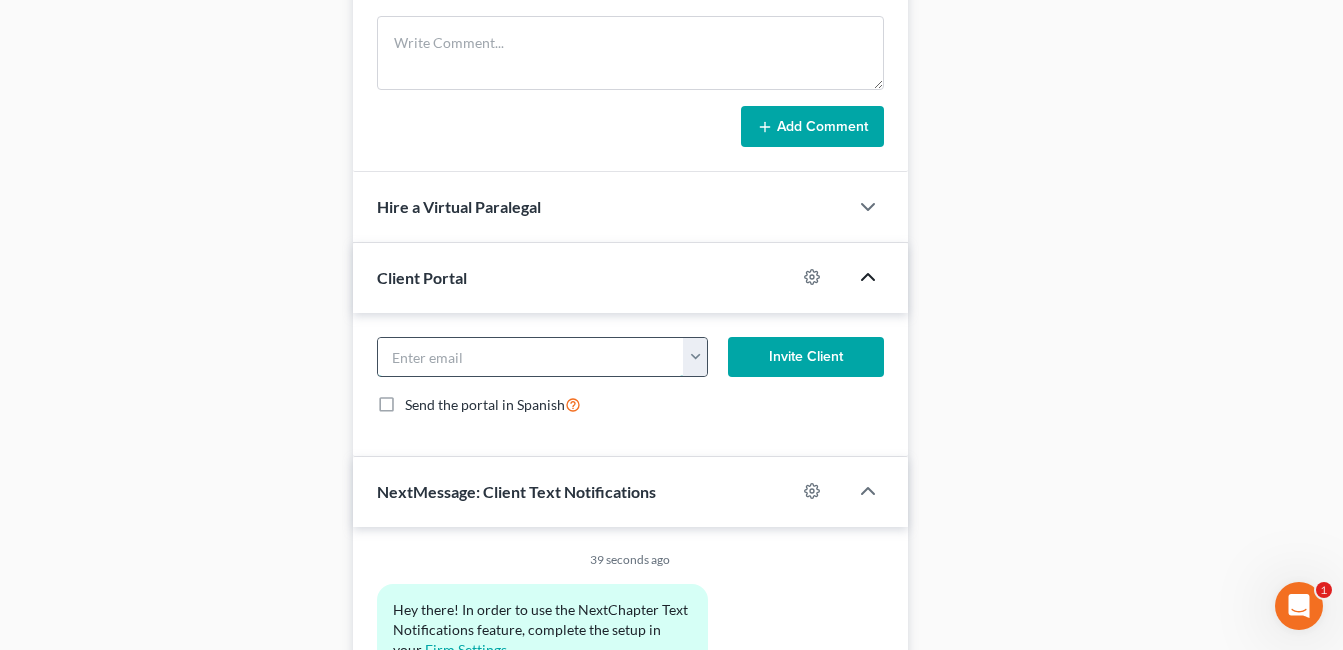 paste on "[EMAIL]" 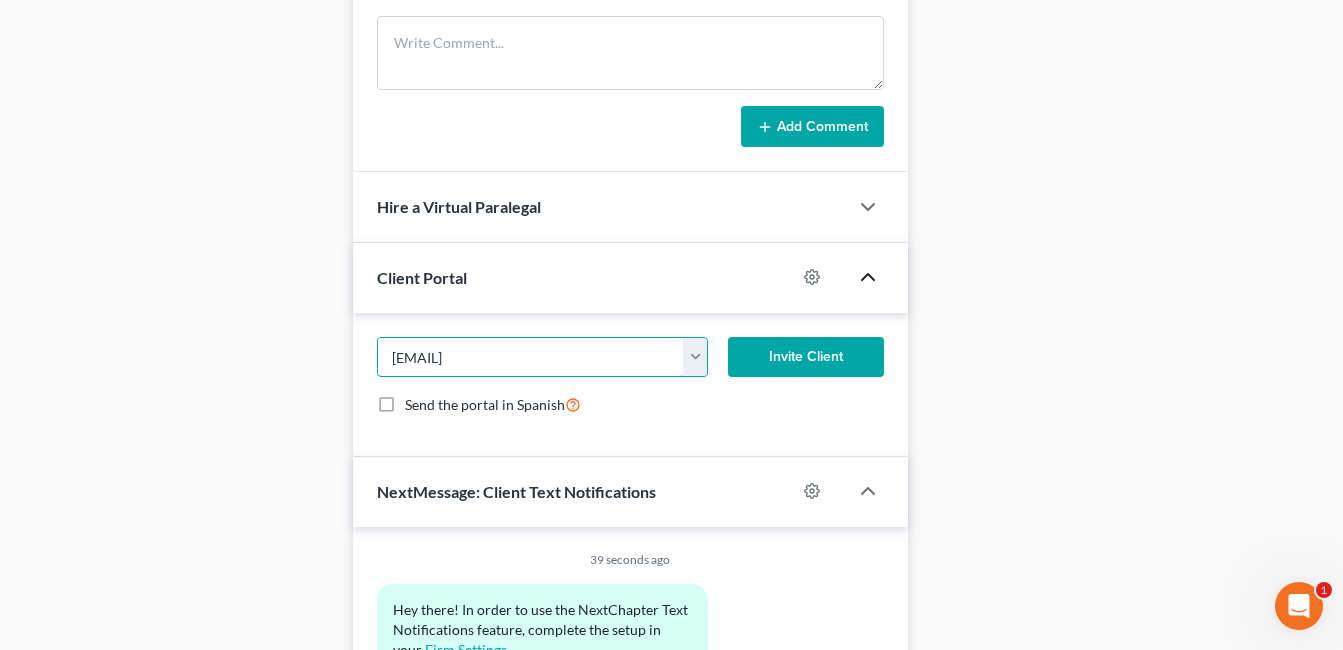 type on "[EMAIL]" 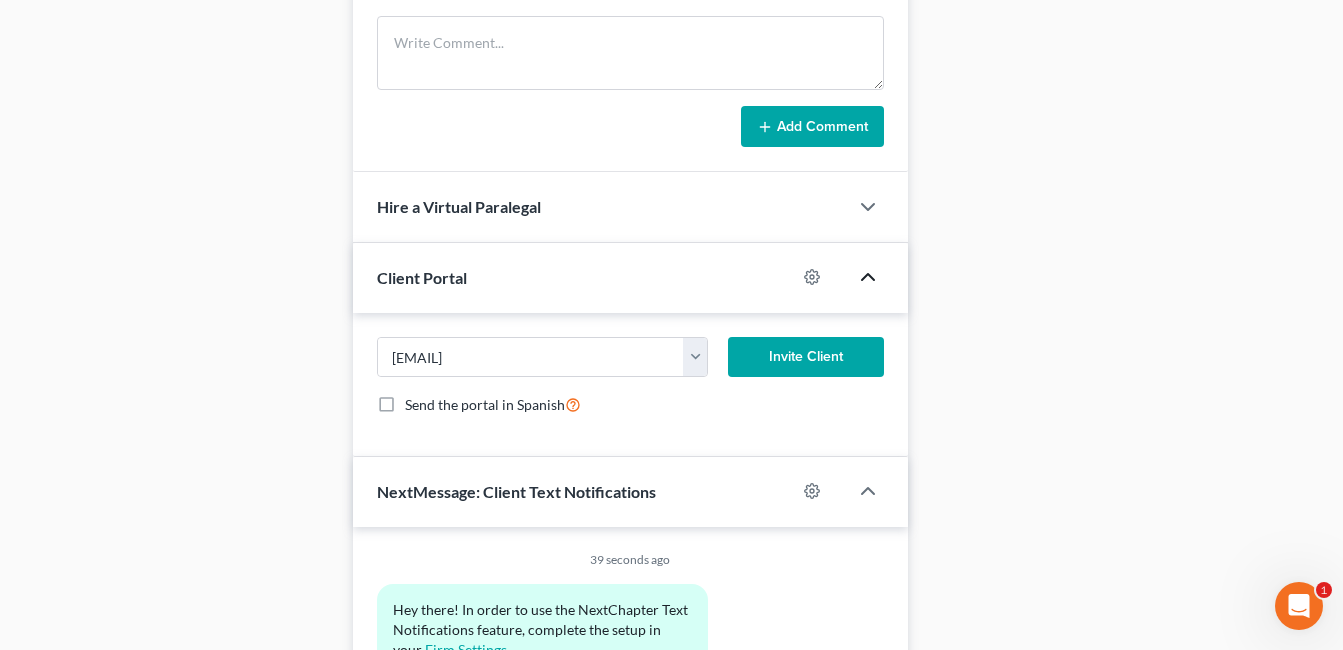 click on "Send the portal in Spanish" at bounding box center [630, 404] 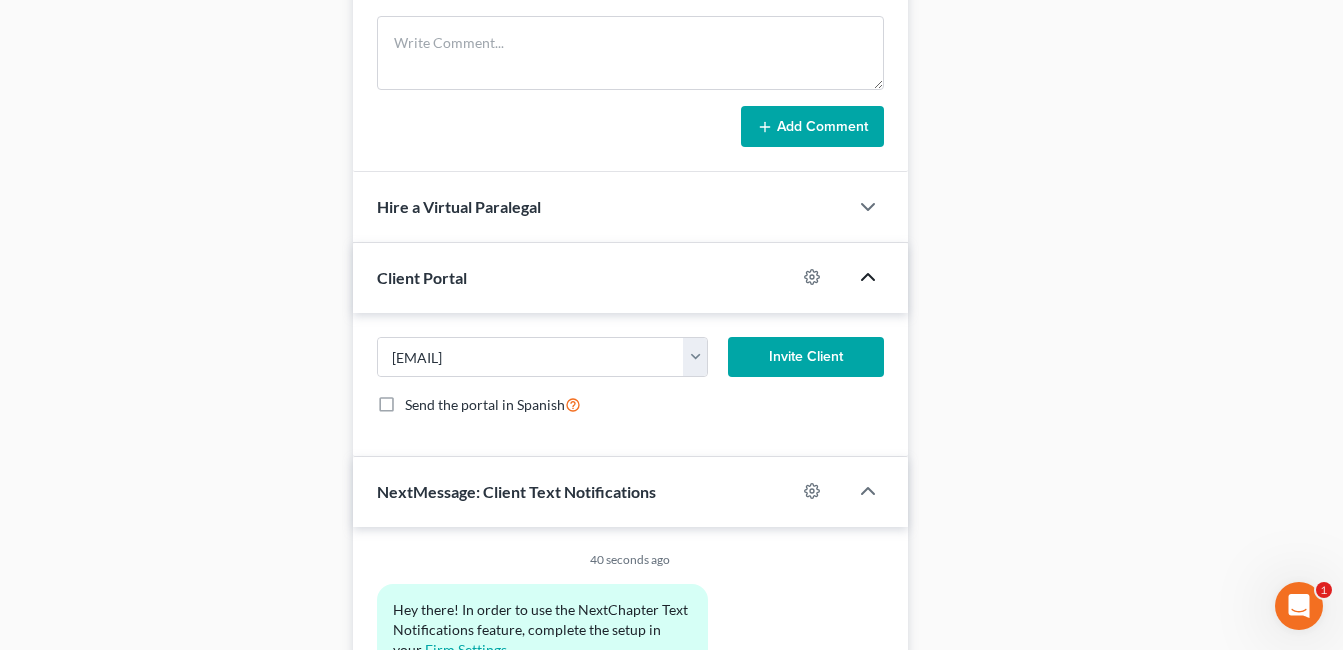 click on "Invite Client" at bounding box center [806, 357] 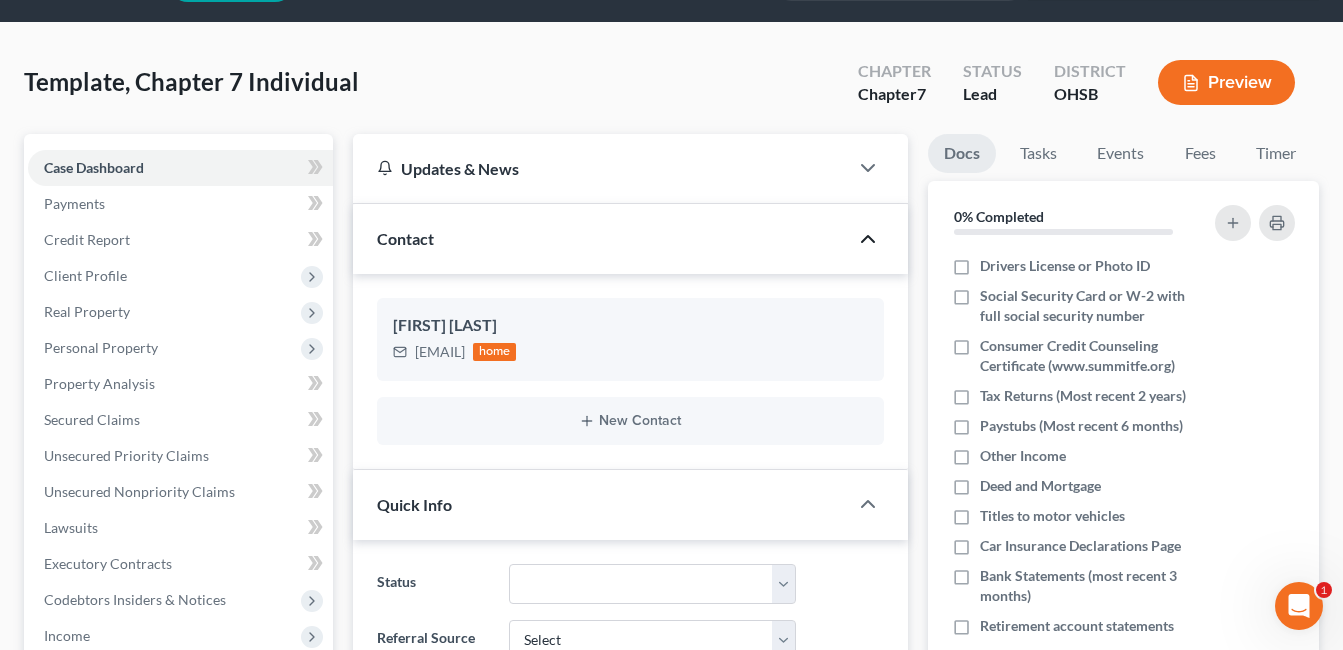 scroll, scrollTop: 0, scrollLeft: 0, axis: both 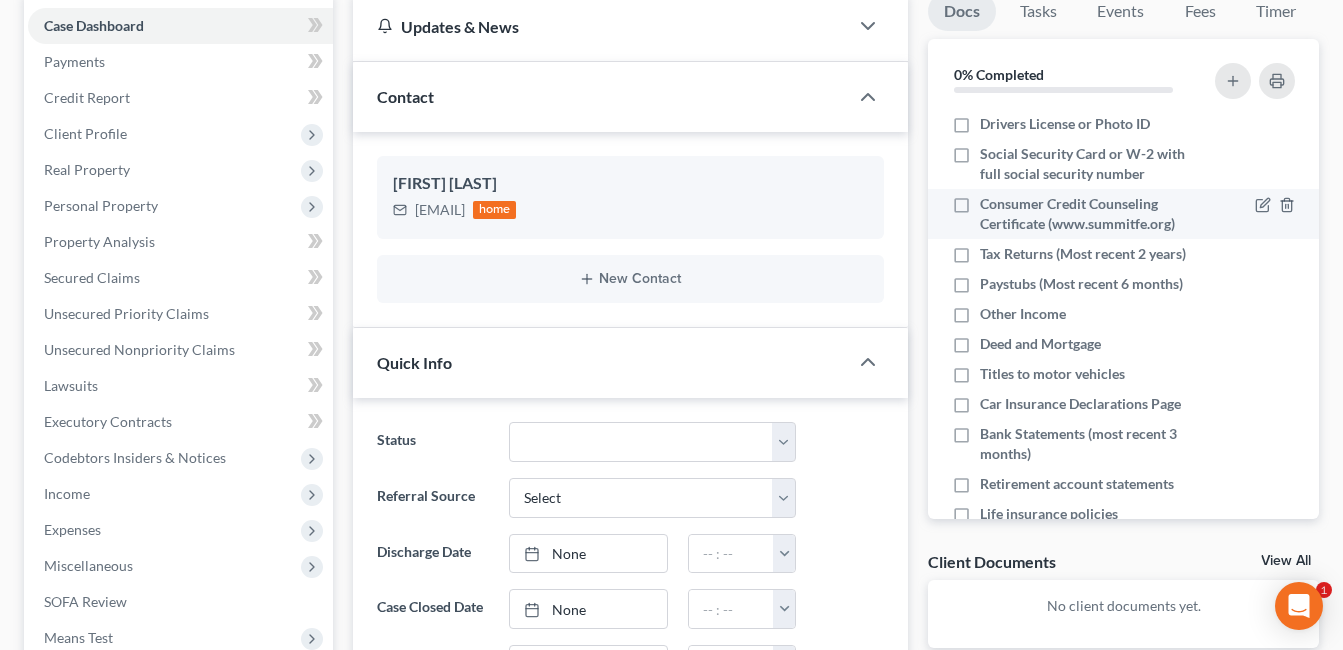 click on "Consumer Credit Counseling Certificate (www.summitfe.org)" at bounding box center (1092, 214) 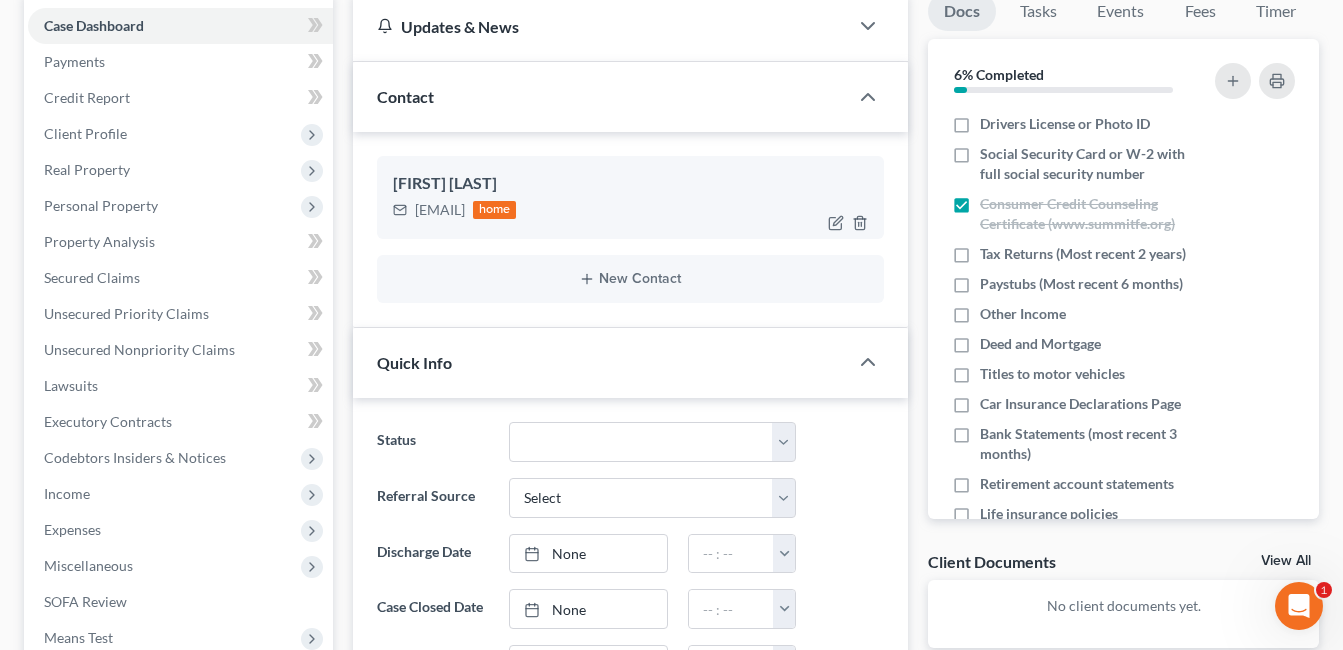 scroll, scrollTop: 0, scrollLeft: 0, axis: both 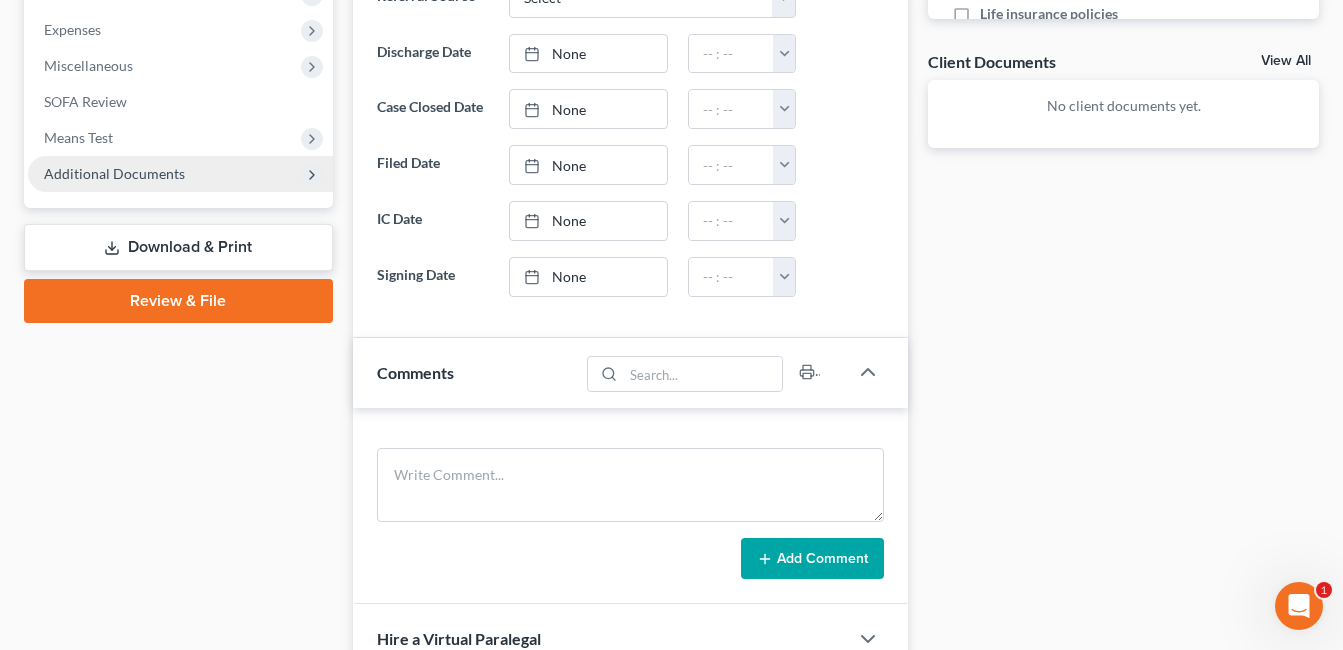 click on "Additional Documents" at bounding box center [114, 173] 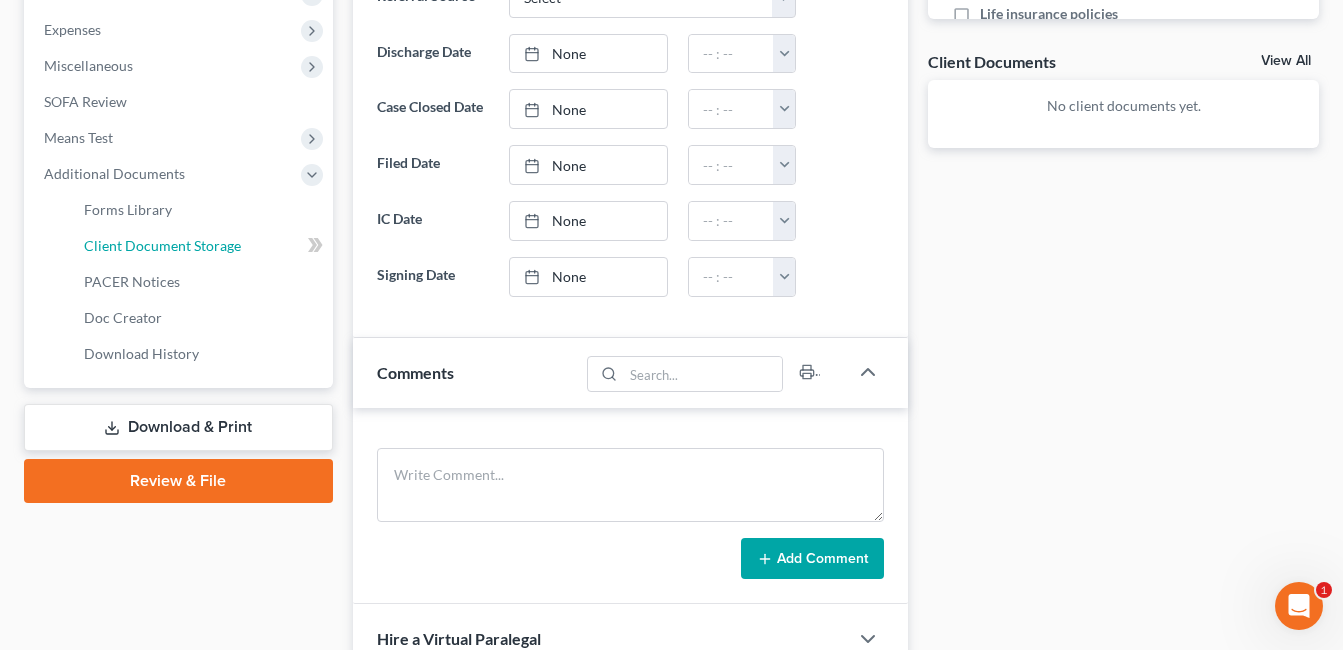 click on "Client Document Storage" at bounding box center [162, 245] 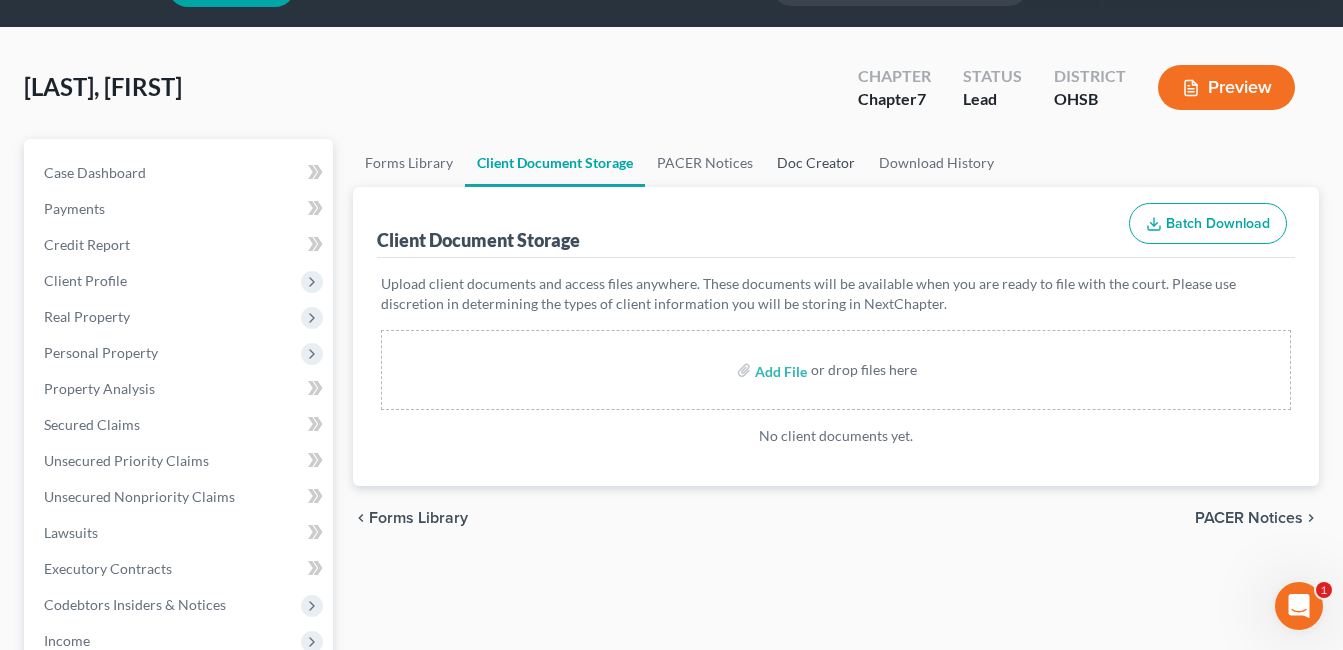 scroll, scrollTop: 0, scrollLeft: 0, axis: both 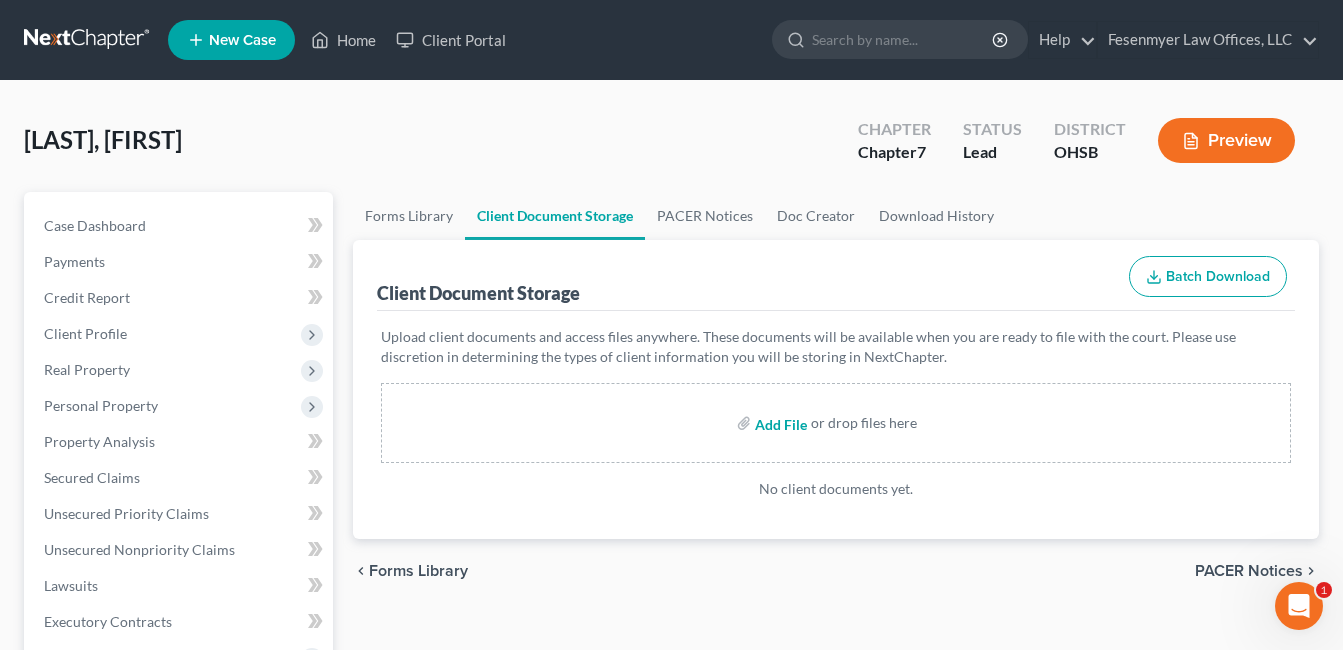 click at bounding box center [779, 423] 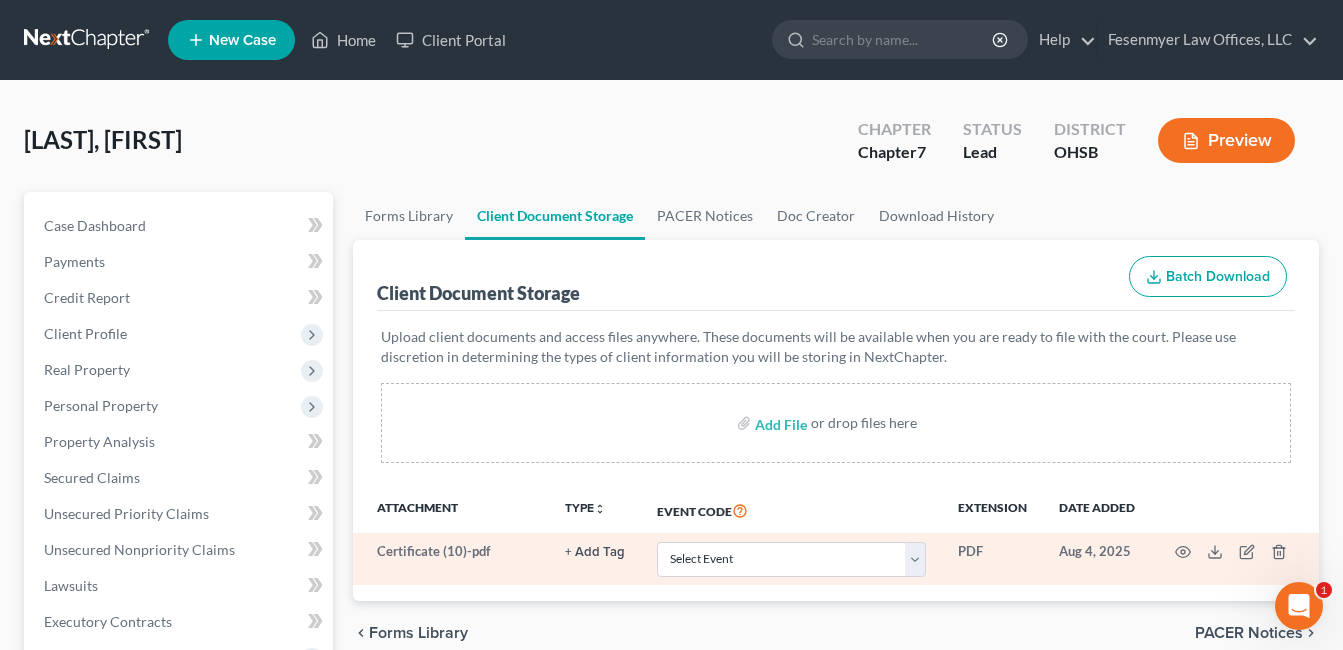 click on "+ Add Tag" at bounding box center (595, 552) 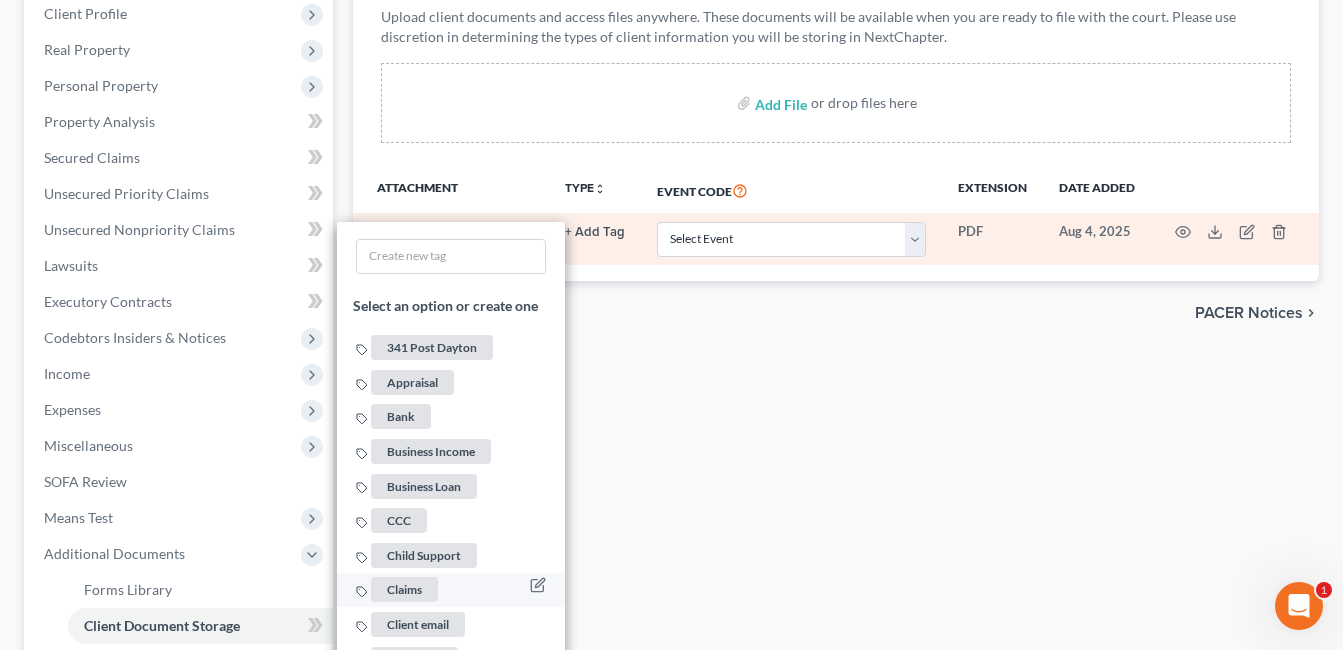 scroll, scrollTop: 400, scrollLeft: 0, axis: vertical 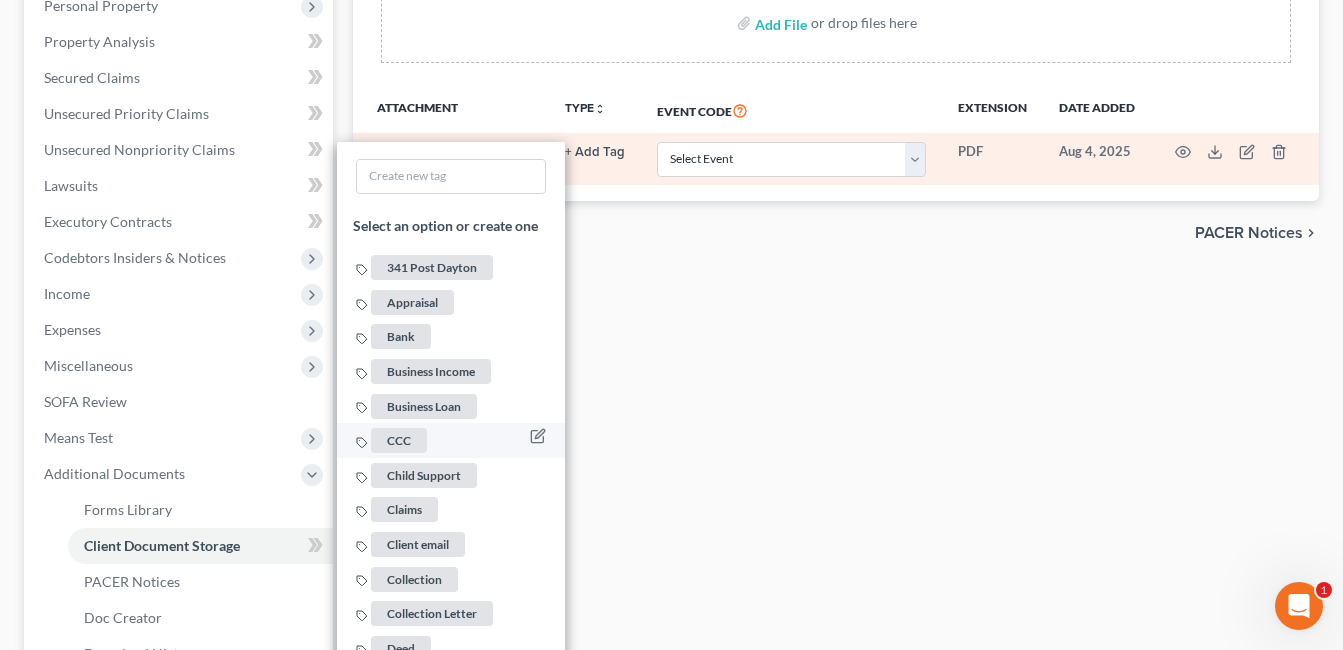 click on "CCC" at bounding box center (400, 440) 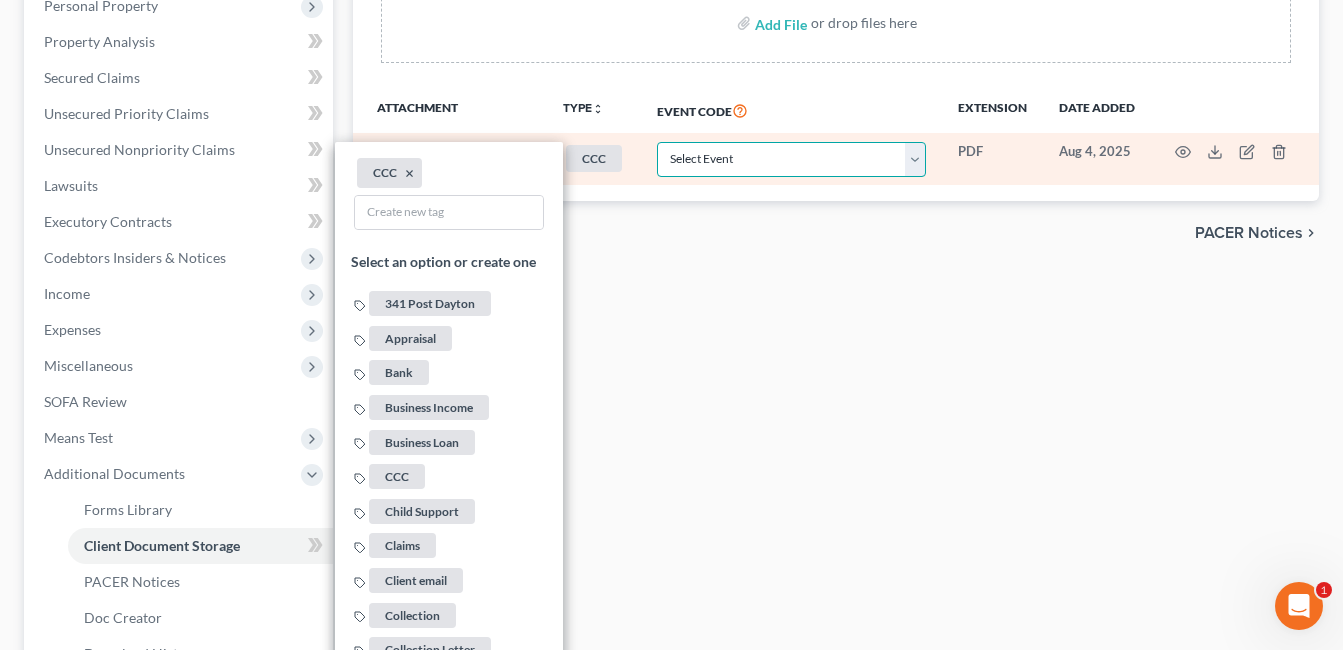 click on "Select Event 20 Largest Unsecured Creditors Amended Document Amended List of Creditors Amended Schedules Amended Statement of Current Monthly and Disposable Income Form 122 Amended Statement of Financial Affairs Business Income and Expenses Certificate of Credit Counseling Certificate of Service Certificate of Service (Use Only for Rule 3002.1 Events) Certification Regarding Notice to Debtor Certification of No New or Changed Creditors Certification of Plan Payment Chapter 11 Final Report and Account Chapter 11 Statement of Current Monthly Income - Form 22B Chapter 11 Statement of Monthly Income Form 122B Chapter 13 Calculation of Disposable Income 122C-2 Chapter 13 Plan Chapter 13 Statement of Monthly Income 122C-1 Chapter 7 Means Test Calculation 122A-2 Chapter 7 Statements - Monthly Income (122A-1) / Exemption Presumption of Abuse (122A-1Supp) Corporate Resolution Debtor Electronic Noticing Request Debtor Repayment Plan Debtor's Certification Regarding Issuance of Discharge Order Equity Security Holders" at bounding box center (791, 159) 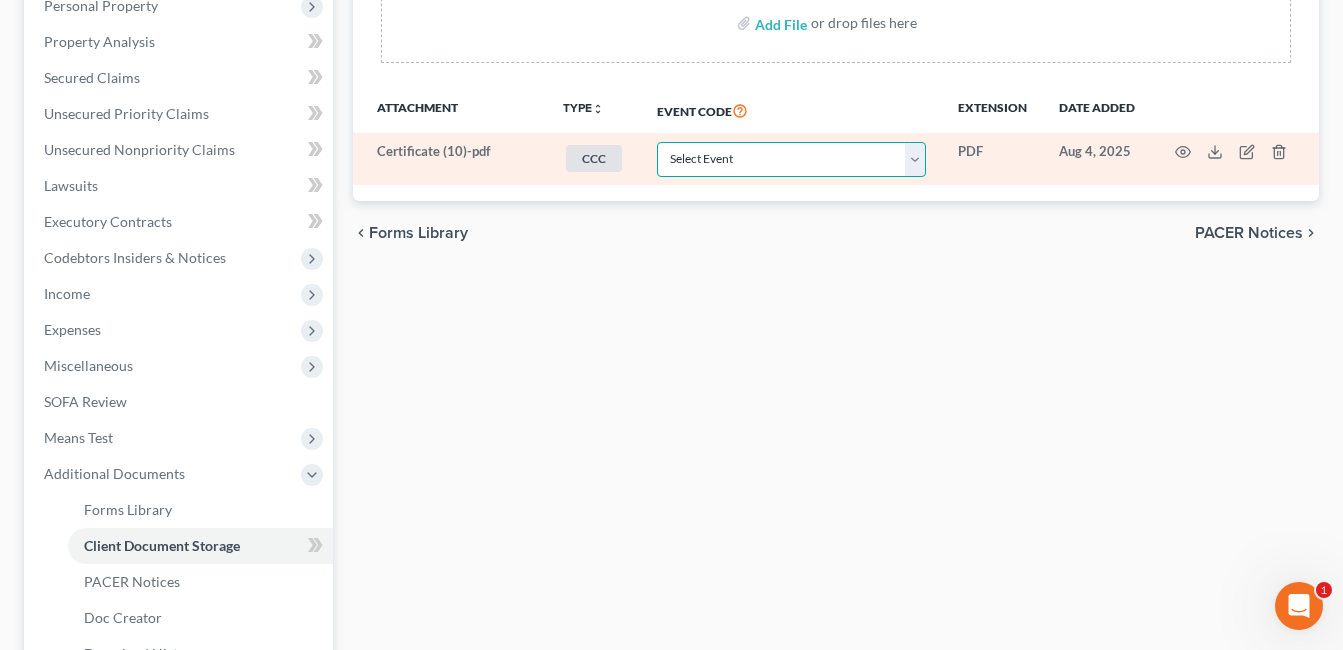 select on "7" 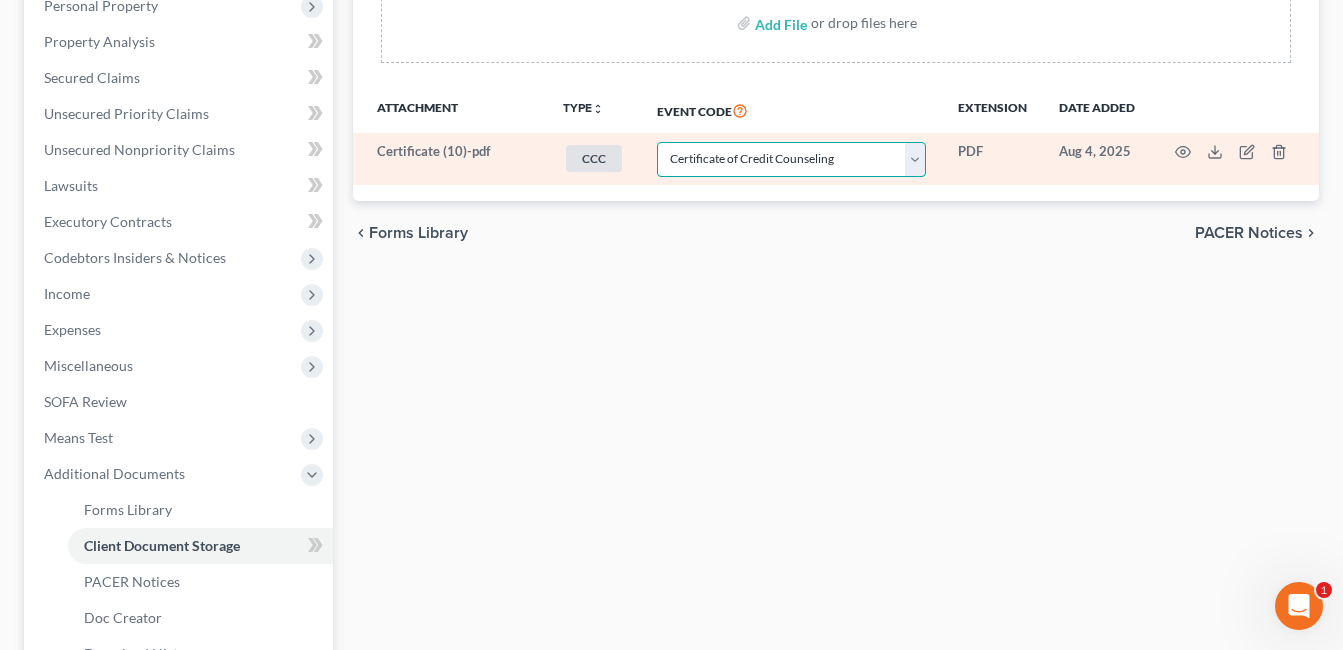 click on "Select Event 20 Largest Unsecured Creditors Amended Document Amended List of Creditors Amended Schedules Amended Statement of Current Monthly and Disposable Income Form 122 Amended Statement of Financial Affairs Business Income and Expenses Certificate of Credit Counseling Certificate of Service Certificate of Service (Use Only for Rule 3002.1 Events) Certification Regarding Notice to Debtor Certification of No New or Changed Creditors Certification of Plan Payment Chapter 11 Final Report and Account Chapter 11 Statement of Current Monthly Income - Form 22B Chapter 11 Statement of Monthly Income Form 122B Chapter 13 Calculation of Disposable Income 122C-2 Chapter 13 Plan Chapter 13 Statement of Monthly Income 122C-1 Chapter 7 Means Test Calculation 122A-2 Chapter 7 Statements - Monthly Income (122A-1) / Exemption Presumption of Abuse (122A-1Supp) Corporate Resolution Debtor Electronic Noticing Request Debtor Repayment Plan Debtor's Certification Regarding Issuance of Discharge Order Equity Security Holders" at bounding box center (791, 159) 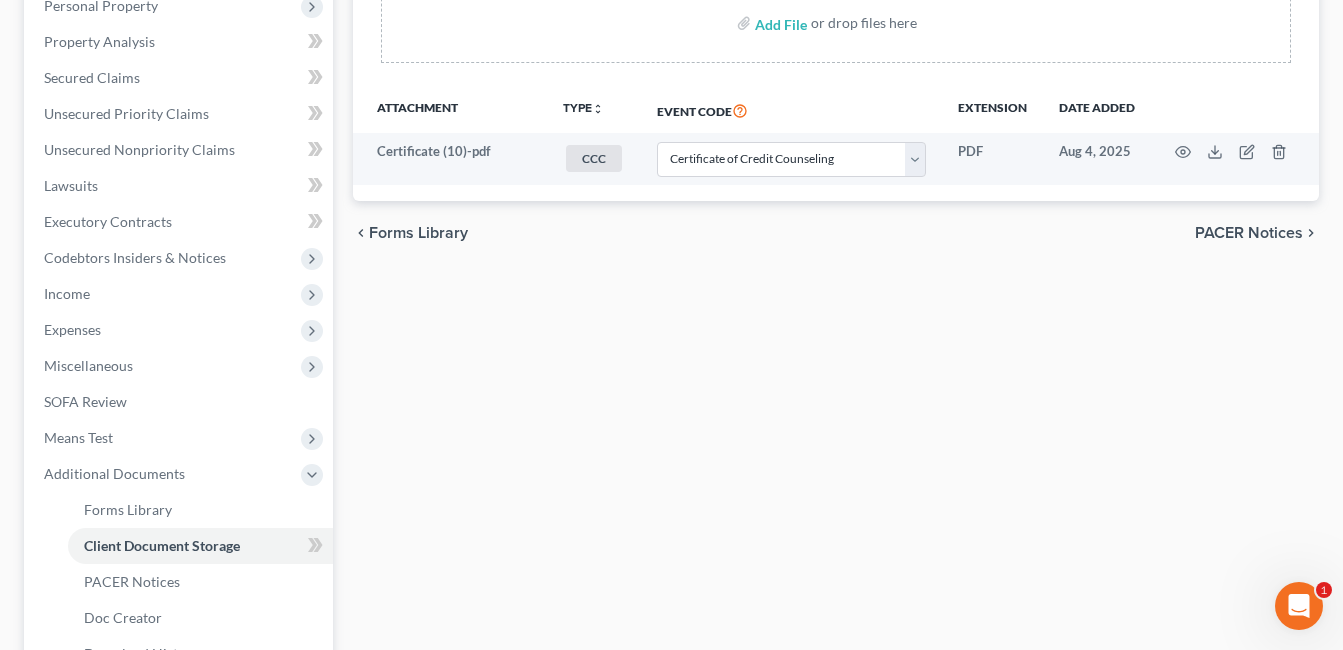 click on "Forms Library
Client Document Storage
PACER Notices
Doc Creator
Download History
Client Document Storage
Batch Download
Upload client documents and access files anywhere. These documents will be available when you are ready to file with the court. Please use discretion in determining the types of client information you will be storing in NextChapter.
Add File
or drop files here
Attachment TYPE unfold_more NONE 341 Post Dayton Appraisal Bank Business Income Business Loan CCC Child Support Claims Client email Collection Collection Letter Deed Discharge Order Divorce Decree DO NOT SEND TO TRUSTEE Hearing ID ID/[SSN] Installments Insurance Land K Law suit Lease Lexis Life Insurance Mortgage Notice Notice of Bankruptcy Notice of BK filing Pay Advices PI Attorney Preference refund Proof of Claim Purchase K Retirement Separation Agreement Signed.Amendment SSN Stock Tax Deficiency Ltr. Tax Lien W2" at bounding box center (836, 297) 